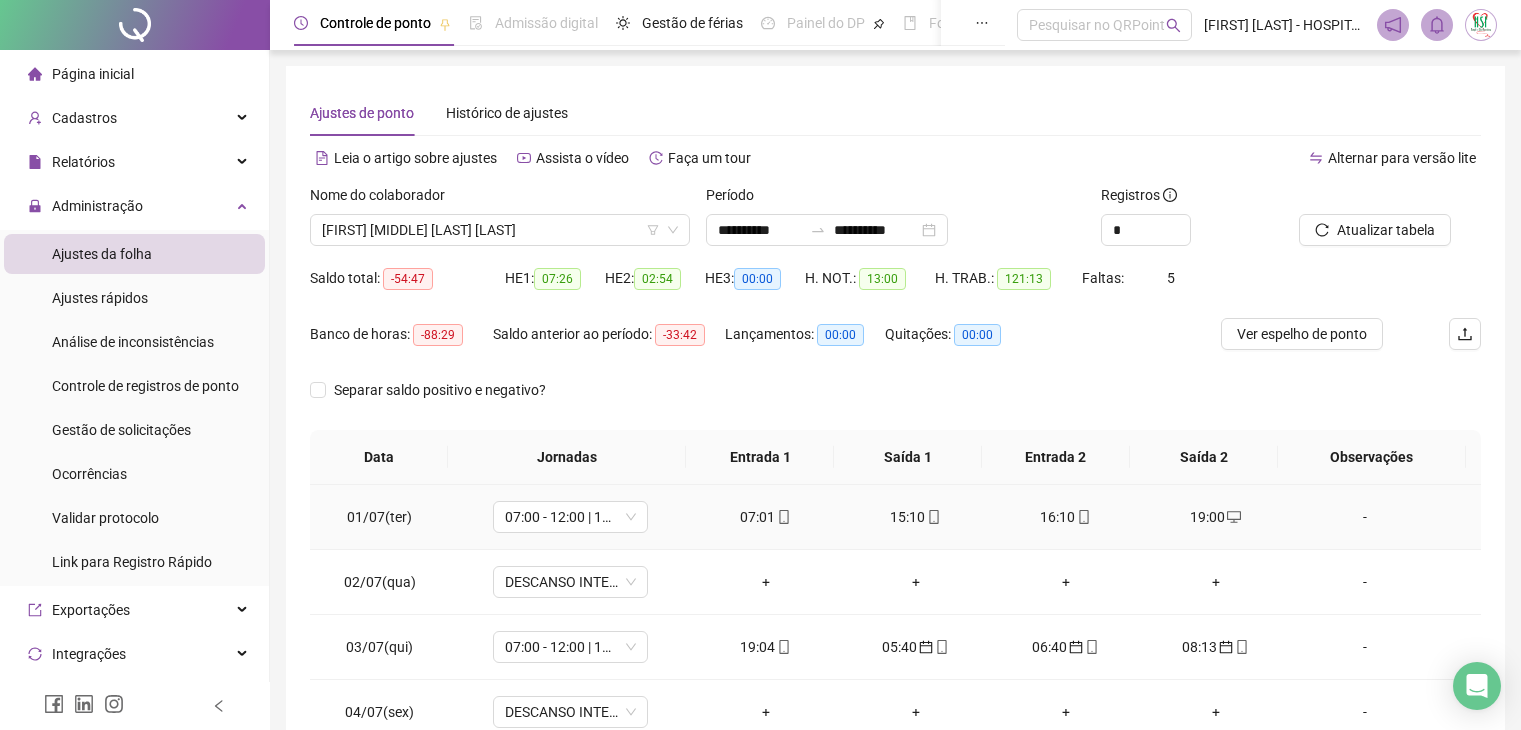 scroll, scrollTop: 0, scrollLeft: 0, axis: both 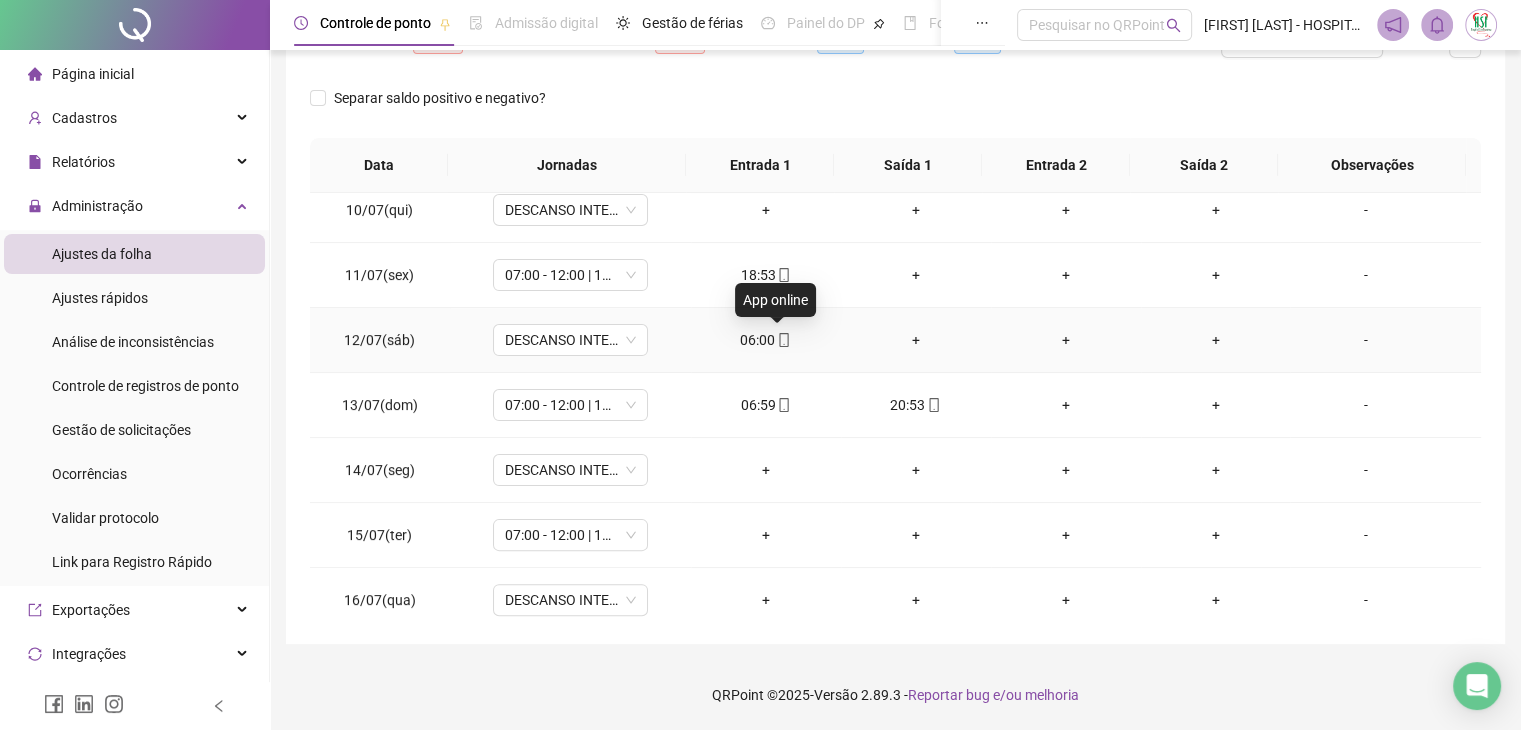 click 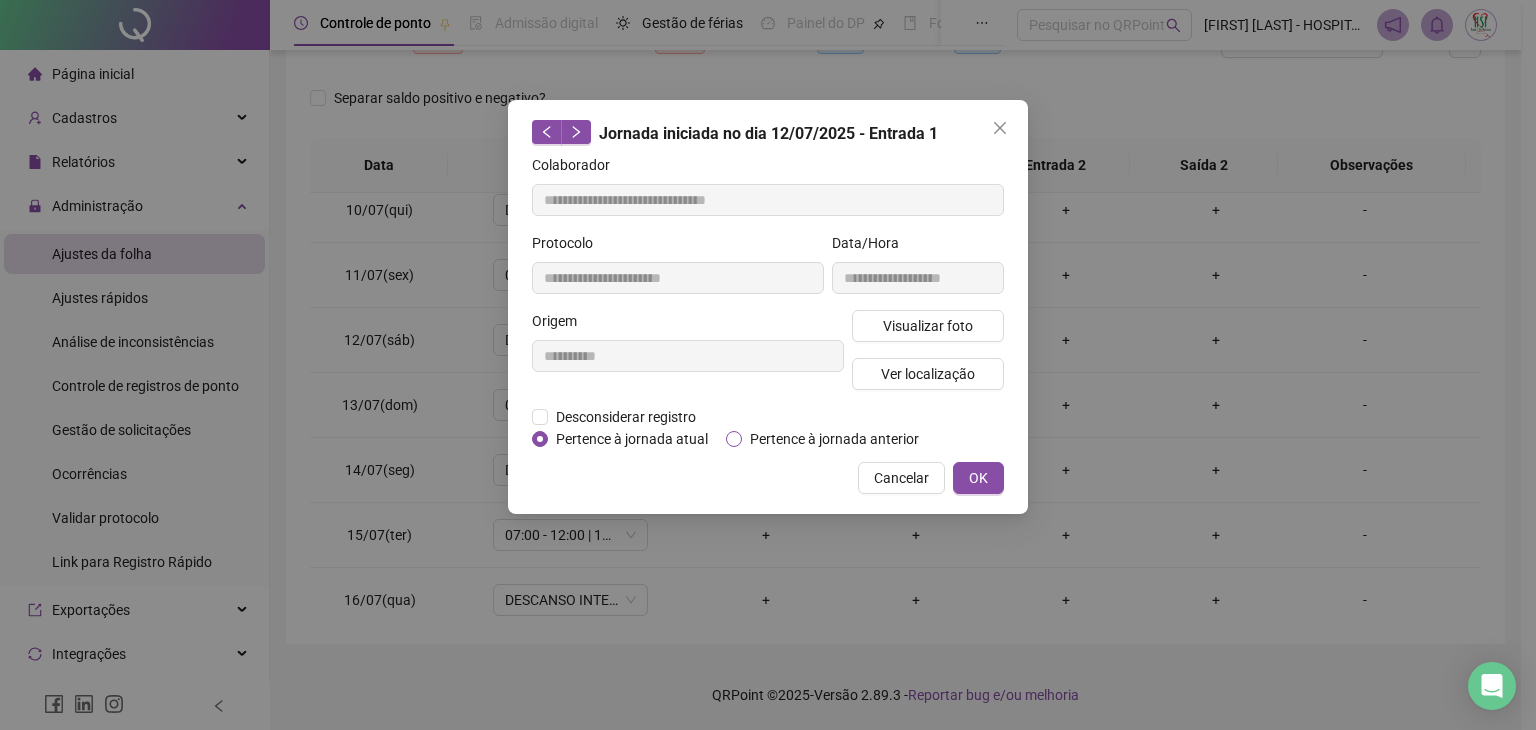 click on "Pertence à jornada anterior" at bounding box center (834, 439) 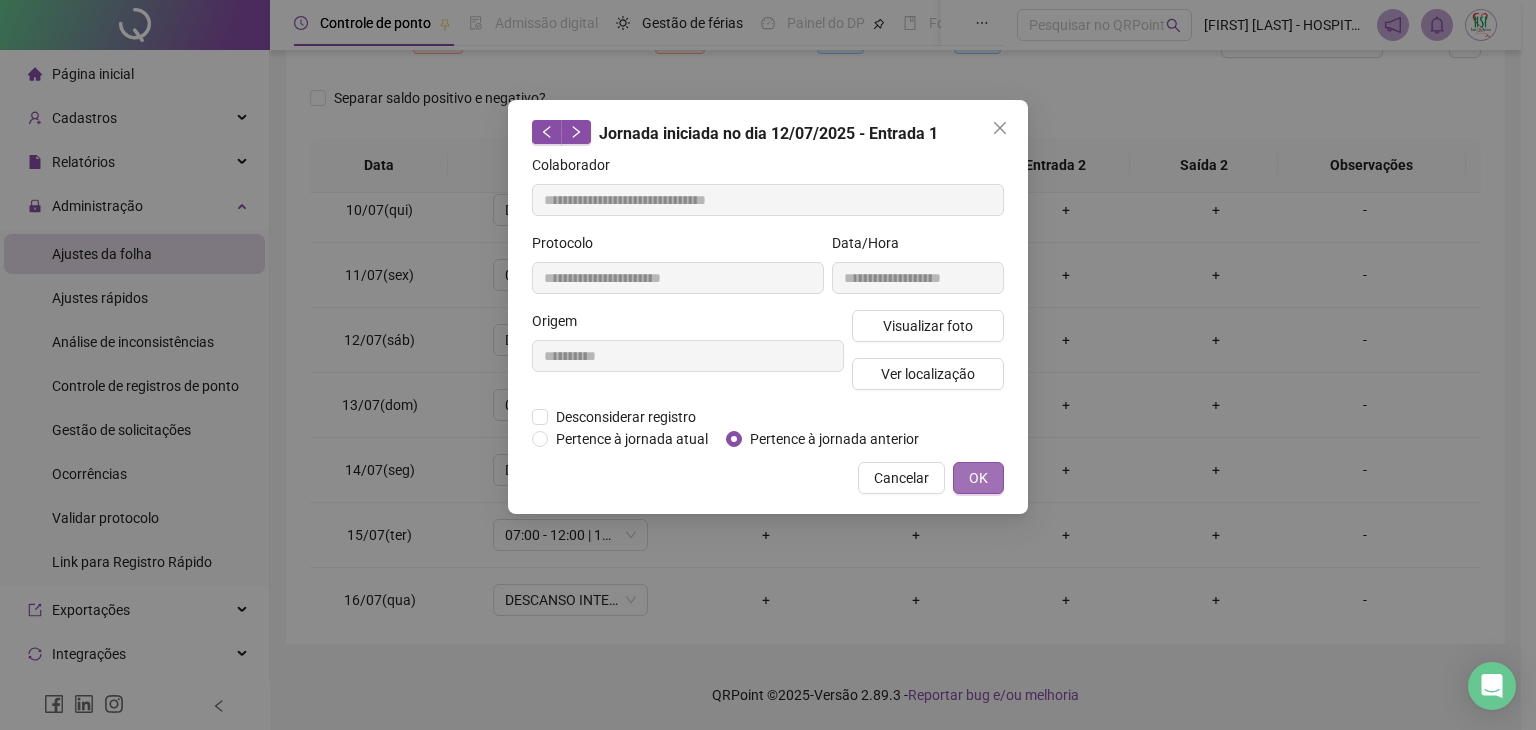 click on "OK" at bounding box center (978, 478) 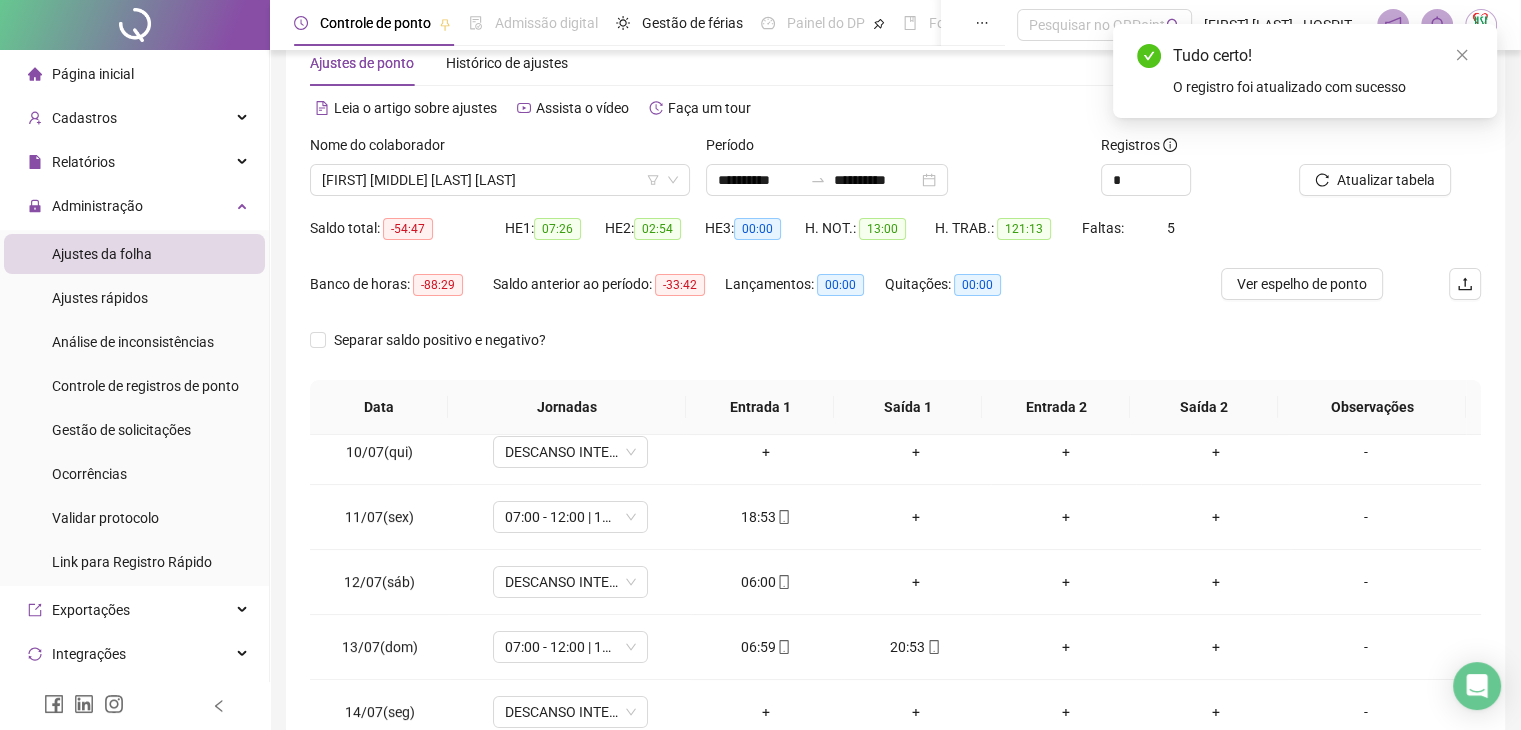 scroll, scrollTop: 48, scrollLeft: 0, axis: vertical 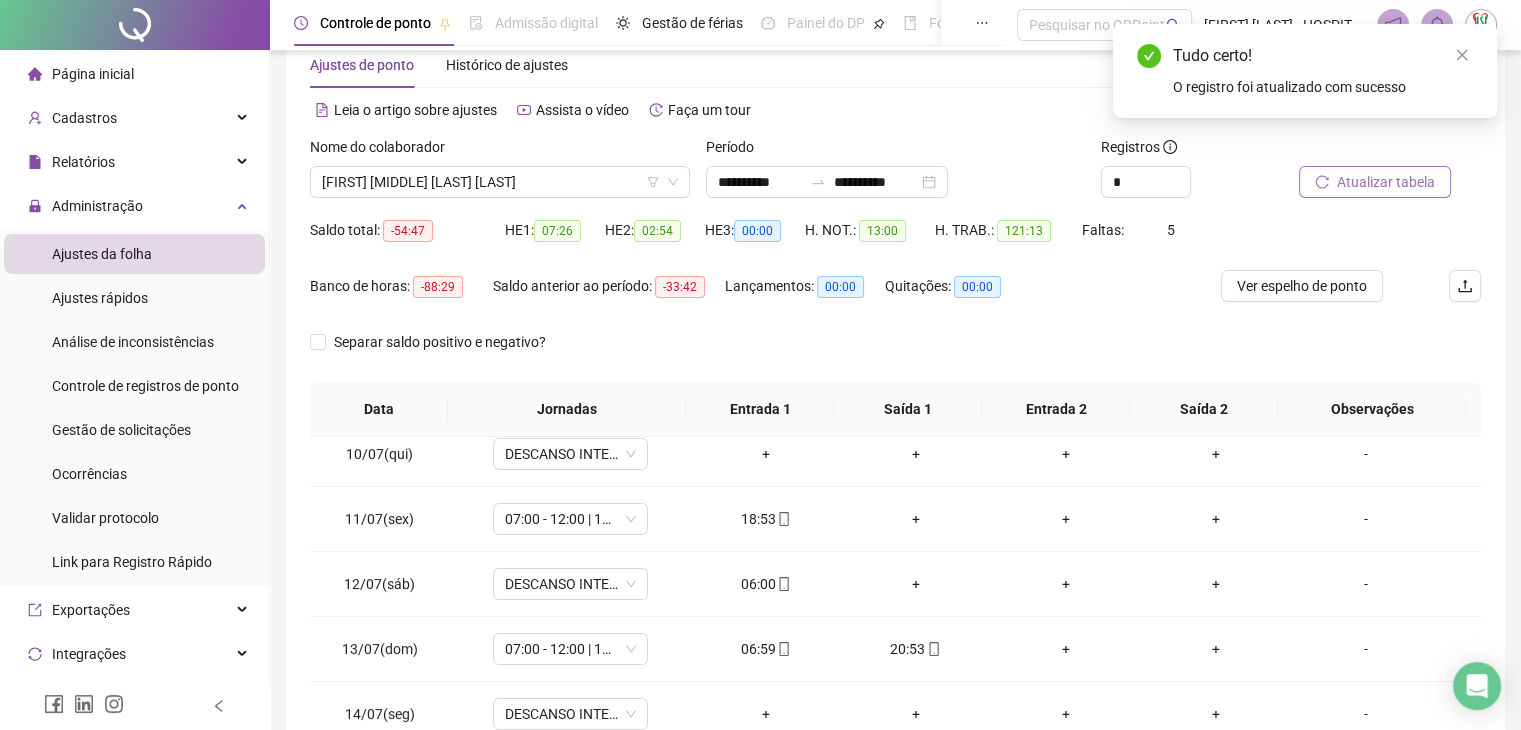 click on "Atualizar tabela" at bounding box center (1386, 182) 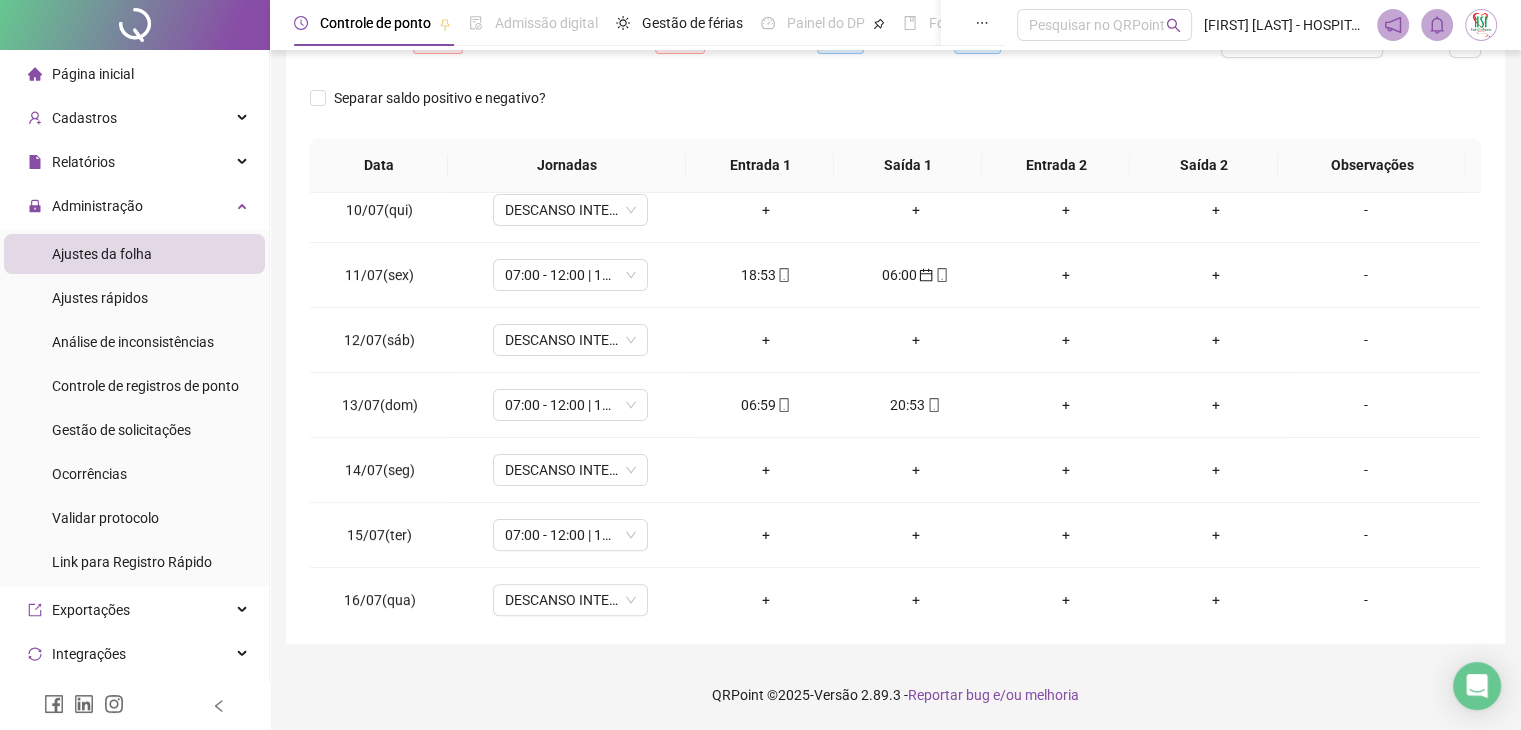 scroll, scrollTop: 48, scrollLeft: 0, axis: vertical 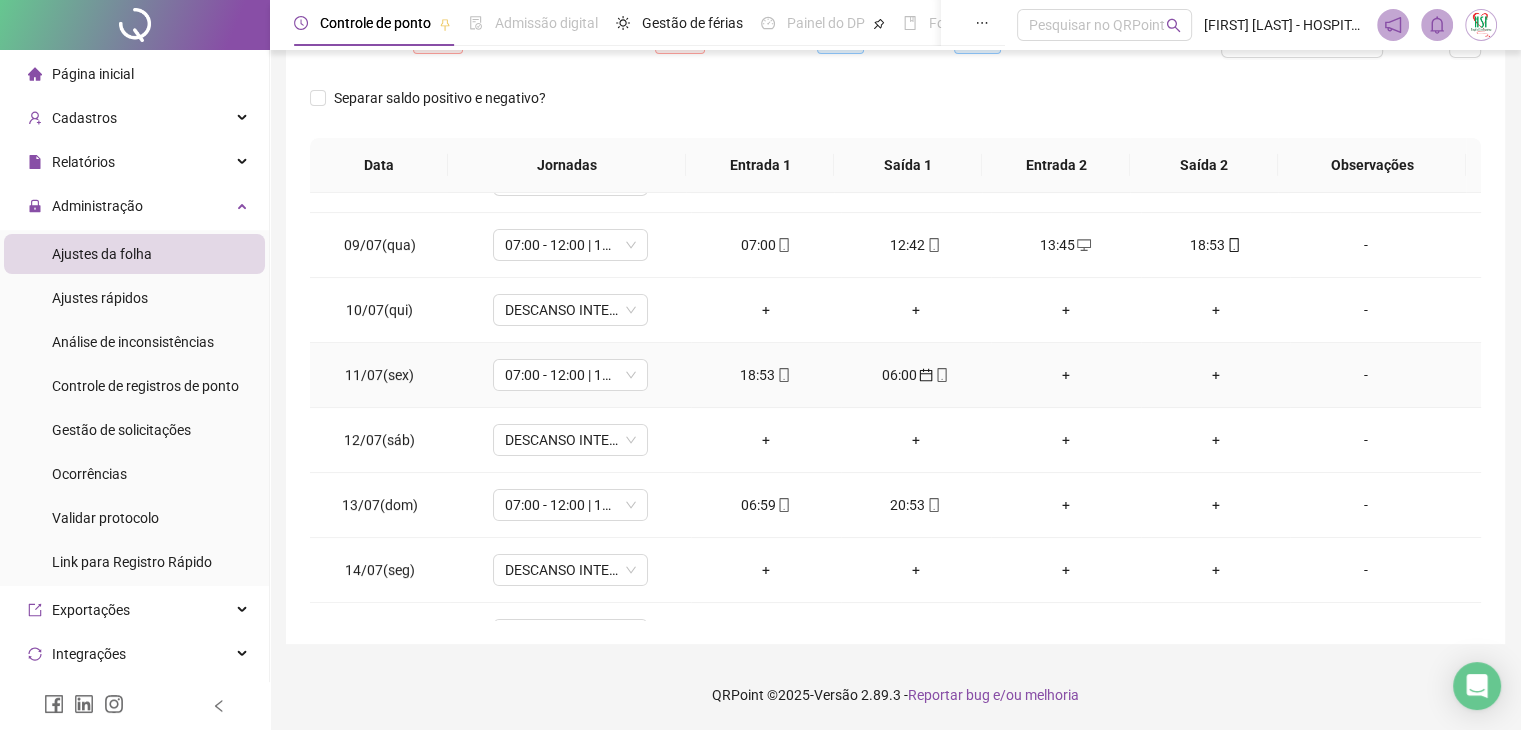 click on "+" at bounding box center [1066, 375] 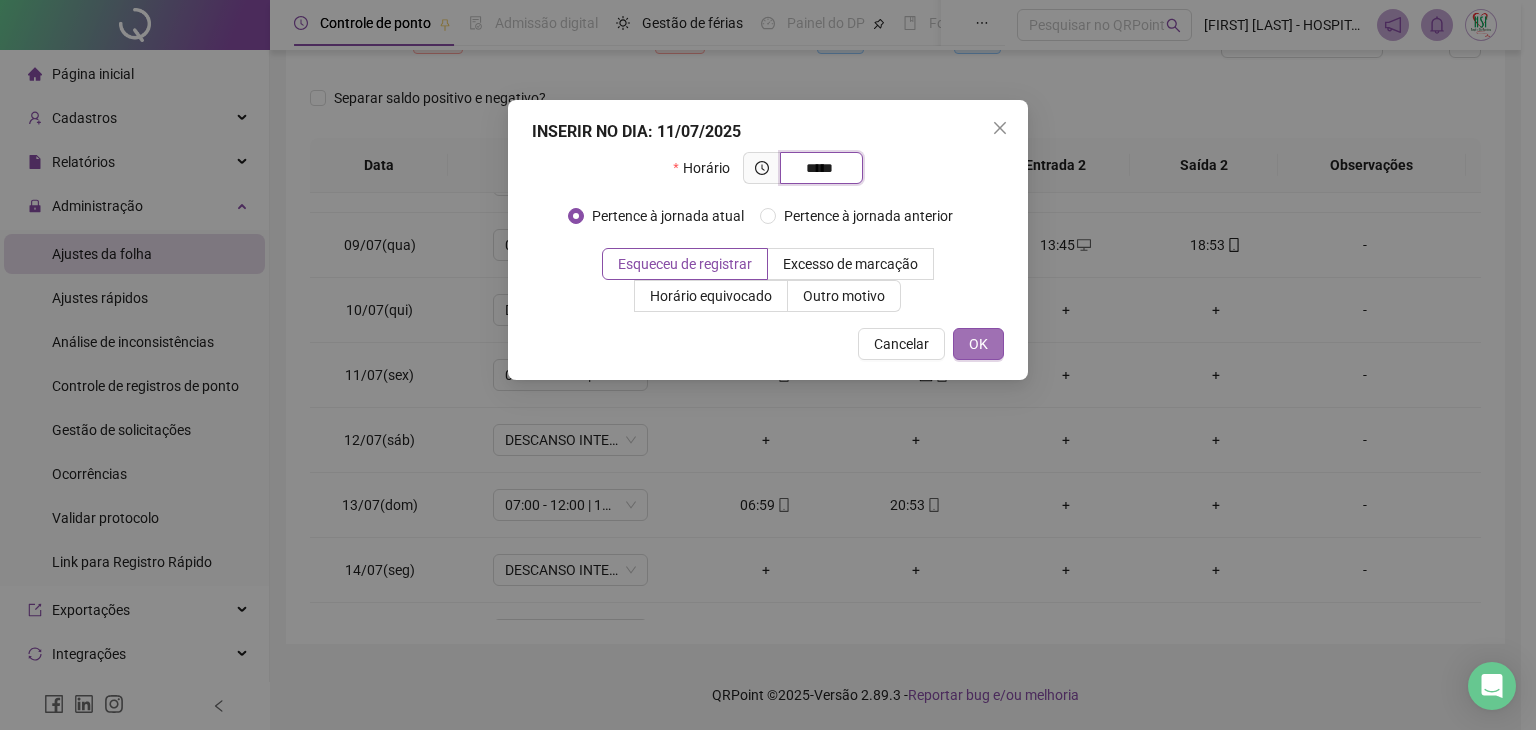 type on "*****" 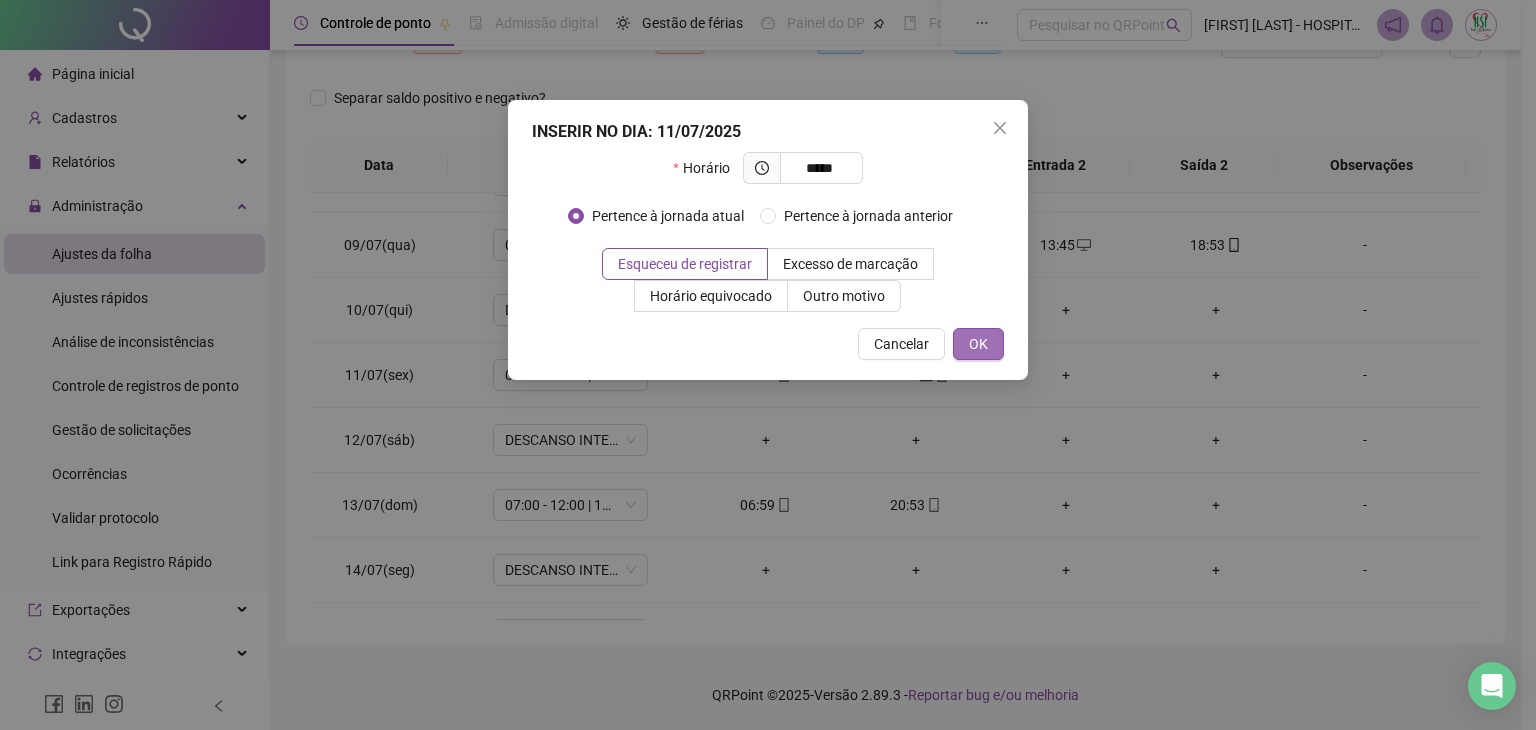 click on "OK" at bounding box center (978, 344) 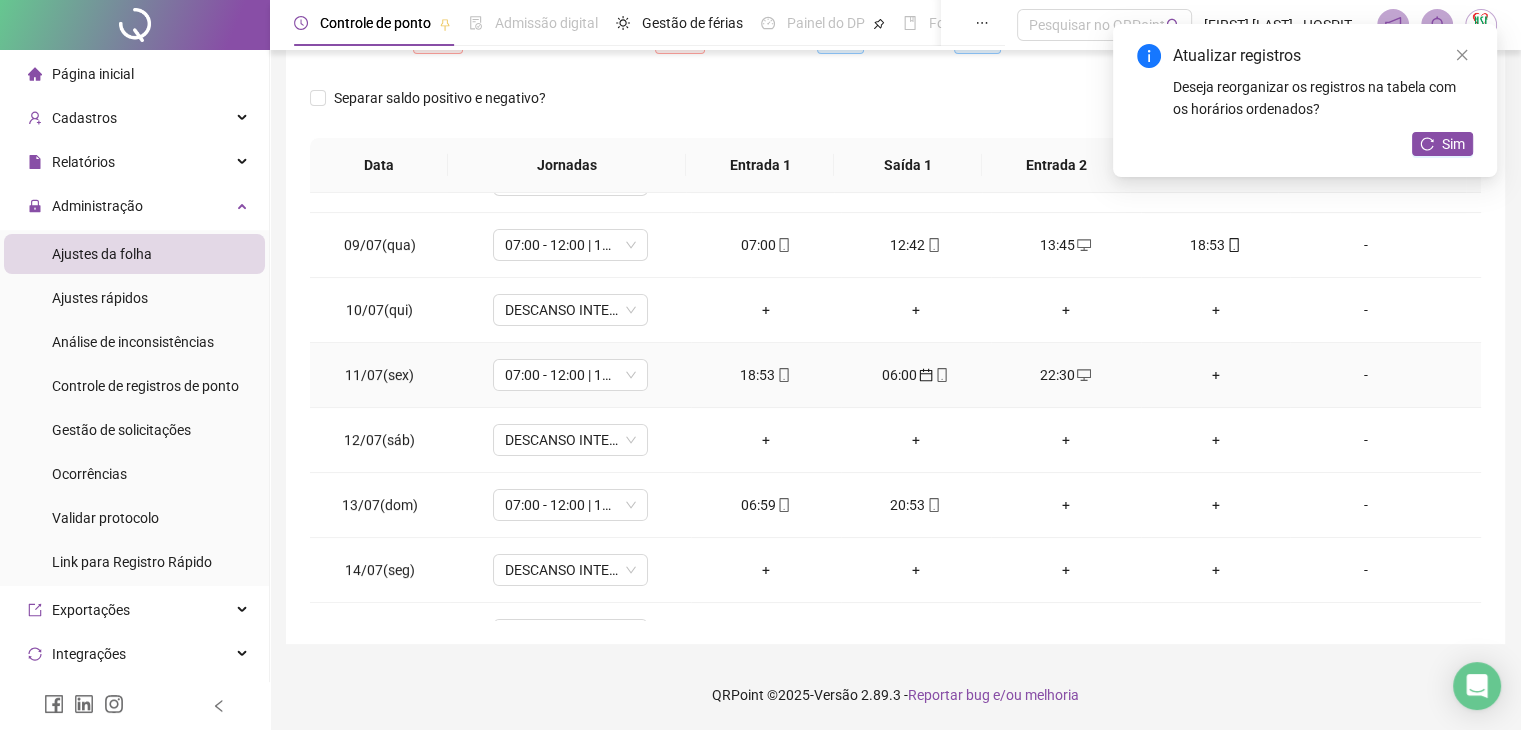 click on "+" at bounding box center (1216, 375) 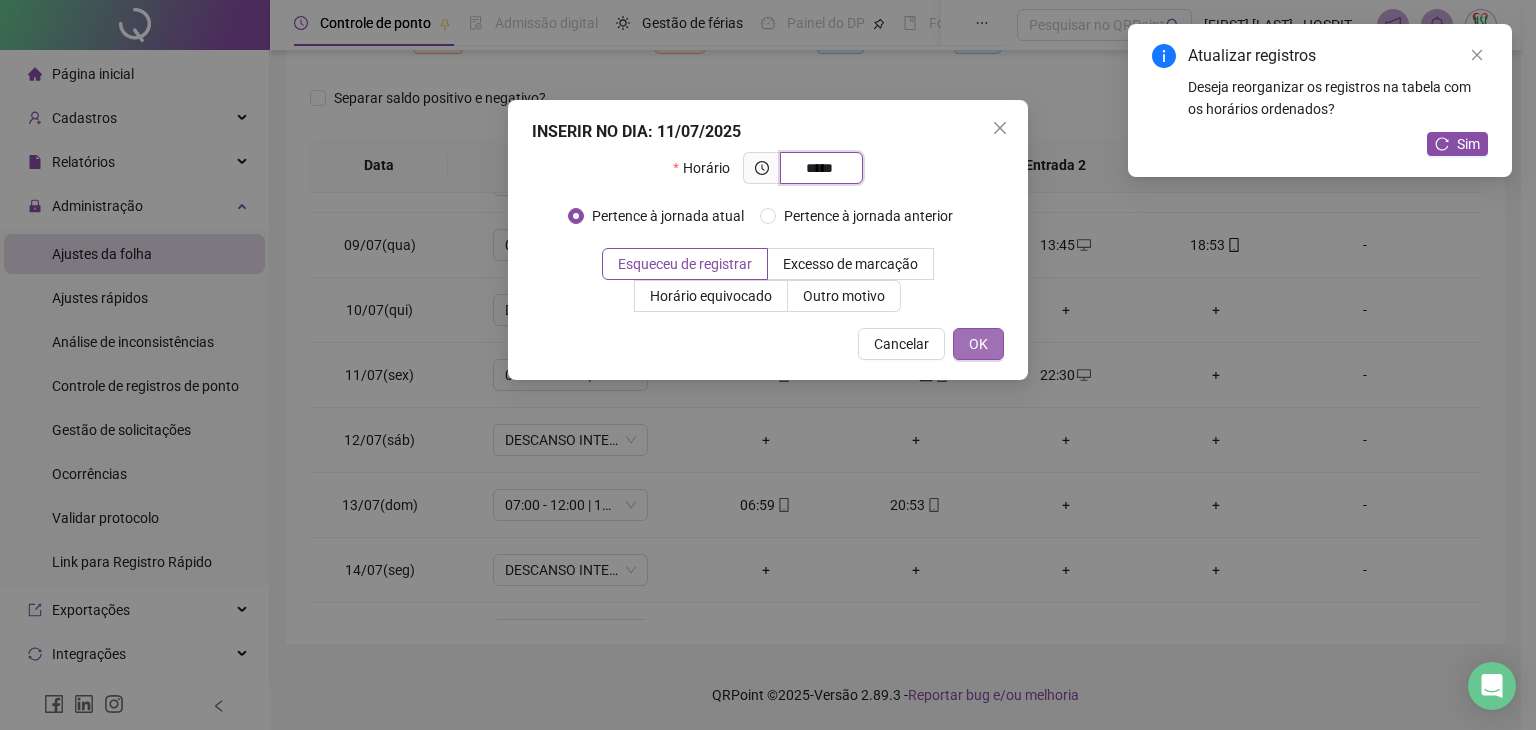 type on "*****" 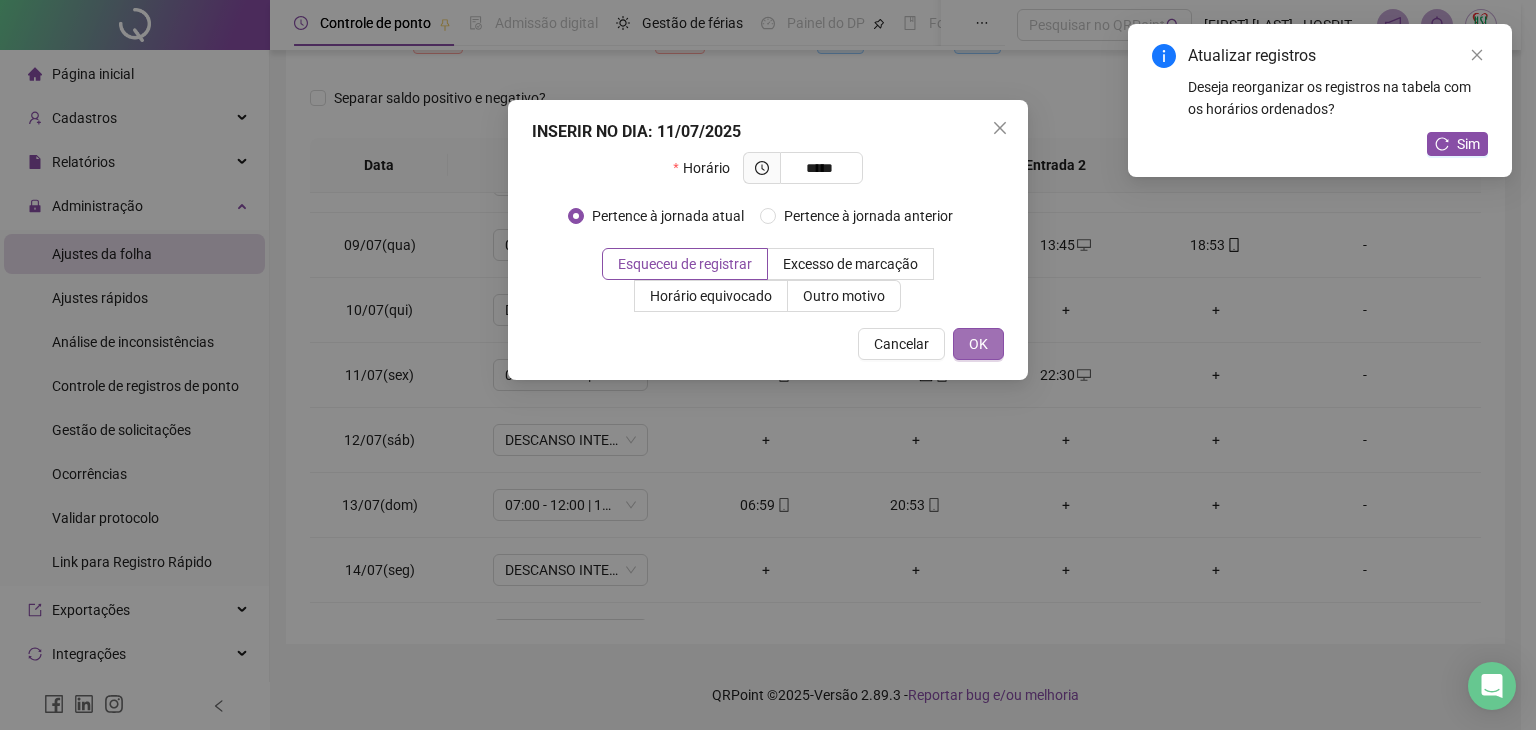 click on "OK" at bounding box center [978, 344] 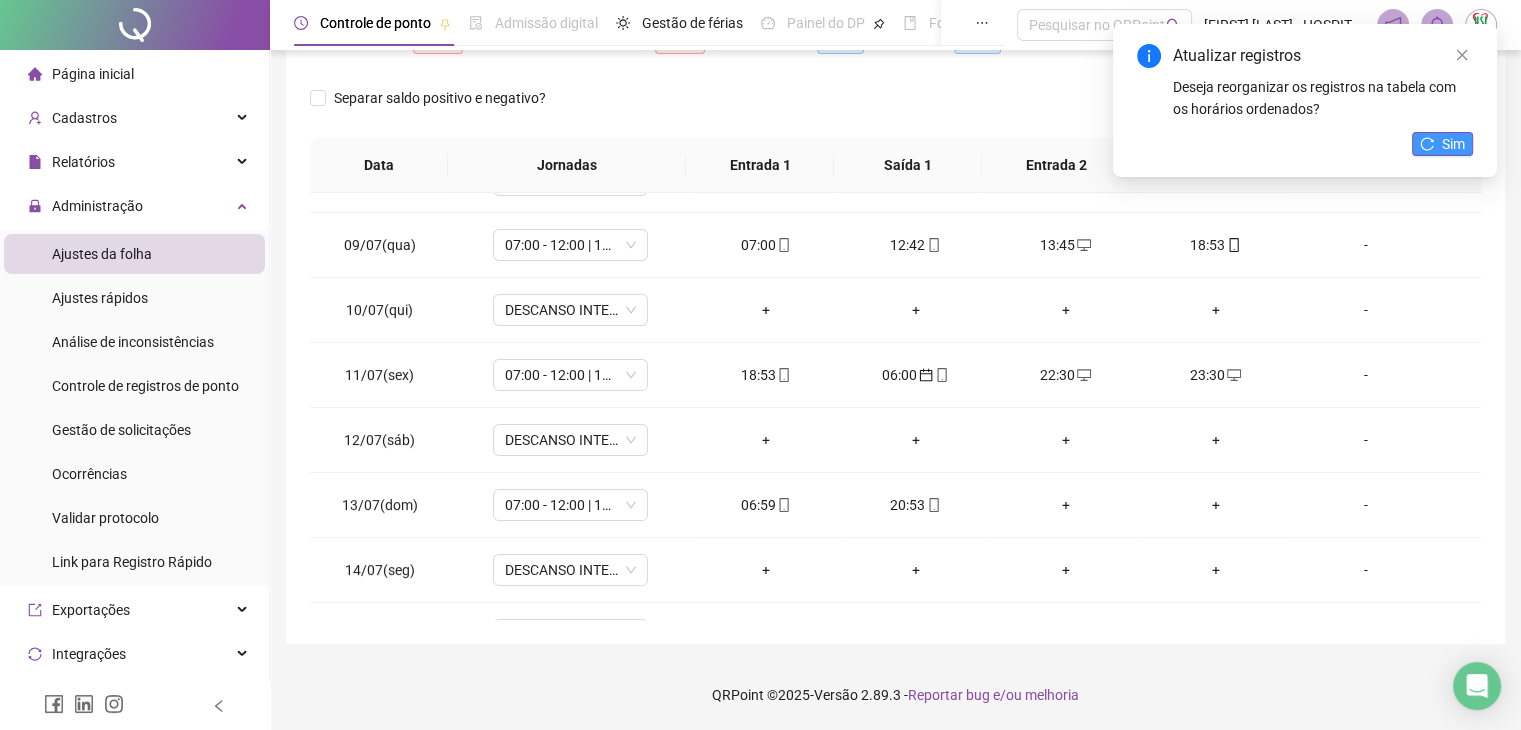 click on "Sim" at bounding box center [1453, 144] 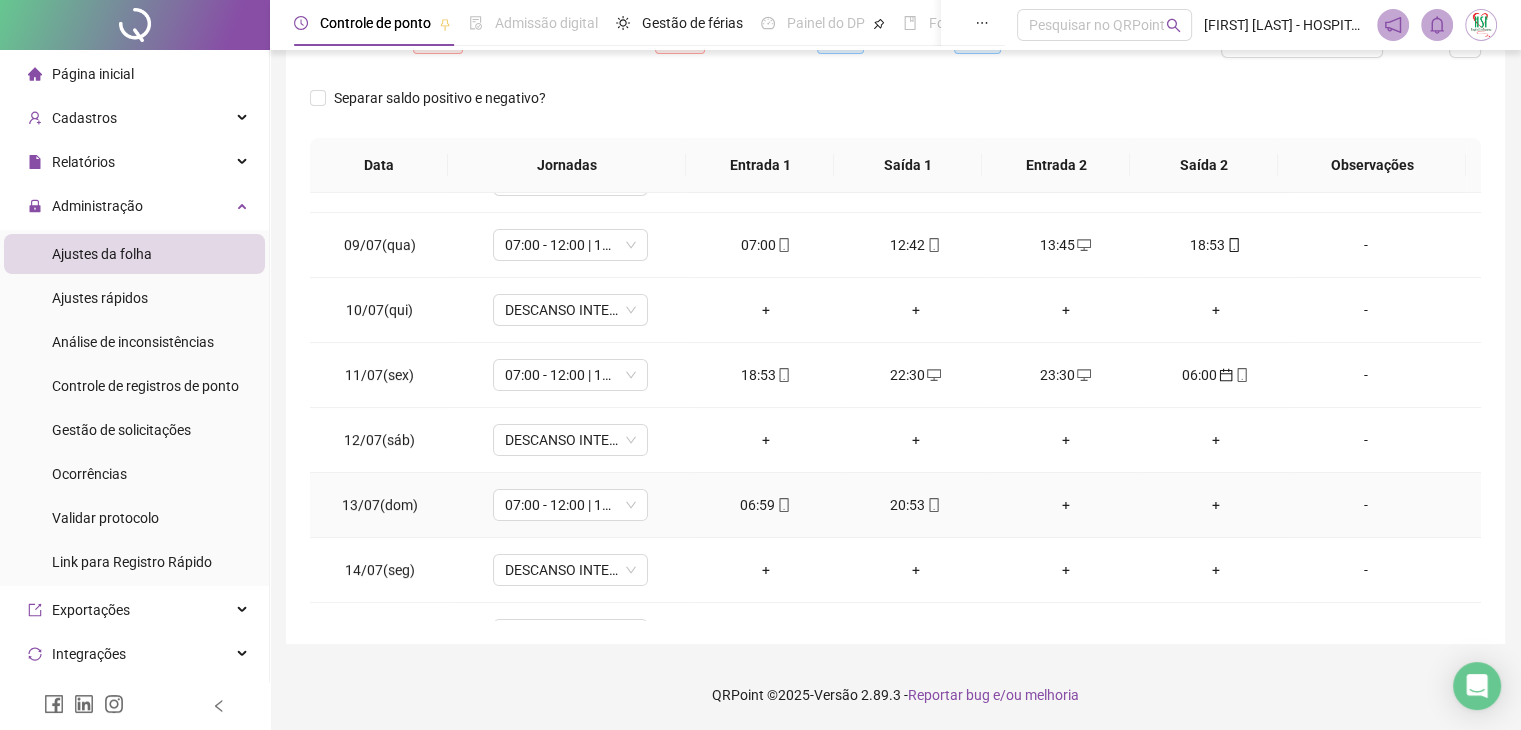 click on "+" at bounding box center [1066, 505] 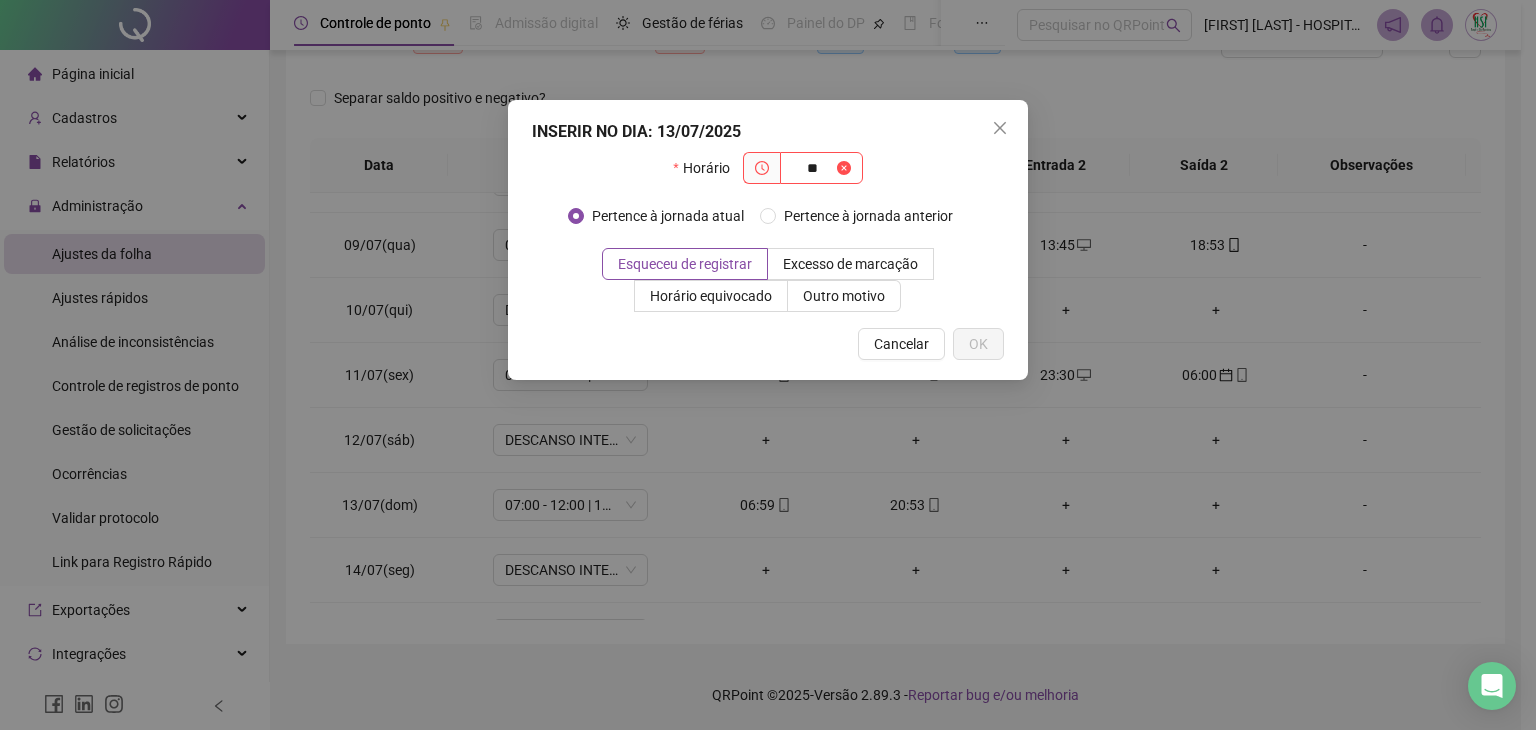 type on "*" 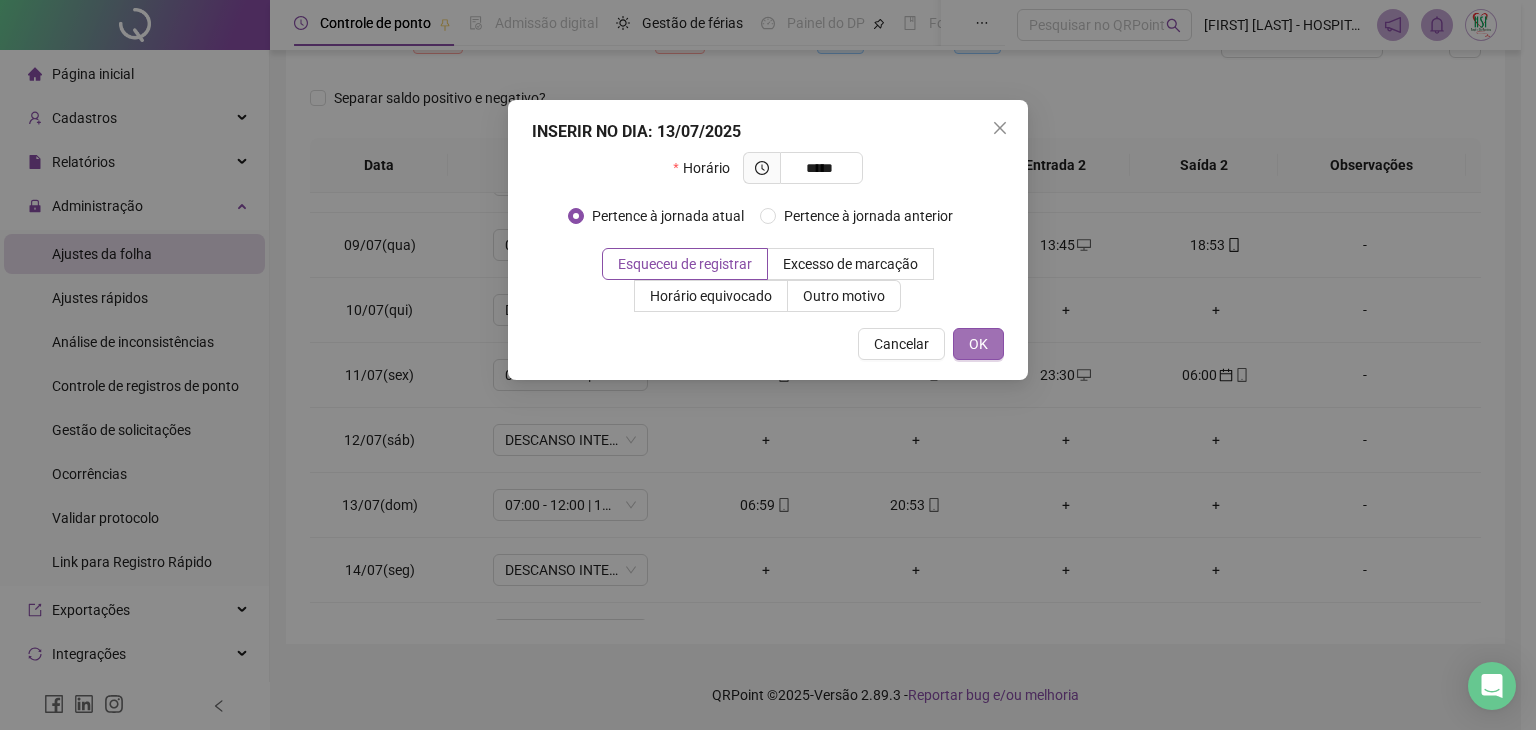 type on "*****" 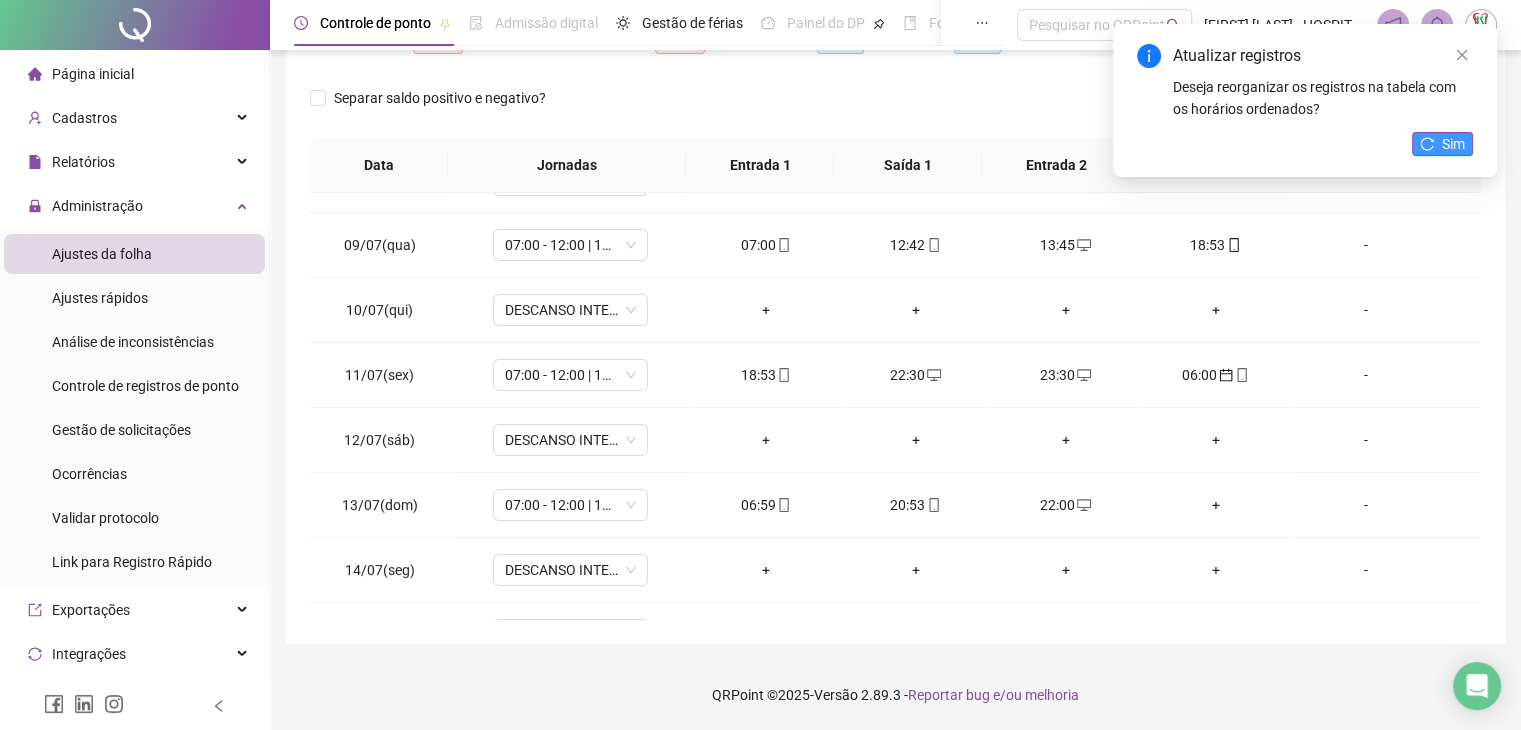 click on "Sim" at bounding box center [1442, 144] 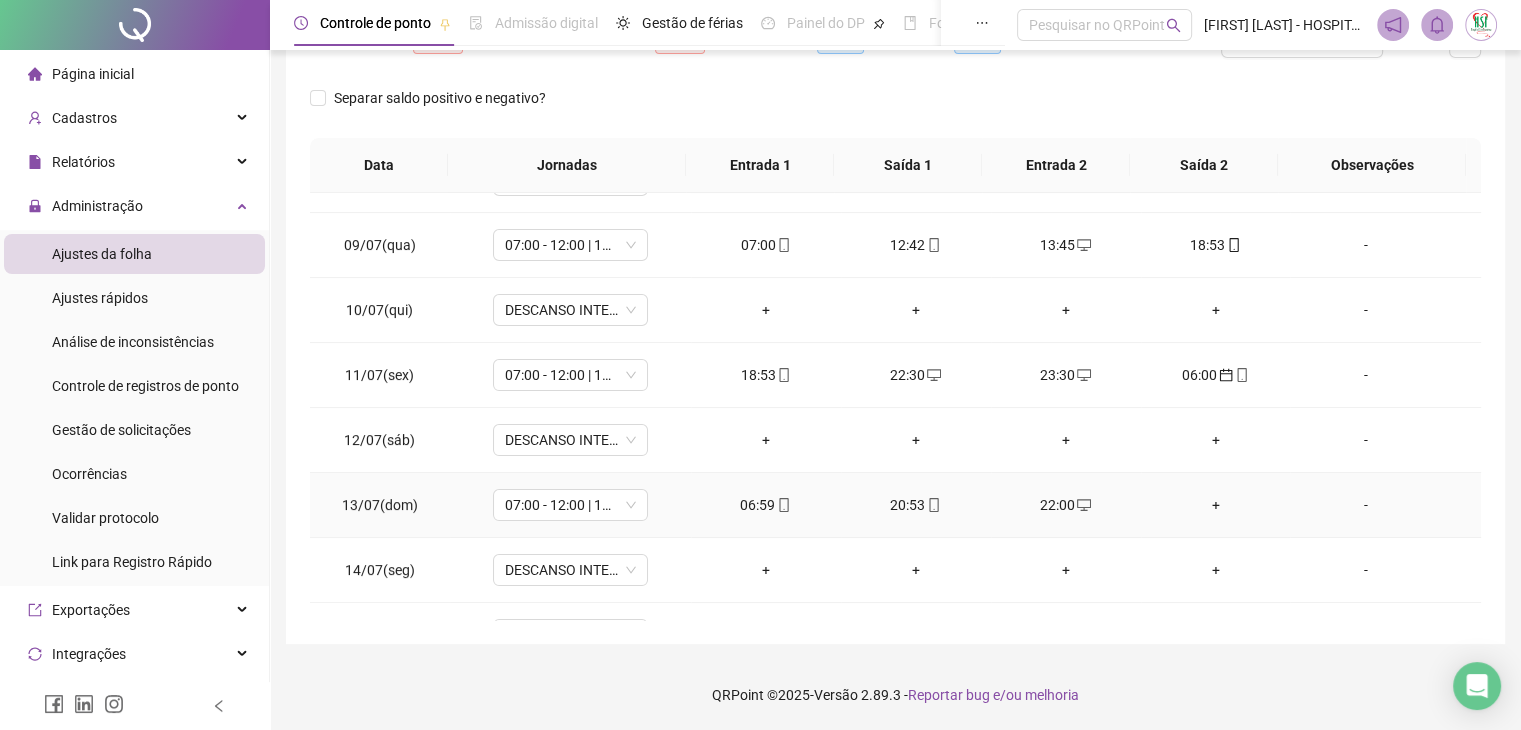 click on "+" at bounding box center [1216, 505] 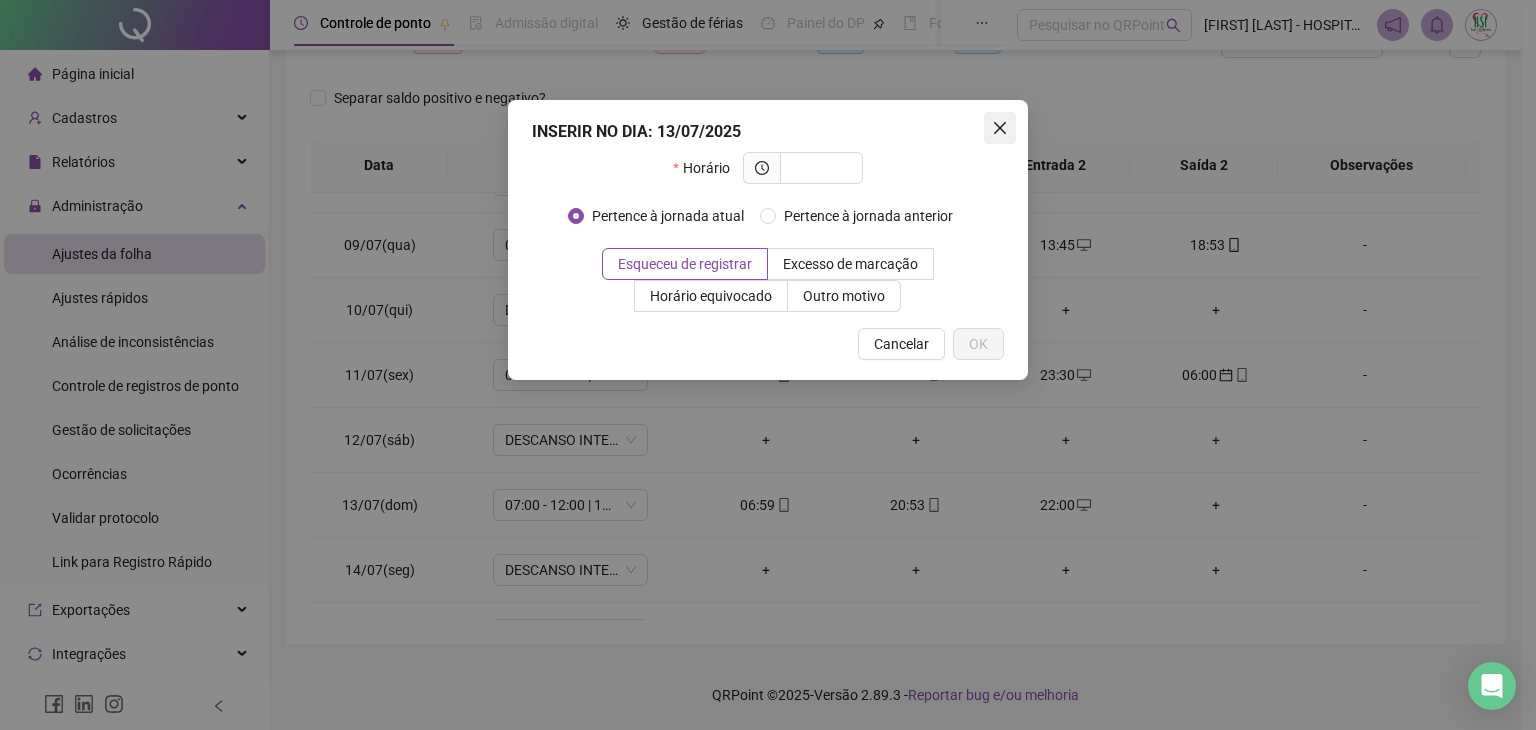 click 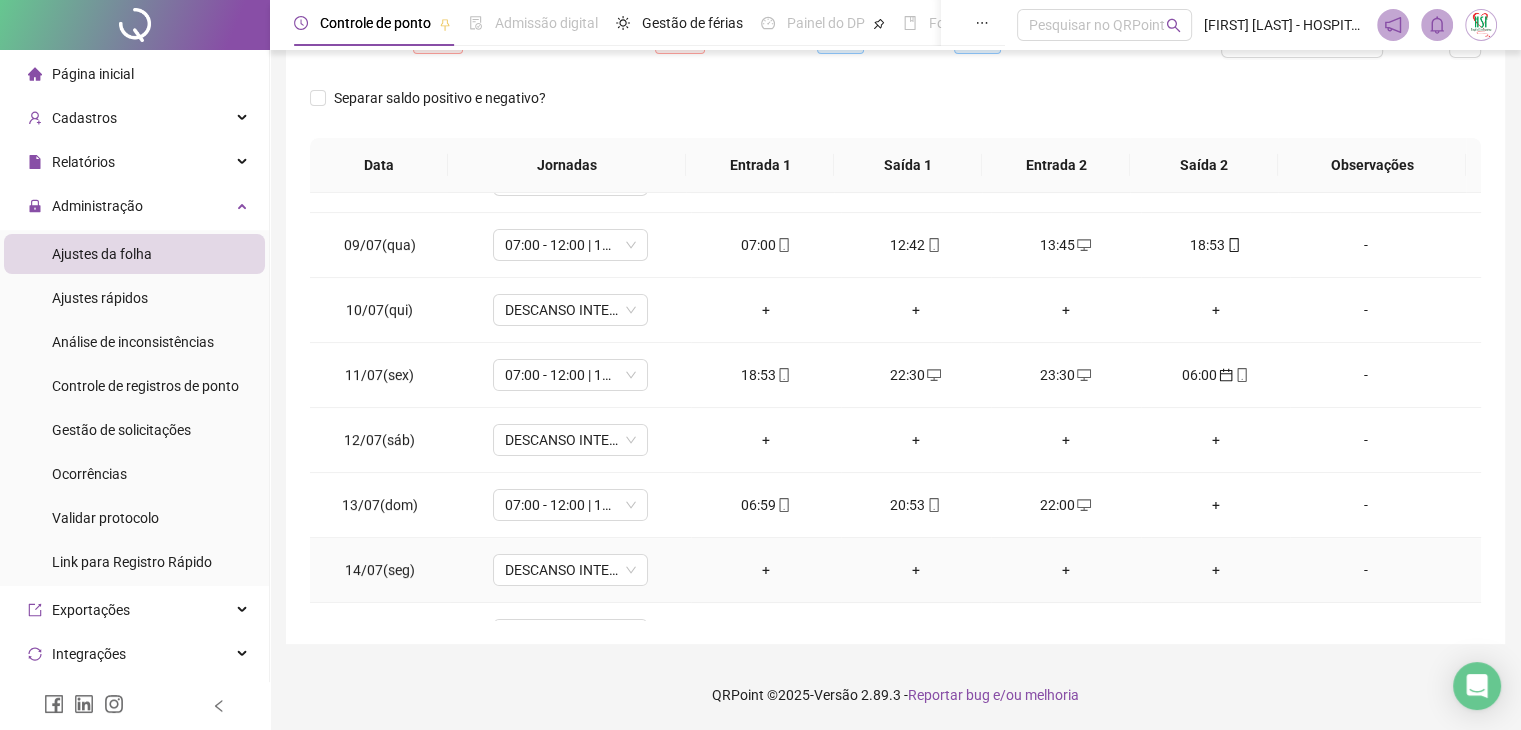 click on "+" at bounding box center (766, 570) 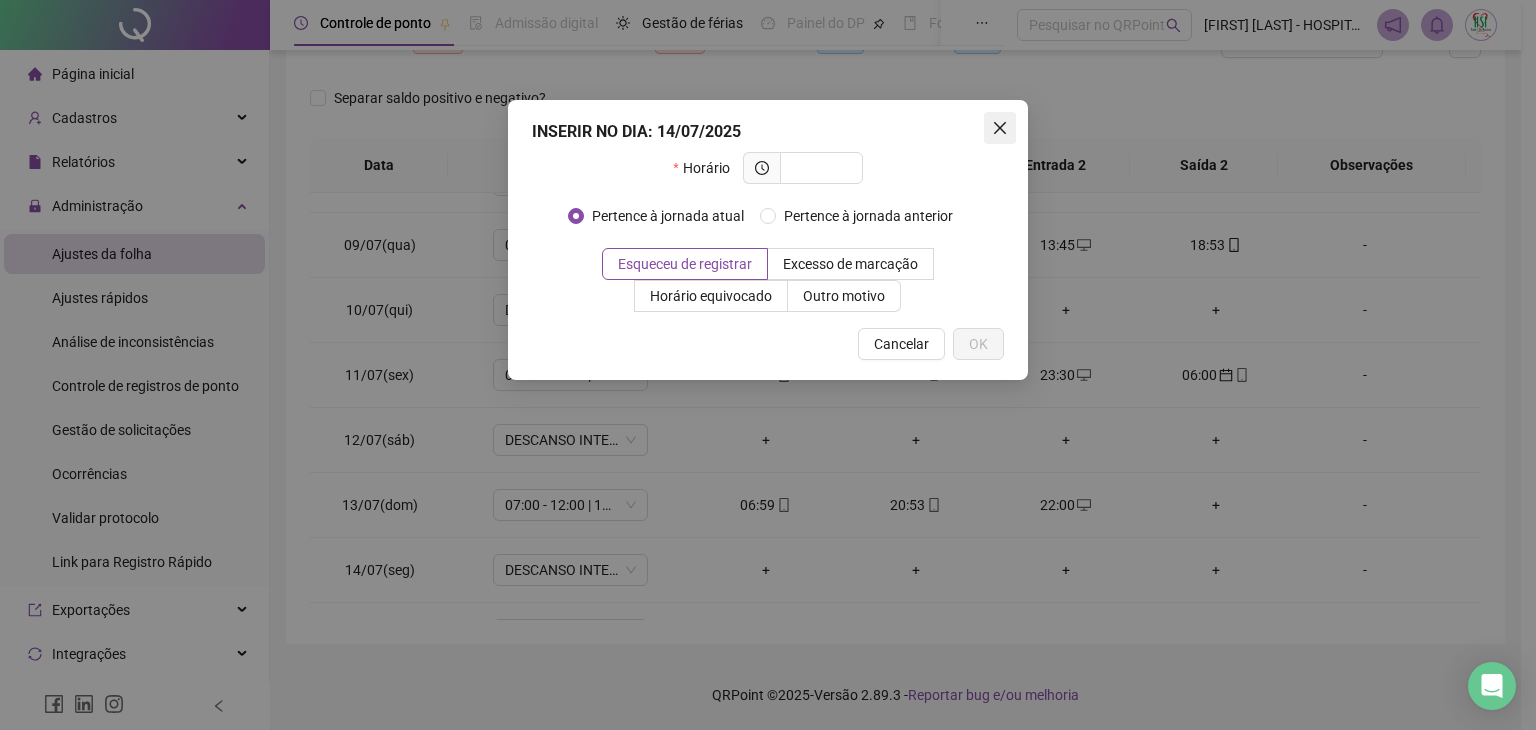 click at bounding box center (1000, 128) 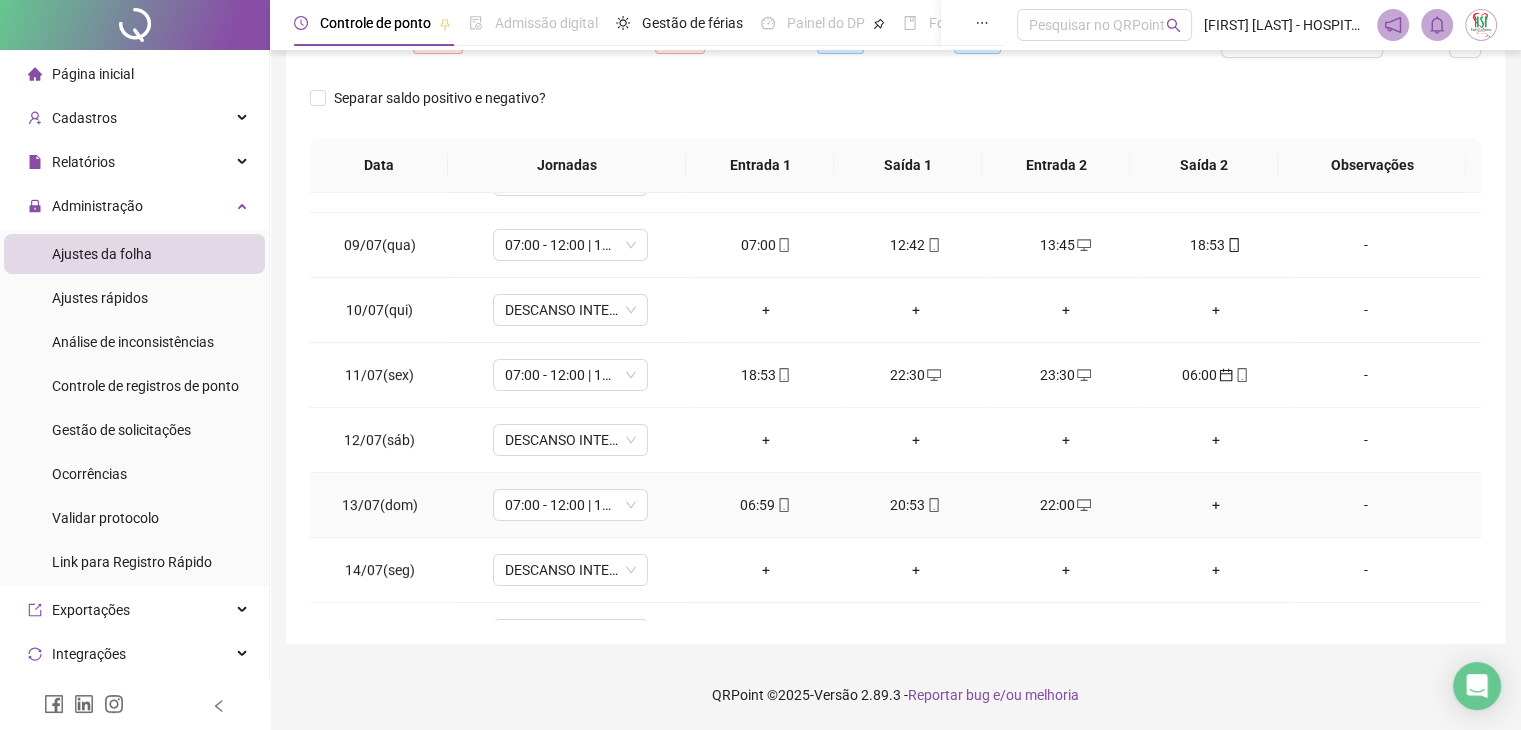 click 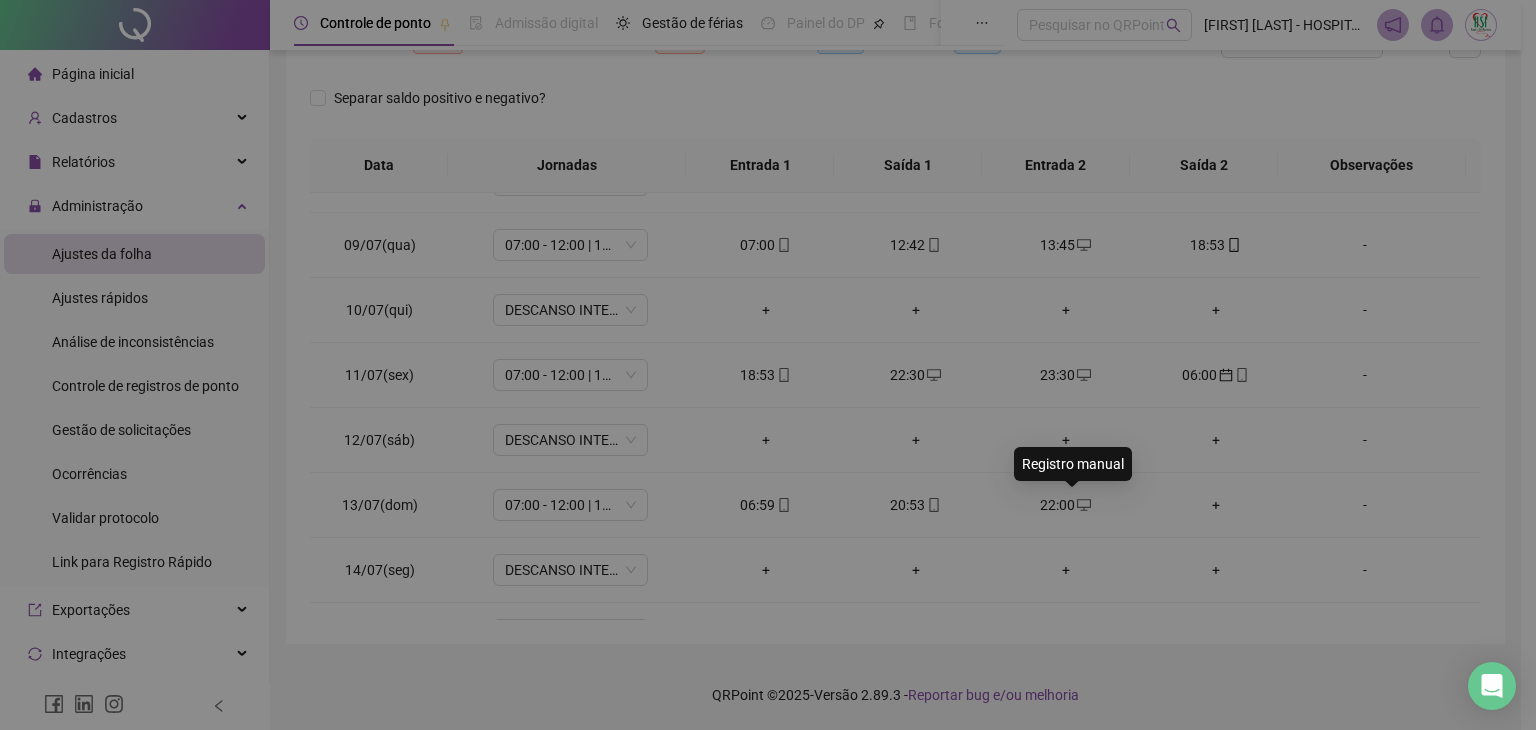 type on "**********" 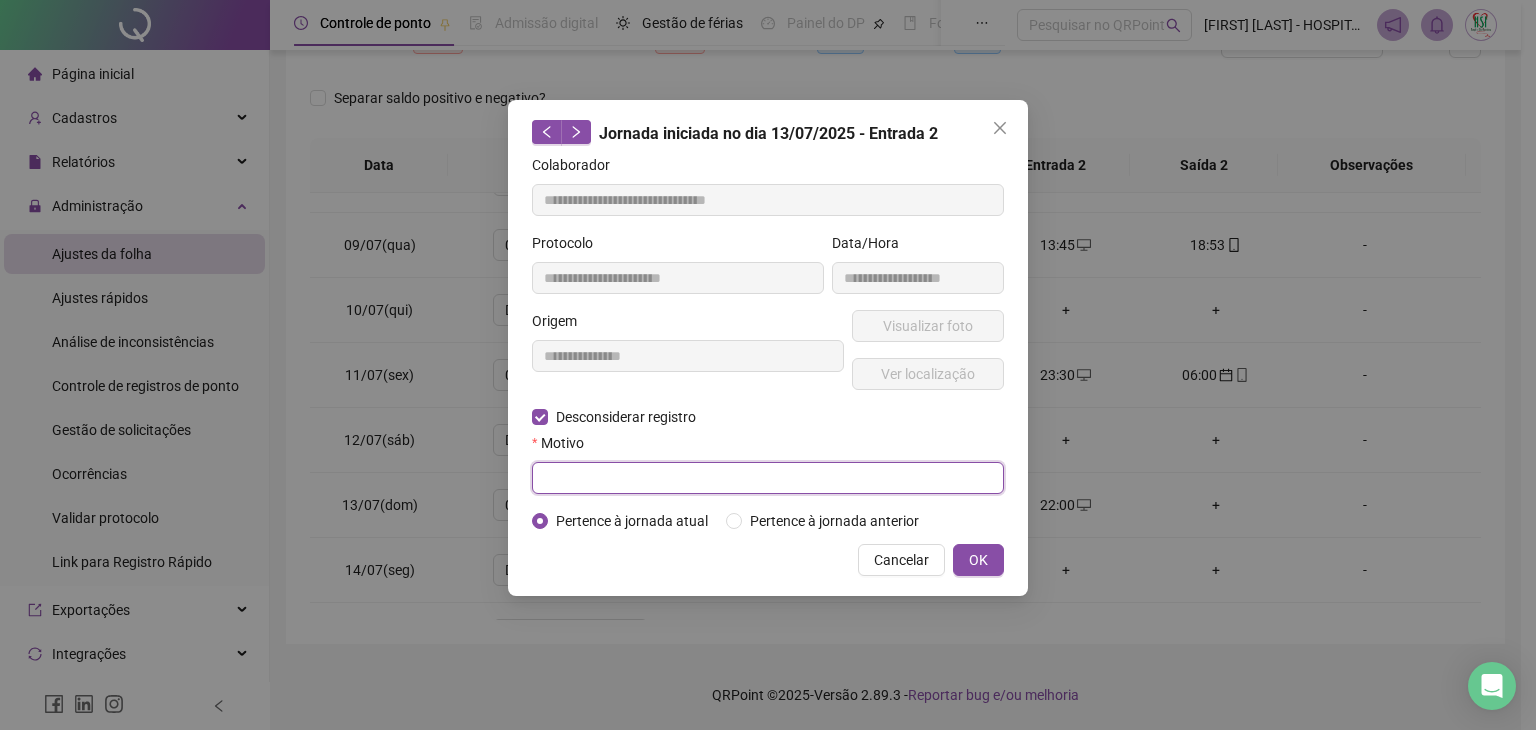 click at bounding box center [768, 478] 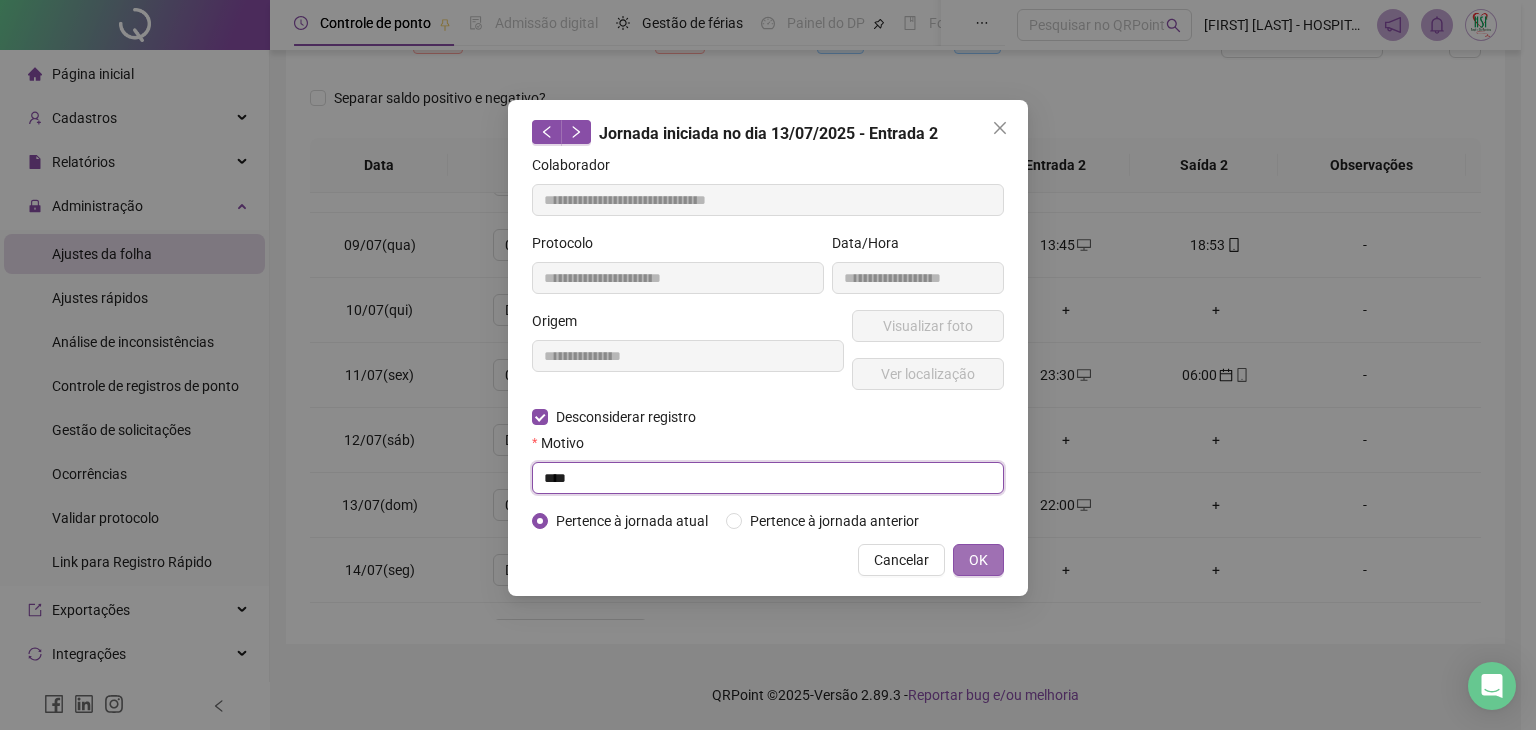 type on "****" 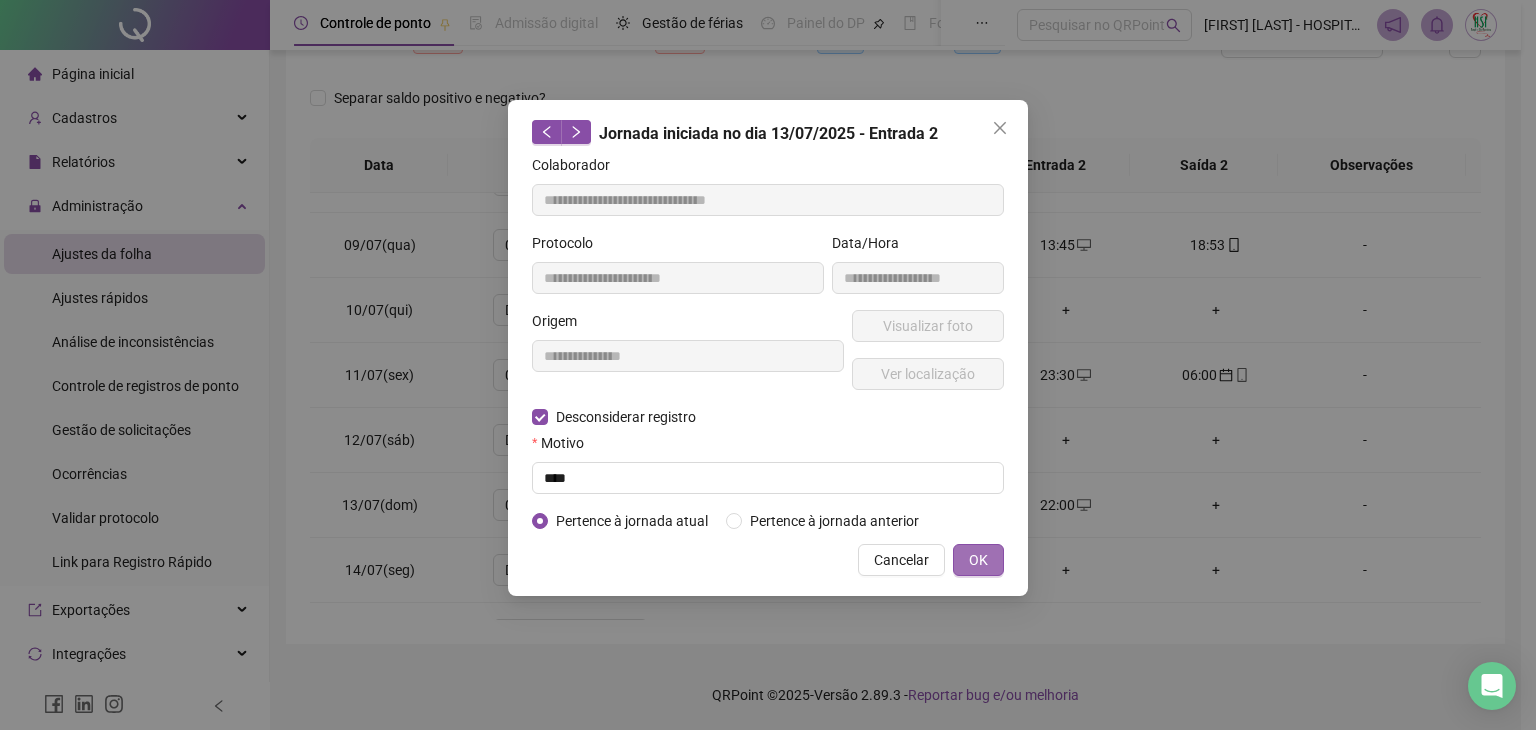 click on "OK" at bounding box center (978, 560) 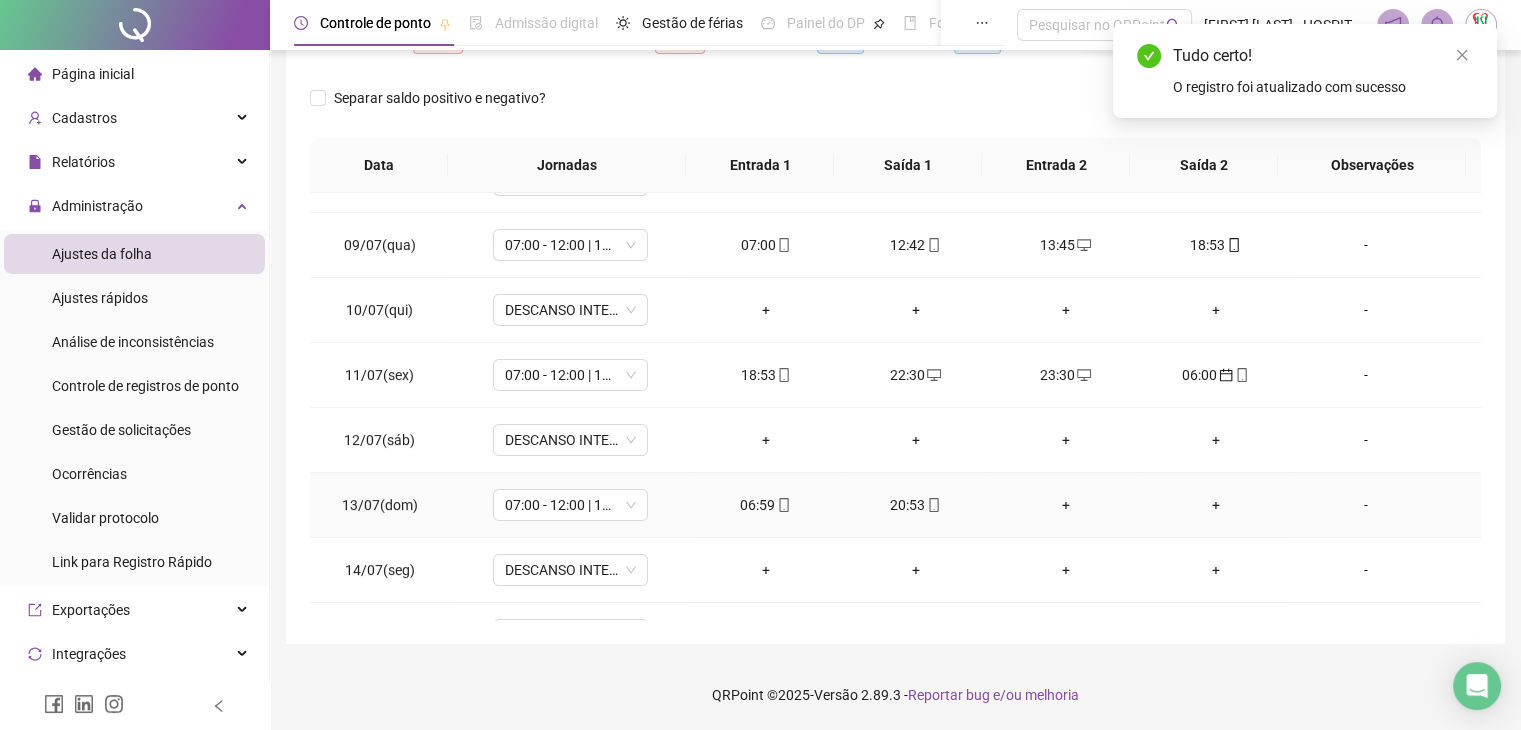 click on "+" at bounding box center [1066, 505] 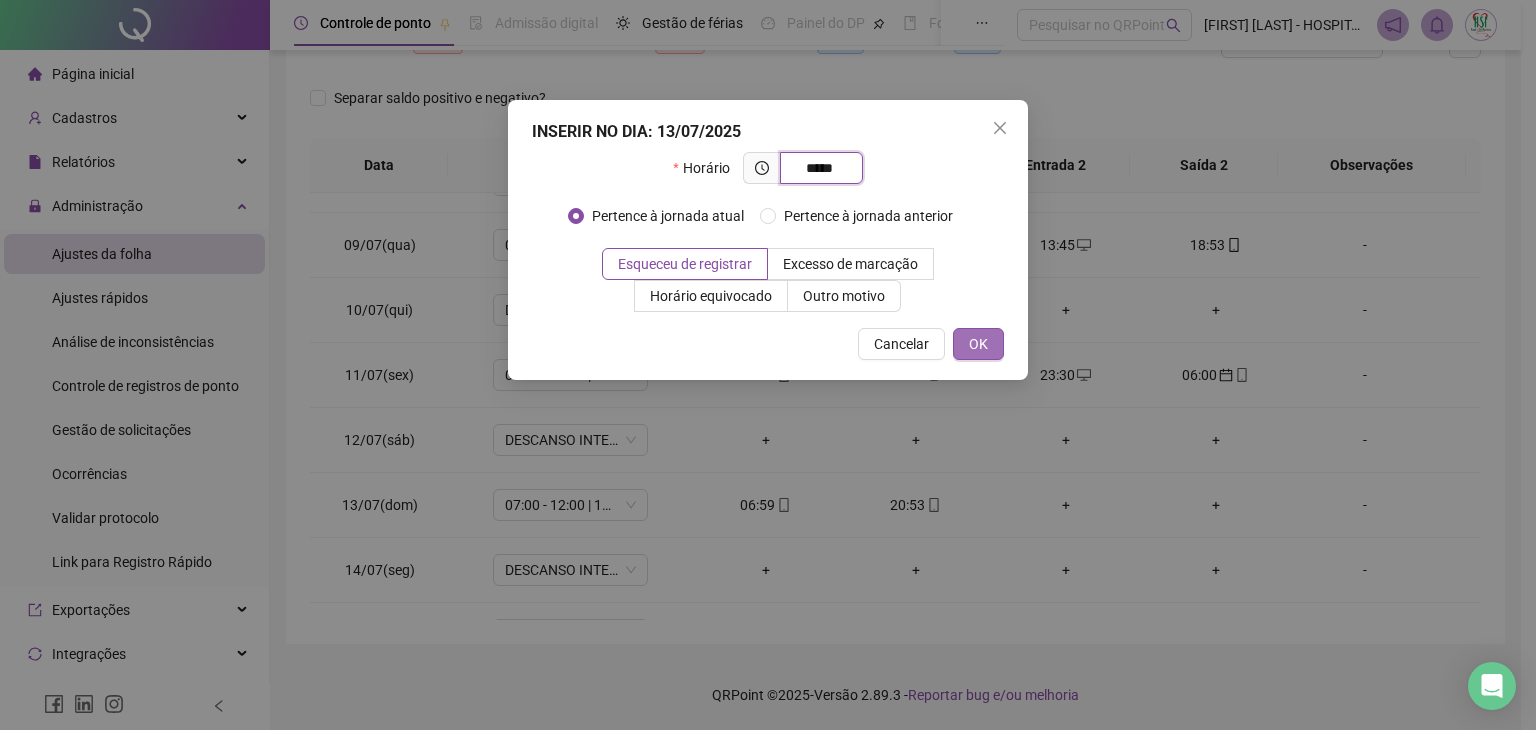 type on "*****" 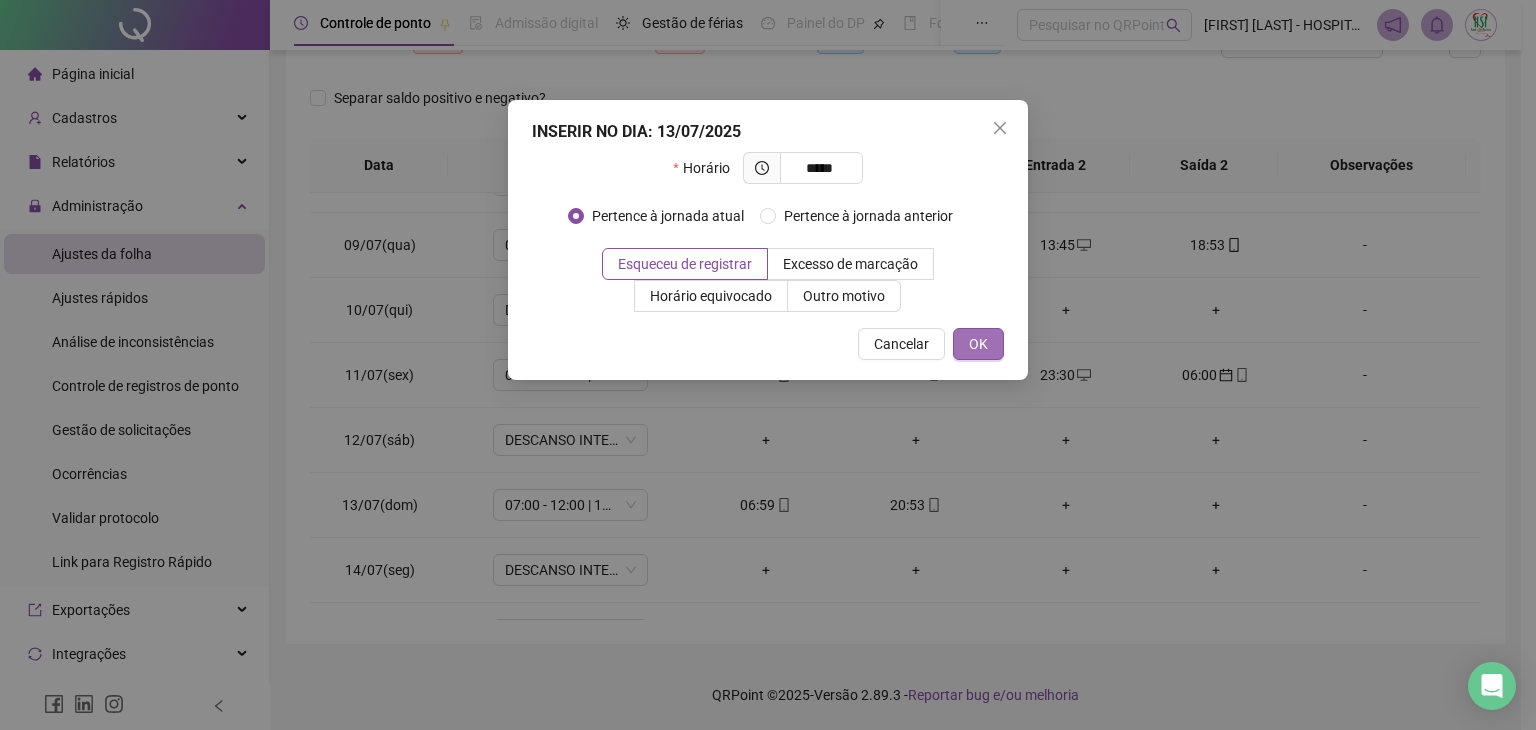 click on "OK" at bounding box center [978, 344] 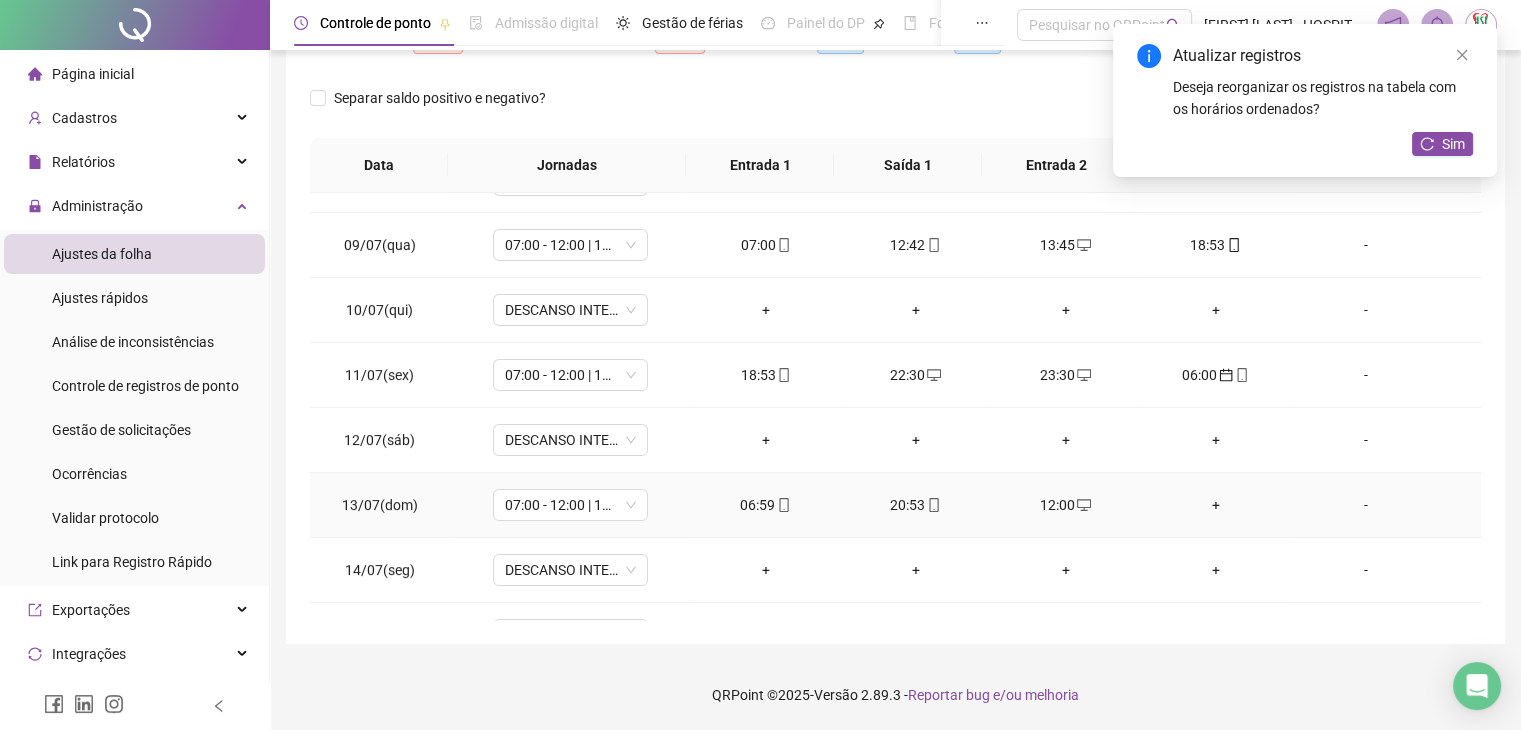 click on "+" at bounding box center (1216, 505) 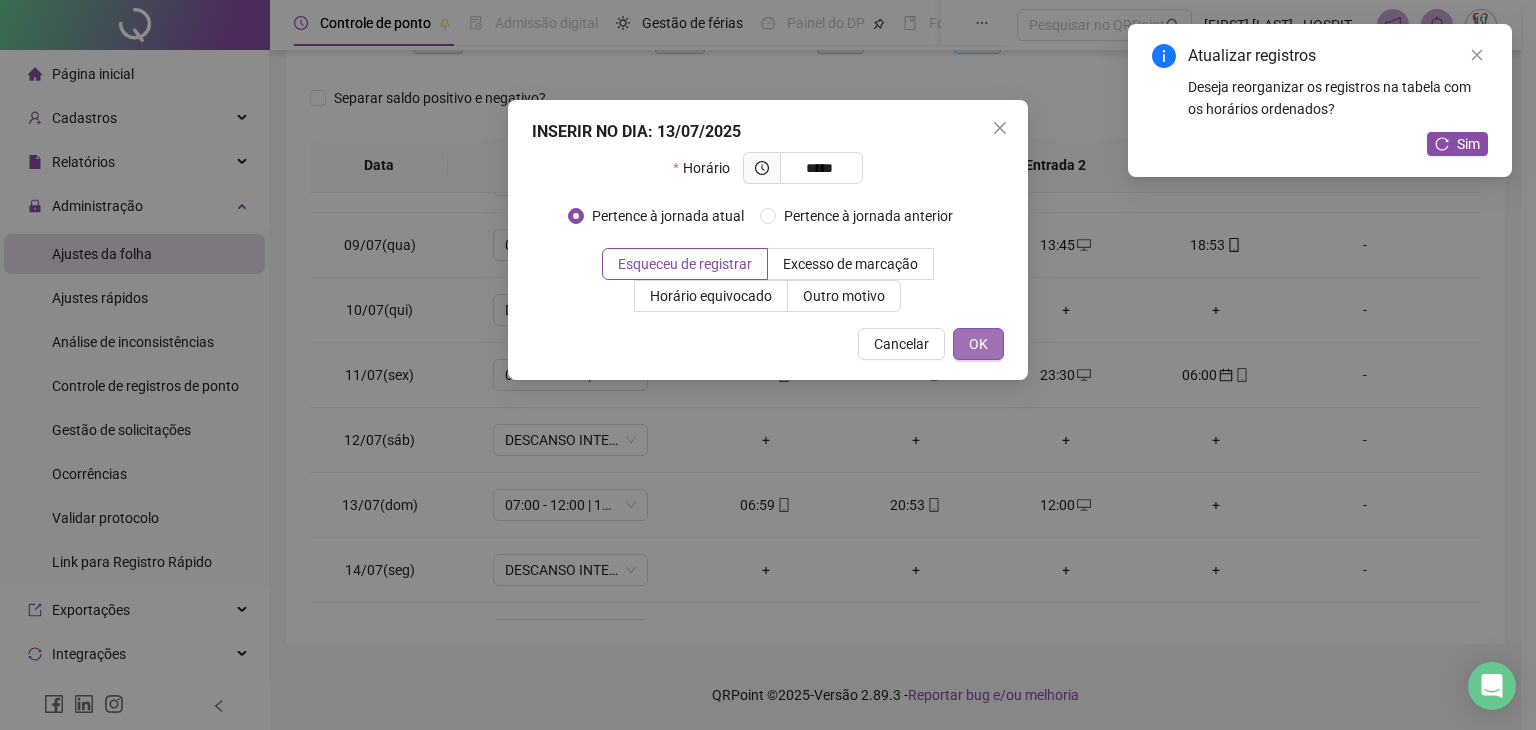 type on "*****" 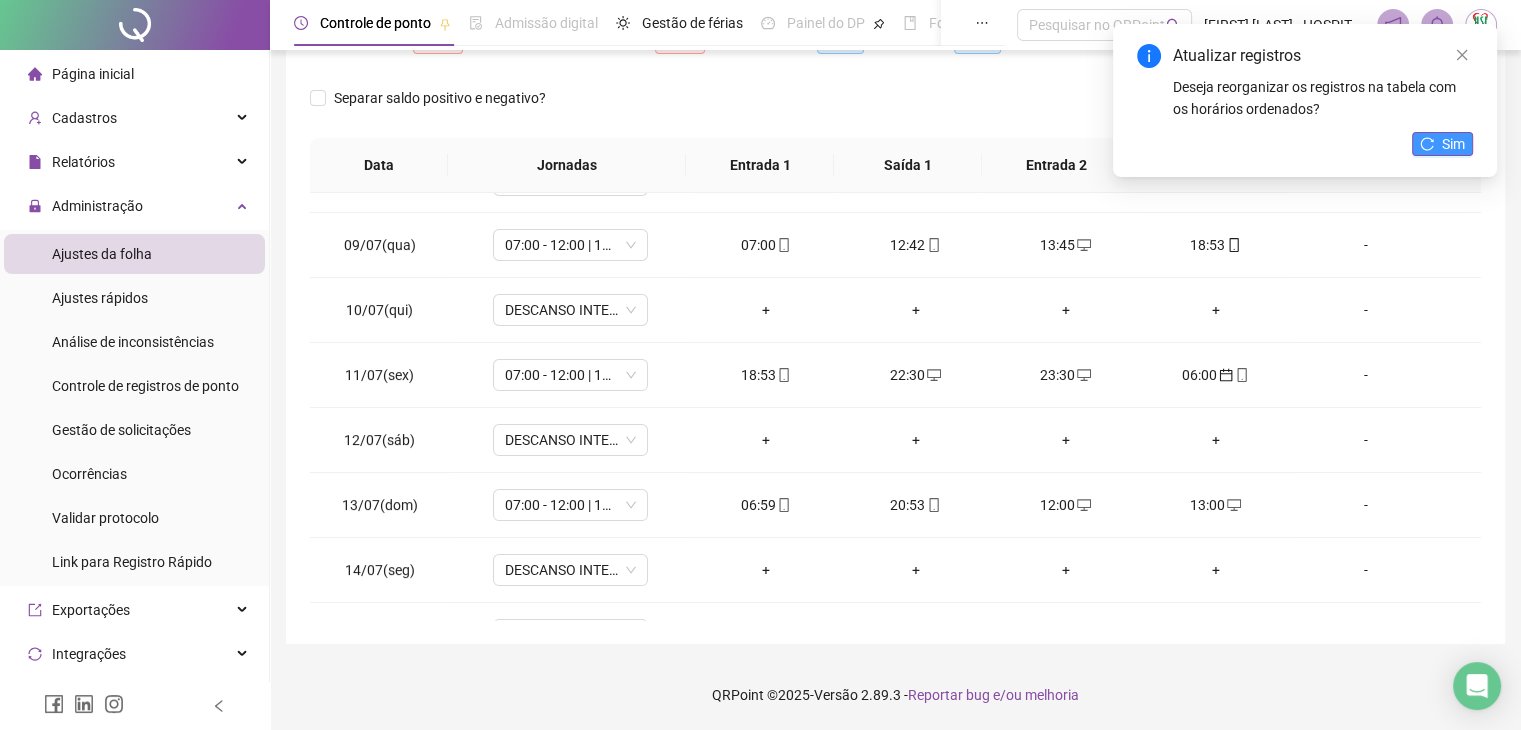 click 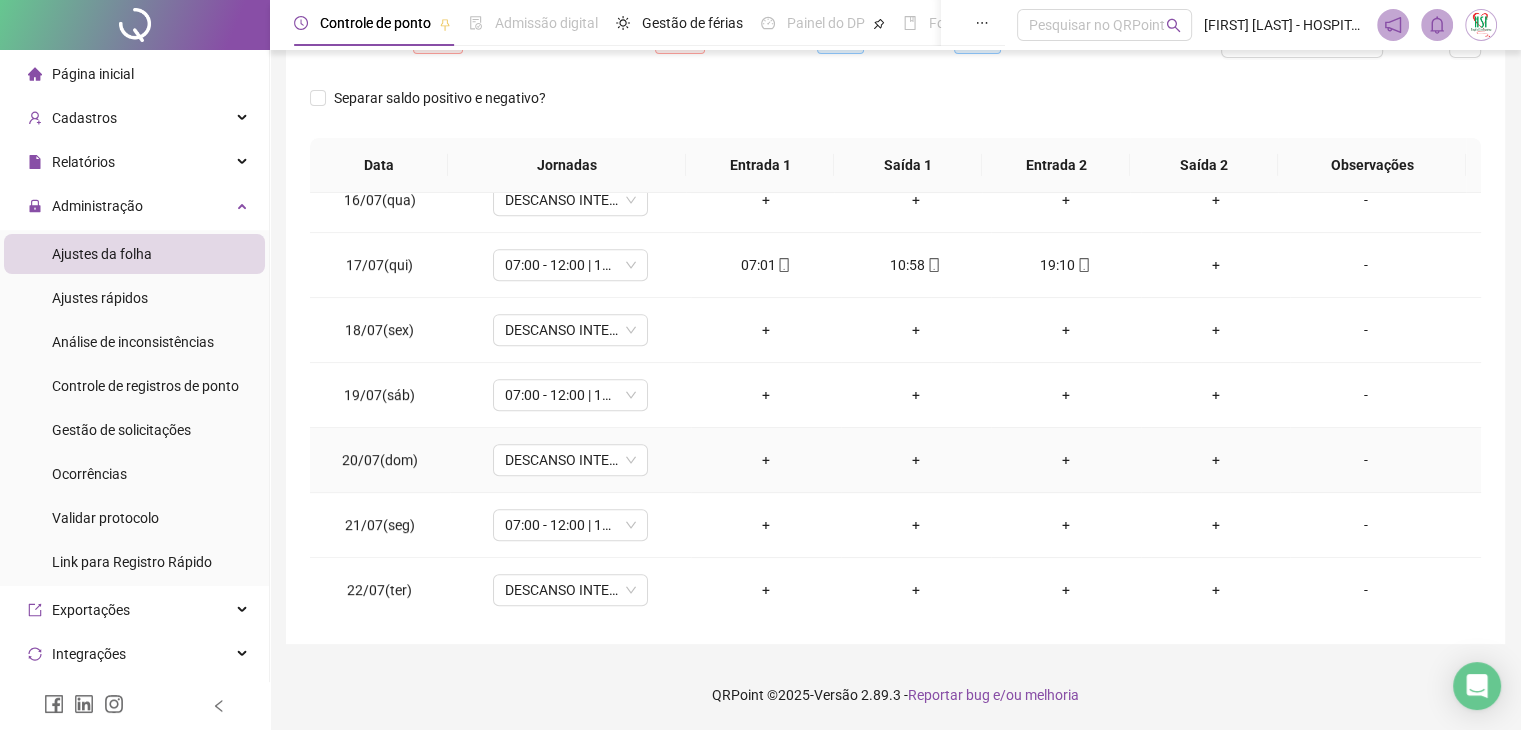 scroll, scrollTop: 900, scrollLeft: 0, axis: vertical 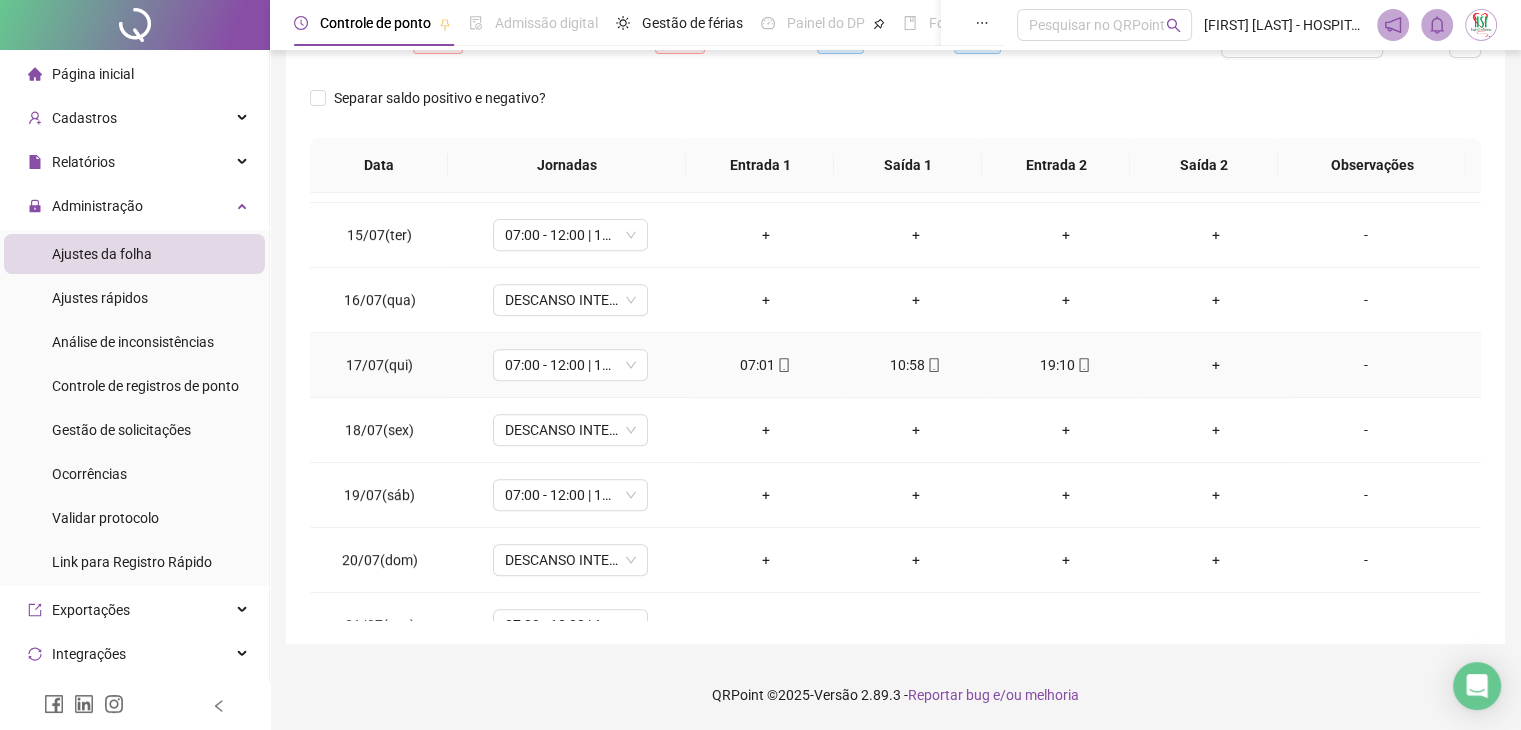 click on "+" at bounding box center [1216, 365] 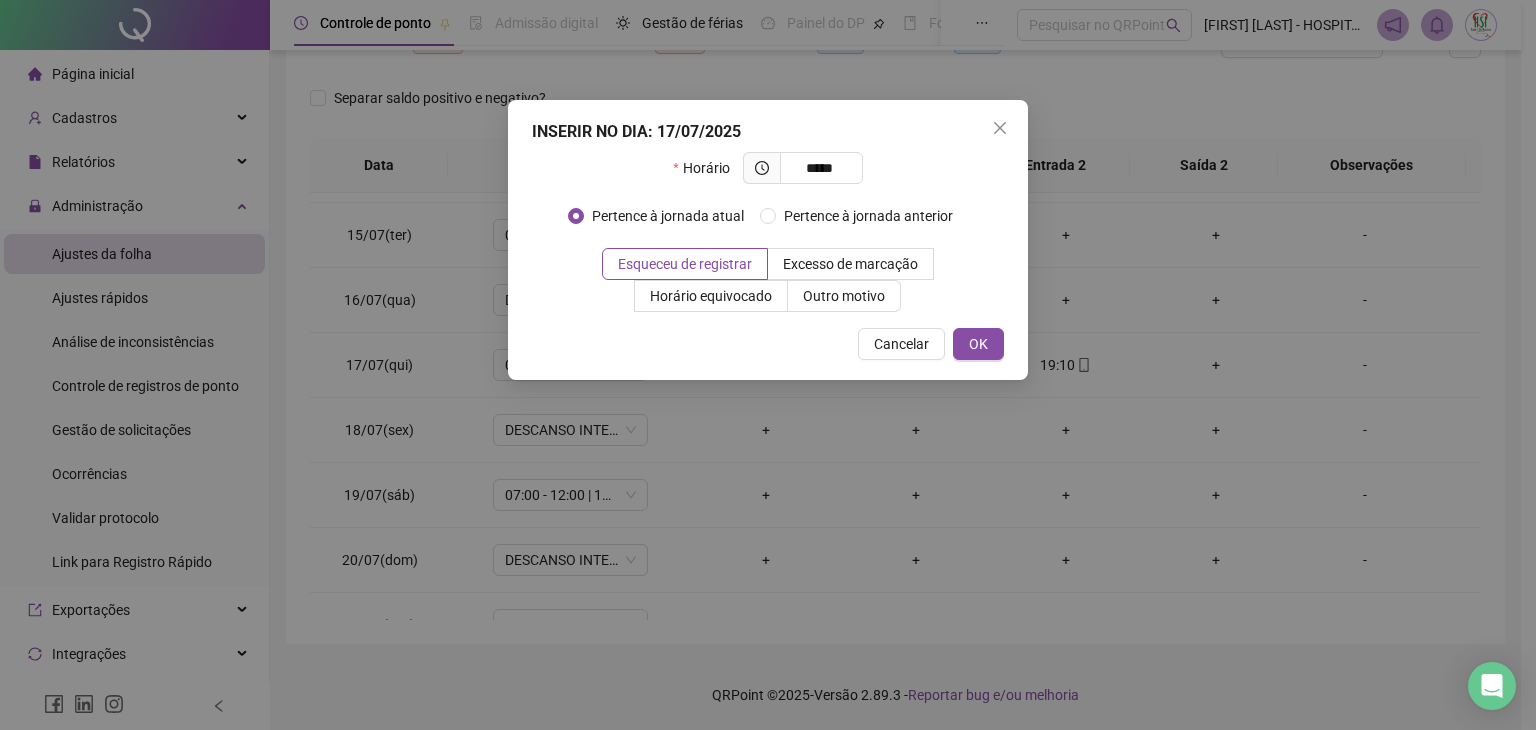 type on "*****" 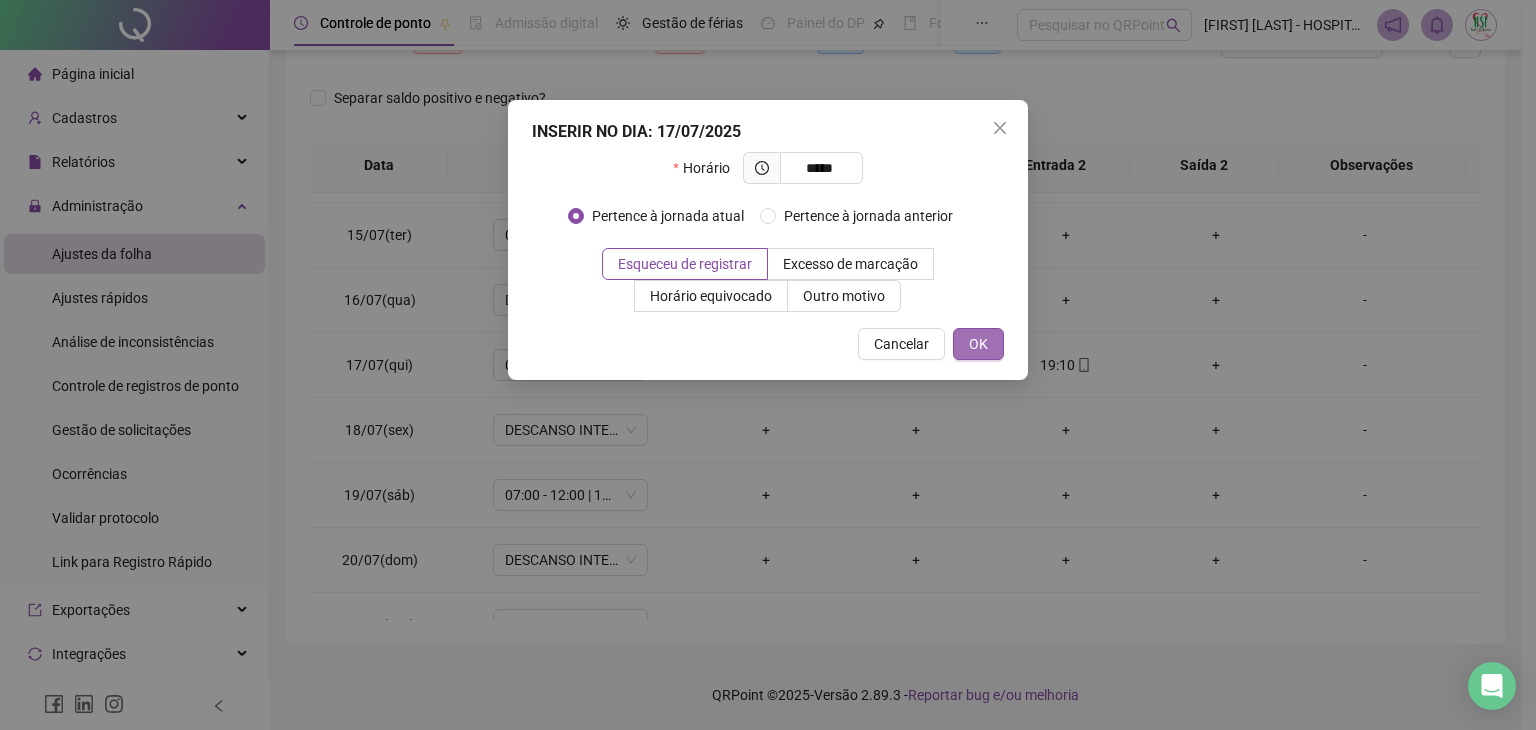 click on "INSERIR NO DIA :   17/07/2025 Horário ***** Pertence à jornada atual Pertence à jornada anterior Esqueceu de registrar Excesso de marcação Horário equivocado Outro motivo Motivo Cancelar OK" at bounding box center [768, 240] 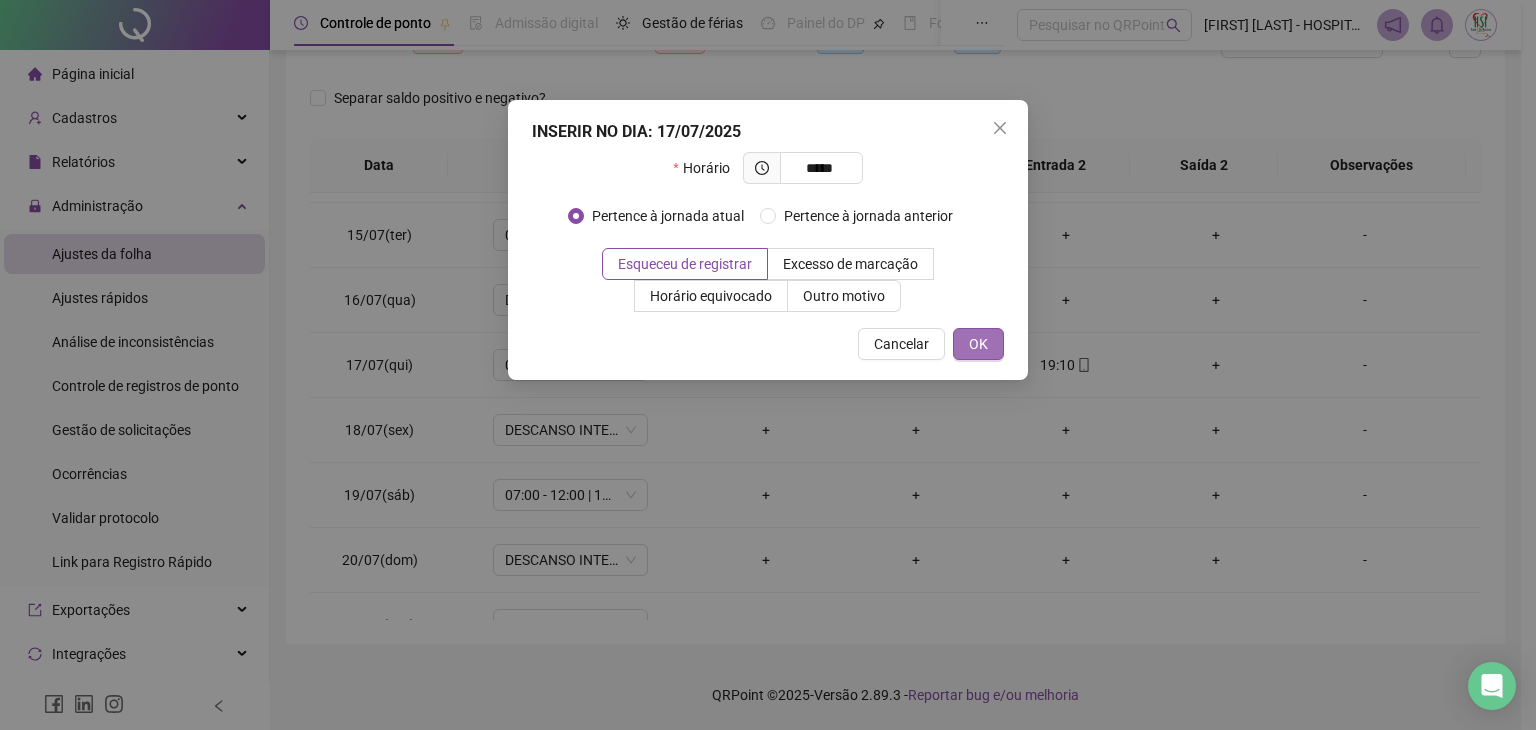 click on "OK" at bounding box center [978, 344] 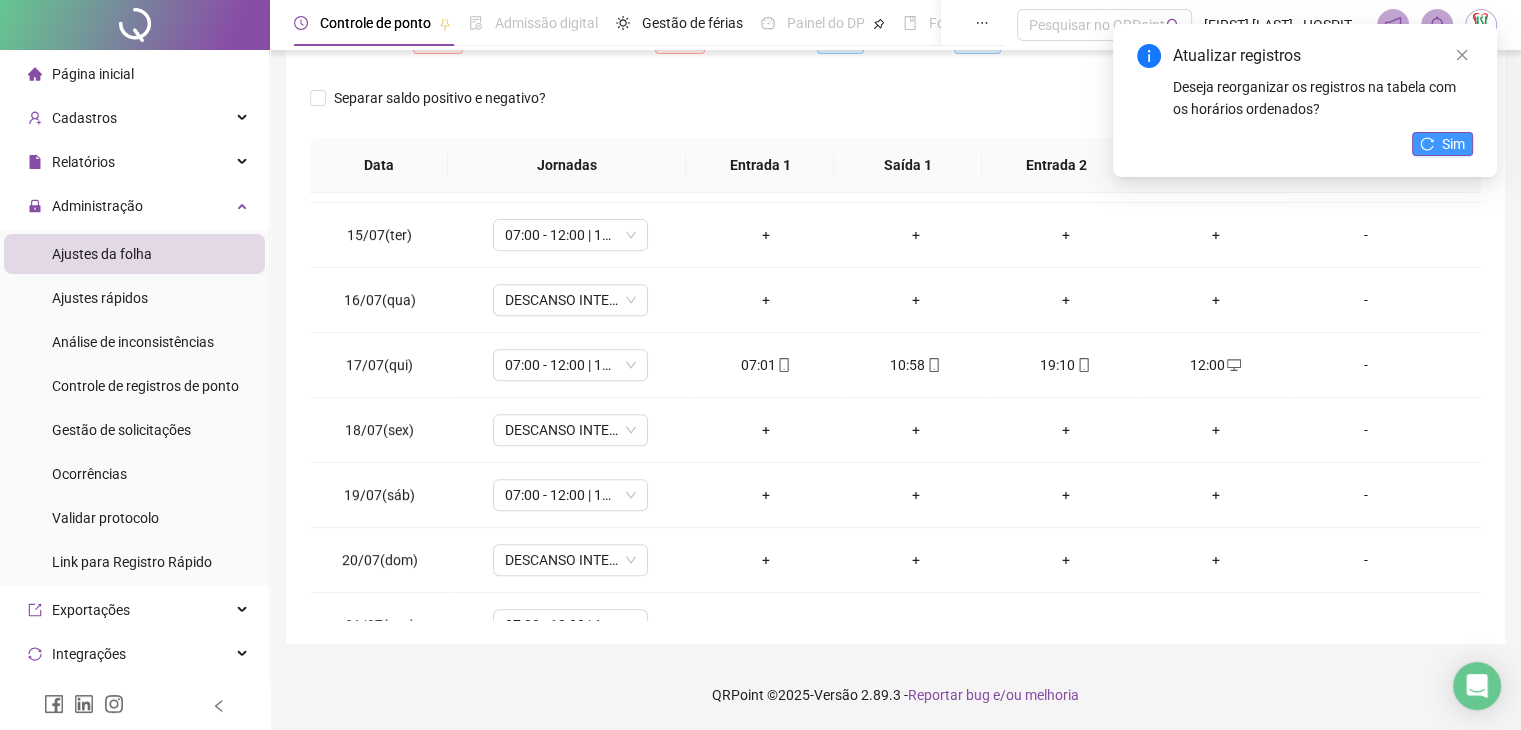 click on "Sim" at bounding box center [1442, 144] 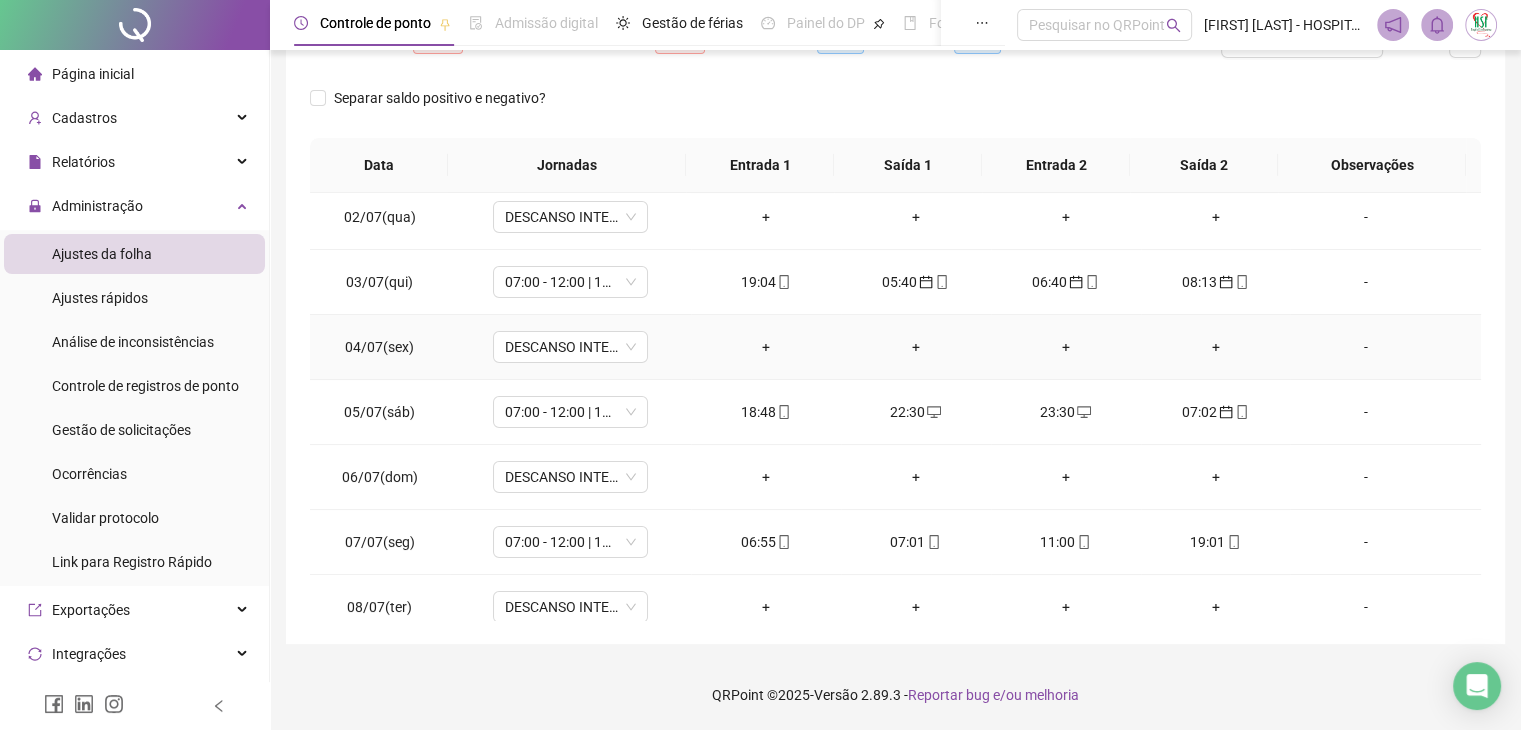 scroll, scrollTop: 0, scrollLeft: 0, axis: both 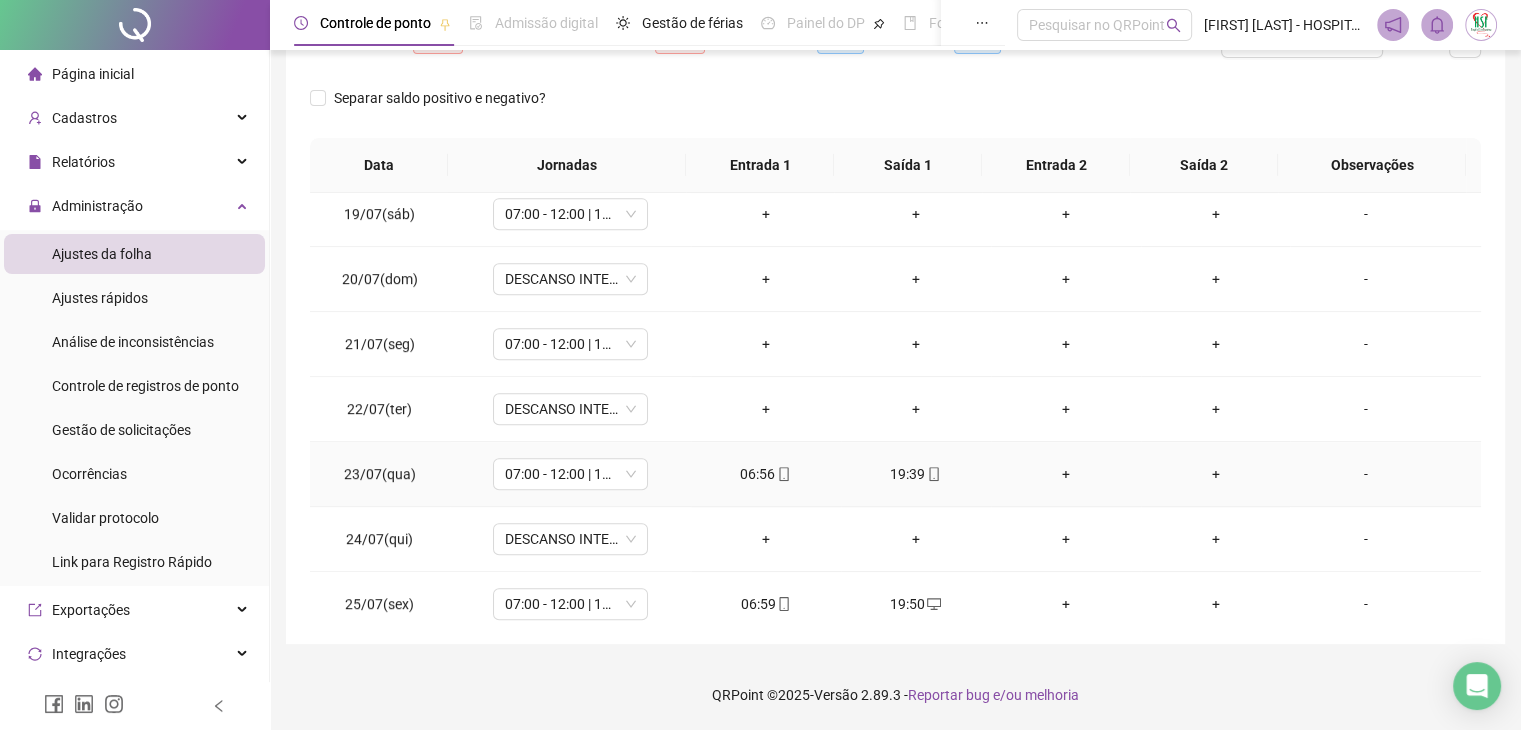 click on "+" at bounding box center [1066, 474] 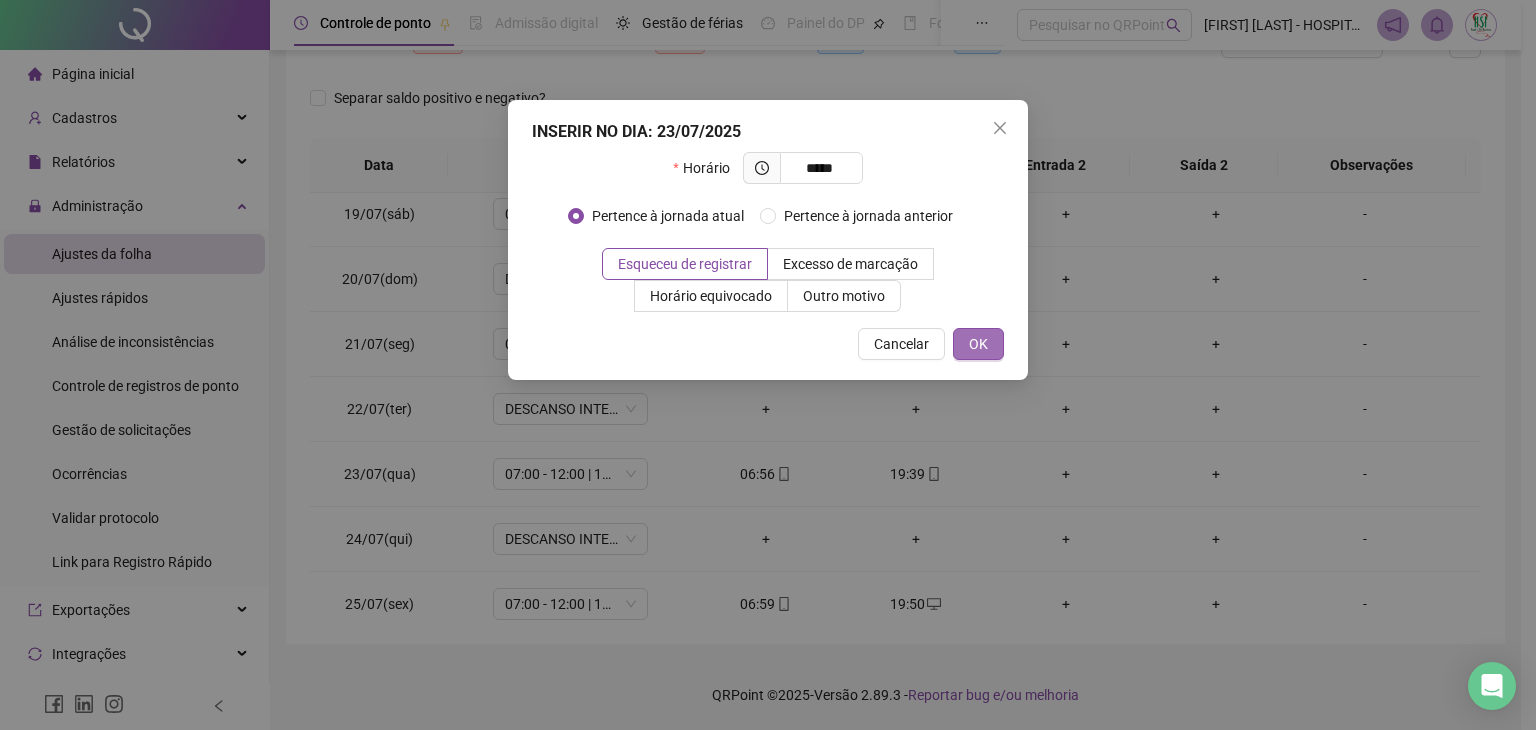 type on "*****" 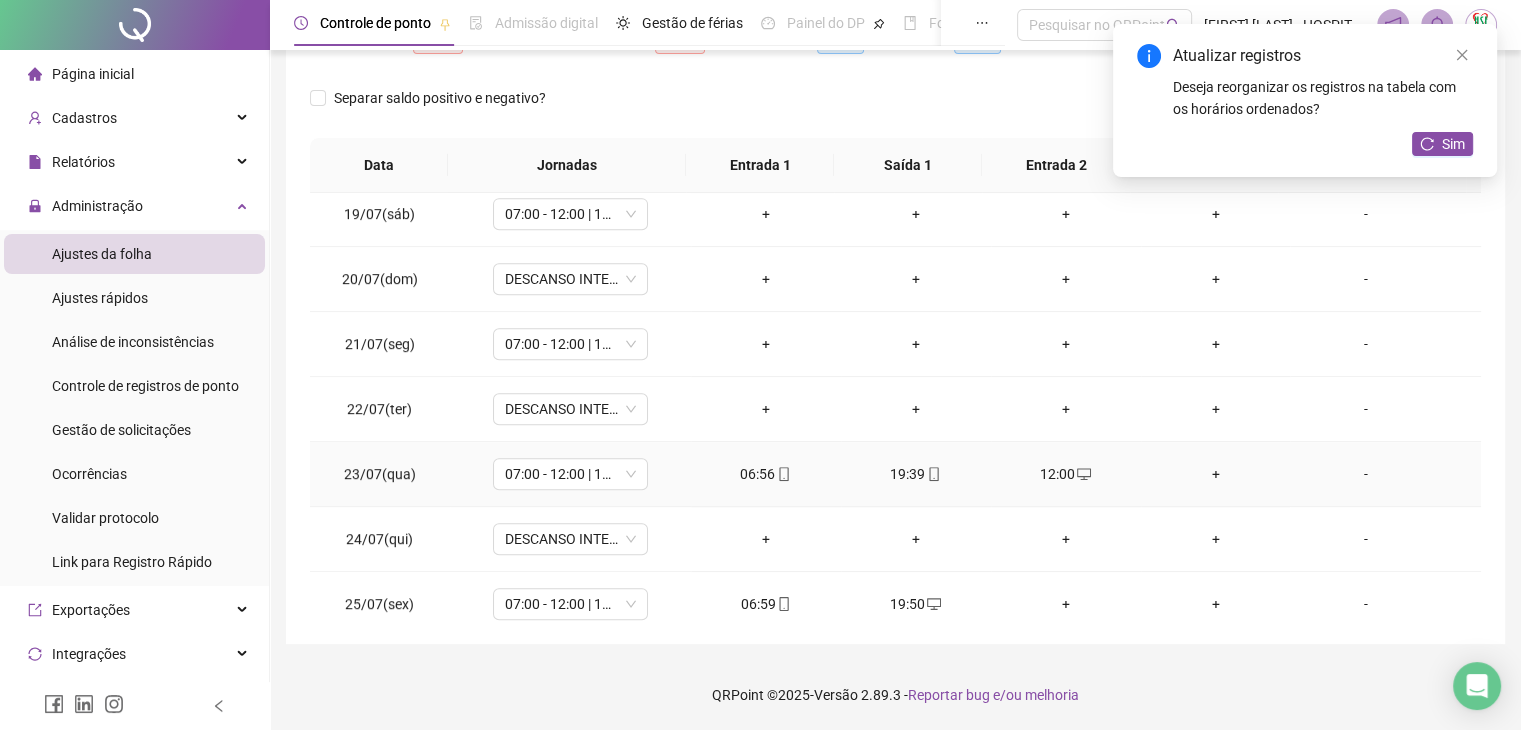 click on "+" at bounding box center [1216, 474] 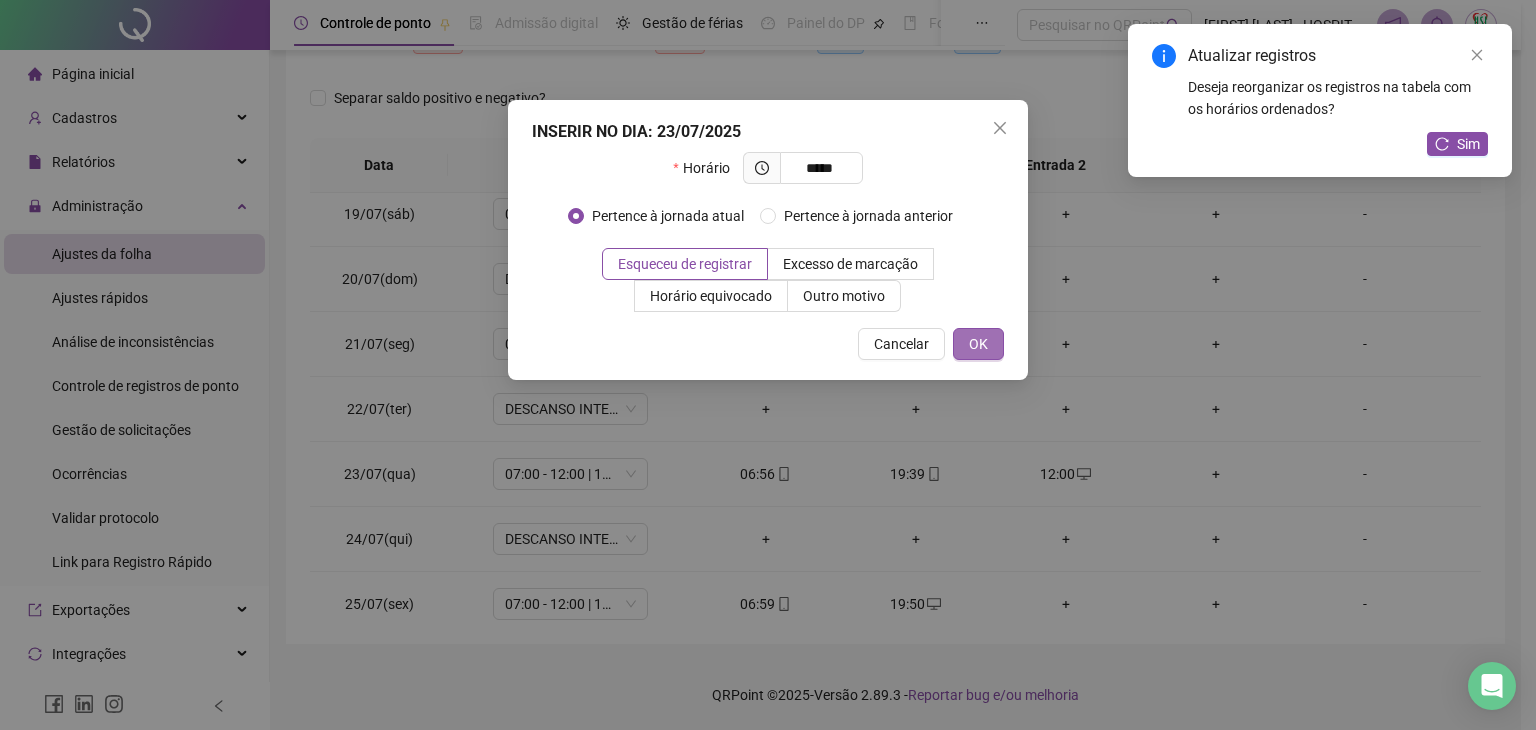 type on "*****" 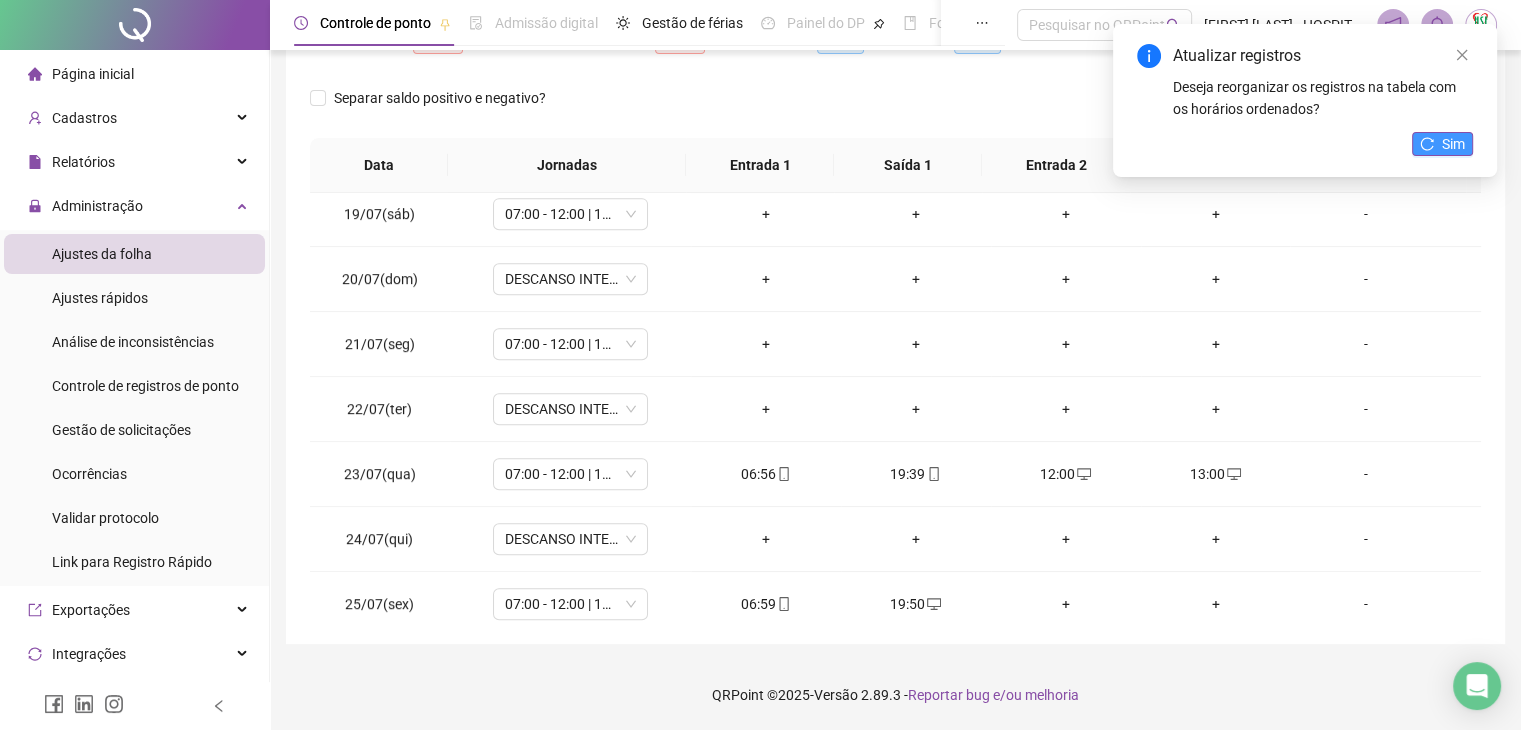 click on "Sim" at bounding box center (1453, 144) 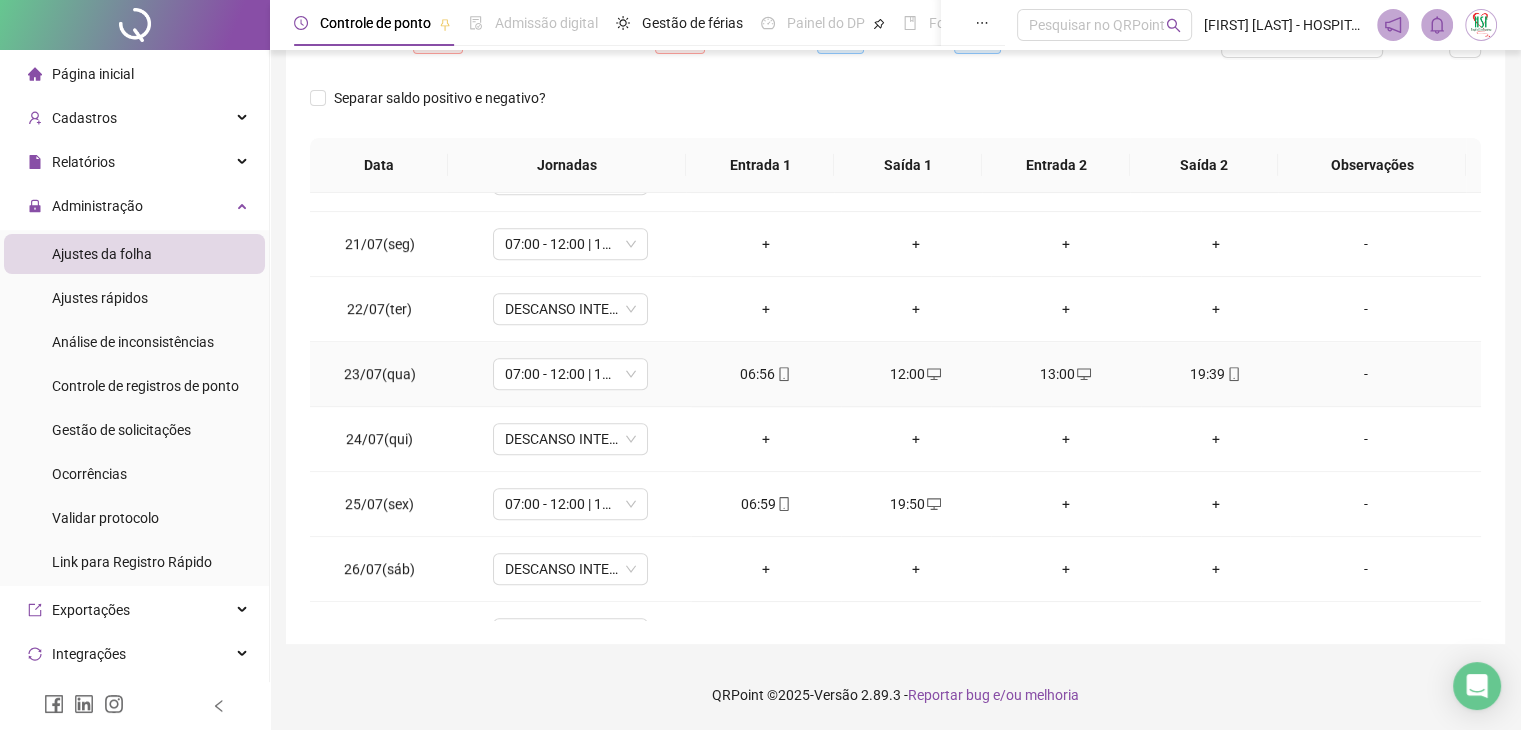 scroll, scrollTop: 1381, scrollLeft: 0, axis: vertical 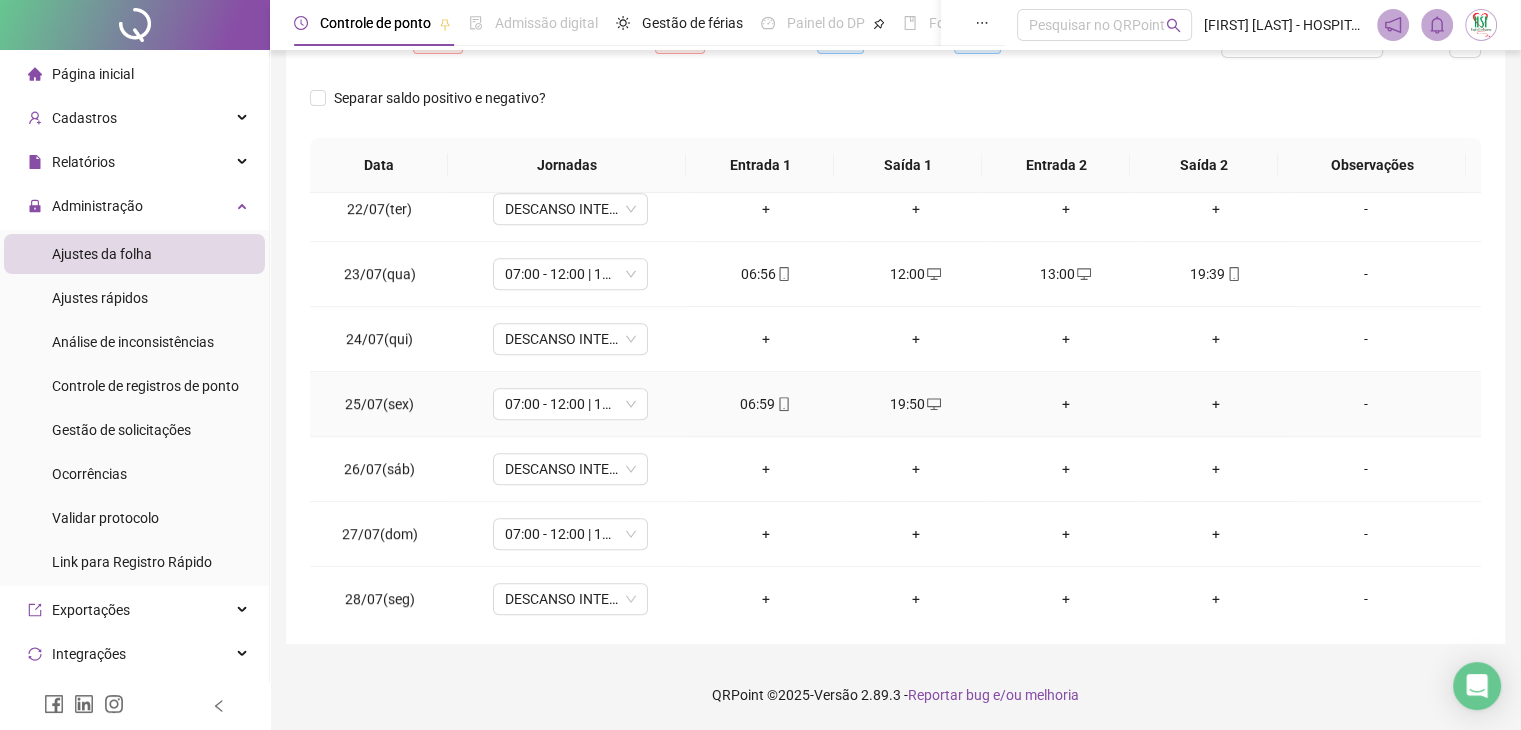 click on "+" at bounding box center (1066, 404) 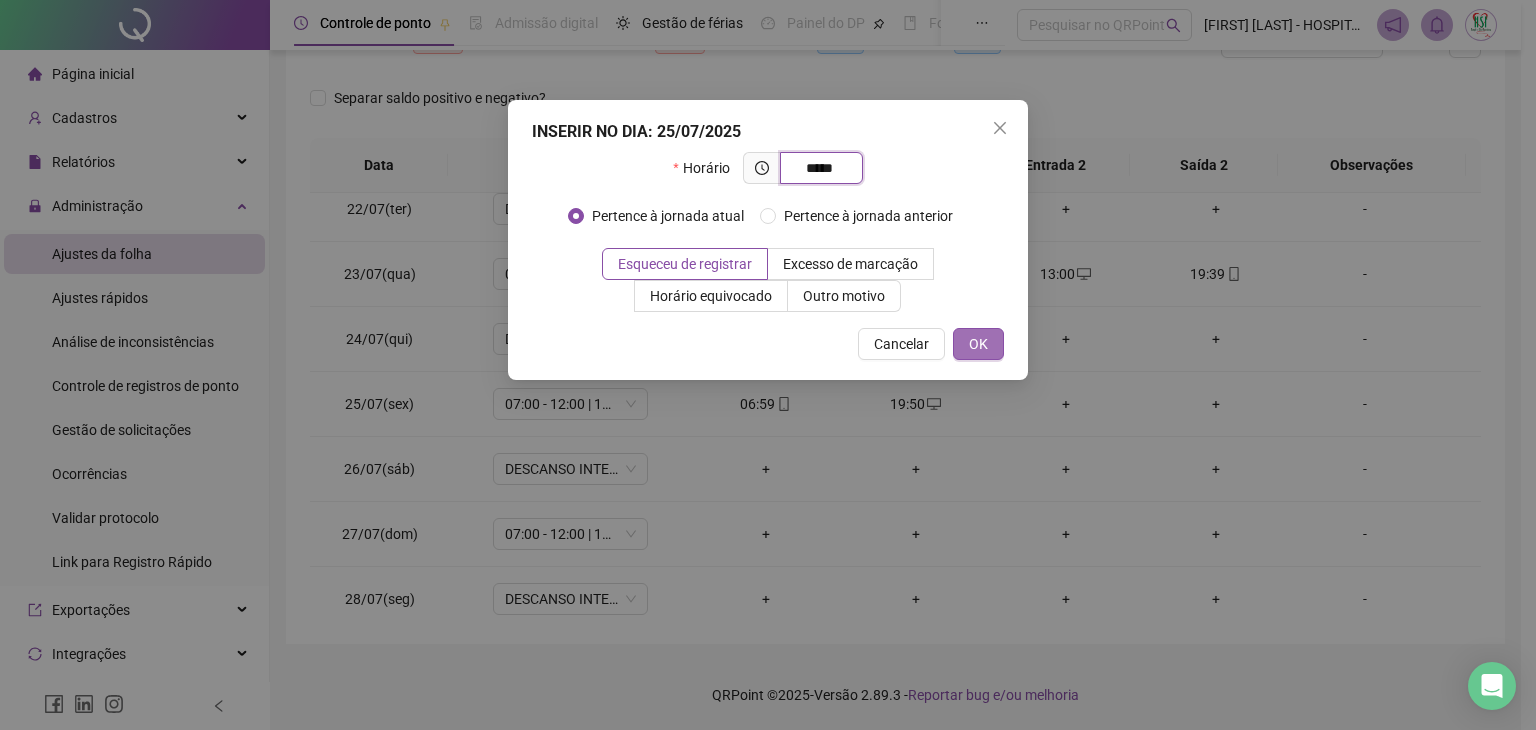 type on "*****" 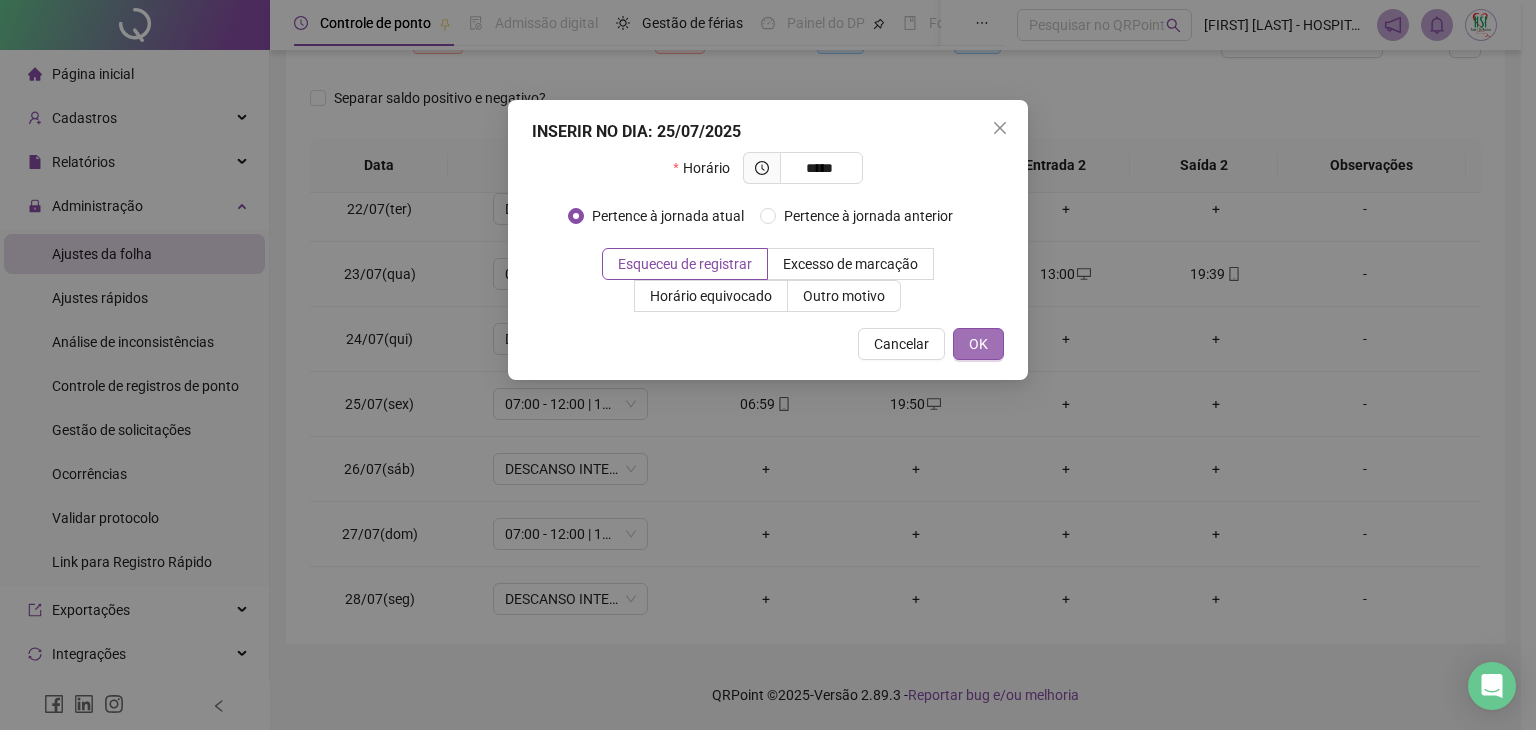 click on "OK" at bounding box center (978, 344) 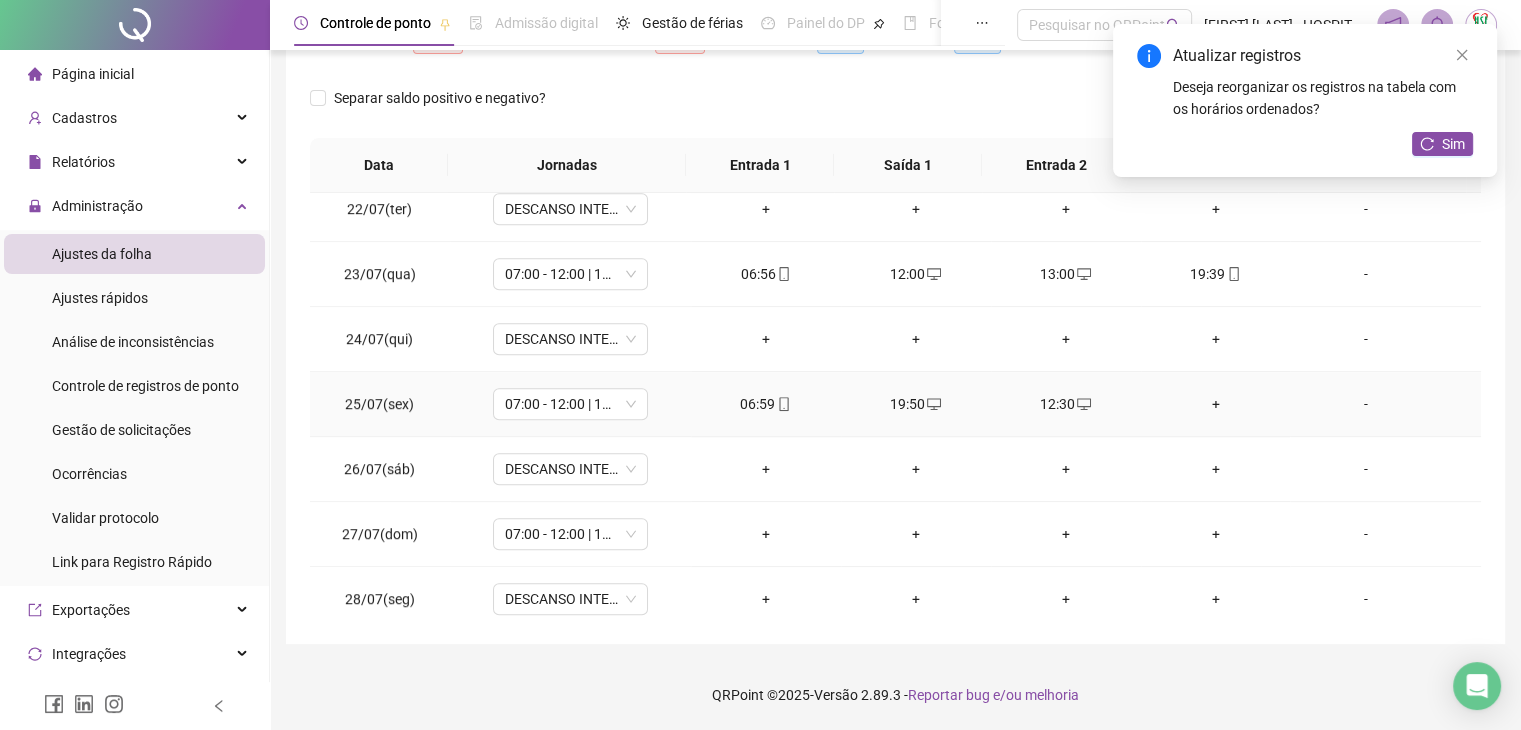 click on "+" at bounding box center [1216, 404] 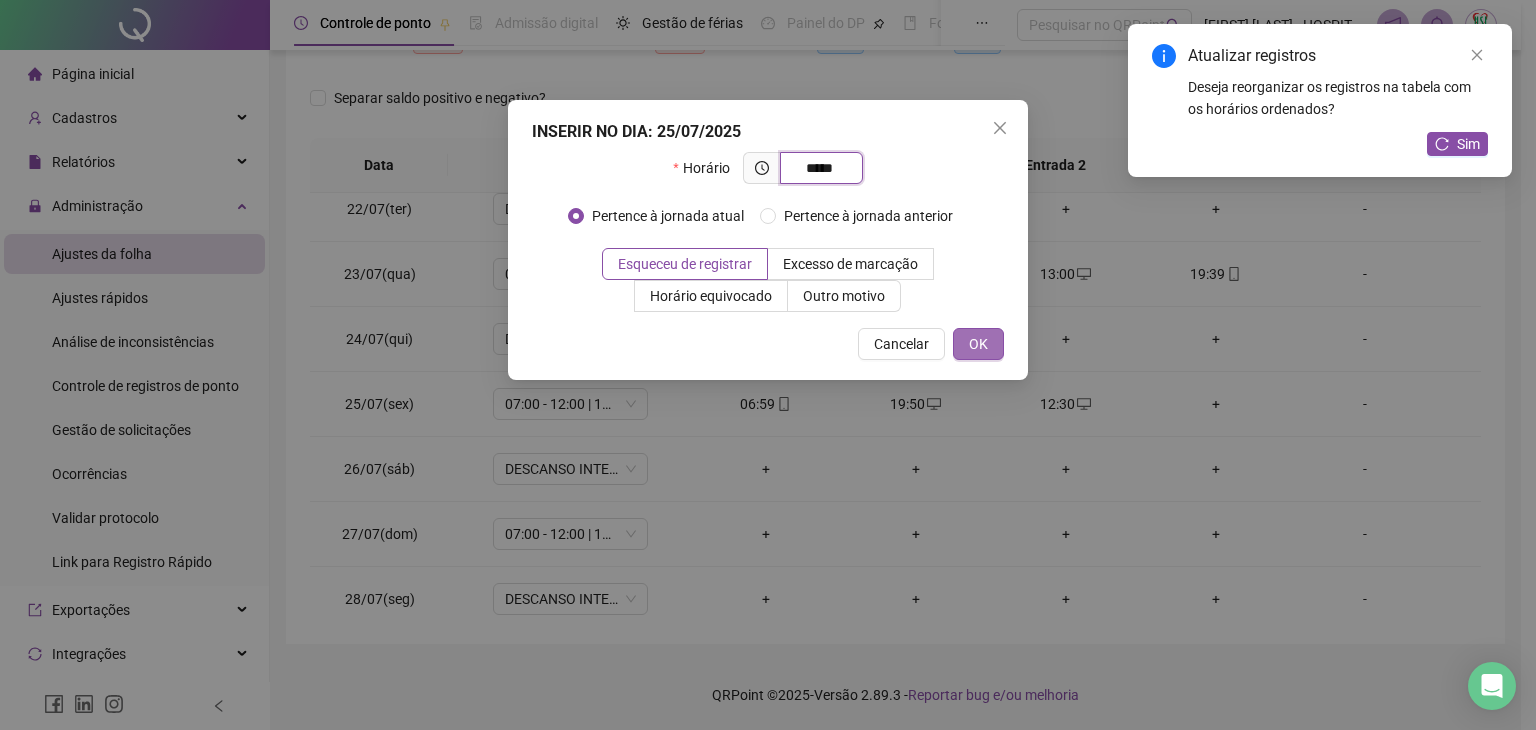 type on "*****" 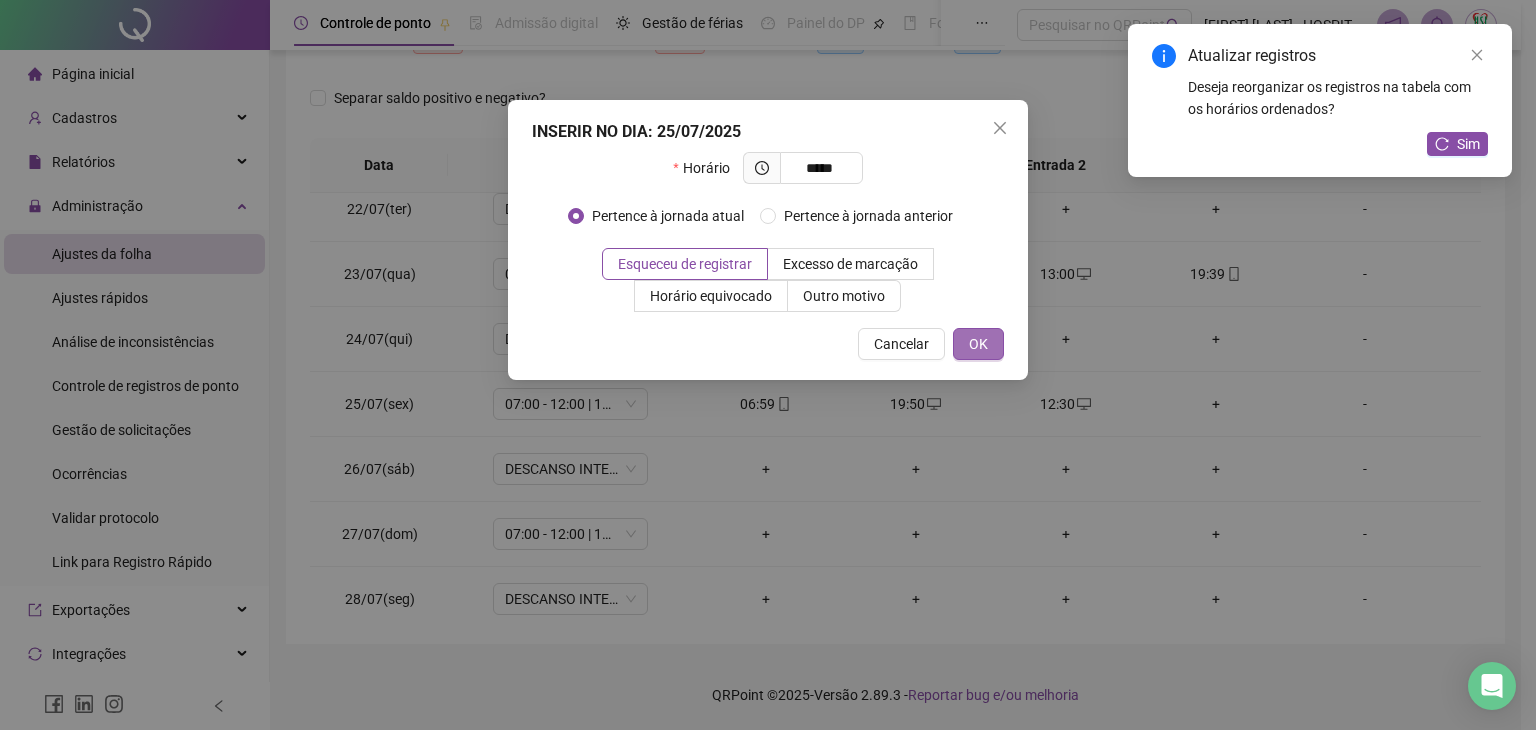 click on "OK" at bounding box center [978, 344] 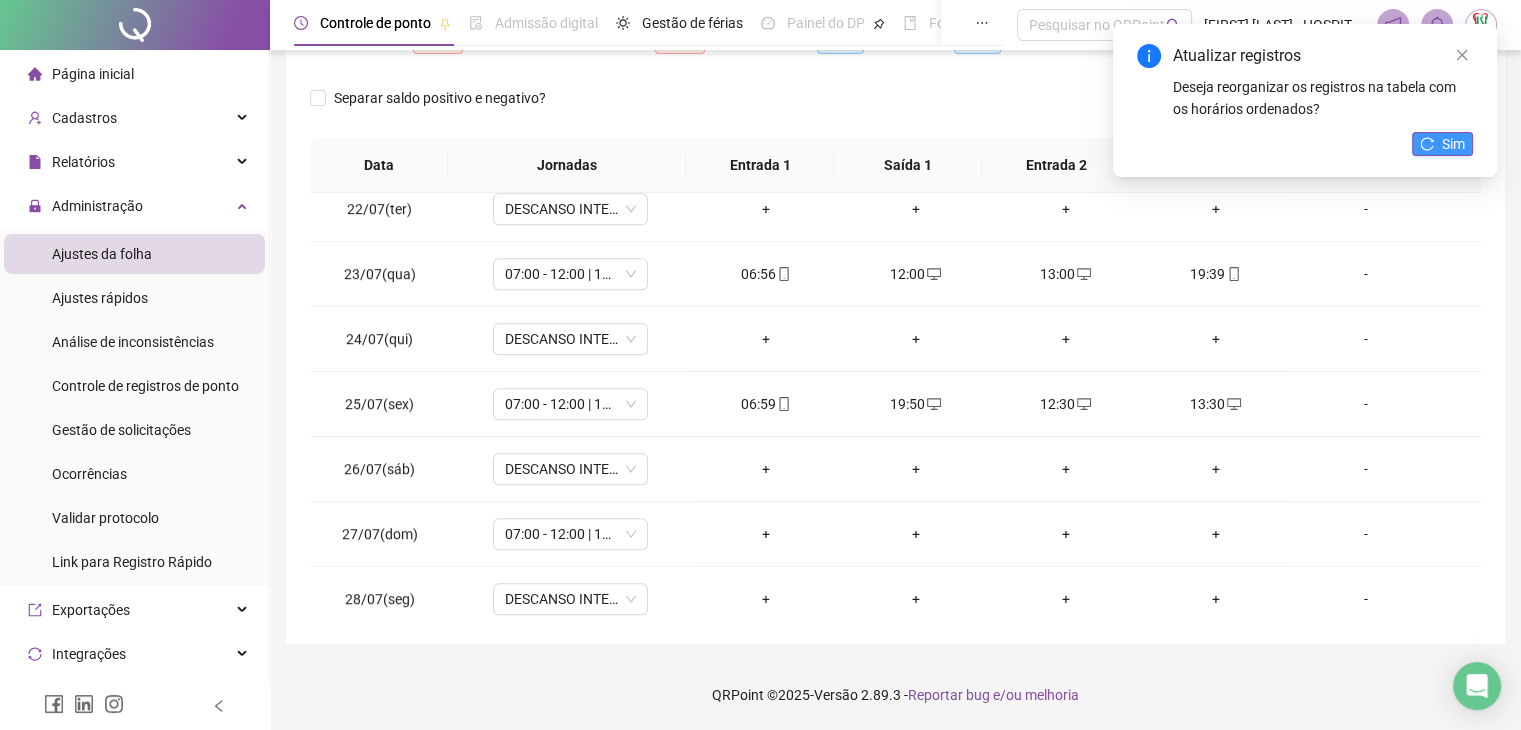 click 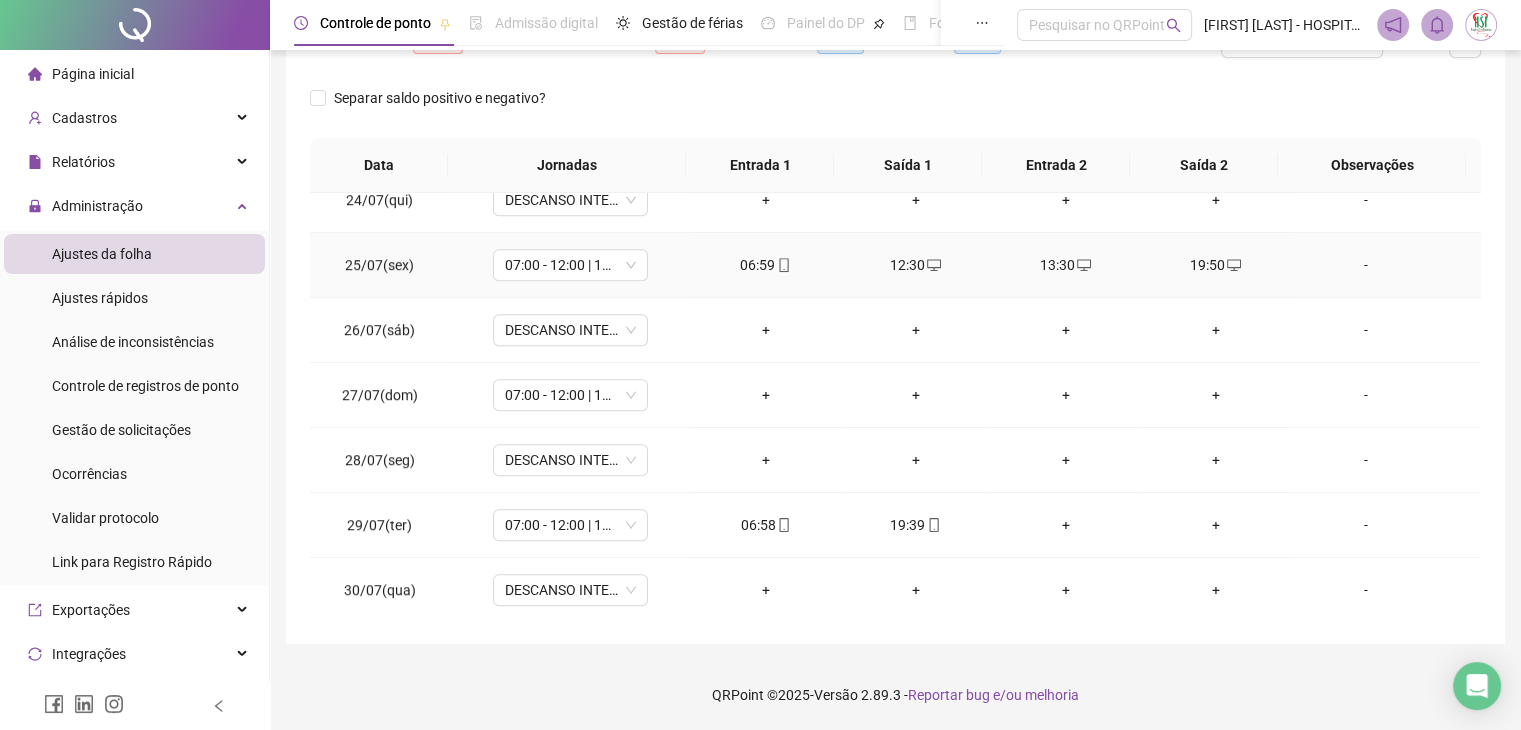 scroll, scrollTop: 1581, scrollLeft: 0, axis: vertical 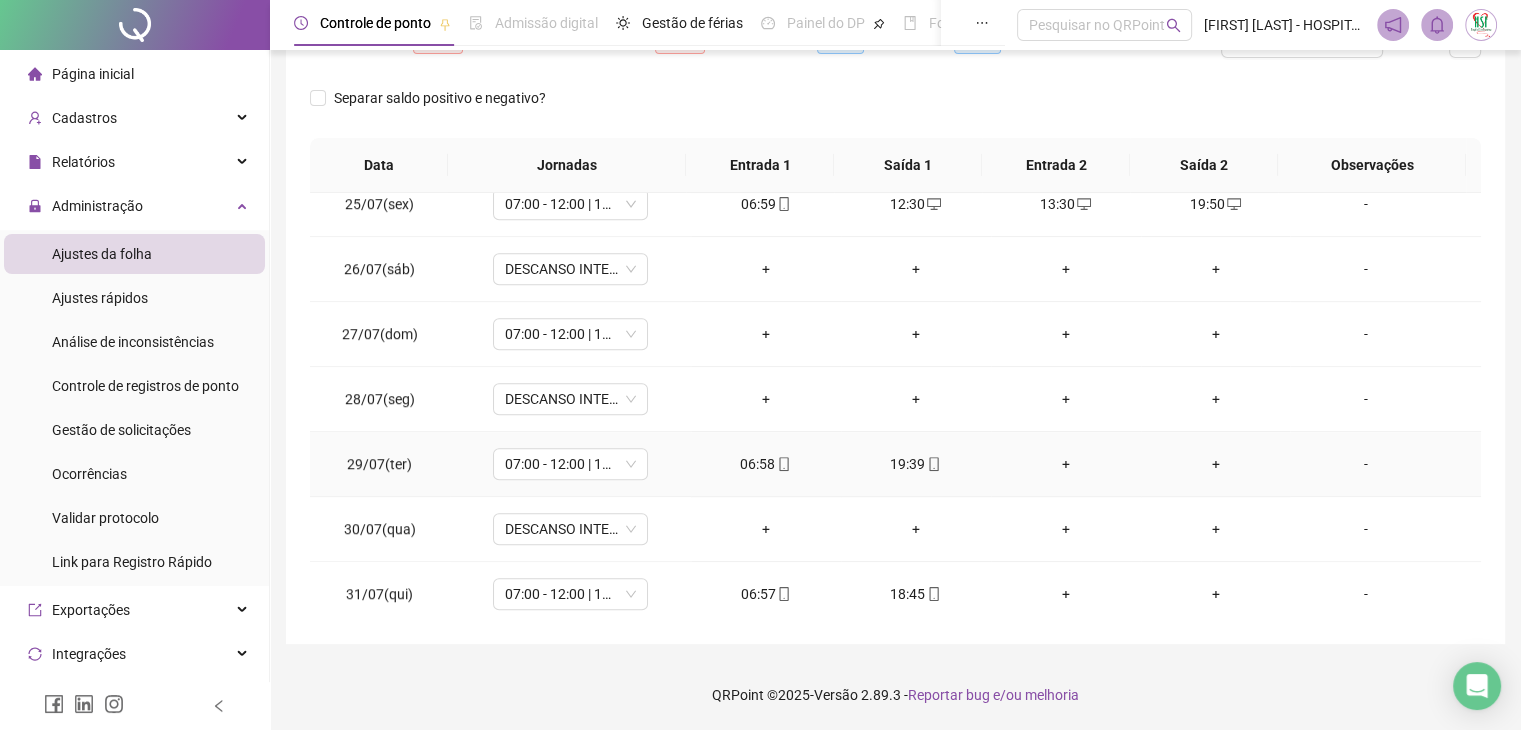 click on "+" at bounding box center (1066, 464) 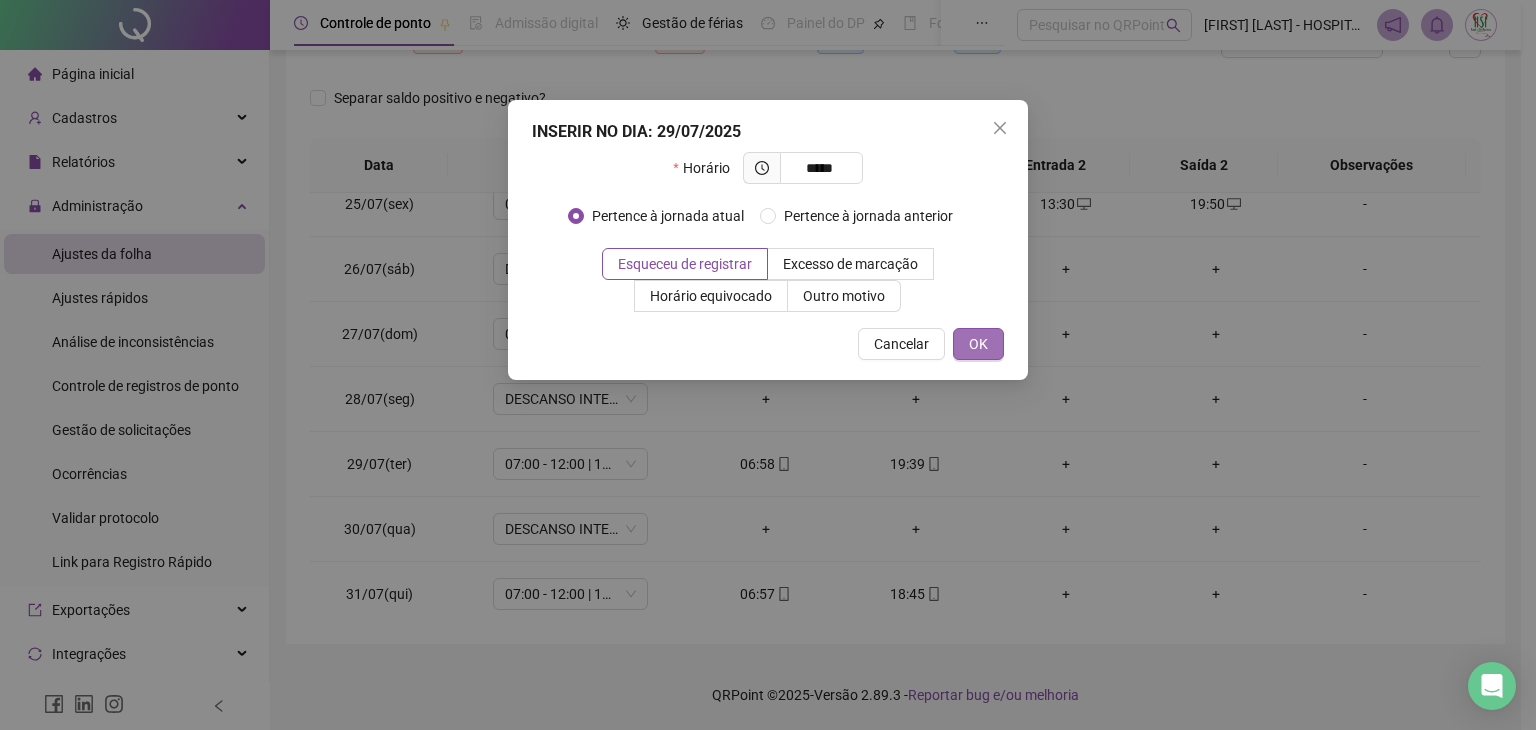 type on "*****" 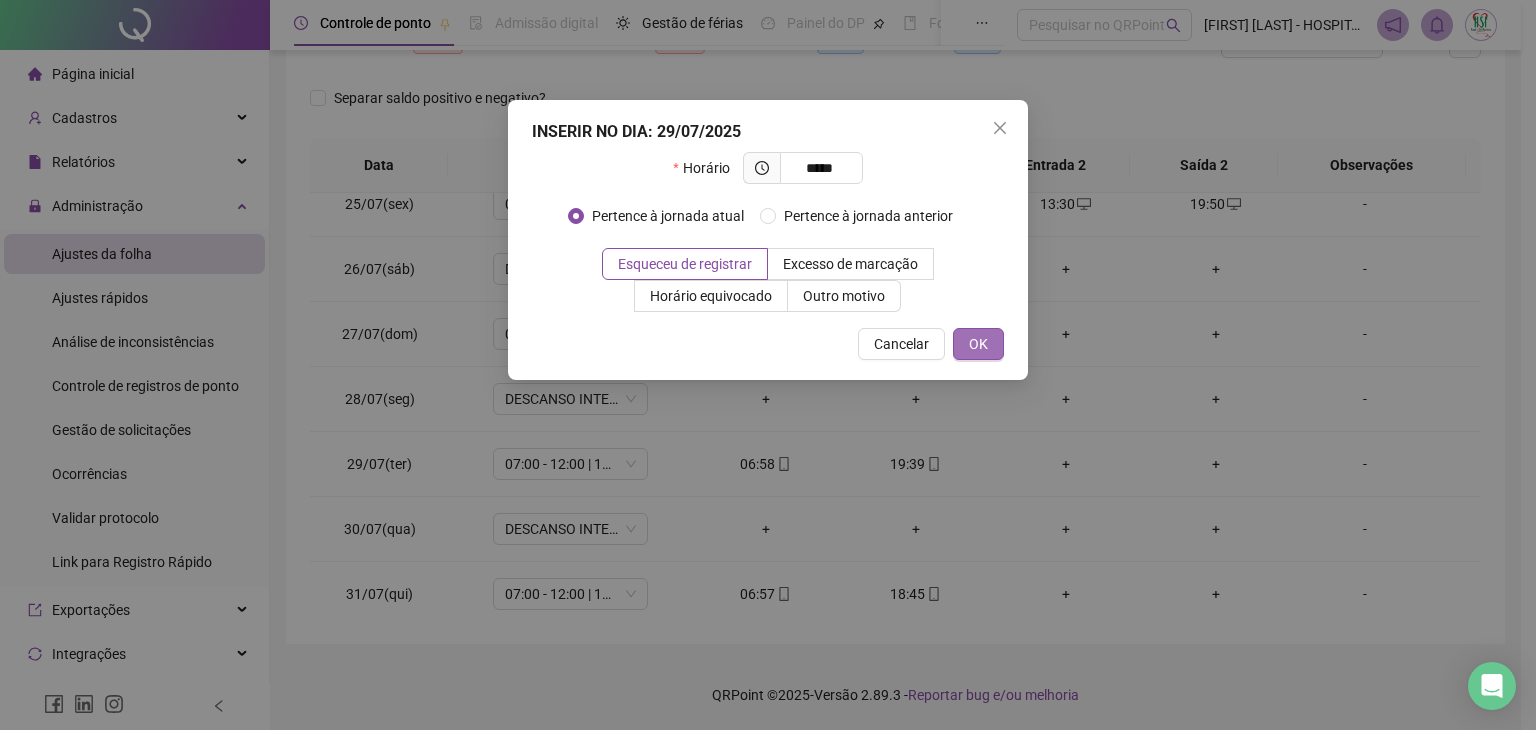 click on "OK" at bounding box center (978, 344) 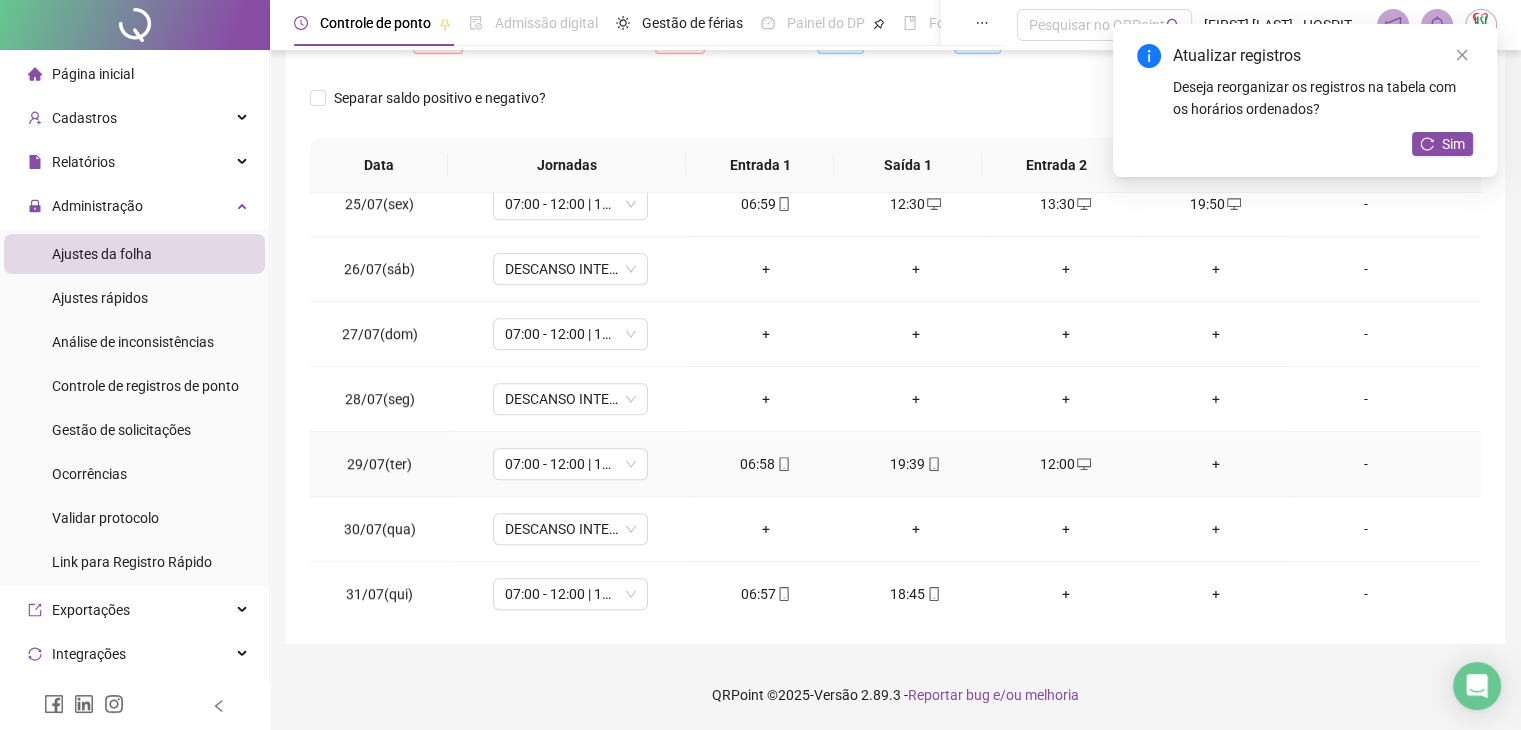 click on "+" at bounding box center (1216, 464) 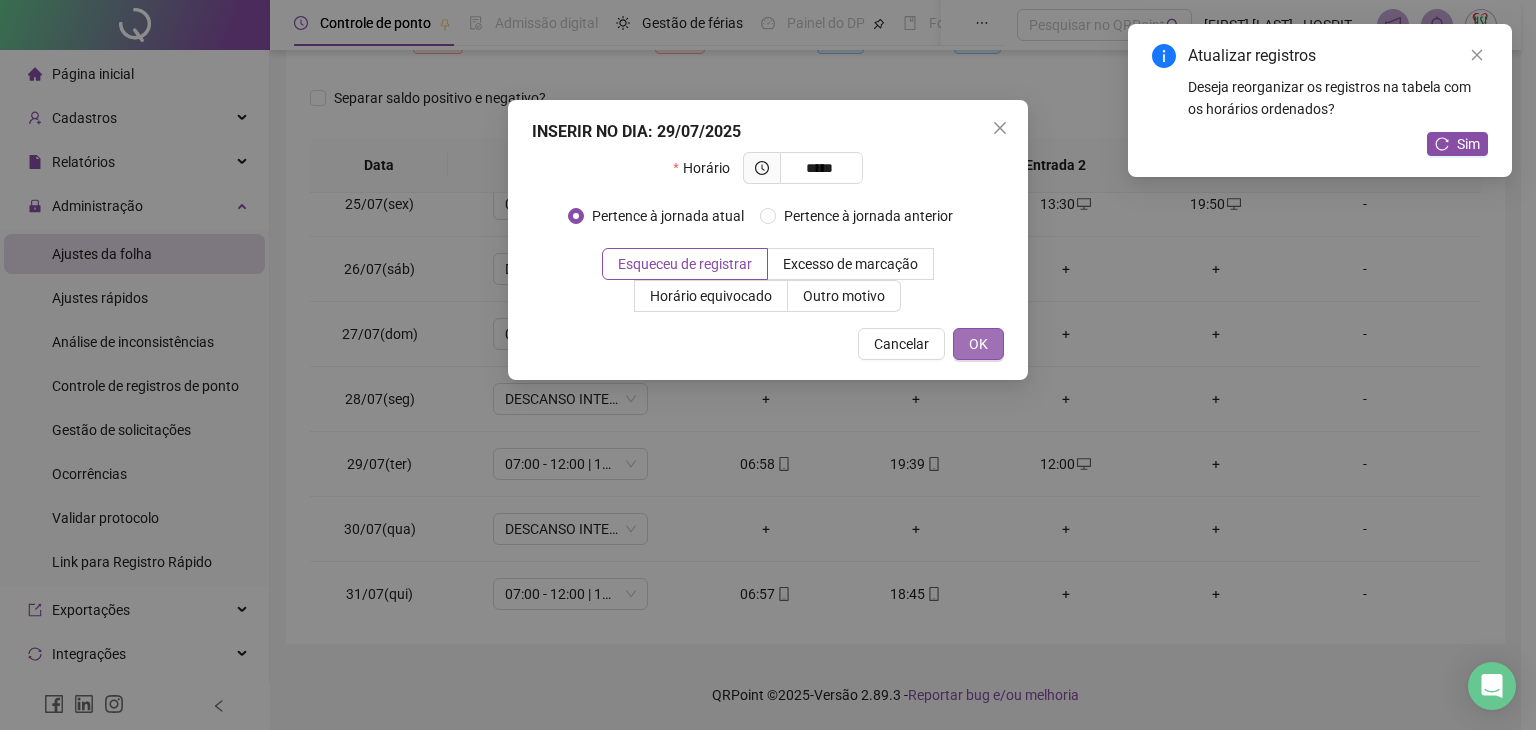 type on "*****" 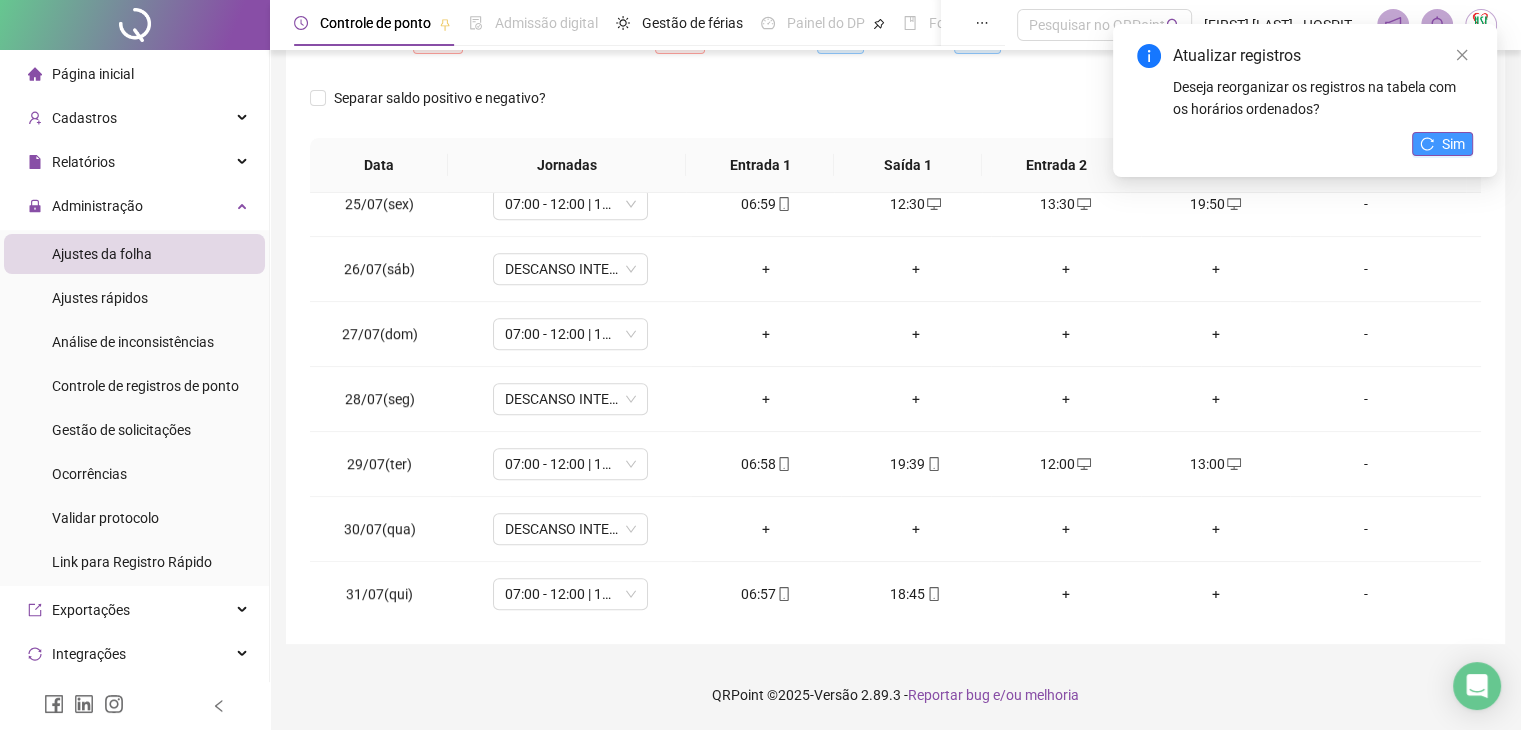 click on "Sim" at bounding box center [1453, 144] 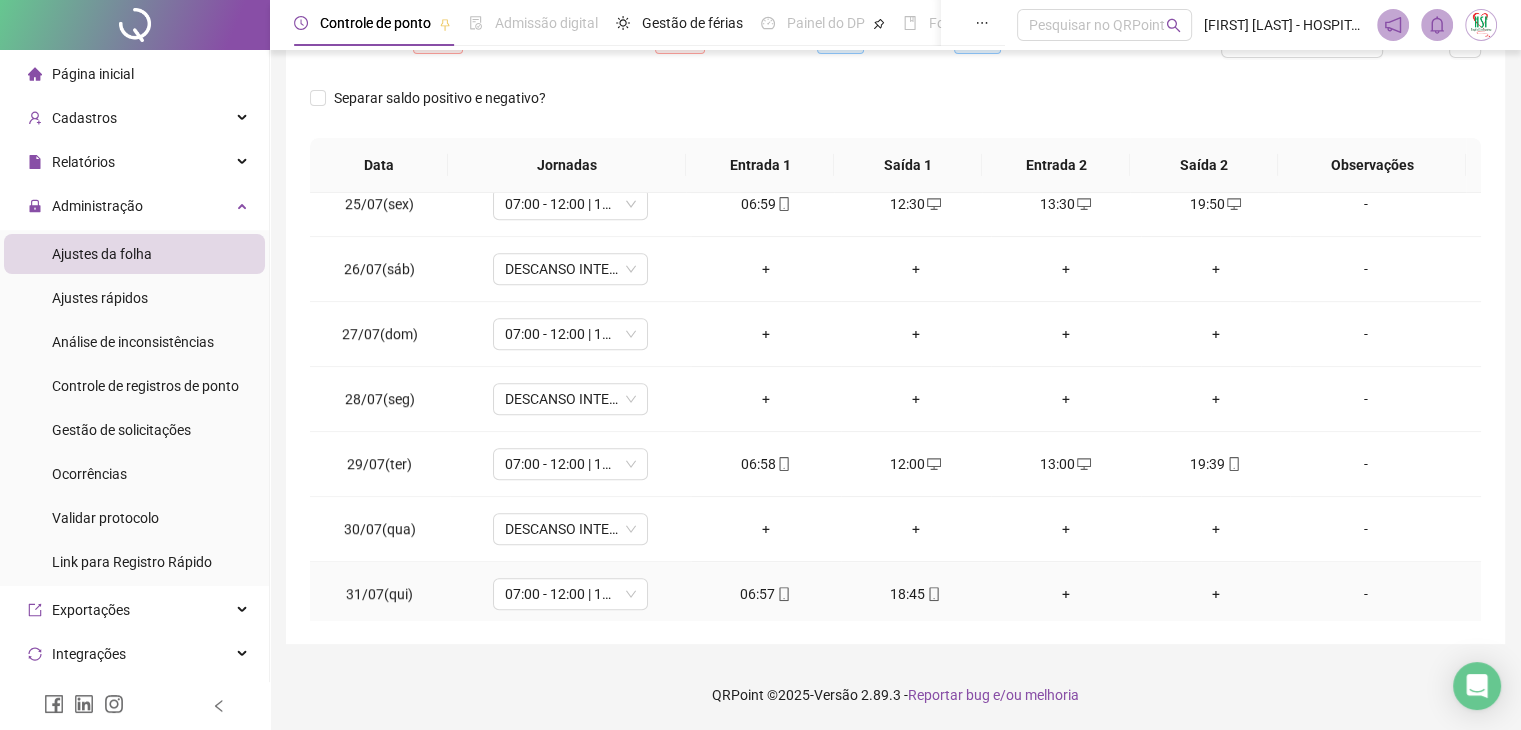 click on "+" at bounding box center (1066, 594) 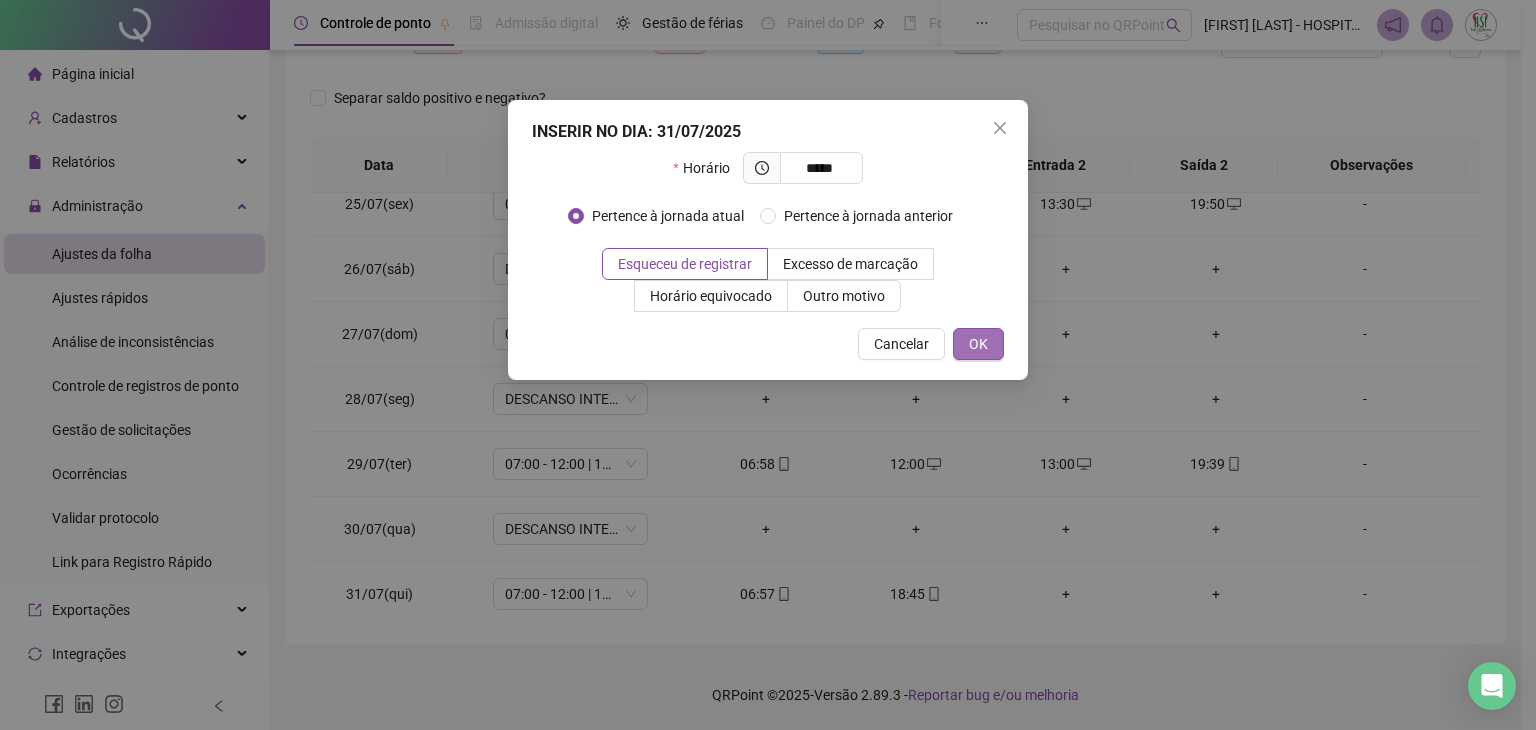 type on "*****" 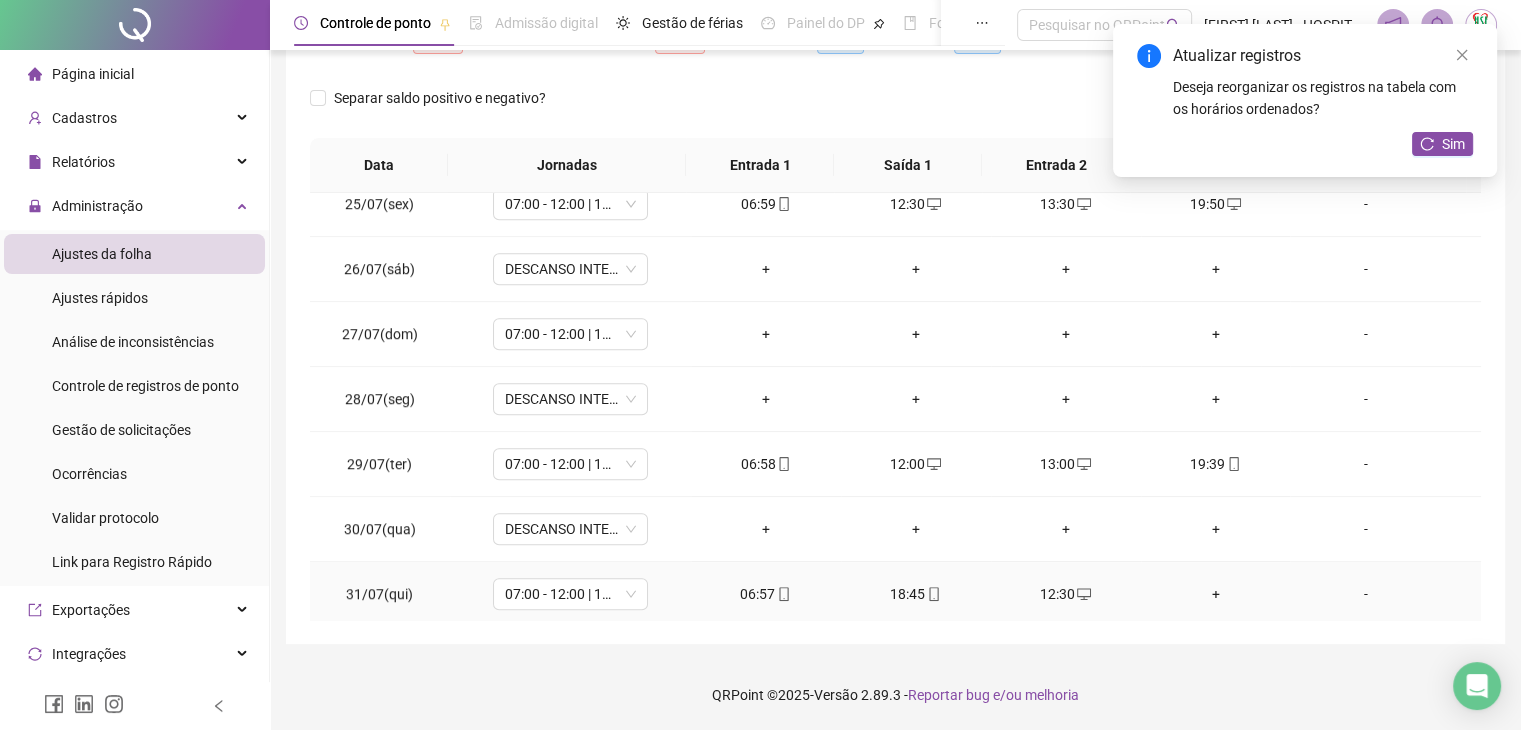 click on "+" at bounding box center [1216, 594] 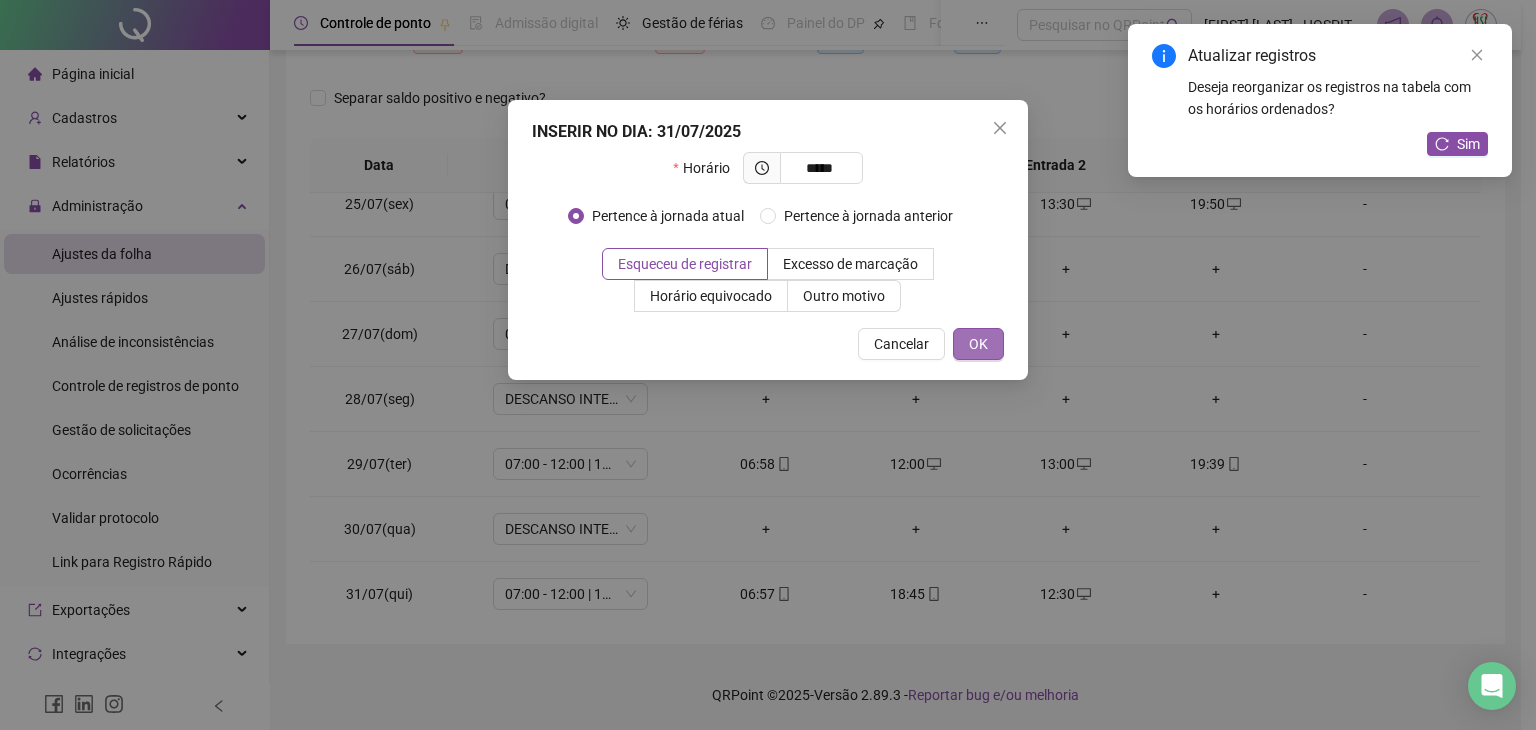 type on "*****" 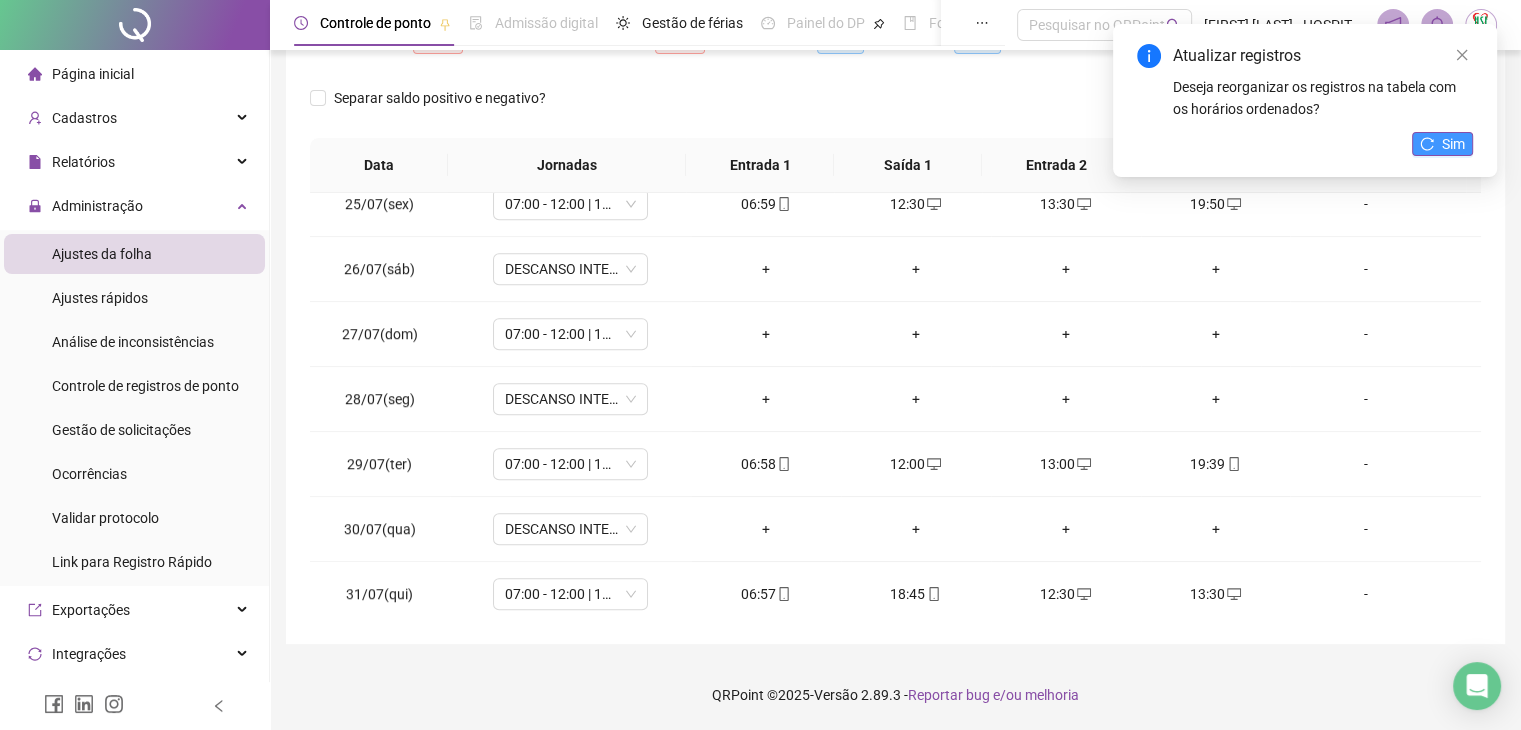 click on "Sim" at bounding box center (1453, 144) 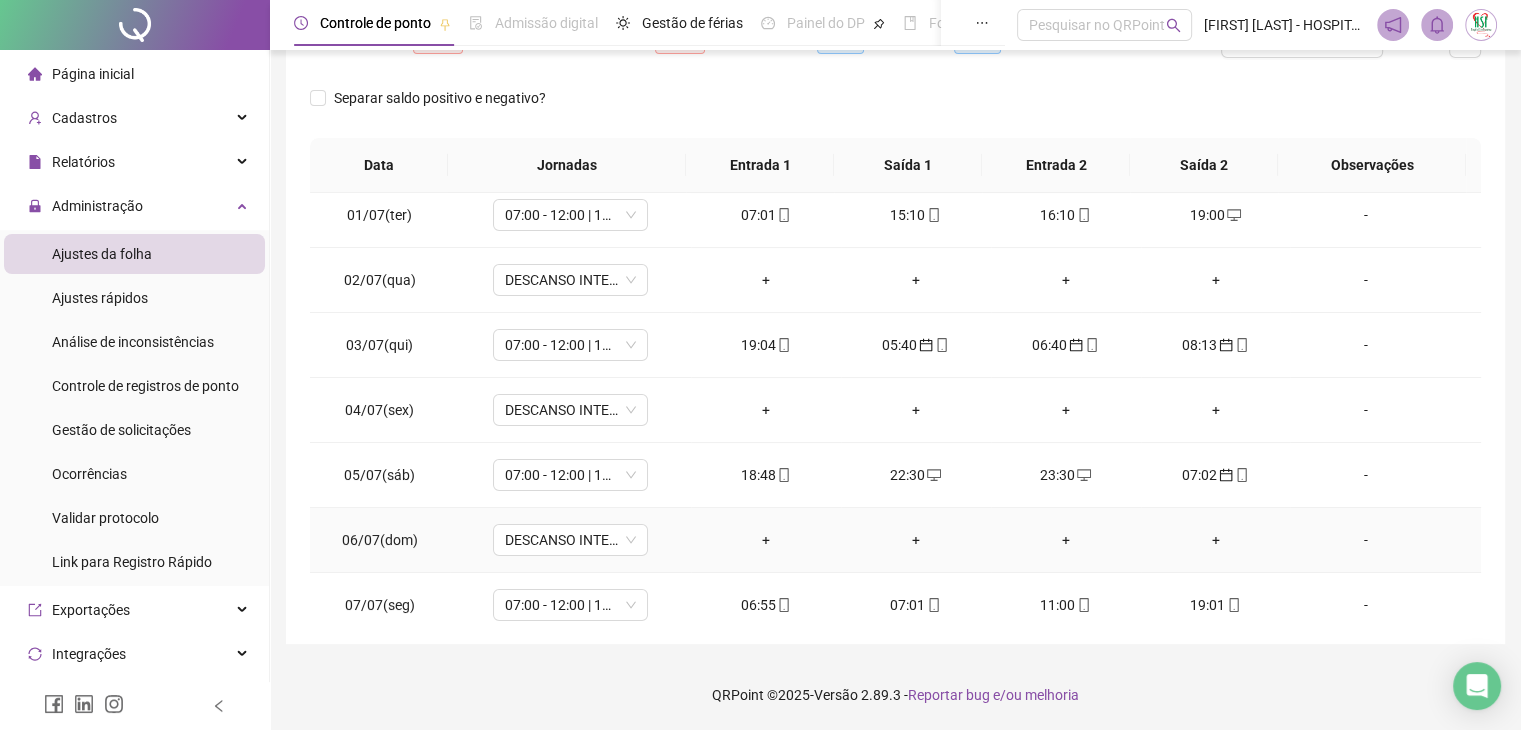 scroll, scrollTop: 0, scrollLeft: 0, axis: both 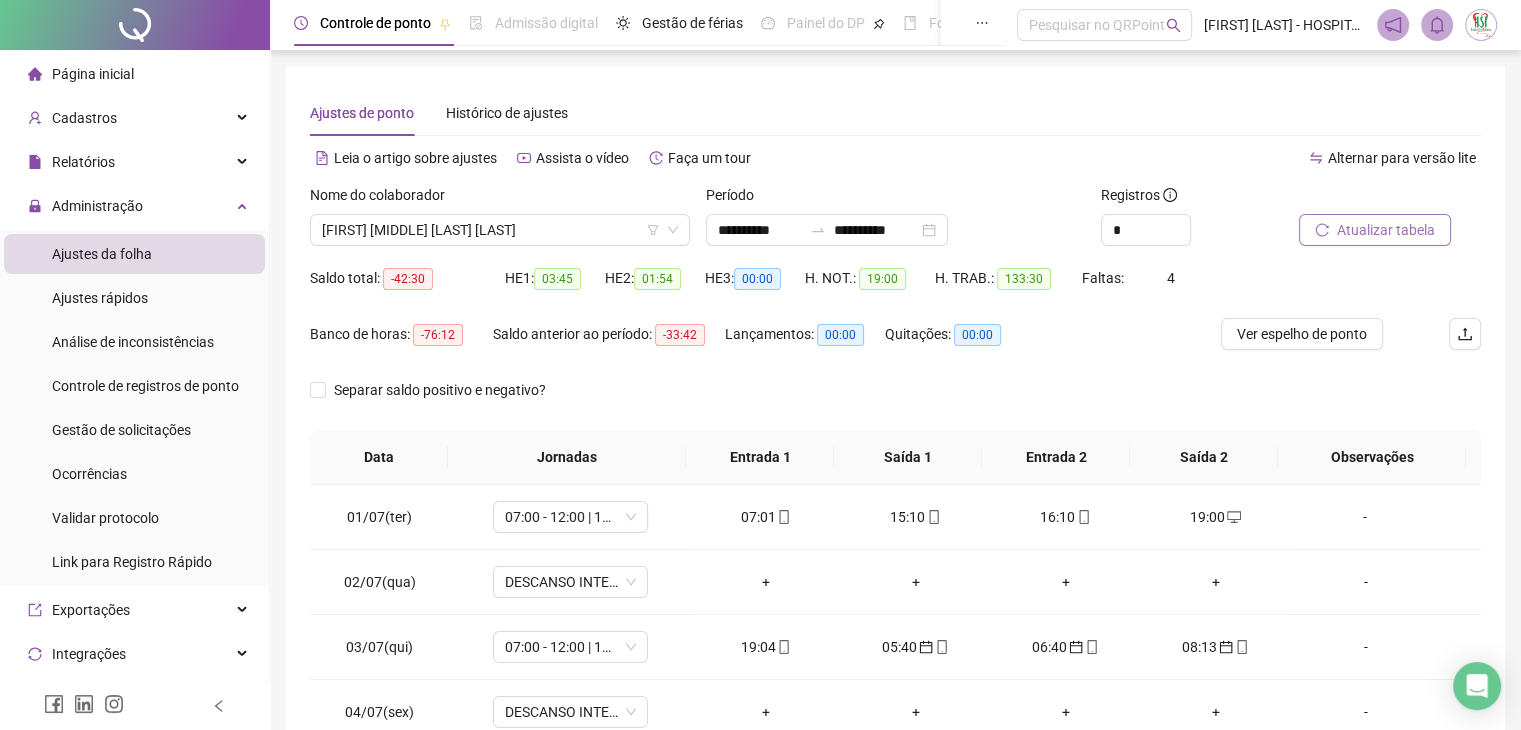 click on "Atualizar tabela" at bounding box center [1386, 230] 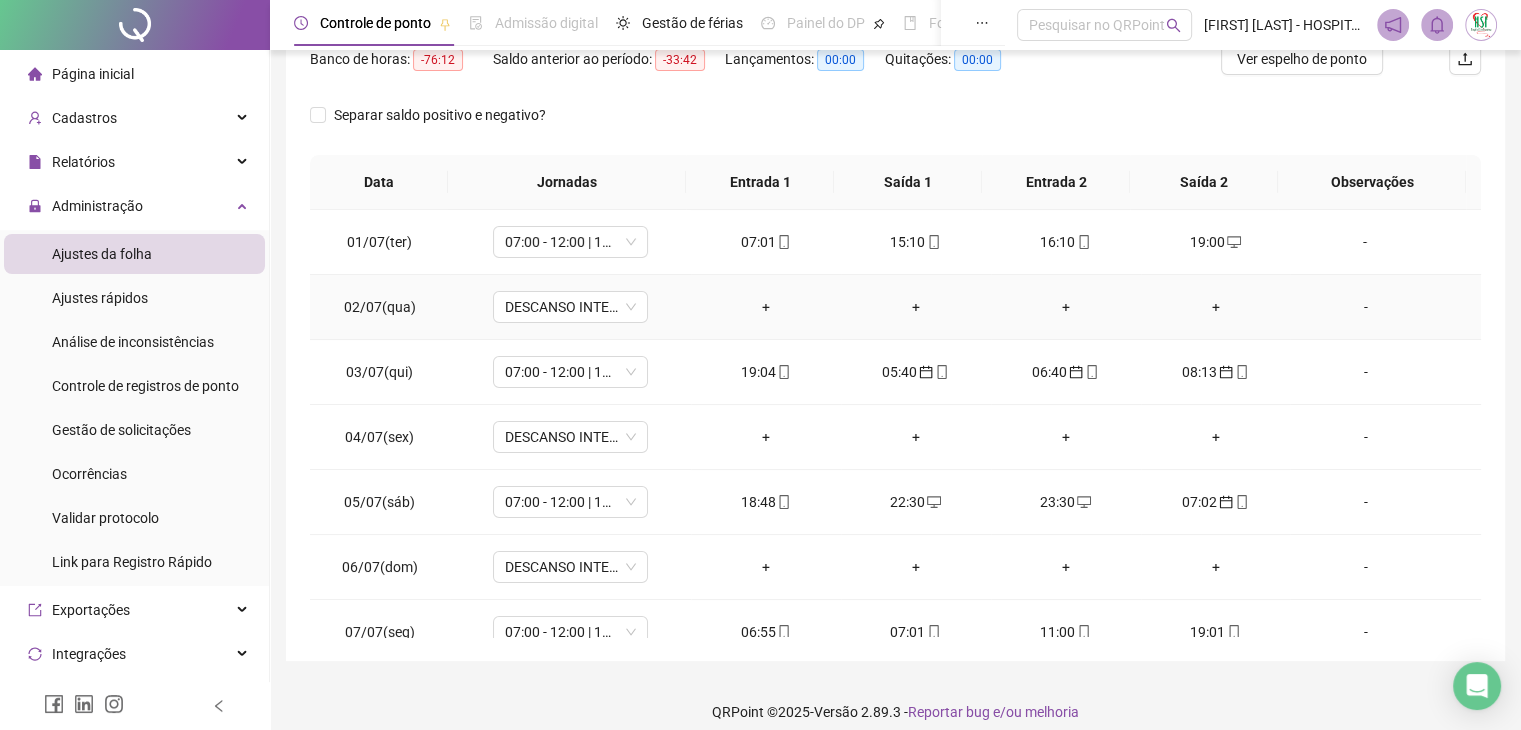 scroll, scrollTop: 292, scrollLeft: 0, axis: vertical 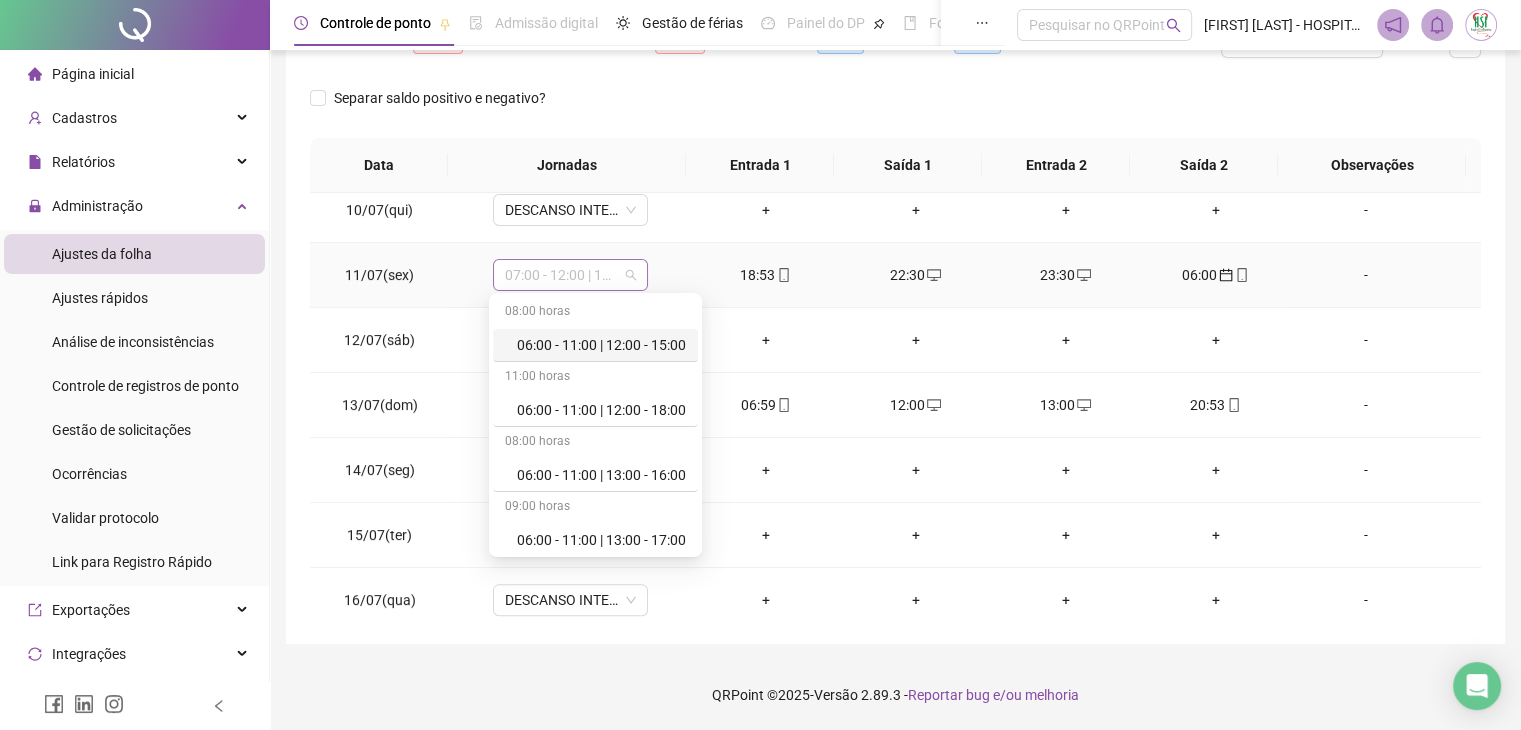 click on "07:00 - 12:00 | 13:00 - 19:00" at bounding box center (570, 275) 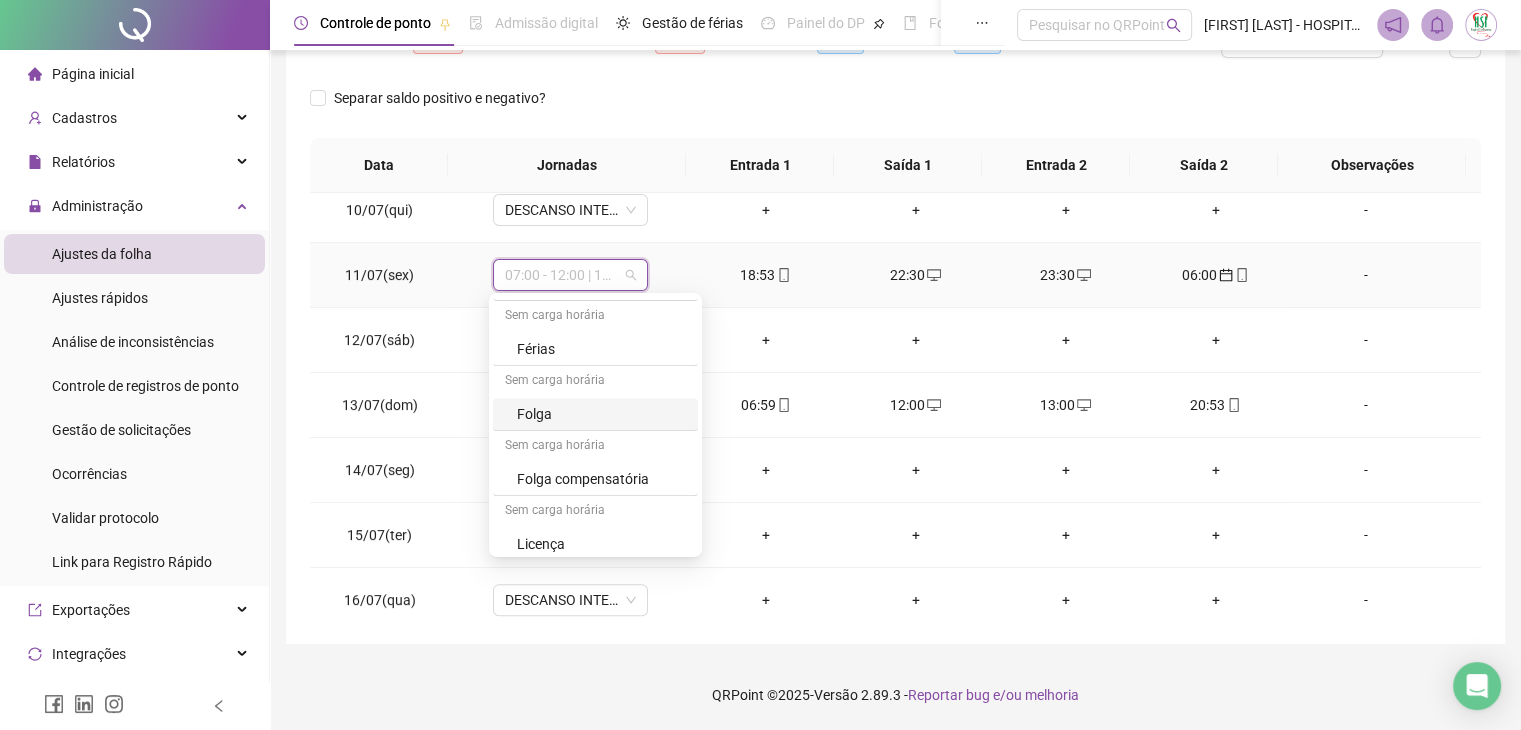 scroll, scrollTop: 1299, scrollLeft: 0, axis: vertical 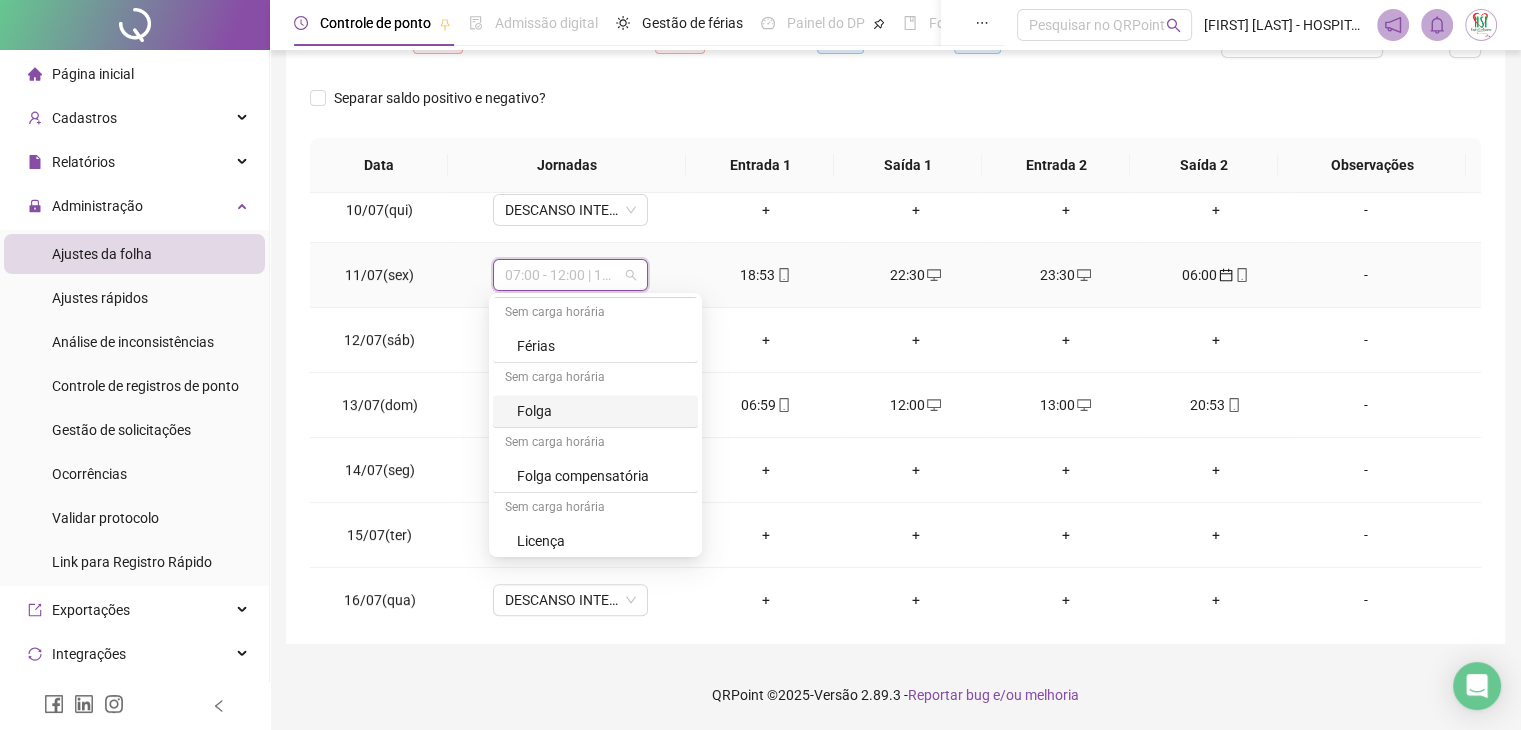 click on "Folga" at bounding box center [601, 411] 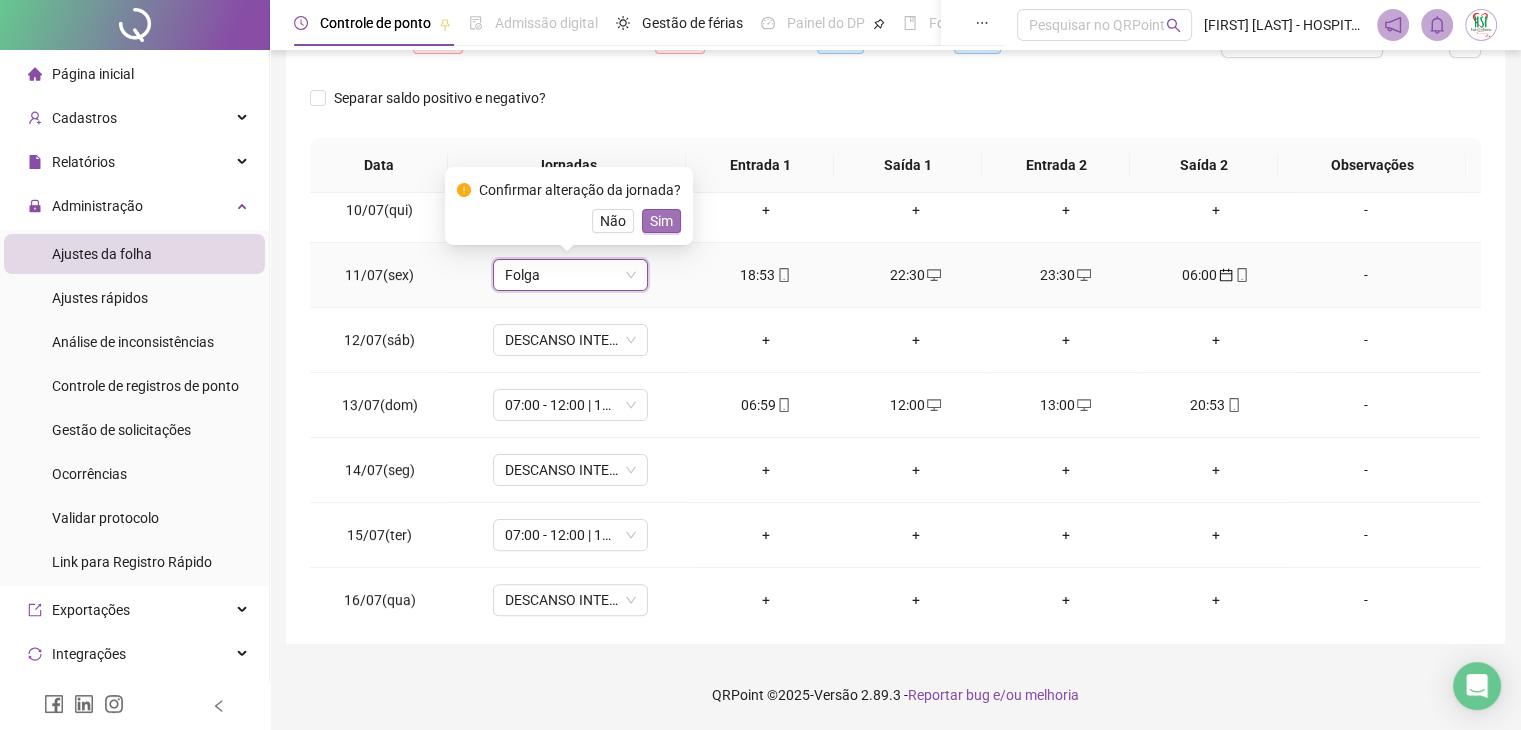 click on "Sim" at bounding box center (661, 221) 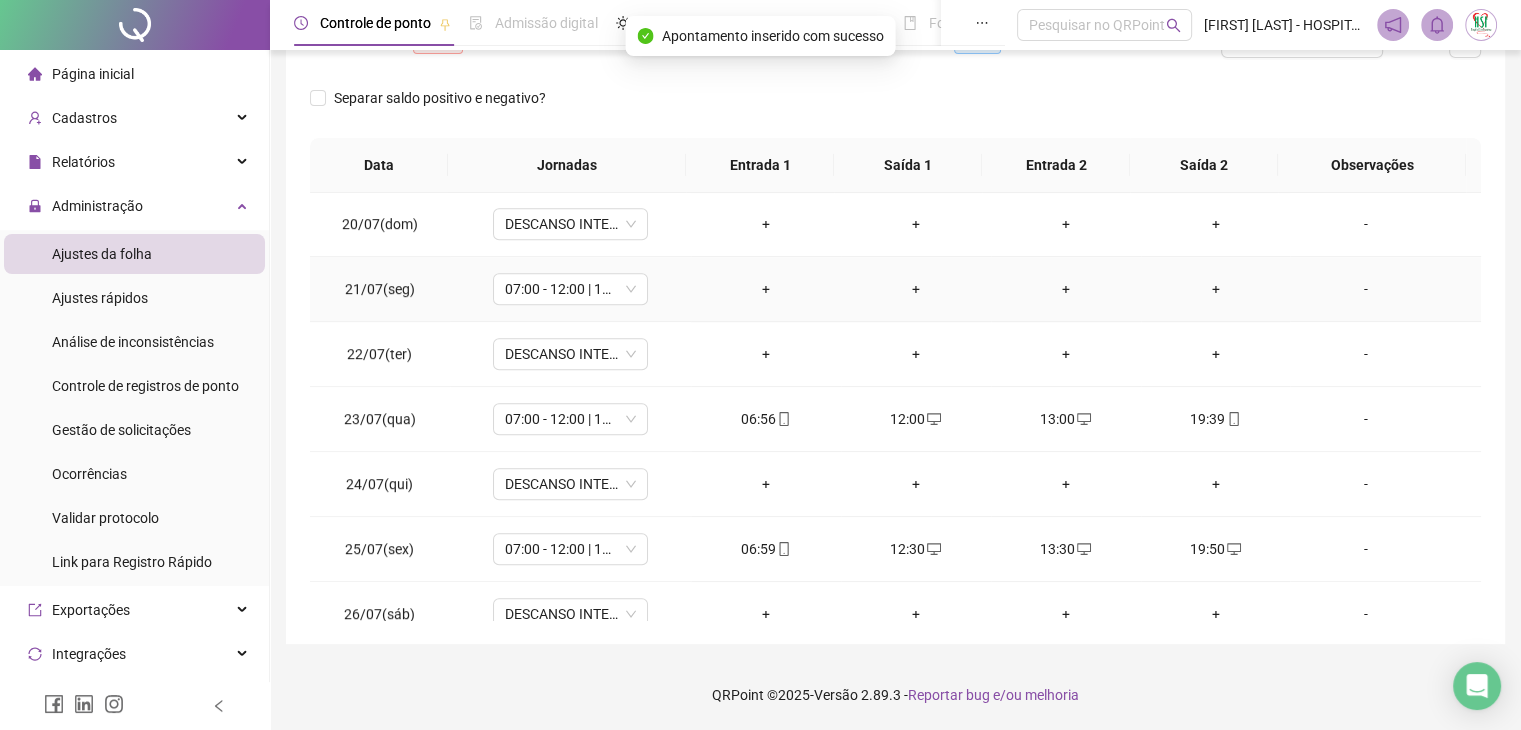 scroll, scrollTop: 1500, scrollLeft: 0, axis: vertical 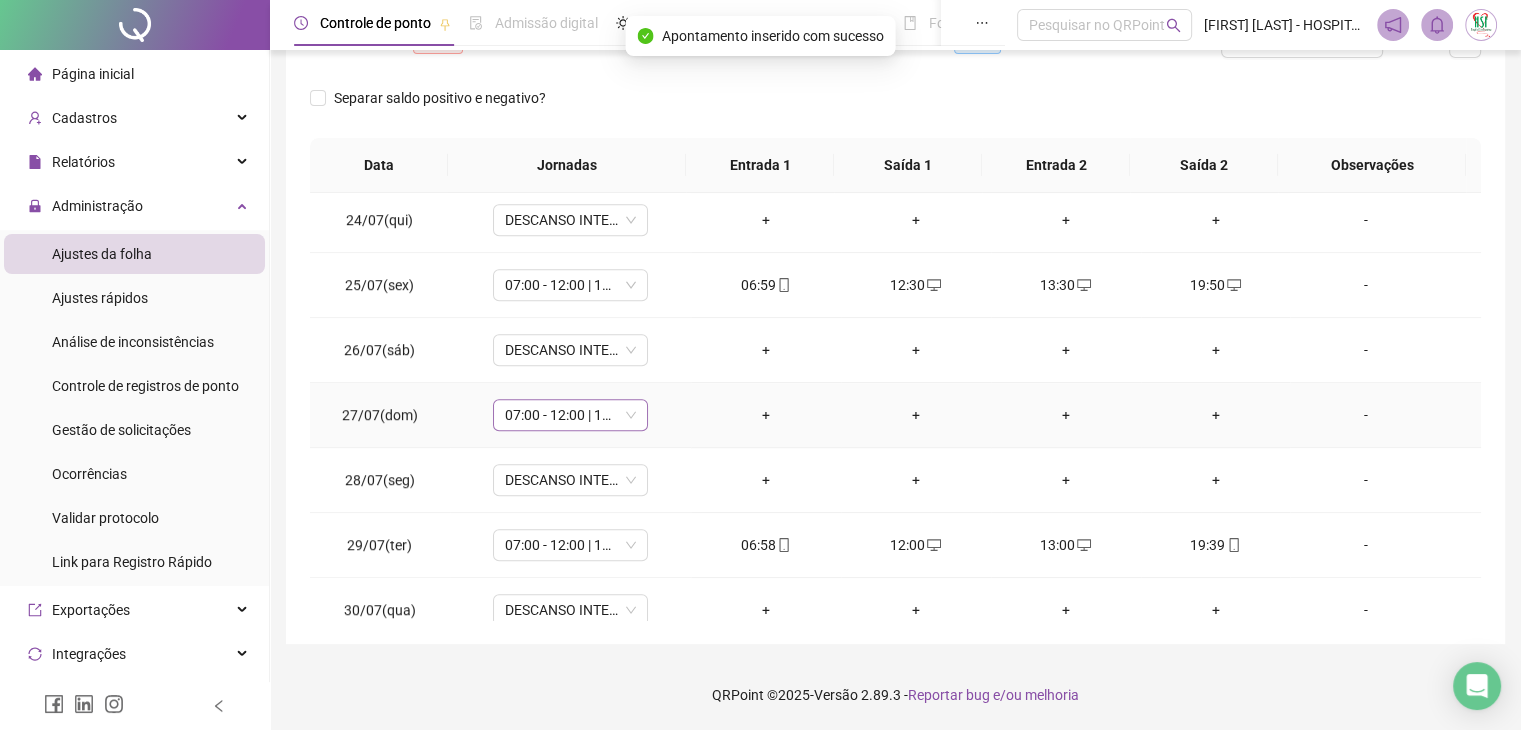 click on "07:00 - 12:00 | 13:00 - 19:00" at bounding box center (570, 415) 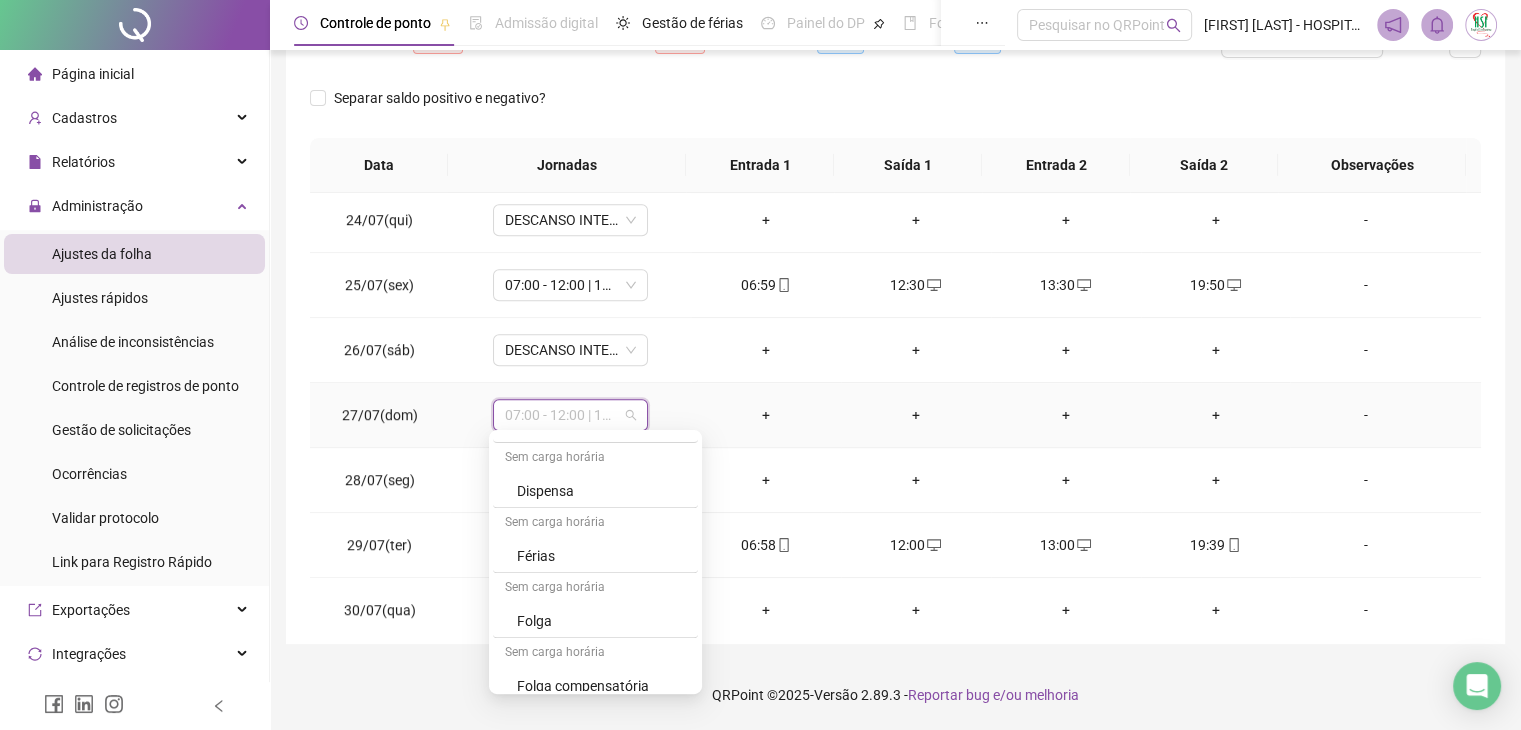 scroll, scrollTop: 1299, scrollLeft: 0, axis: vertical 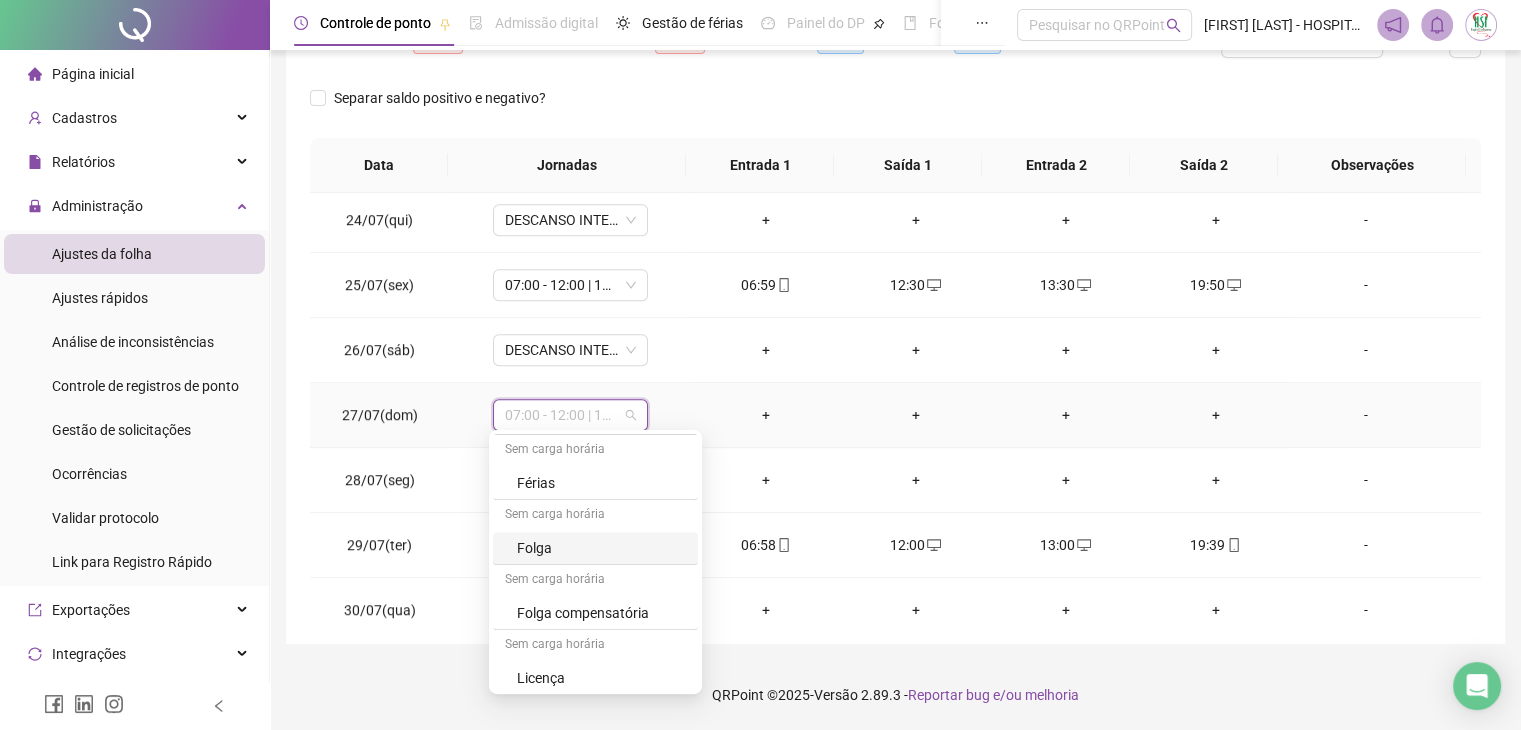 click on "Folga" at bounding box center [601, 548] 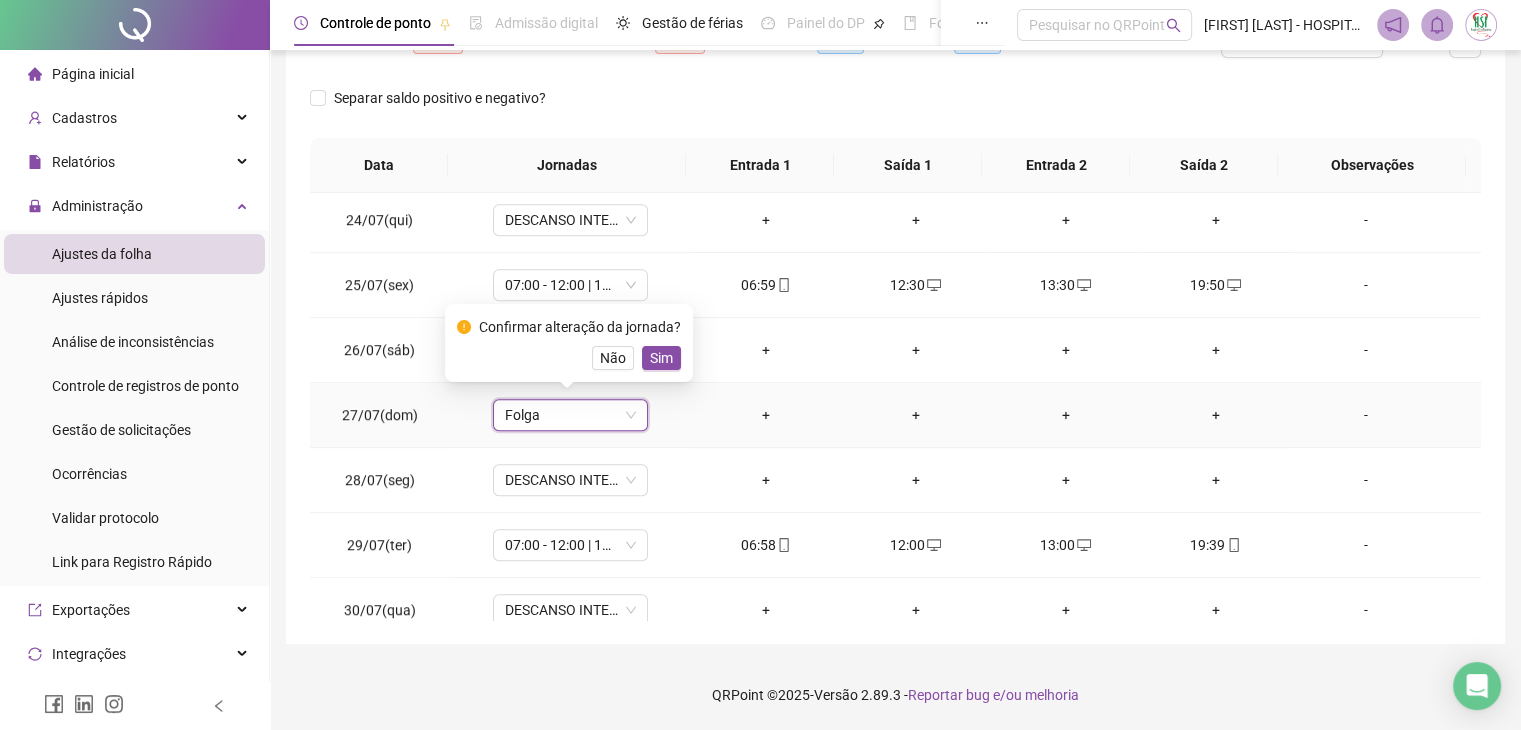 click on "Sim" at bounding box center [661, 358] 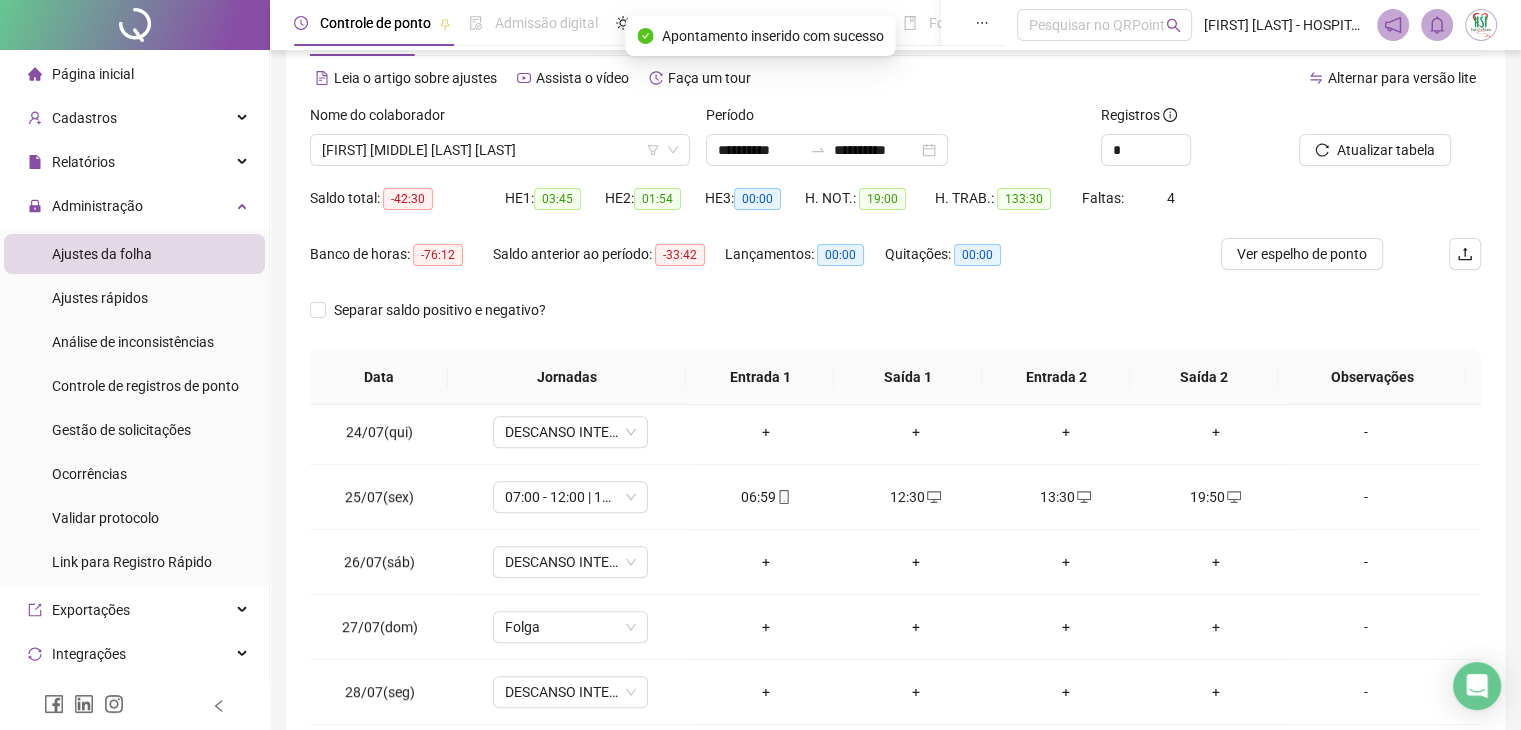 scroll, scrollTop: 24, scrollLeft: 0, axis: vertical 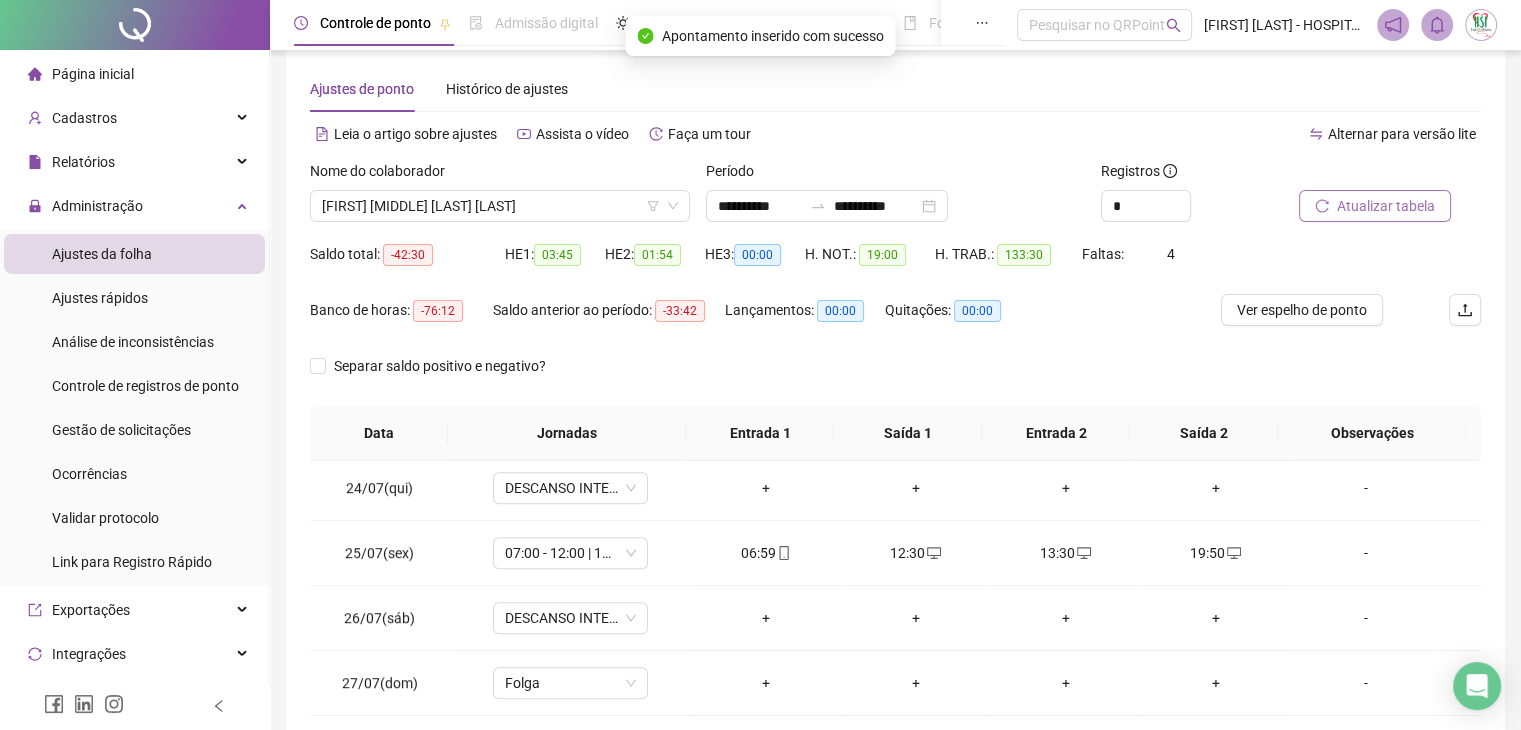 click on "Atualizar tabela" at bounding box center [1375, 206] 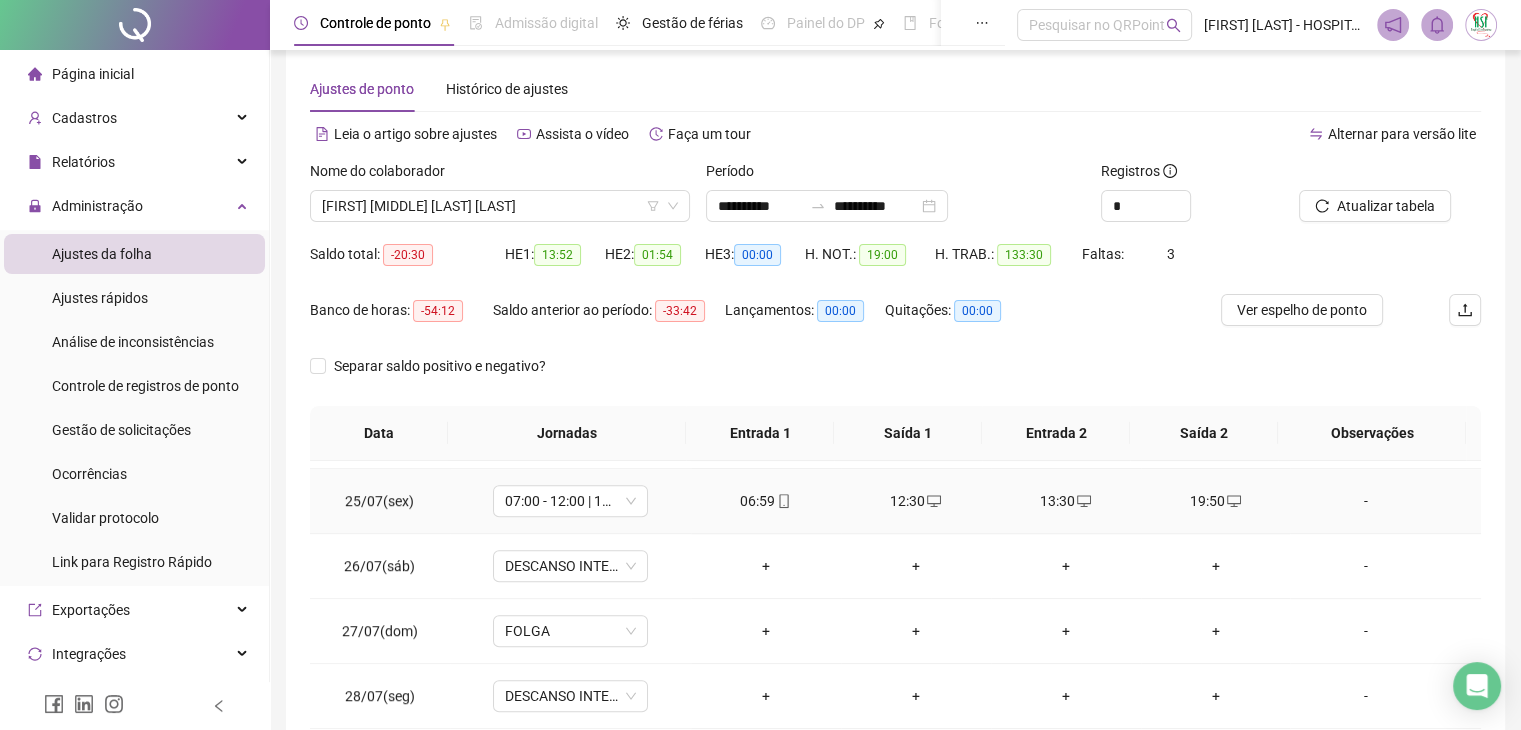 scroll, scrollTop: 1581, scrollLeft: 0, axis: vertical 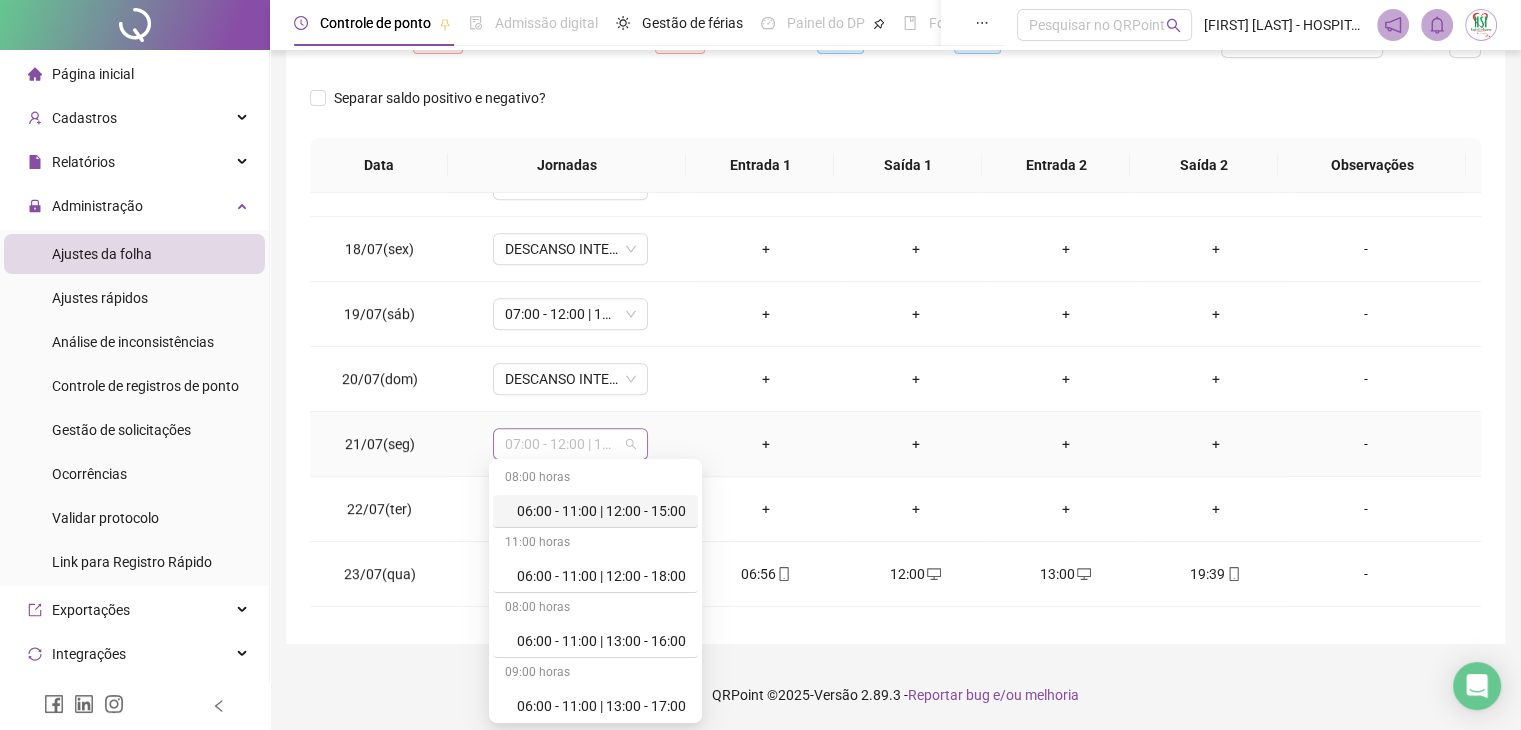 click on "07:00 - 12:00 | 13:00 - 19:00" at bounding box center (570, 444) 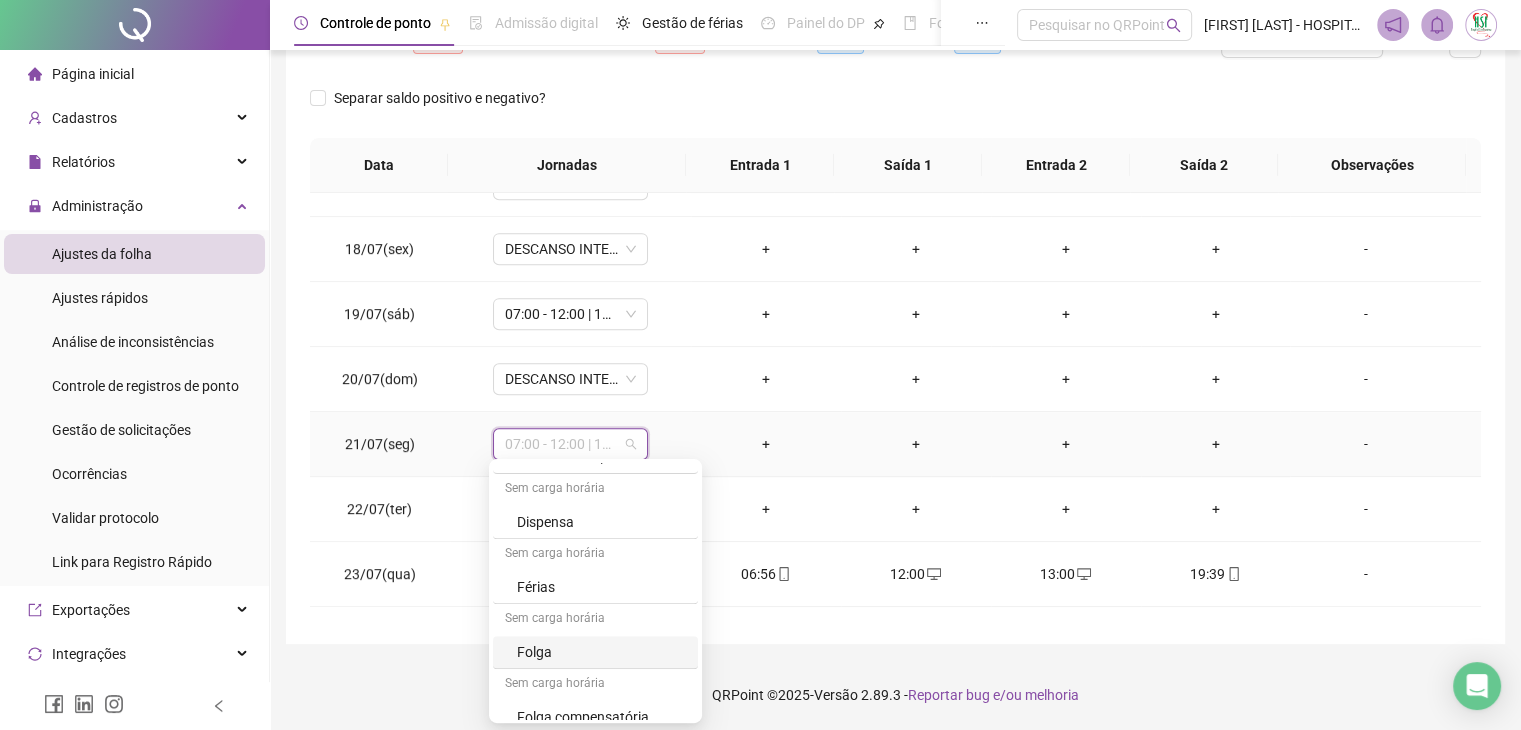 scroll, scrollTop: 1099, scrollLeft: 0, axis: vertical 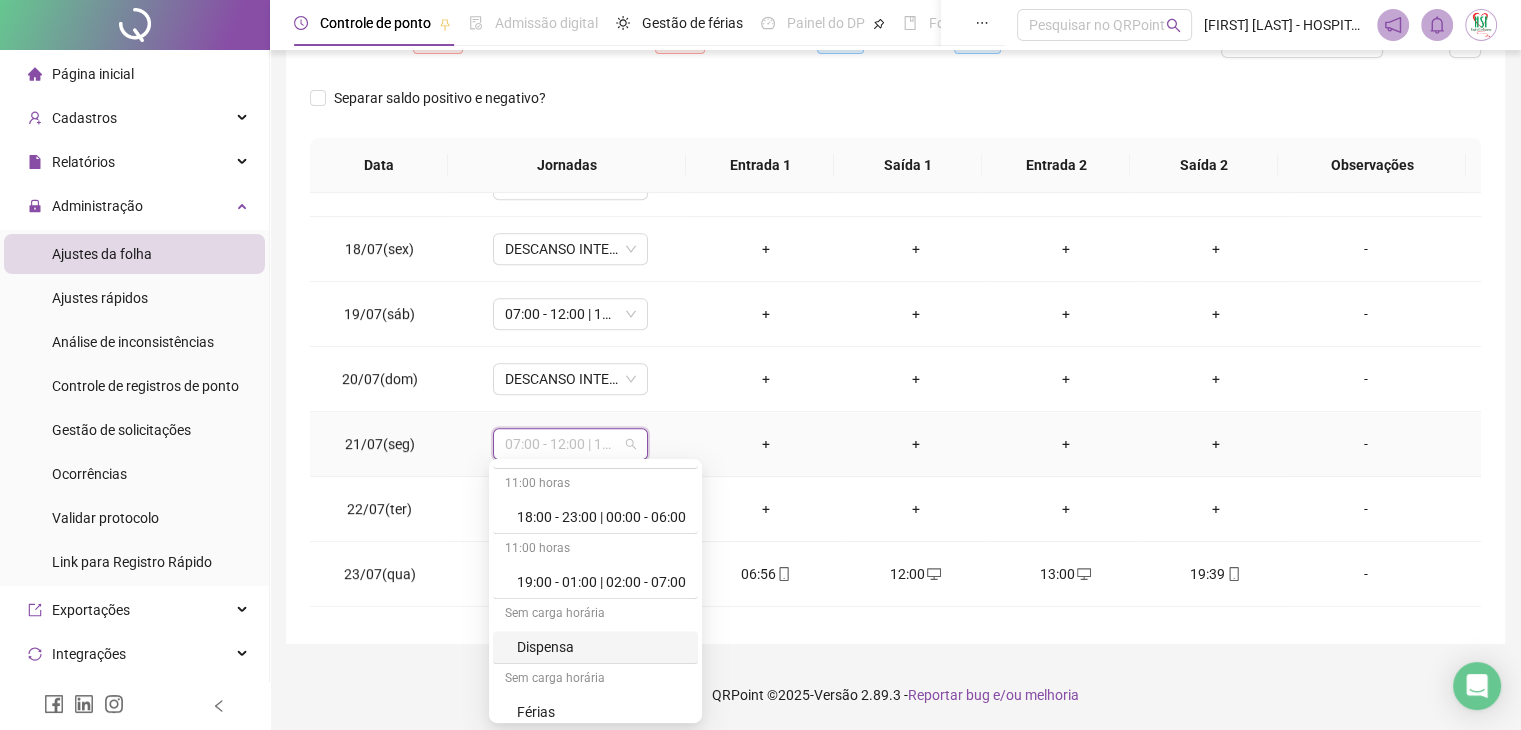 click on "Dispensa" at bounding box center (601, 647) 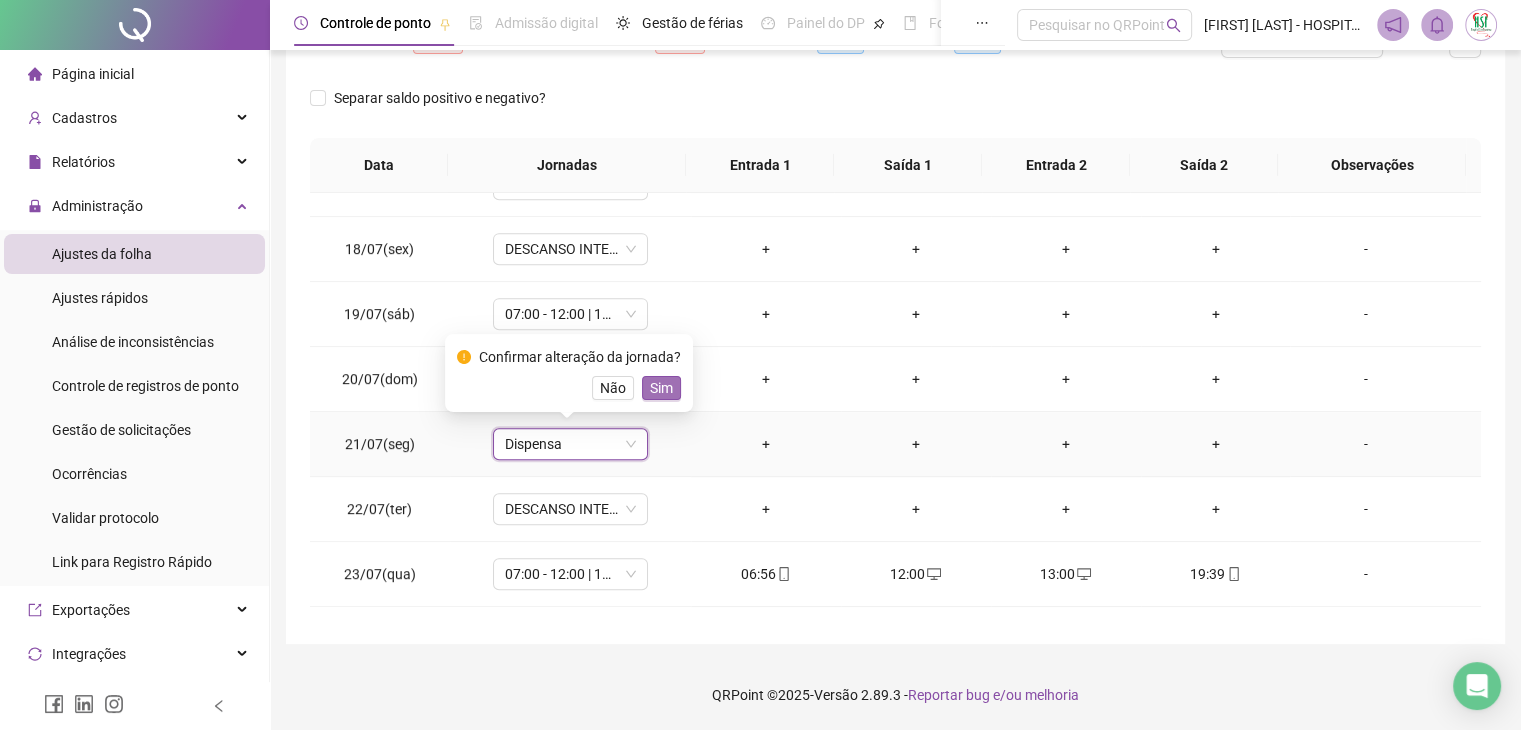 click on "Sim" at bounding box center (661, 388) 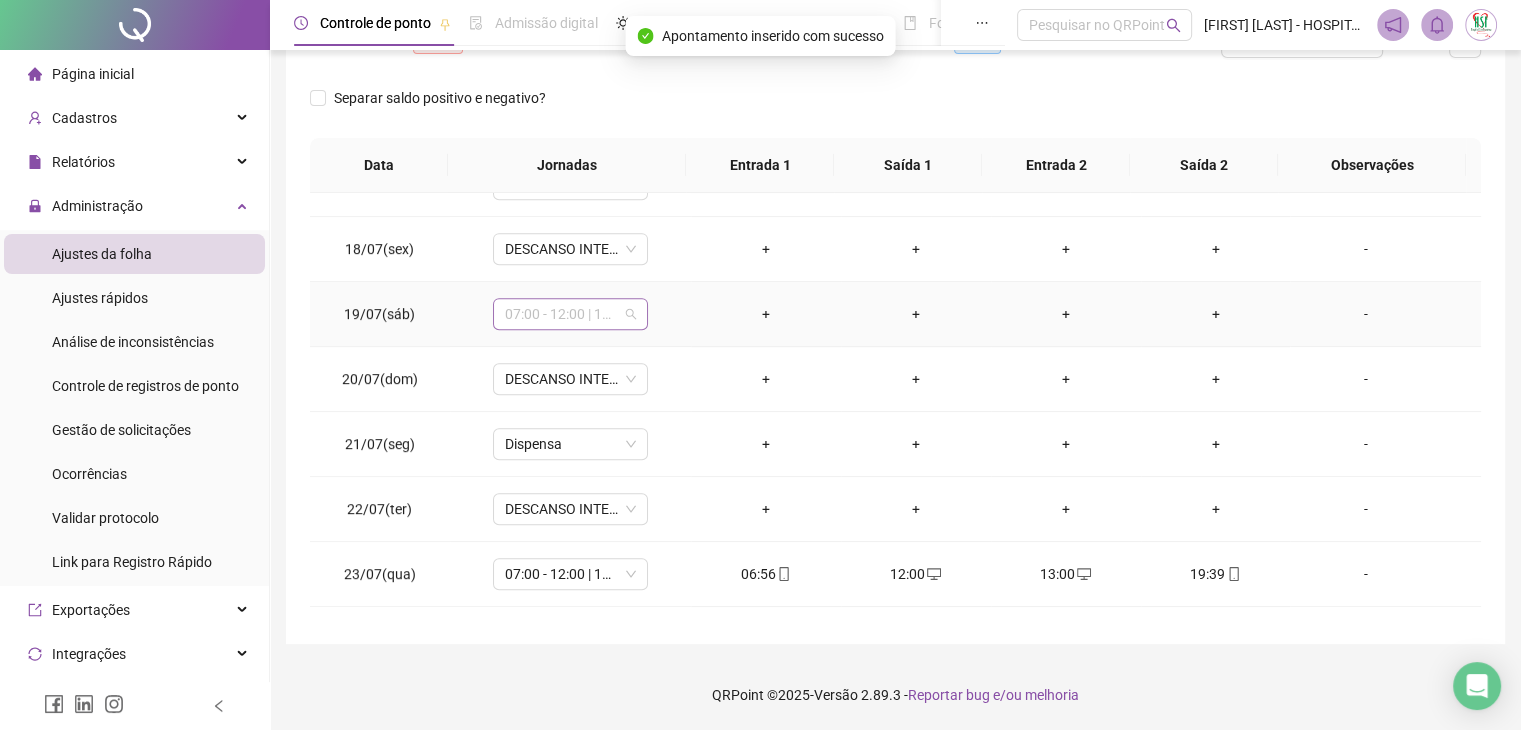 click on "07:00 - 12:00 | 13:00 - 19:00" at bounding box center [570, 314] 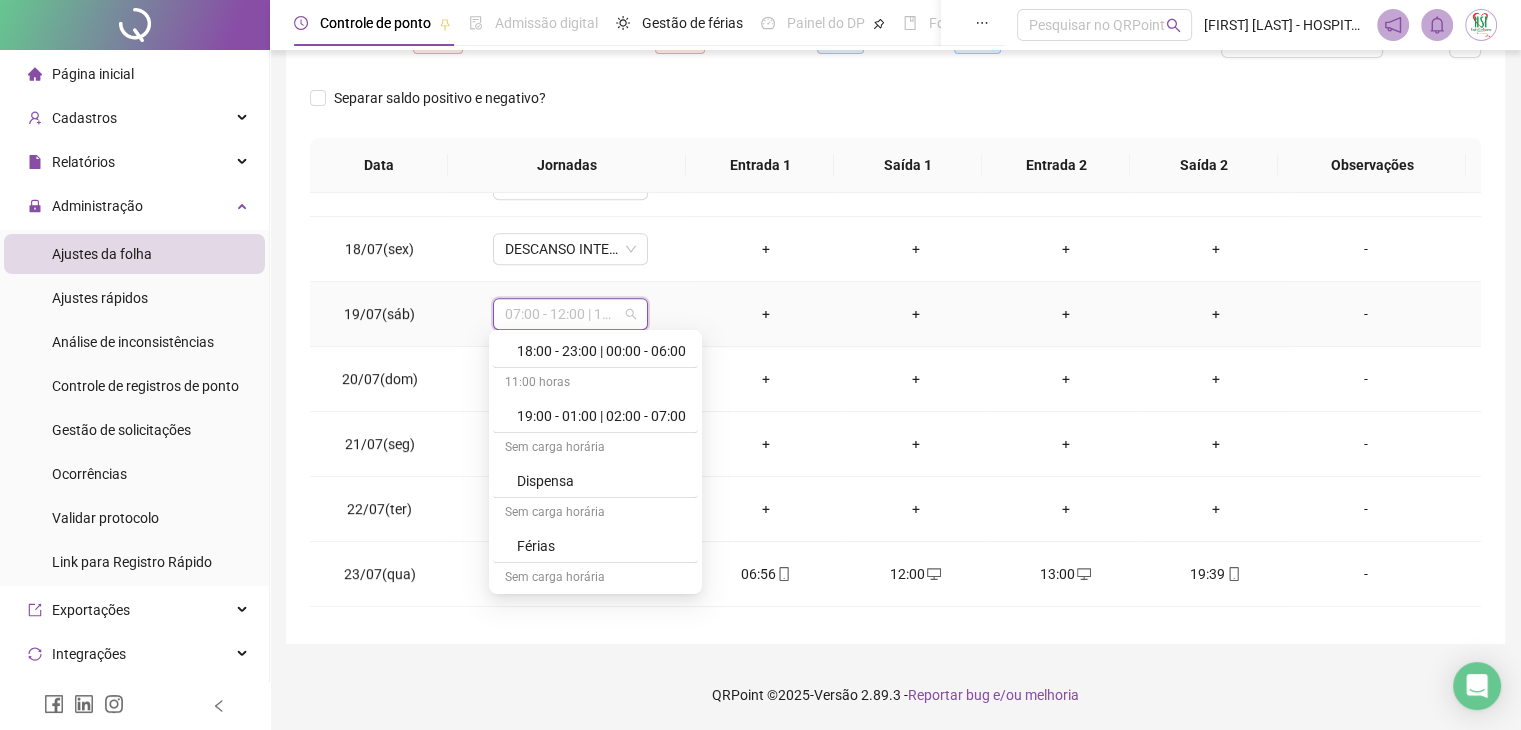 scroll, scrollTop: 1200, scrollLeft: 0, axis: vertical 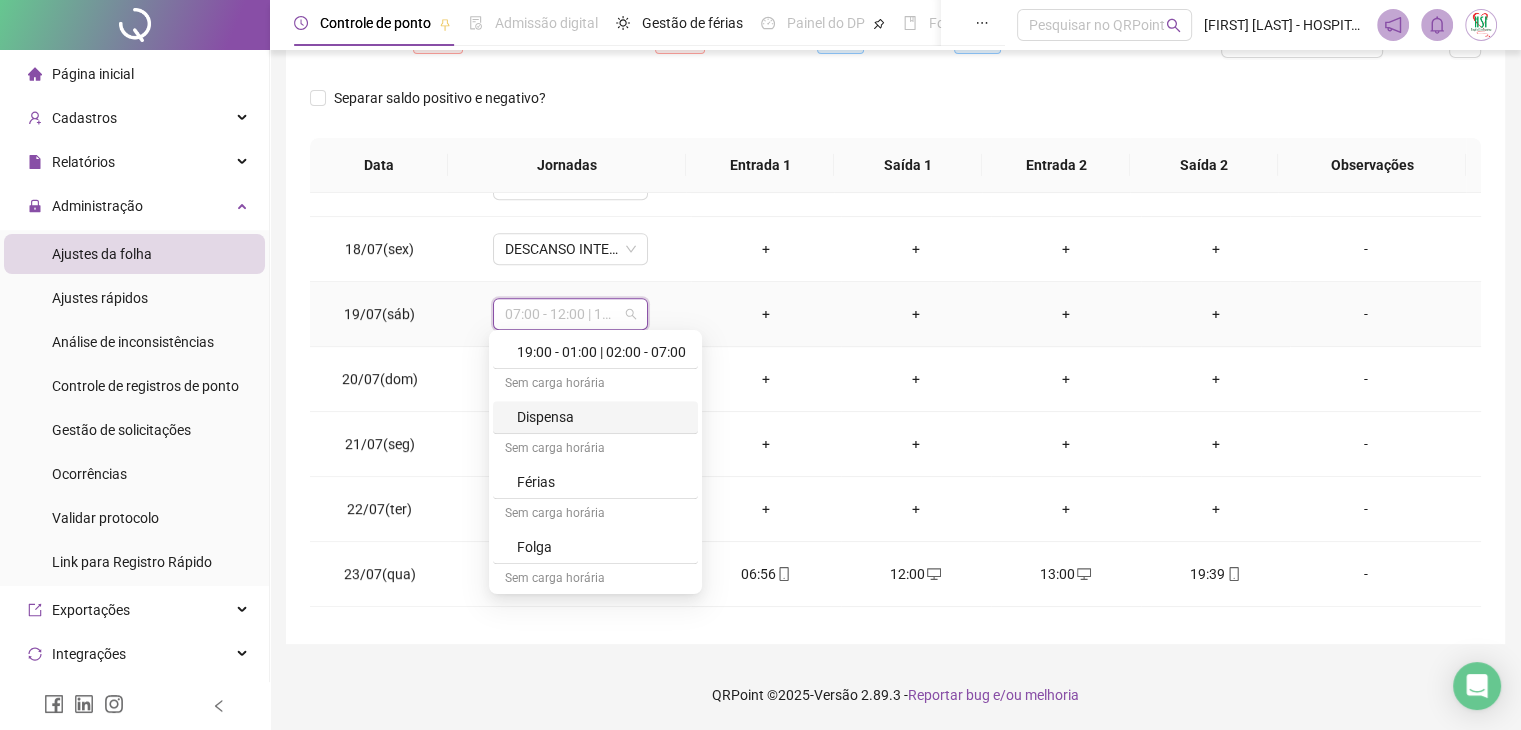 drag, startPoint x: 560, startPoint y: 416, endPoint x: 576, endPoint y: 420, distance: 16.492422 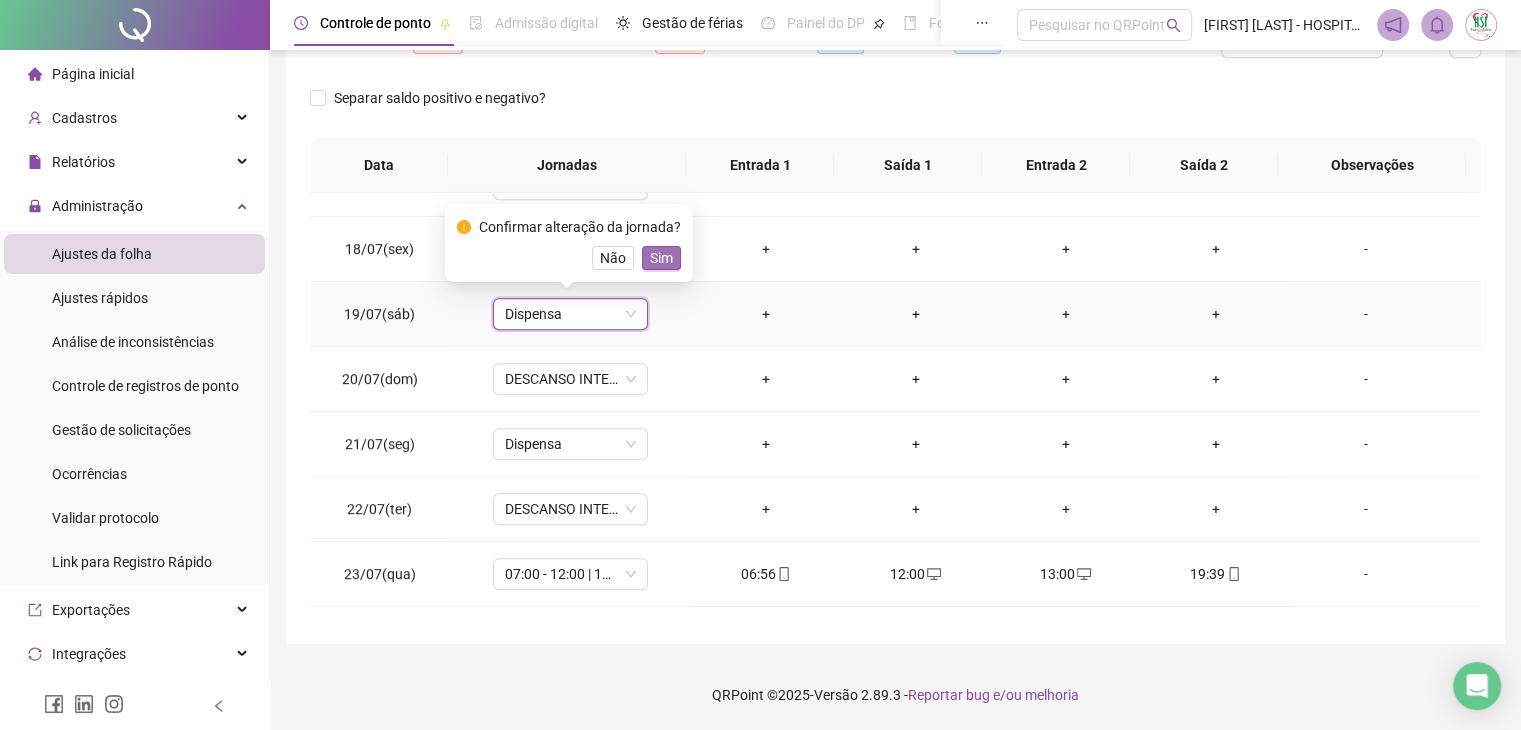 click on "Sim" at bounding box center [661, 258] 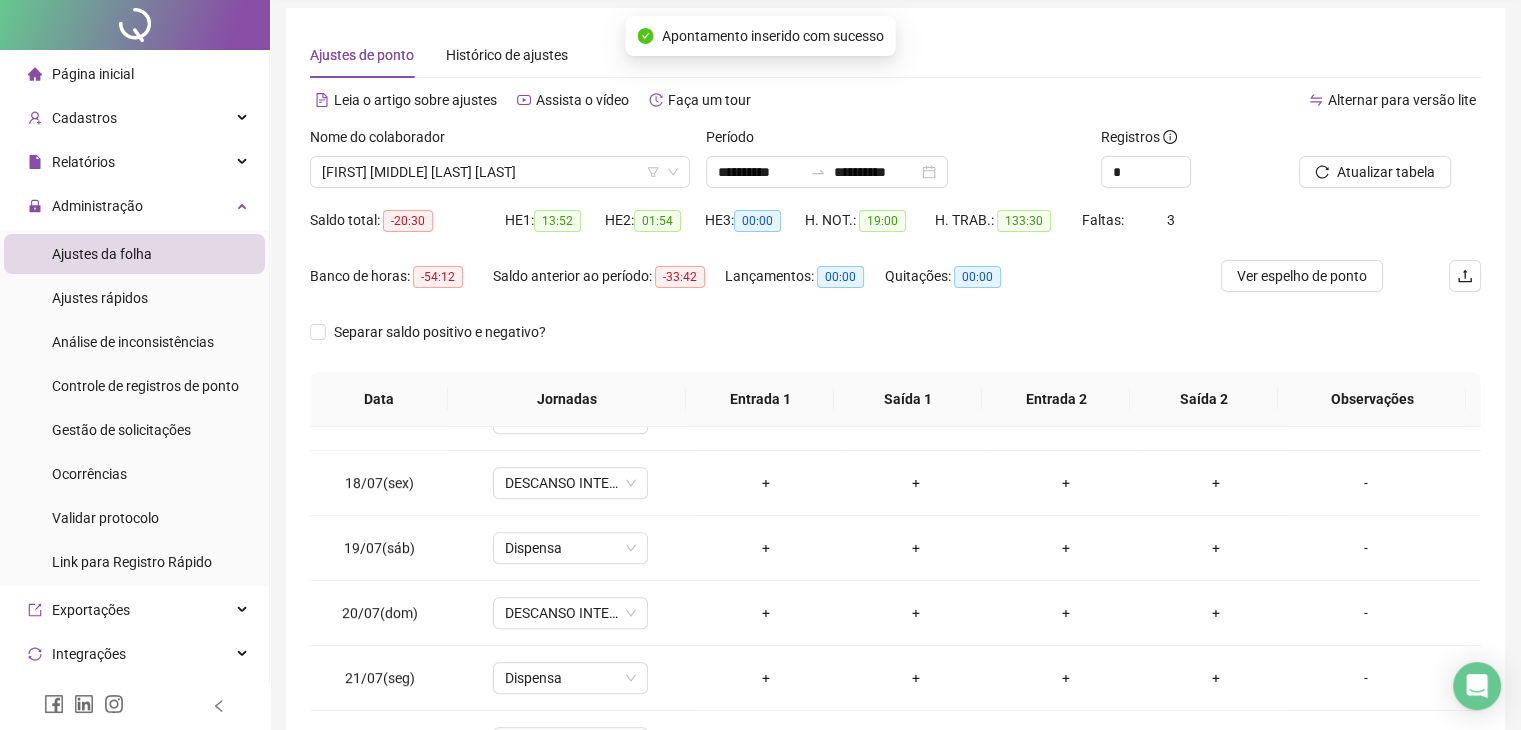 scroll, scrollTop: 0, scrollLeft: 0, axis: both 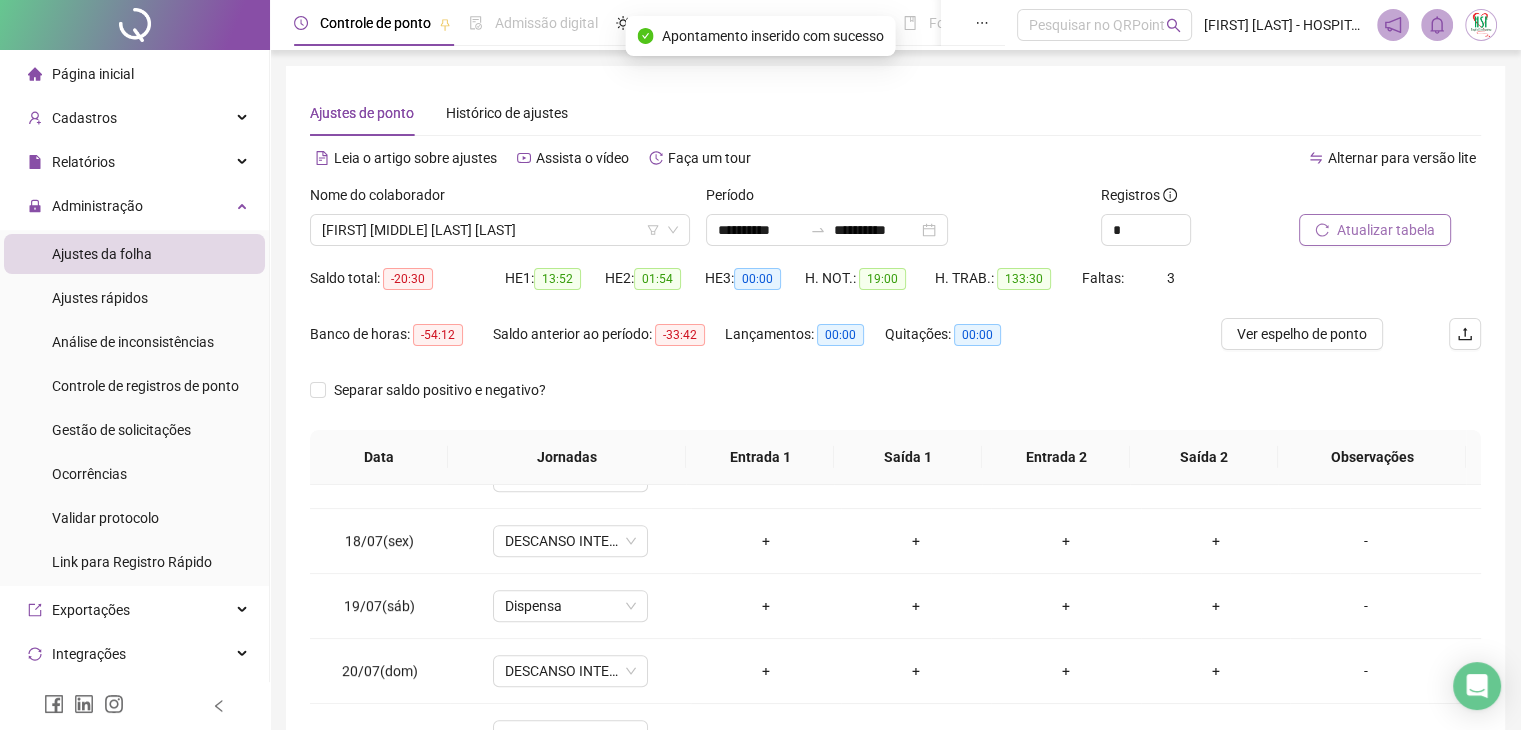 click on "Atualizar tabela" at bounding box center [1386, 230] 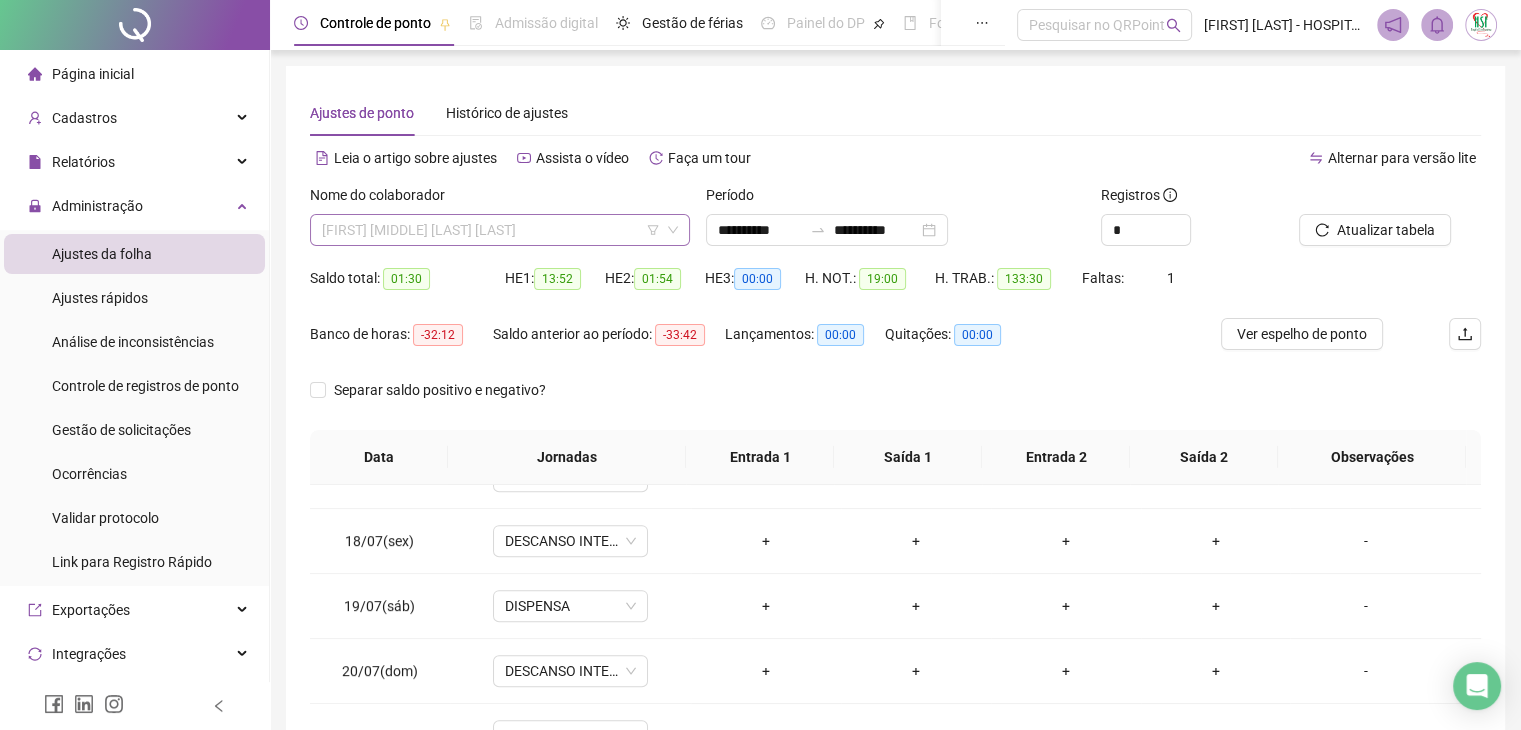 click on "[FIRST] [MIDDLE] [LAST] [LAST]" at bounding box center (500, 230) 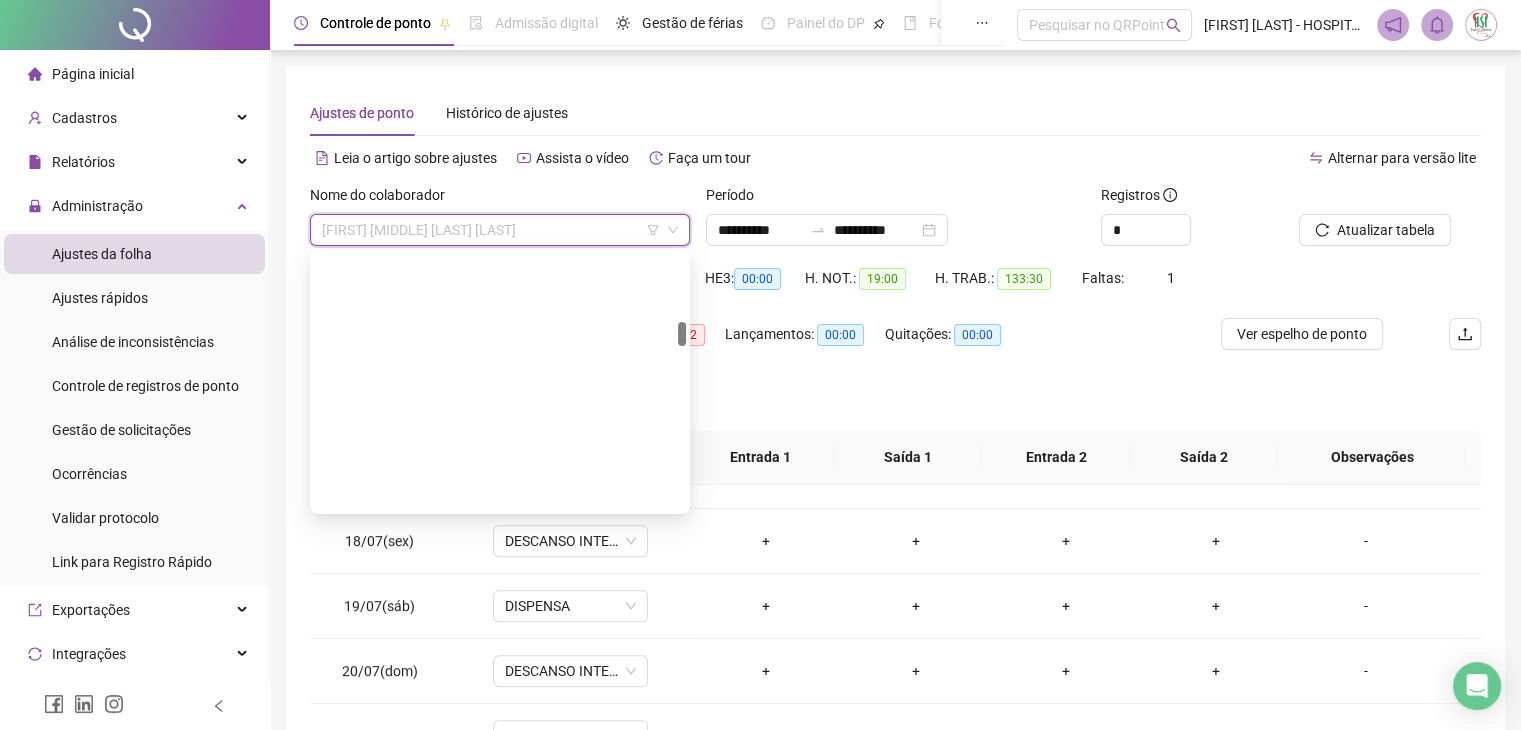 click on "[FIRST] [MIDDLE] [LAST] [LAST]" at bounding box center [500, 1198] 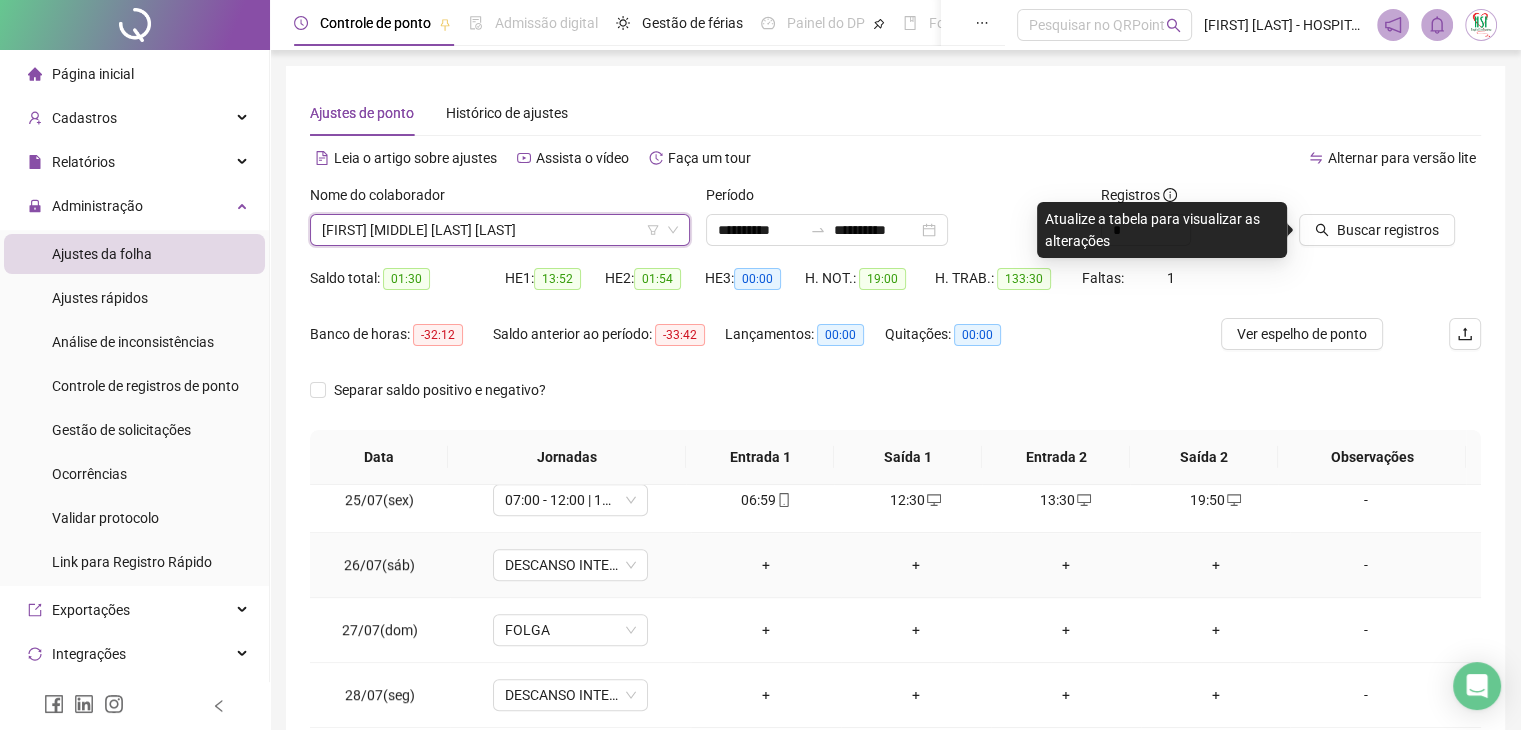 scroll, scrollTop: 1581, scrollLeft: 0, axis: vertical 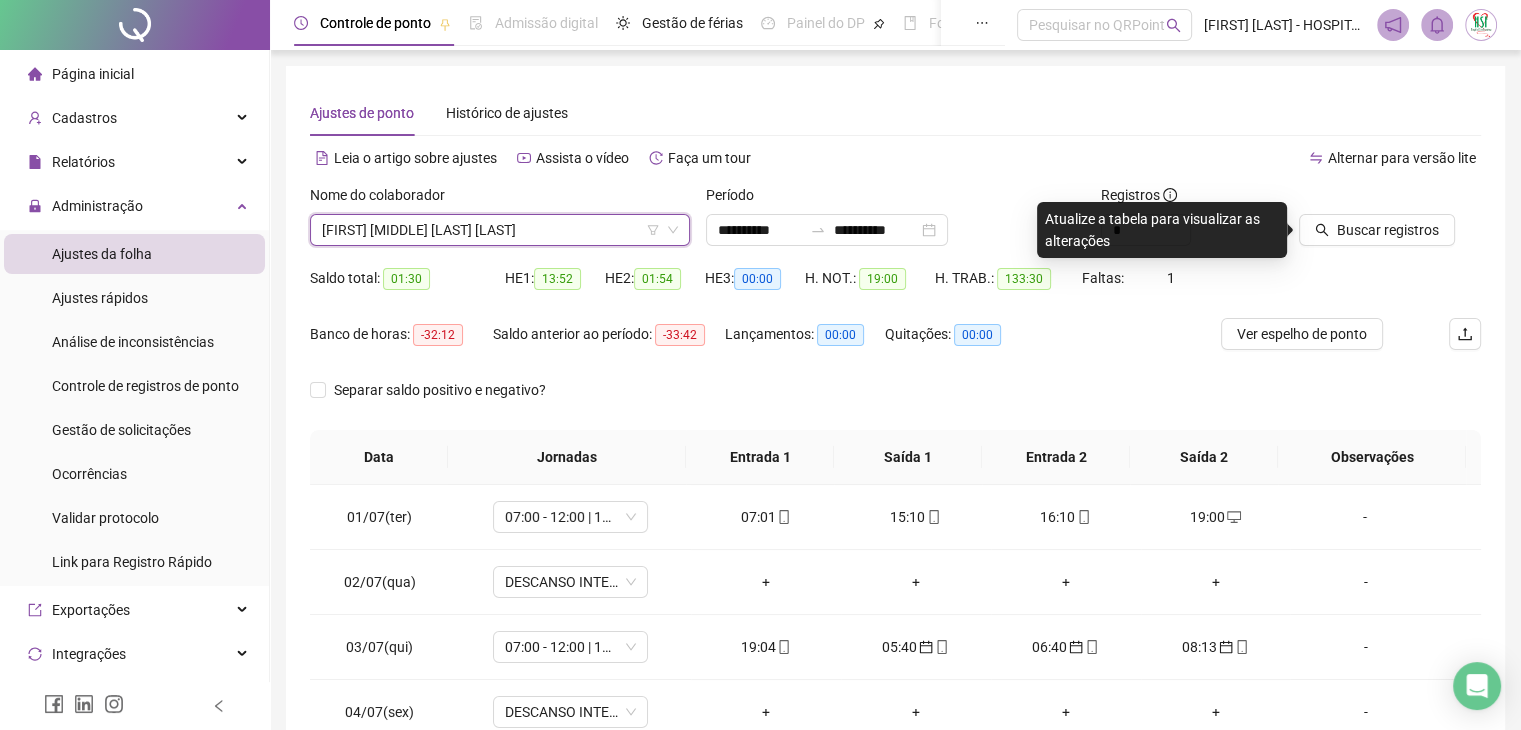 click on "[FIRST] [MIDDLE] [LAST] [LAST]" at bounding box center (500, 230) 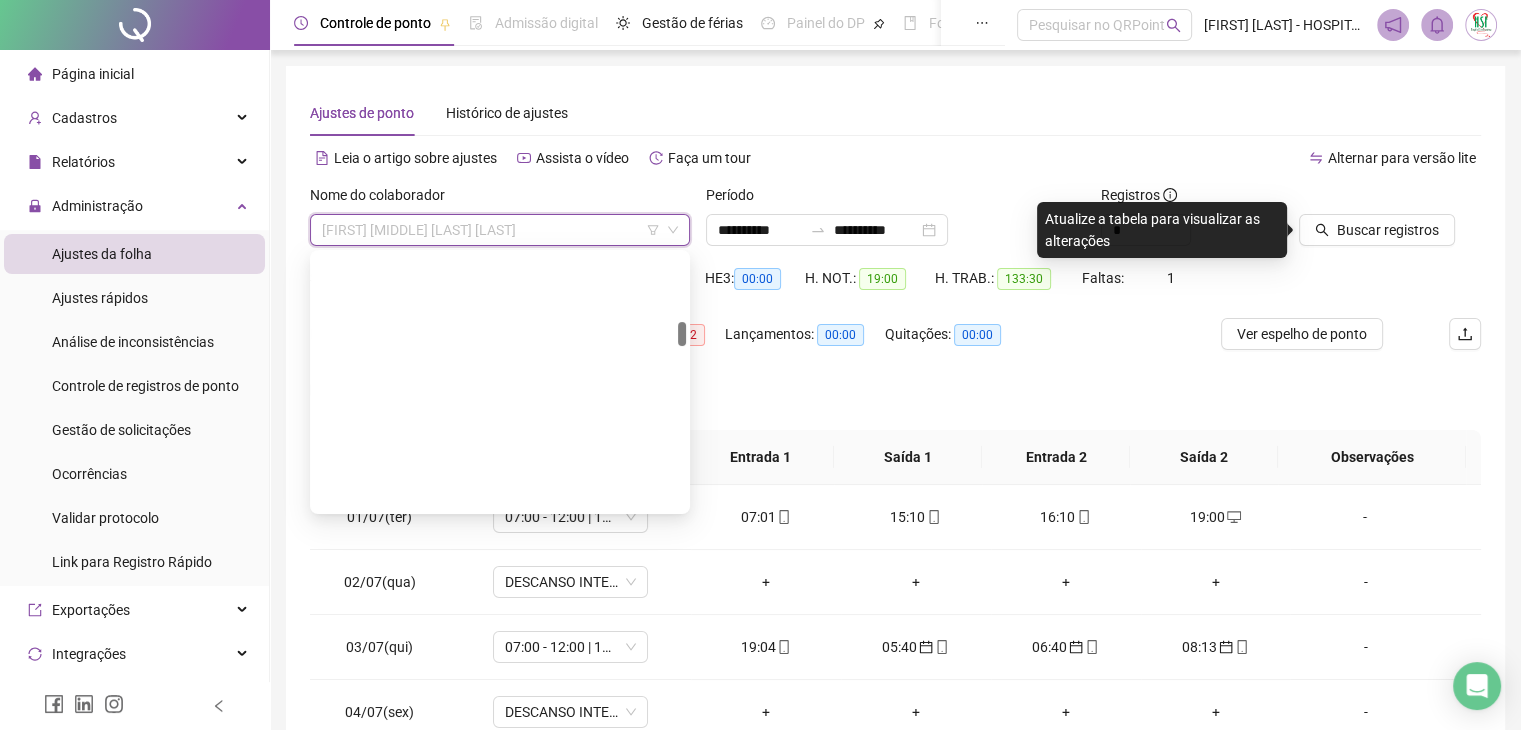click on "[FIRST] [MIDDLE] [LAST] [LAST]" at bounding box center (500, 1166) 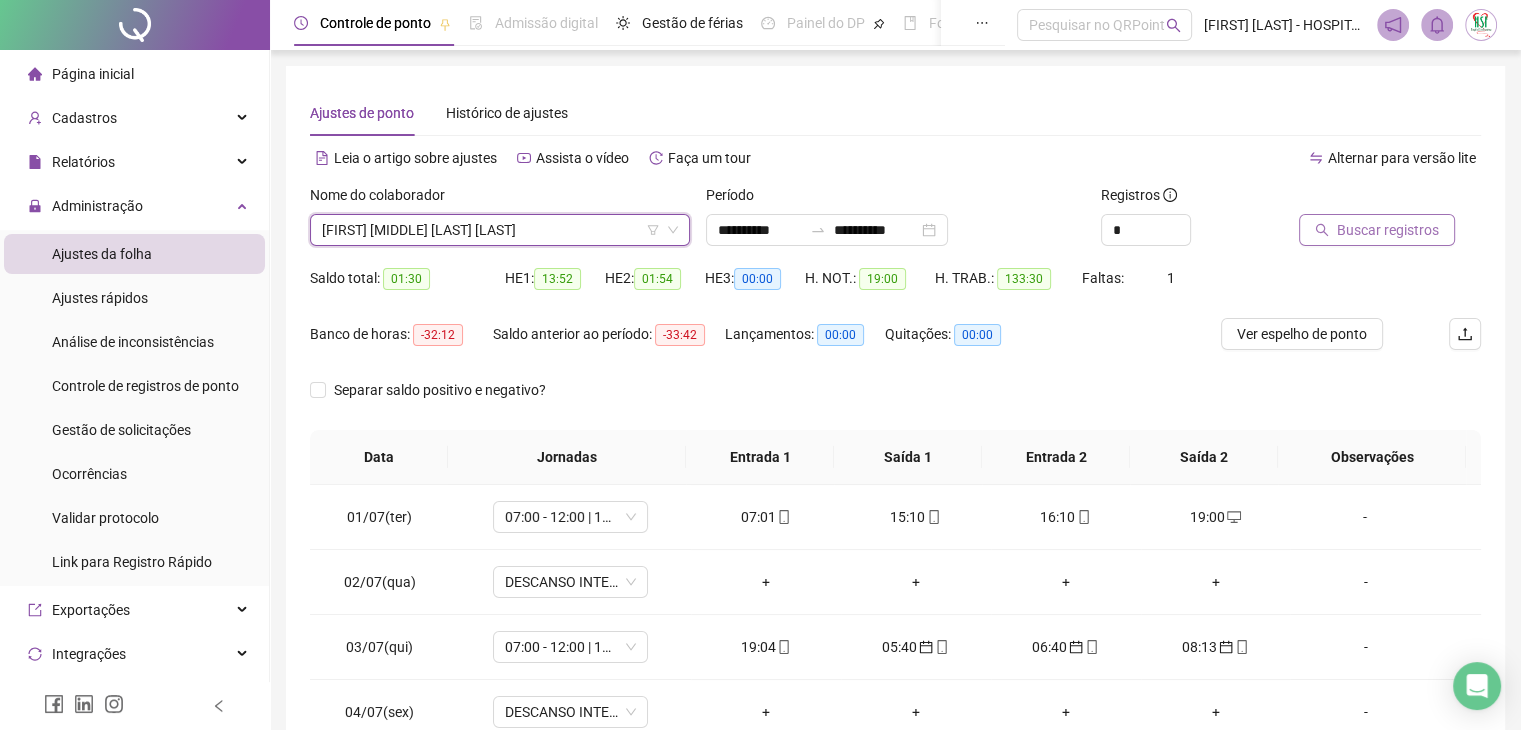 click on "Buscar registros" at bounding box center [1388, 230] 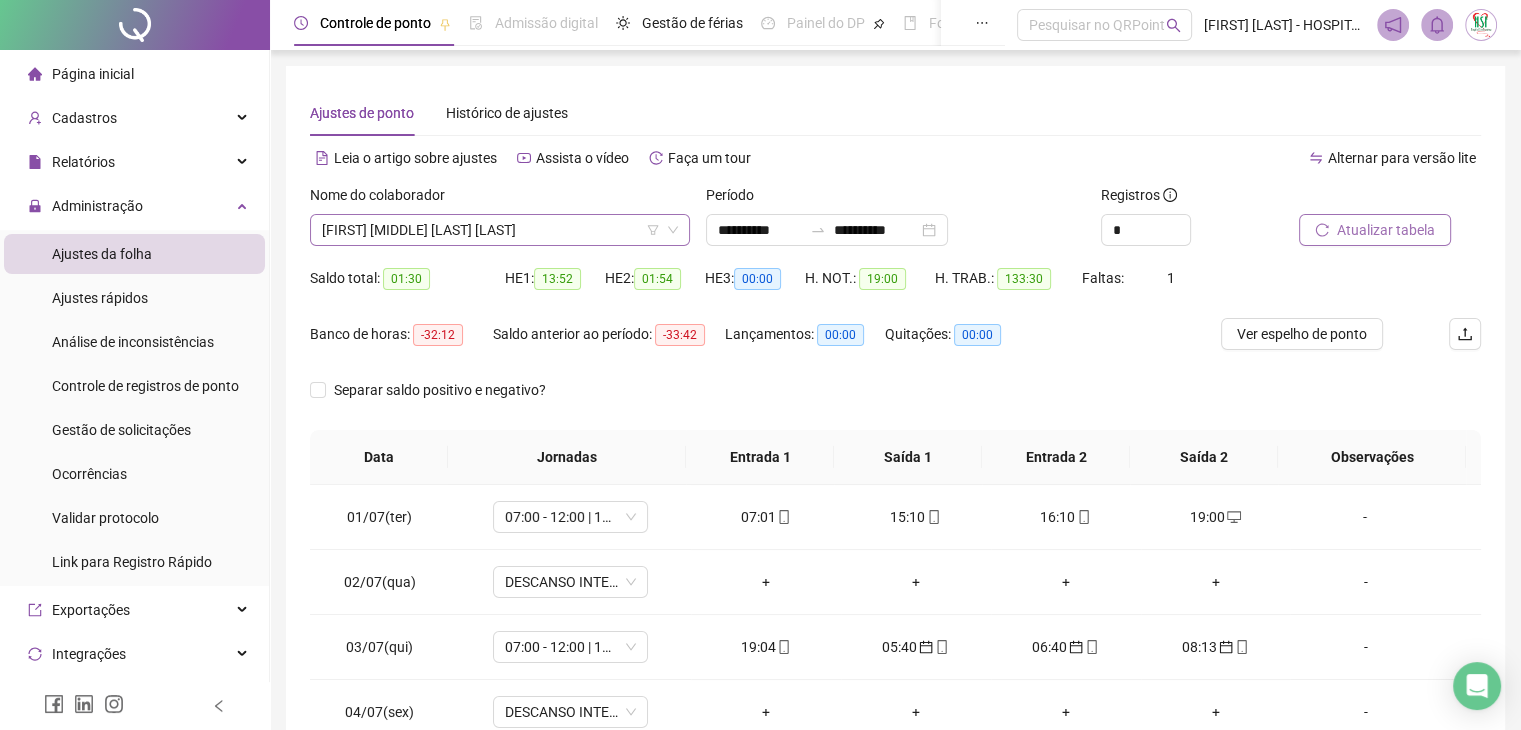 click on "[FIRST] [MIDDLE] [LAST] [LAST]" at bounding box center [500, 230] 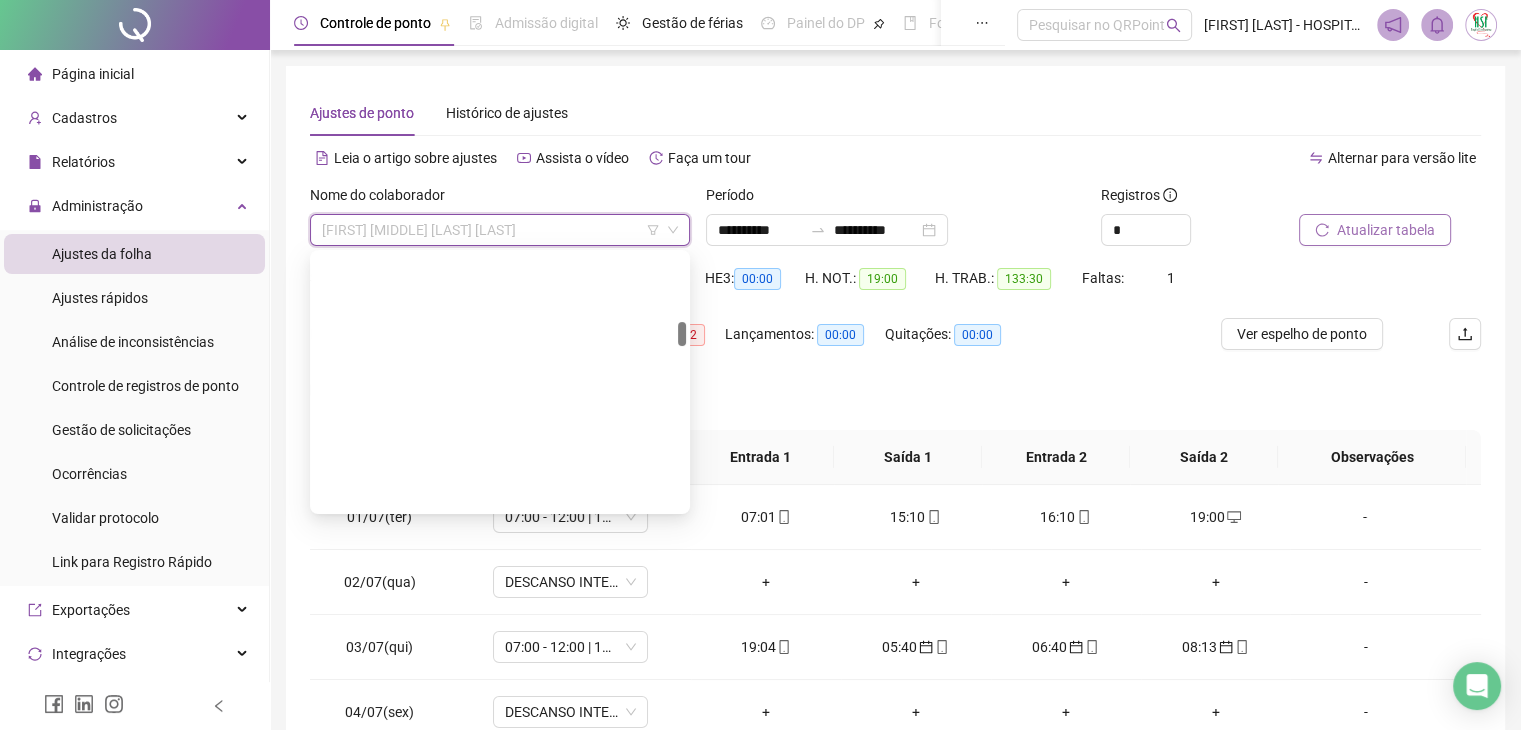 click on "[FIRST] [MIDDLE] [LAST] [LAST]" at bounding box center (500, 1198) 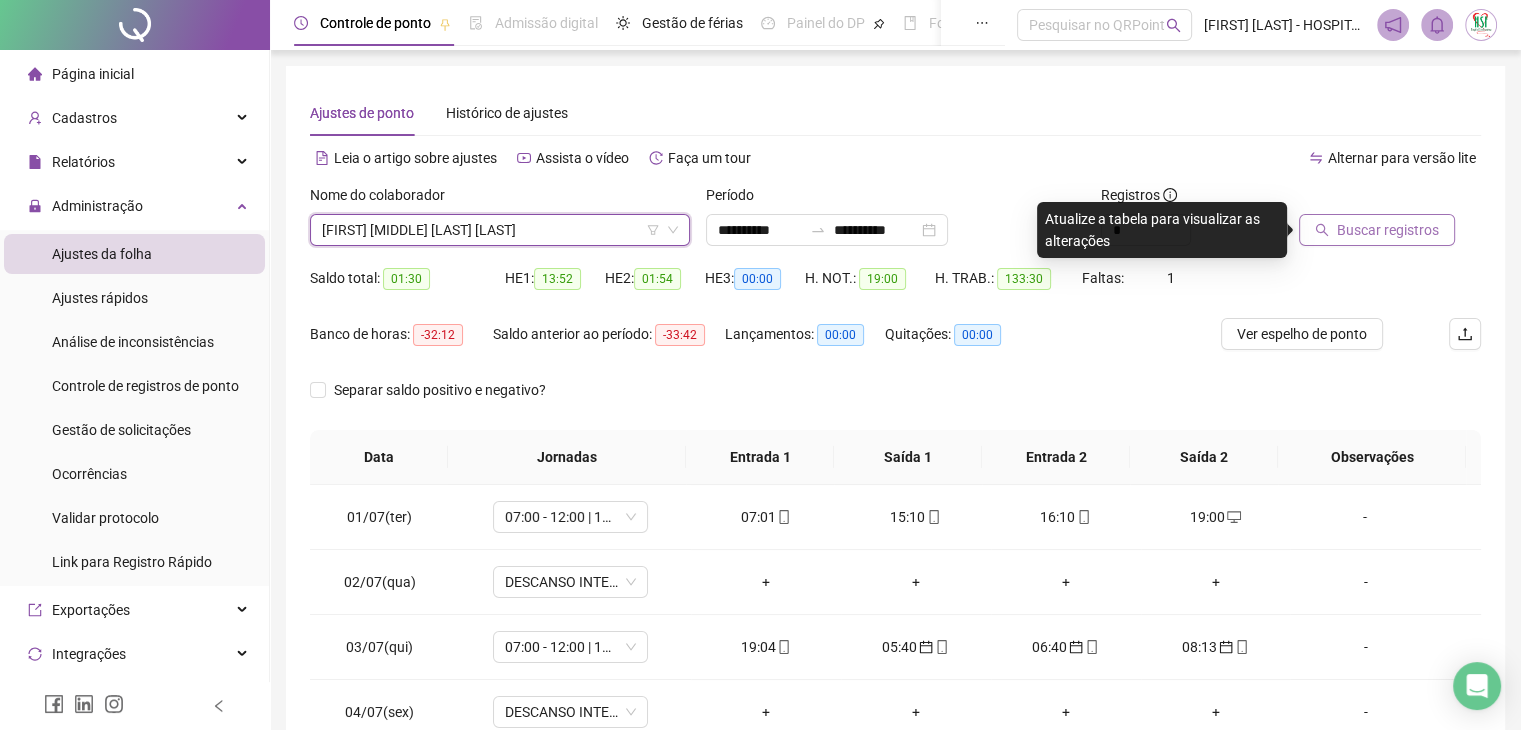 click on "Buscar registros" at bounding box center (1377, 230) 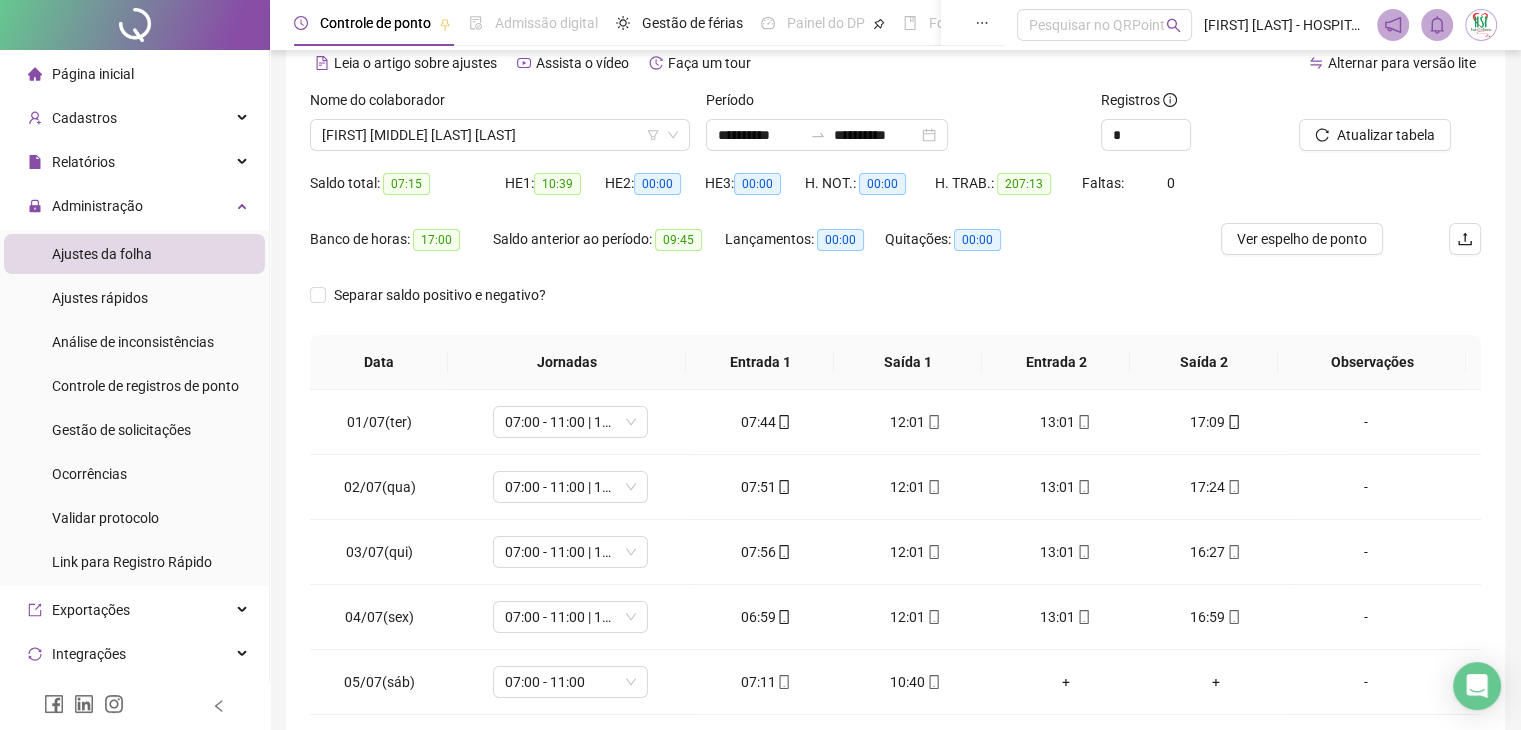 scroll, scrollTop: 292, scrollLeft: 0, axis: vertical 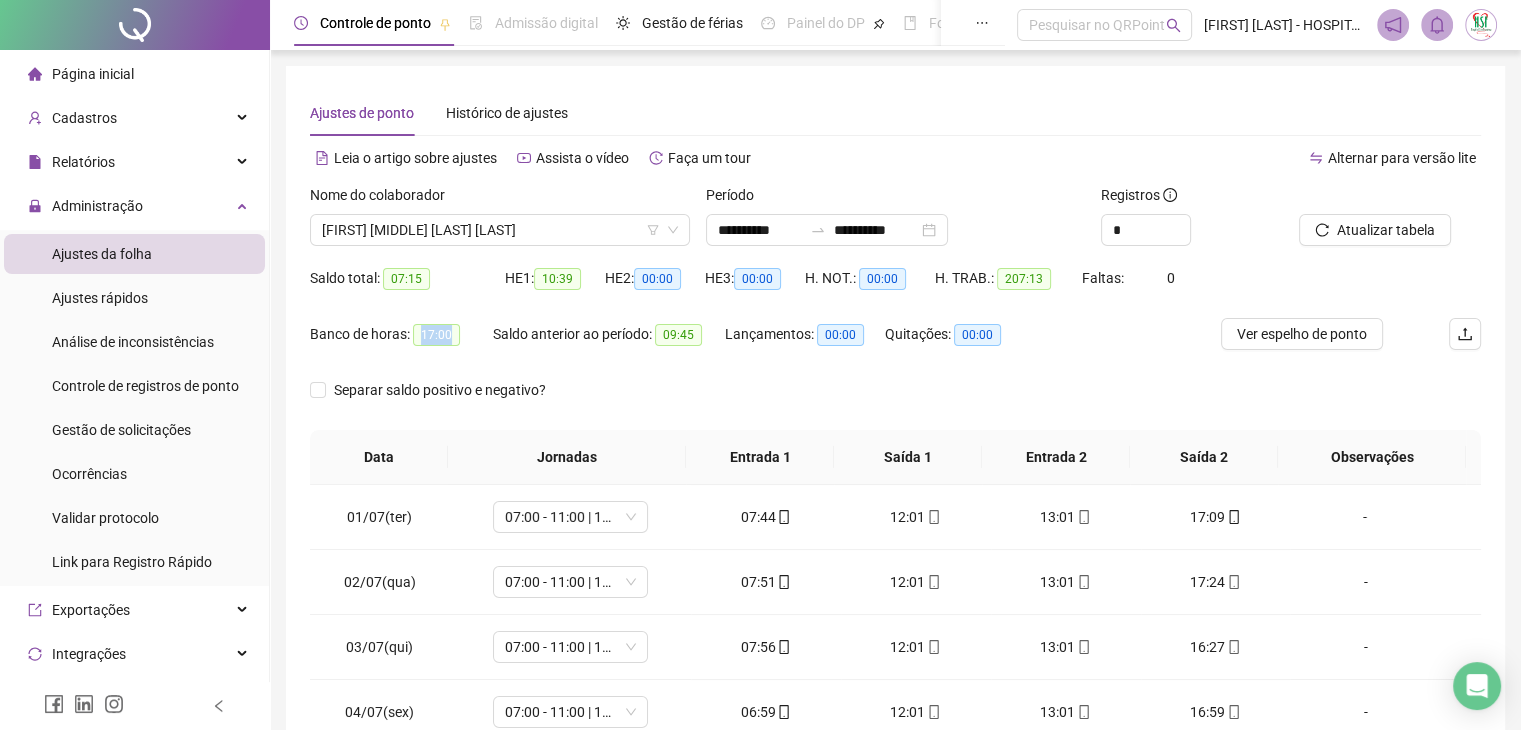 drag, startPoint x: 420, startPoint y: 337, endPoint x: 454, endPoint y: 338, distance: 34.0147 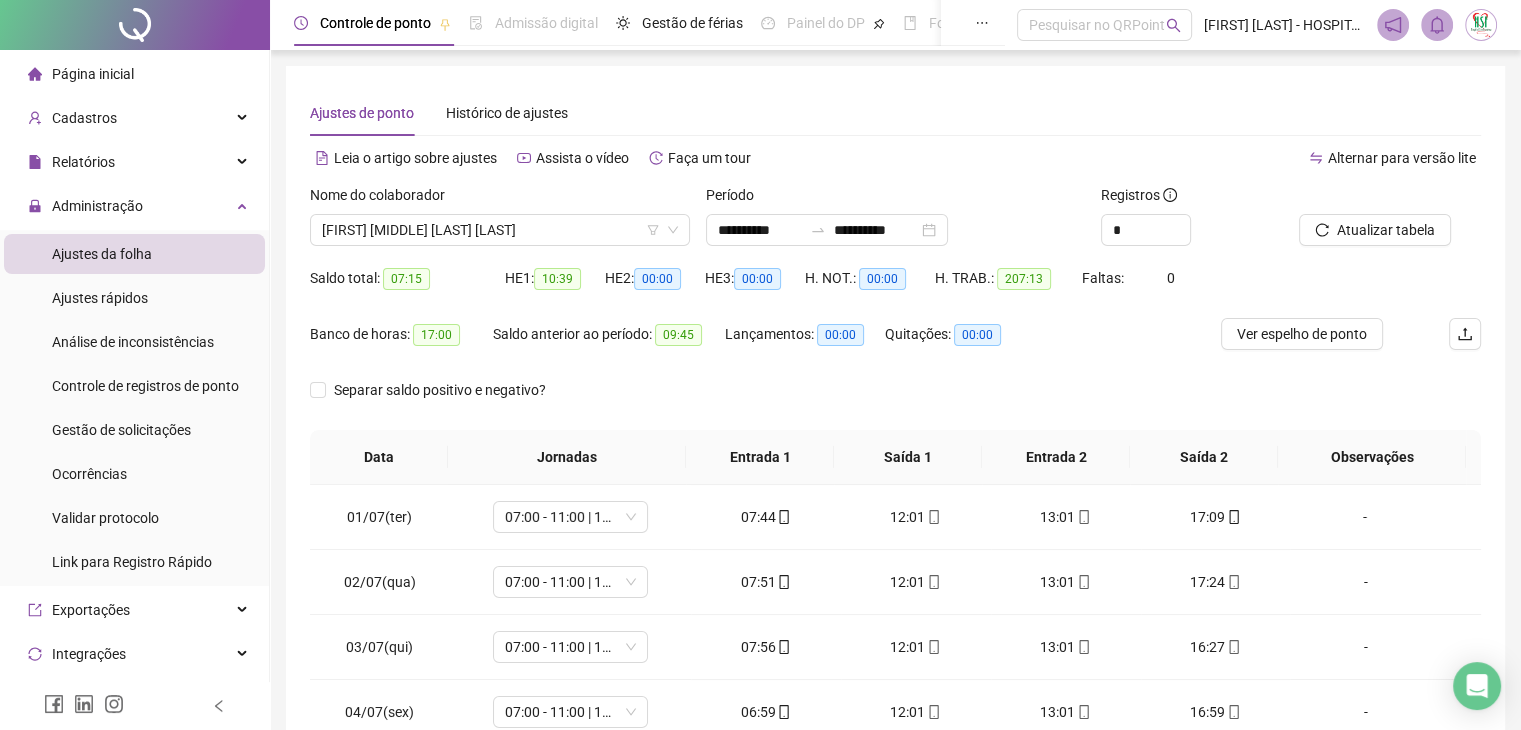 click on "Ajustes de ponto Histórico de ajustes" at bounding box center [895, 113] 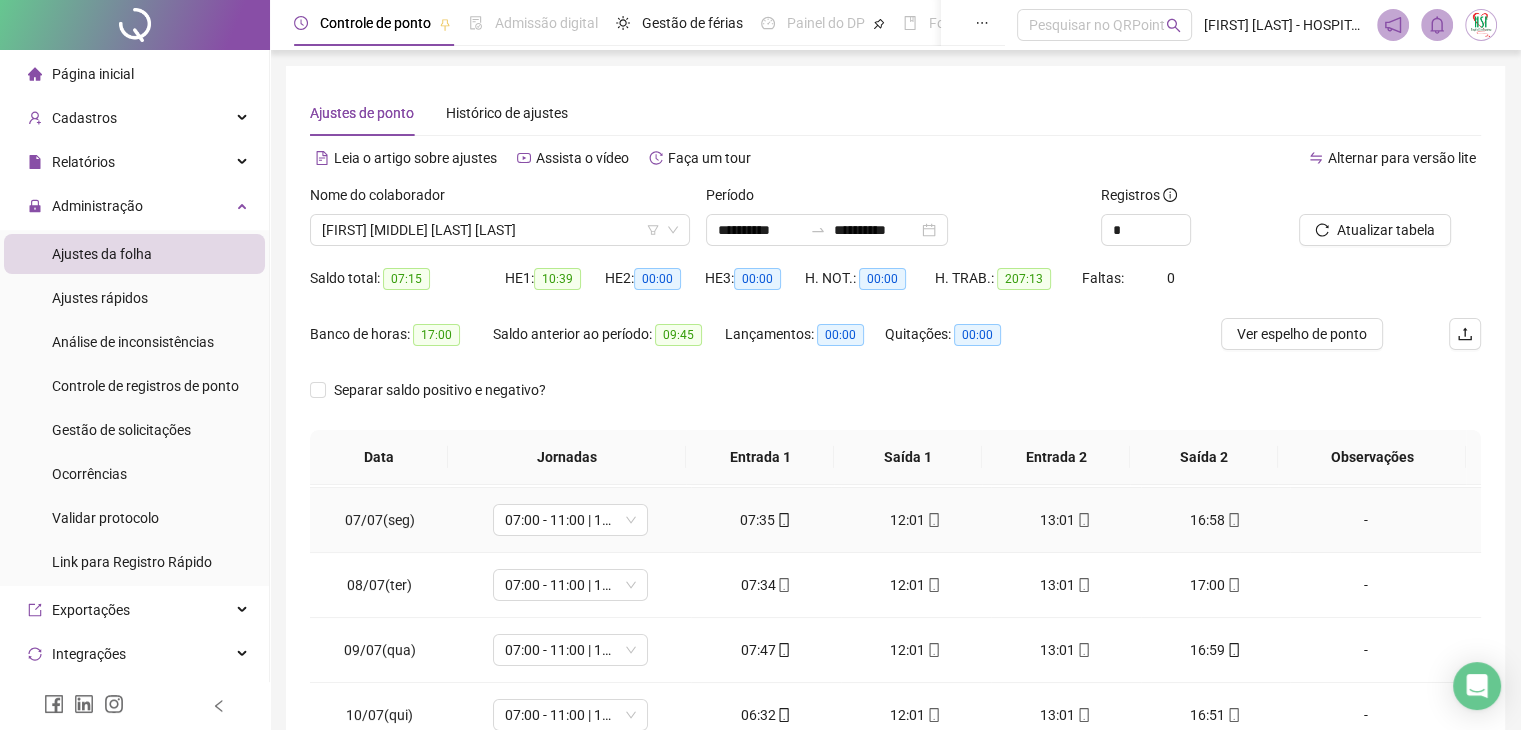 scroll, scrollTop: 400, scrollLeft: 0, axis: vertical 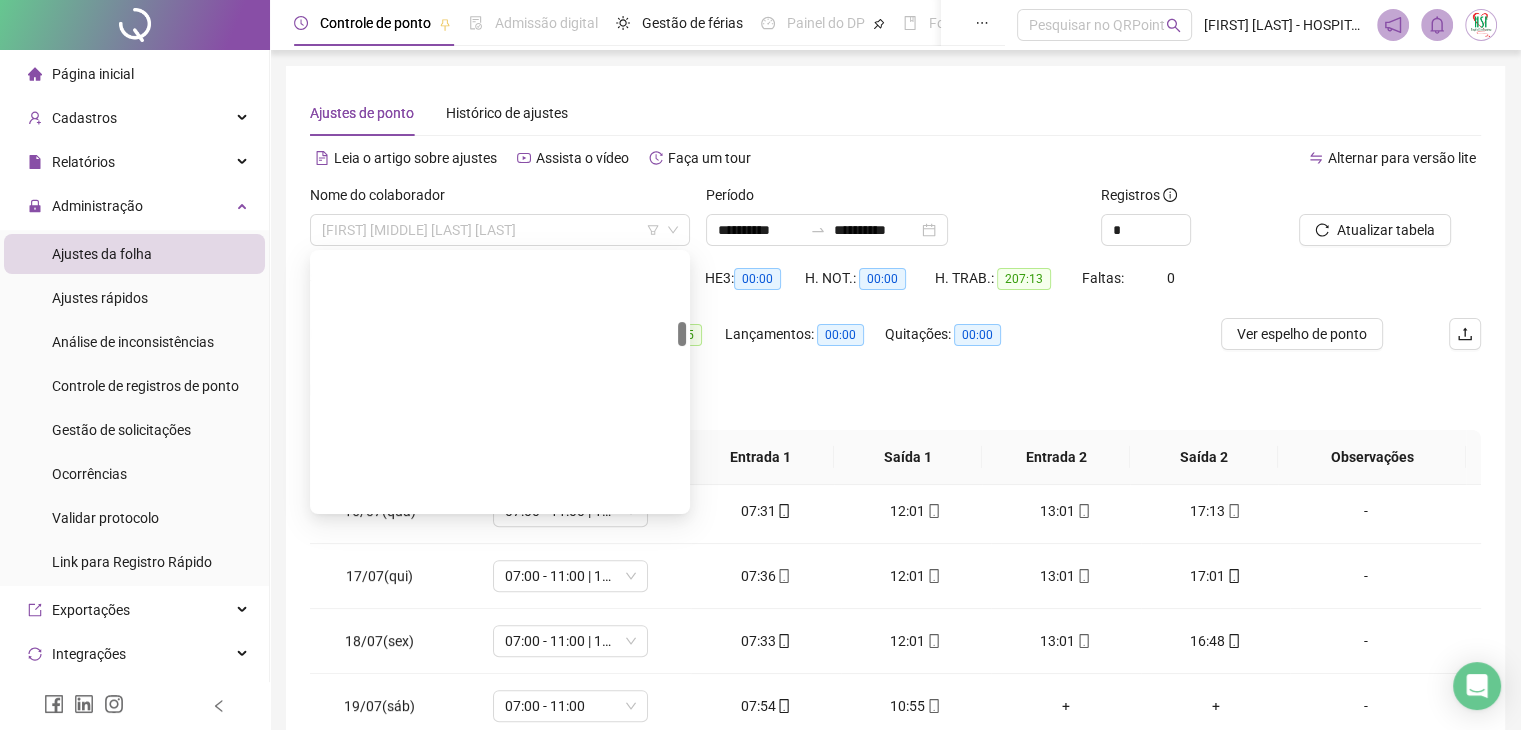drag, startPoint x: 582, startPoint y: 234, endPoint x: 564, endPoint y: 266, distance: 36.71512 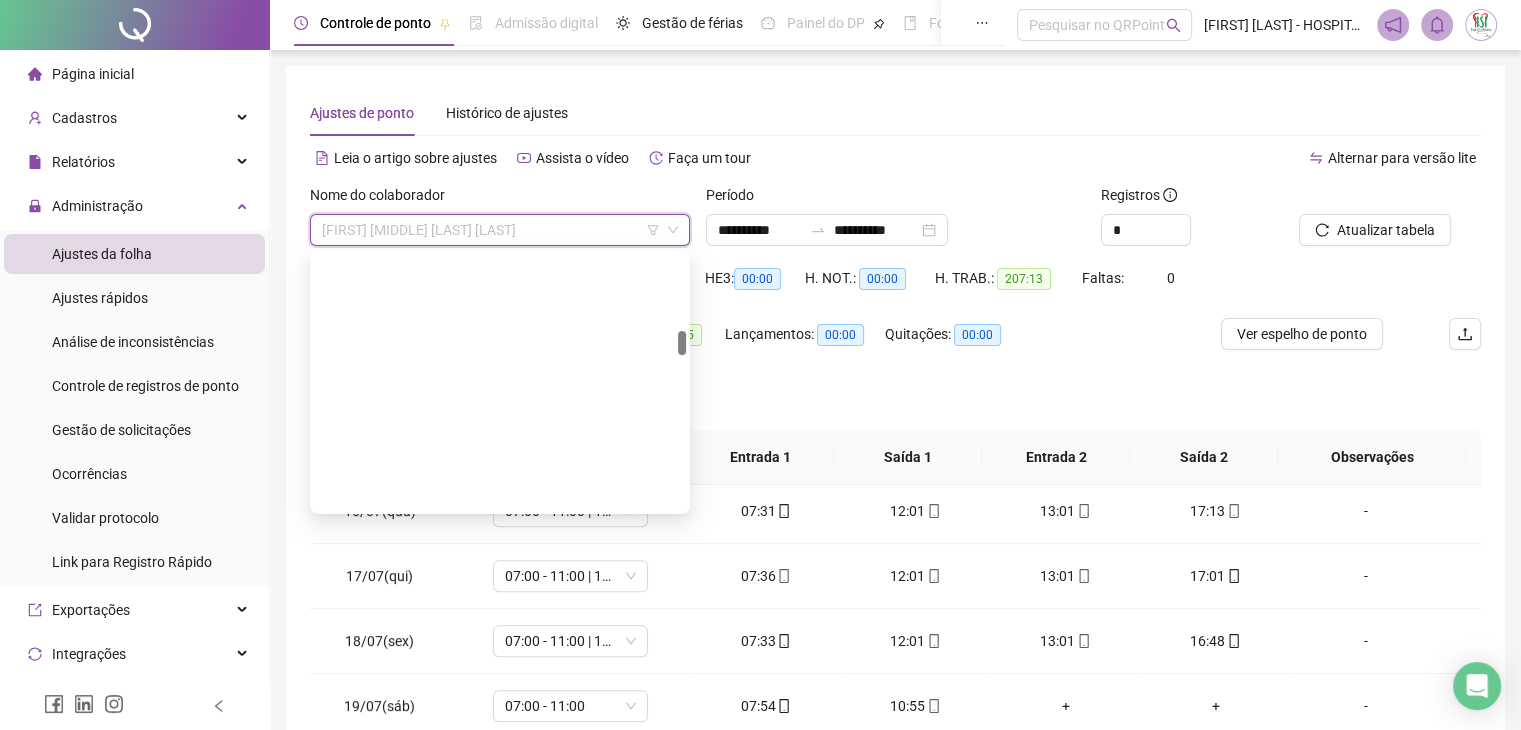scroll, scrollTop: 808, scrollLeft: 0, axis: vertical 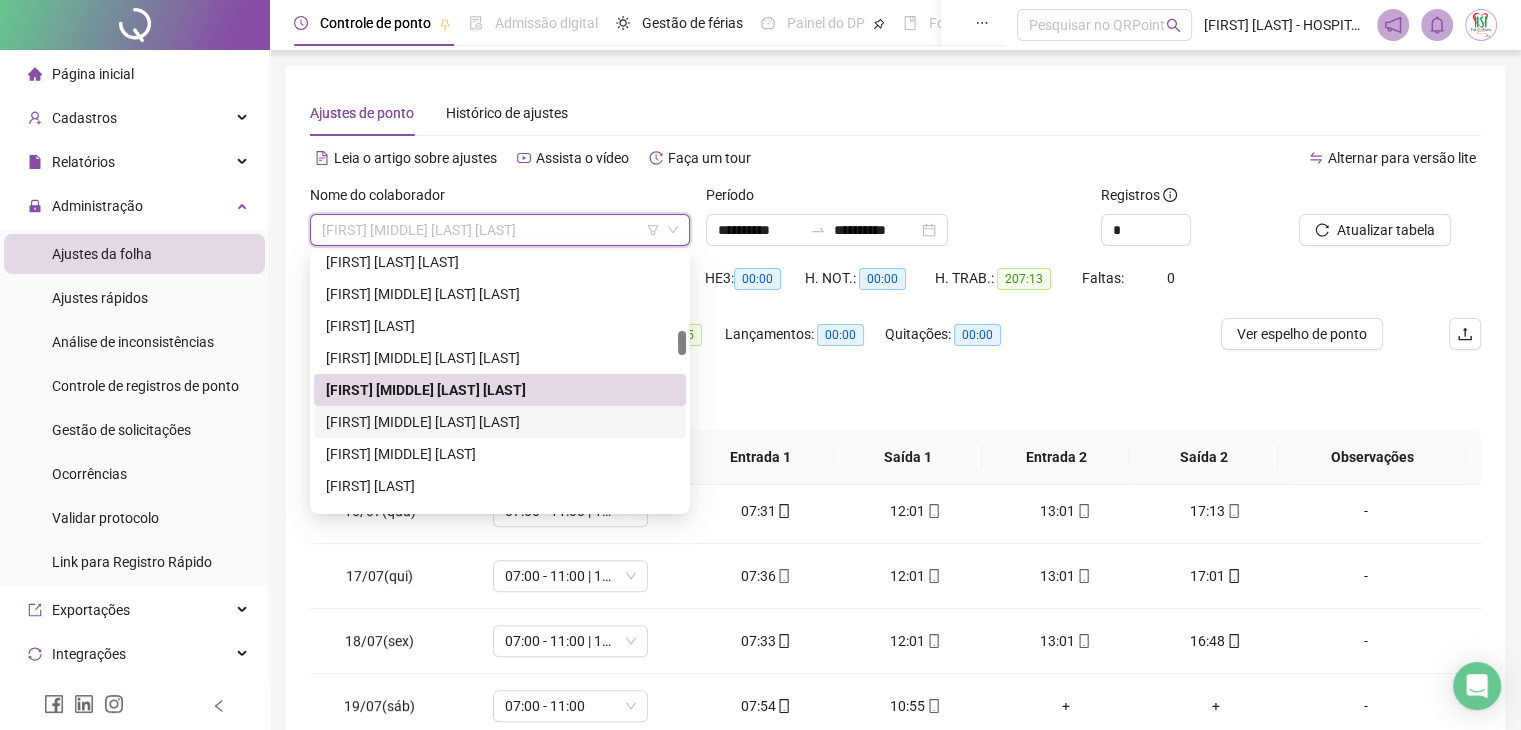 click on "[FIRST] [MIDDLE] [LAST] [LAST]" at bounding box center [500, 422] 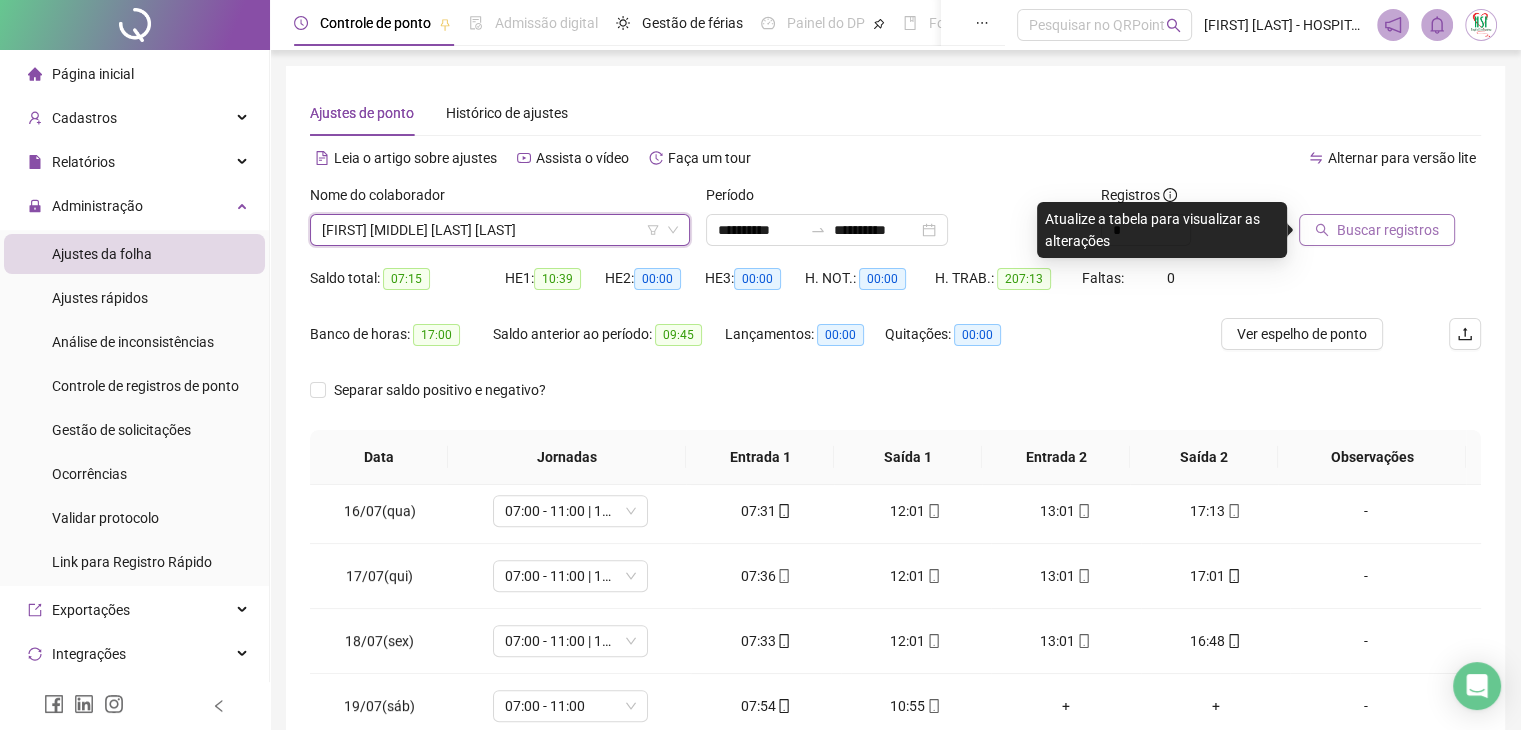 click on "Buscar registros" at bounding box center (1388, 230) 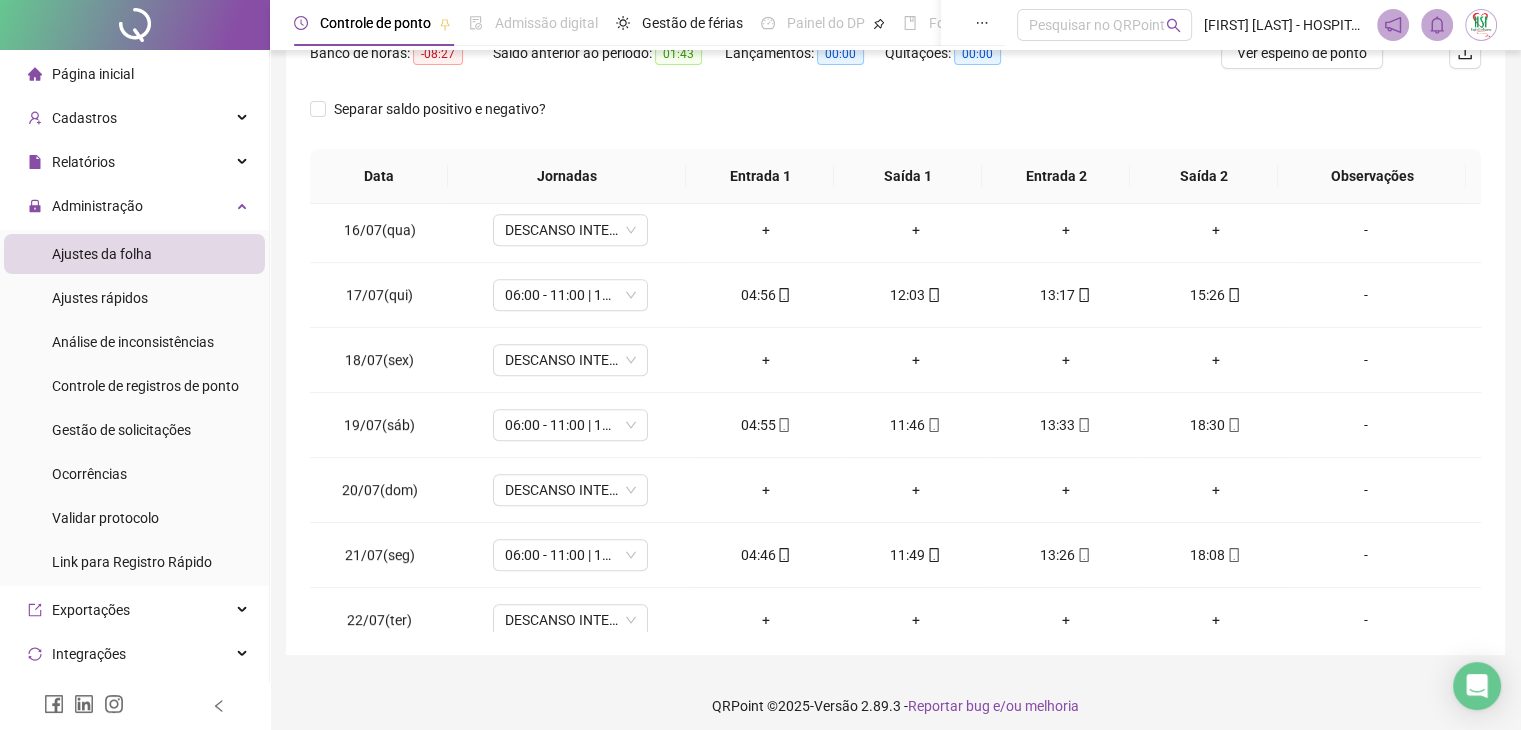 scroll, scrollTop: 292, scrollLeft: 0, axis: vertical 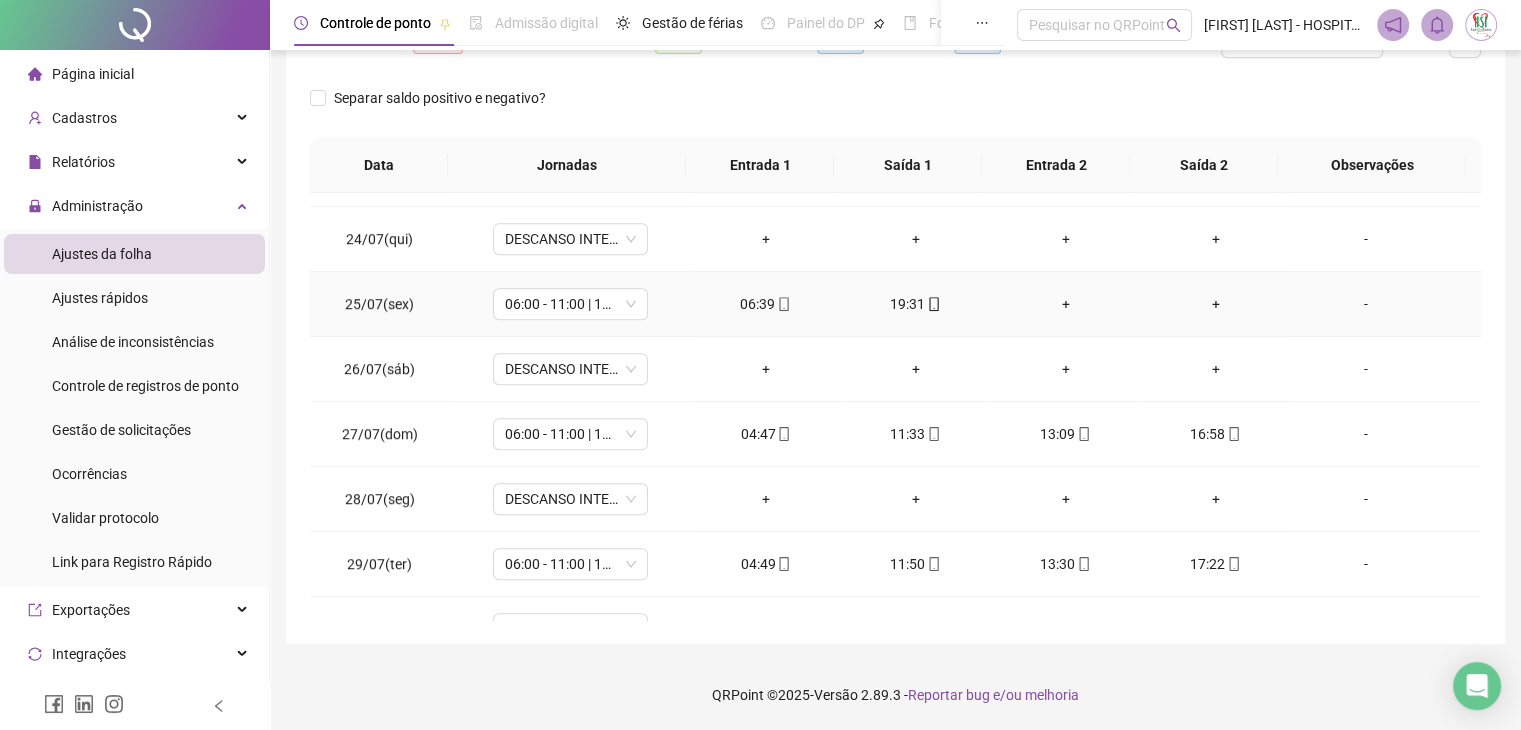 click on "+" at bounding box center (1066, 304) 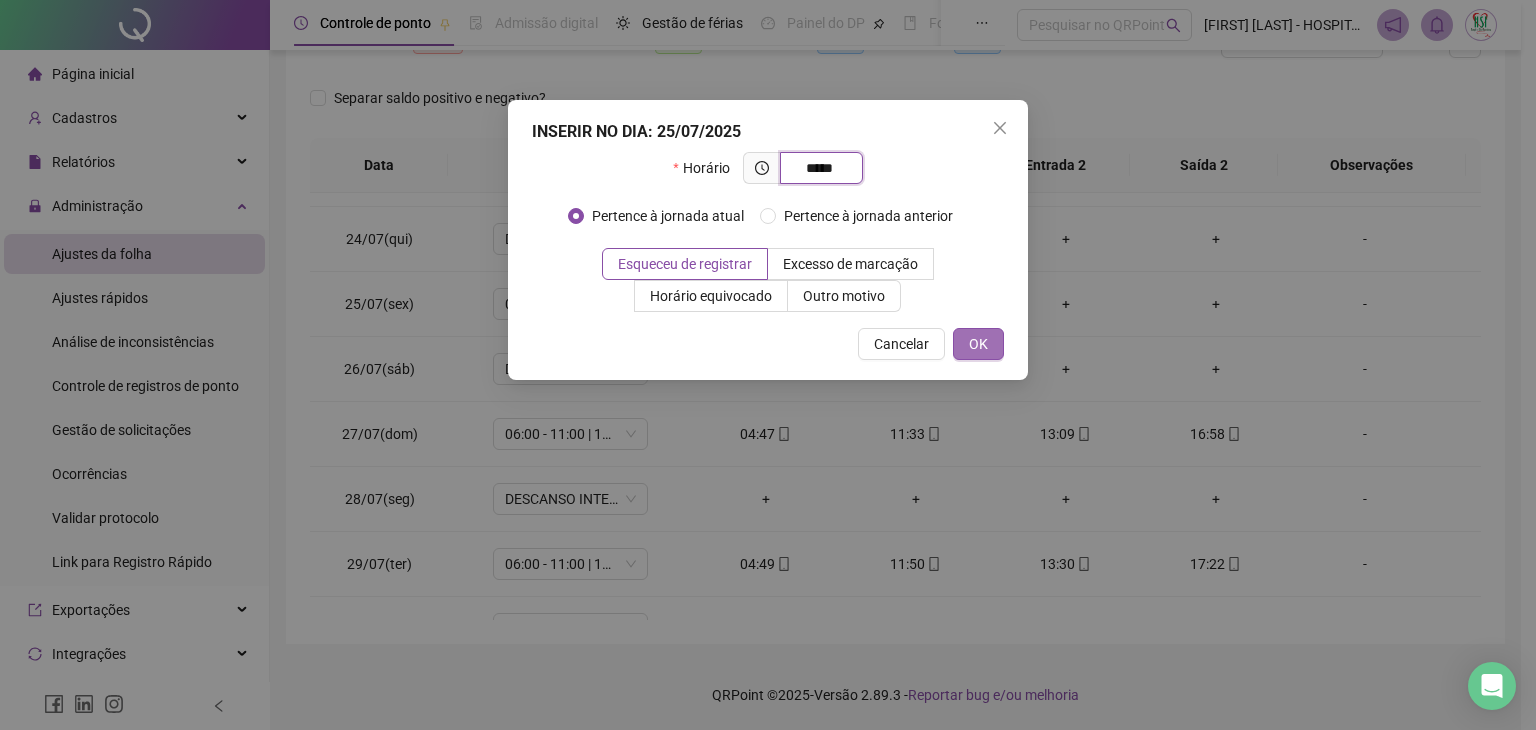 type on "*****" 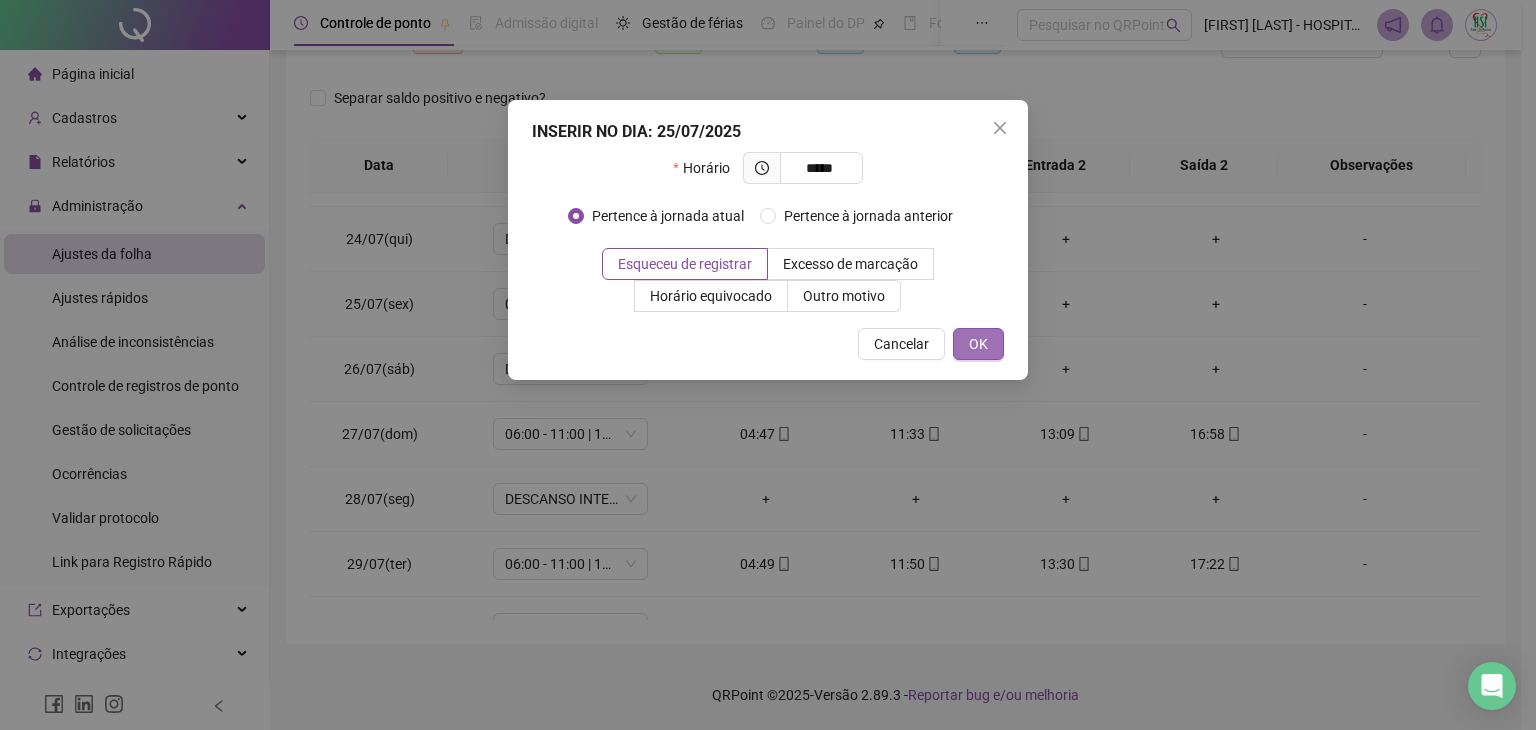 click on "OK" at bounding box center (978, 344) 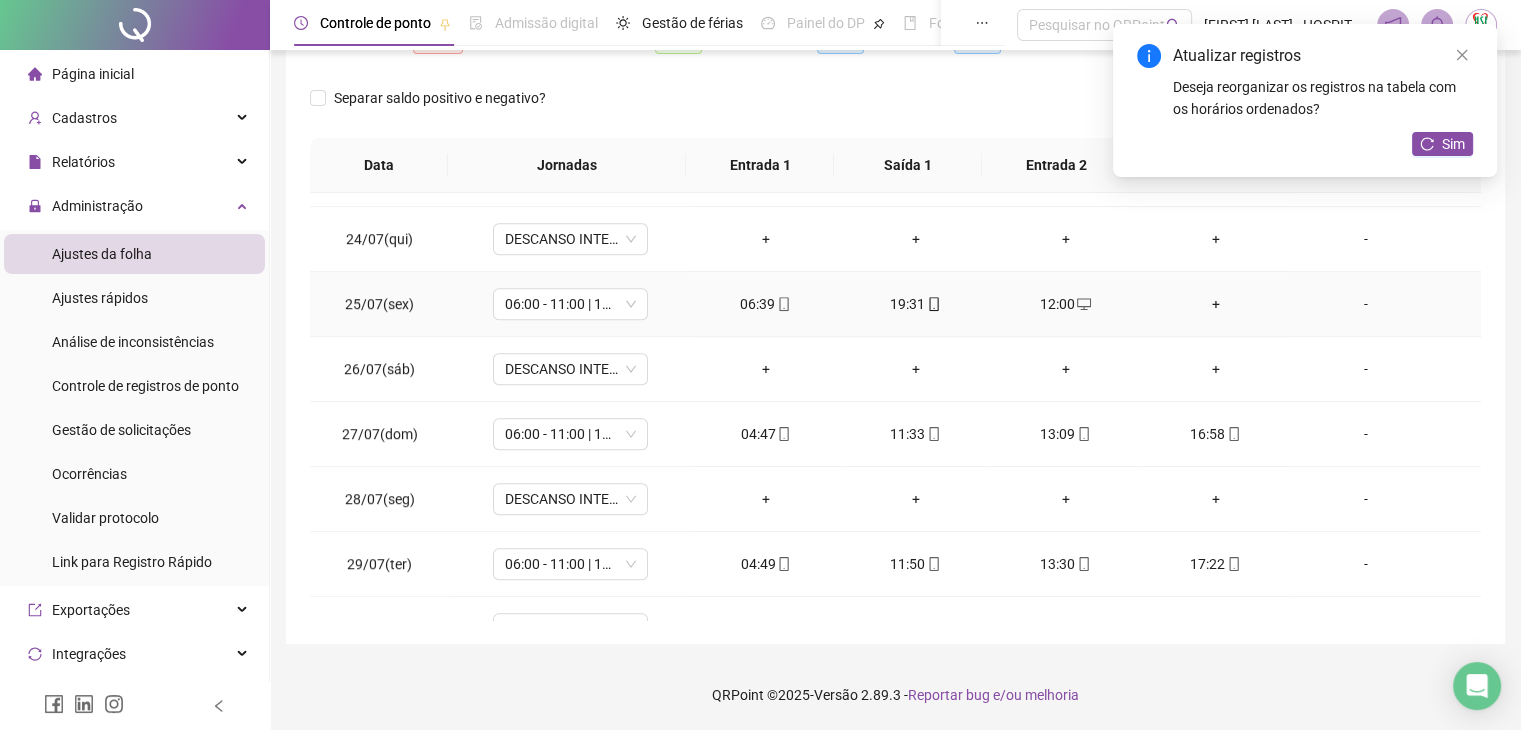 click on "+" at bounding box center (1216, 304) 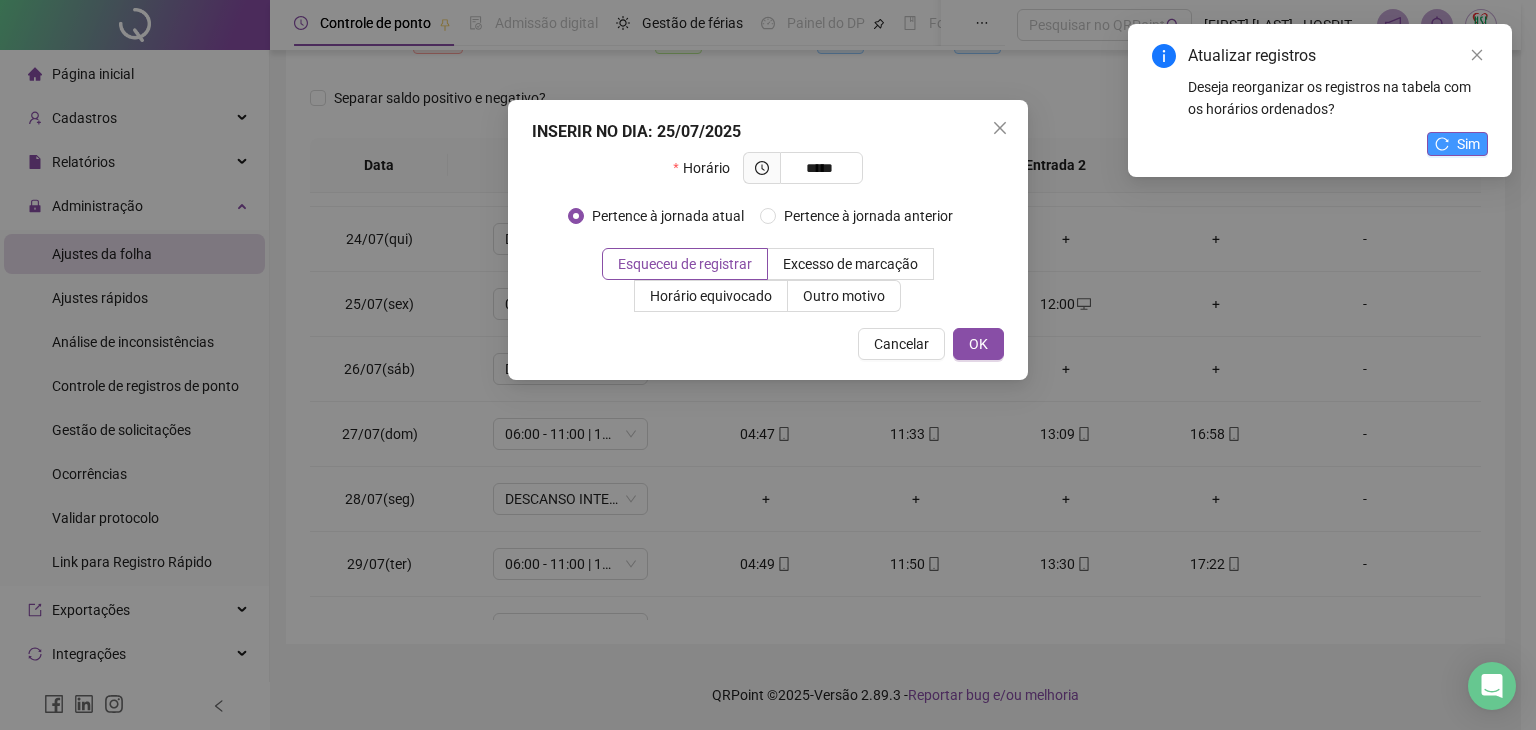 type on "*****" 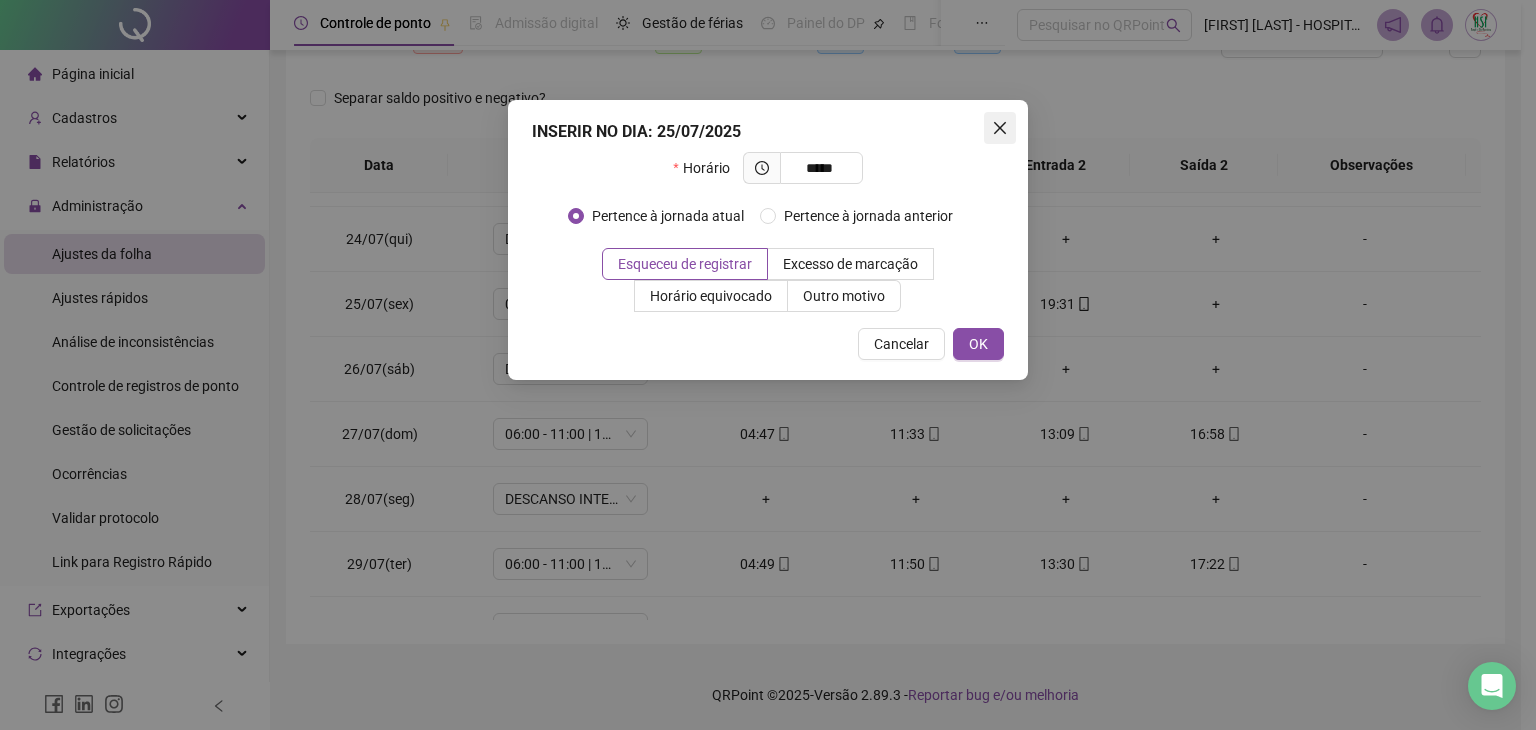 click 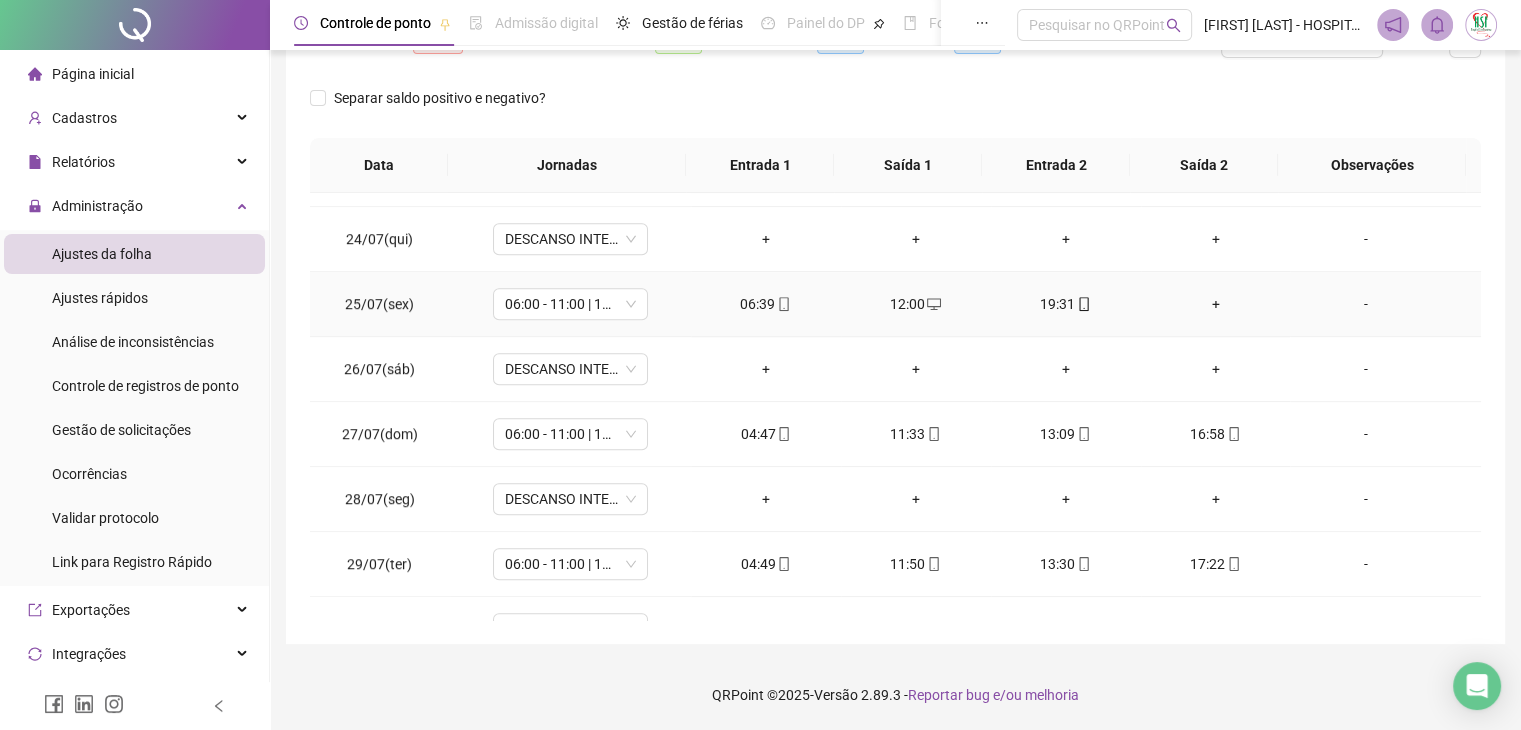 click on "+" at bounding box center (1216, 304) 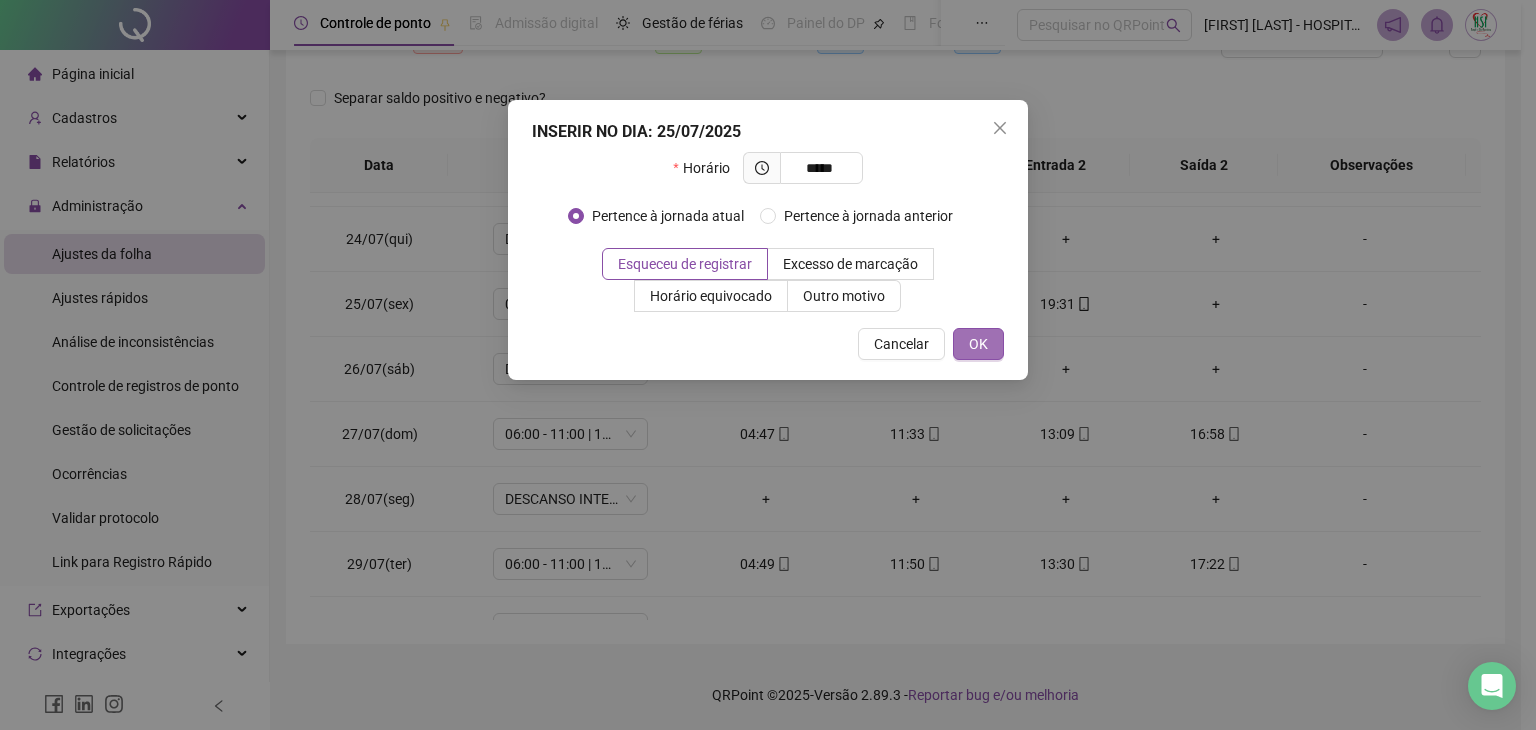 type on "*****" 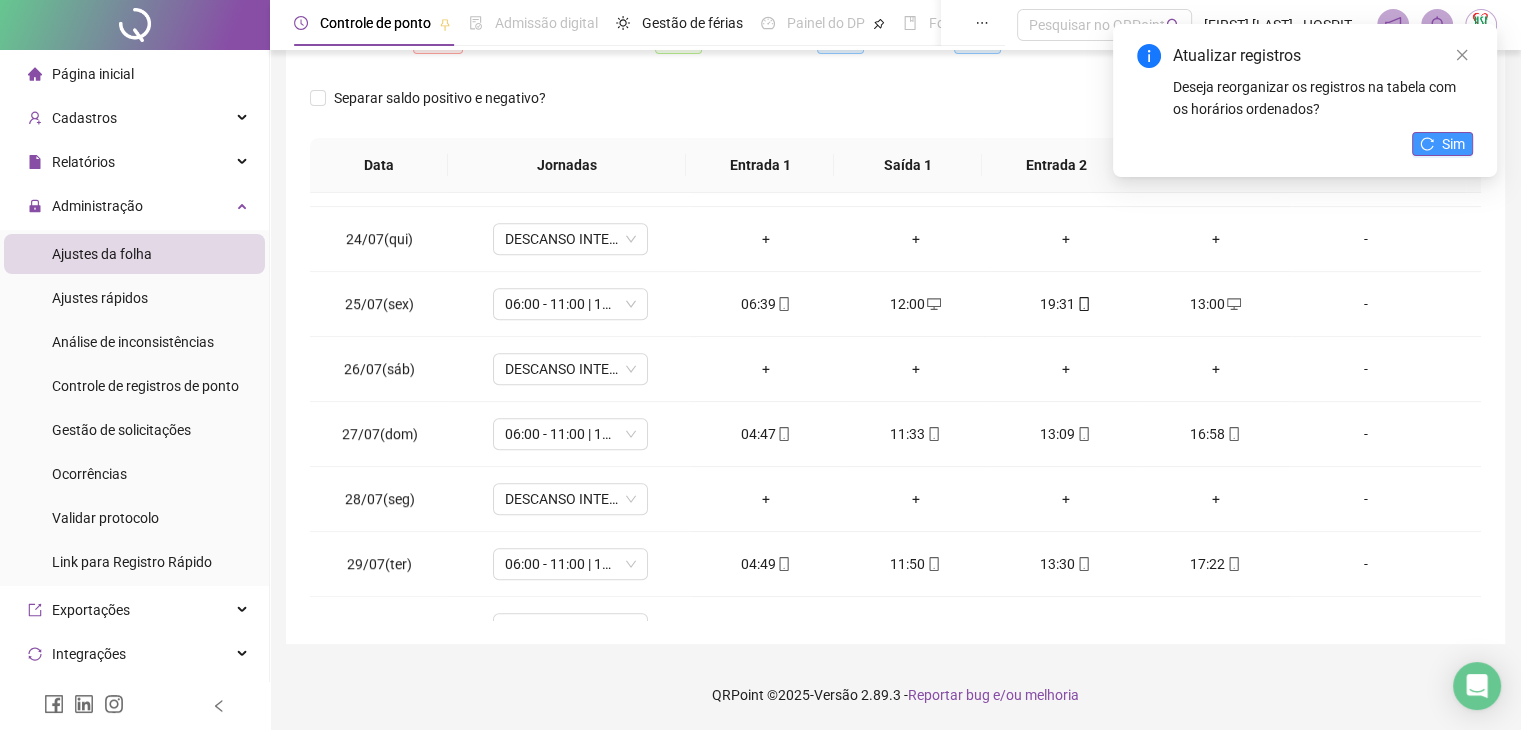 click on "Sim" at bounding box center [1453, 144] 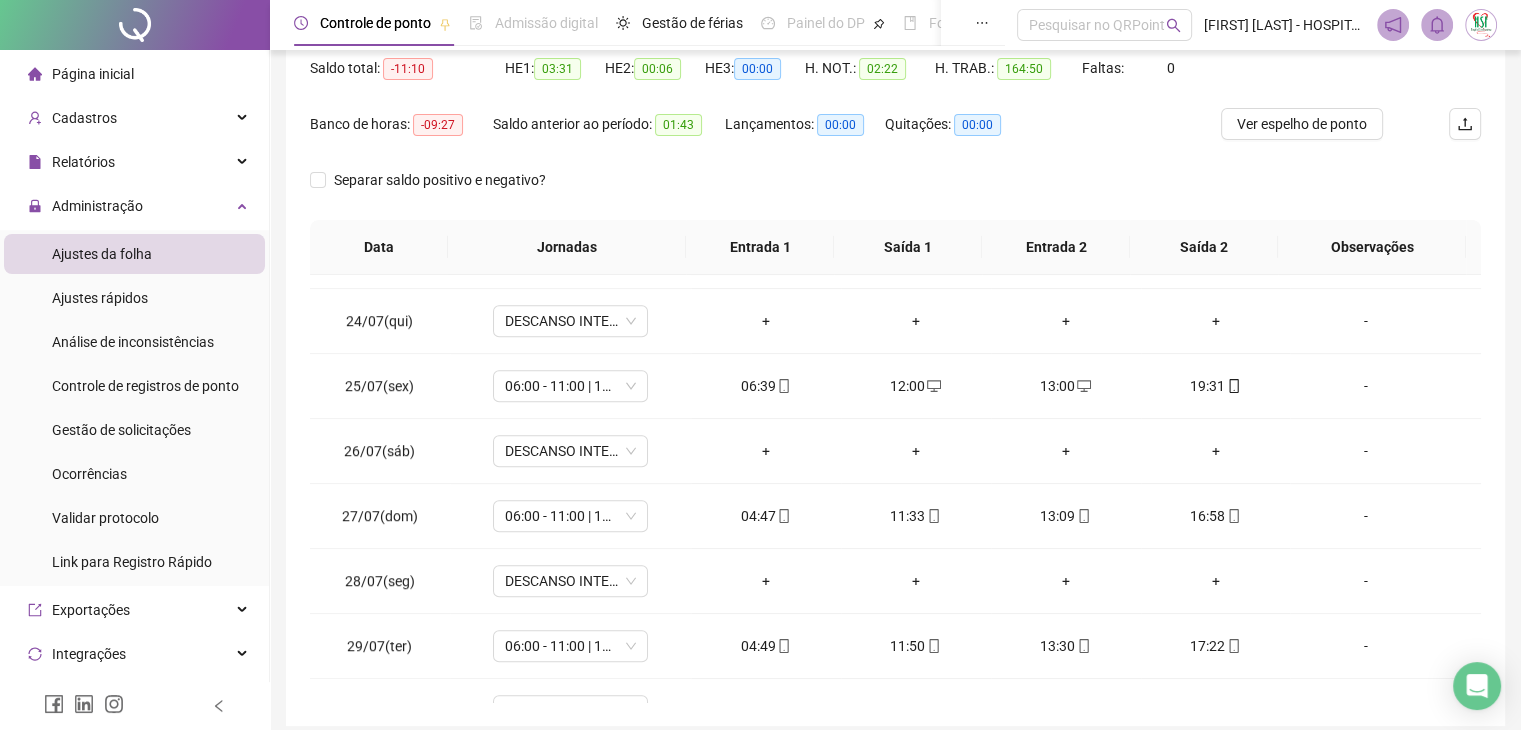 scroll, scrollTop: 292, scrollLeft: 0, axis: vertical 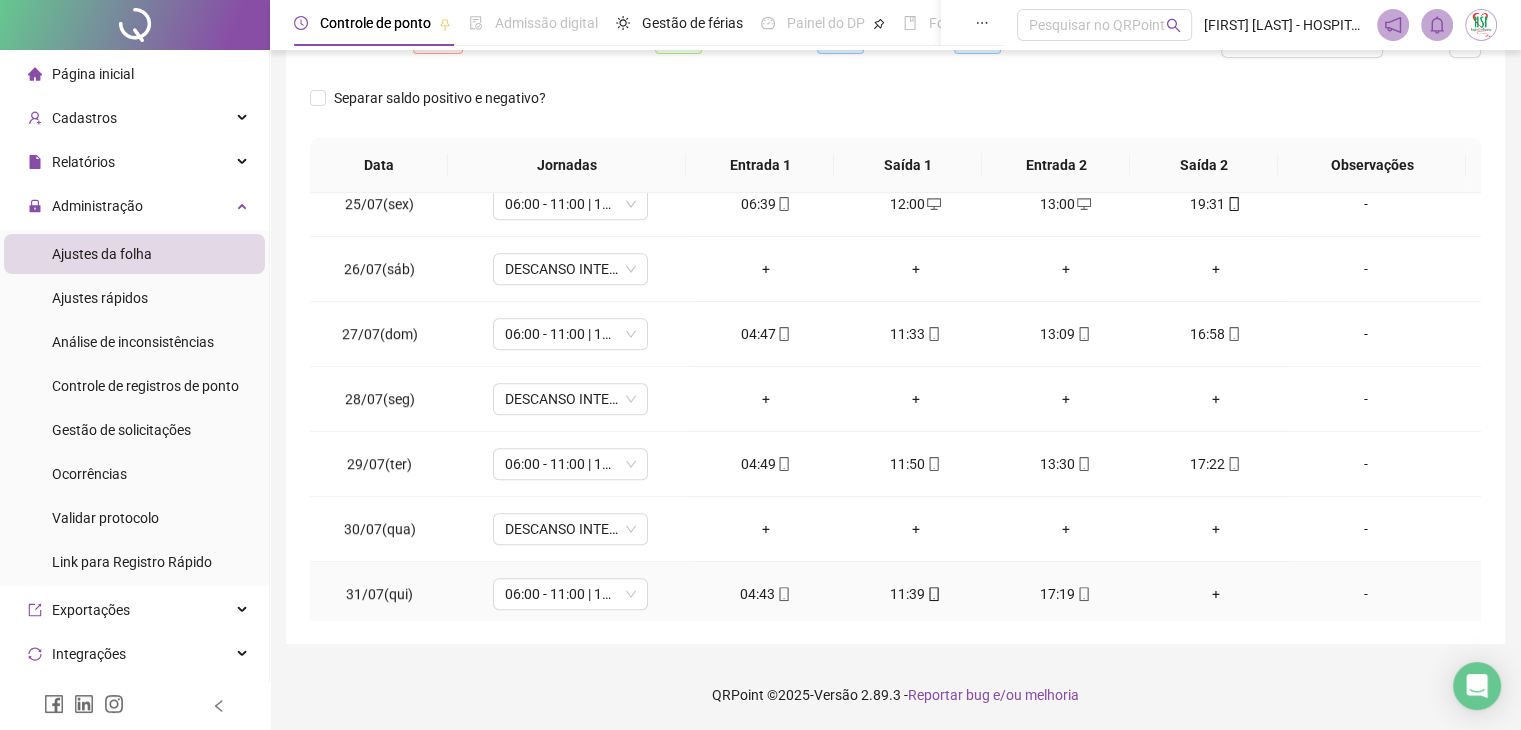 click on "+" at bounding box center (1216, 594) 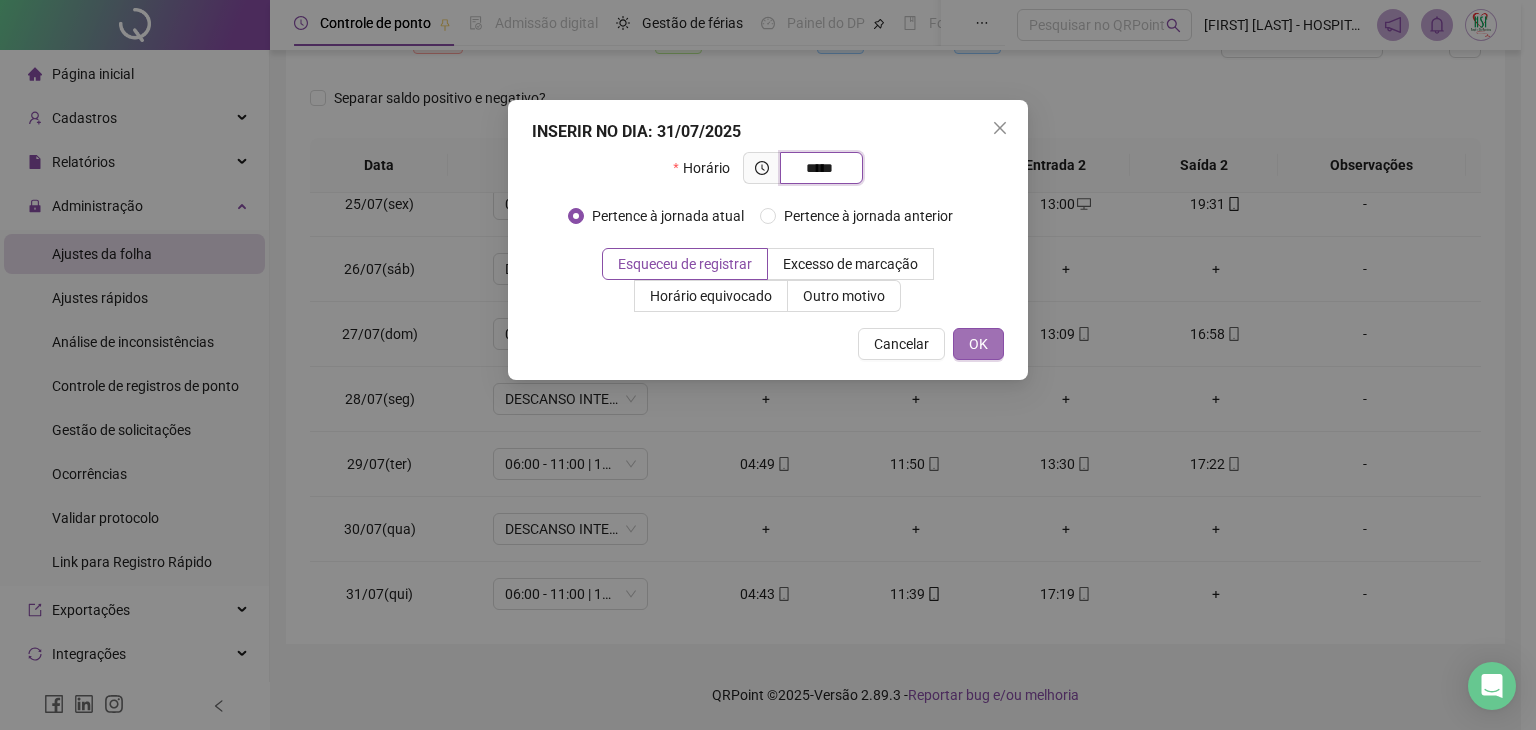 type on "*****" 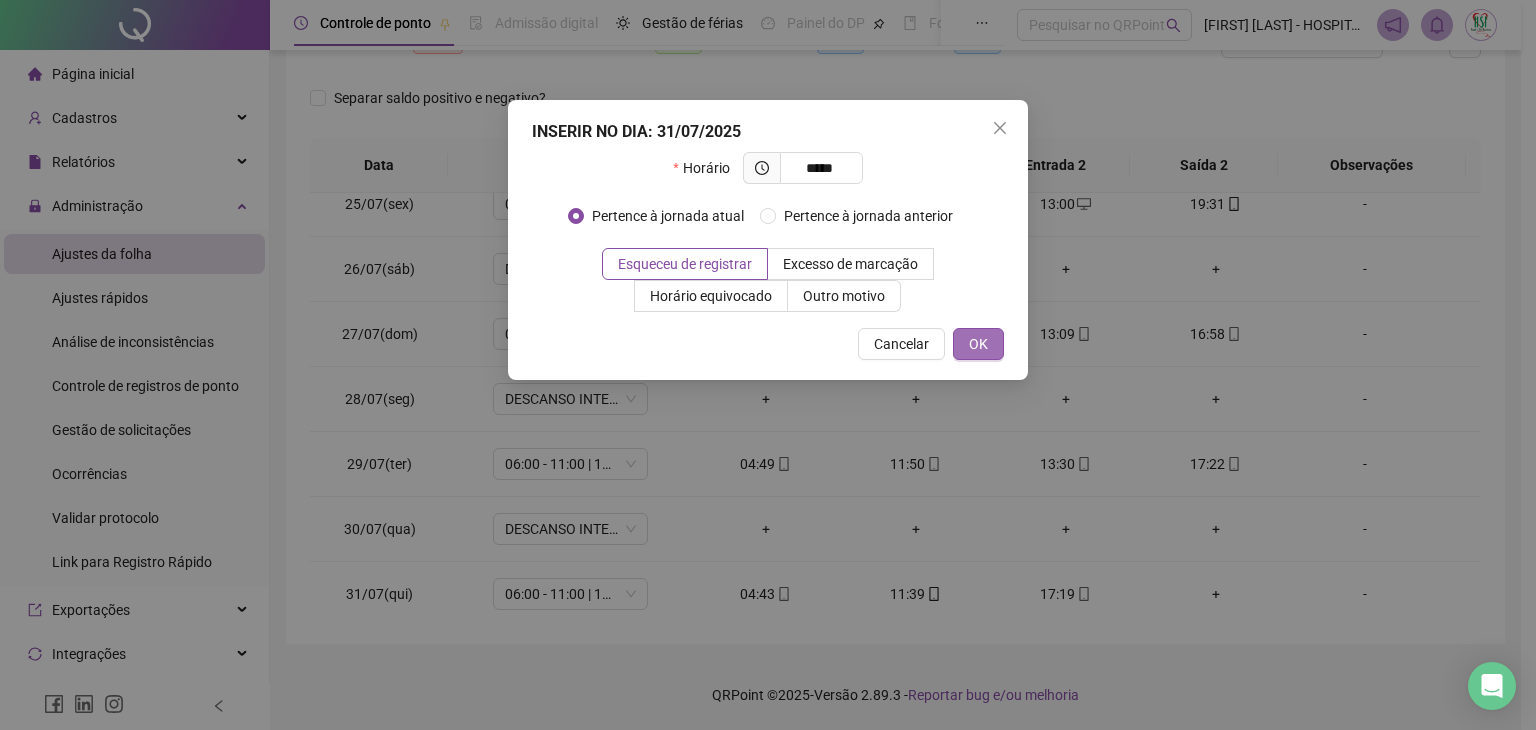 click on "OK" at bounding box center (978, 344) 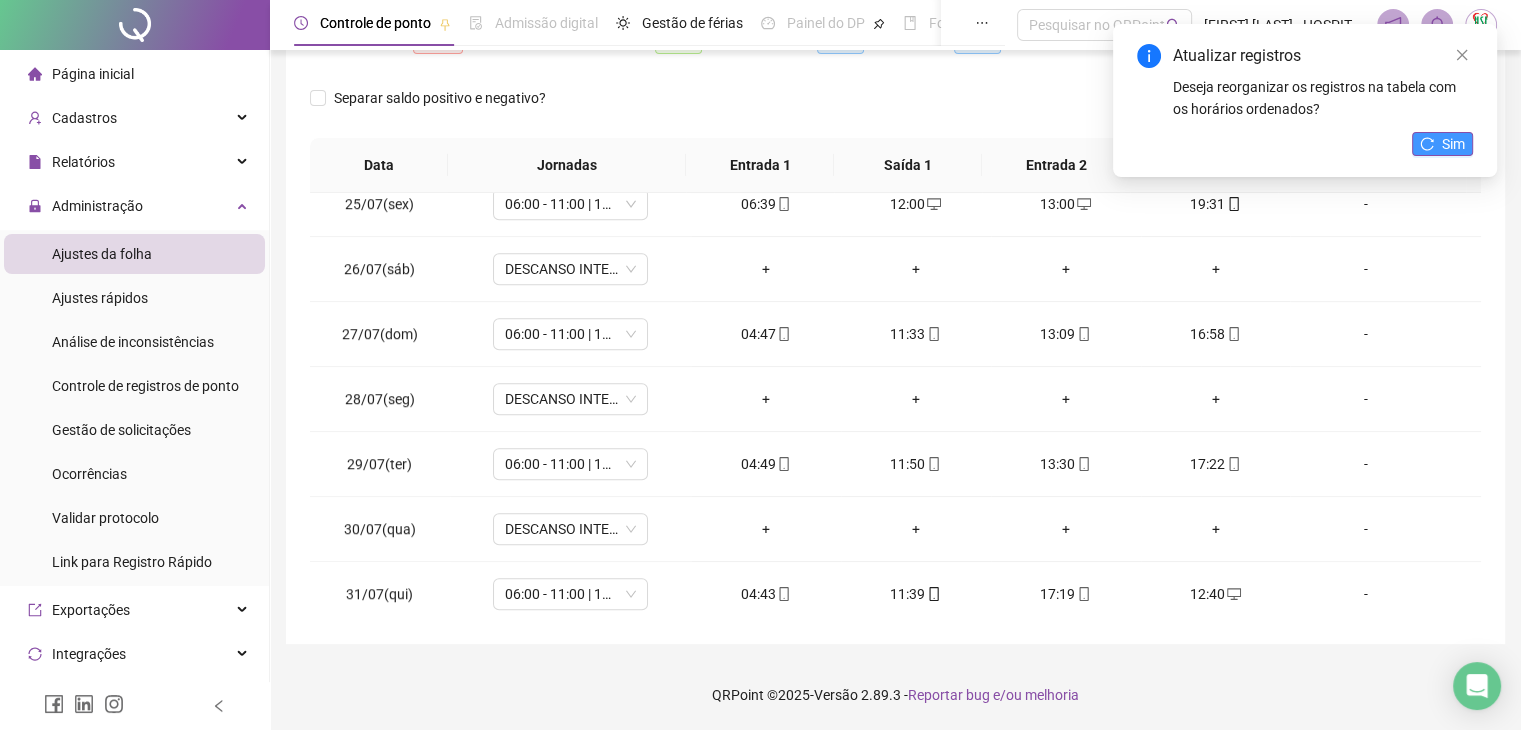 click on "Sim" at bounding box center (1442, 144) 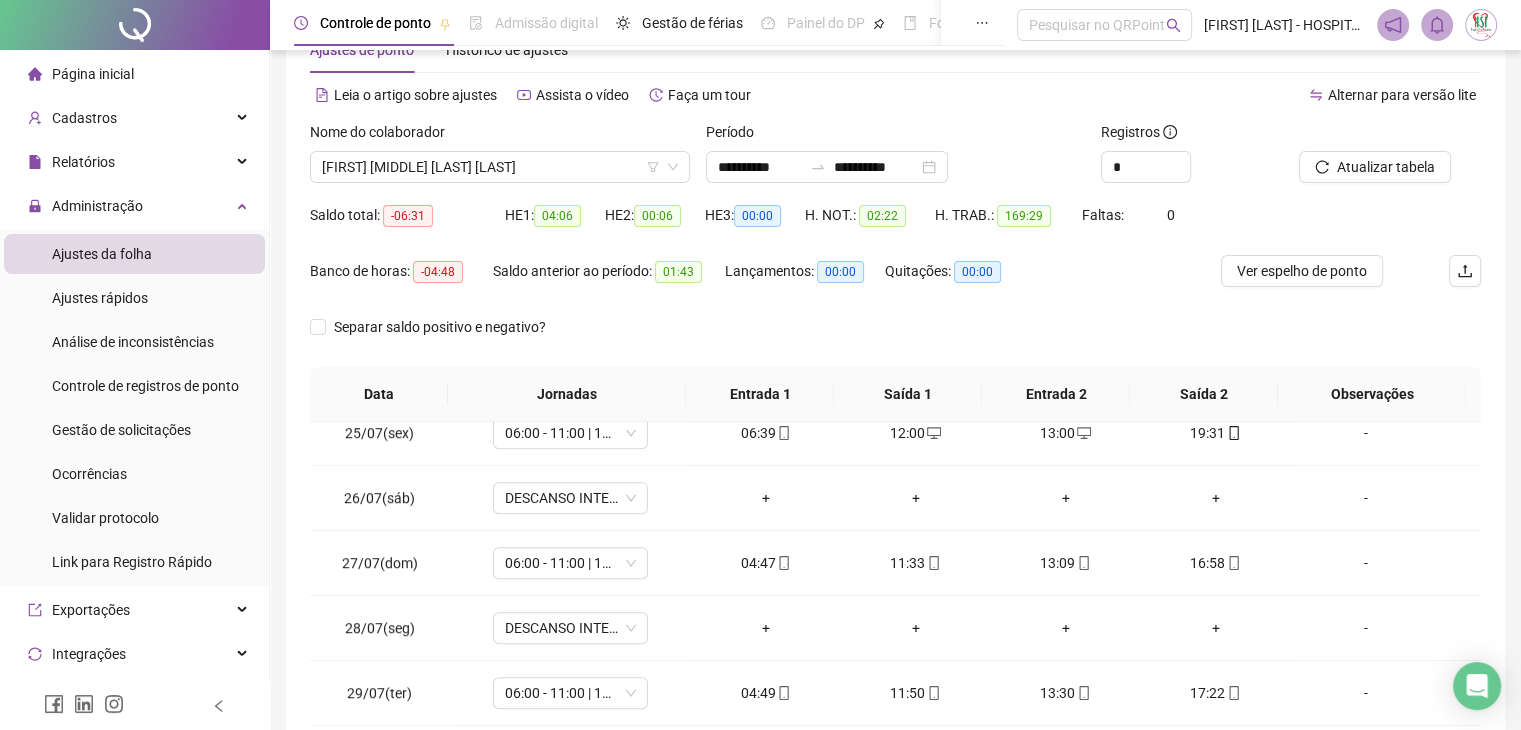 scroll, scrollTop: 292, scrollLeft: 0, axis: vertical 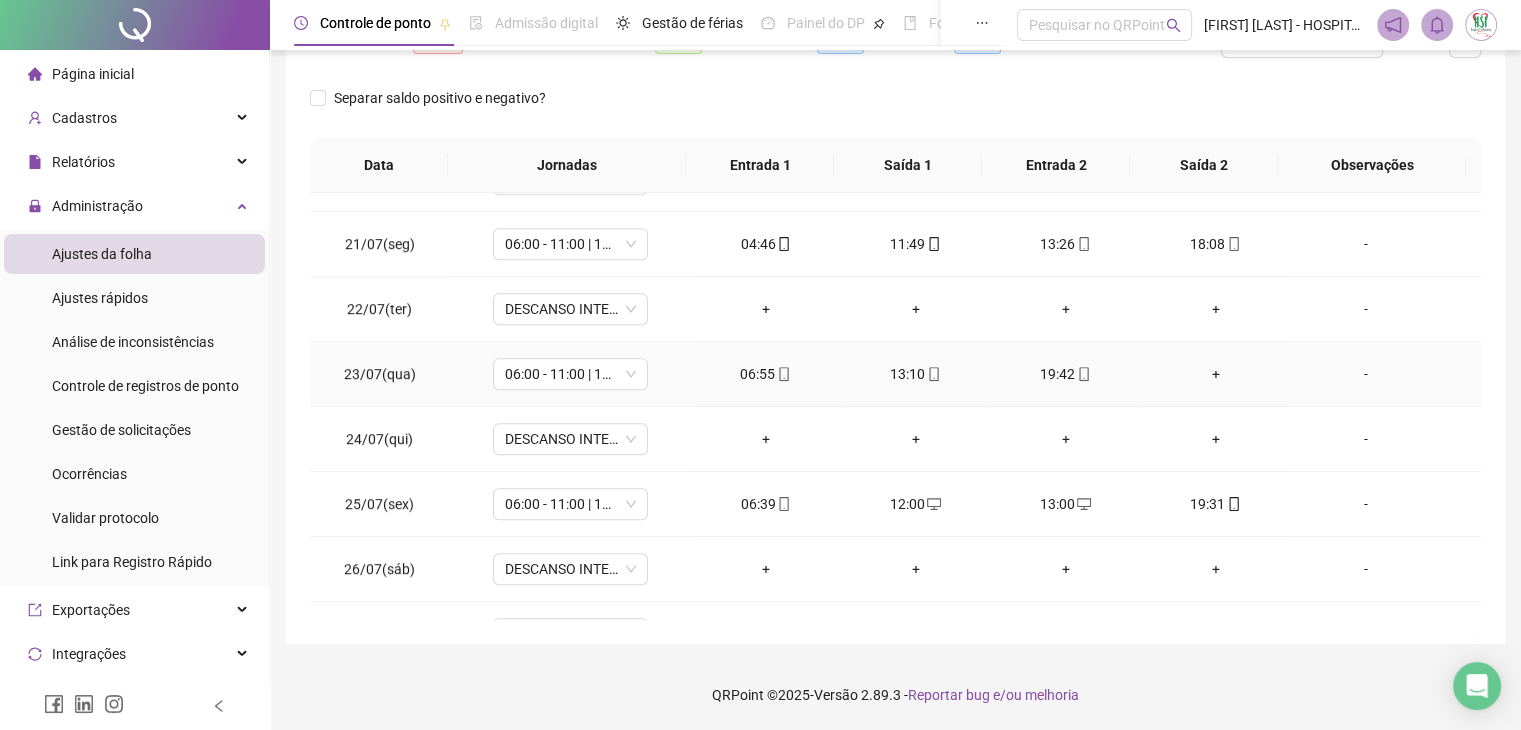 click on "+" at bounding box center [1216, 374] 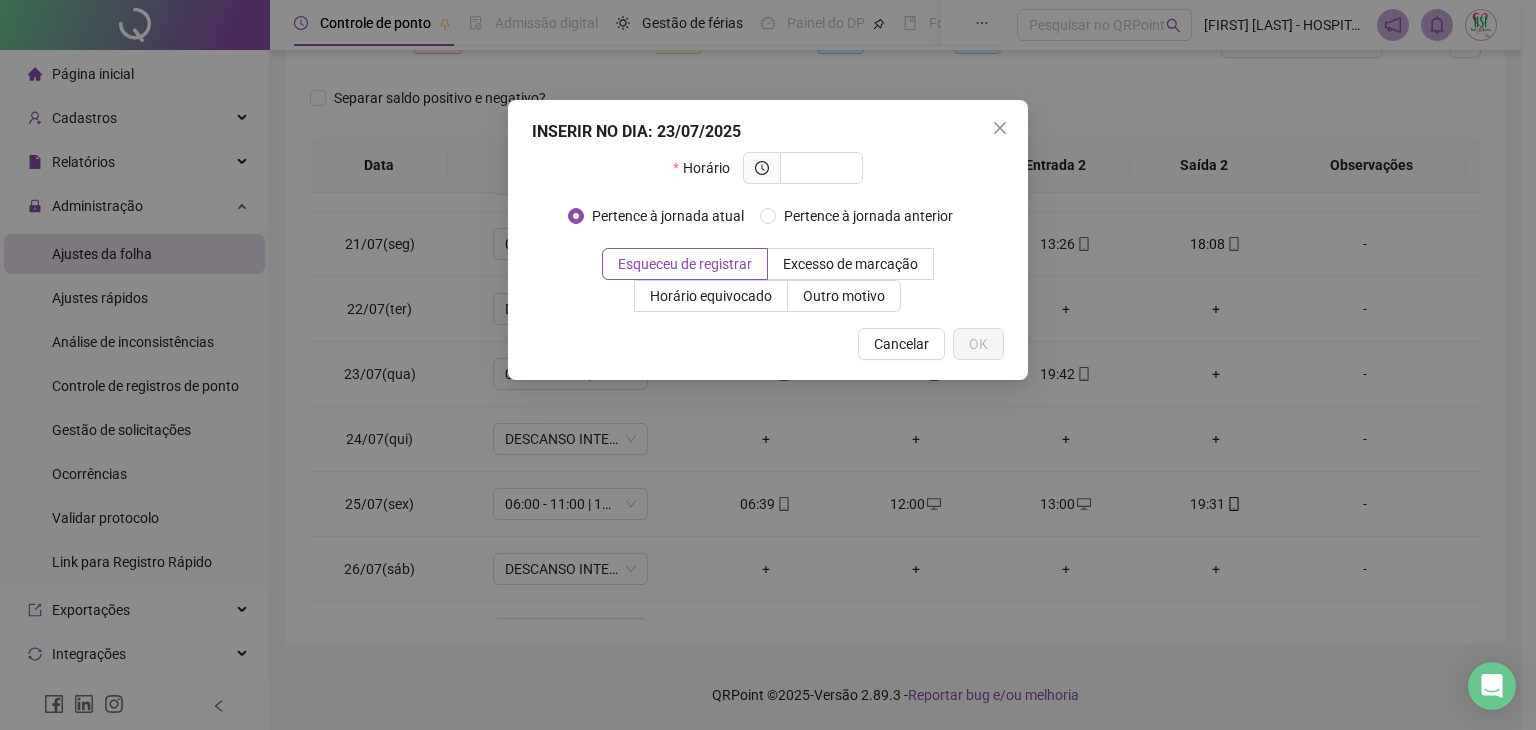 click 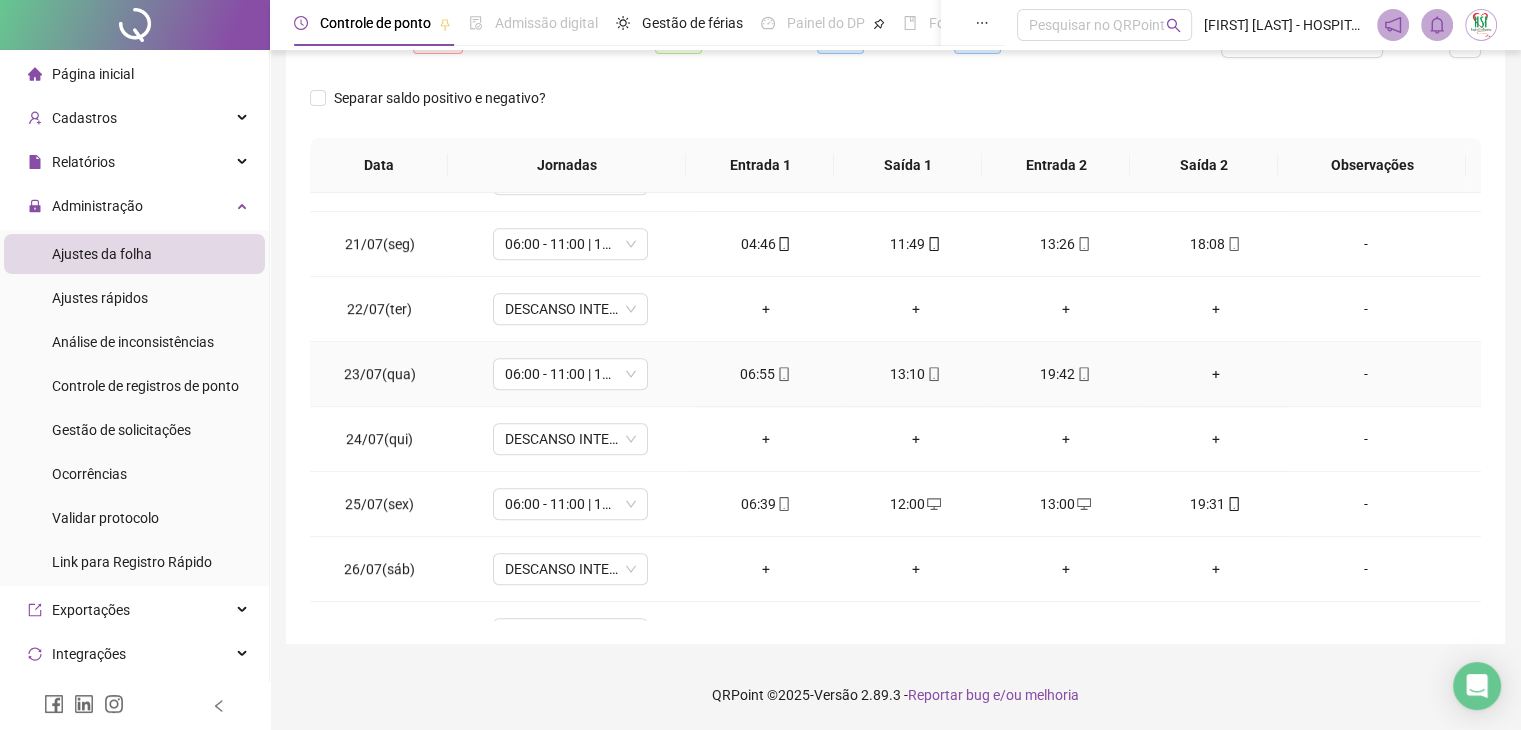 click on "+" at bounding box center (1216, 374) 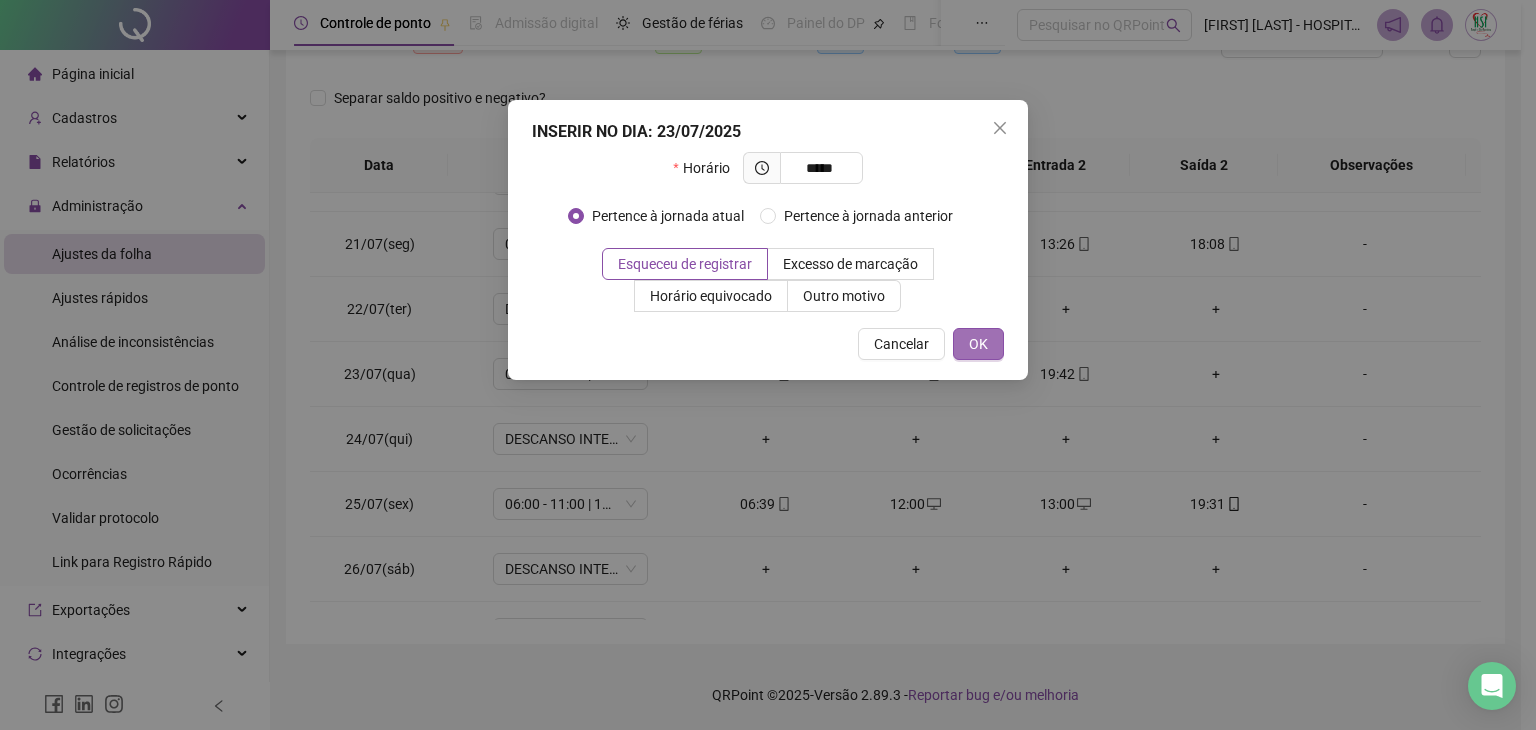 type on "*****" 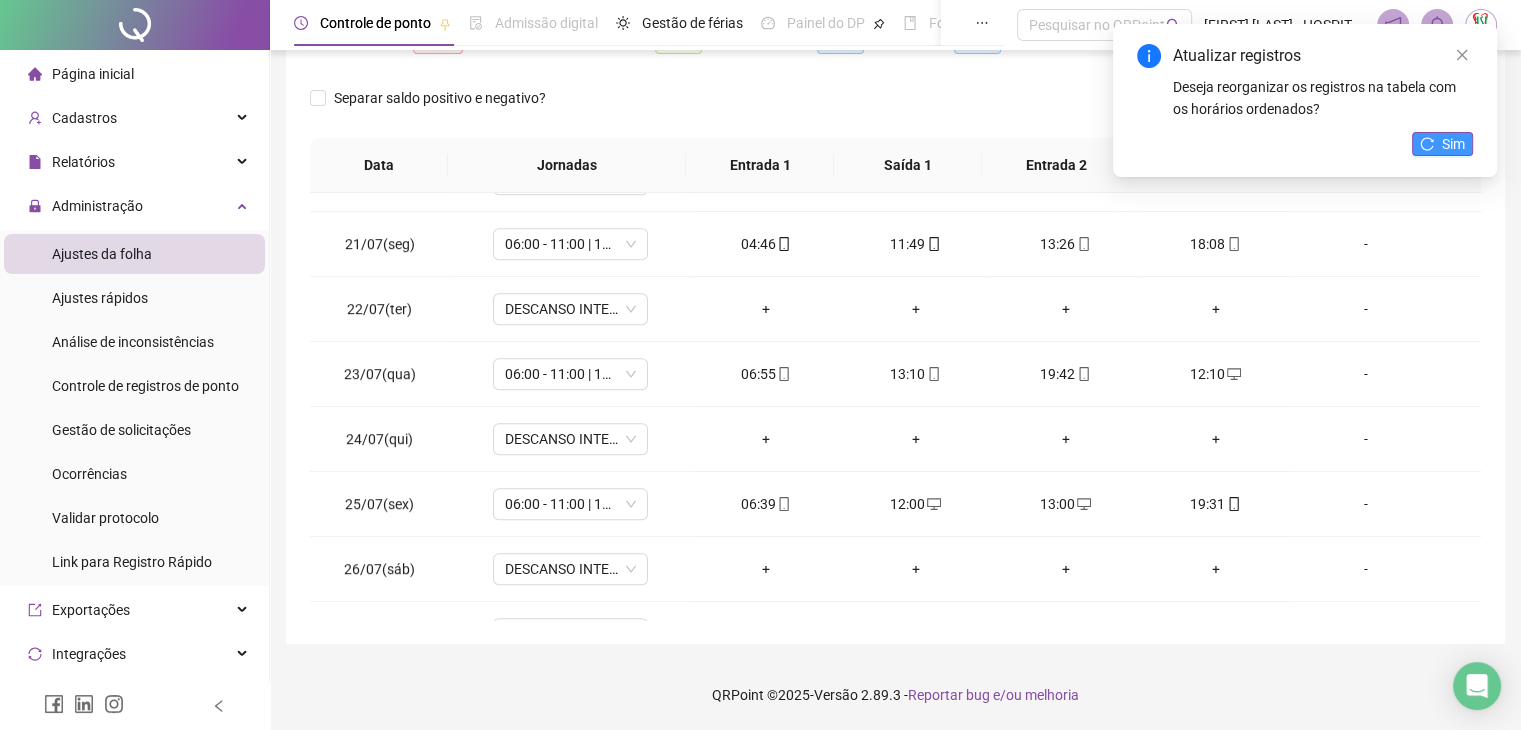 click on "Sim" at bounding box center [1442, 144] 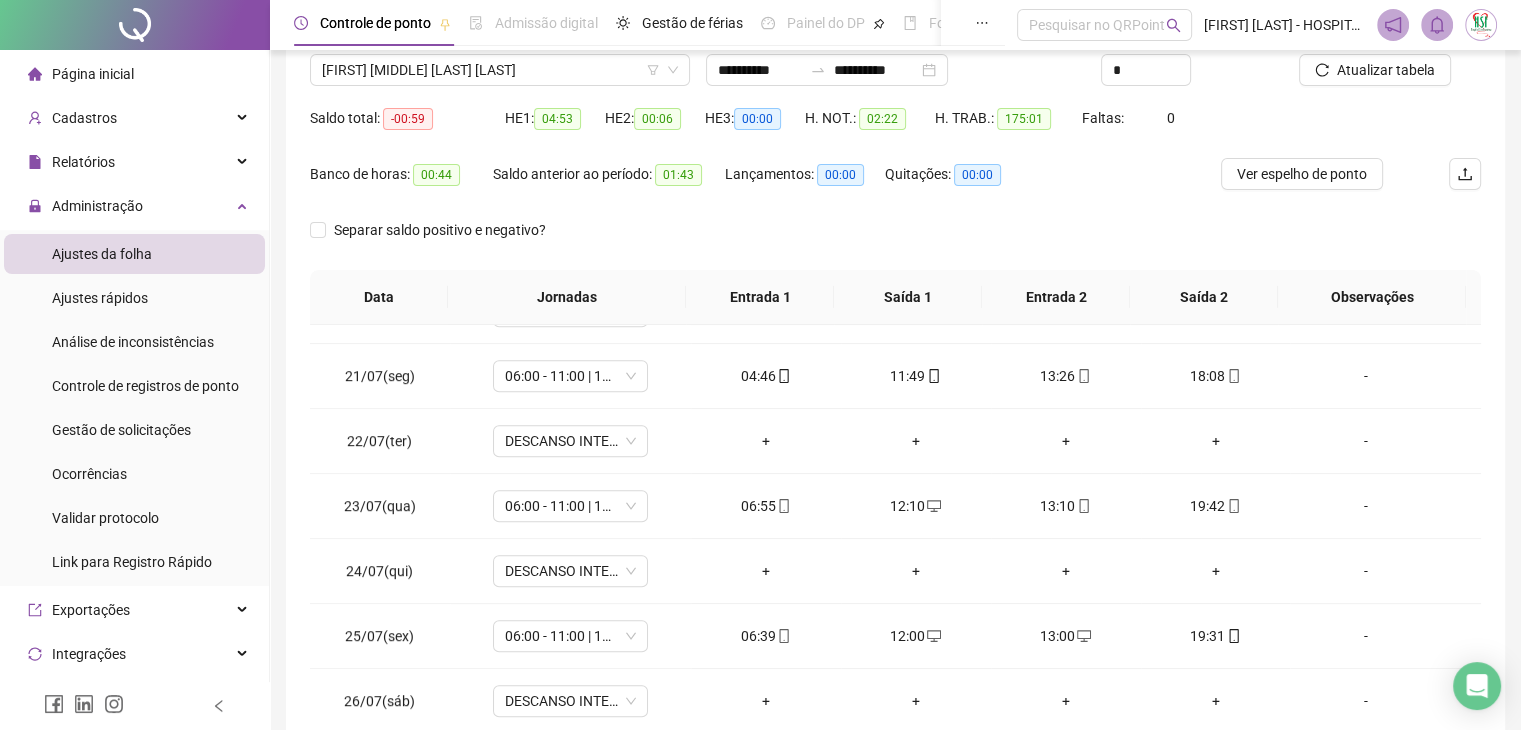 scroll, scrollTop: 292, scrollLeft: 0, axis: vertical 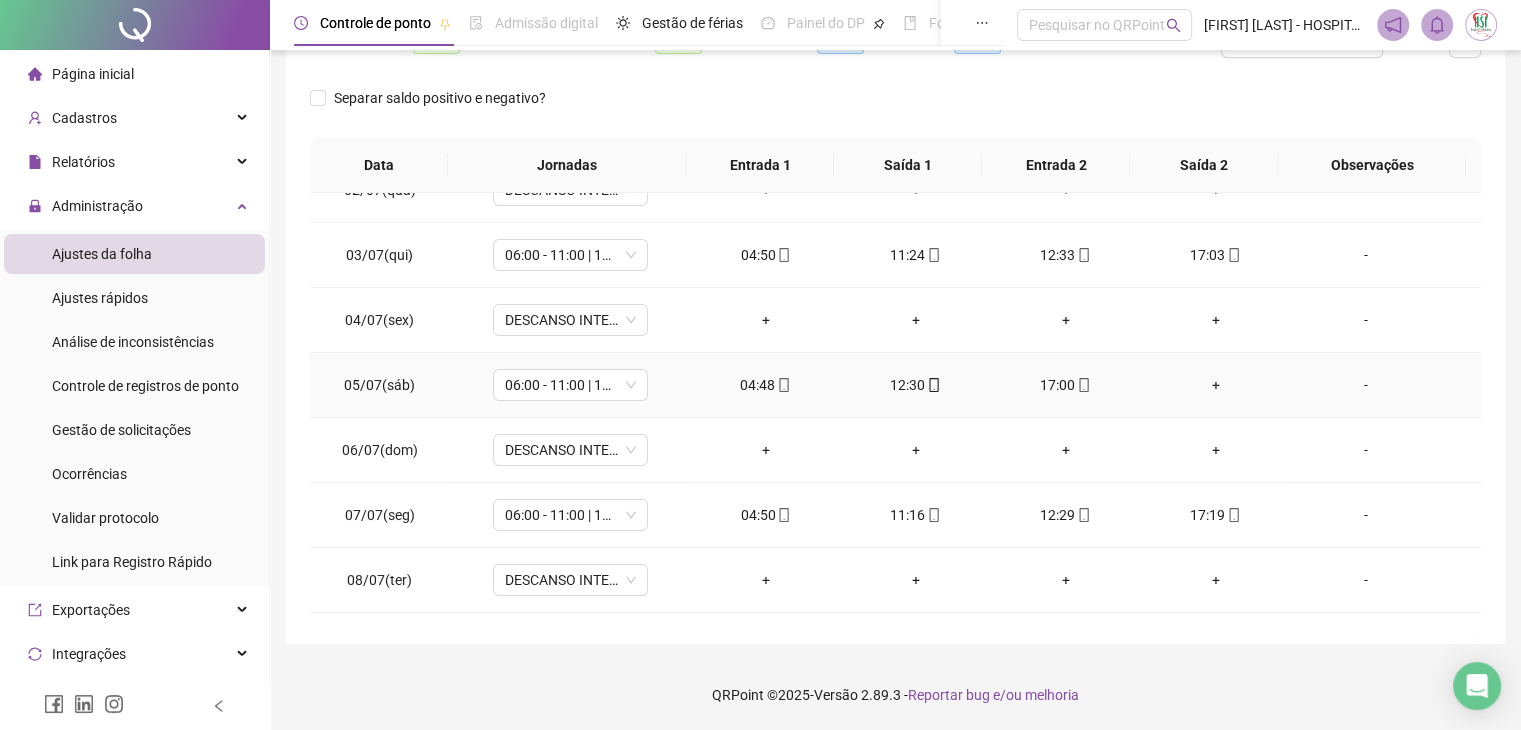 click on "+" at bounding box center [1216, 385] 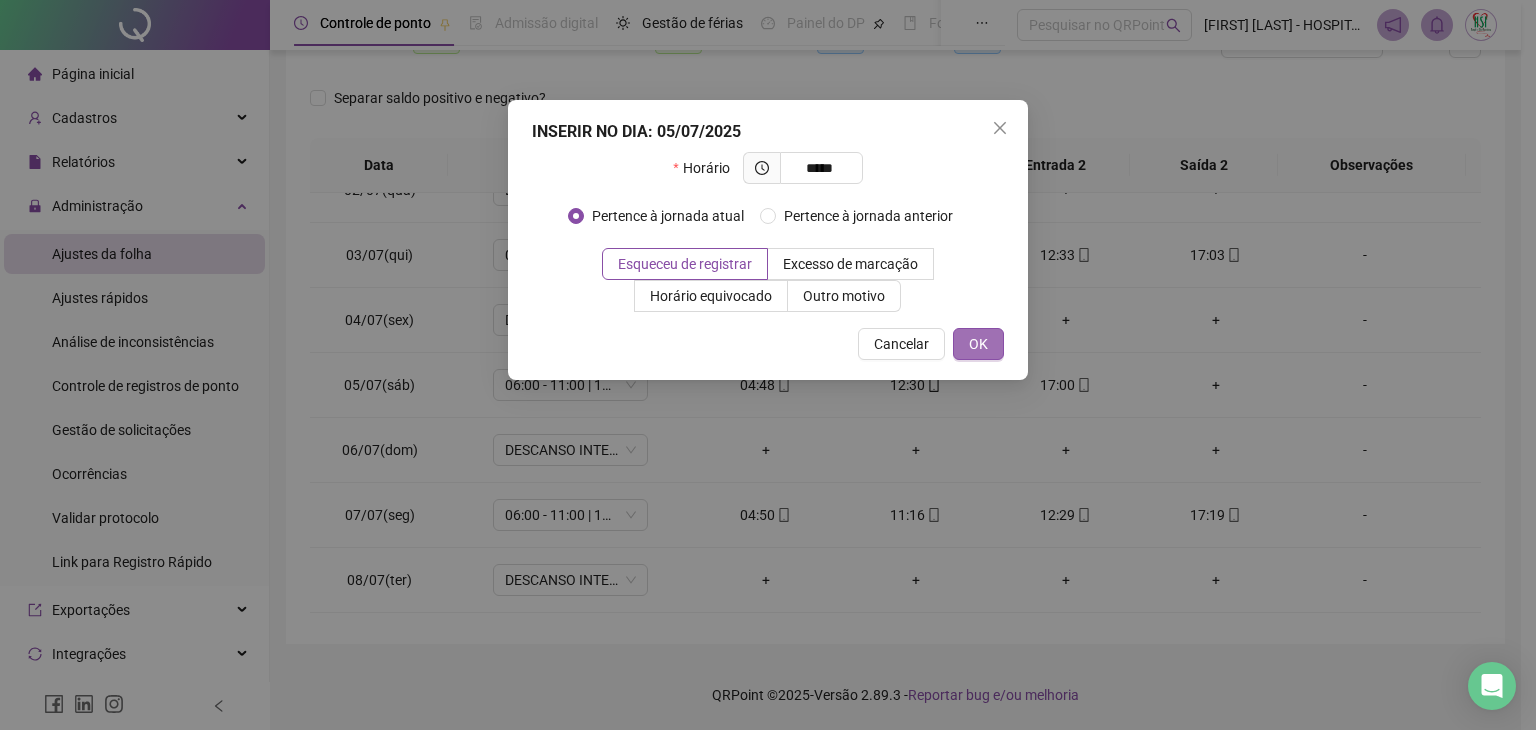 type on "*****" 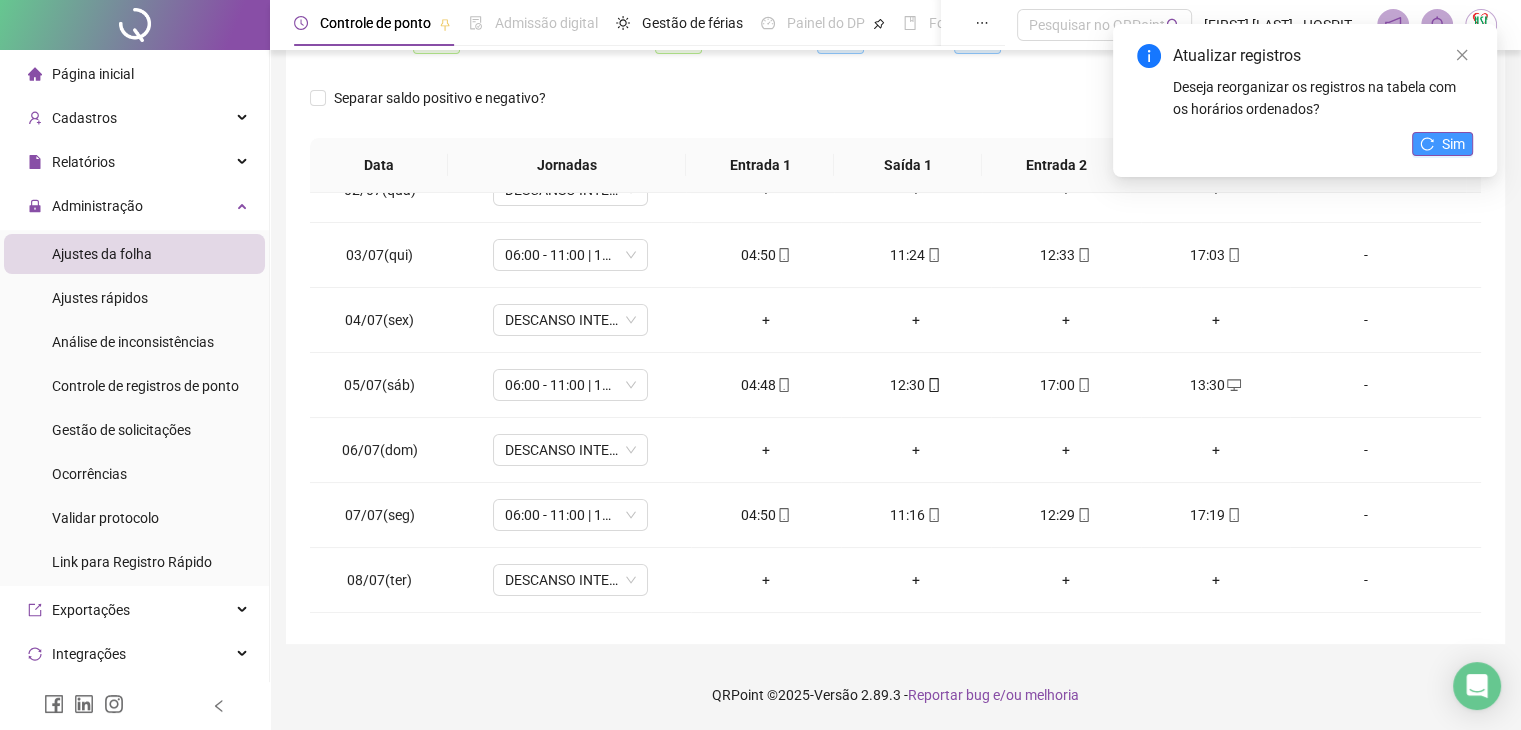 click on "Sim" at bounding box center (1442, 144) 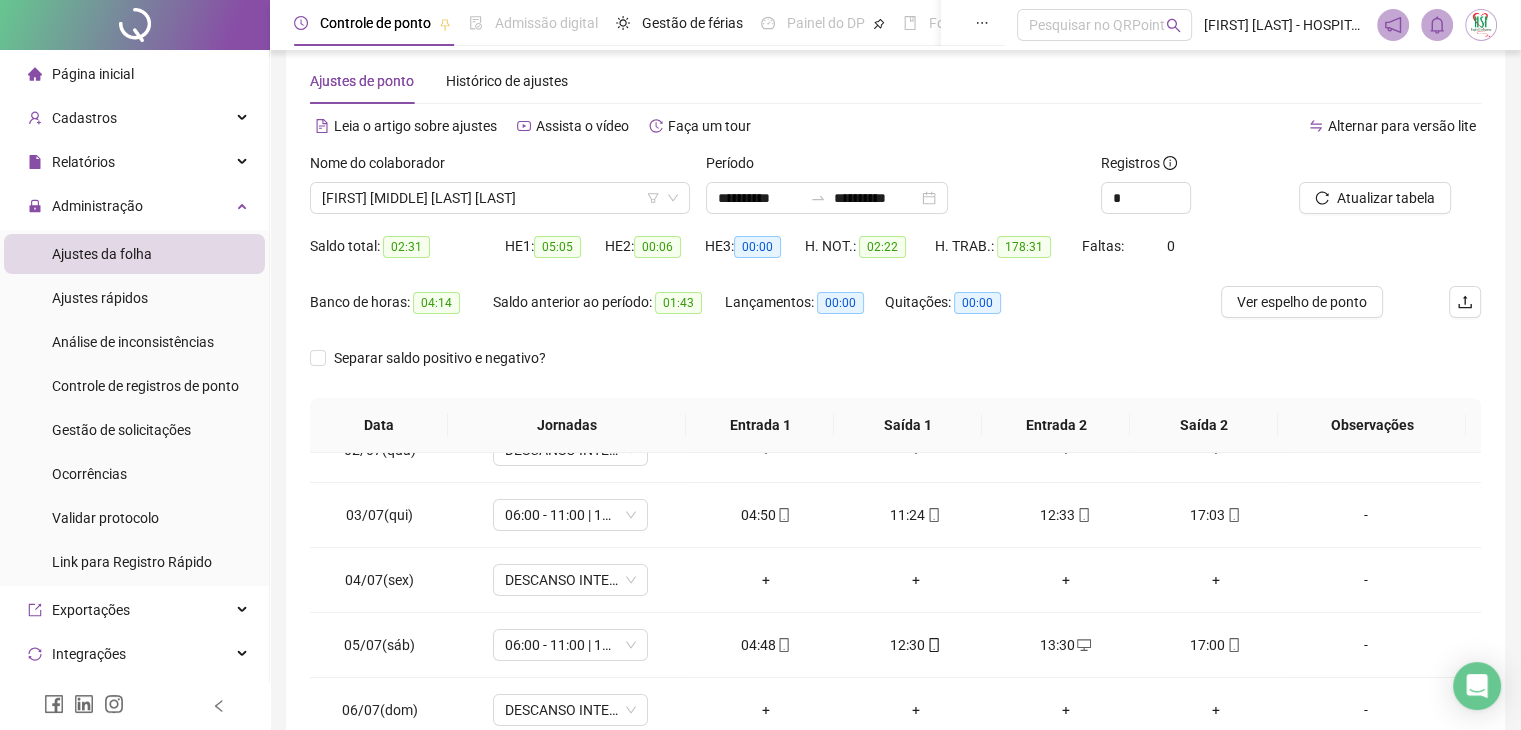 scroll, scrollTop: 28, scrollLeft: 0, axis: vertical 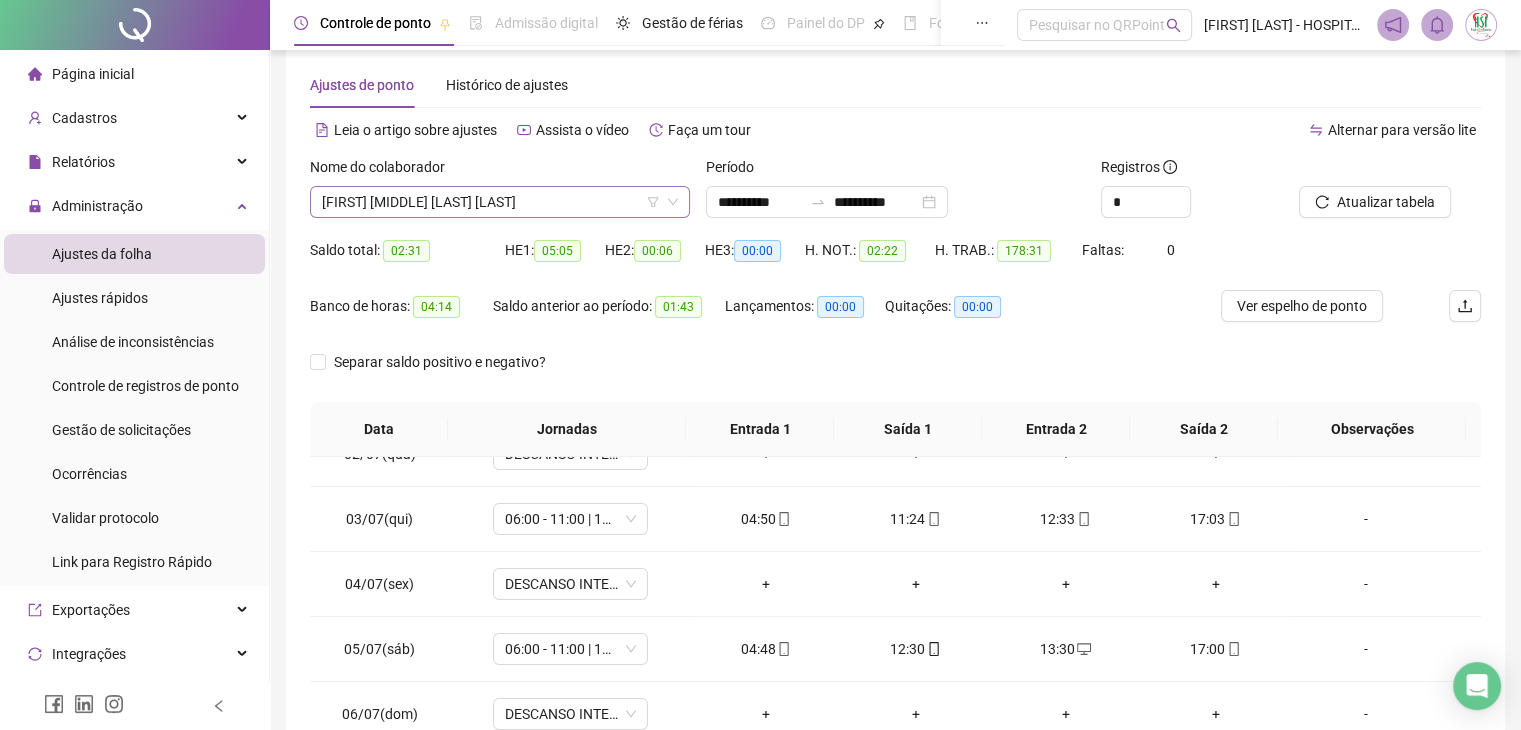 click on "[FIRST] [MIDDLE] [LAST] [LAST]" at bounding box center [500, 202] 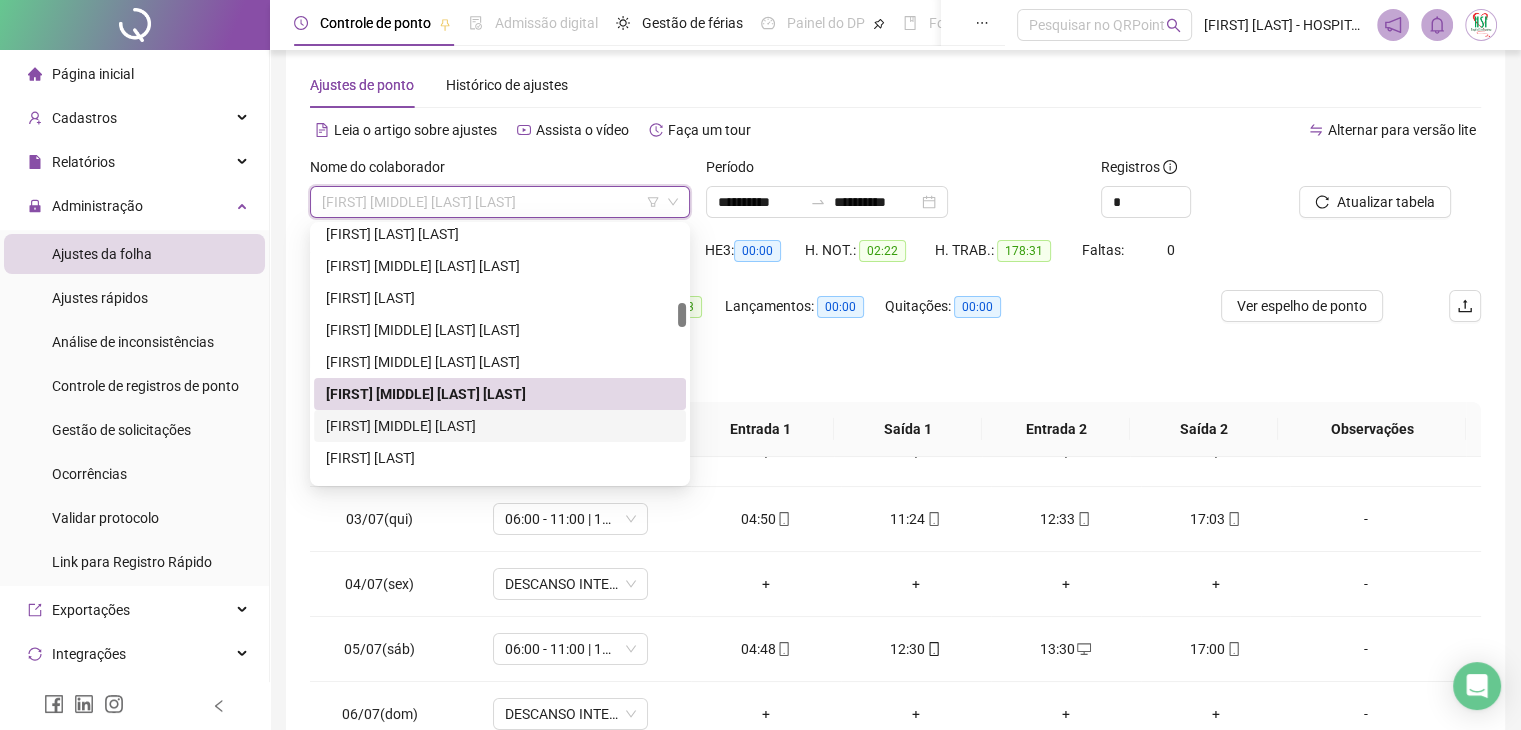 click on "[FIRST] [MIDDLE] [LAST]" at bounding box center (500, 426) 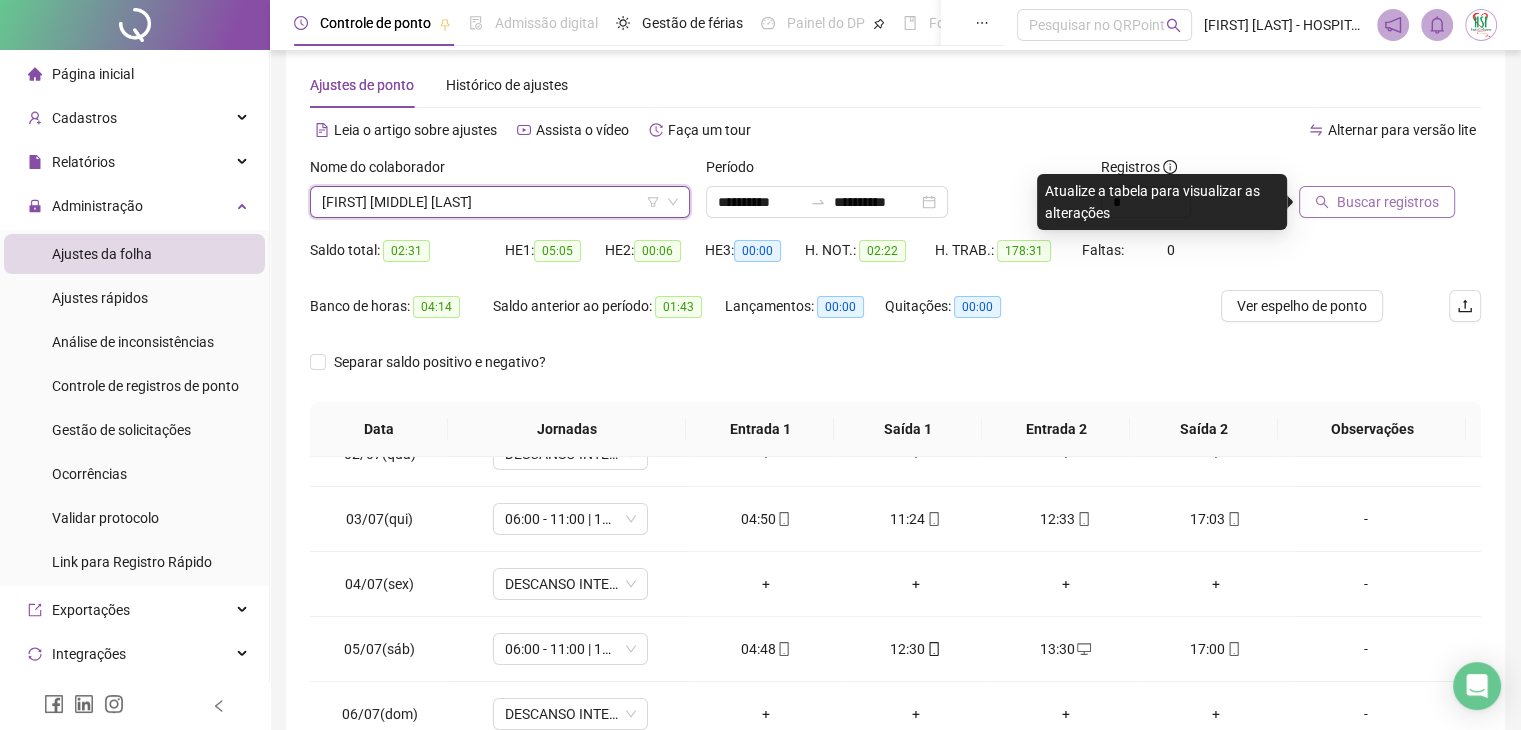 click on "Buscar registros" at bounding box center (1388, 202) 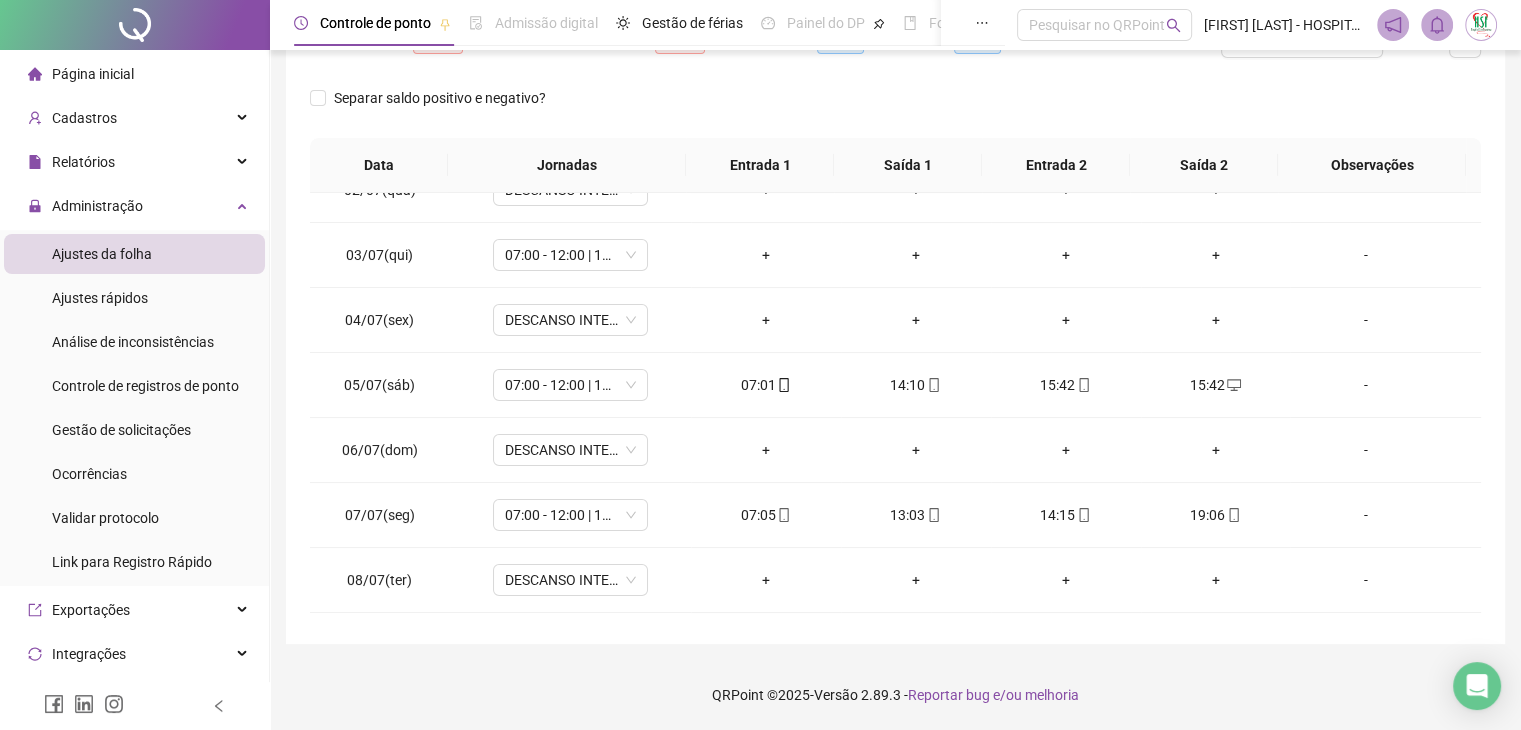 scroll, scrollTop: 28, scrollLeft: 0, axis: vertical 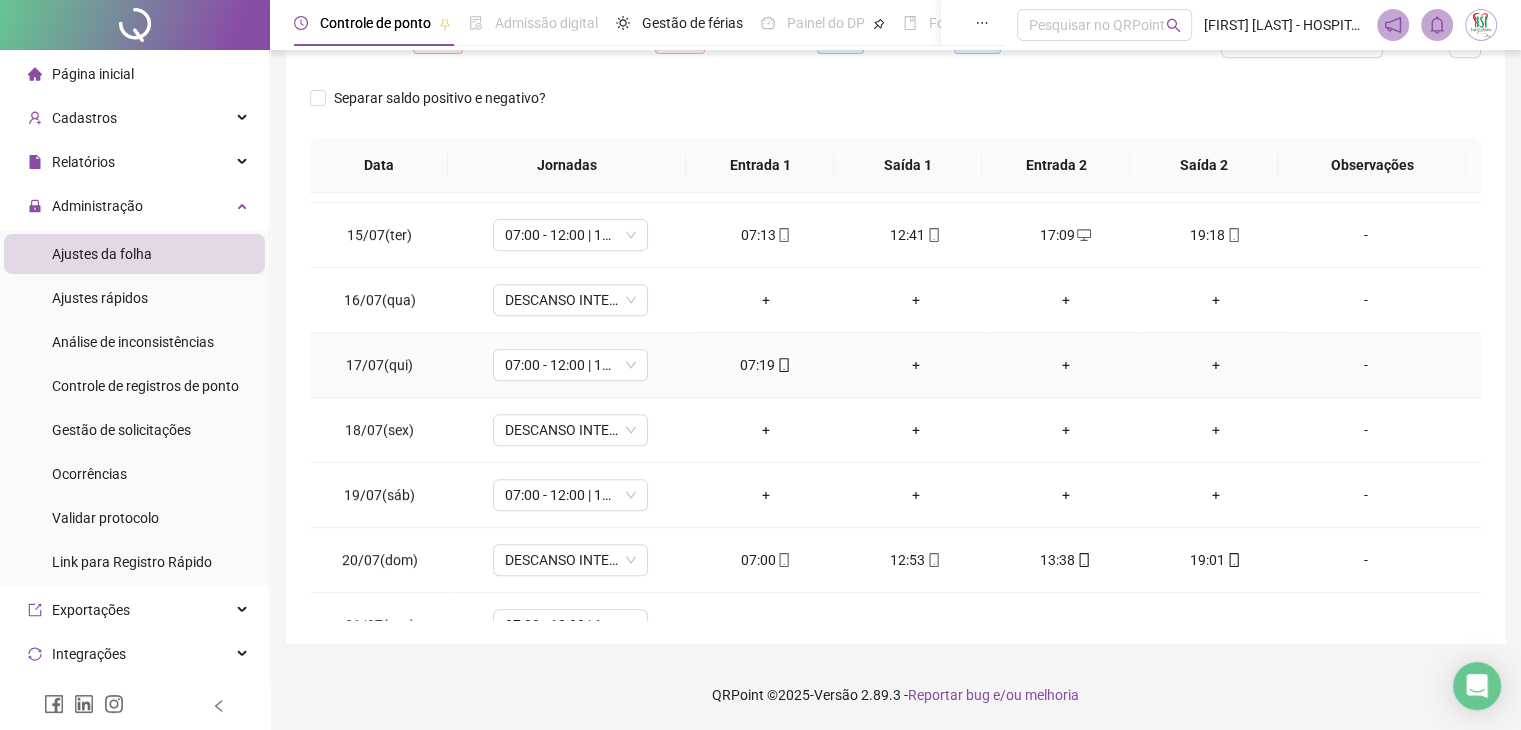 click on "+" at bounding box center [916, 365] 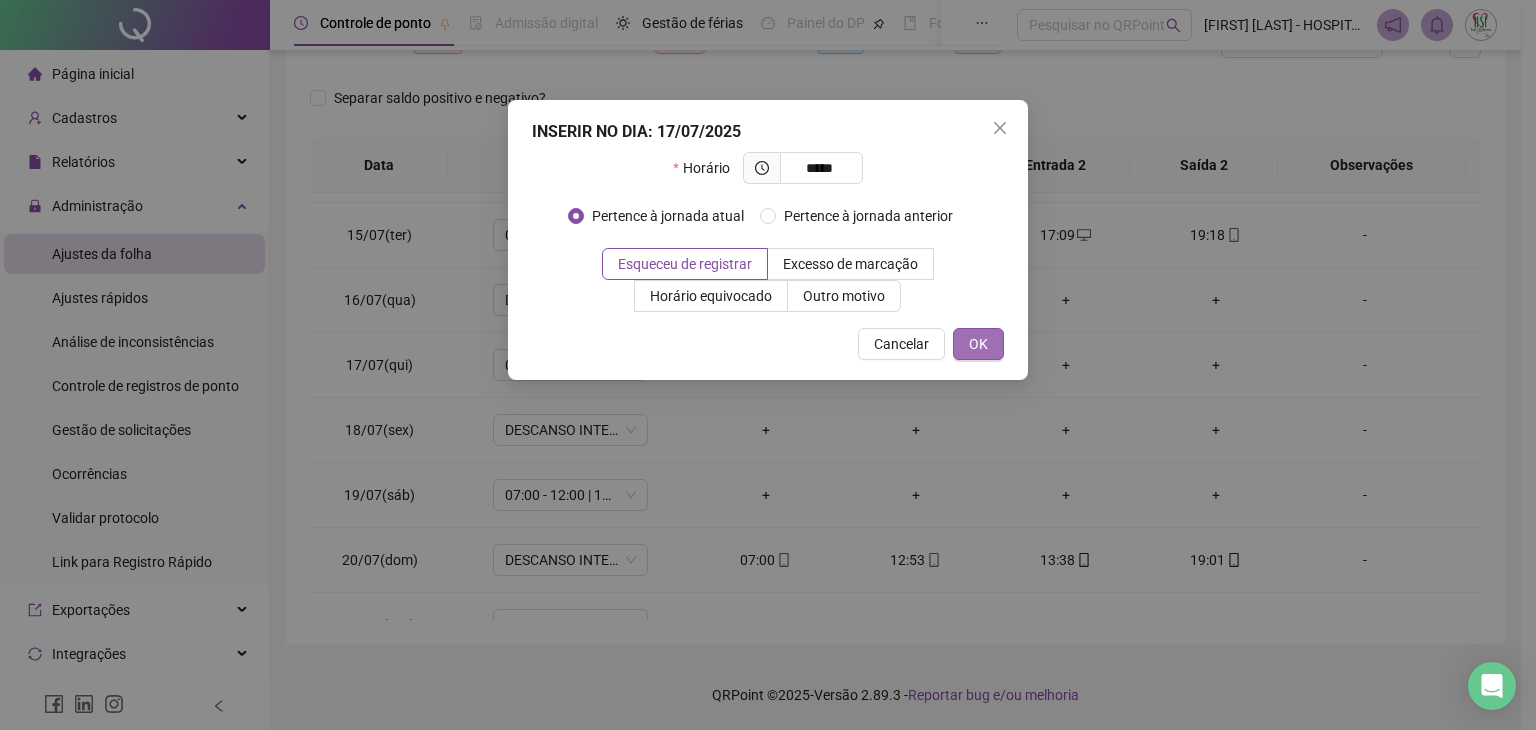 type on "*****" 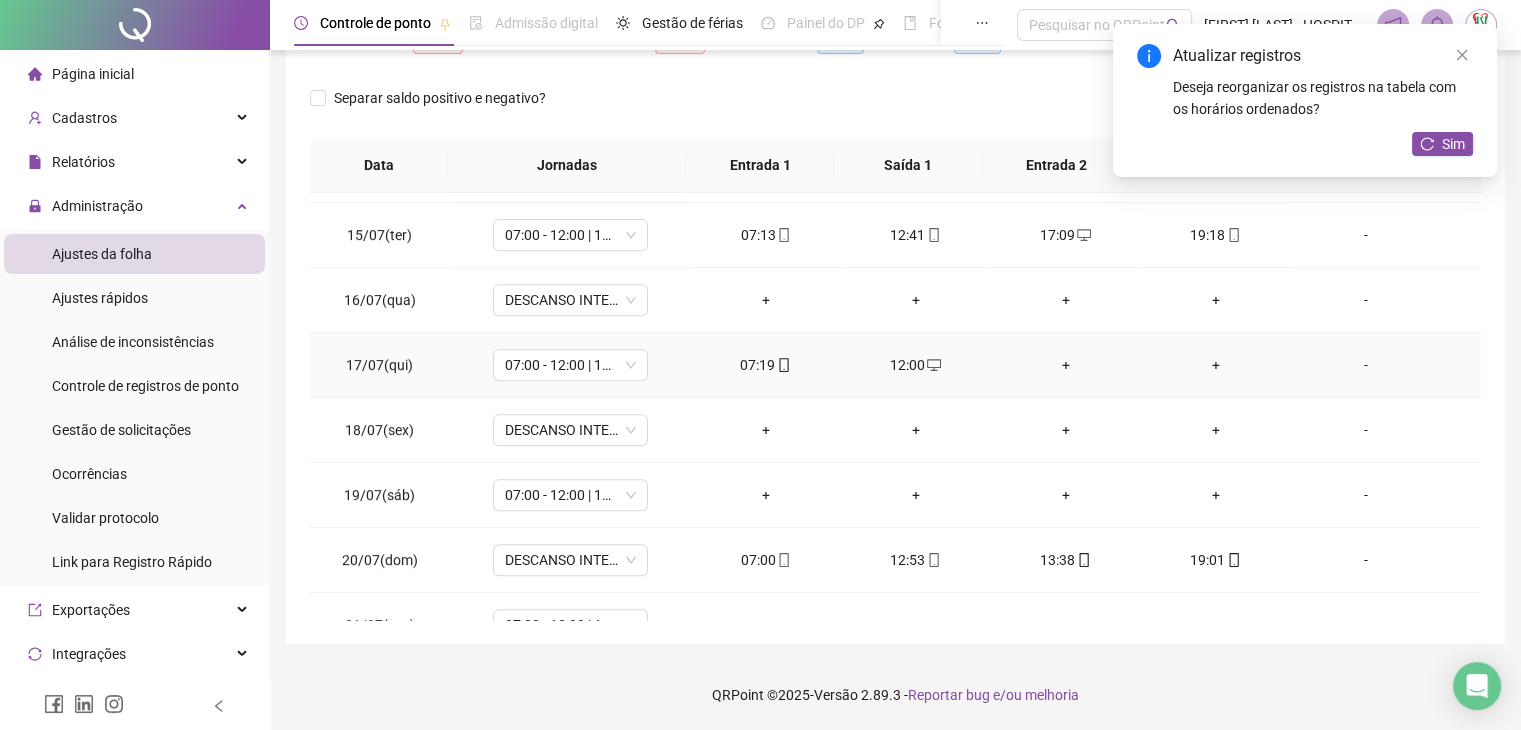 click on "+" at bounding box center [1066, 365] 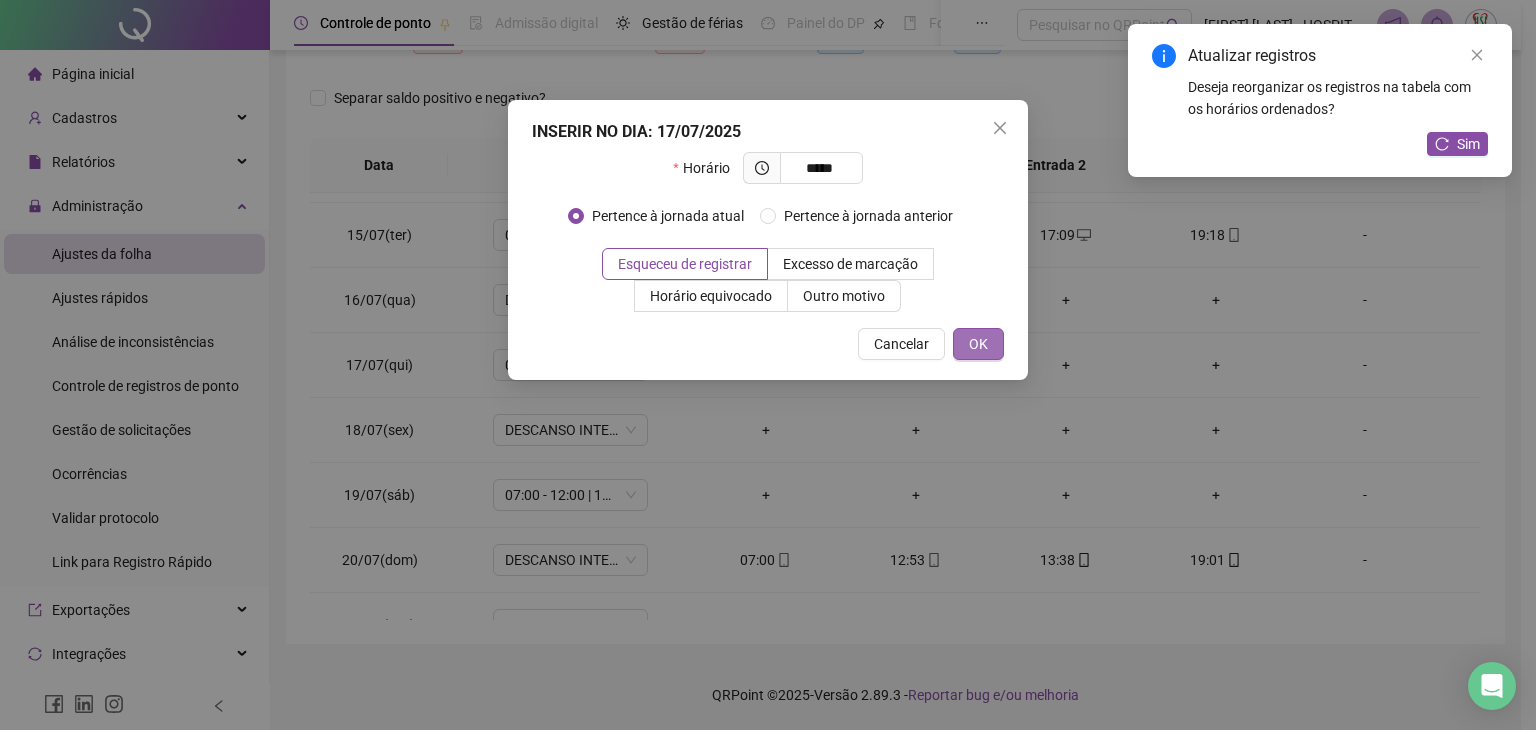 type on "*****" 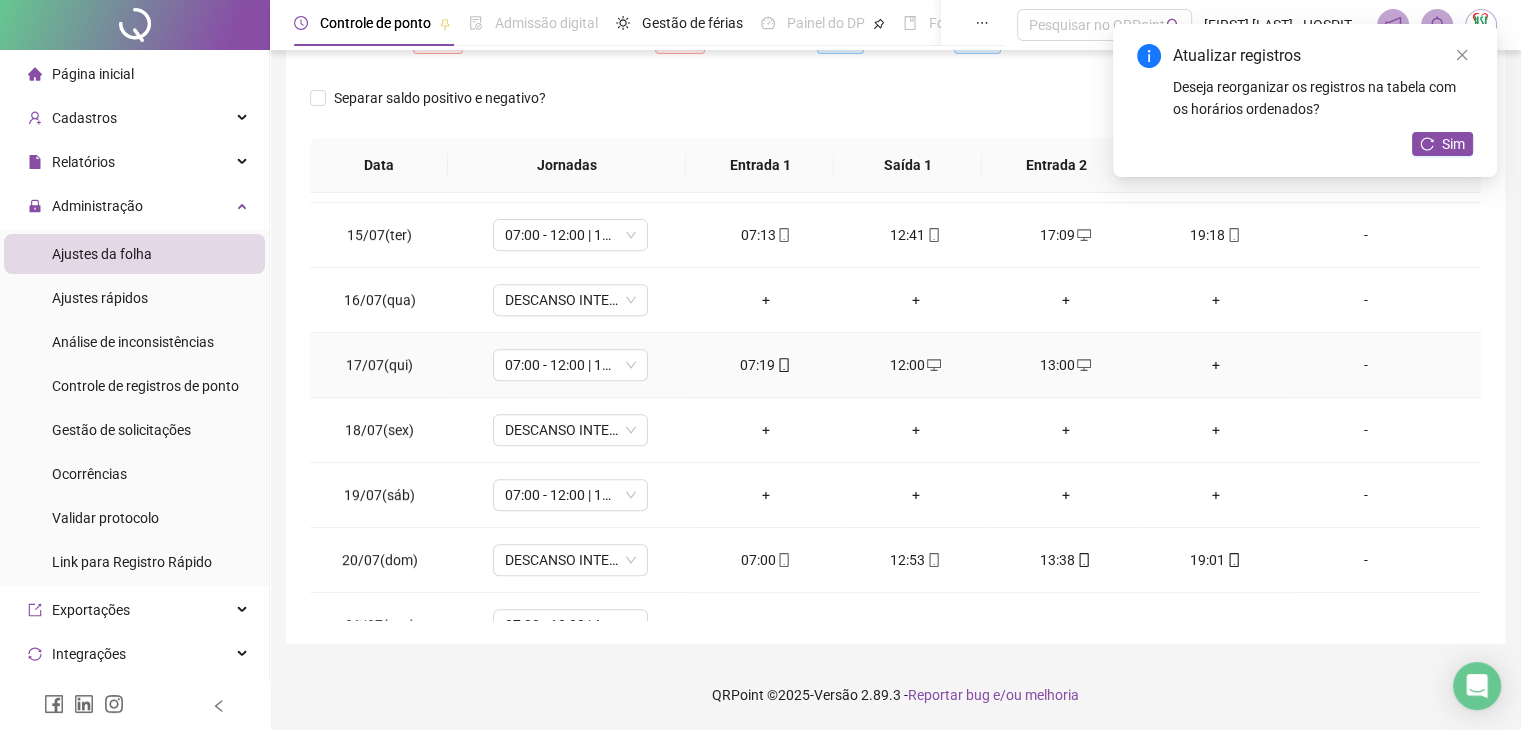 click on "+" at bounding box center [1216, 365] 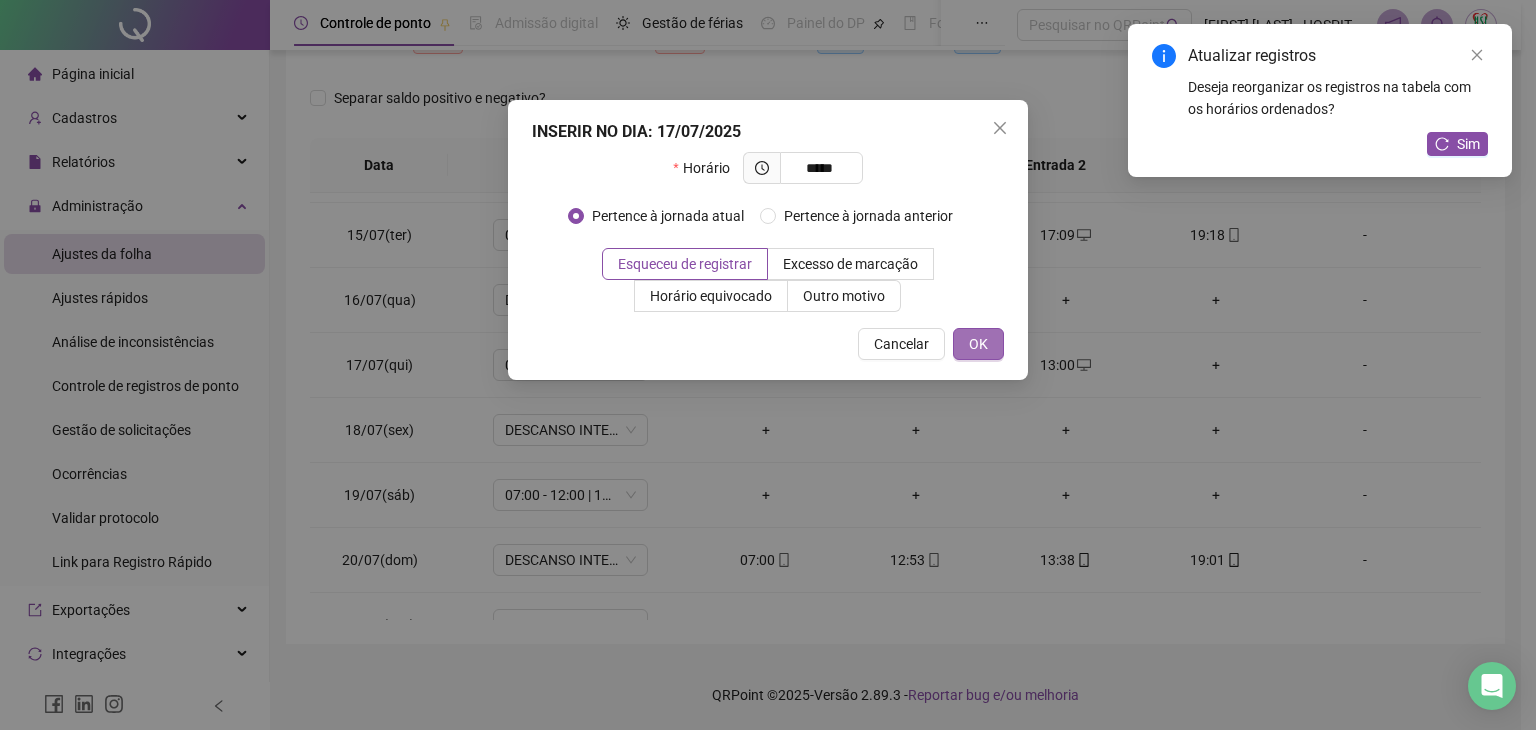 type on "*****" 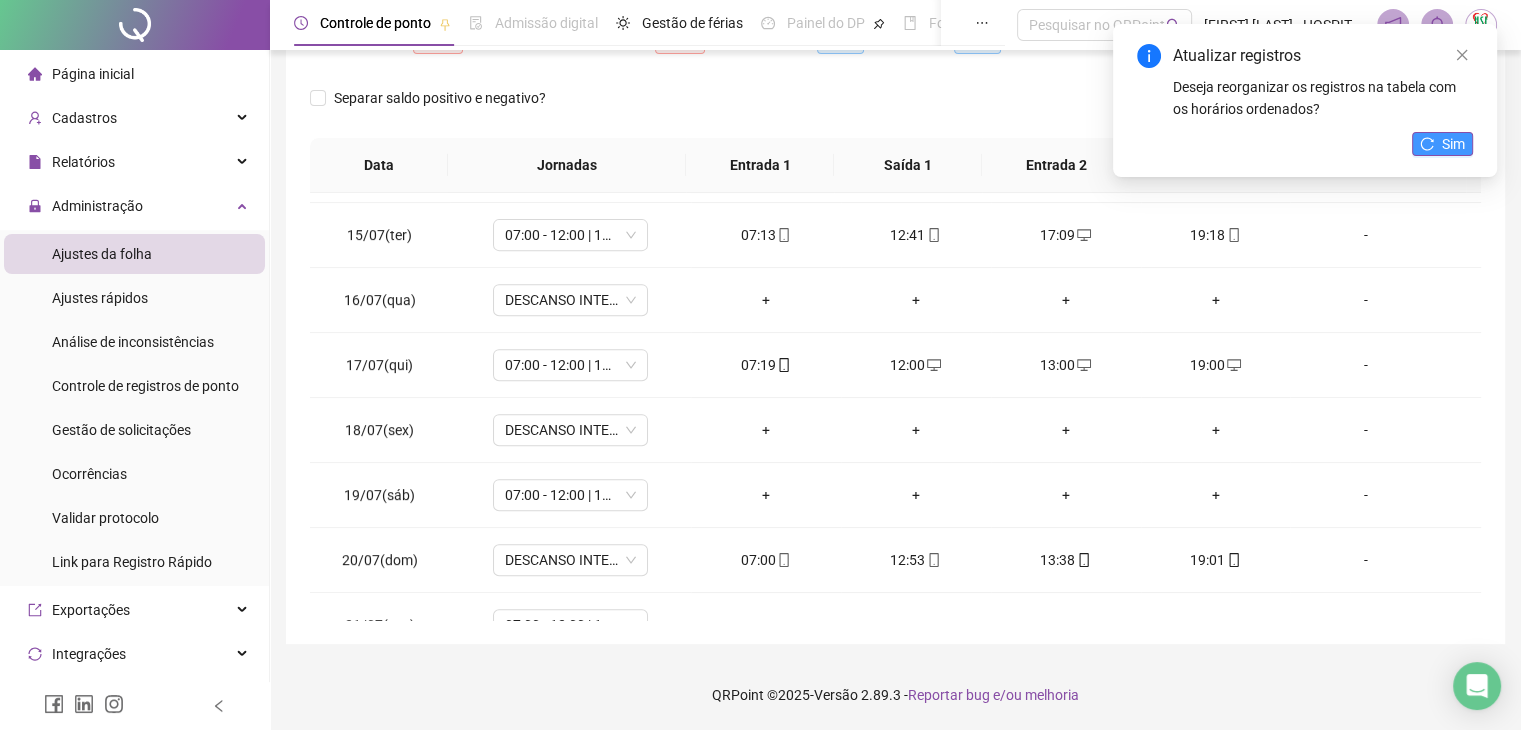 click on "Atualizar registros Deseja reorganizar os registros na tabela com os horários ordenados? Sim" at bounding box center [1305, 100] 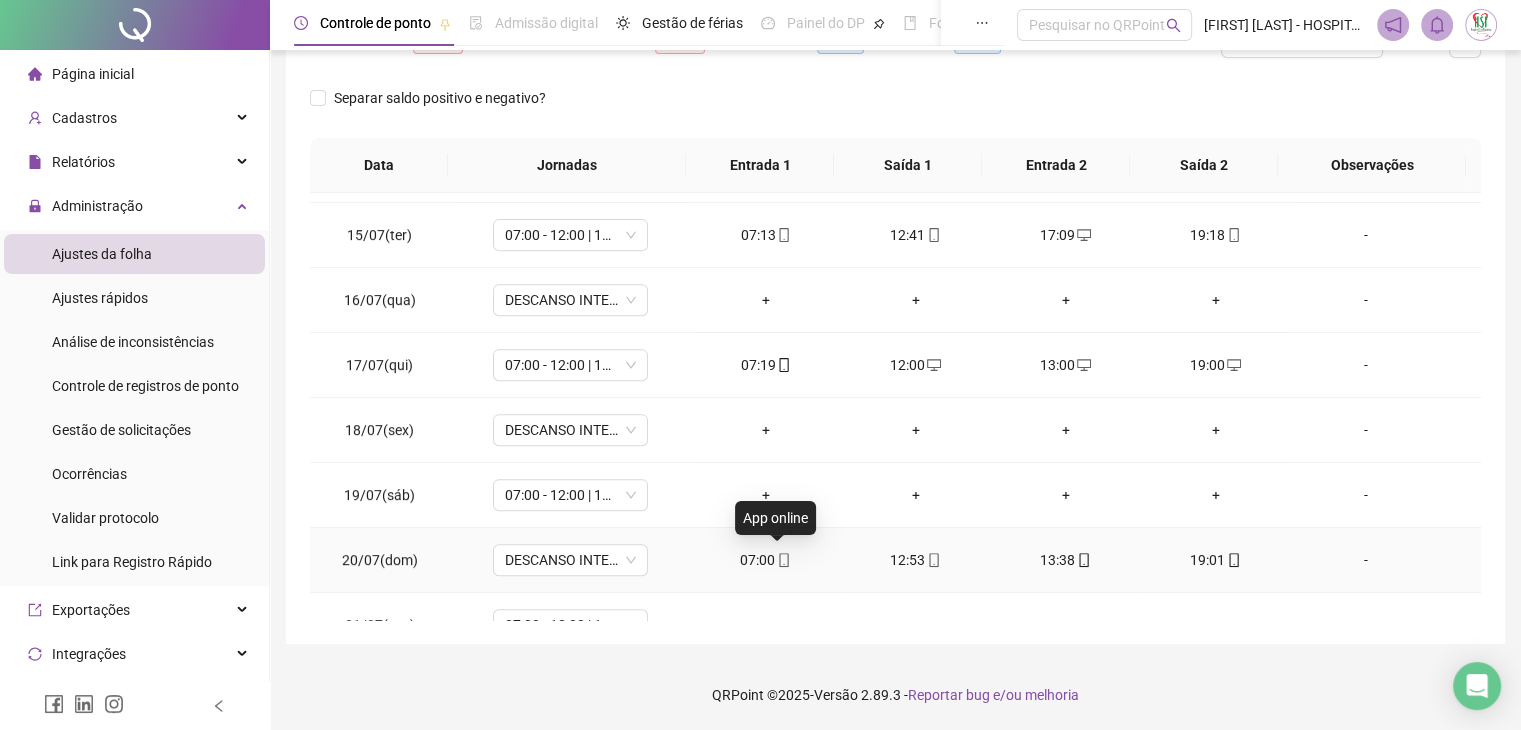 click 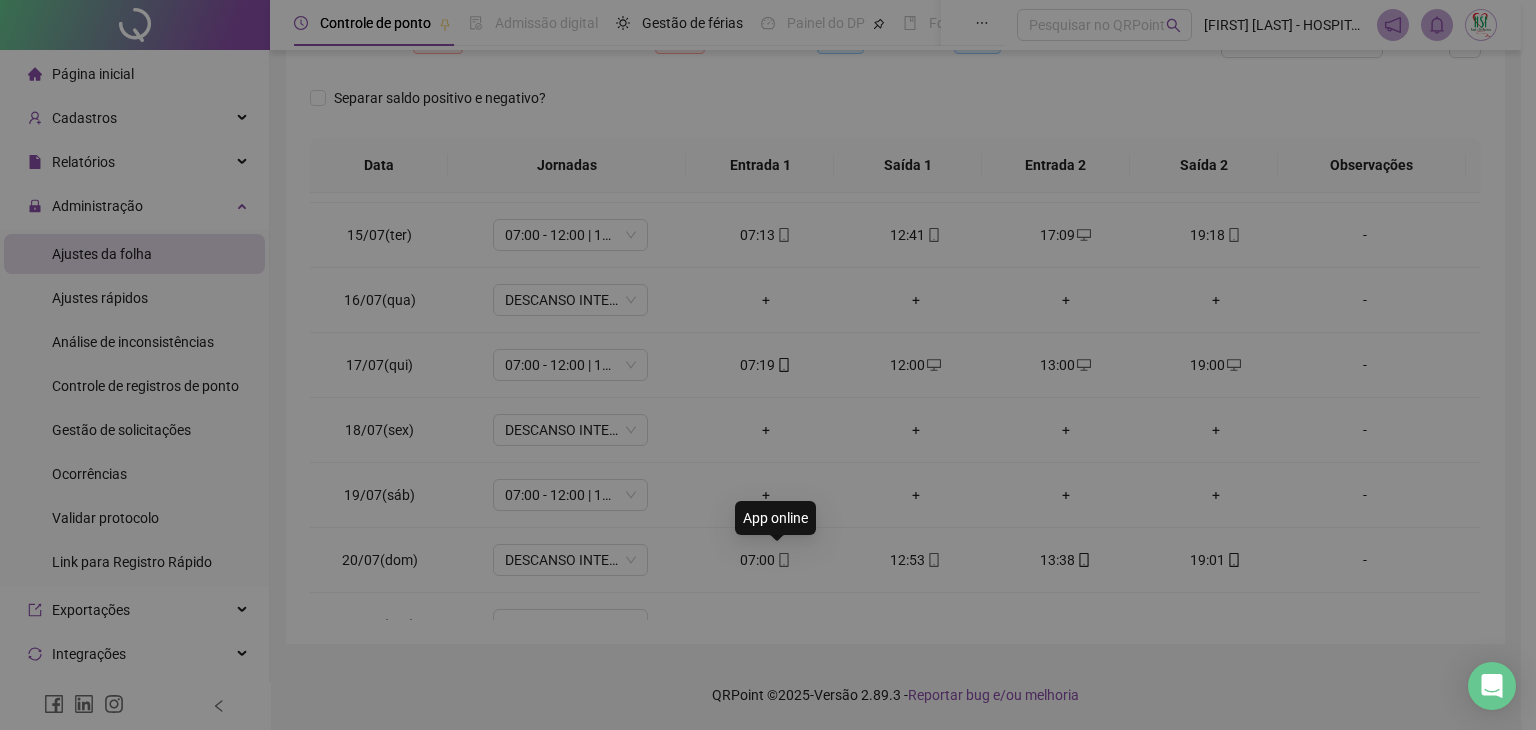 type on "**********" 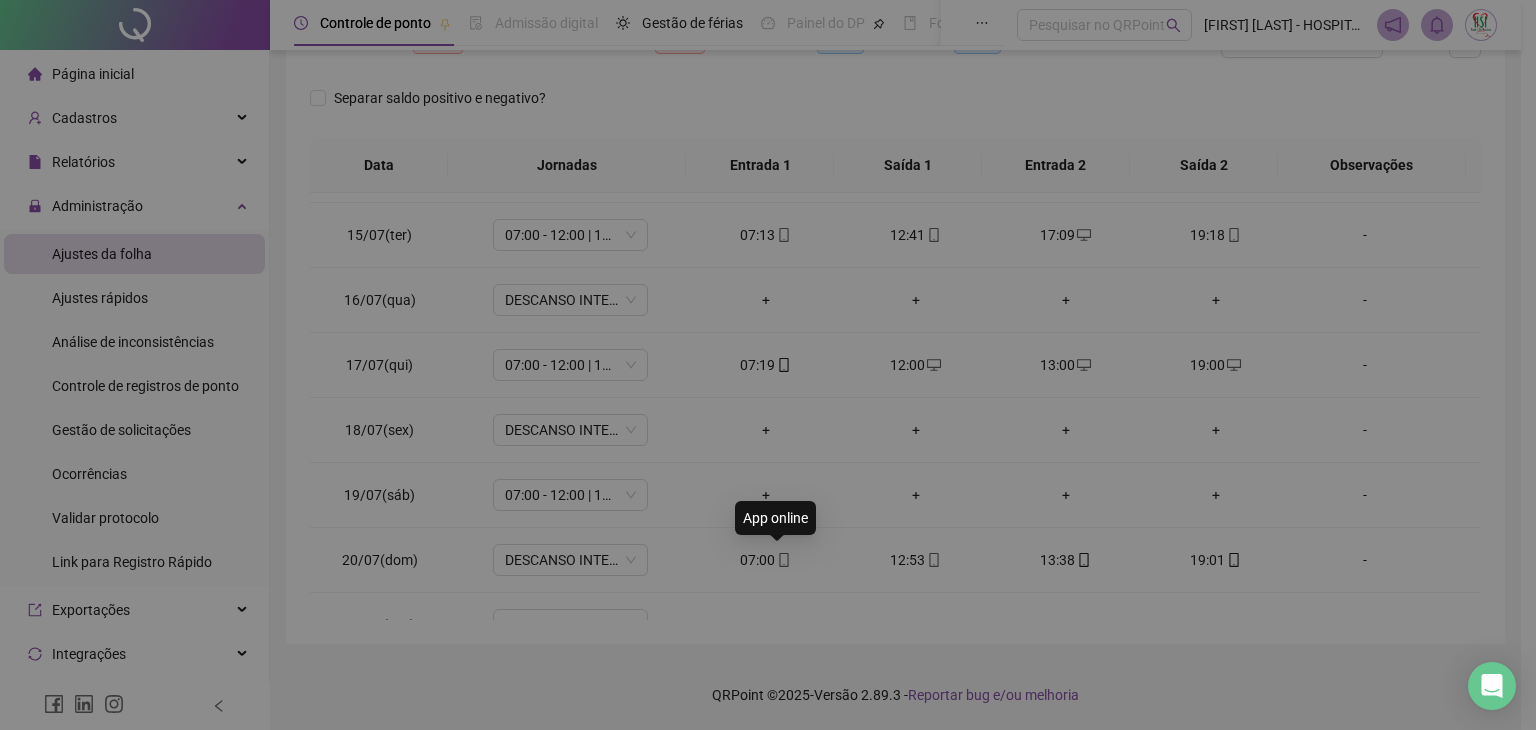type on "**********" 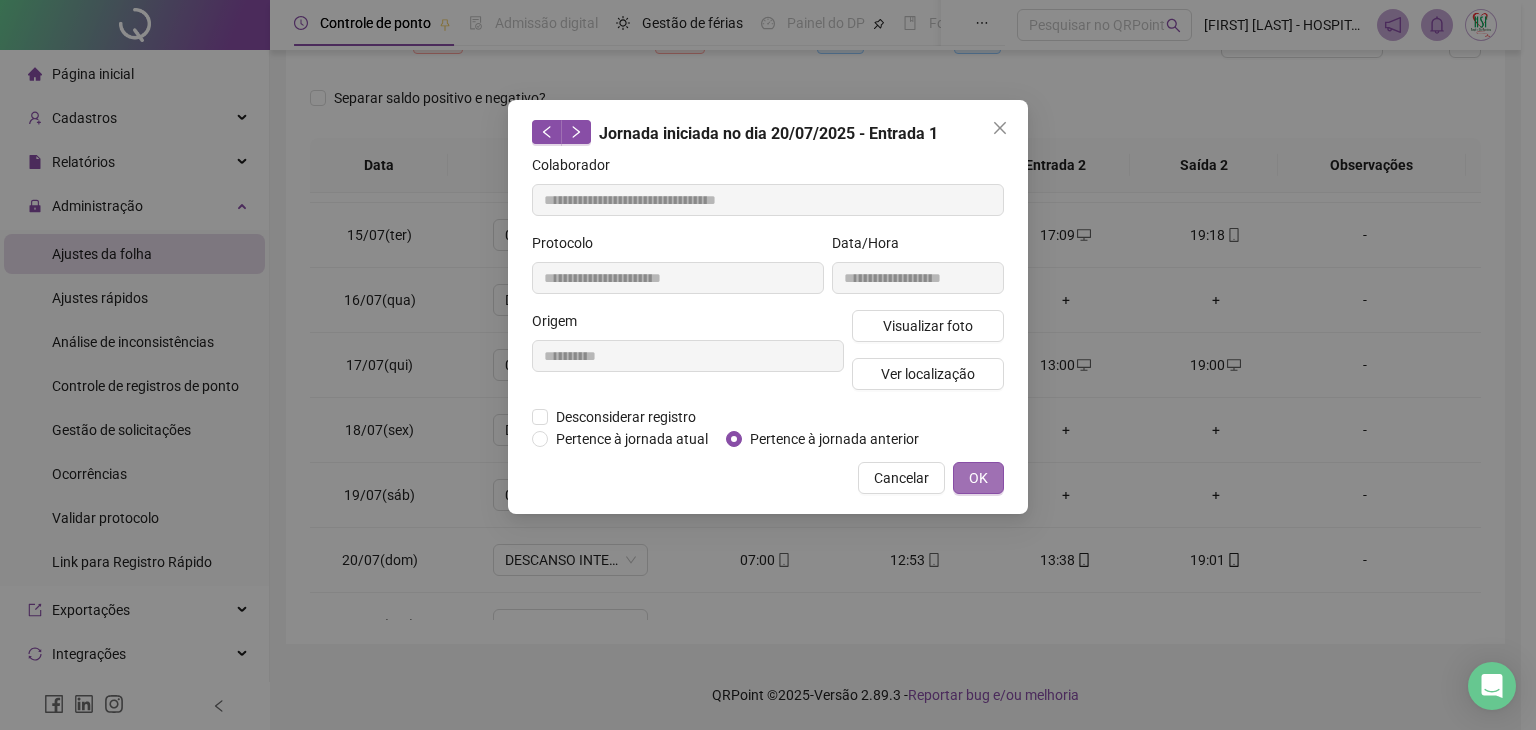 click on "OK" at bounding box center [978, 478] 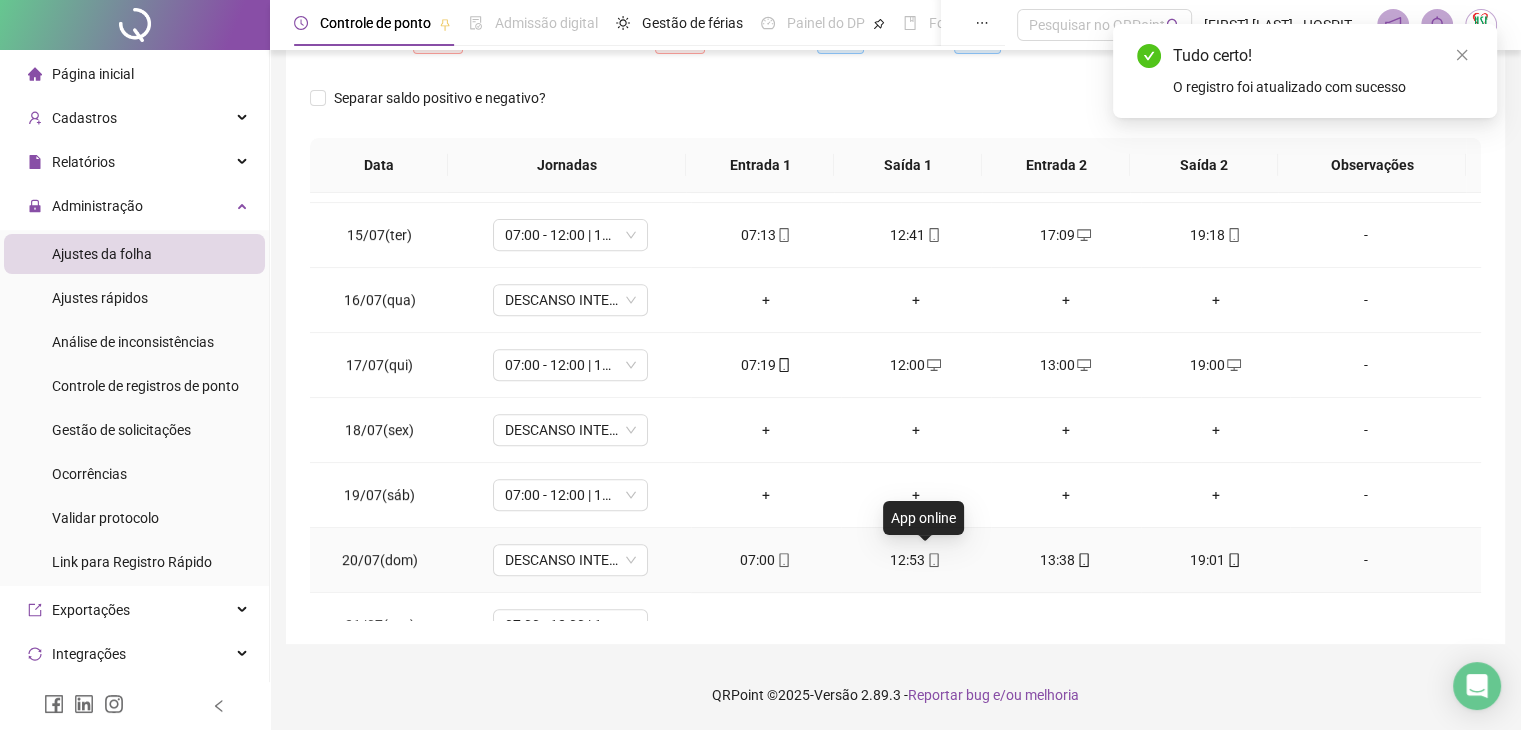 click 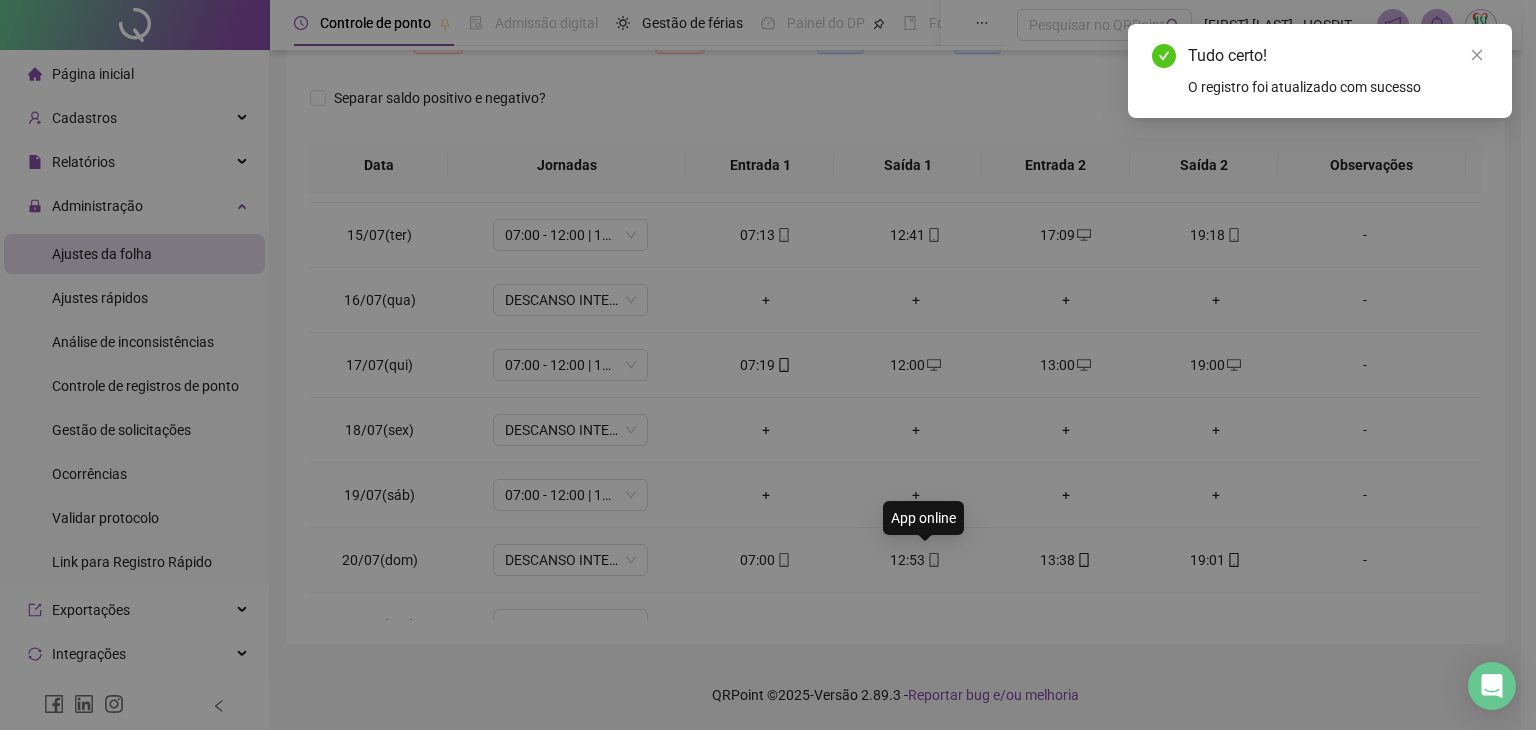 type on "**********" 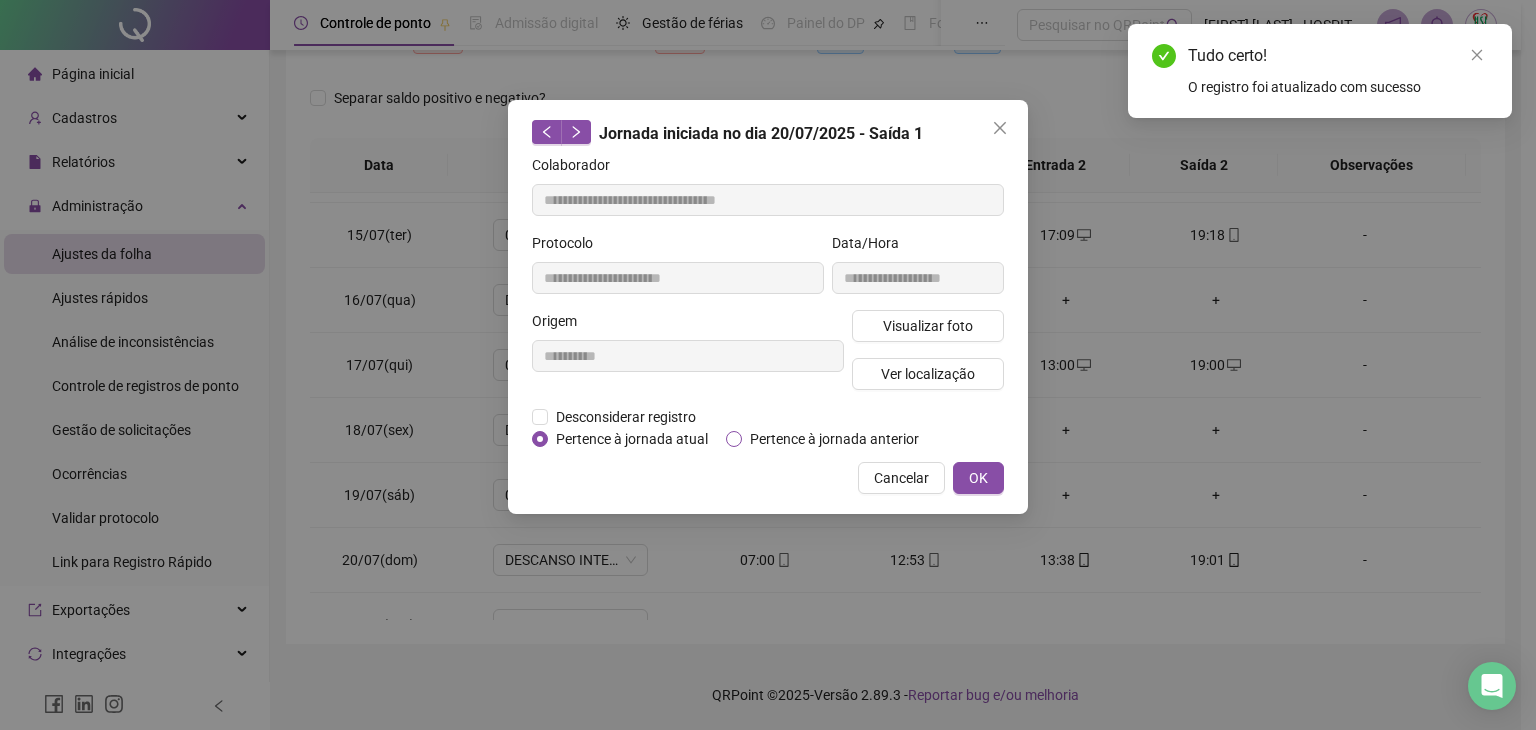 click on "Pertence à jornada anterior" at bounding box center [834, 439] 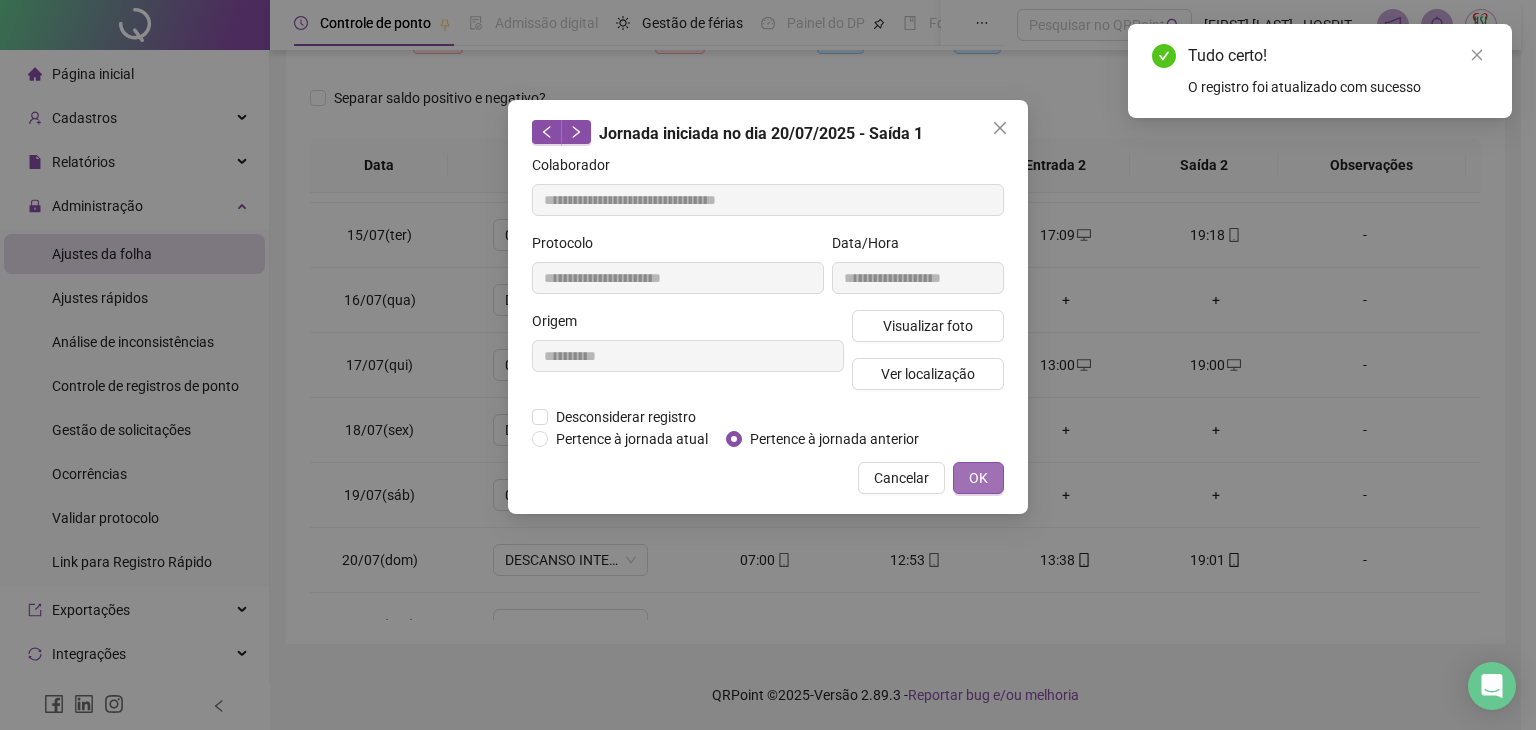 click on "OK" at bounding box center (978, 478) 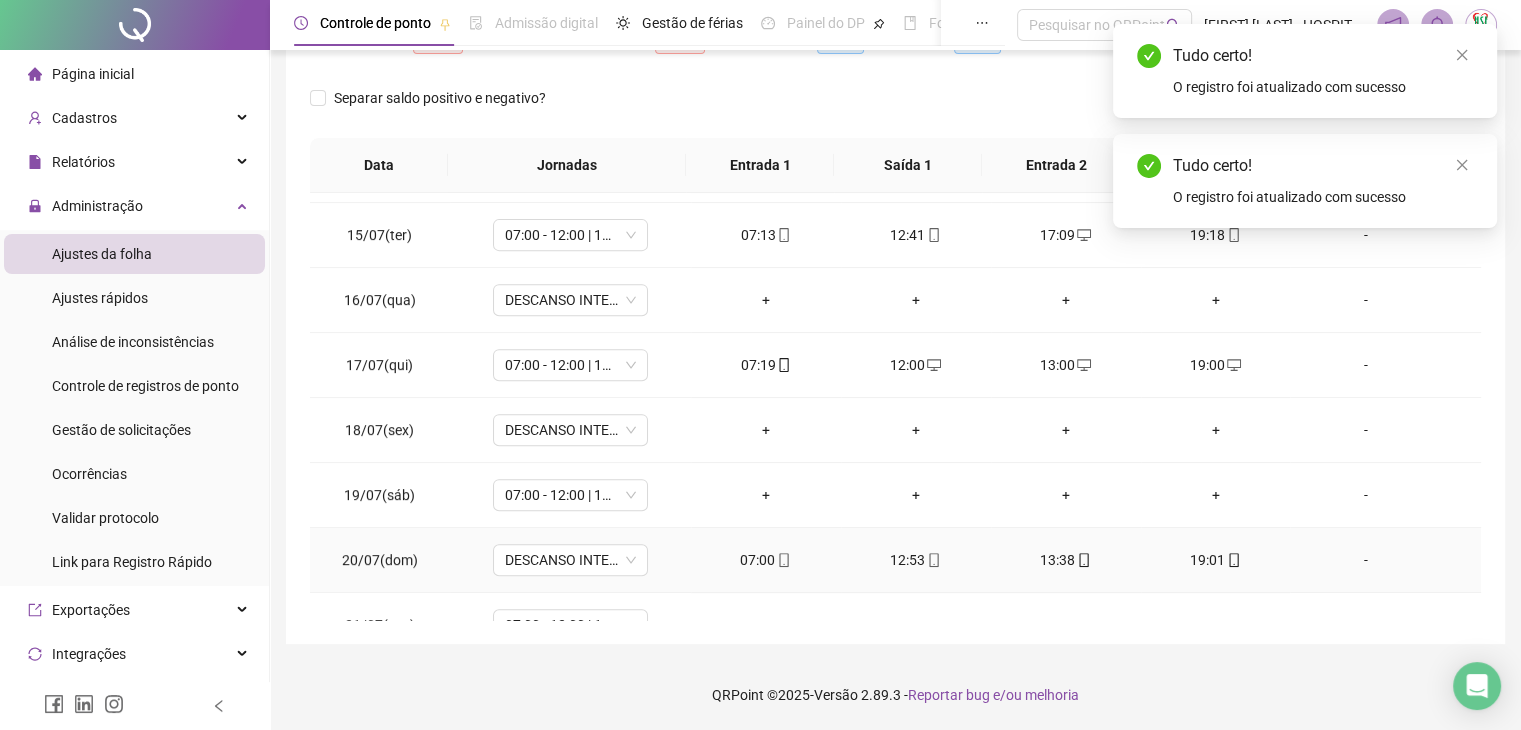 click on "13:38" at bounding box center (1066, 560) 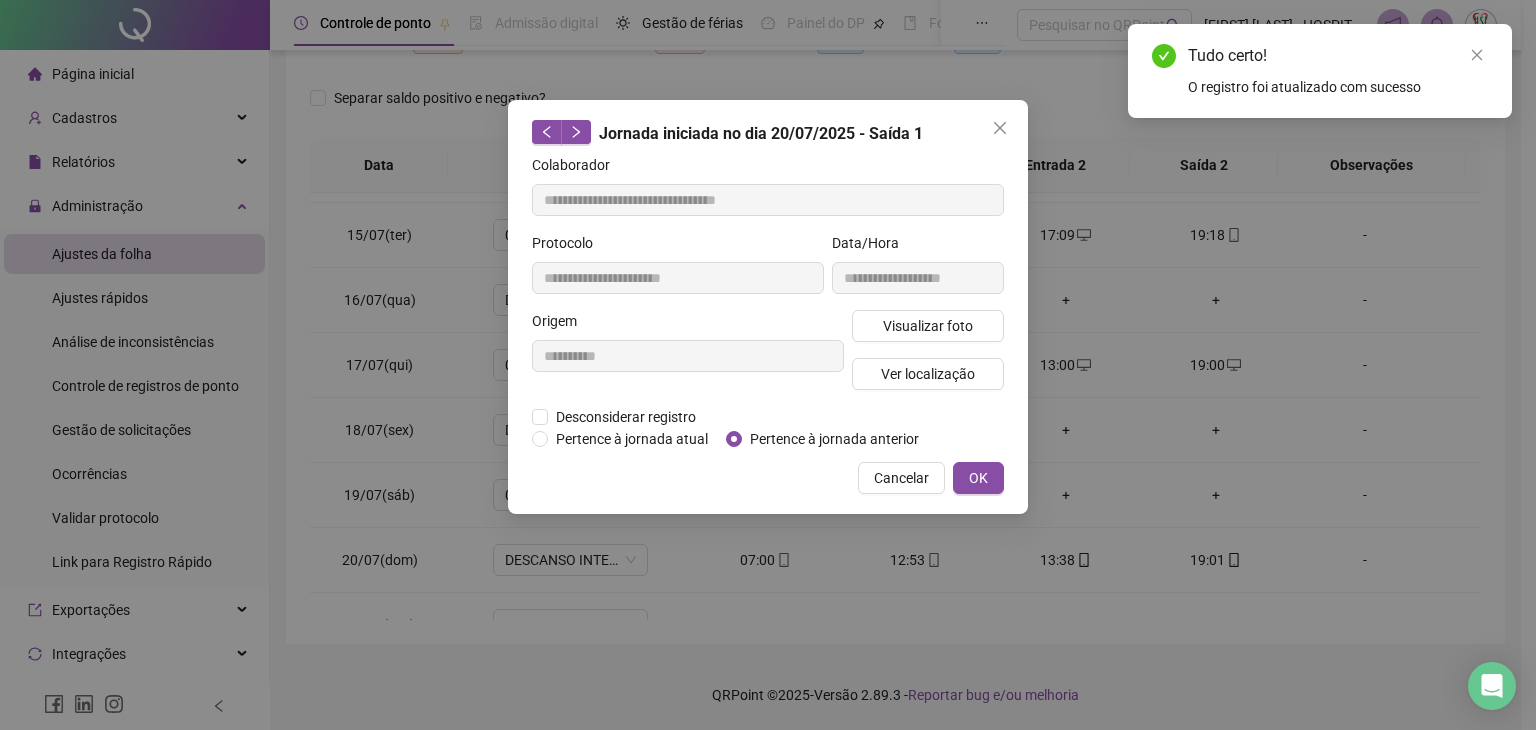 click on "Pertence à jornada anterior" at bounding box center [834, 439] 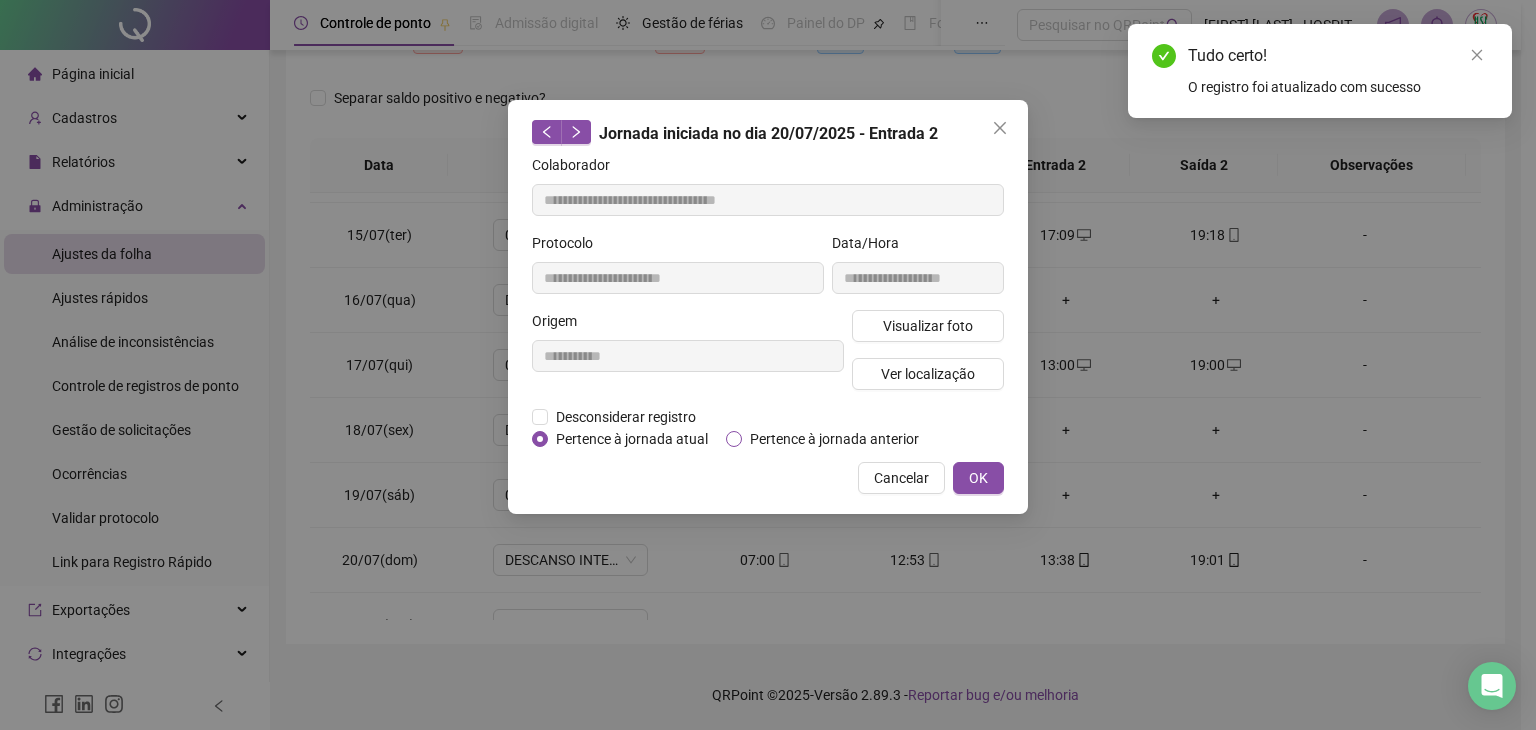 click on "Pertence à jornada anterior" at bounding box center [834, 439] 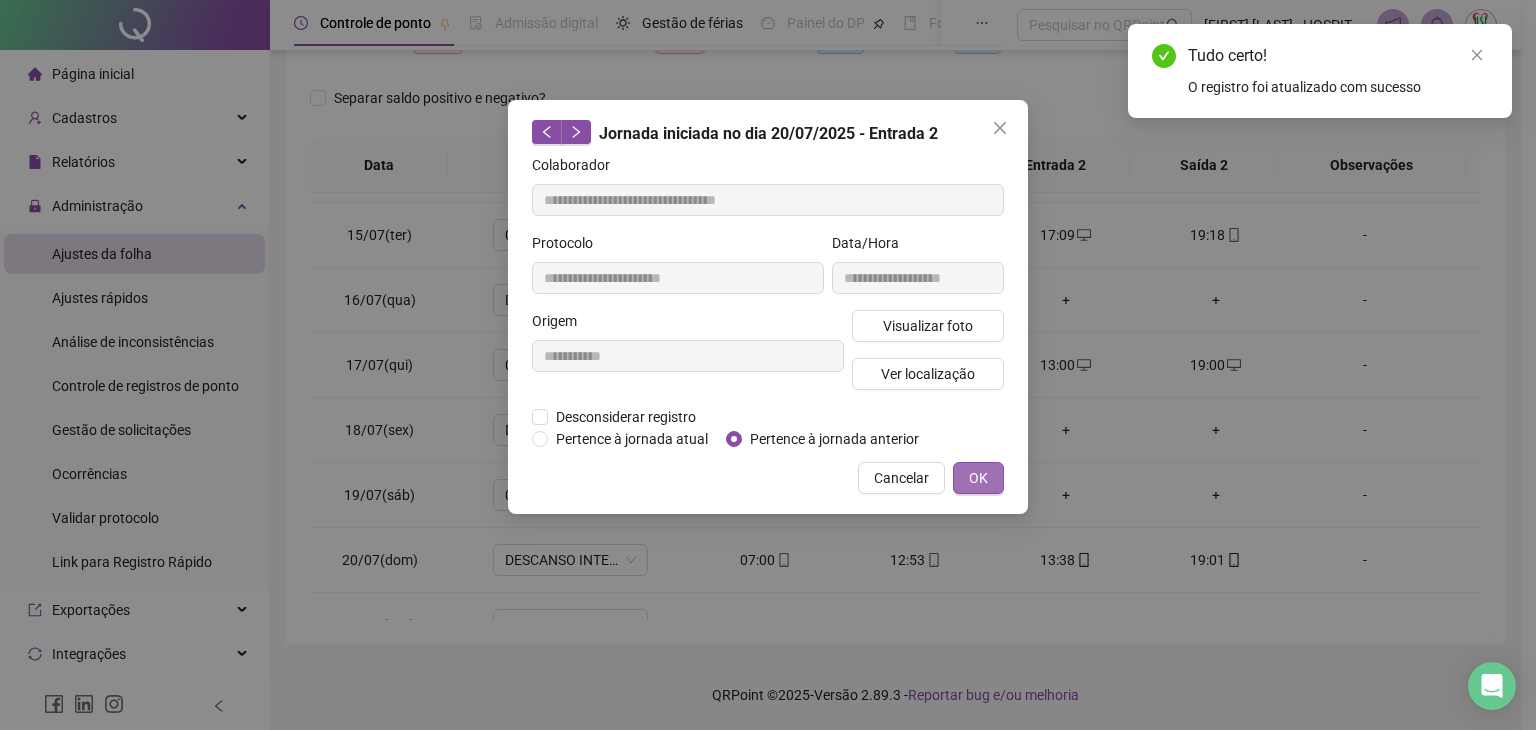 click on "OK" at bounding box center [978, 478] 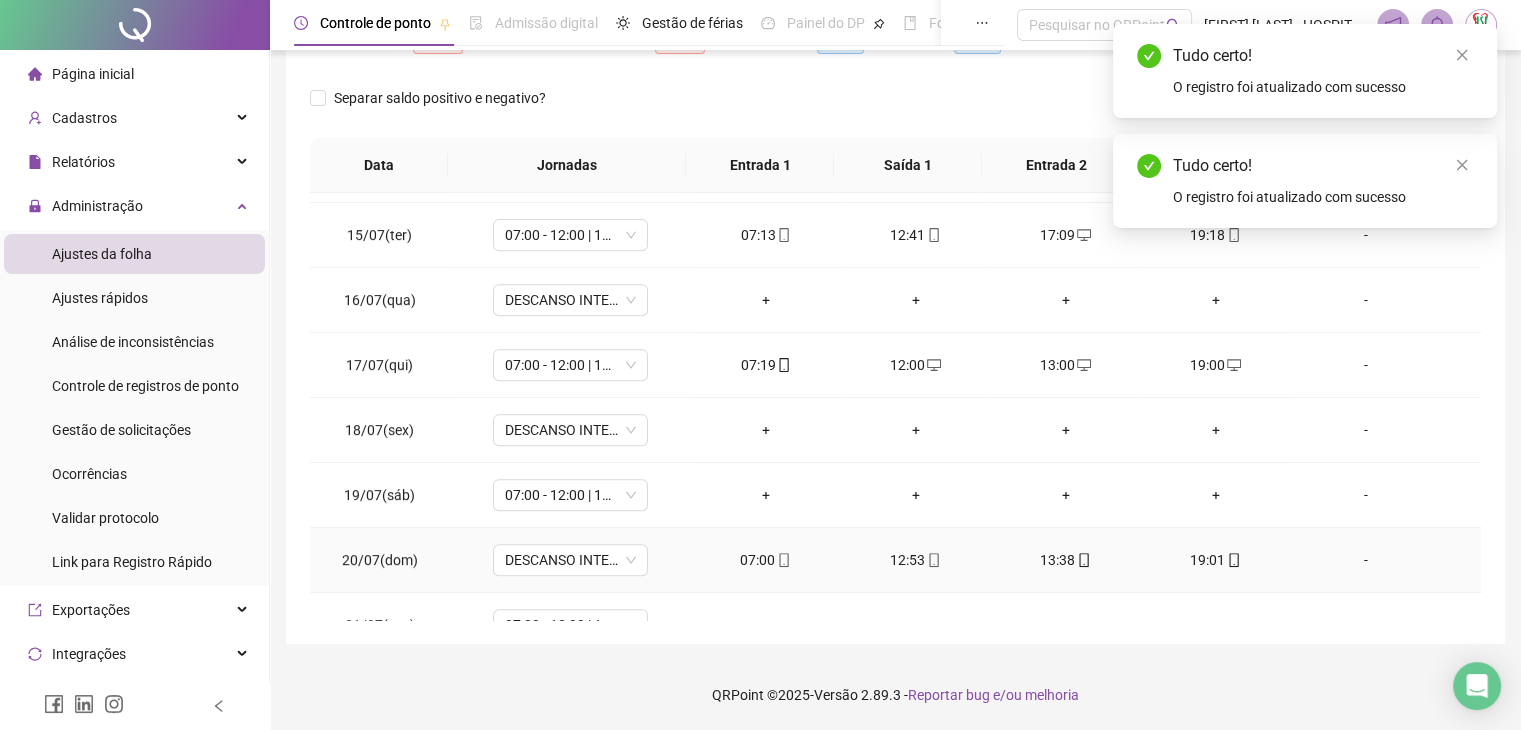 click on "19:01" at bounding box center [1216, 560] 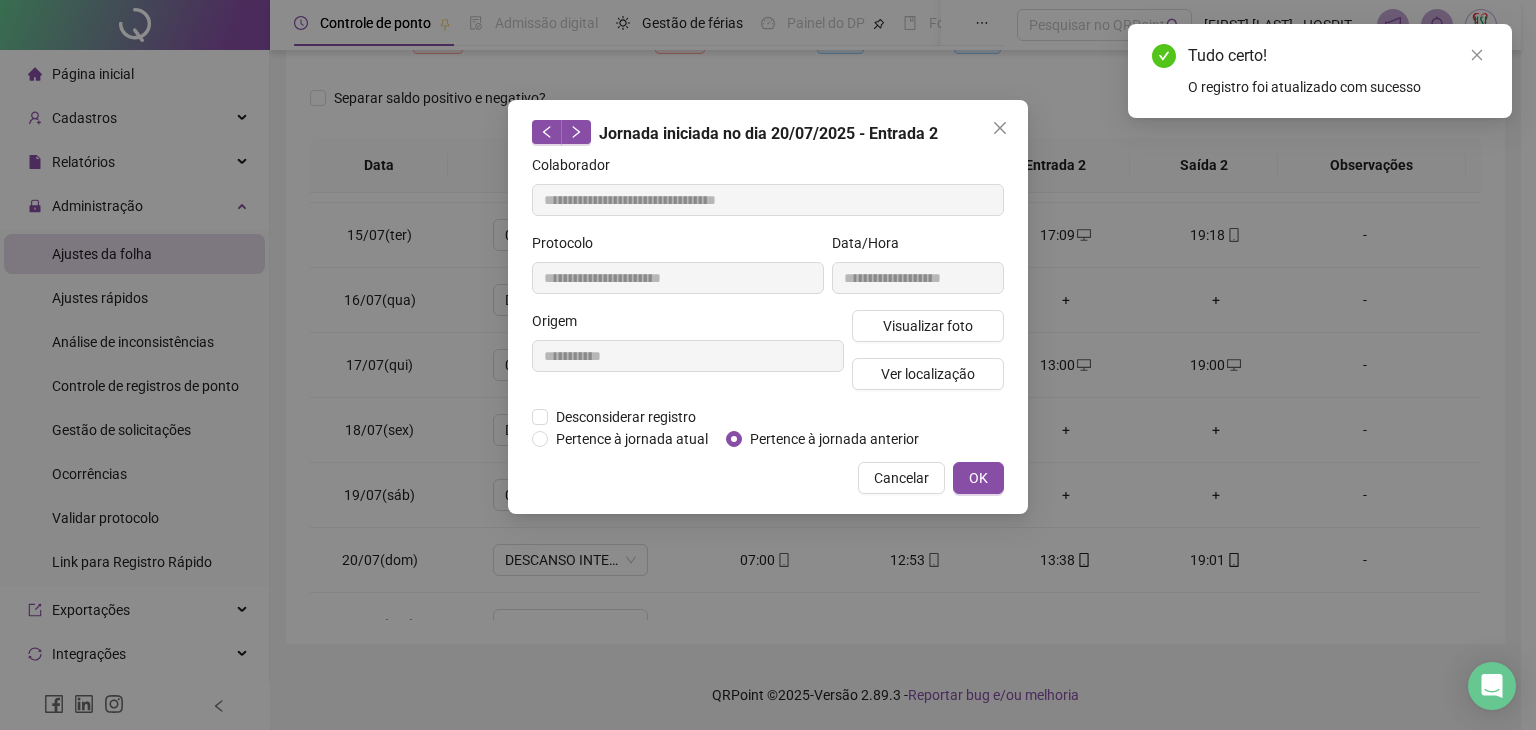 type on "**********" 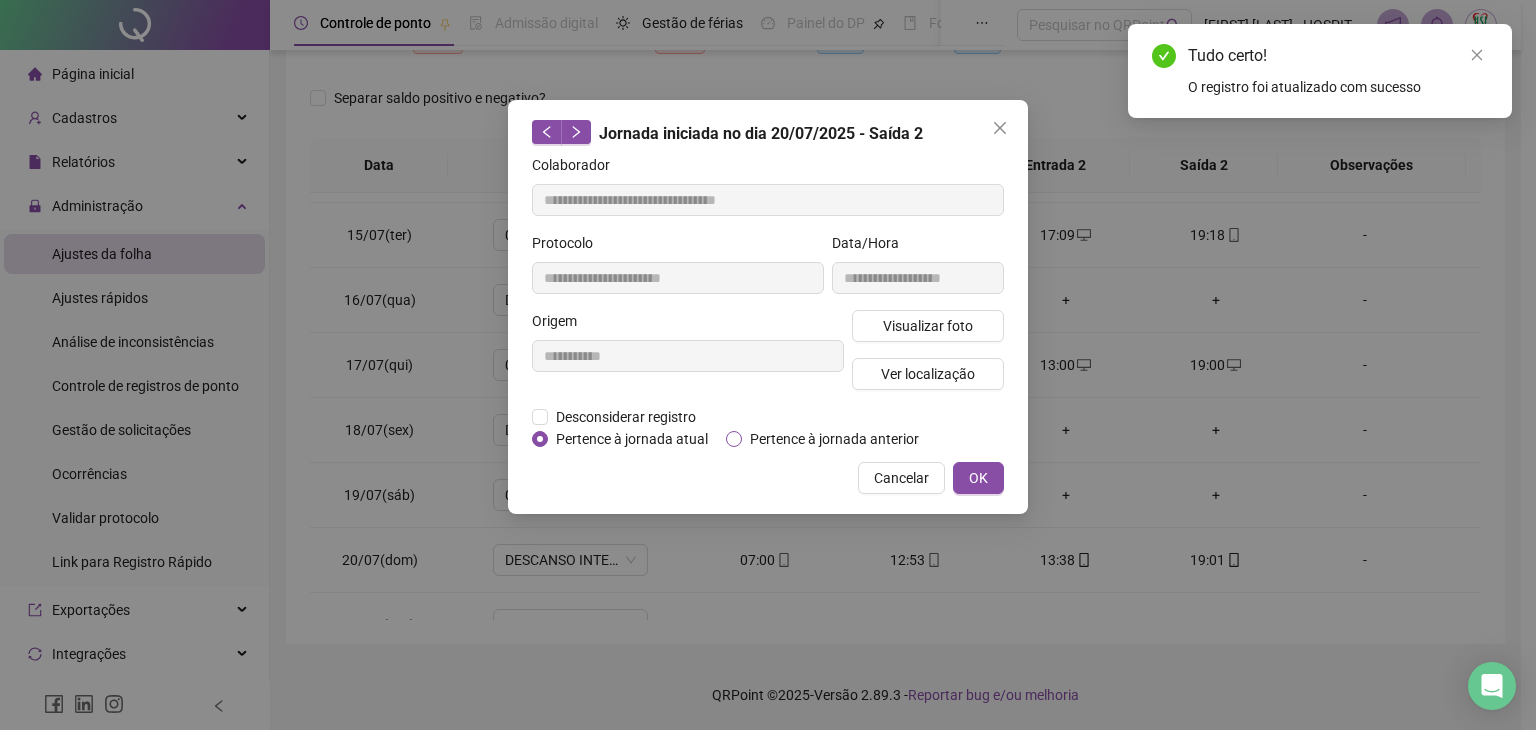 click on "Pertence à jornada anterior" at bounding box center [834, 439] 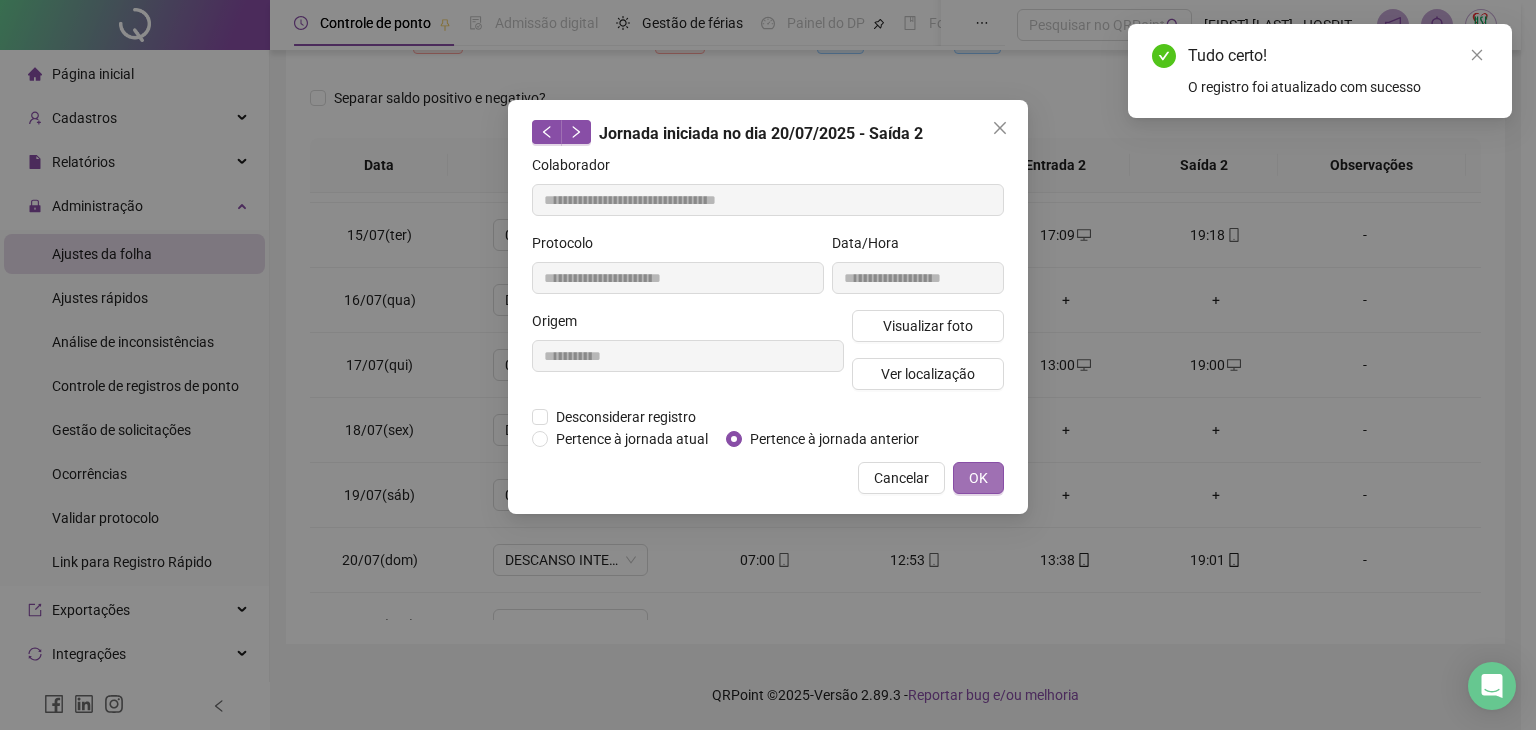 click on "OK" at bounding box center [978, 478] 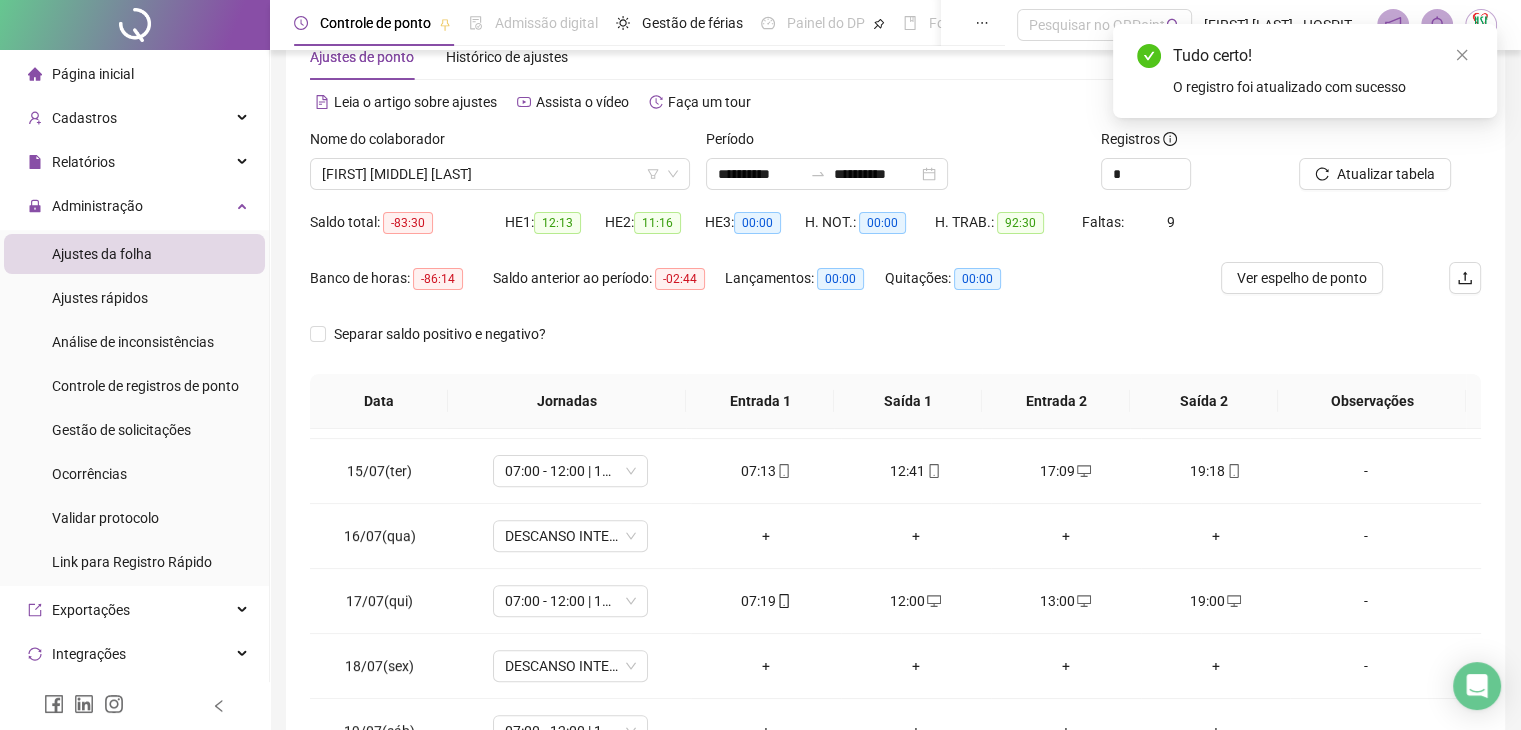 scroll, scrollTop: 0, scrollLeft: 0, axis: both 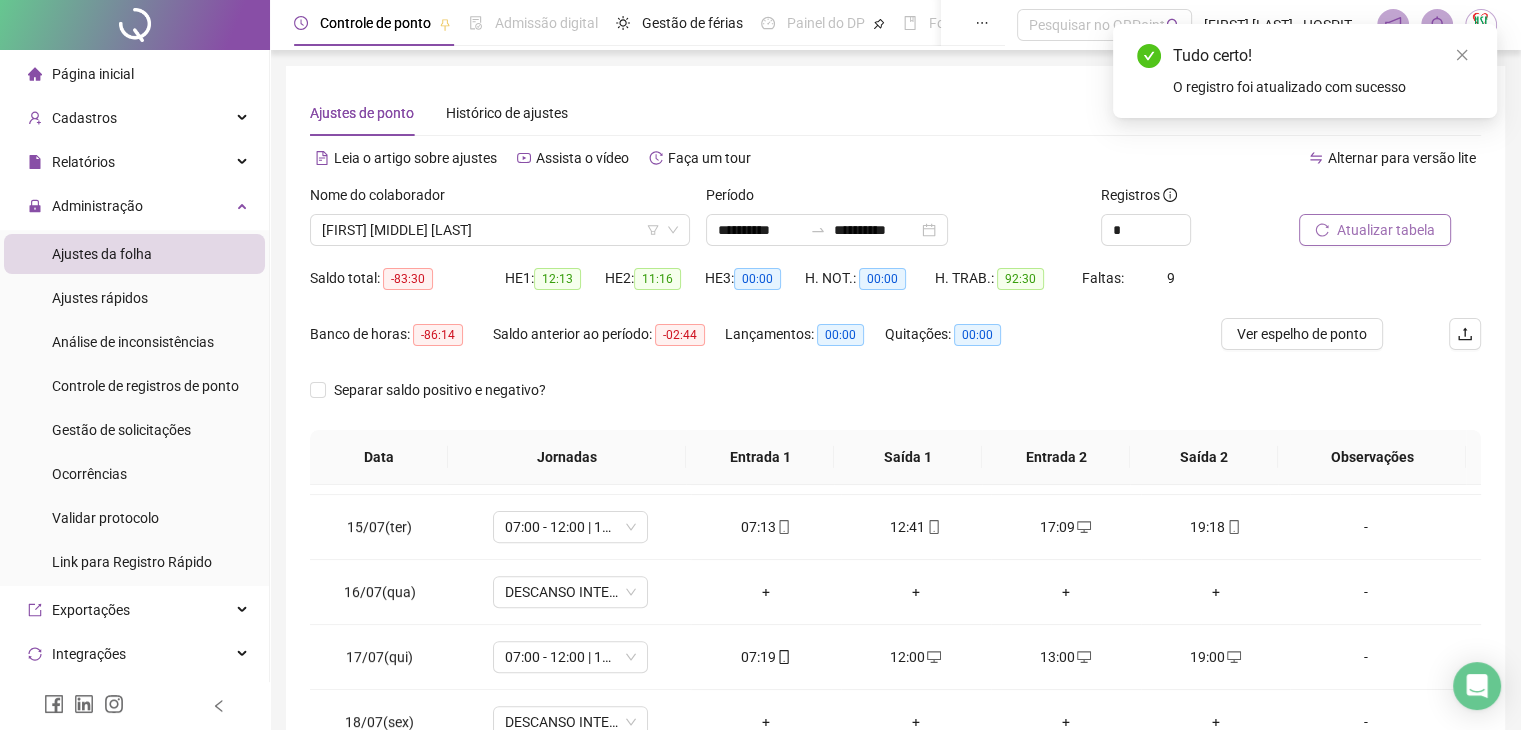 click on "Atualizar tabela" at bounding box center [1386, 230] 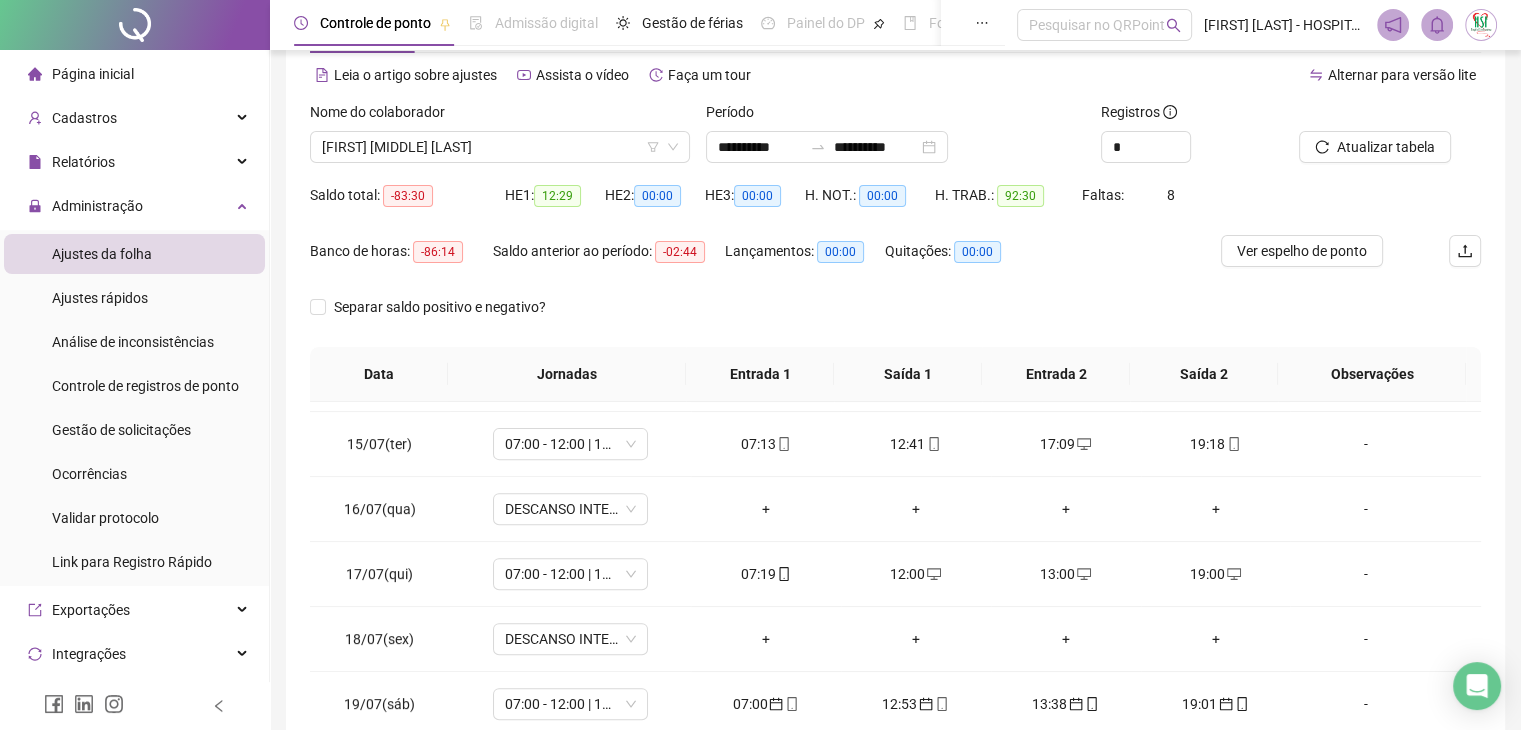 scroll, scrollTop: 292, scrollLeft: 0, axis: vertical 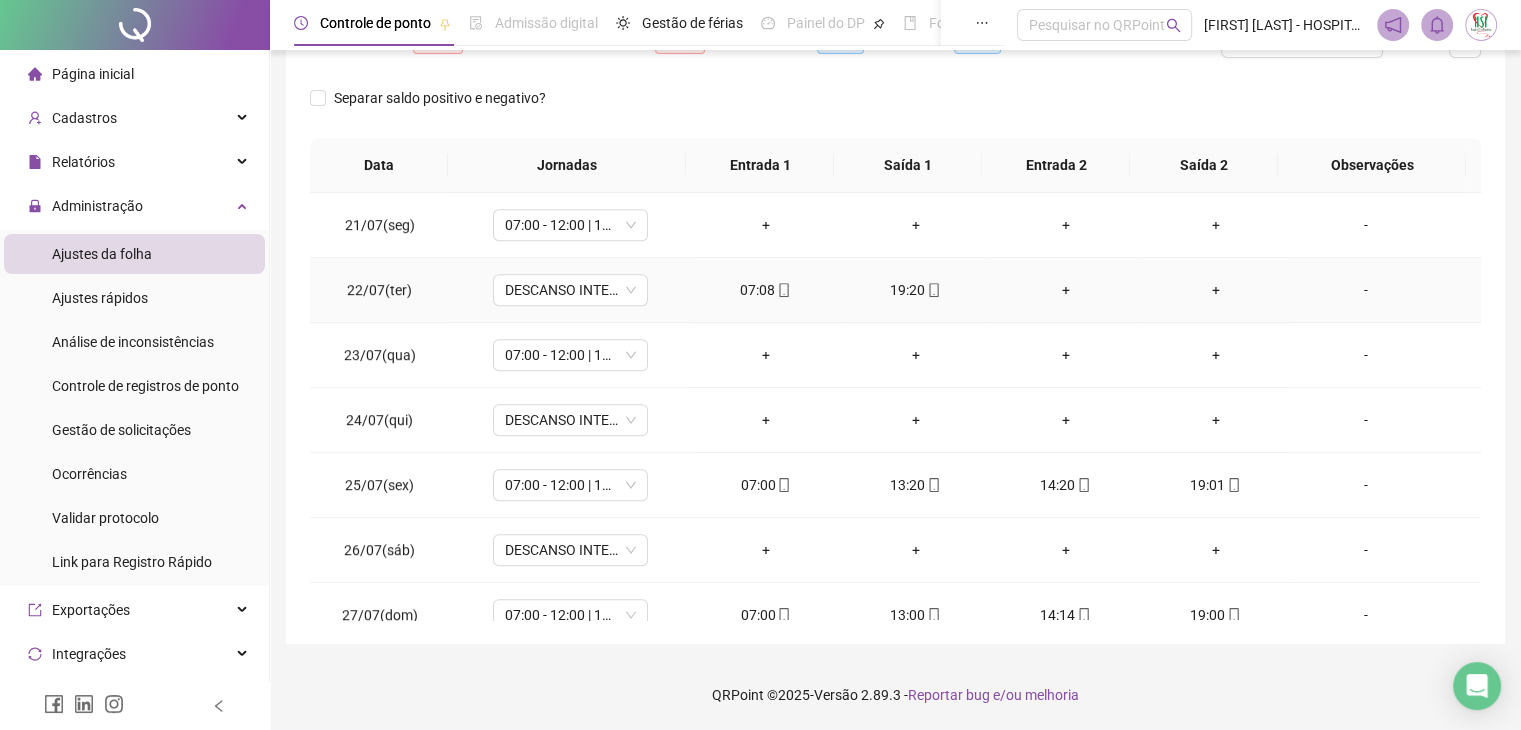 click on "+" at bounding box center (1066, 290) 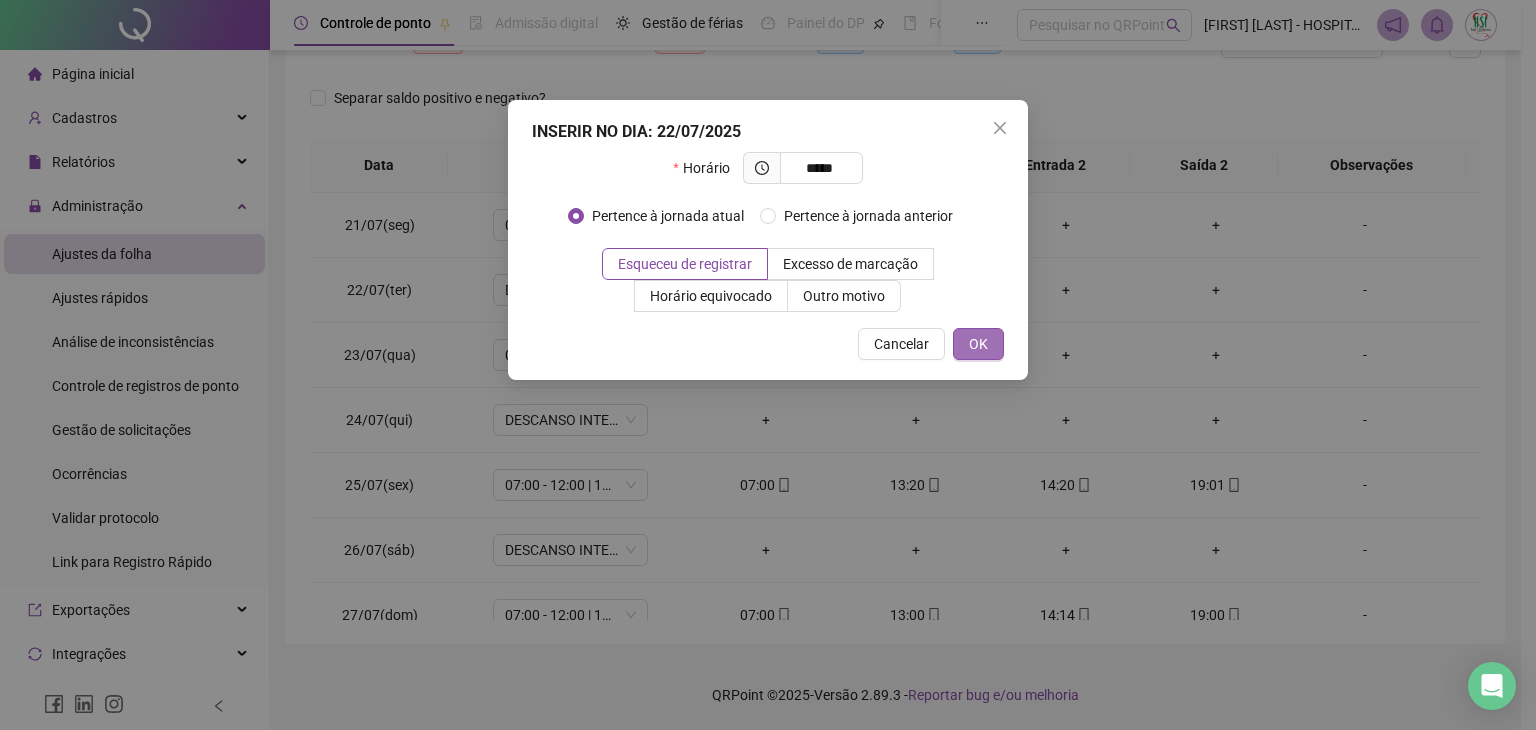 type on "*****" 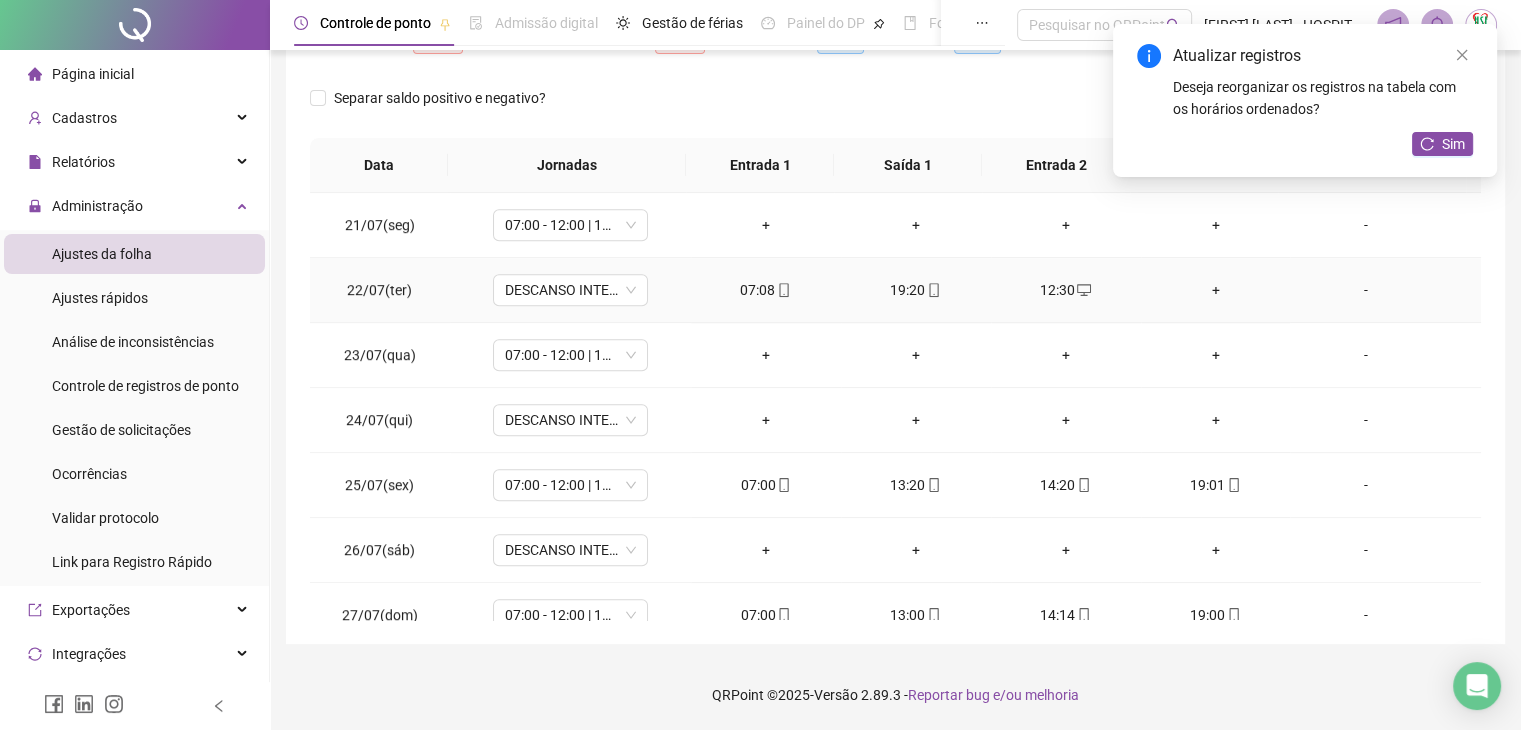 click on "+" at bounding box center (1216, 290) 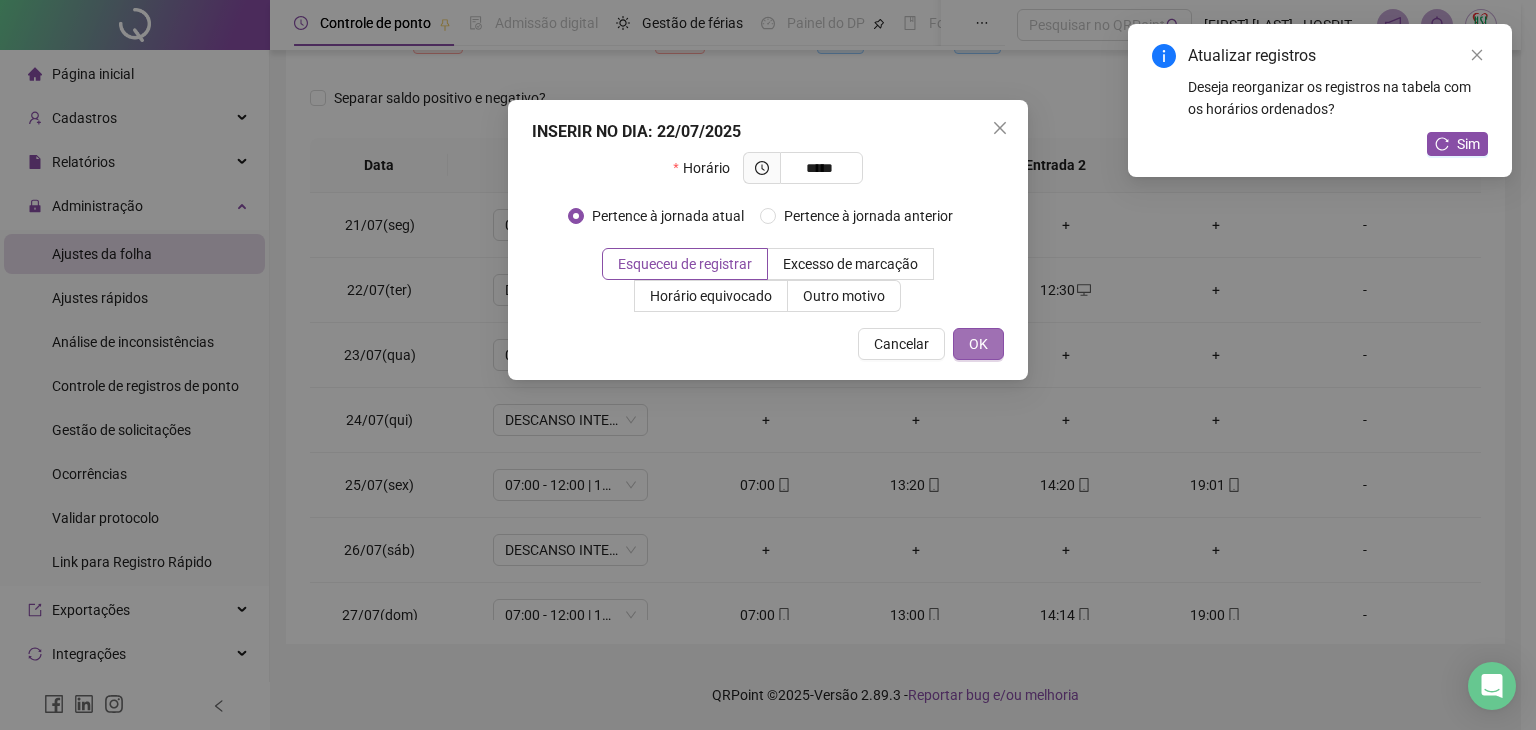 type on "*****" 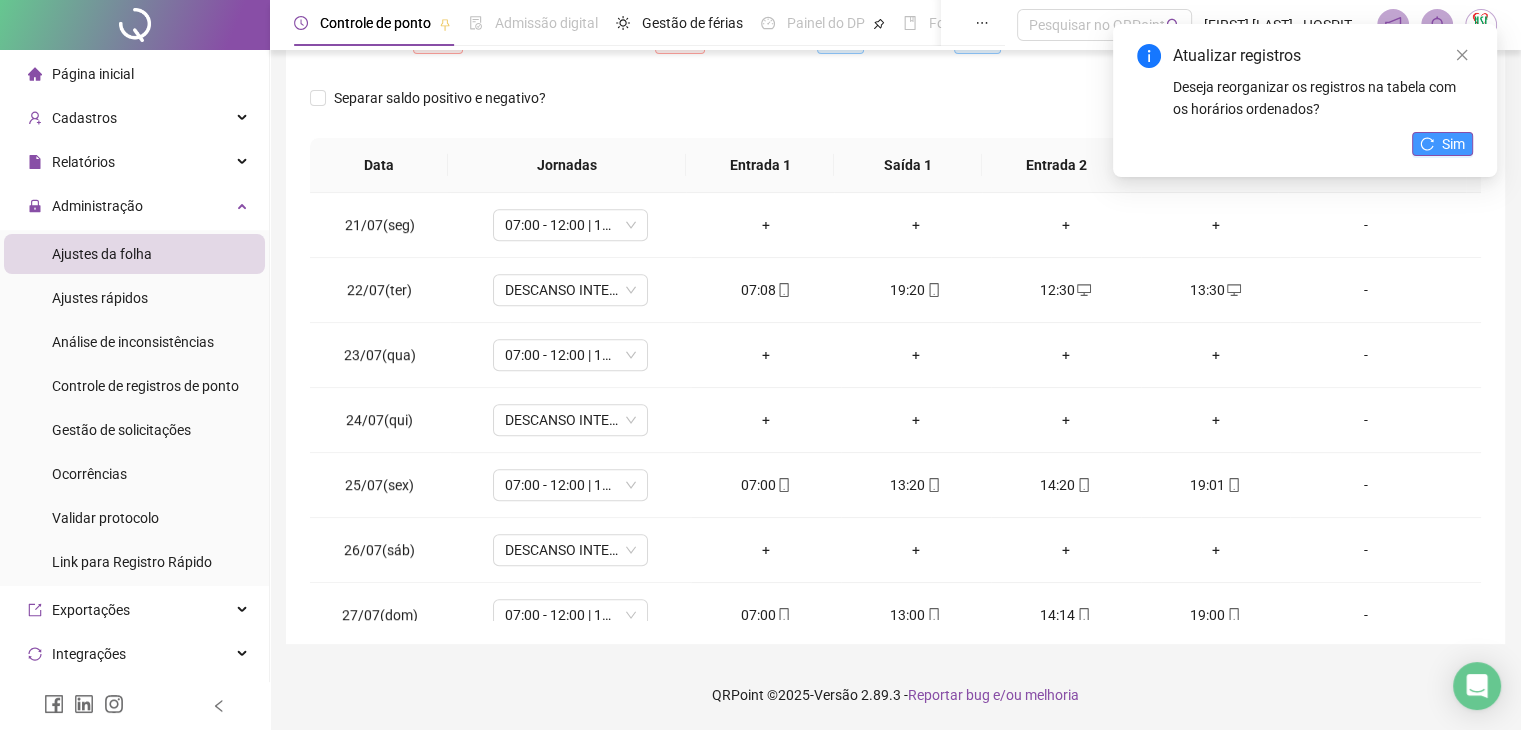 click on "Sim" at bounding box center [1453, 144] 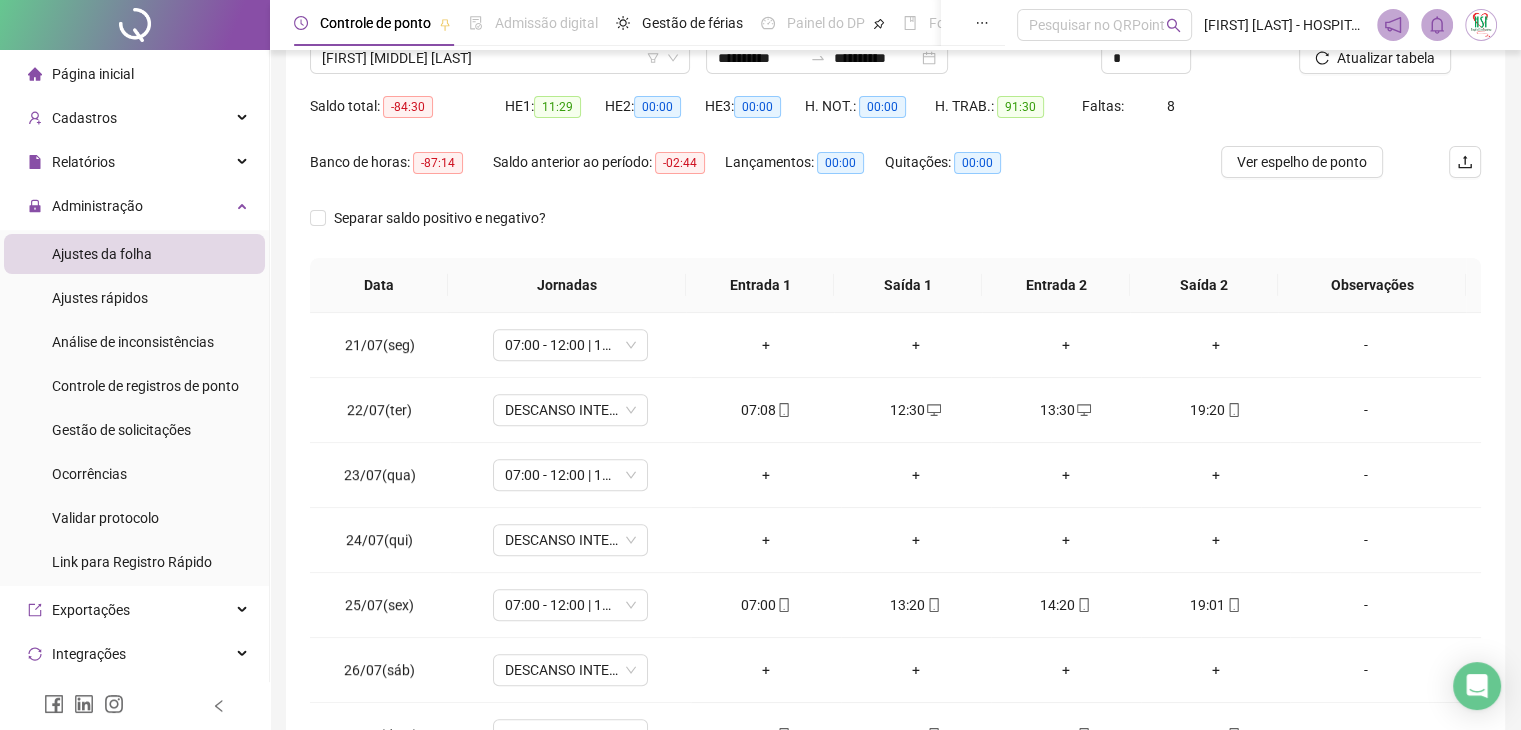 scroll, scrollTop: 292, scrollLeft: 0, axis: vertical 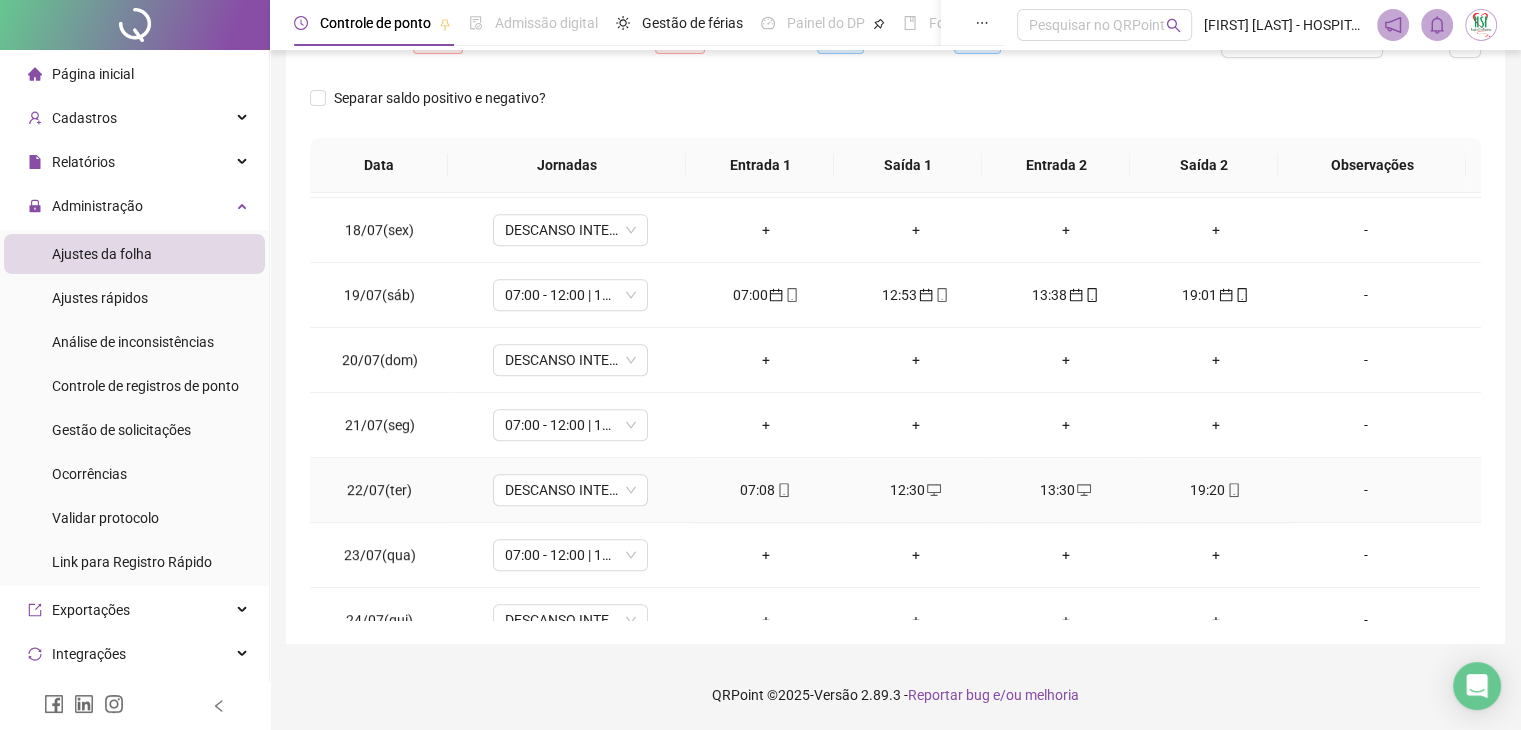 click 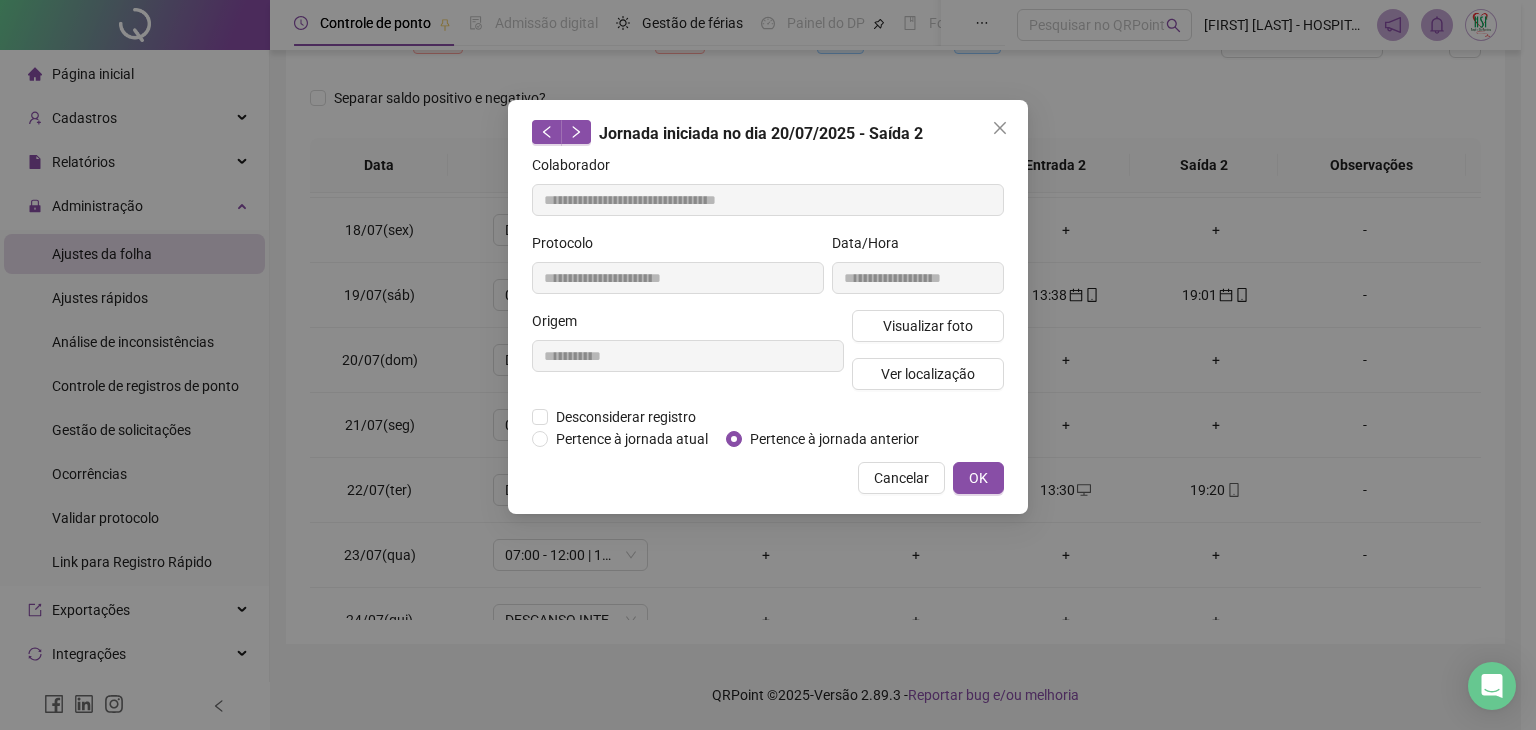 type on "**********" 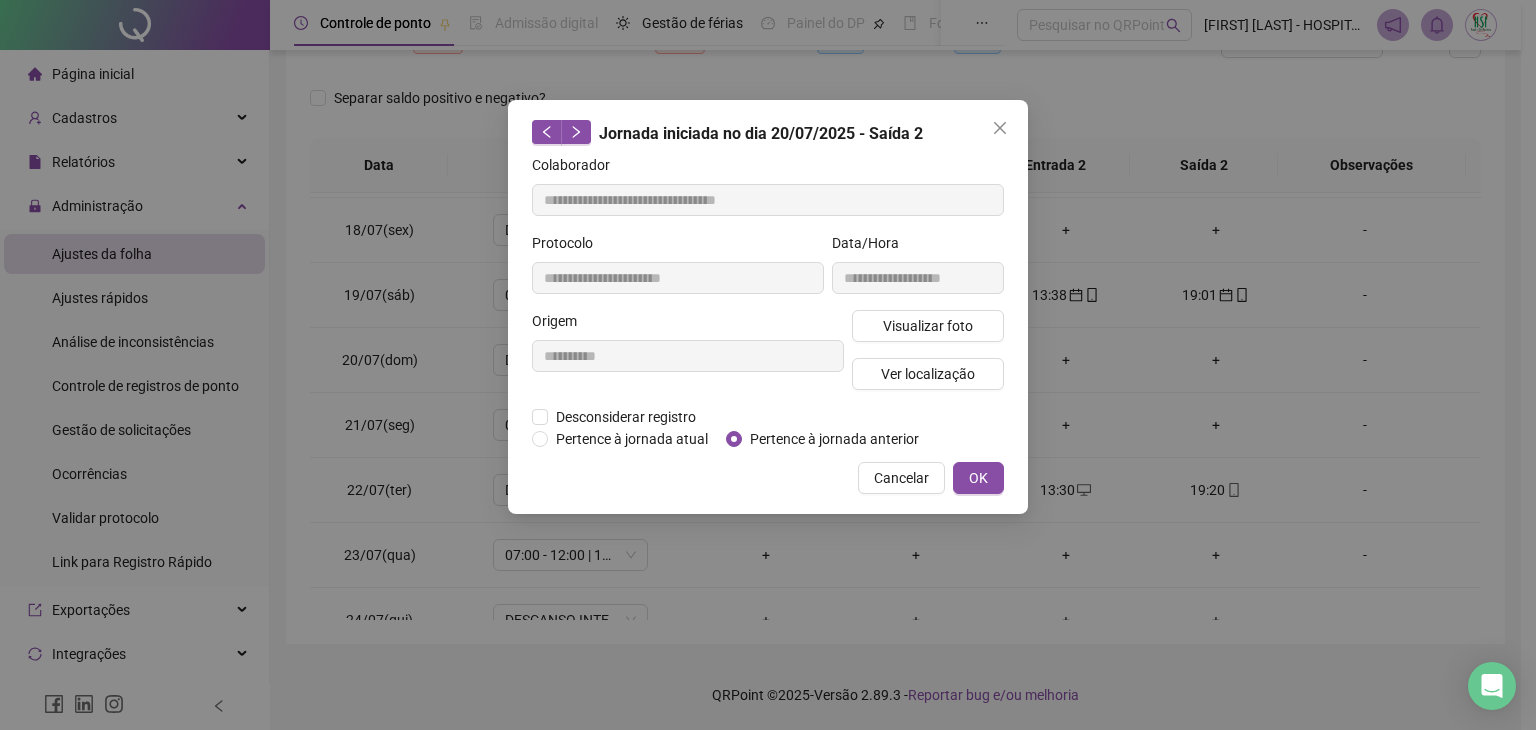 click on "Pertence à jornada anterior" at bounding box center (834, 439) 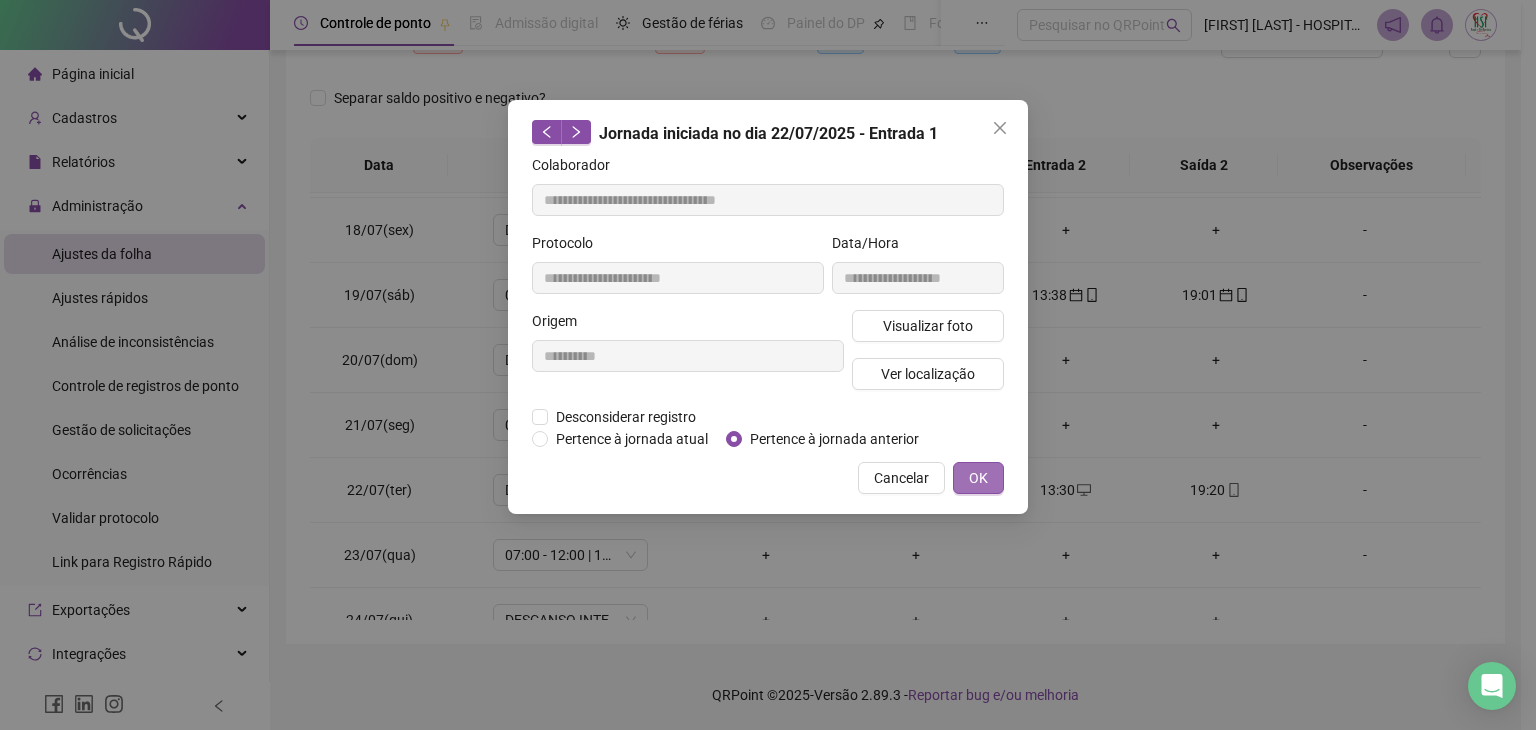 click on "OK" at bounding box center [978, 478] 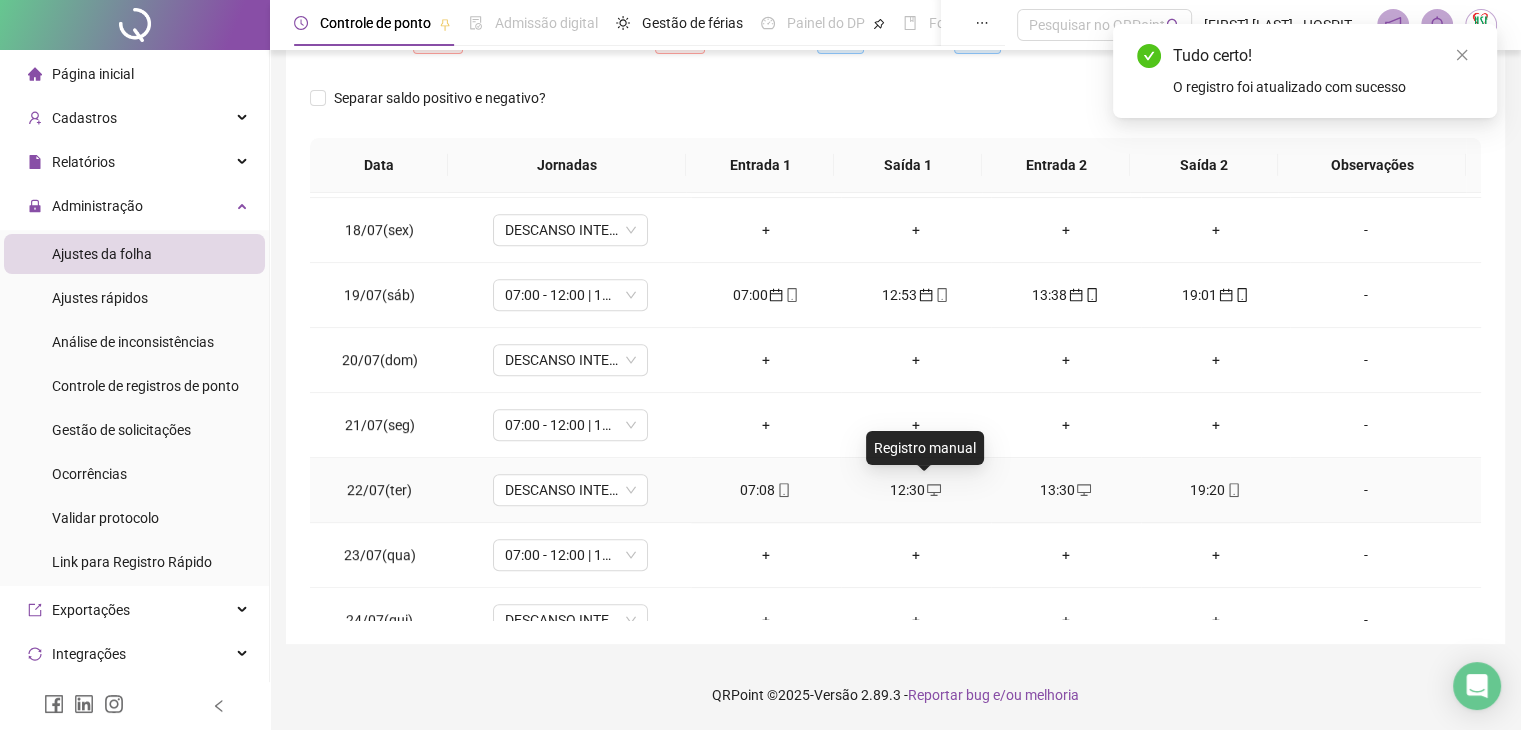click 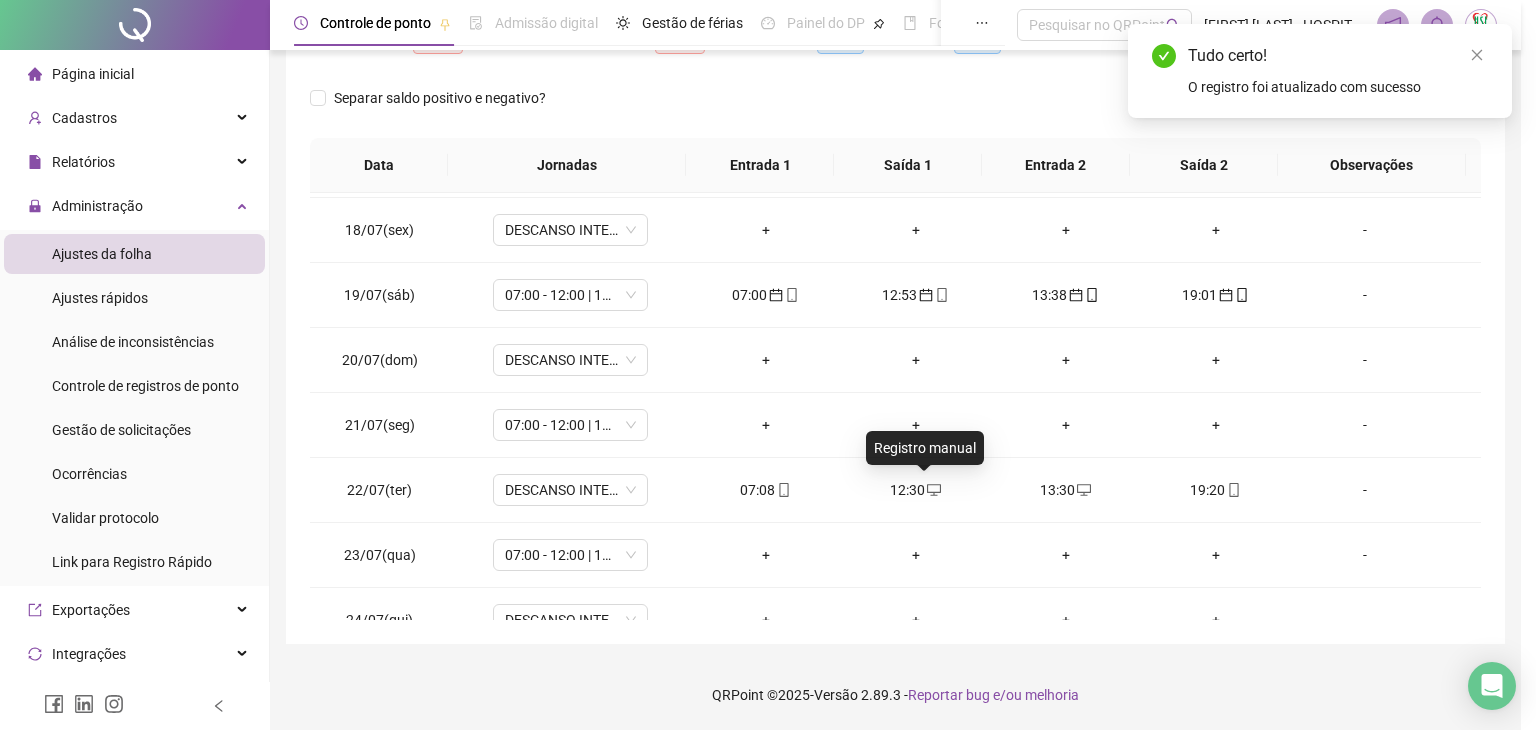 type on "**********" 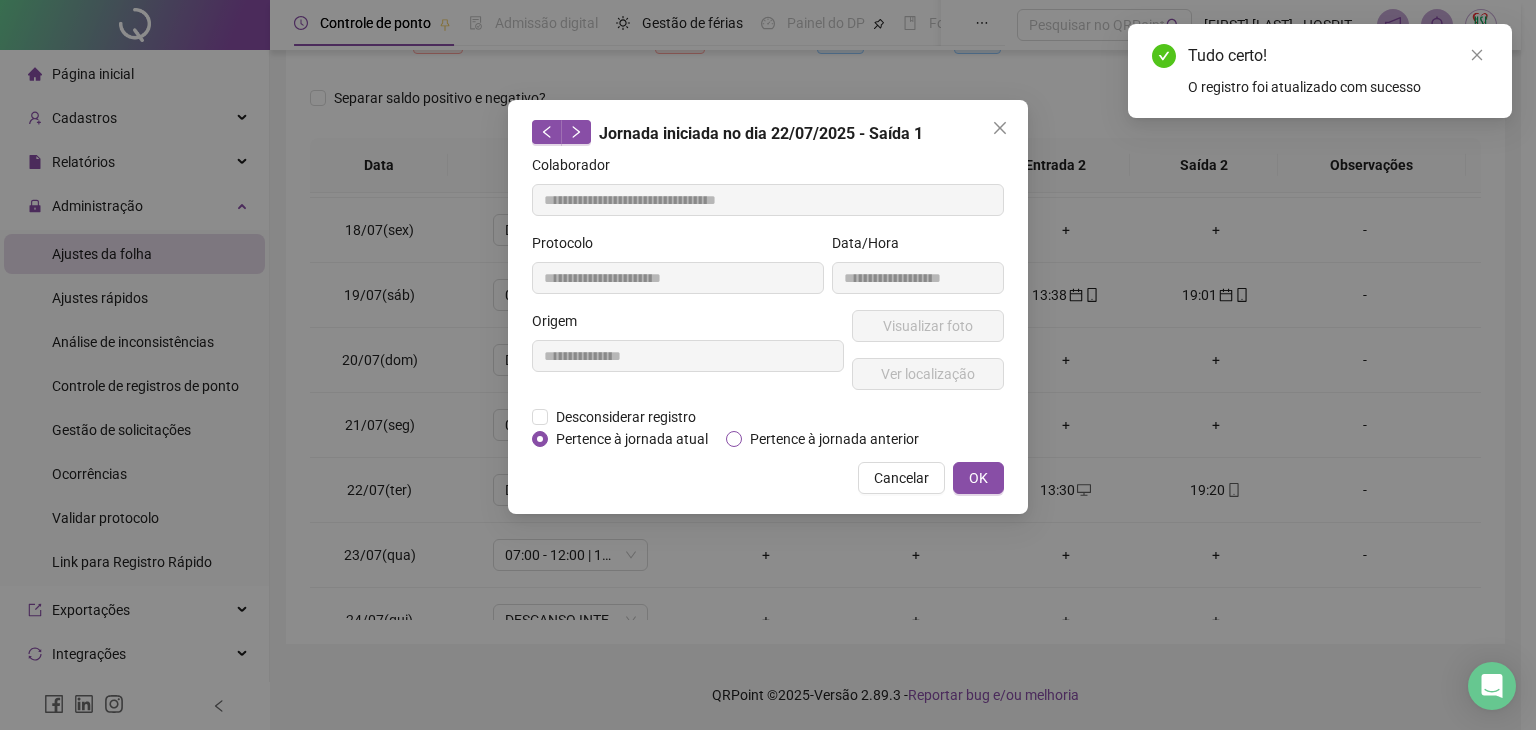 click on "Pertence à jornada anterior" at bounding box center (834, 439) 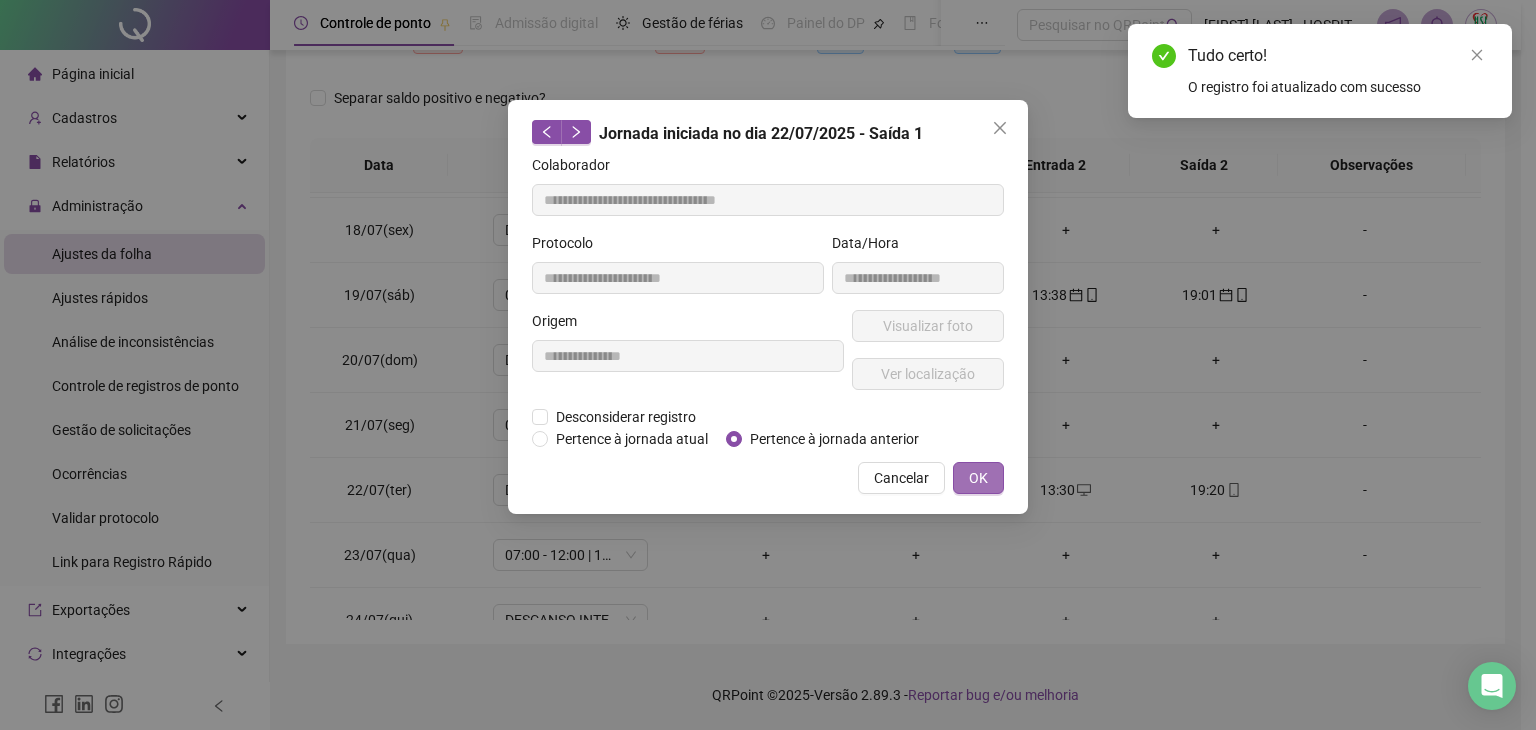 click on "OK" at bounding box center [978, 478] 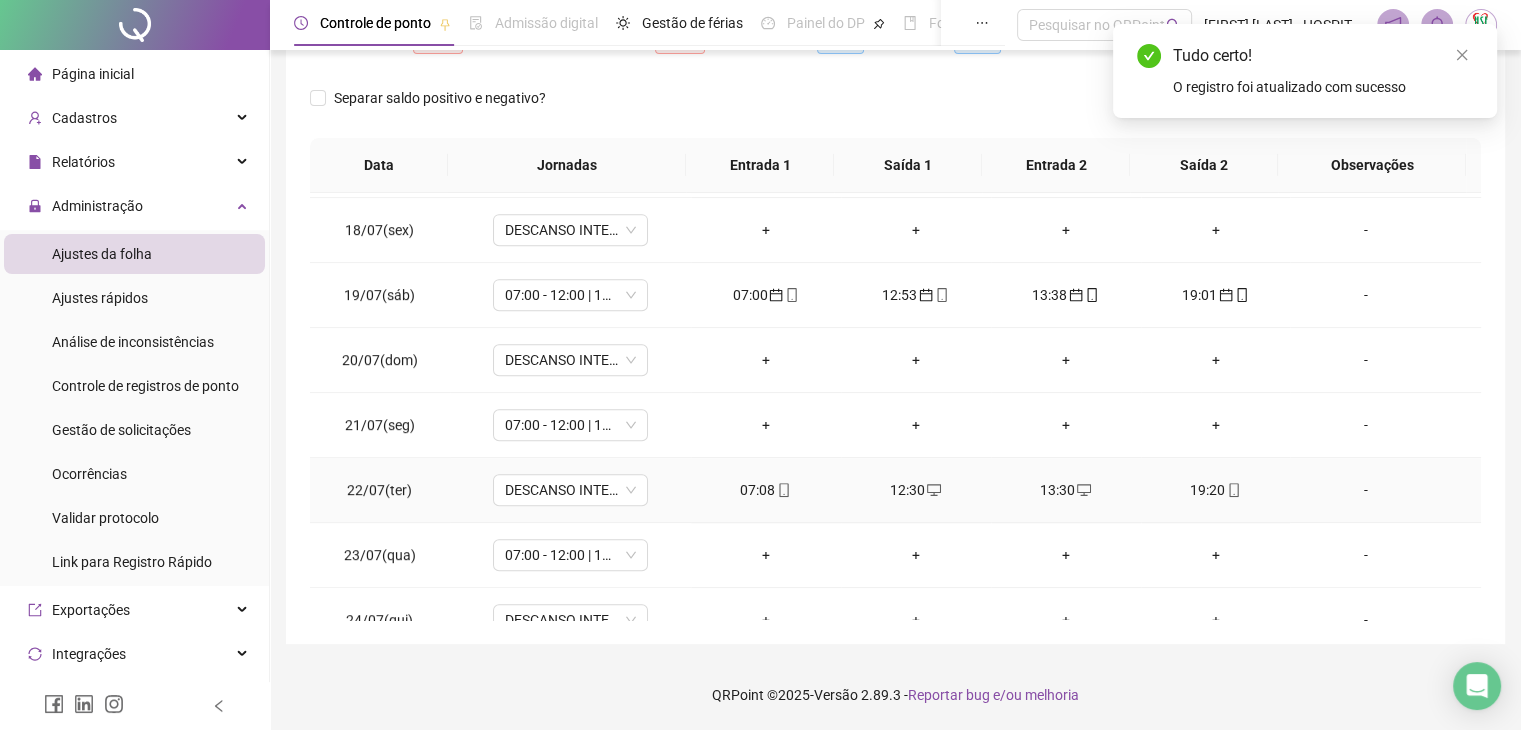 click on "13:30" at bounding box center (1066, 490) 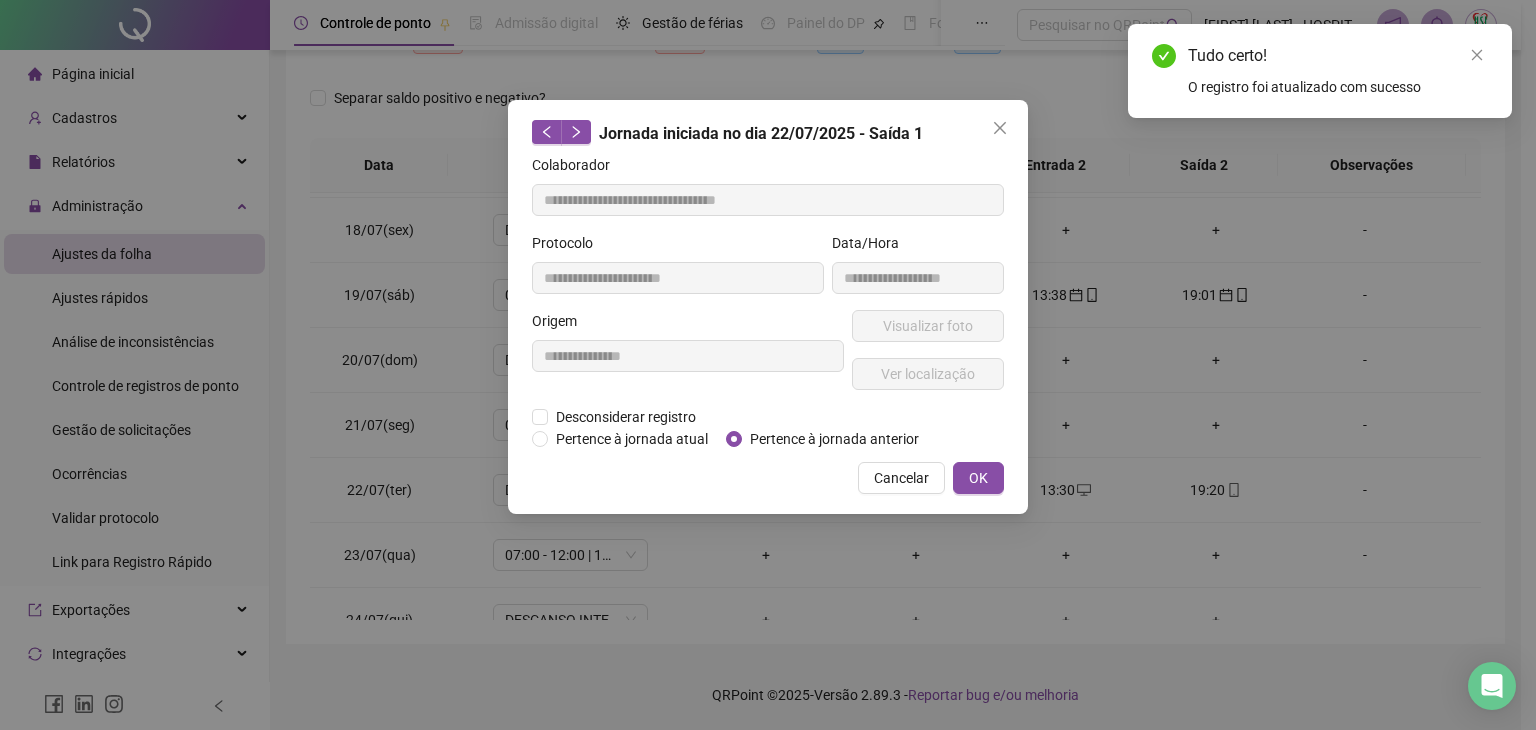 type on "**********" 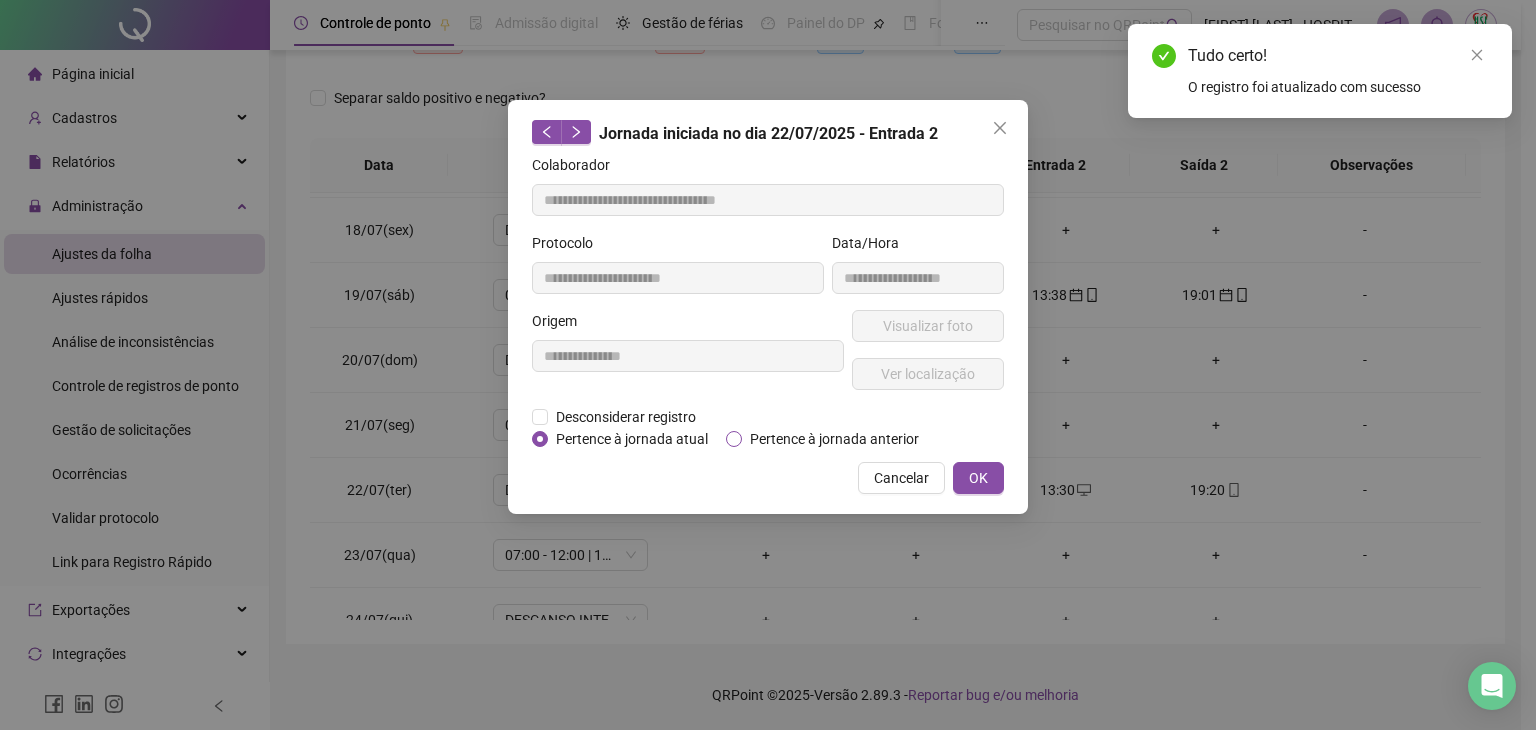 click on "Pertence à jornada anterior" at bounding box center [834, 439] 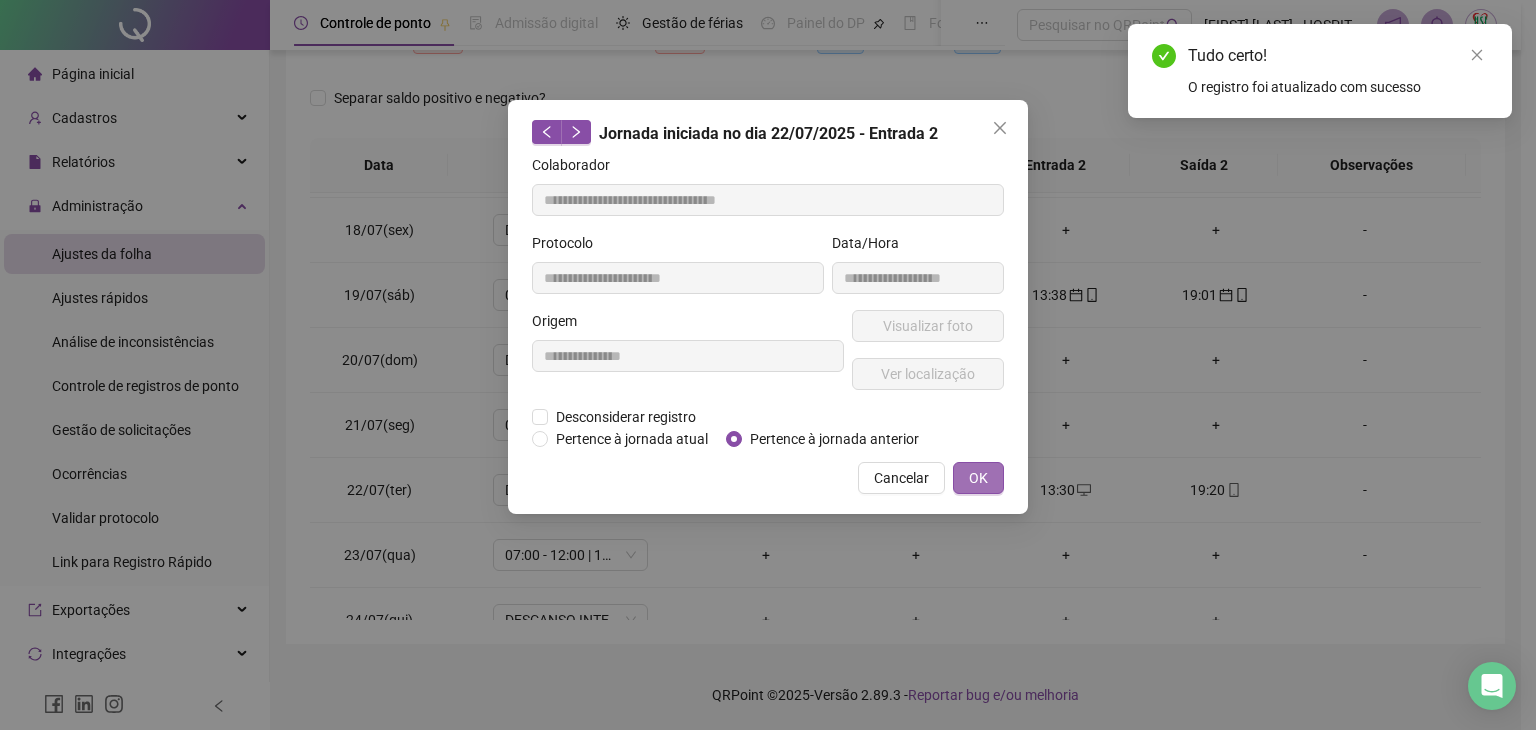 click on "OK" at bounding box center (978, 478) 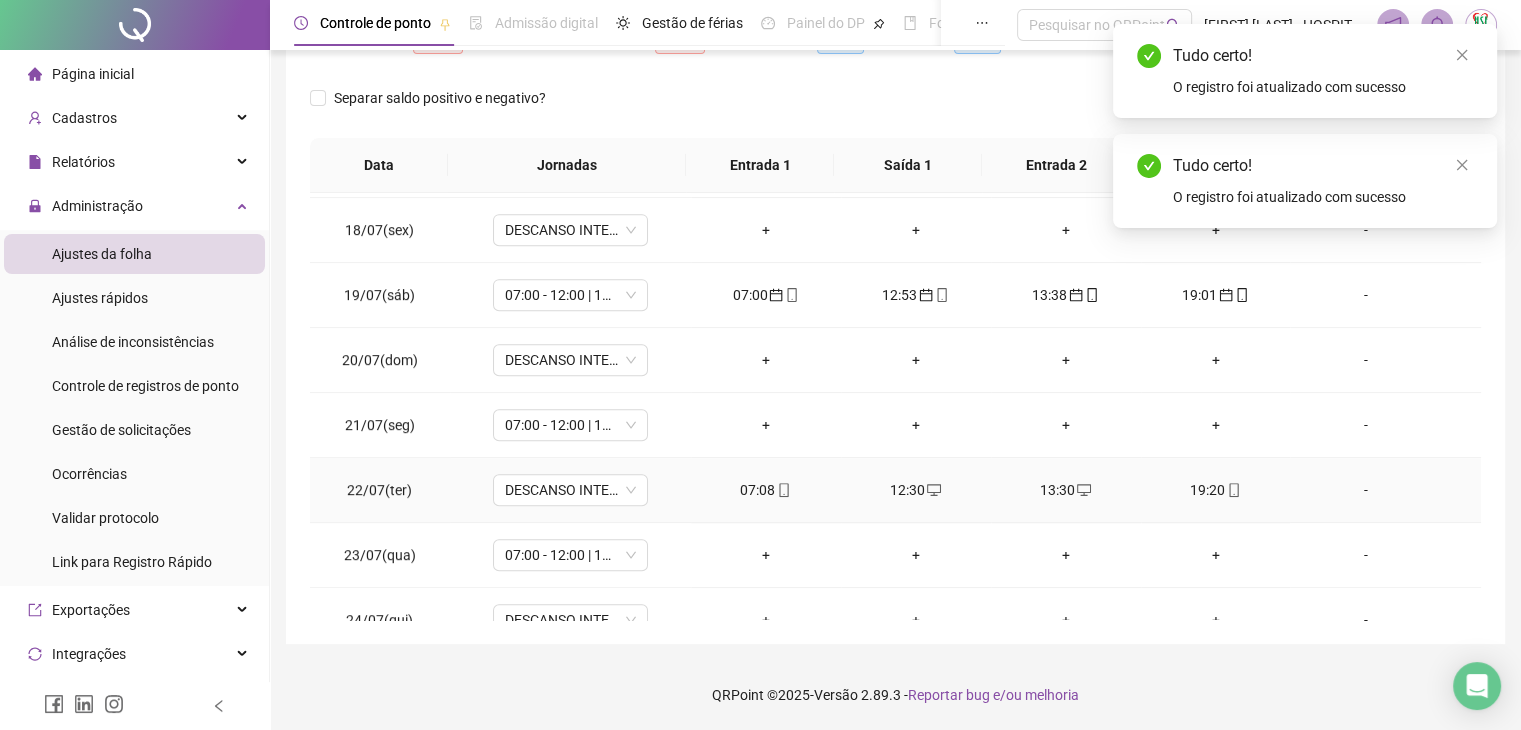 click on "19:20" at bounding box center [1216, 490] 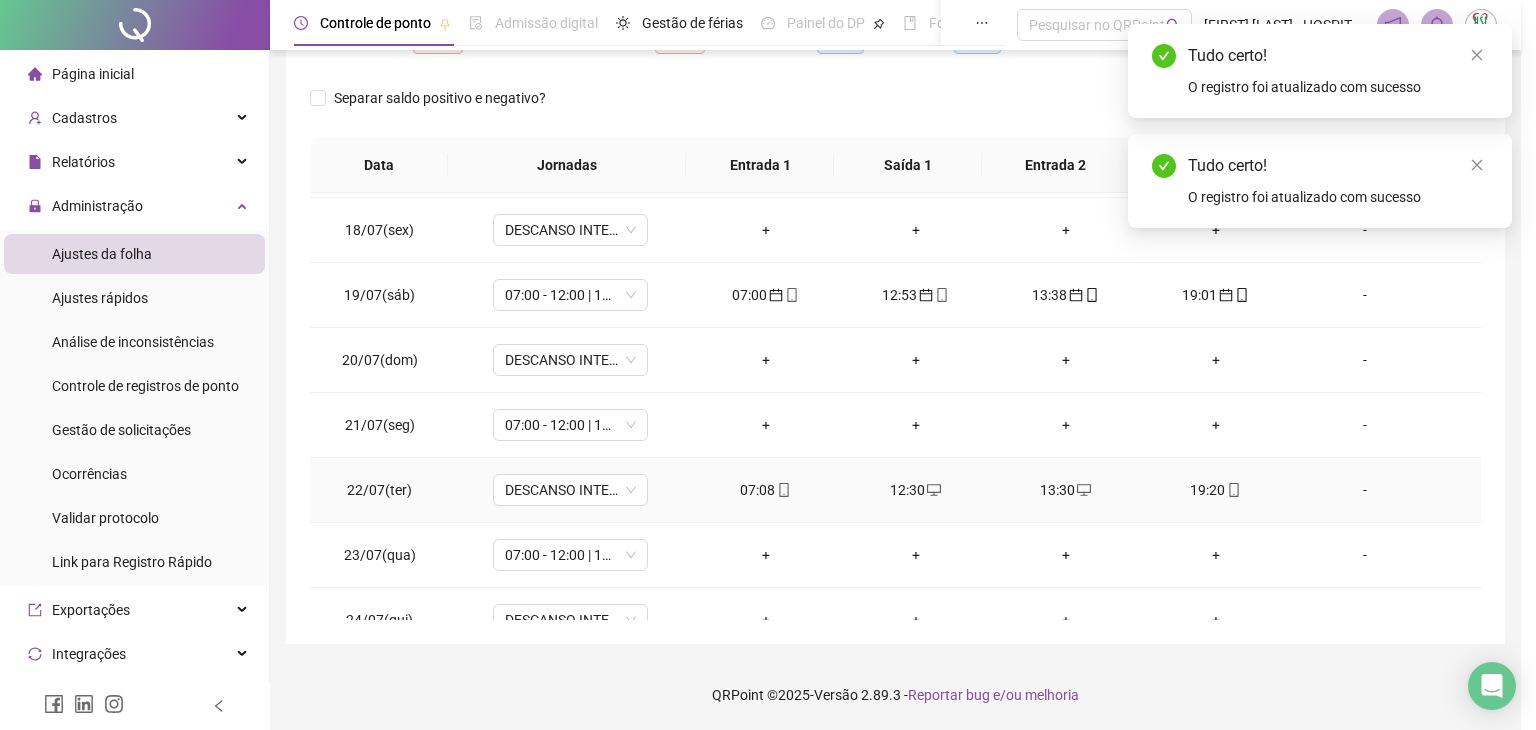 type on "**********" 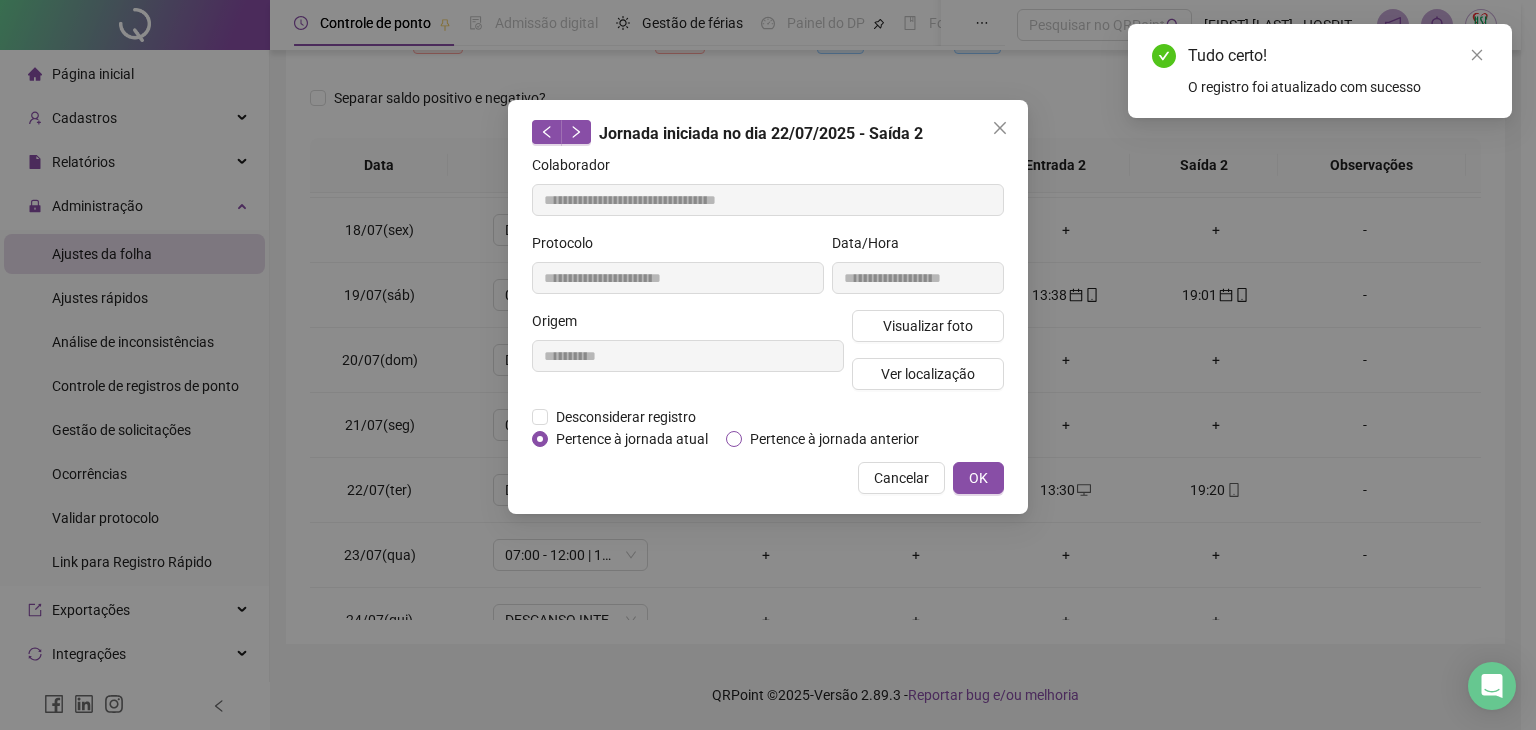drag, startPoint x: 808, startPoint y: 438, endPoint x: 836, endPoint y: 446, distance: 29.12044 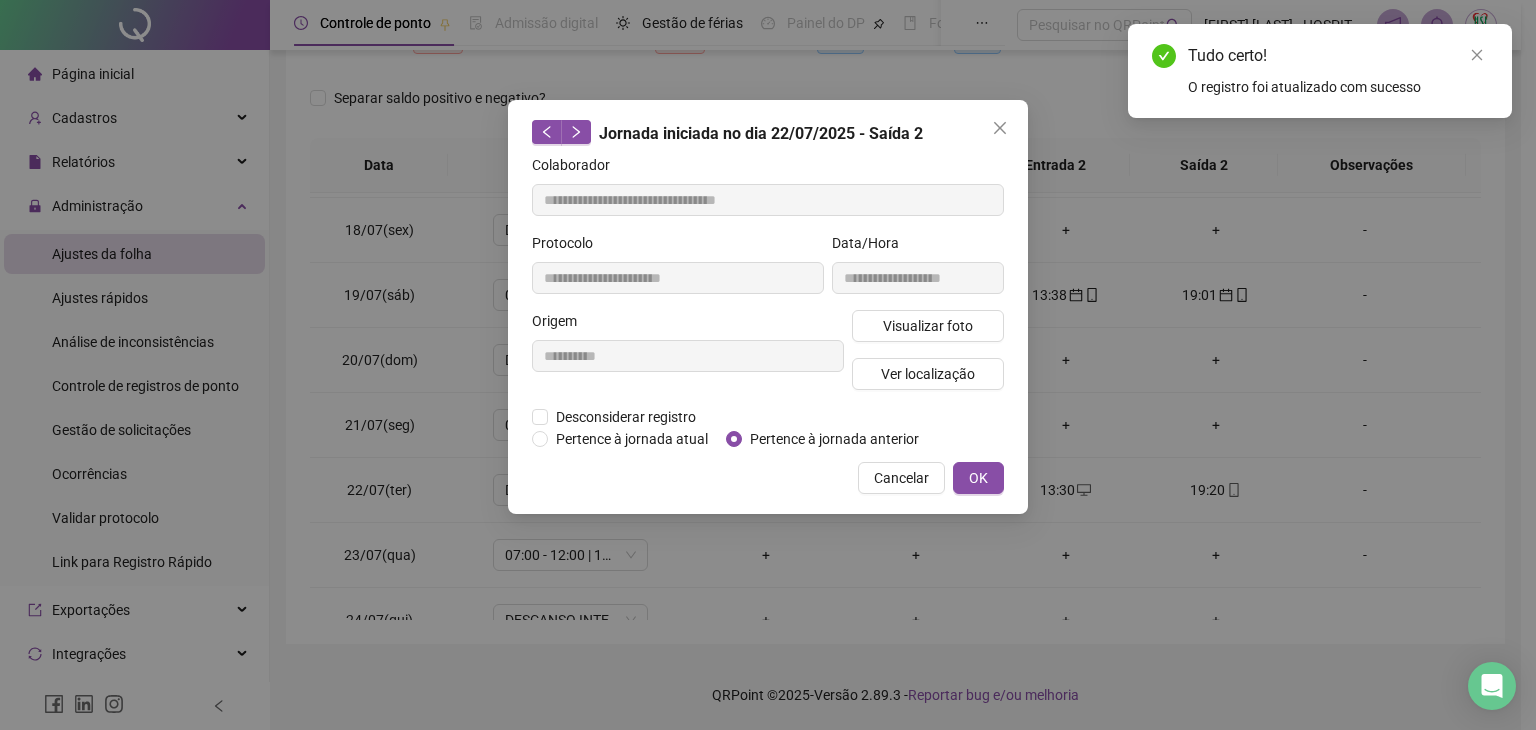 drag, startPoint x: 988, startPoint y: 475, endPoint x: 1043, endPoint y: 463, distance: 56.293873 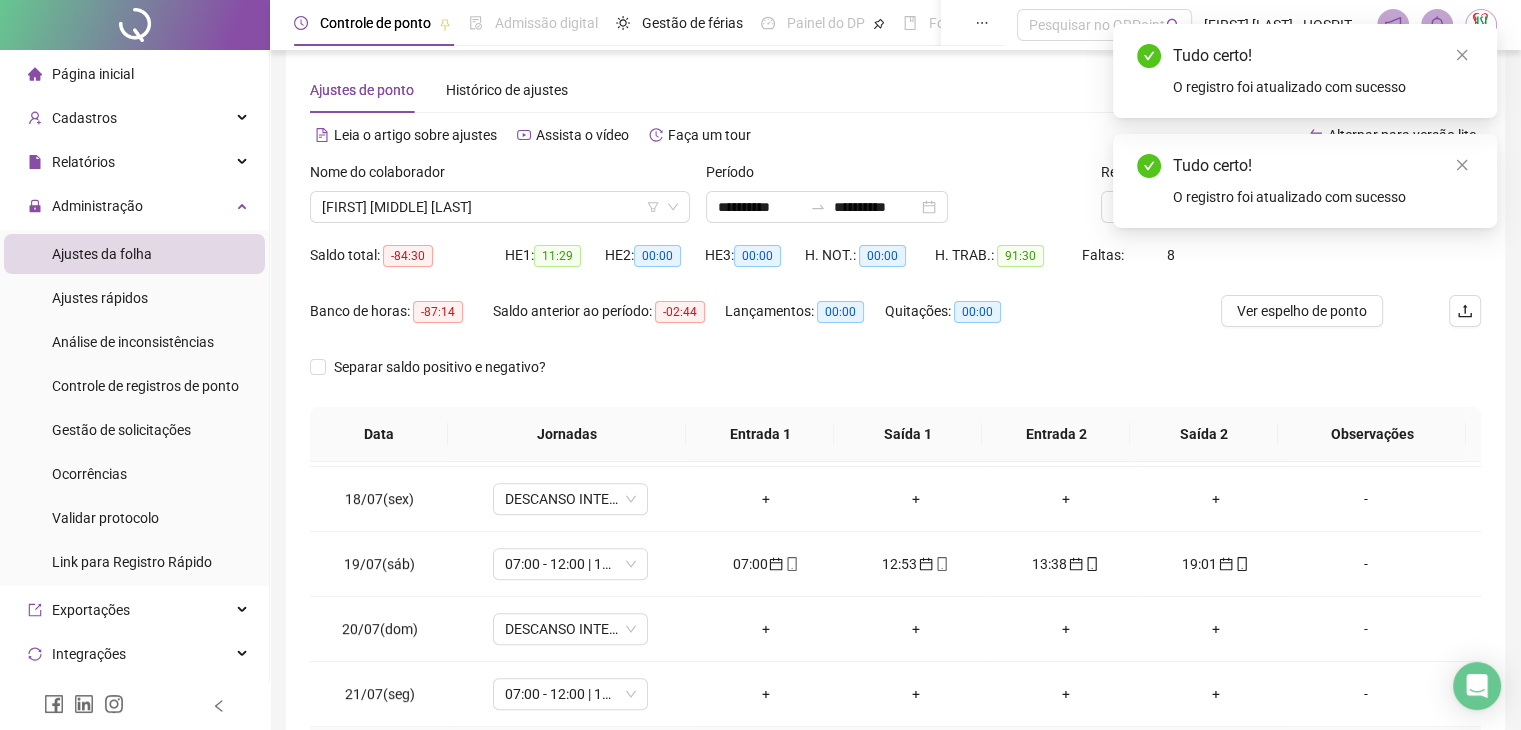 scroll, scrollTop: 0, scrollLeft: 0, axis: both 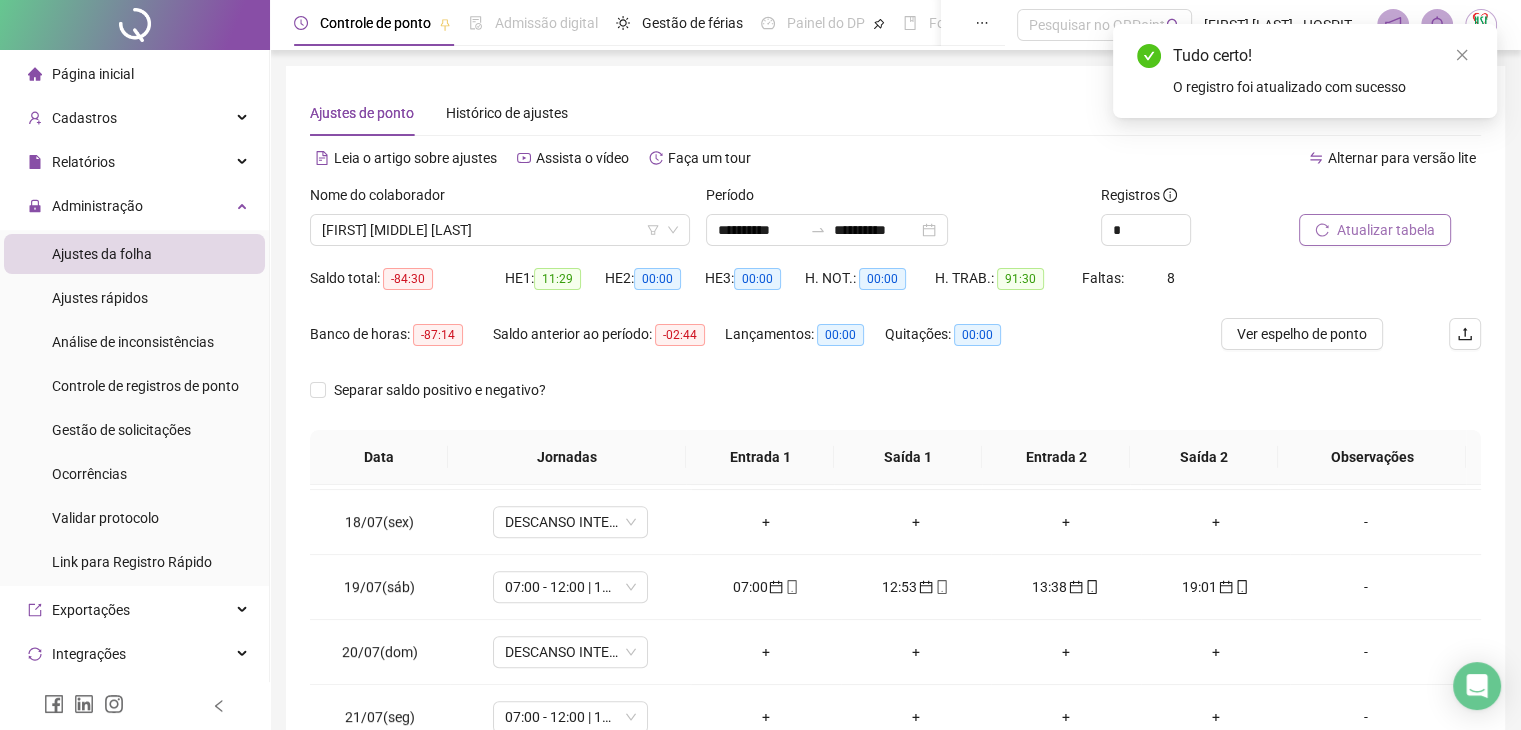 click on "Atualizar tabela" at bounding box center [1386, 230] 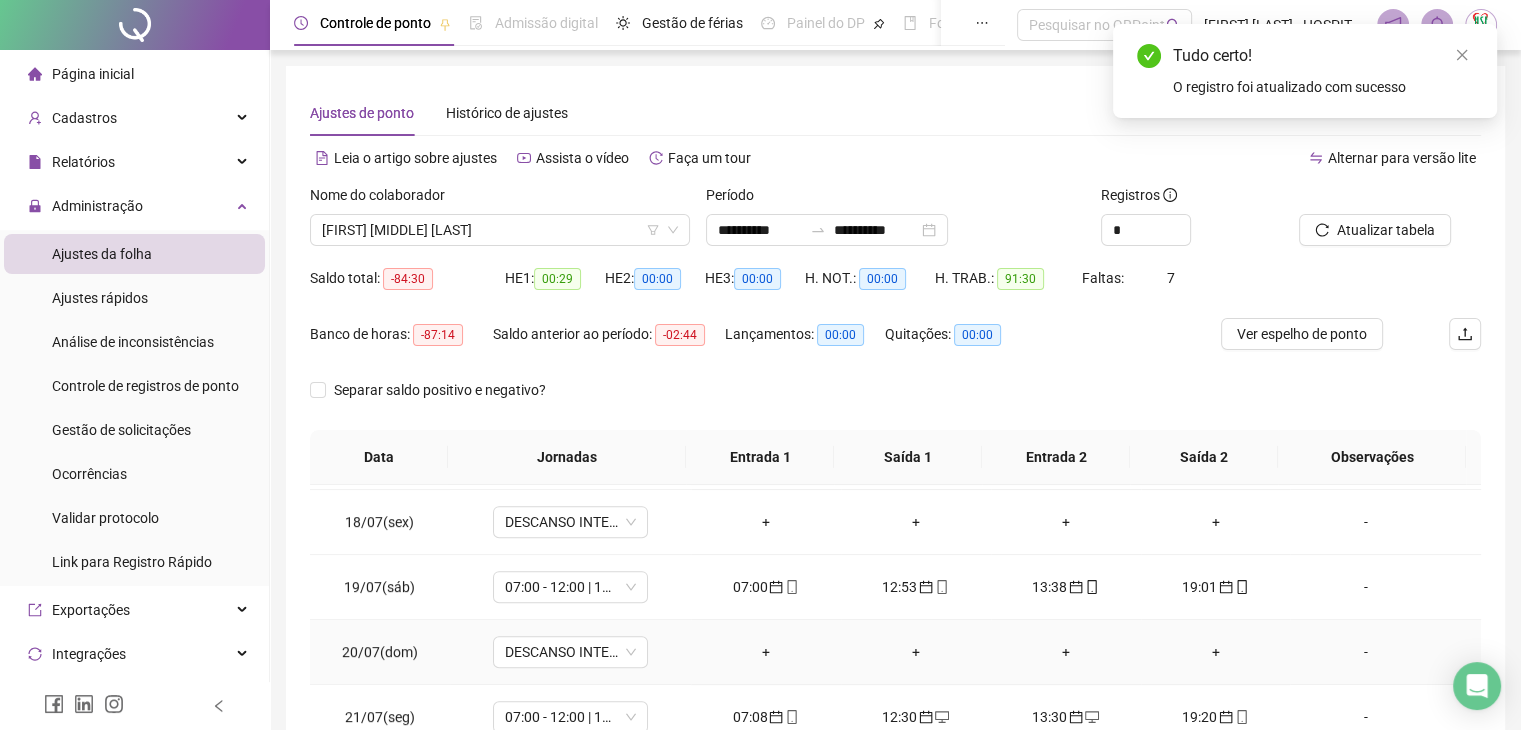 scroll, scrollTop: 292, scrollLeft: 0, axis: vertical 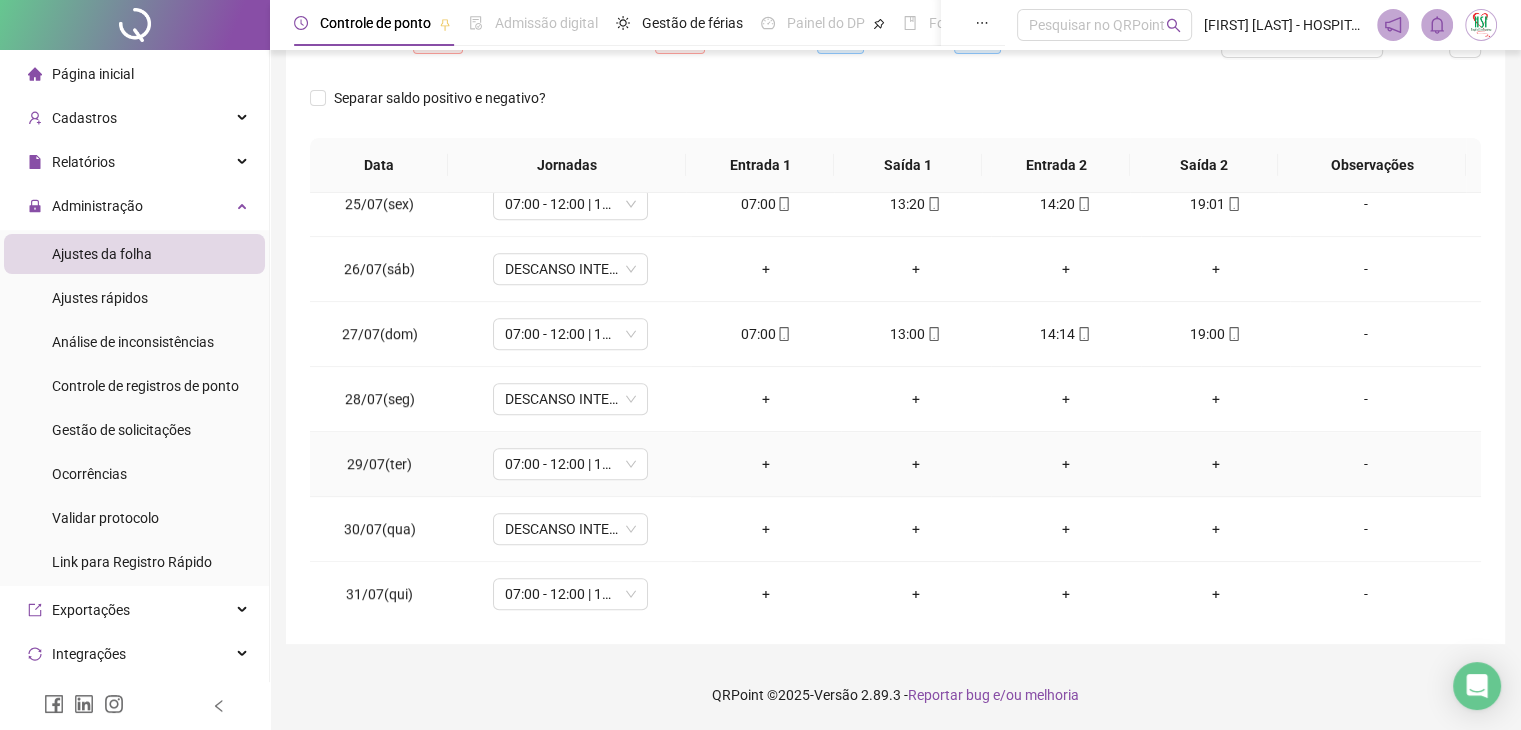 click on "+" at bounding box center [766, 464] 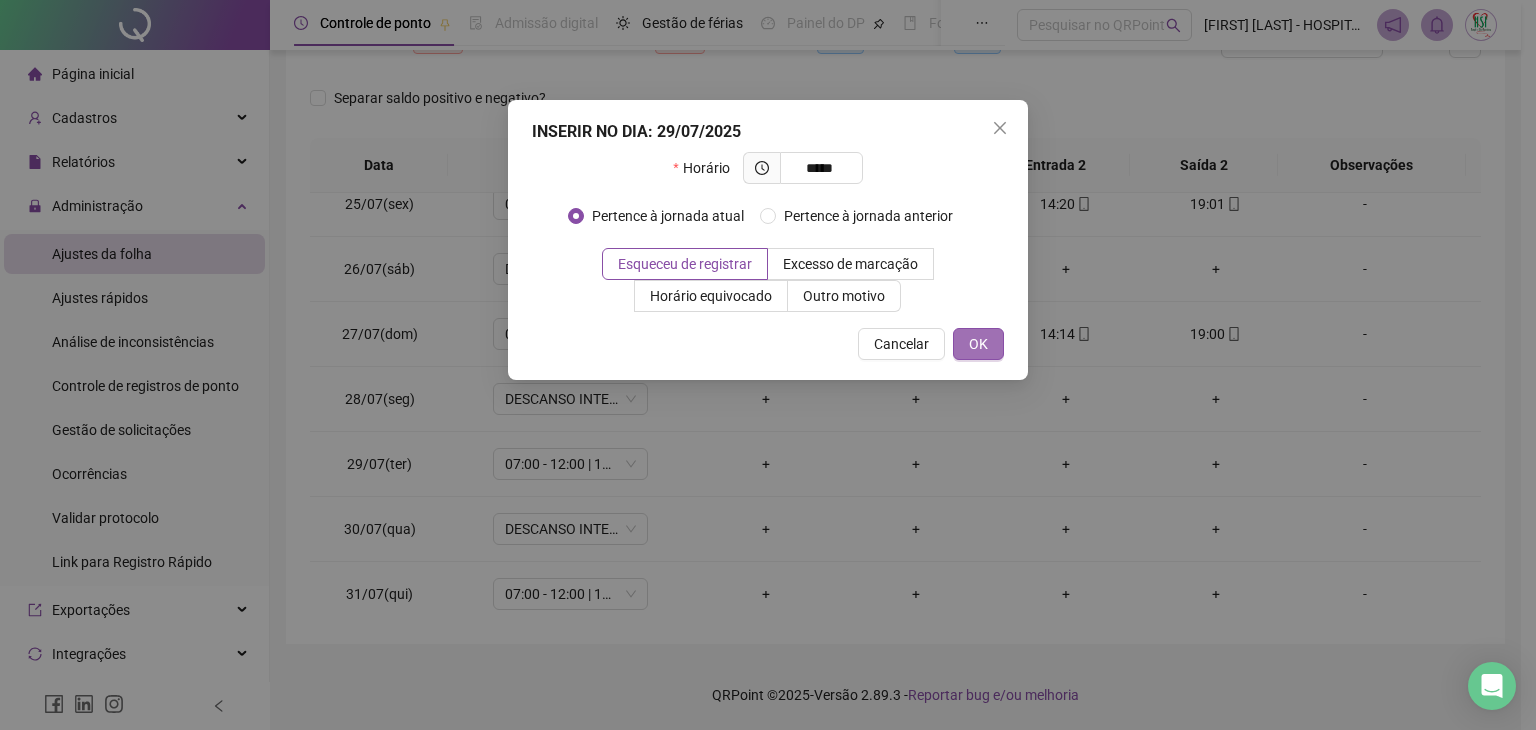 type on "*****" 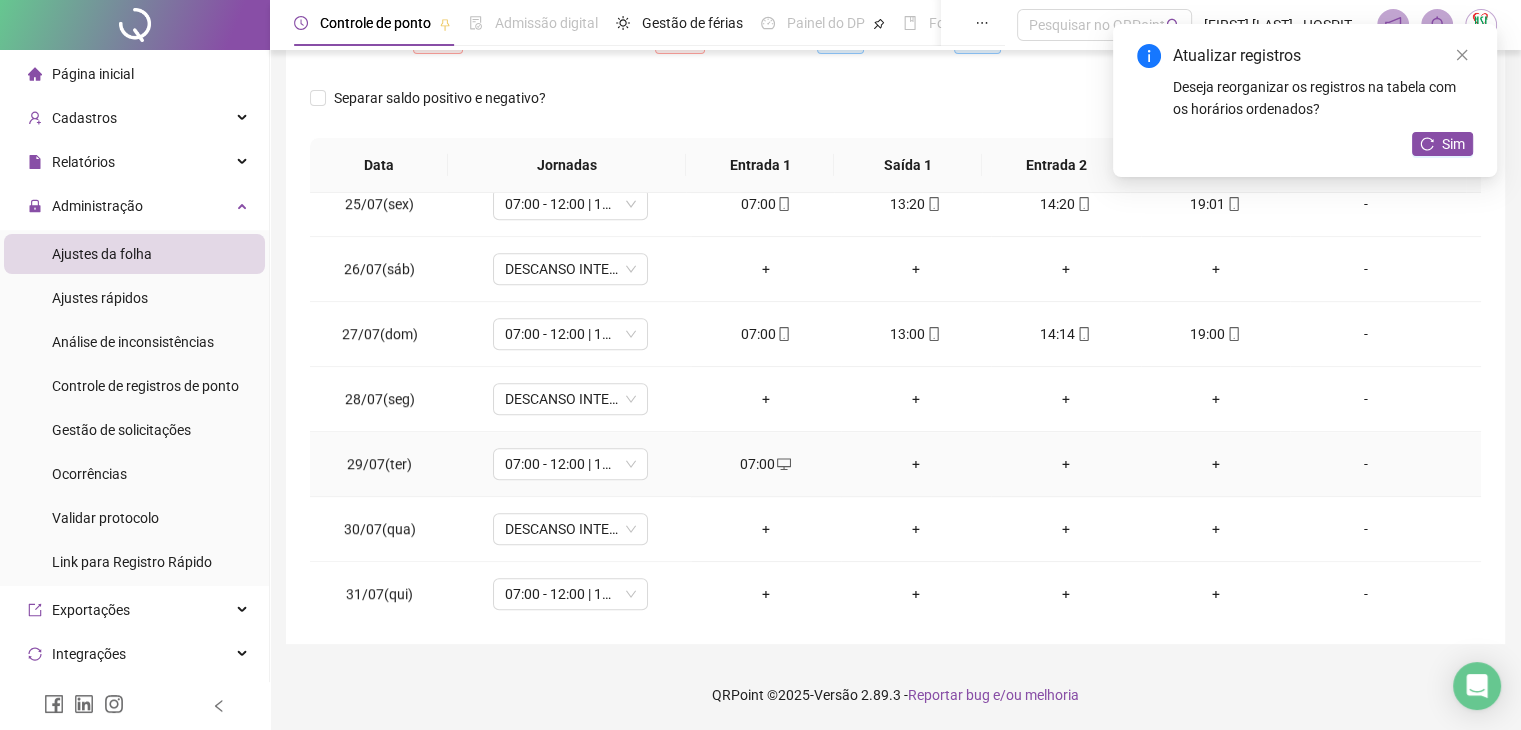 click on "+" at bounding box center [916, 464] 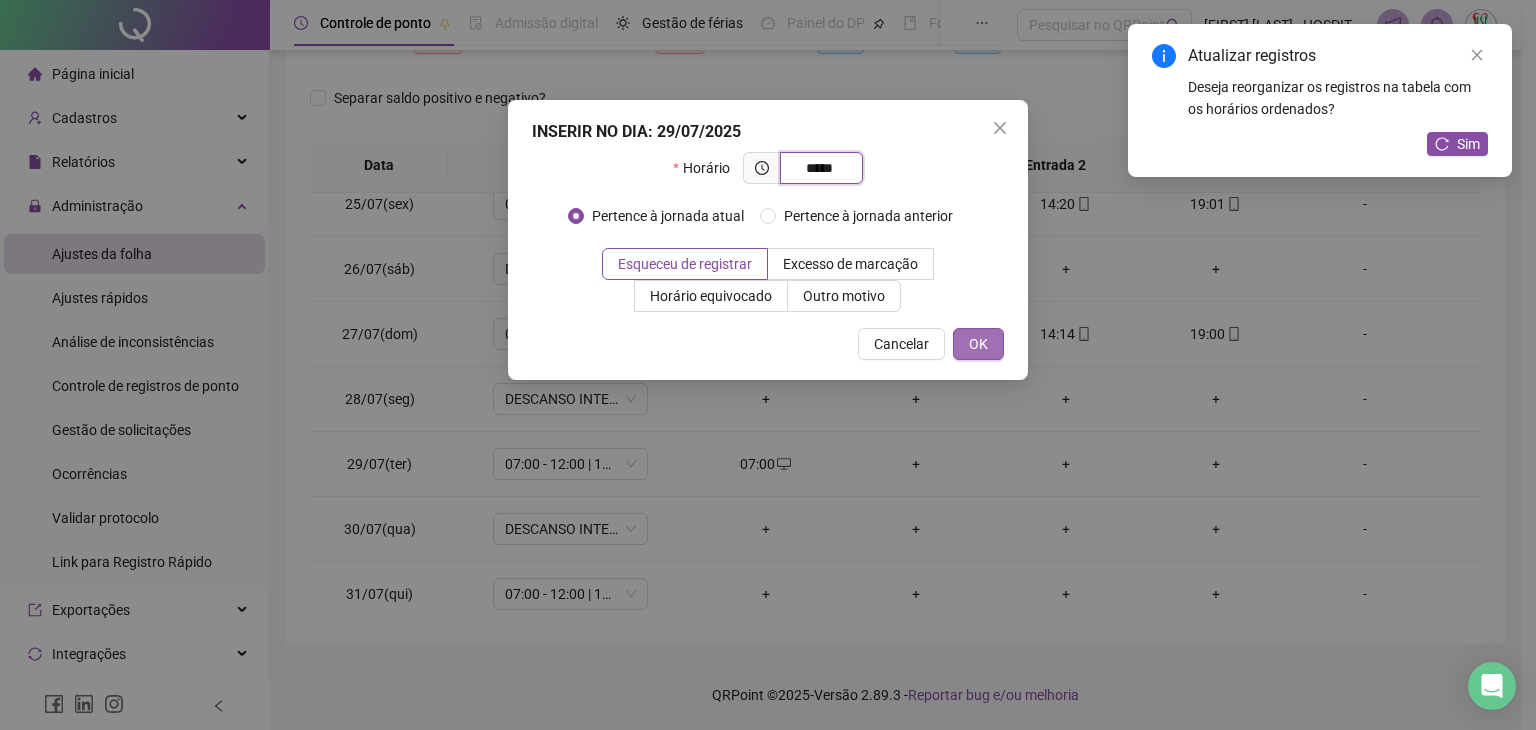 type on "*****" 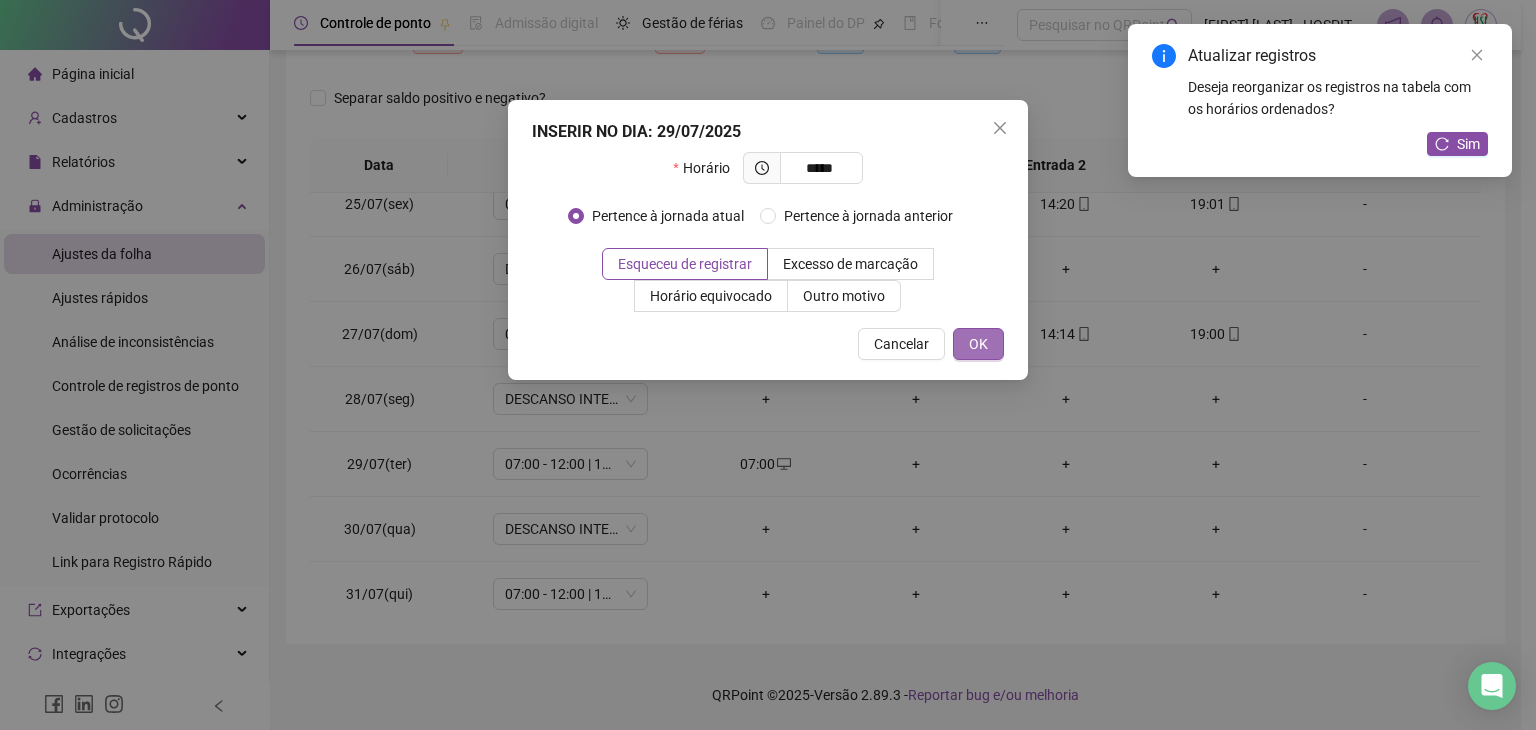 click on "OK" at bounding box center [978, 344] 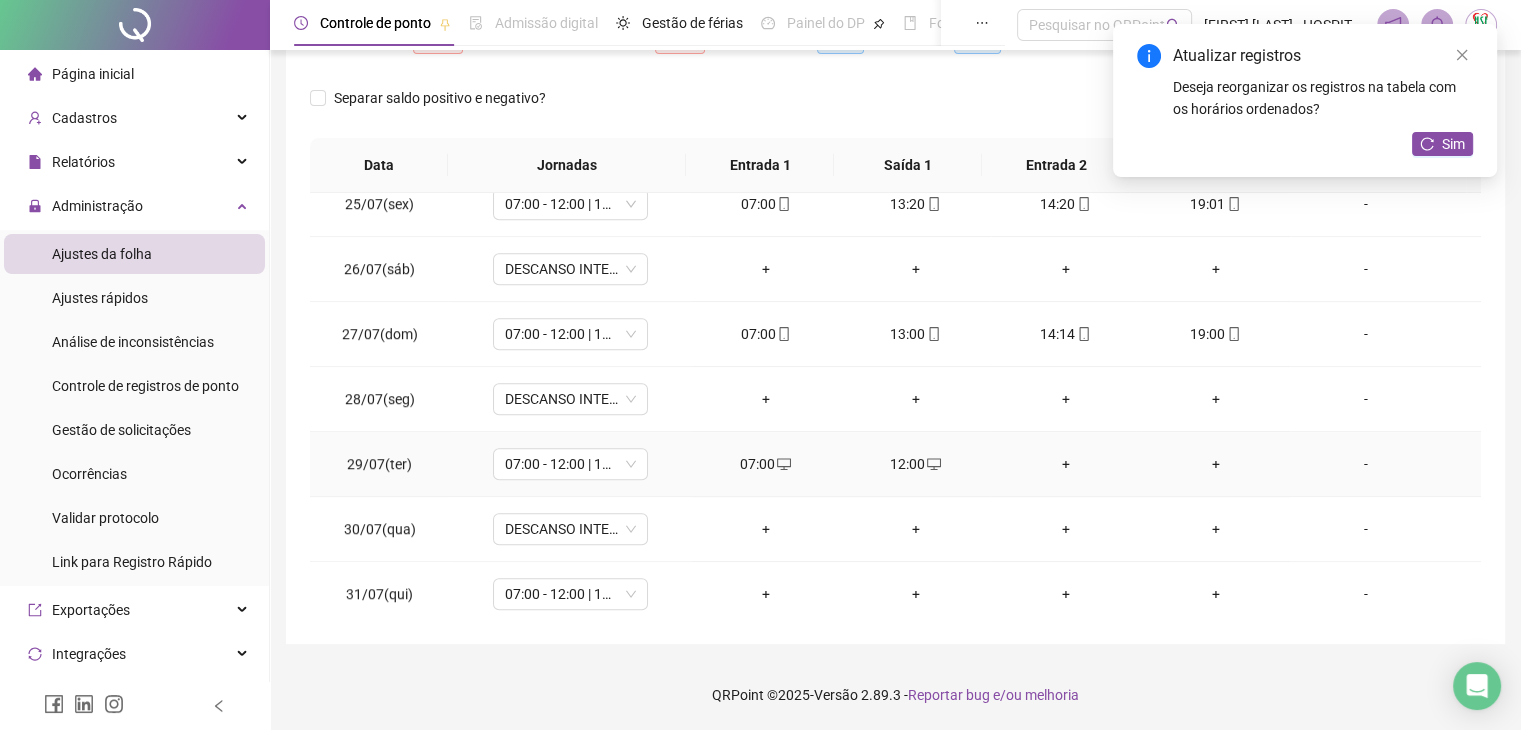 click on "+" at bounding box center (1066, 464) 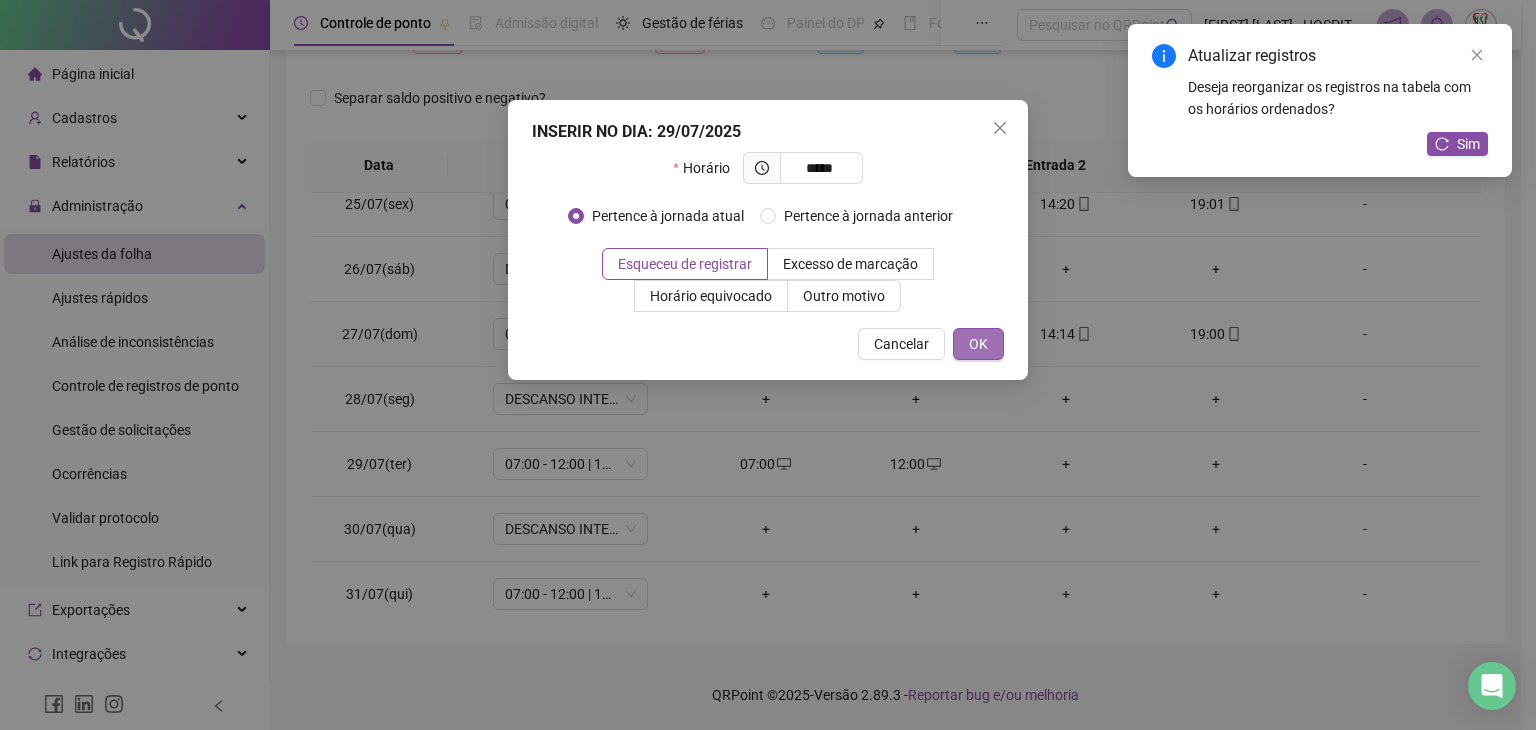 type on "*****" 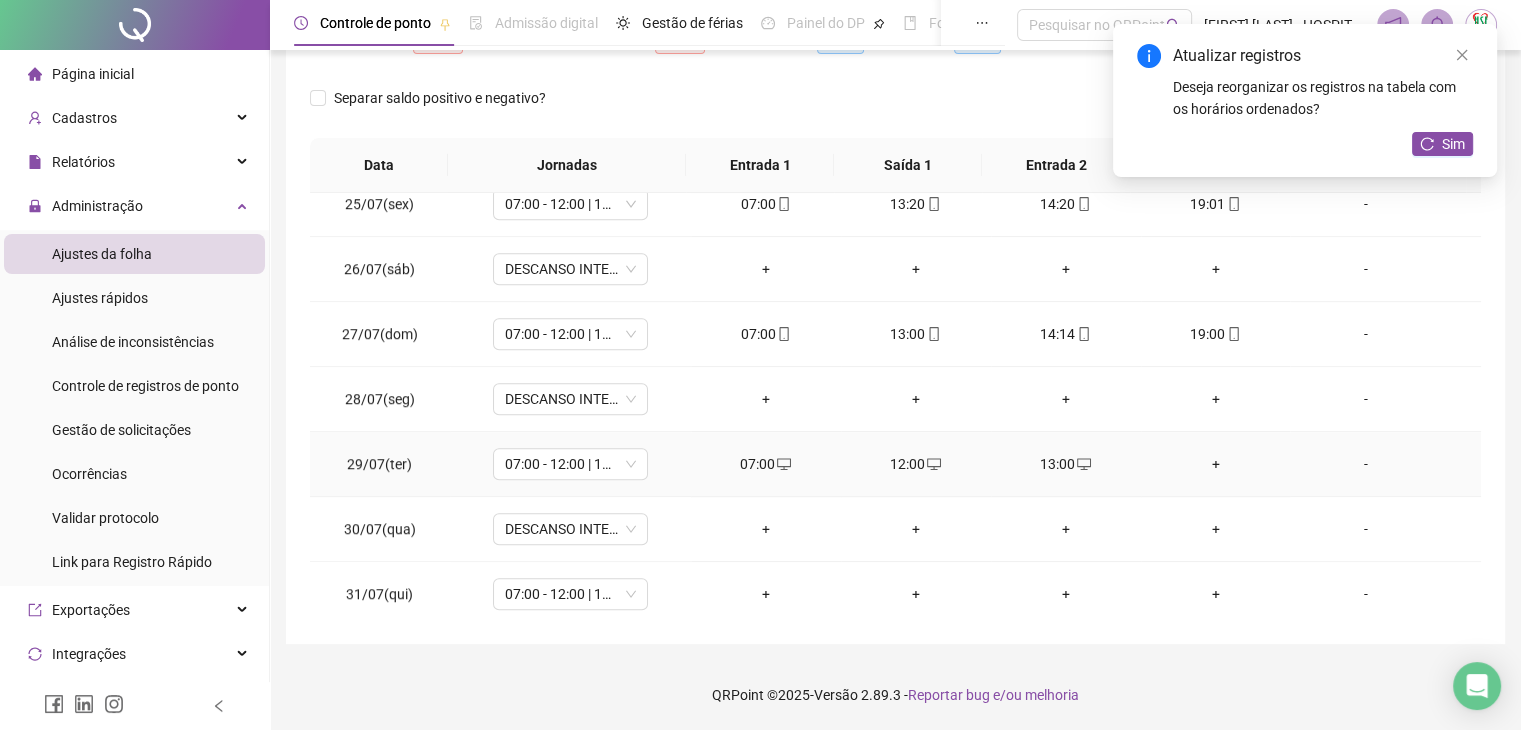 click on "+" at bounding box center [1216, 464] 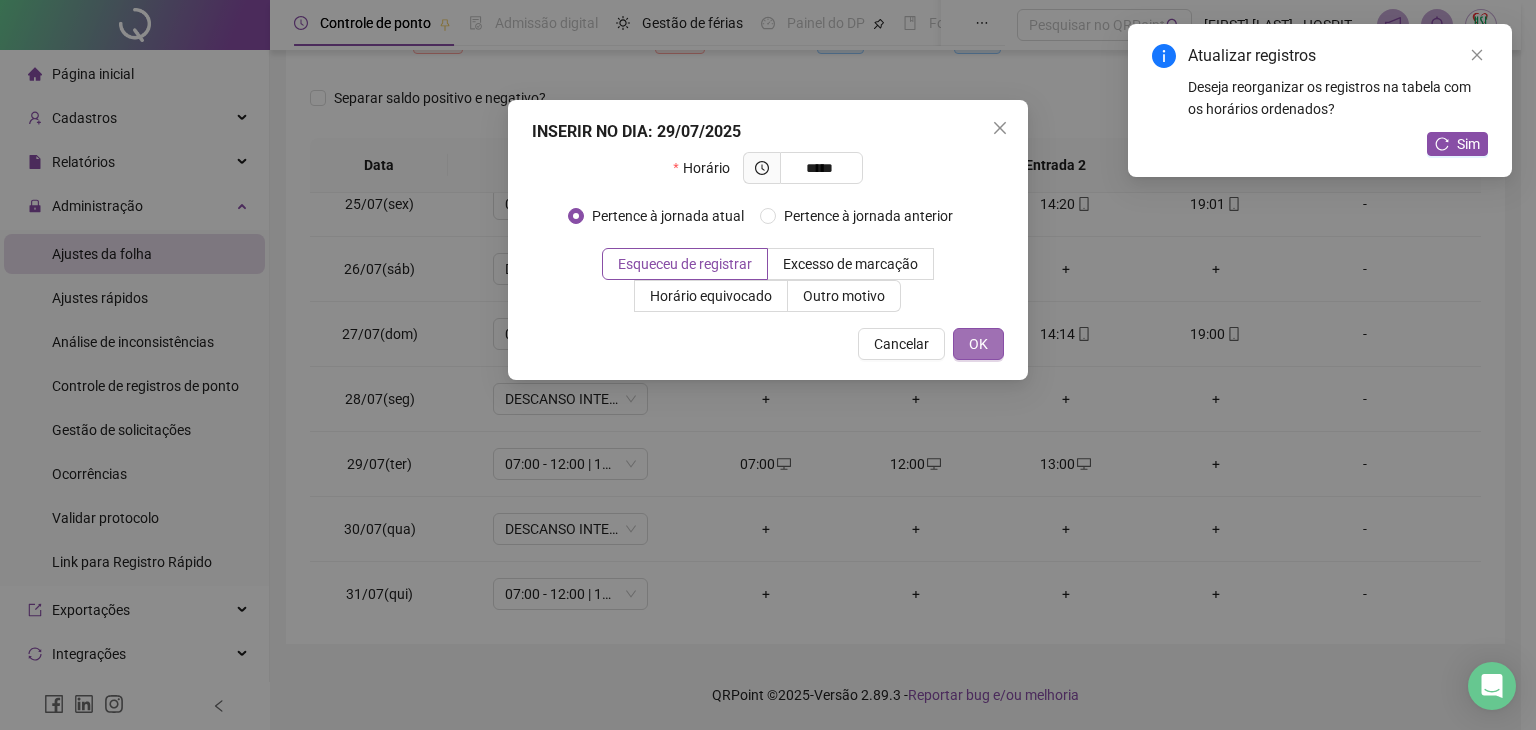 type on "*****" 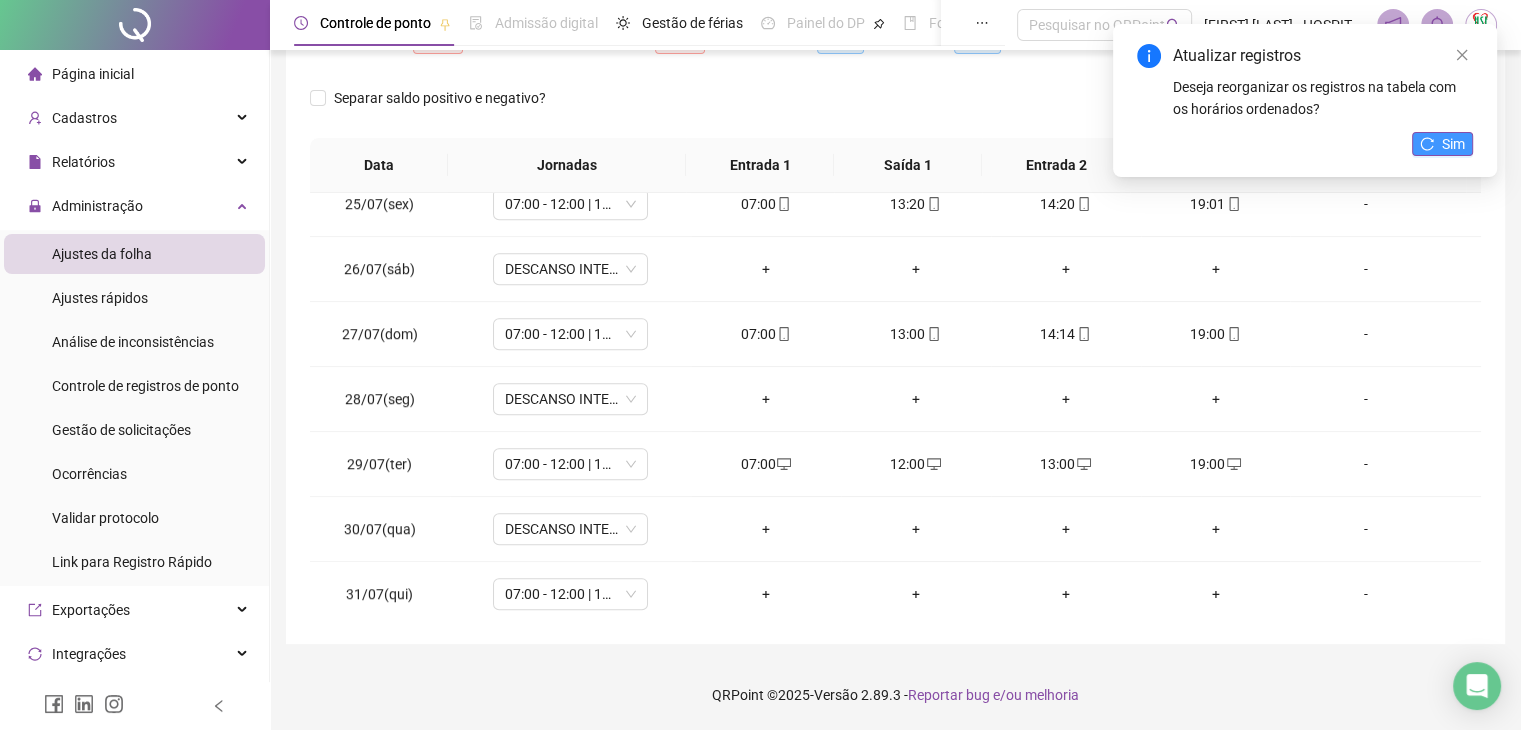 click on "Sim" at bounding box center (1442, 144) 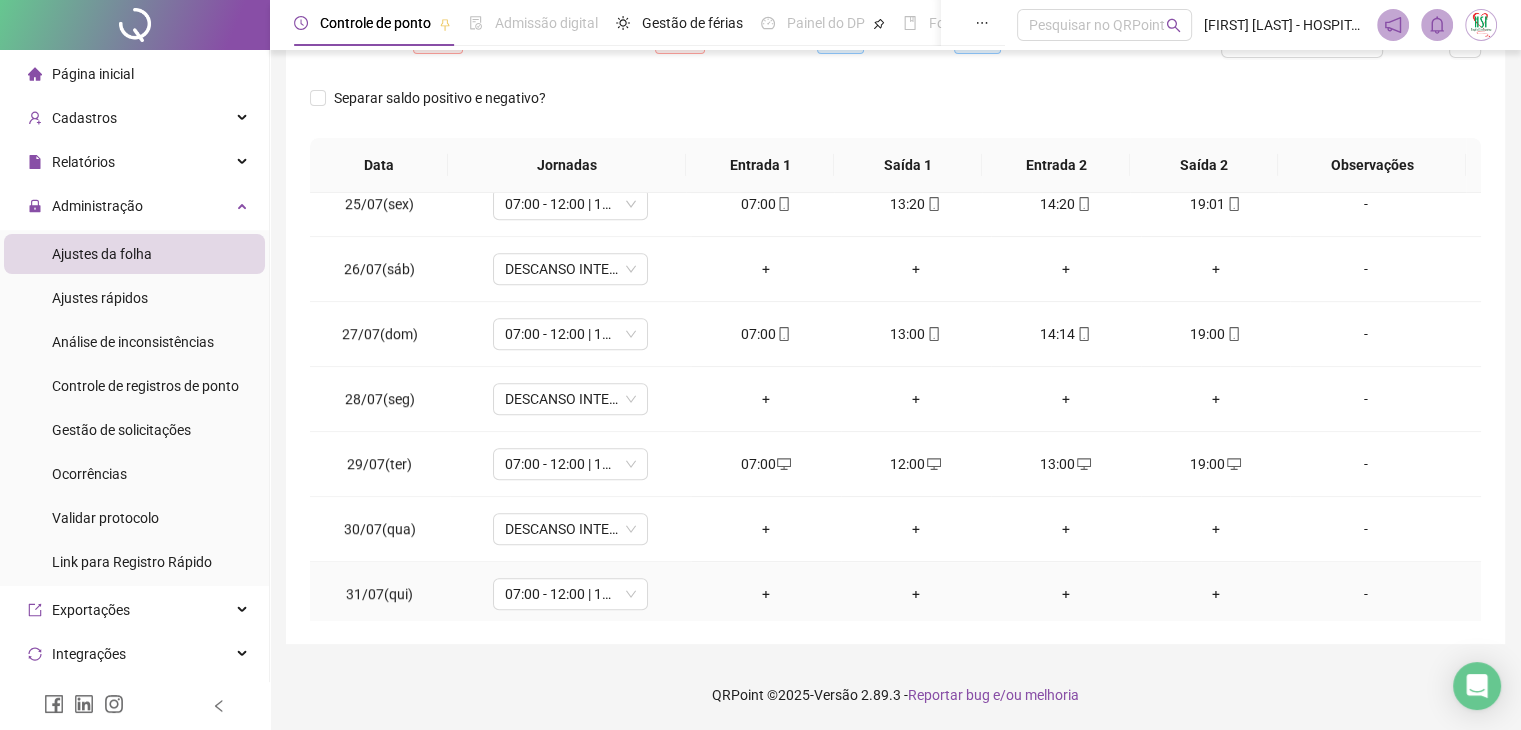 click on "+" at bounding box center [766, 594] 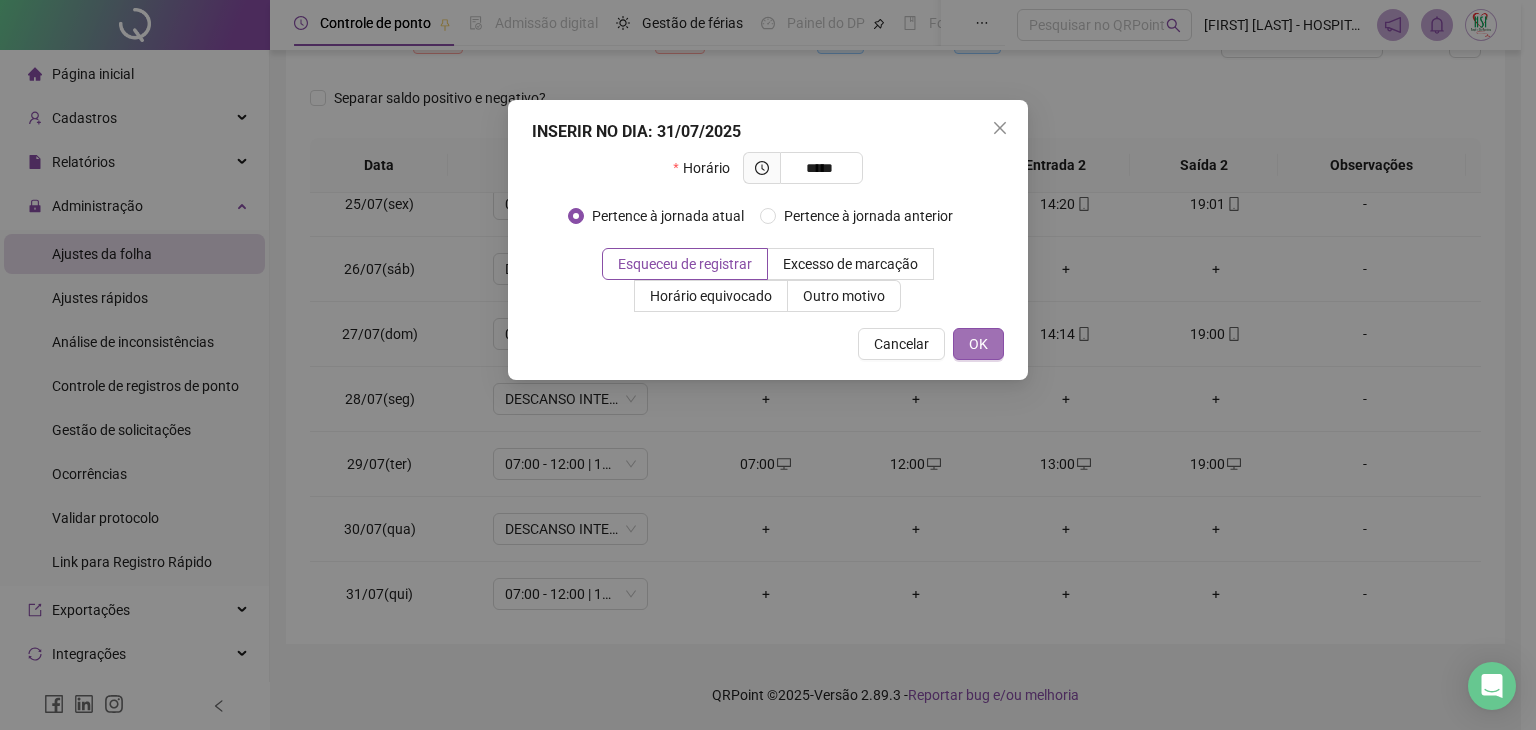 type on "*****" 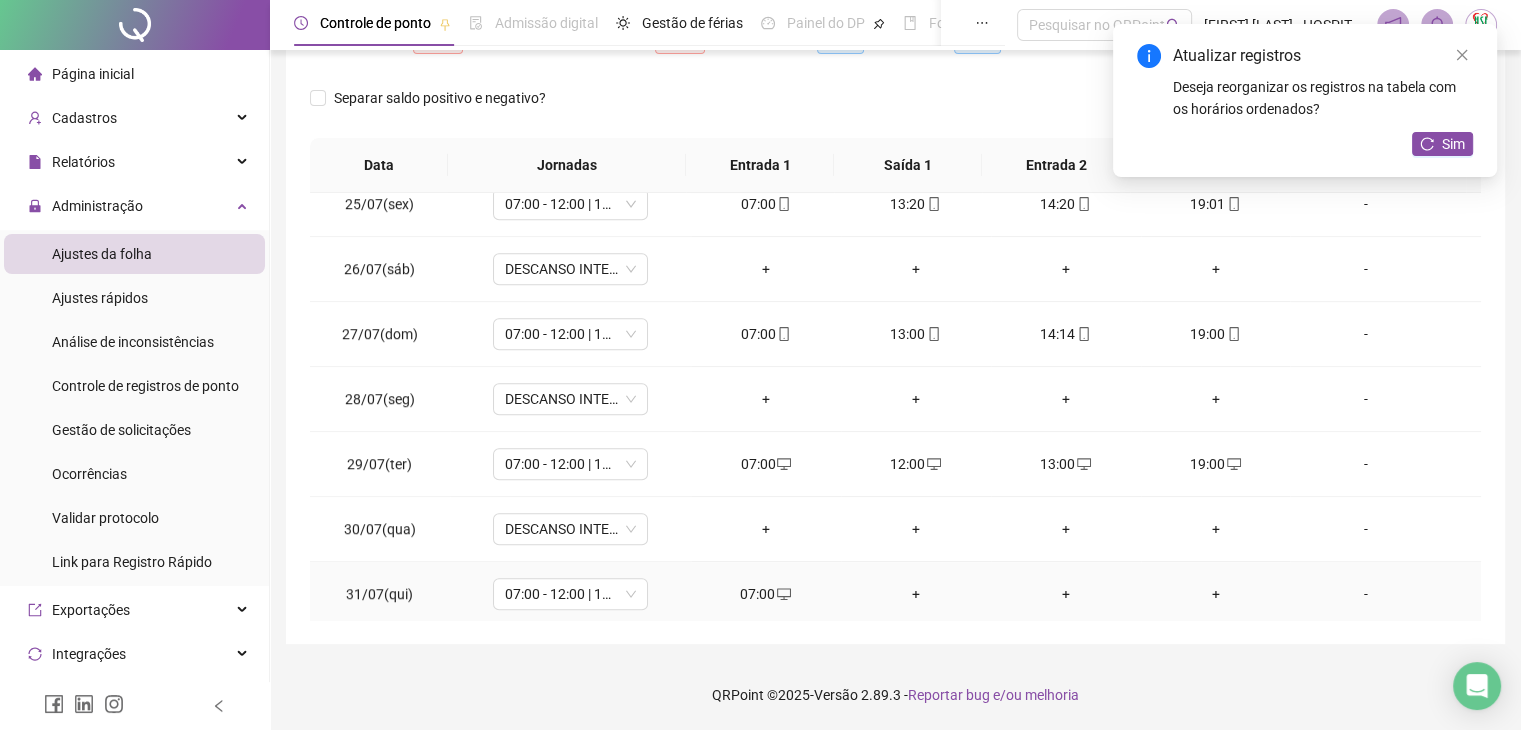 click on "+" at bounding box center [916, 594] 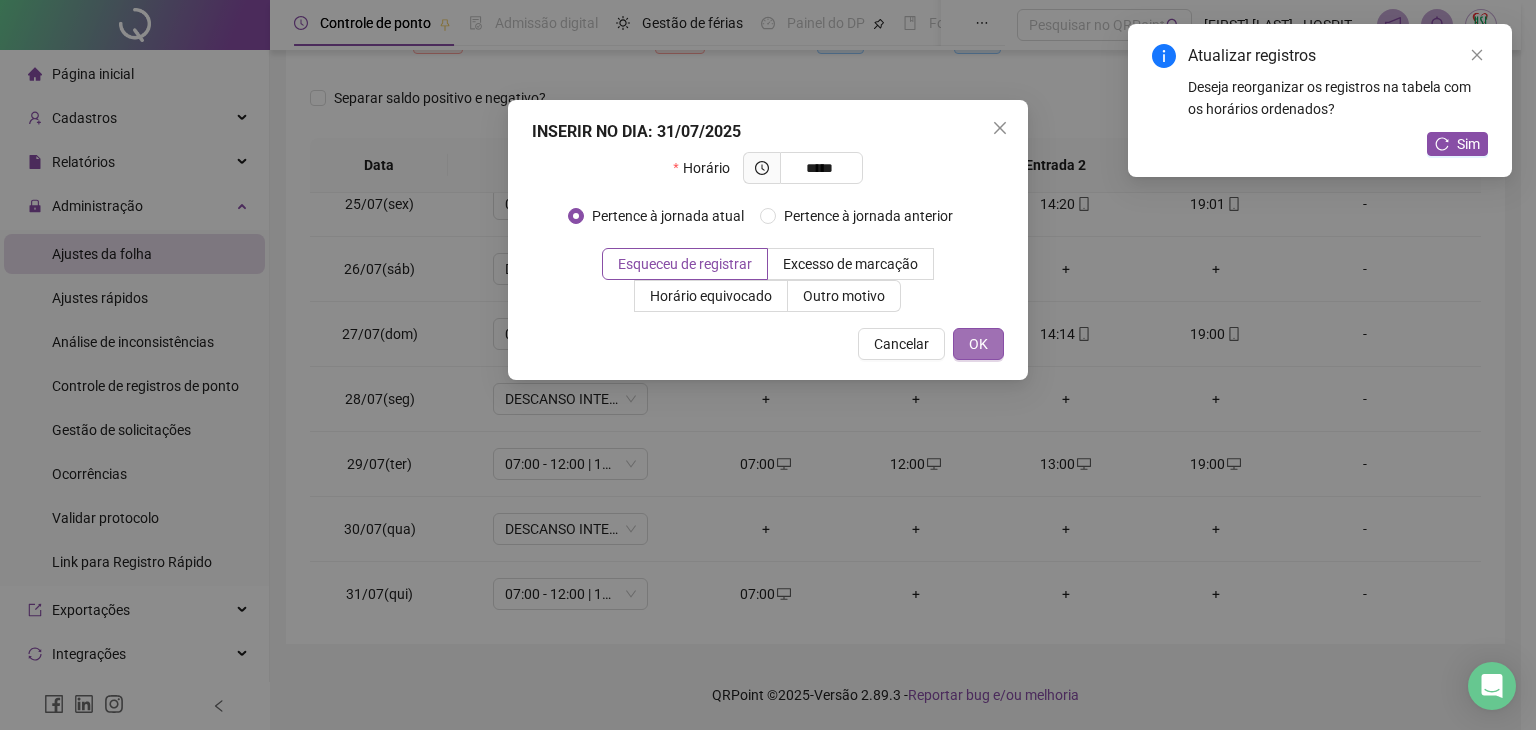 type on "*****" 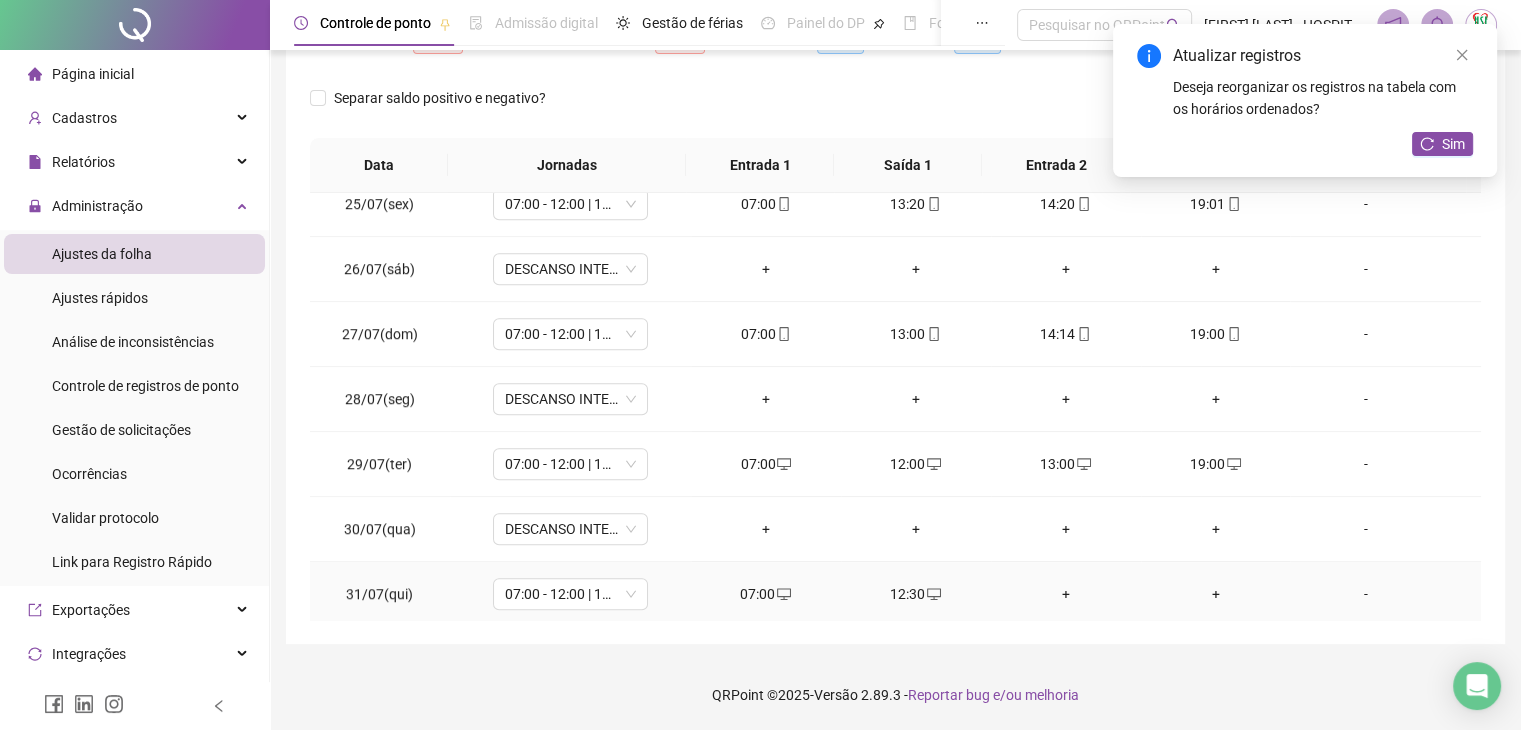 click on "+" at bounding box center [1066, 594] 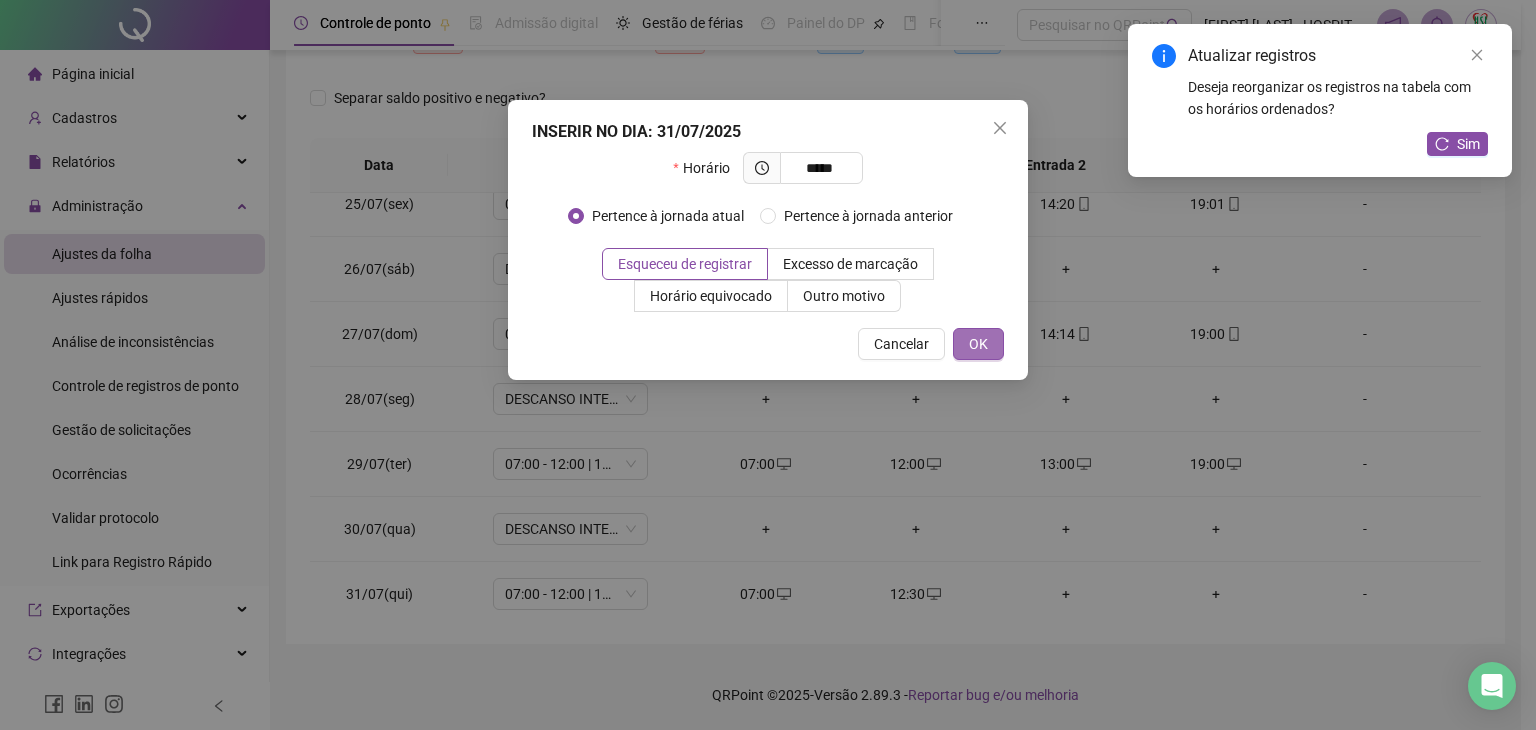 type on "*****" 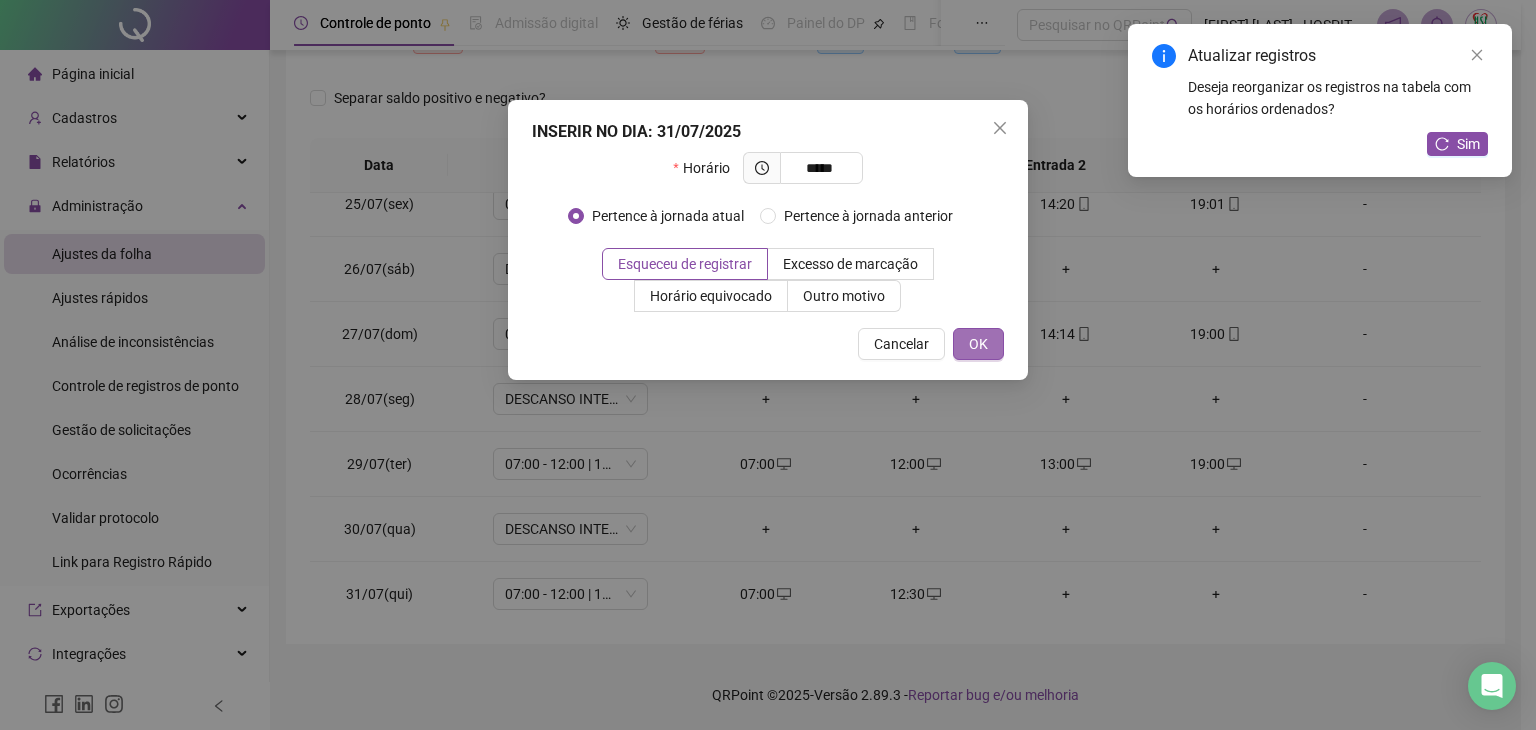 click on "OK" at bounding box center (978, 344) 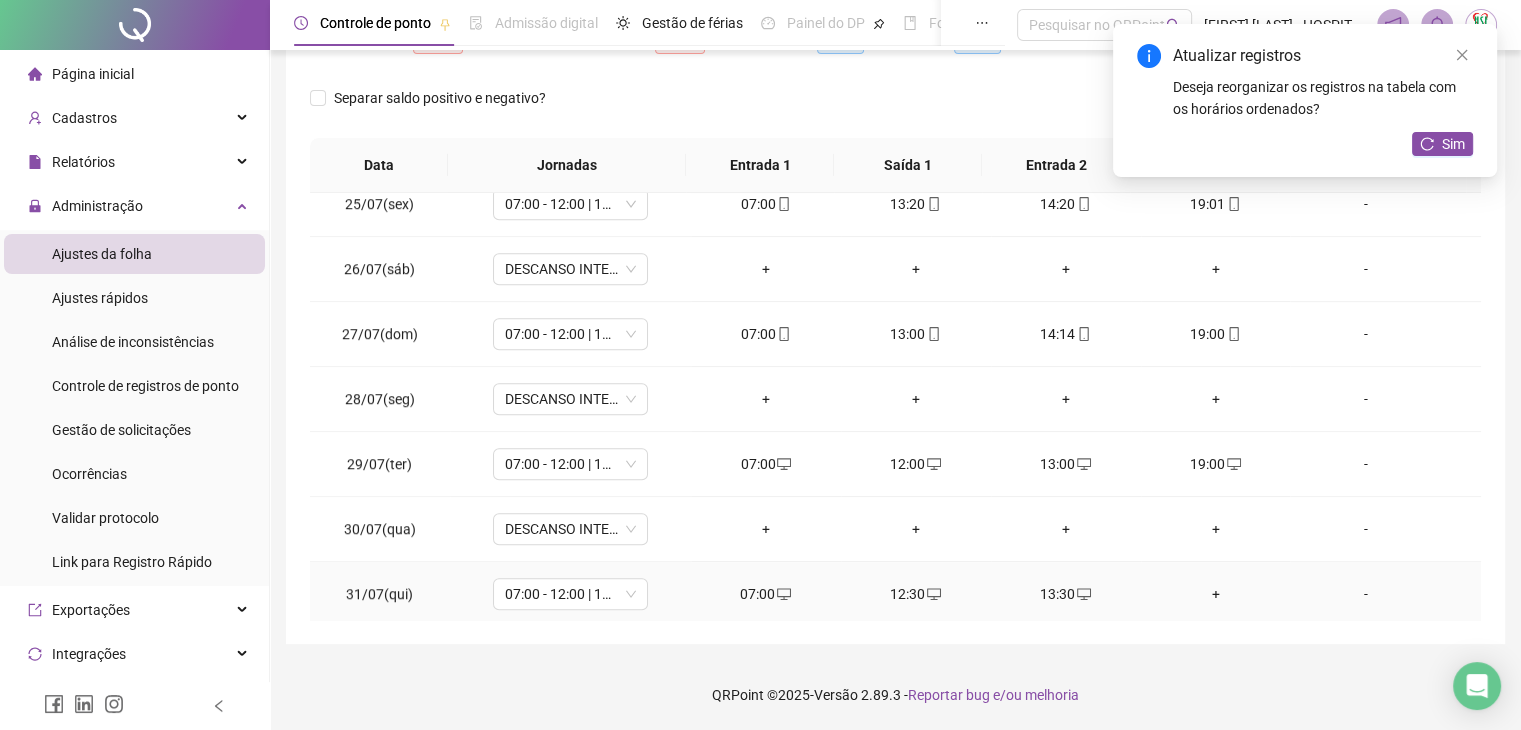 click on "+" at bounding box center [1216, 594] 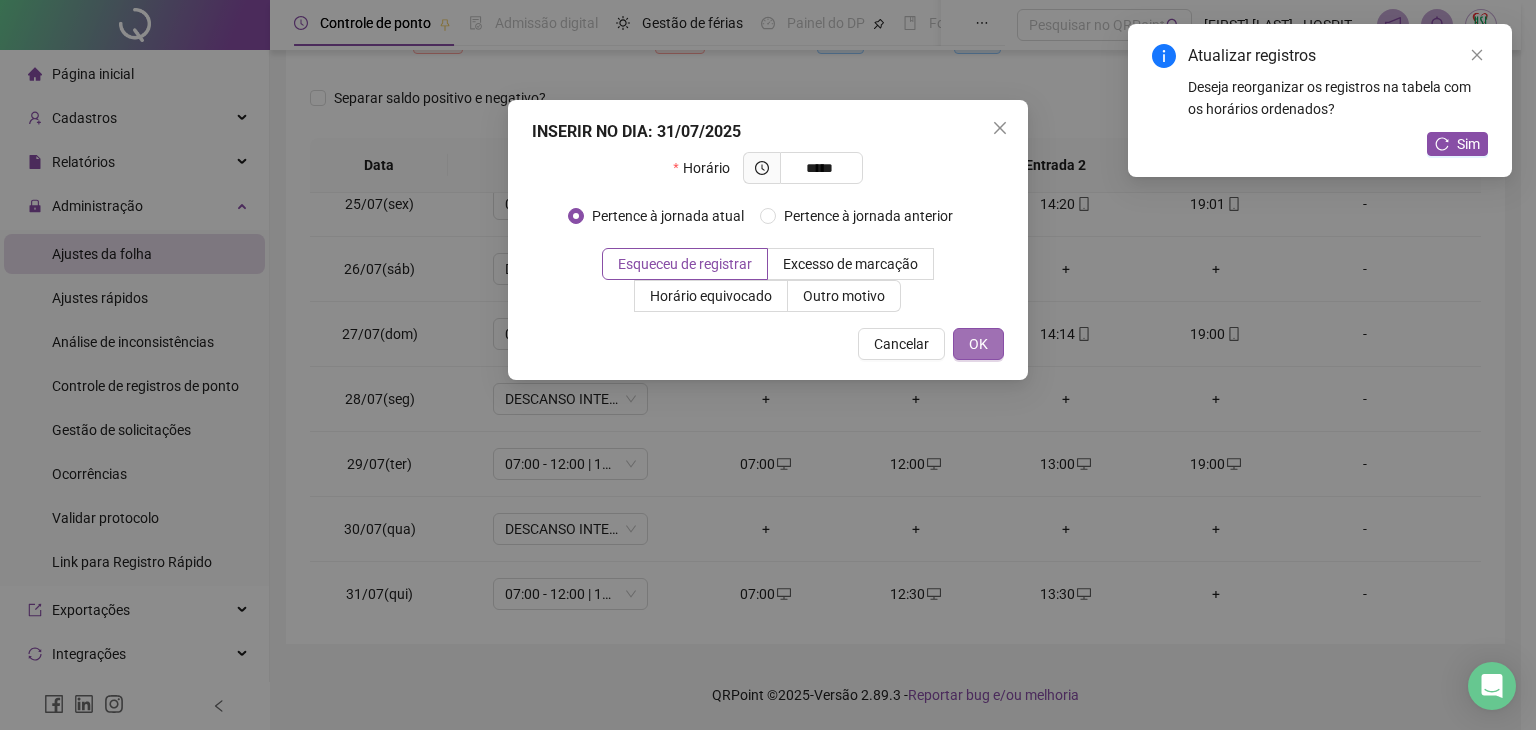 type on "*****" 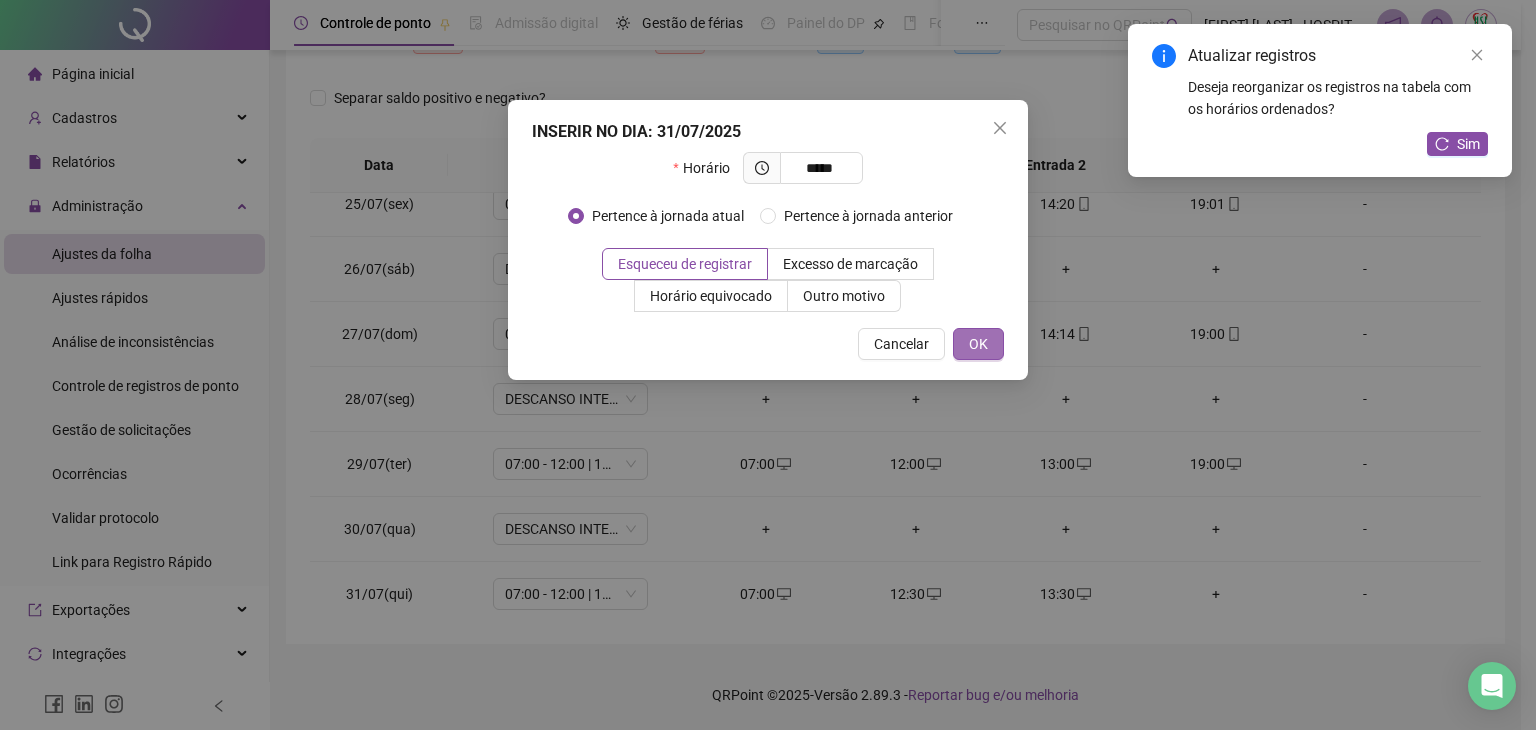 click on "OK" at bounding box center [978, 344] 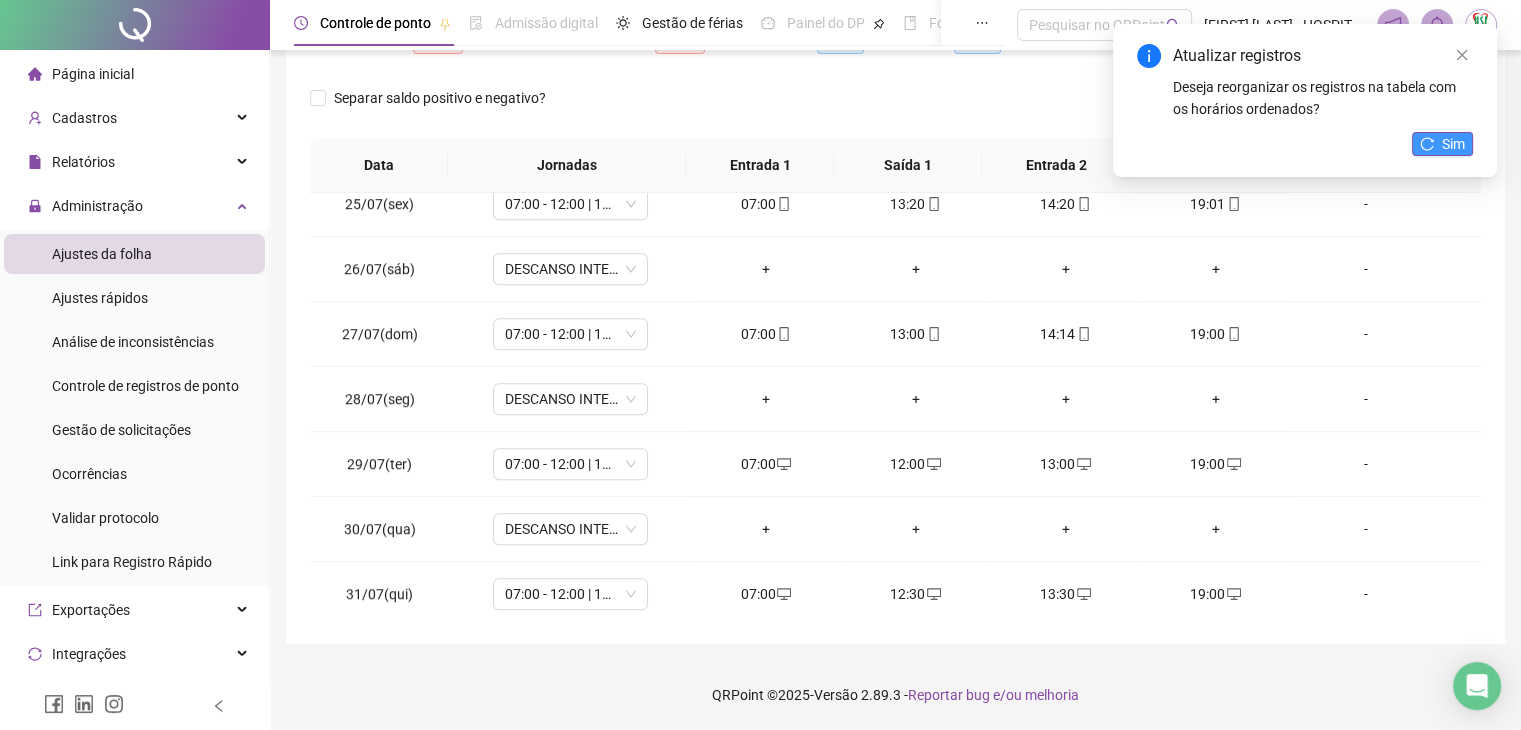click on "Sim" at bounding box center [1453, 144] 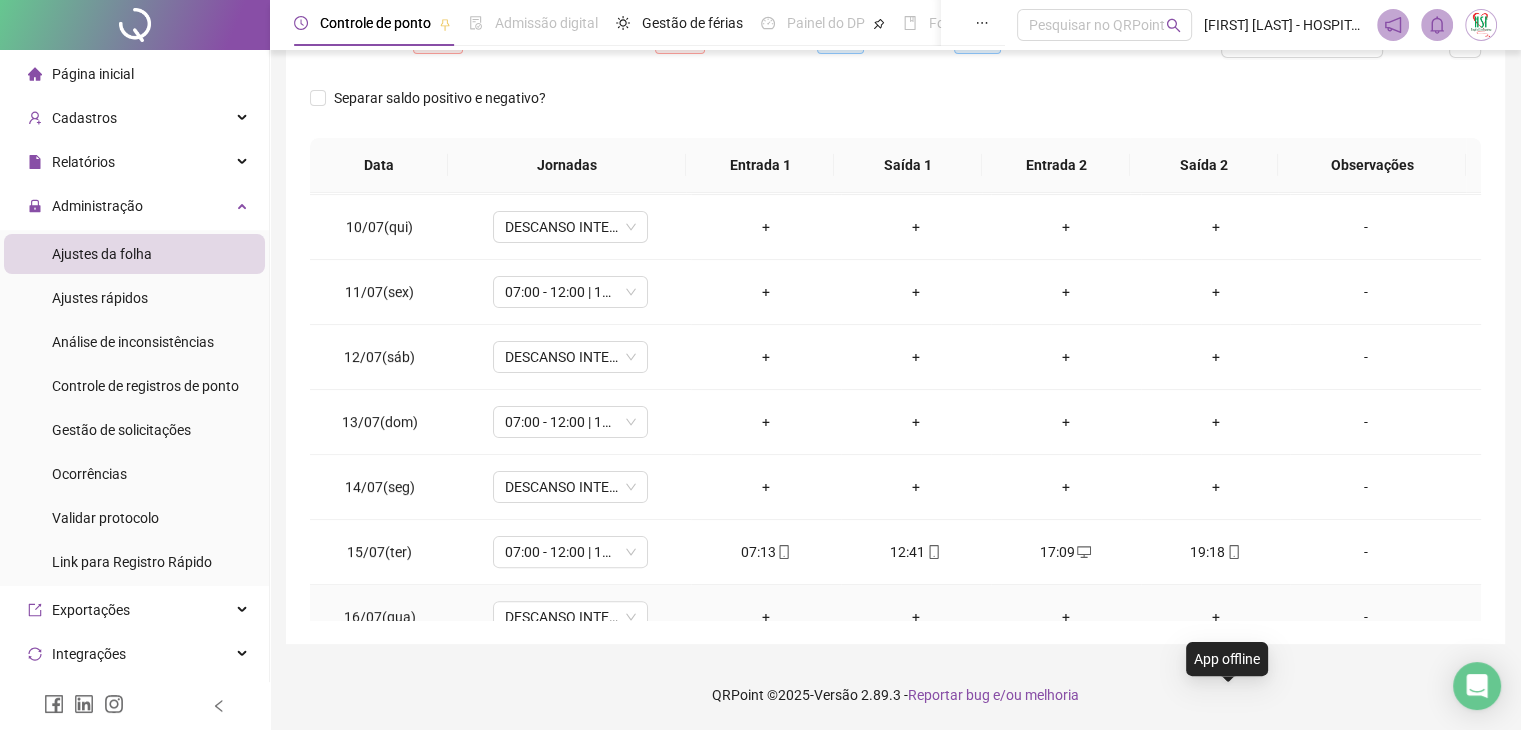 scroll, scrollTop: 581, scrollLeft: 0, axis: vertical 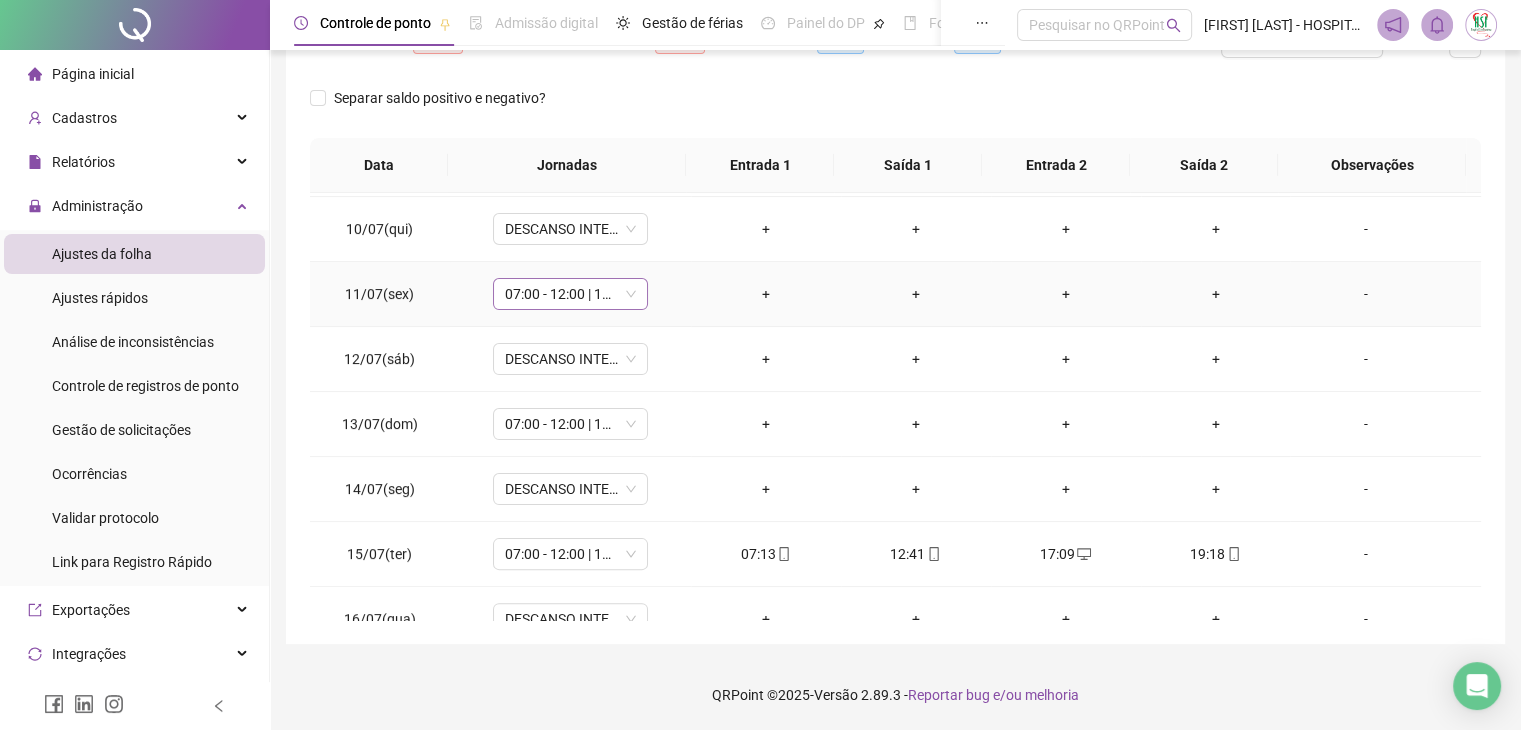 drag, startPoint x: 583, startPoint y: 293, endPoint x: 568, endPoint y: 291, distance: 15.132746 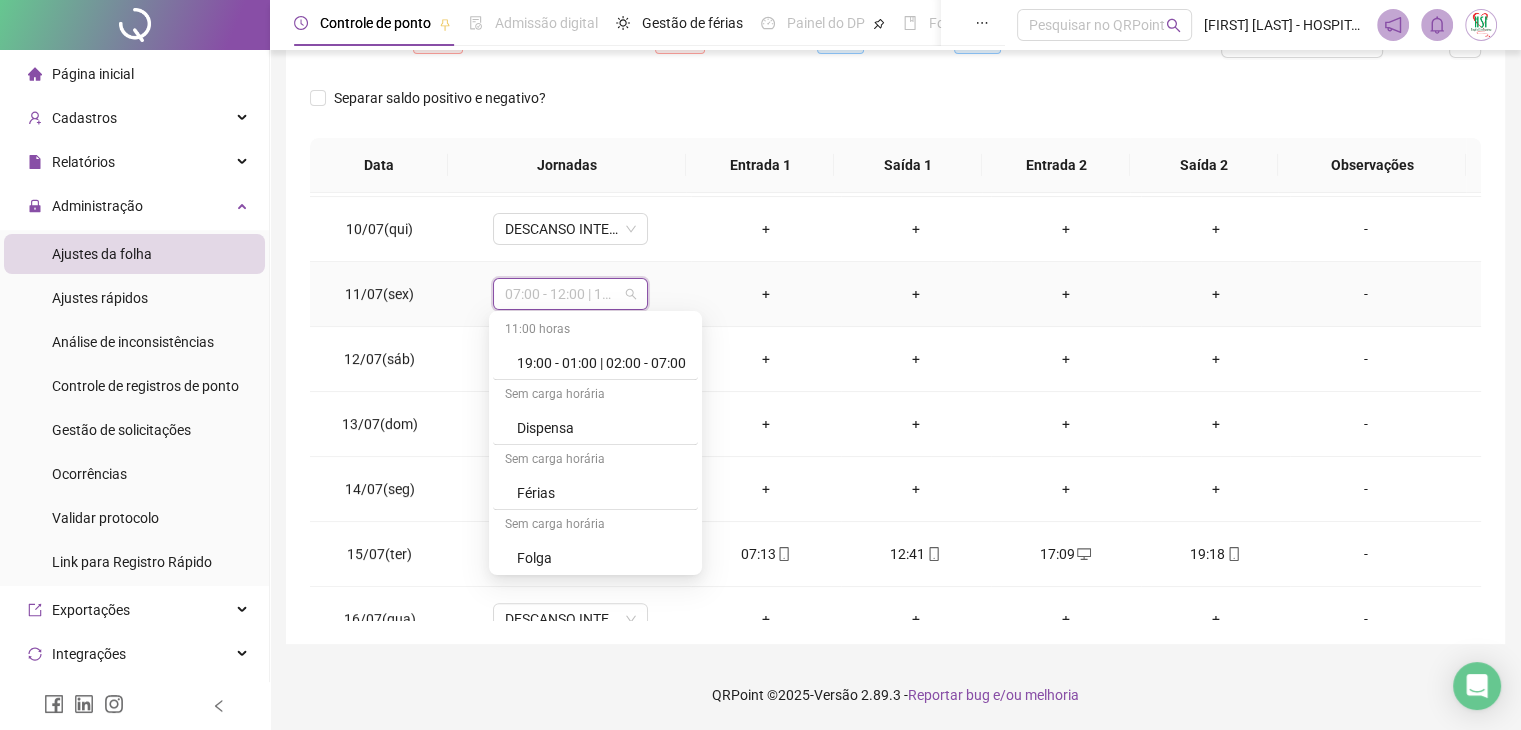 scroll, scrollTop: 1200, scrollLeft: 0, axis: vertical 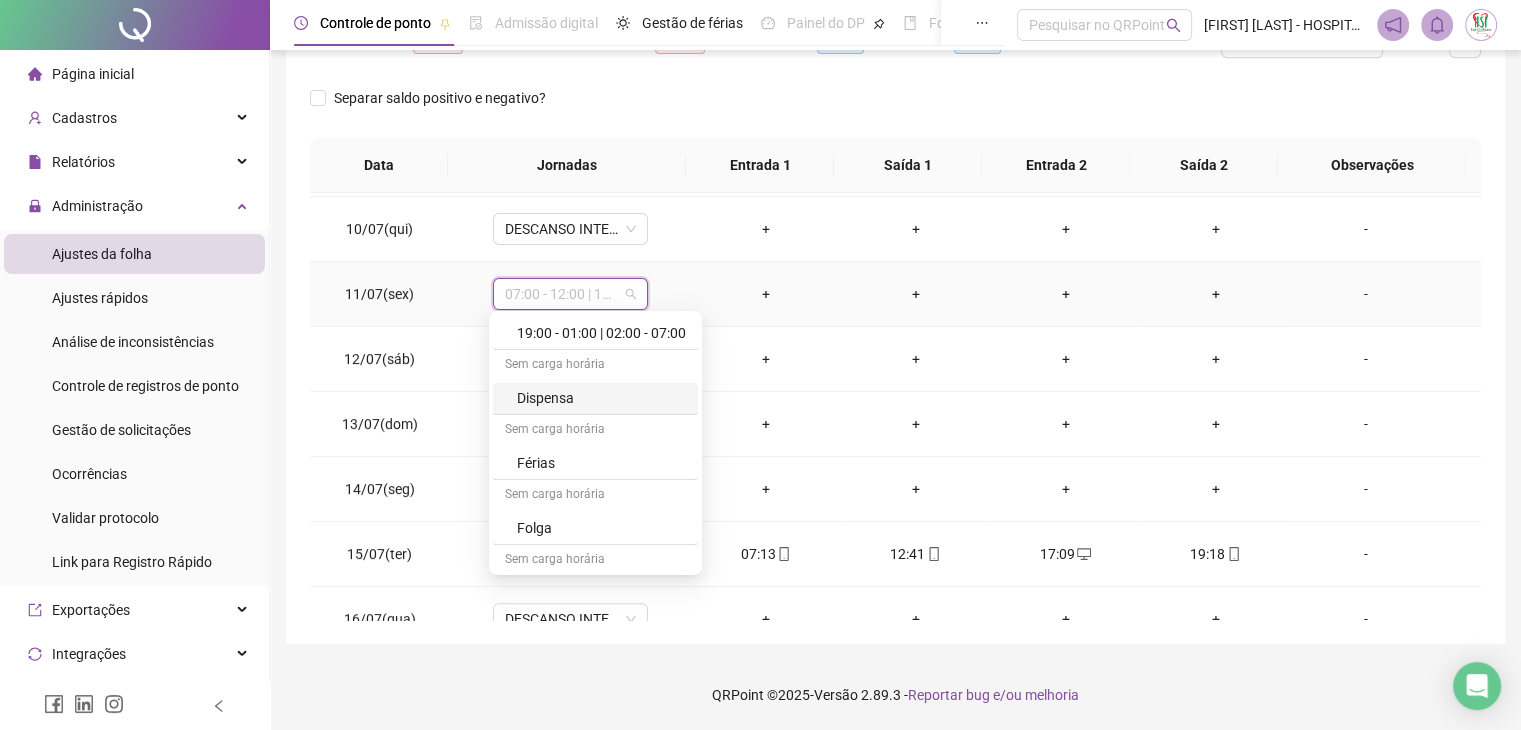 click on "Dispensa" at bounding box center (595, 398) 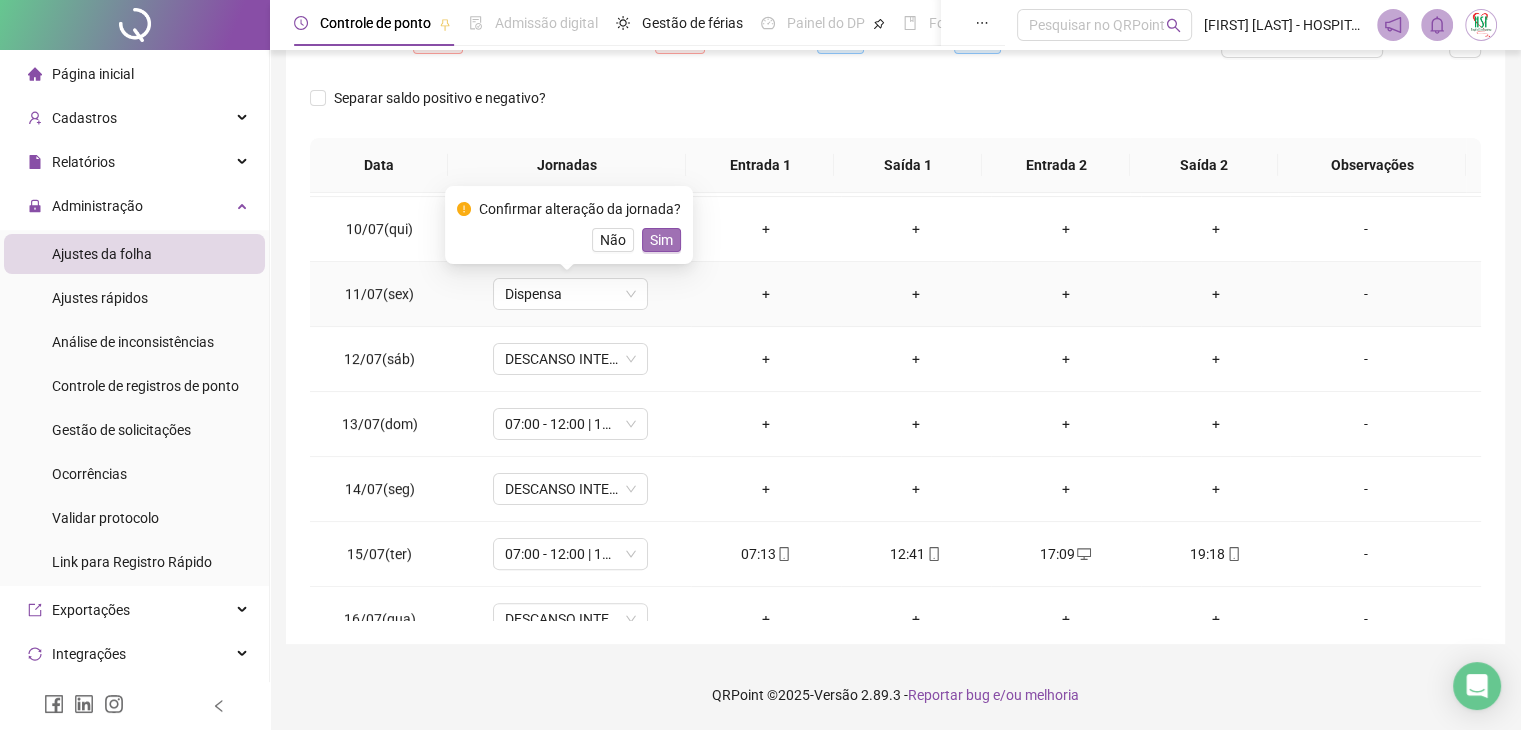 click on "Sim" at bounding box center (661, 240) 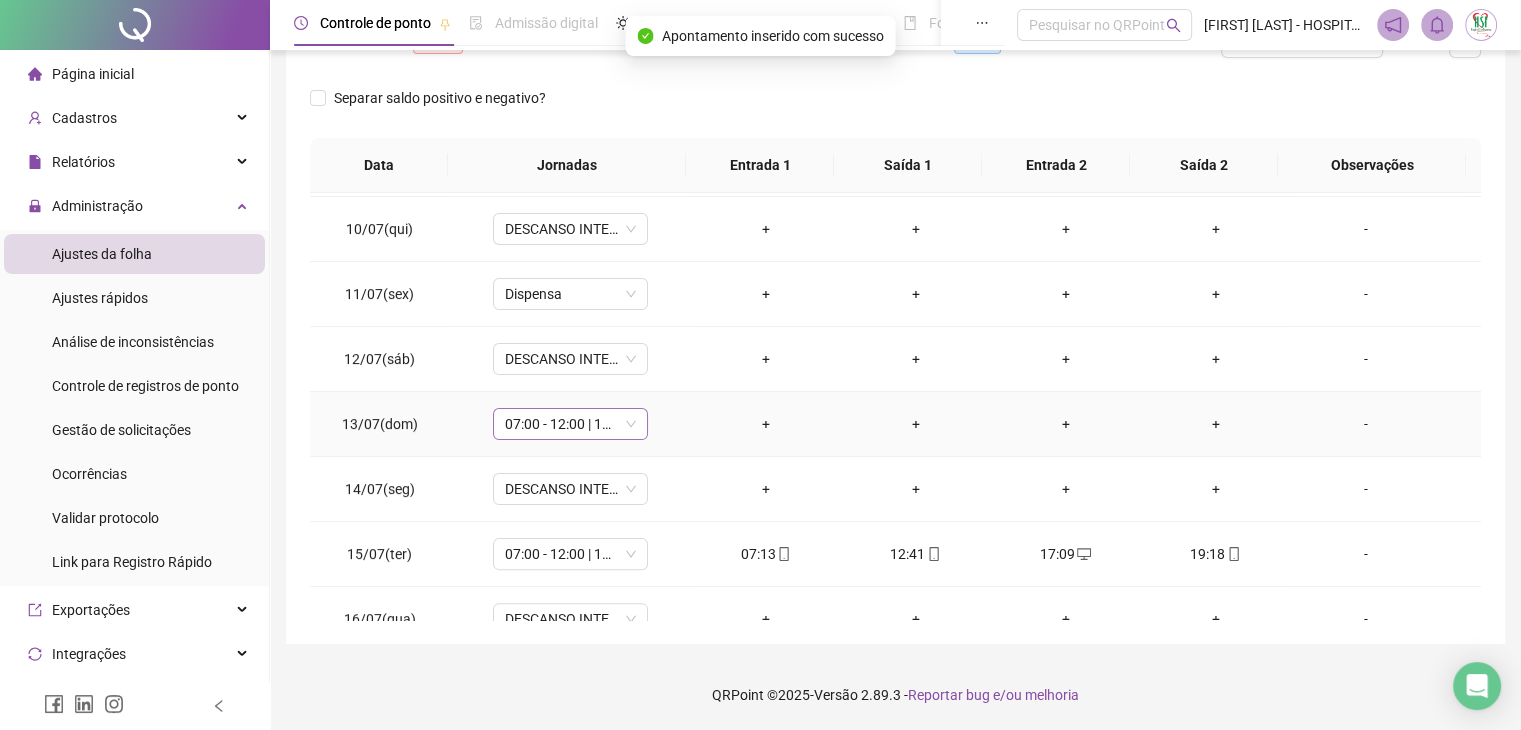 click at bounding box center (561, 424) 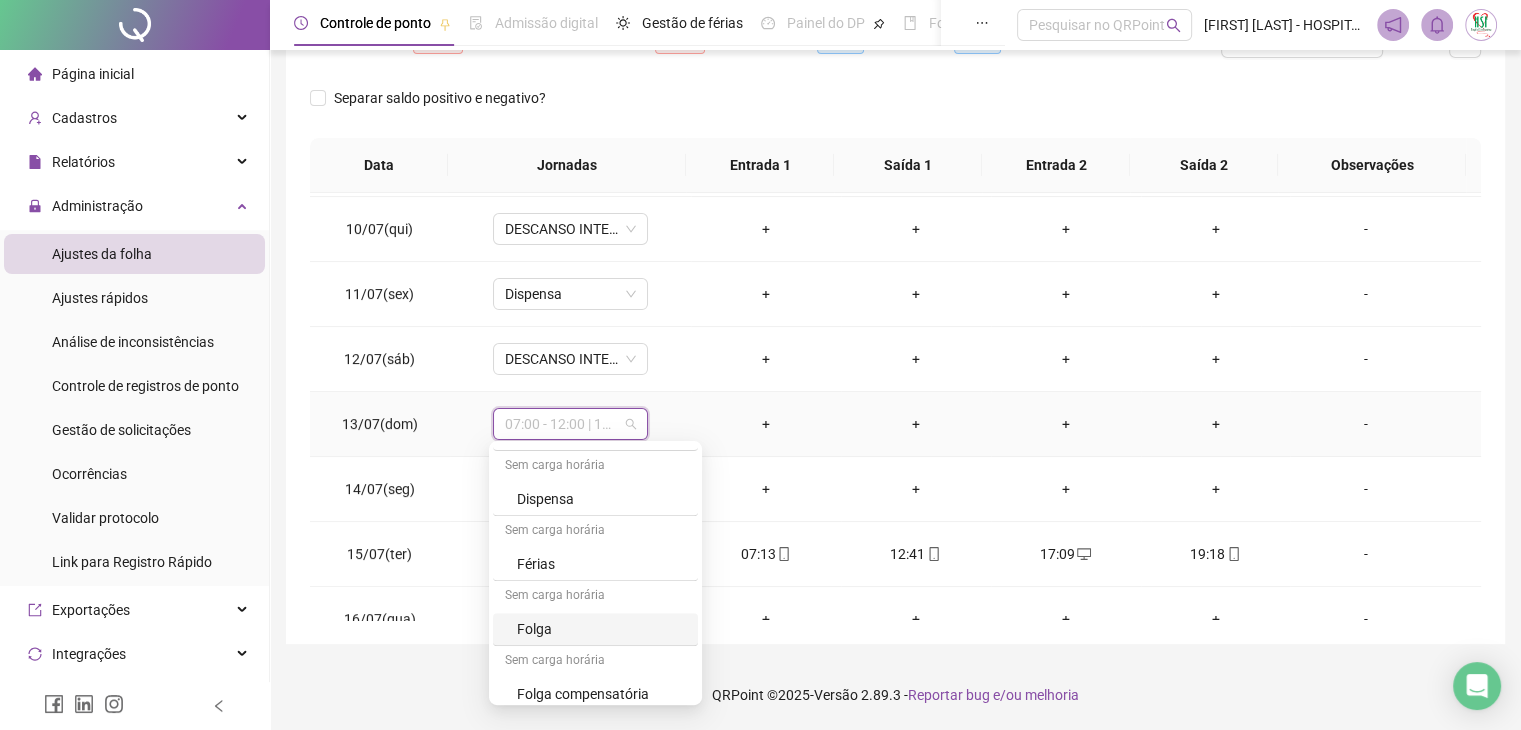 scroll, scrollTop: 1199, scrollLeft: 0, axis: vertical 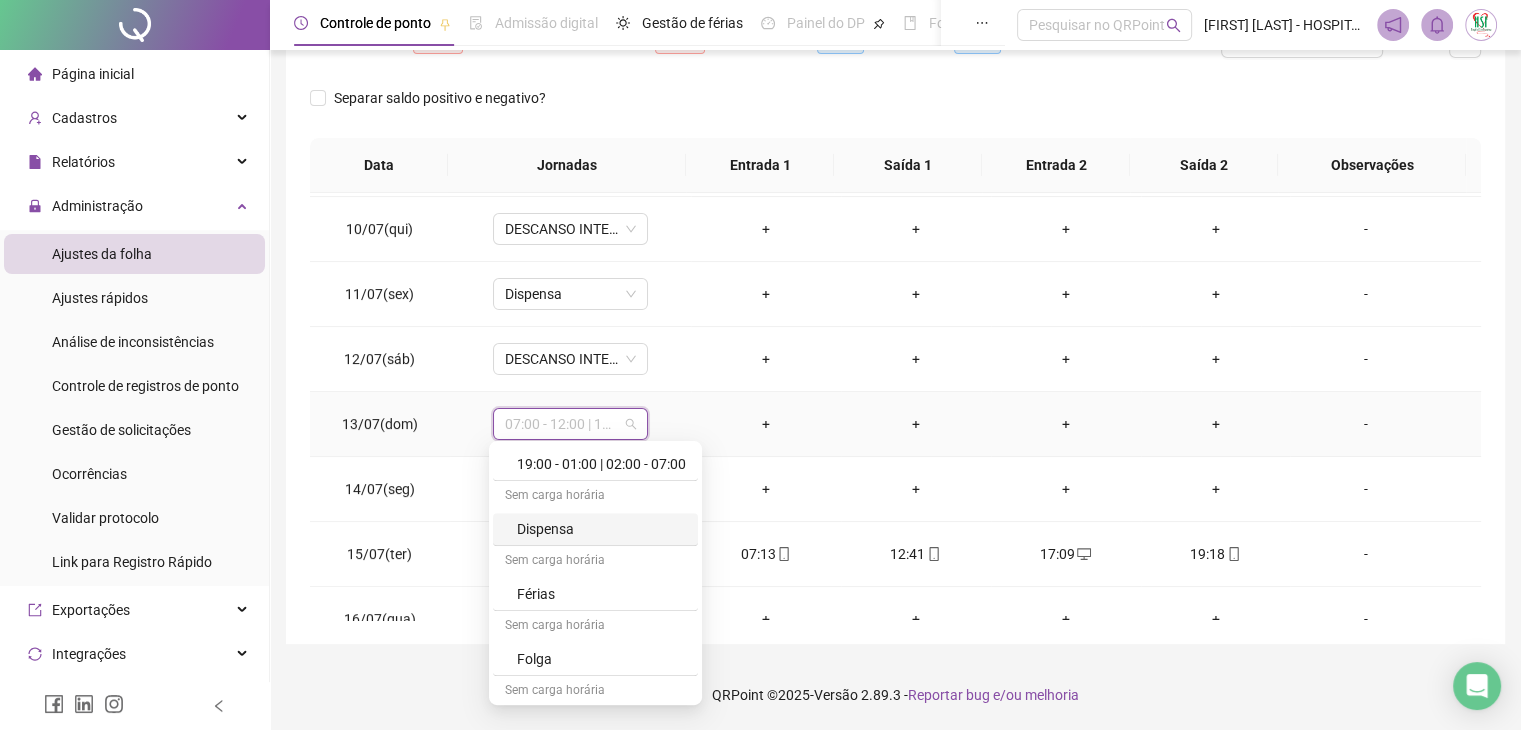 click on "Dispensa" at bounding box center (601, 529) 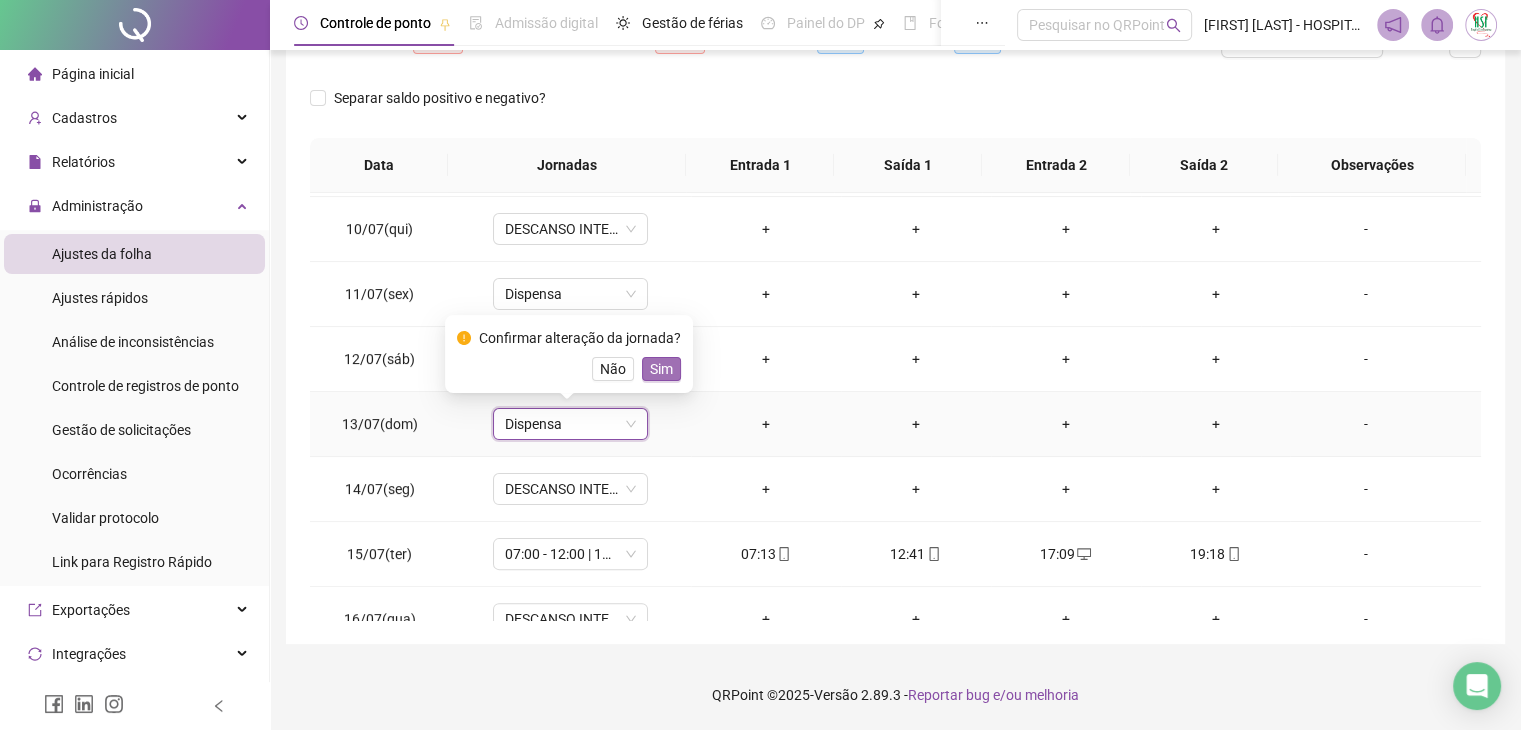 click on "Sim" at bounding box center (661, 369) 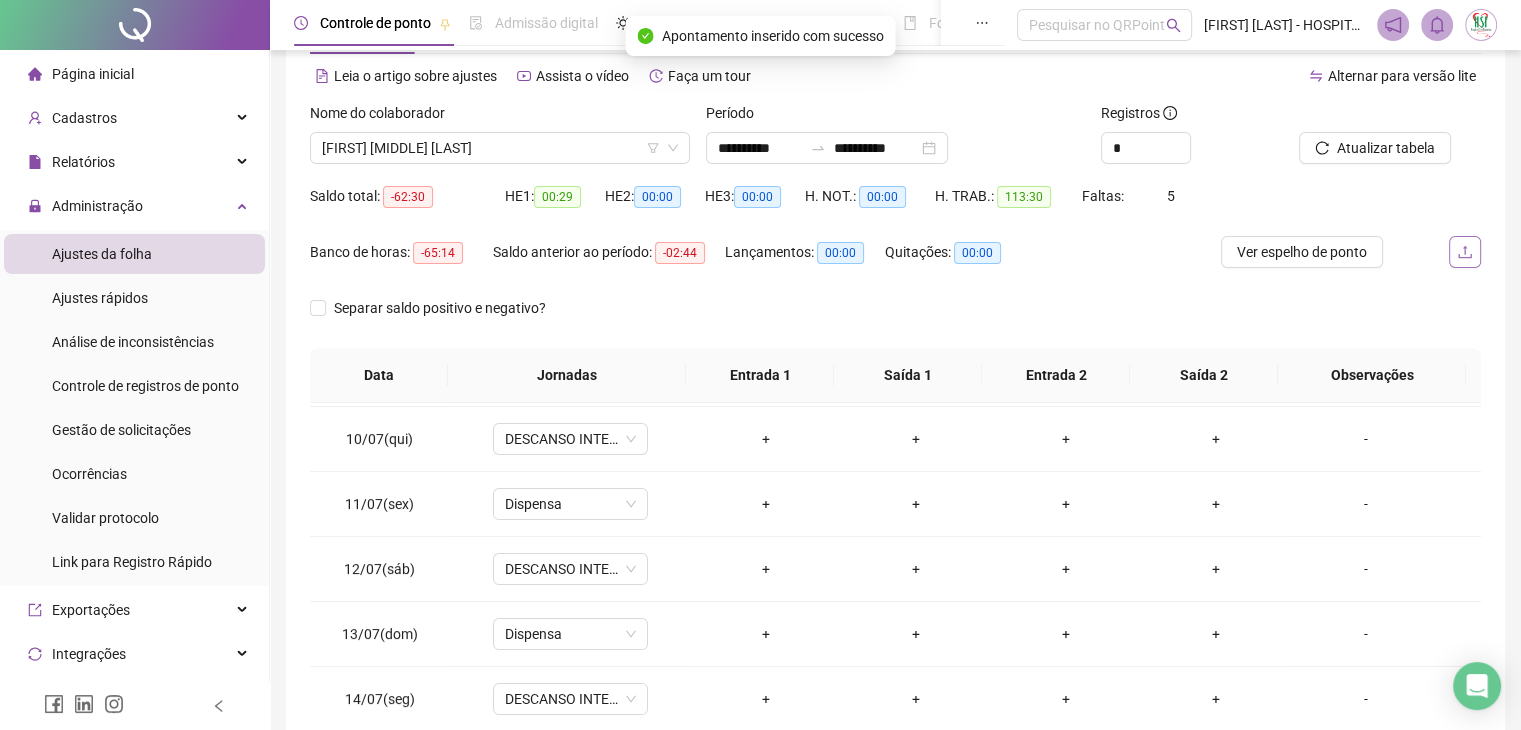 scroll, scrollTop: 72, scrollLeft: 0, axis: vertical 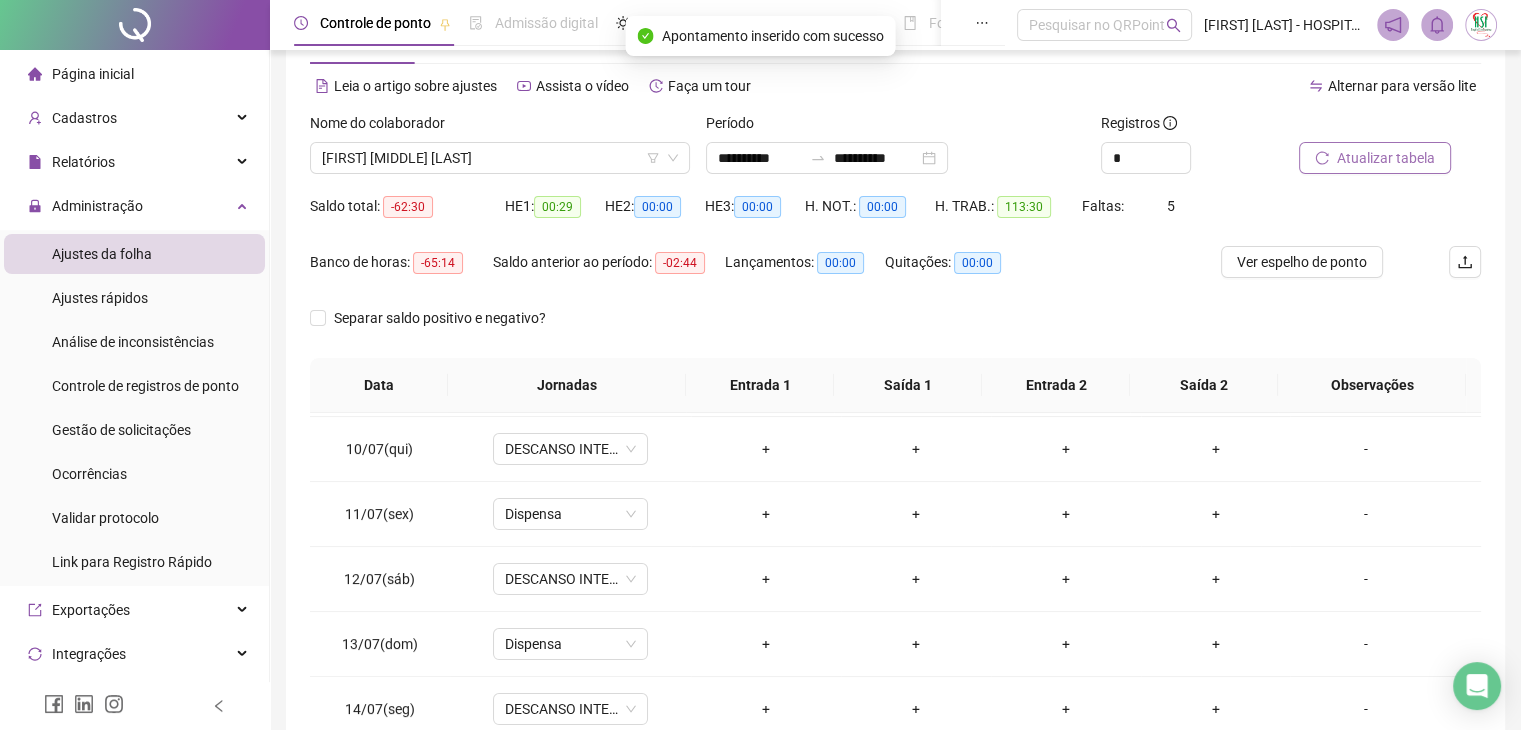 click on "Atualizar tabela" at bounding box center (1386, 158) 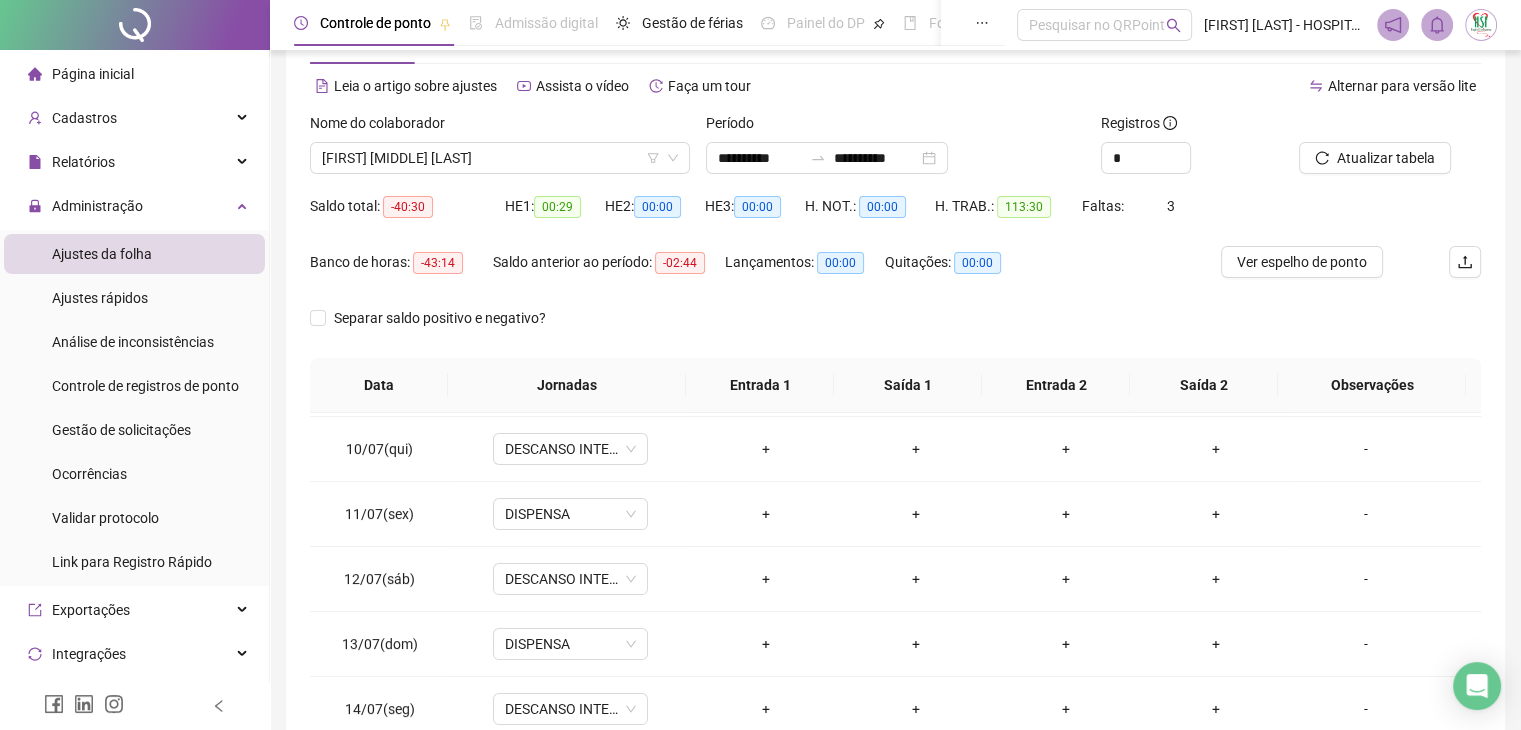 scroll, scrollTop: 292, scrollLeft: 0, axis: vertical 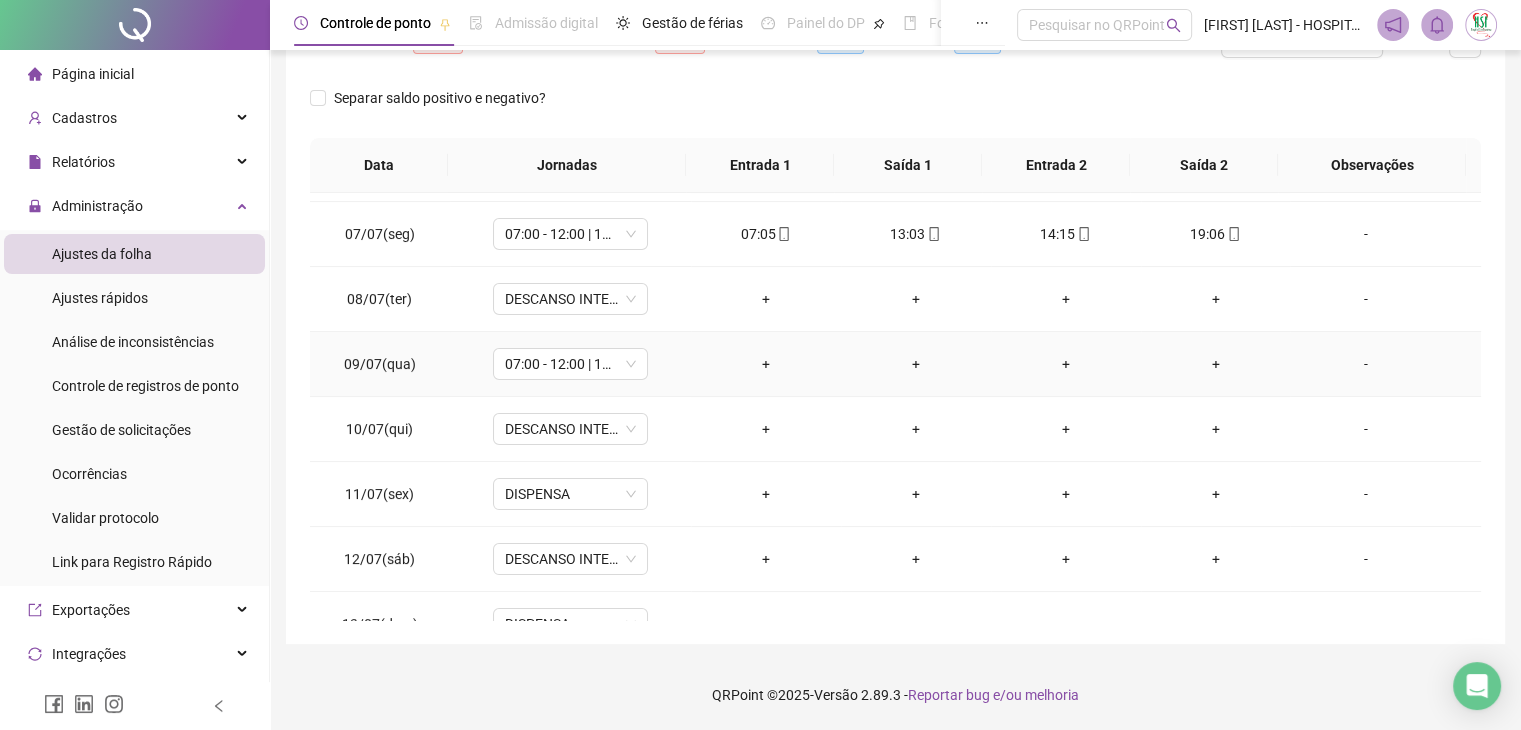 click on "+" at bounding box center [766, 364] 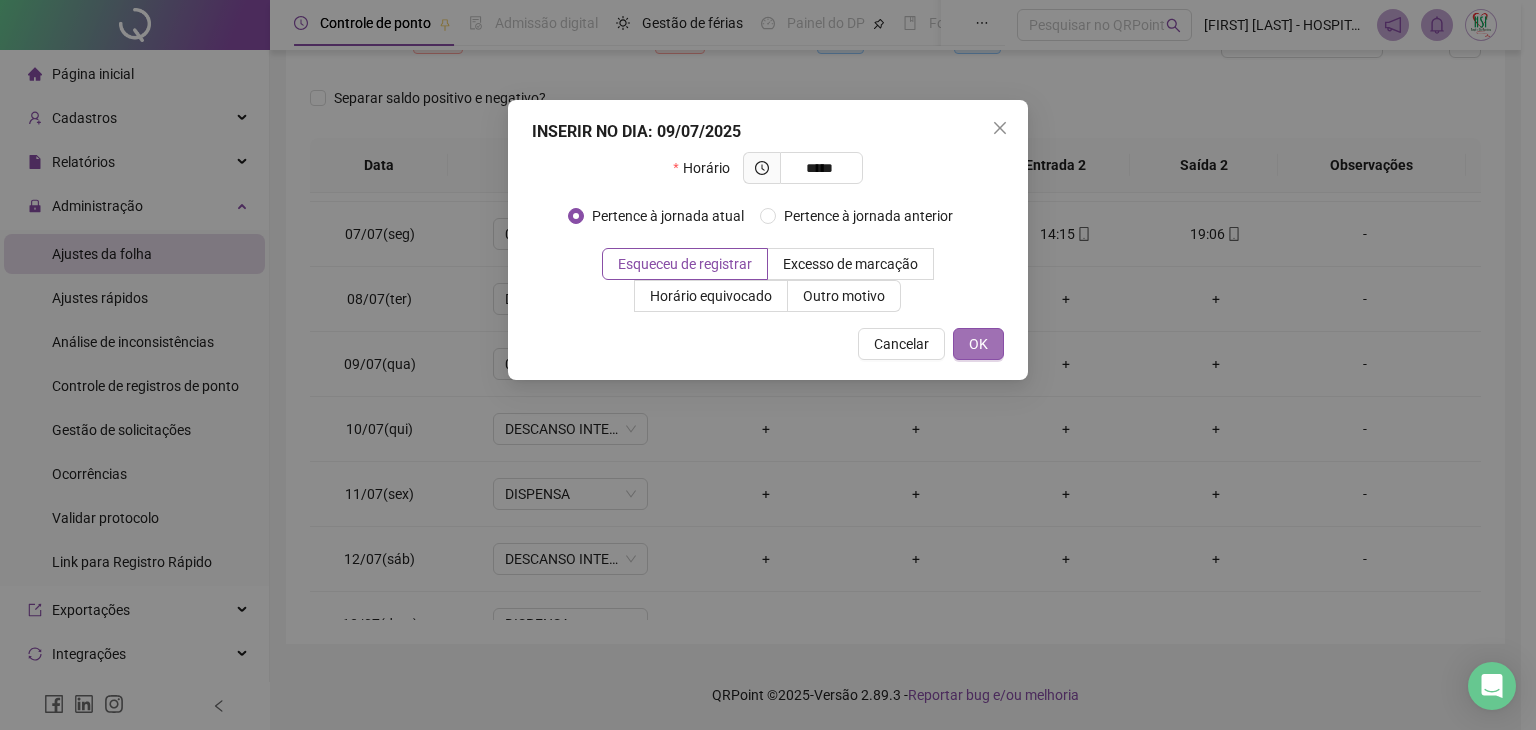 type on "*****" 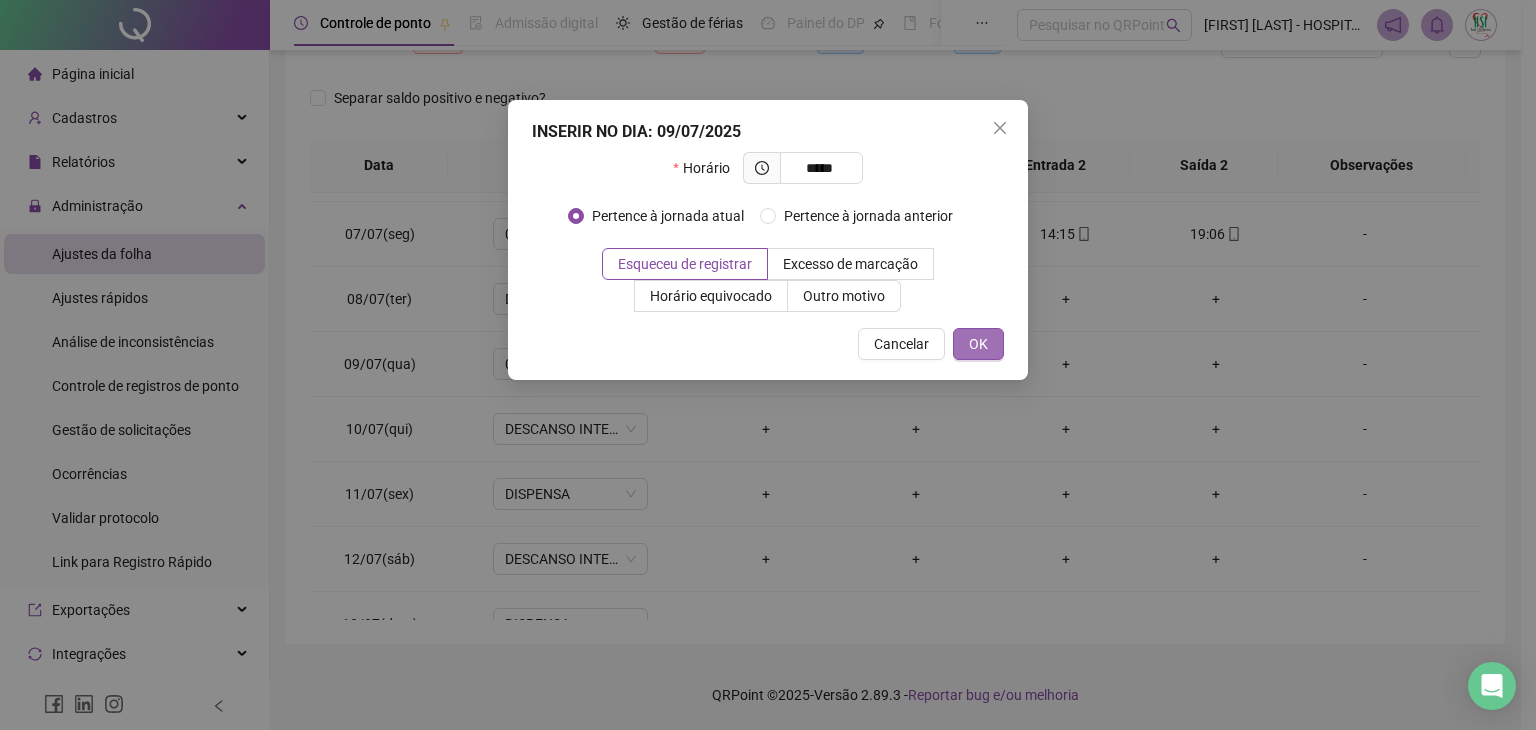 click on "OK" at bounding box center (978, 344) 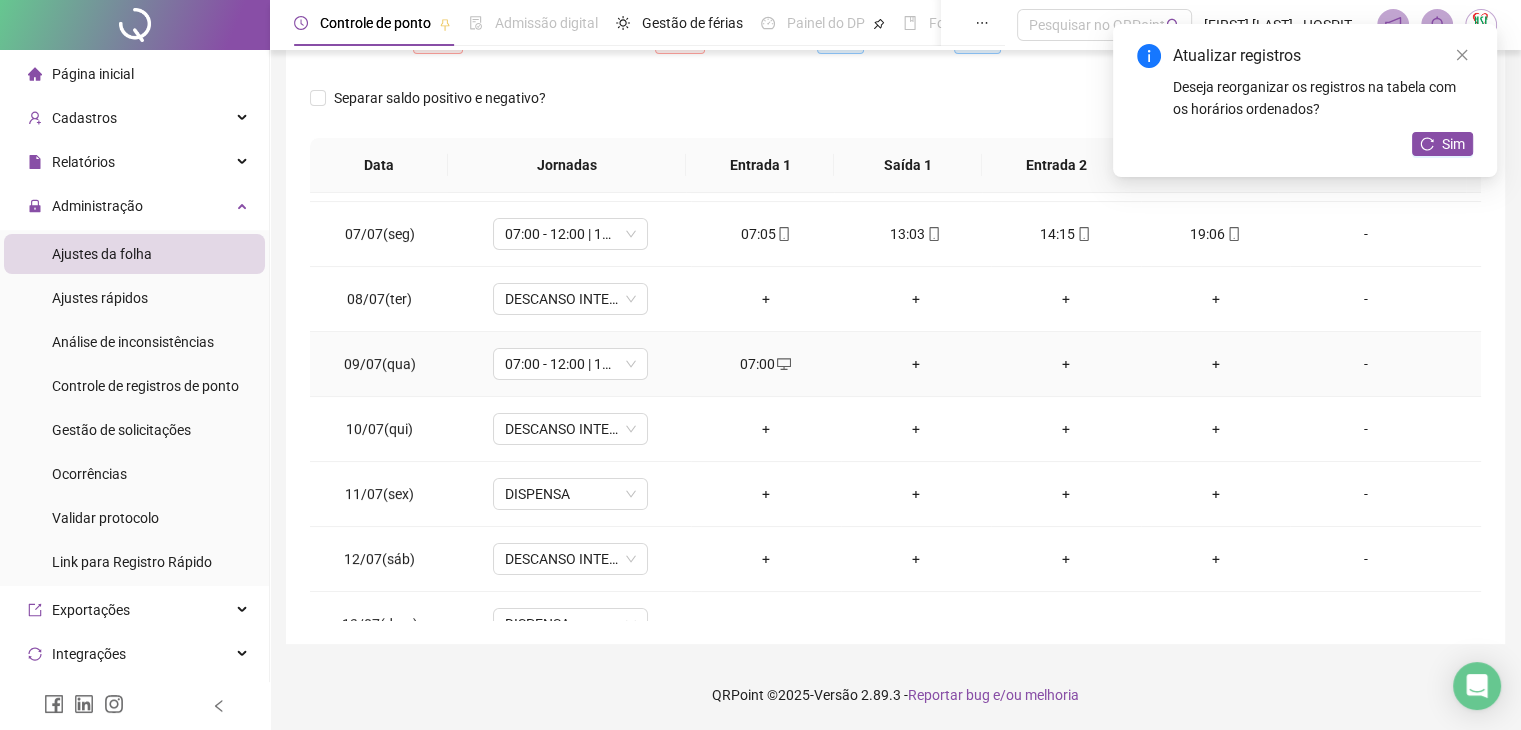 click on "+" at bounding box center (916, 364) 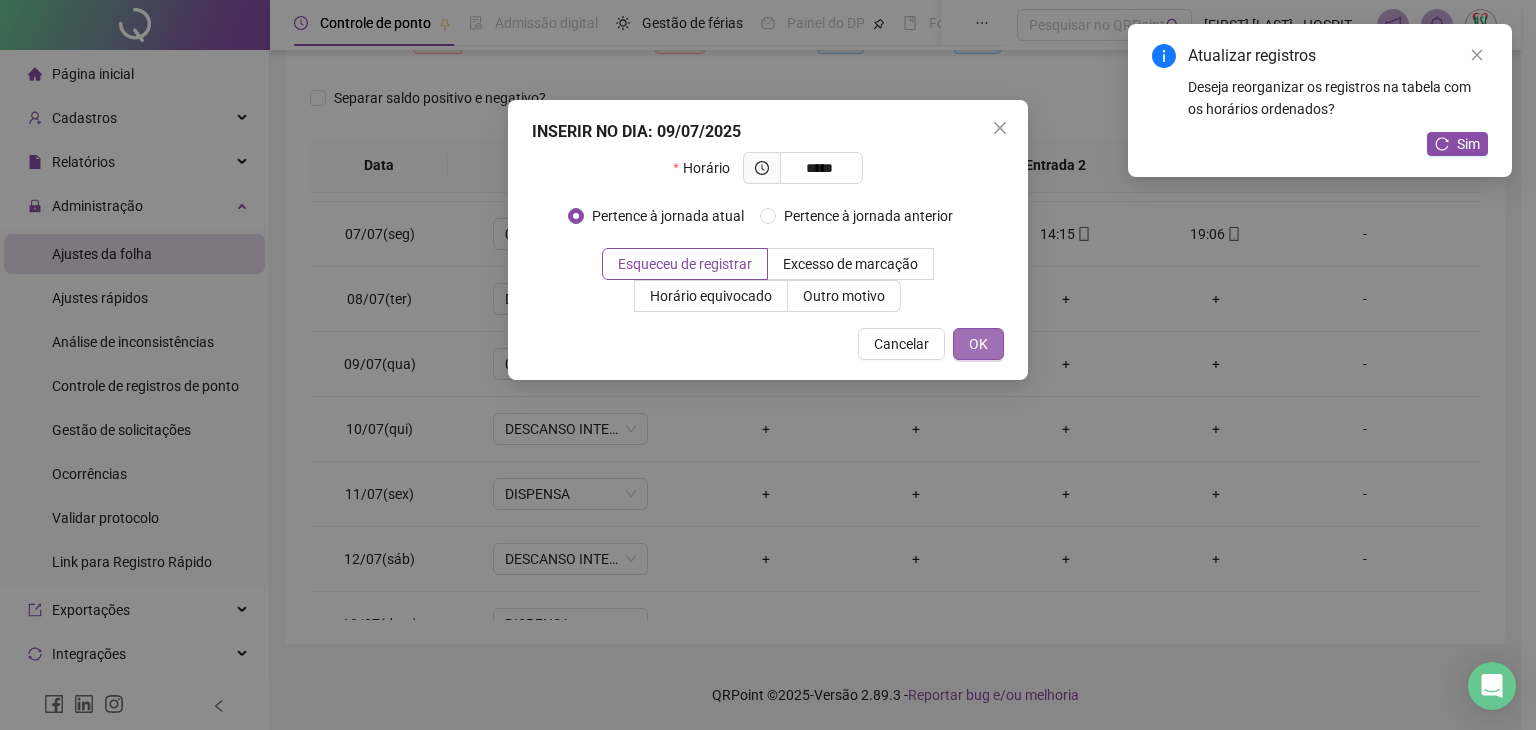 type on "*****" 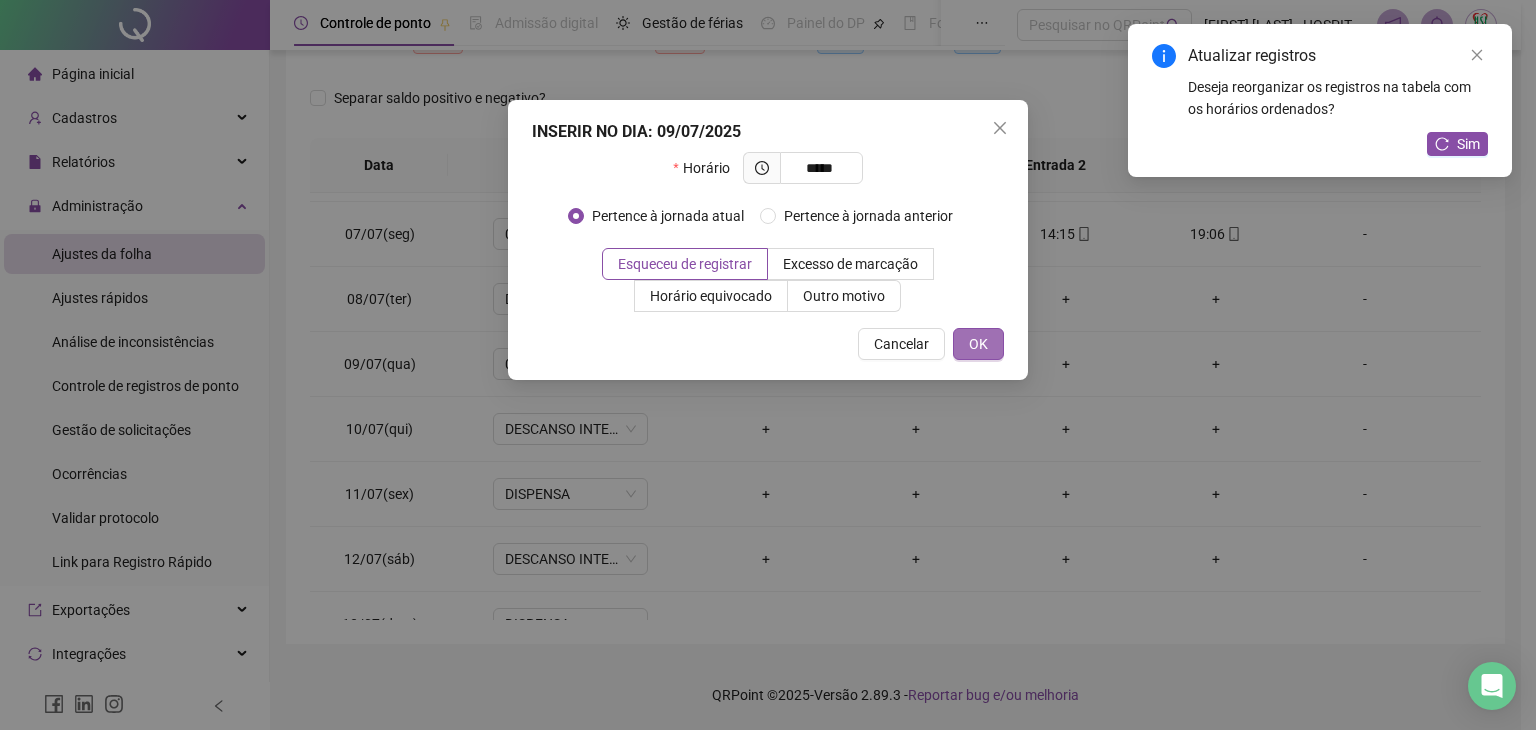 click on "OK" at bounding box center [978, 344] 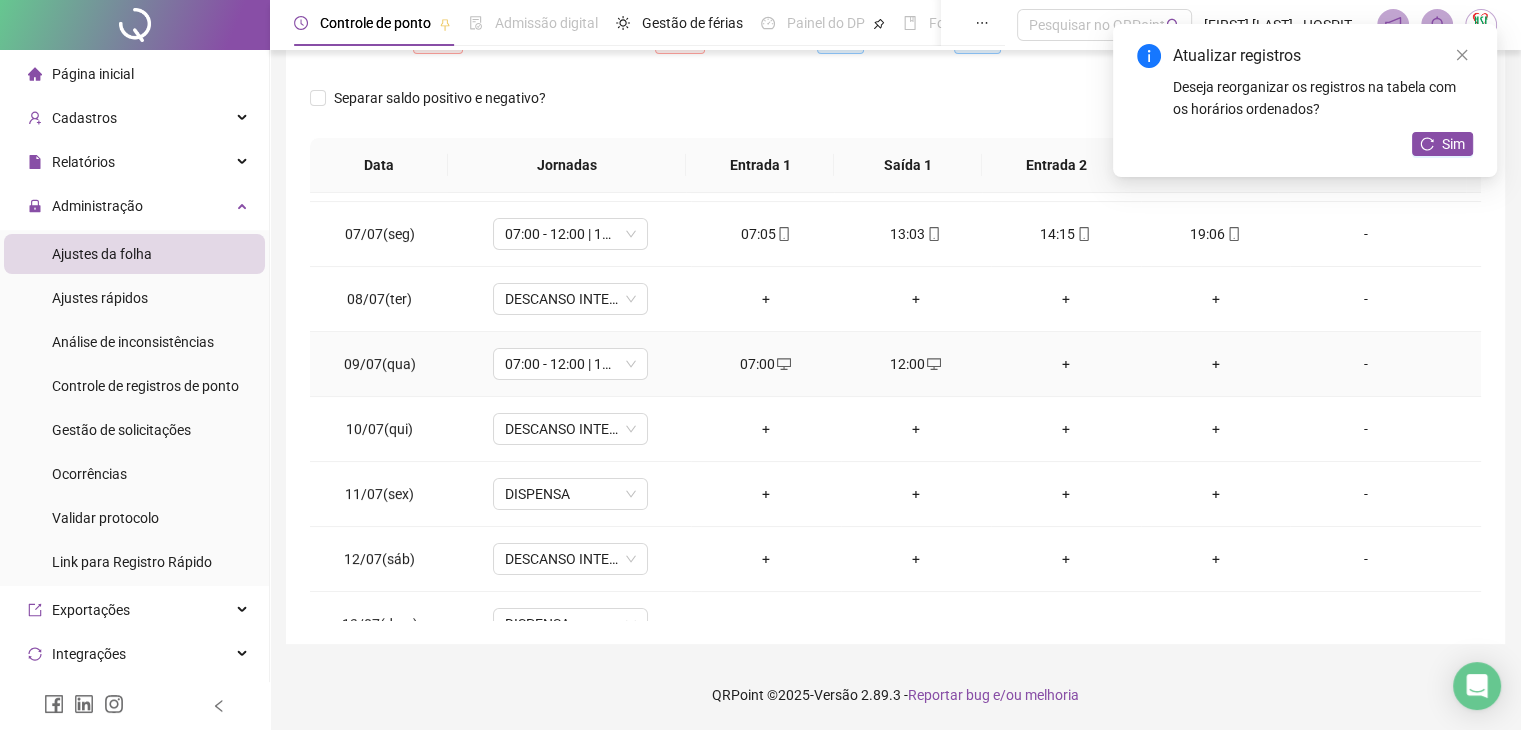 click on "+" at bounding box center [1066, 364] 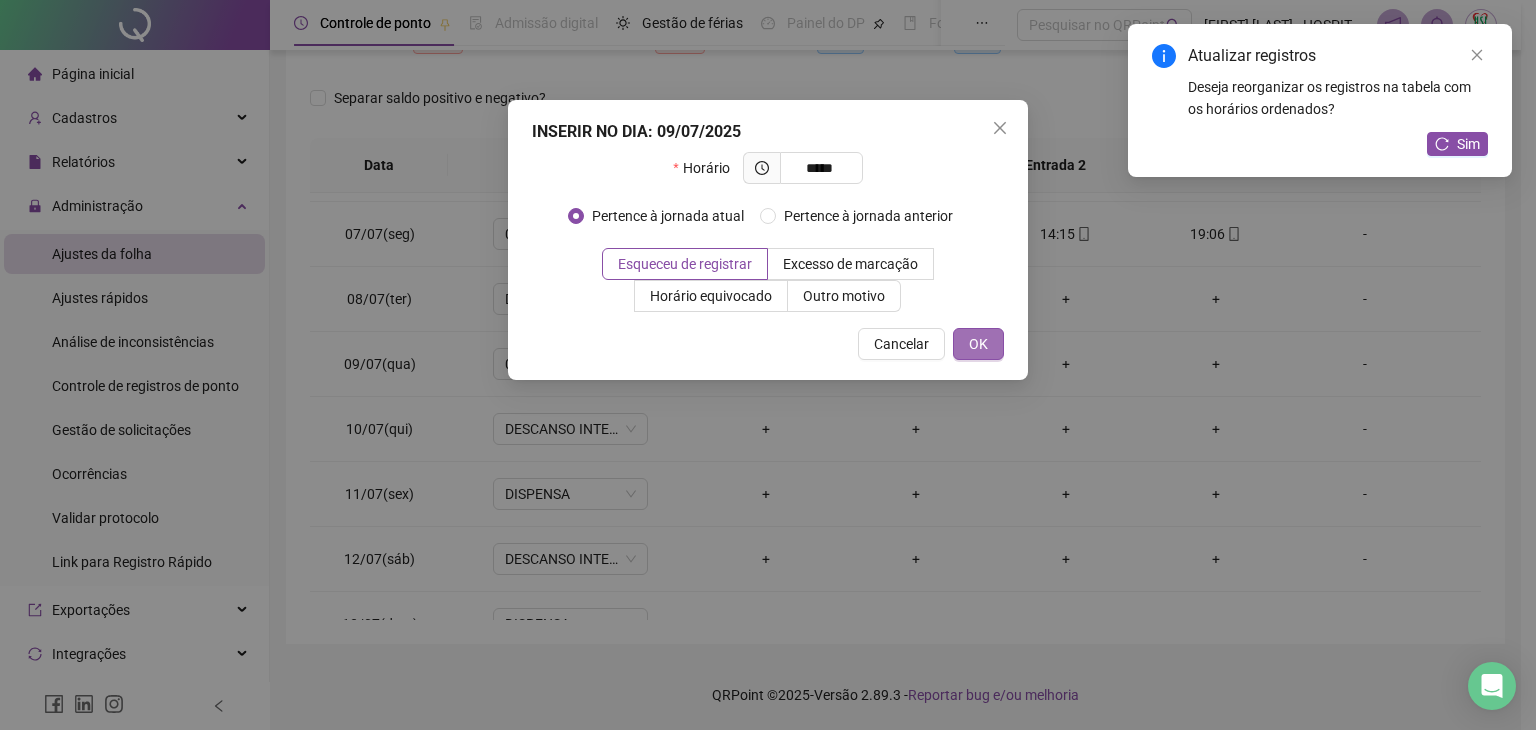 type on "*****" 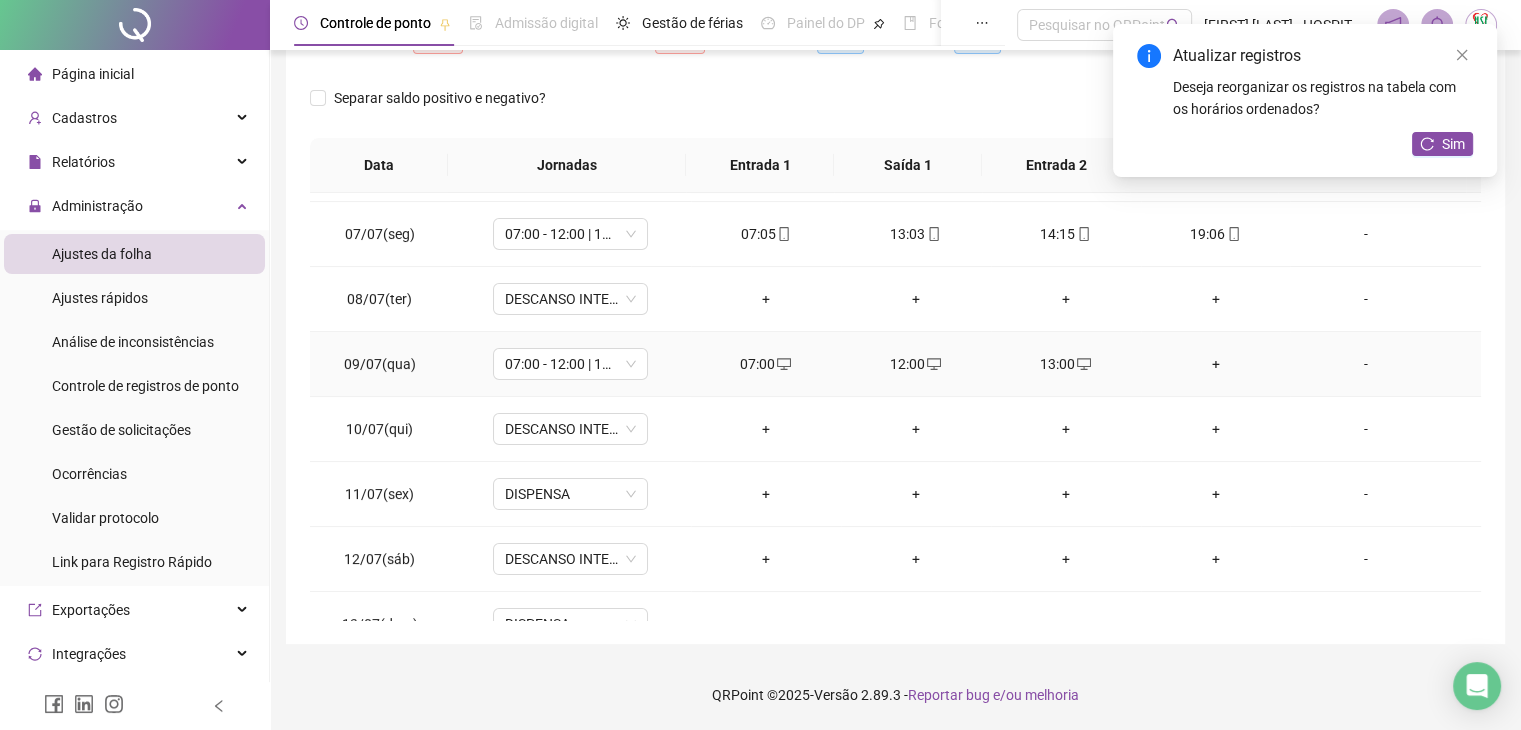 click on "+" at bounding box center (1216, 364) 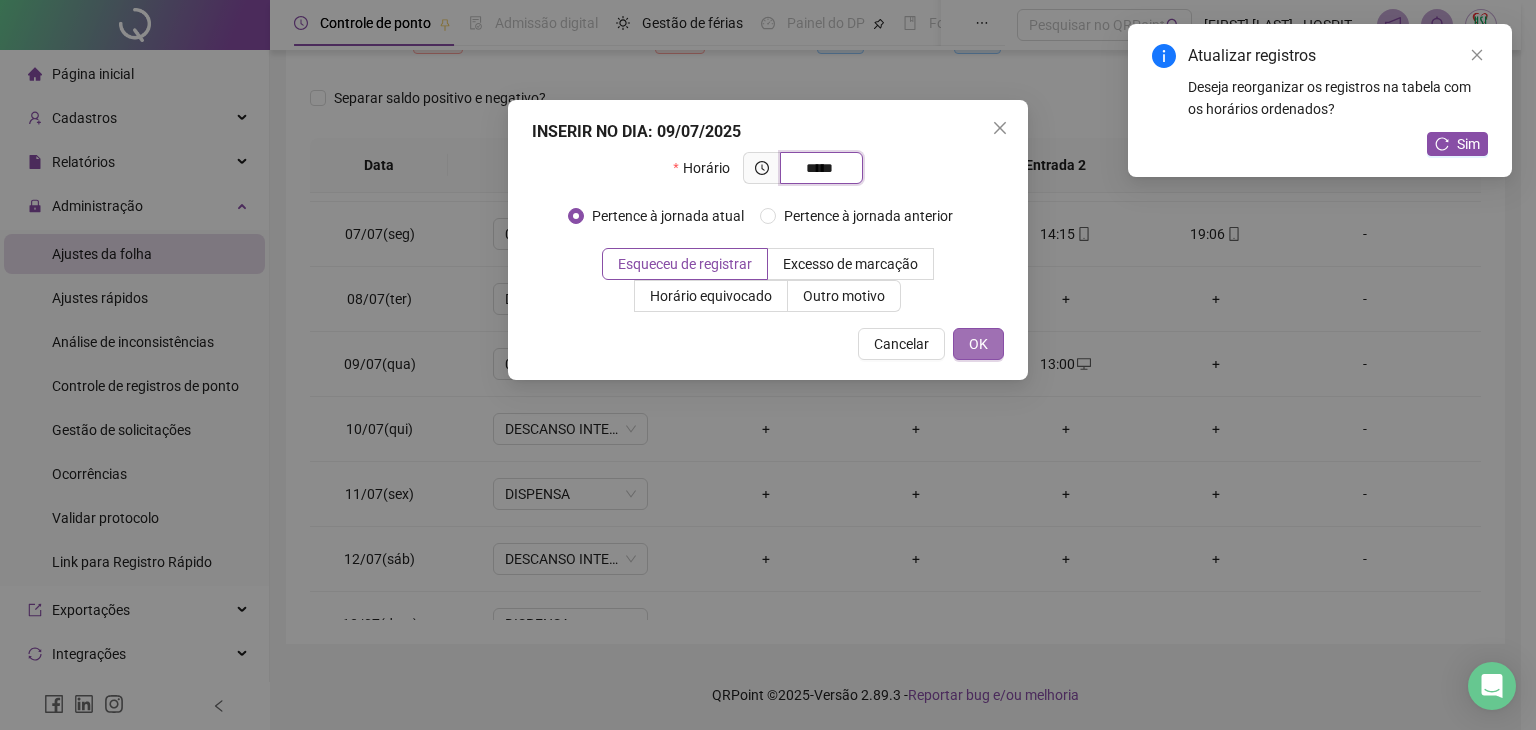 type on "*****" 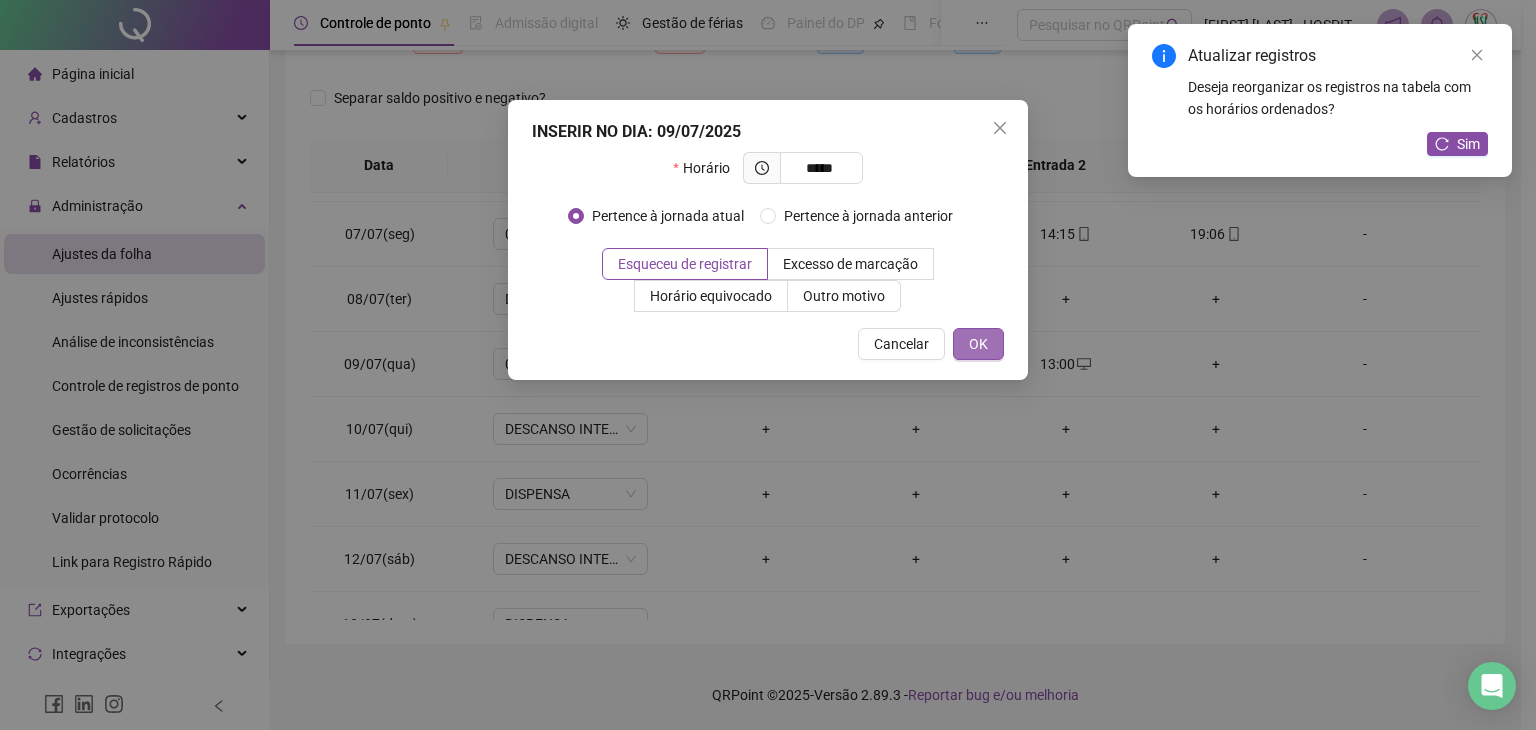 click on "OK" at bounding box center (978, 344) 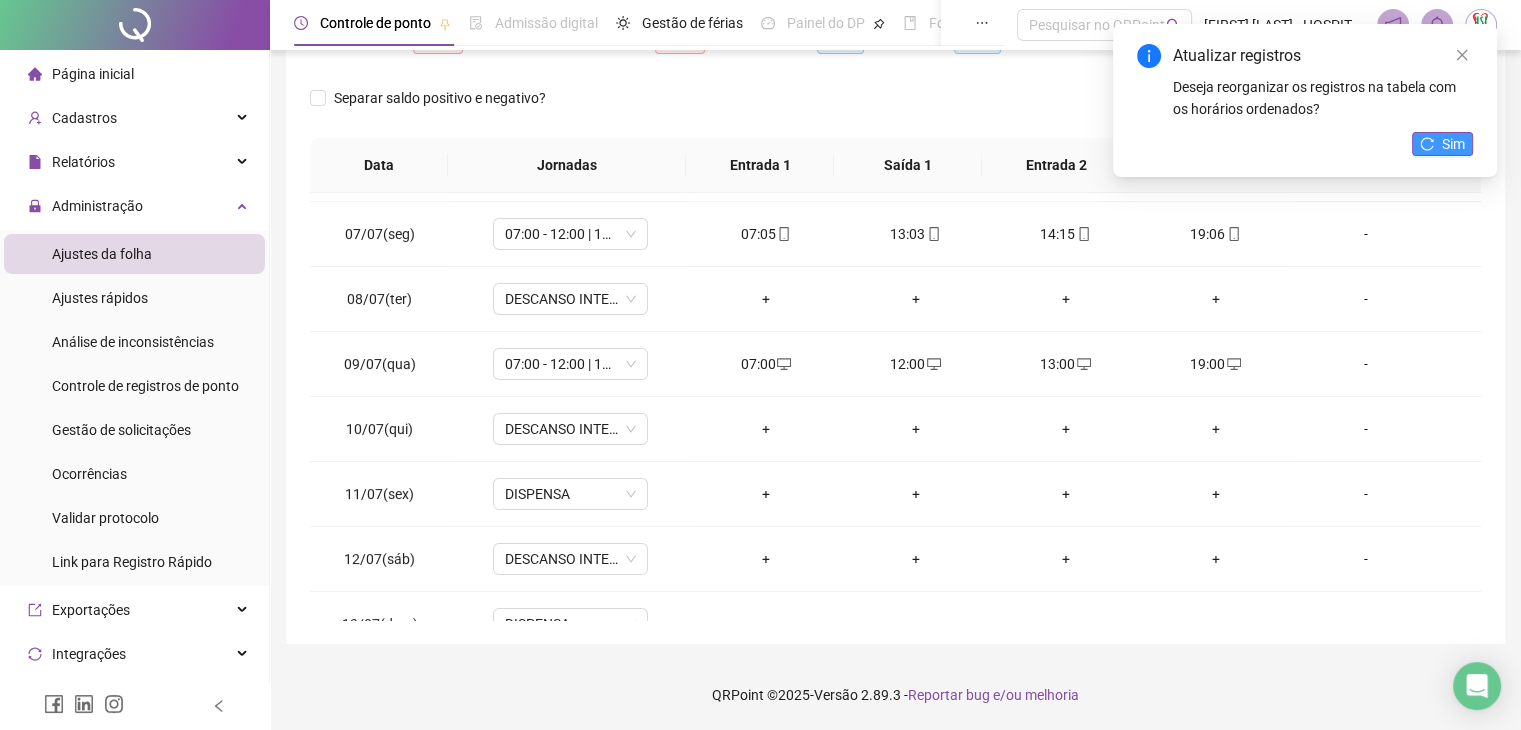 click on "Sim" at bounding box center (1442, 144) 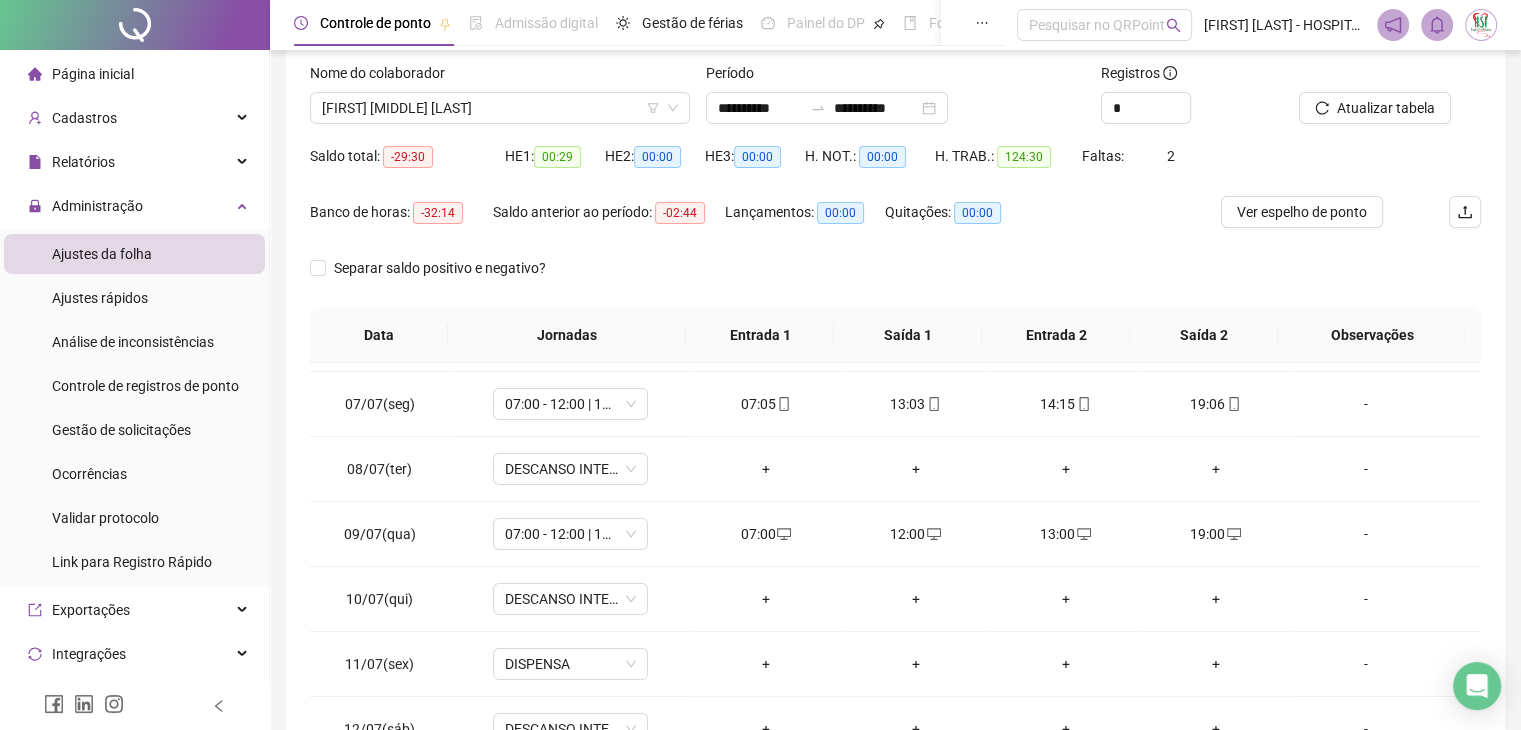 scroll, scrollTop: 123, scrollLeft: 0, axis: vertical 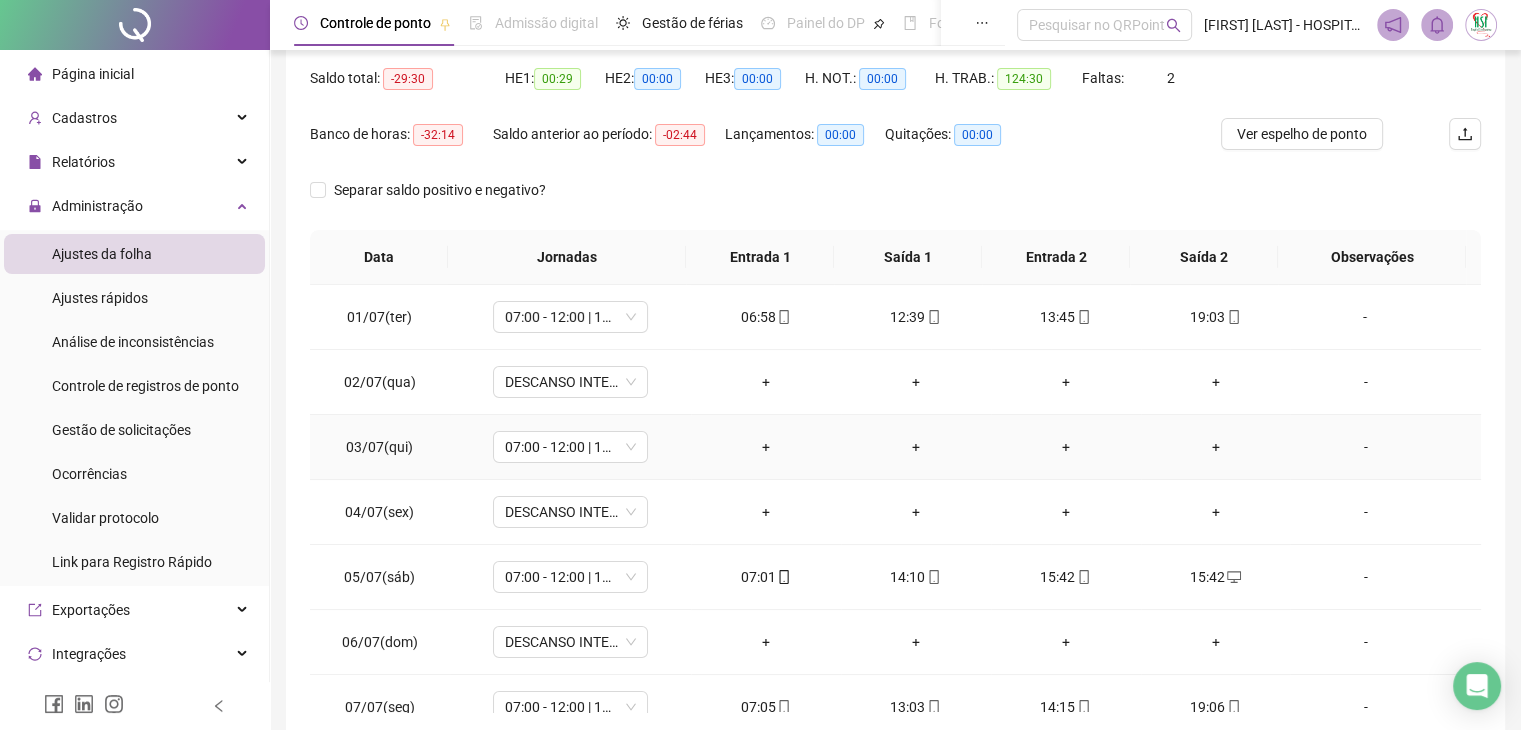 click on "+" at bounding box center (766, 447) 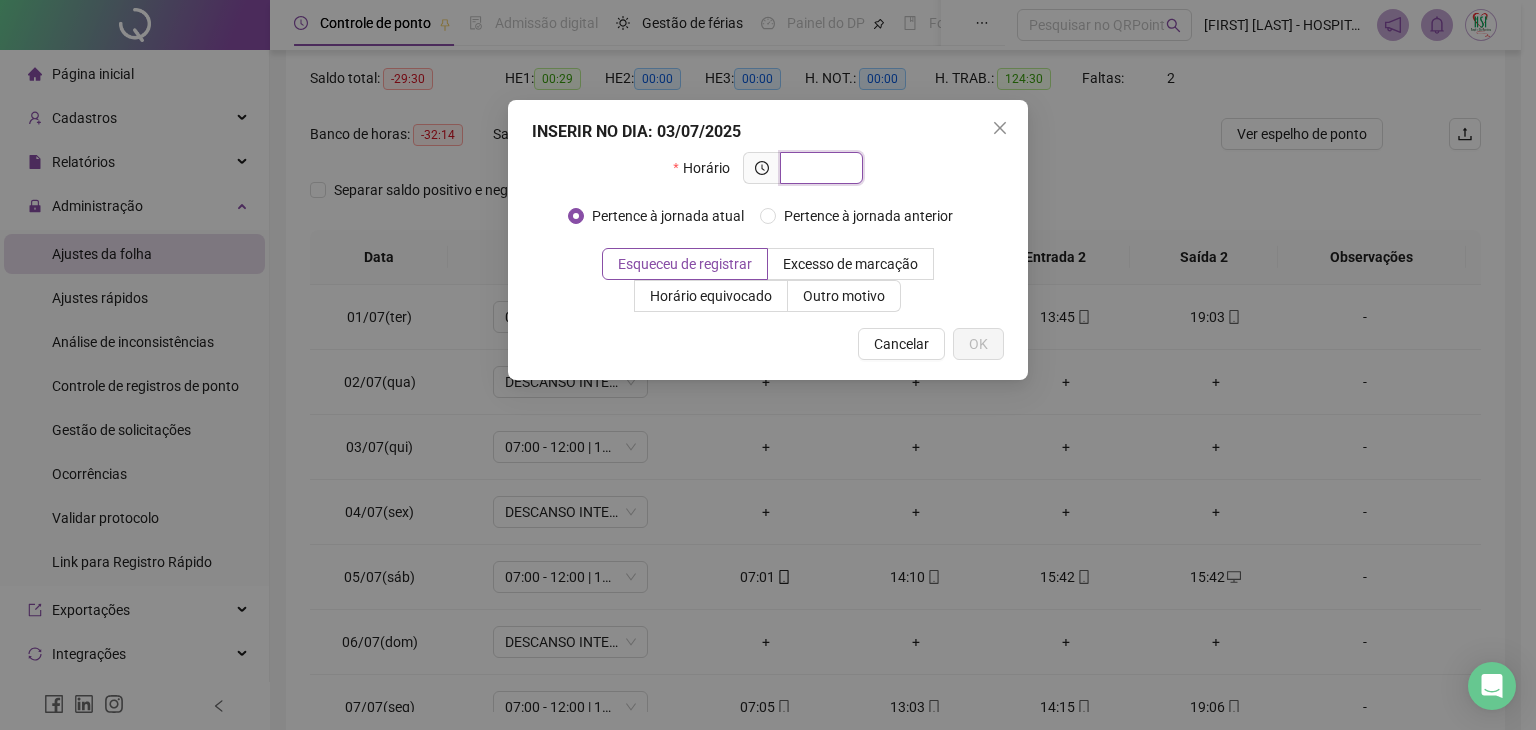 type on "*" 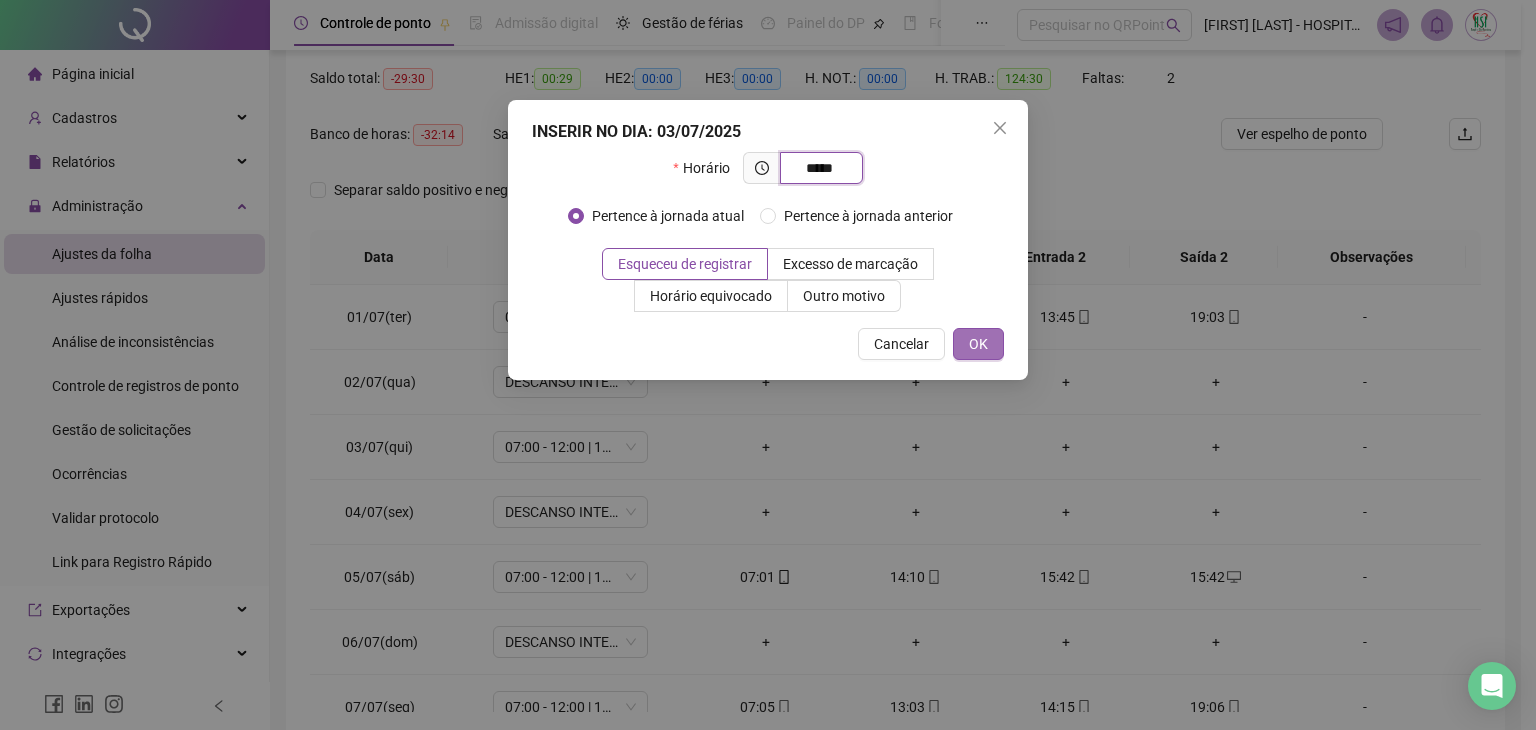 type on "*****" 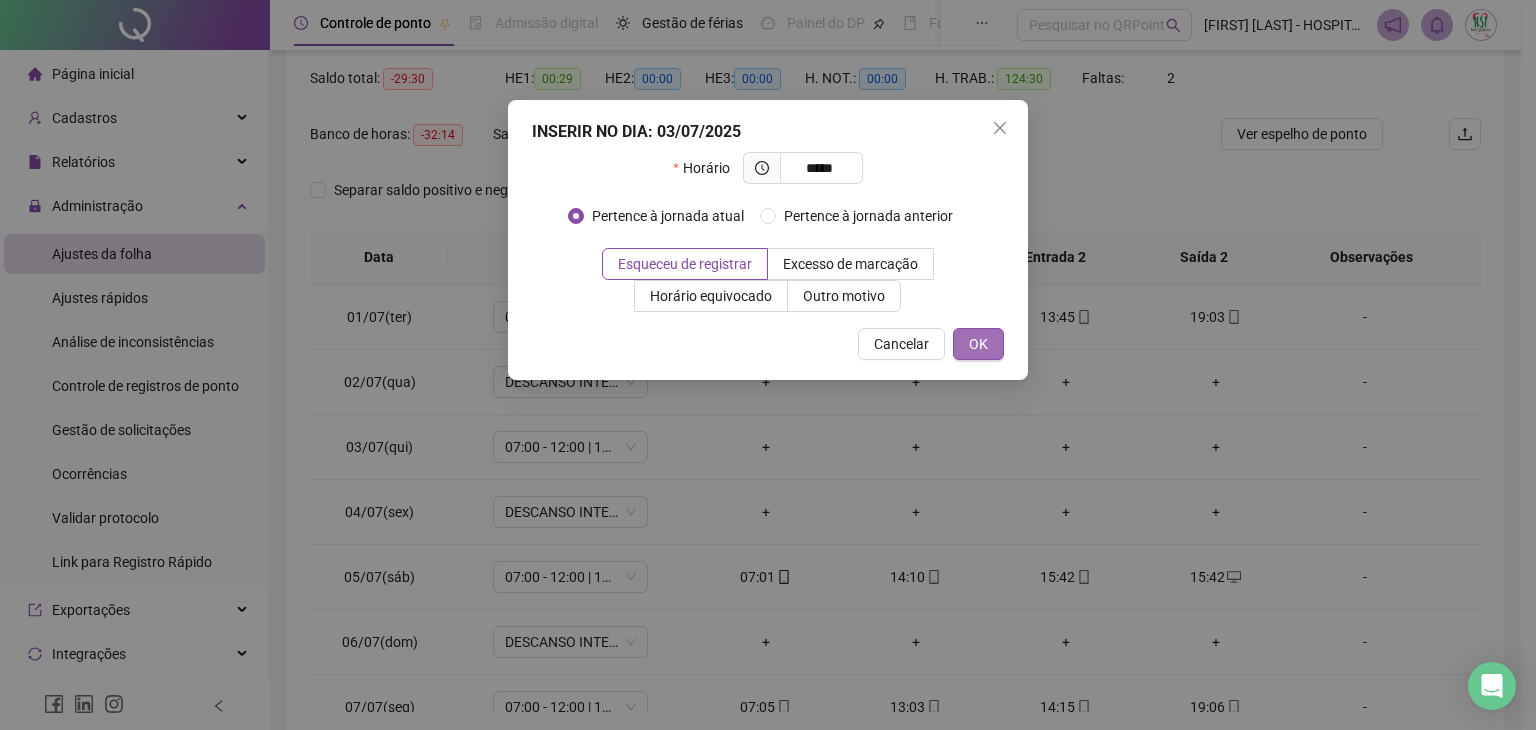 click on "OK" at bounding box center (978, 344) 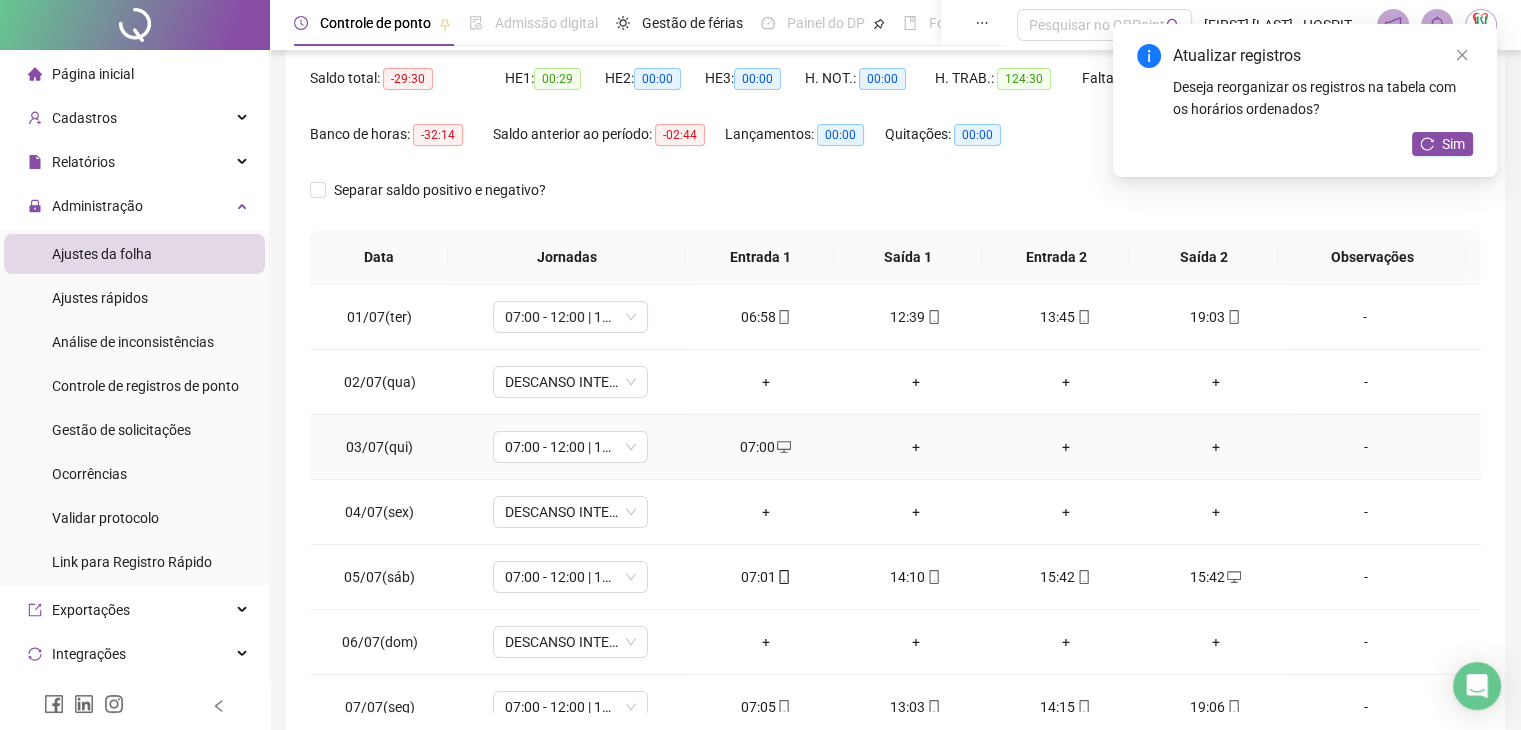 click on "+" at bounding box center [916, 447] 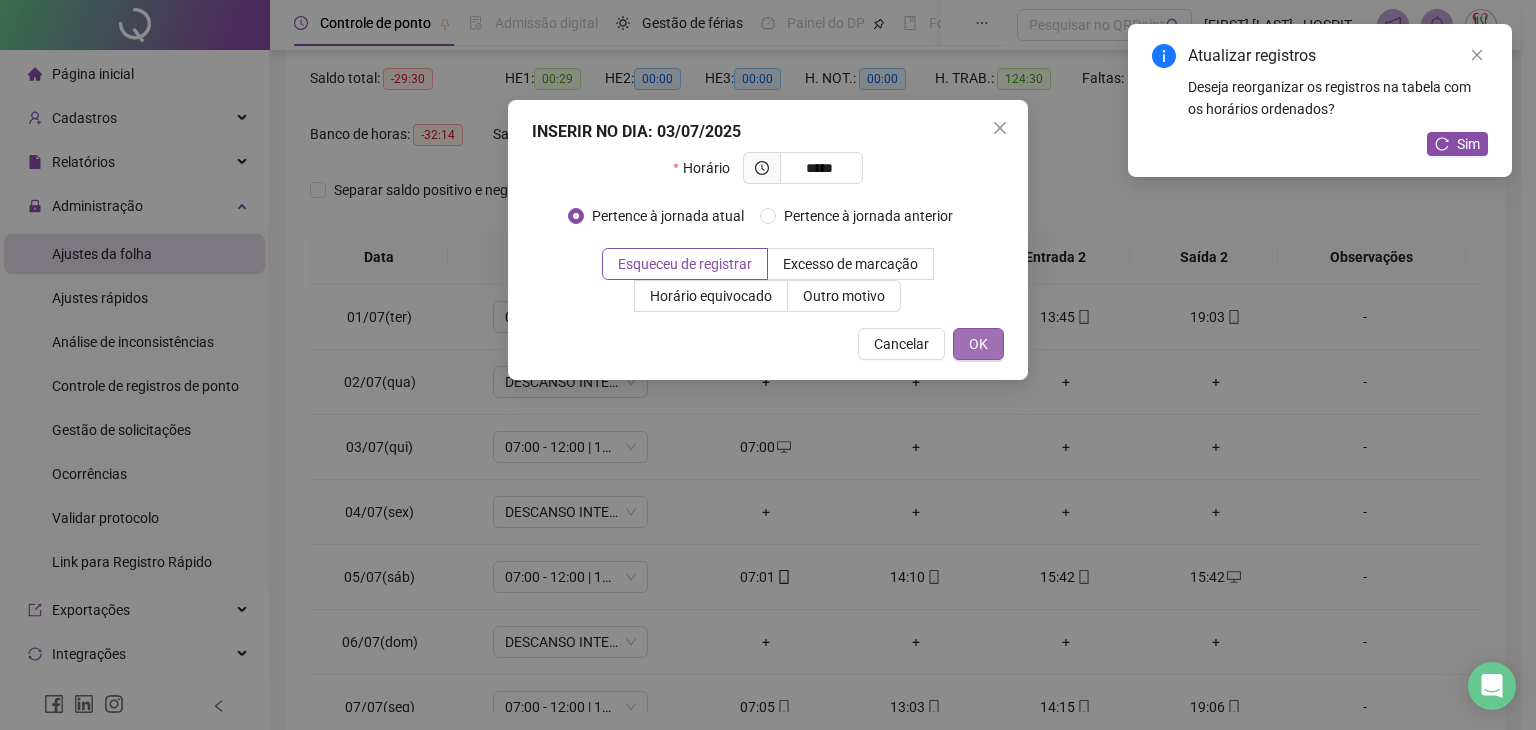 type on "*****" 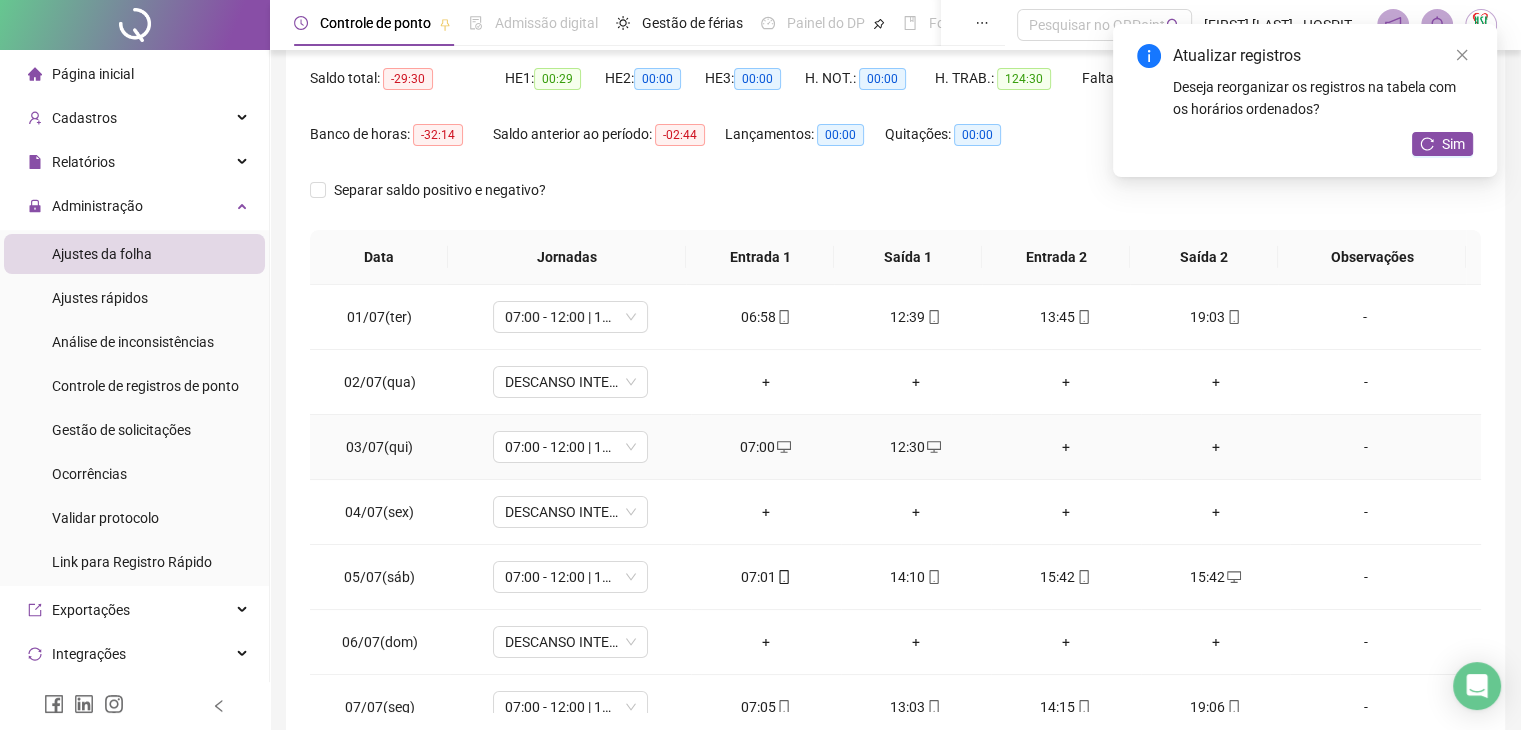 click on "+" at bounding box center [1066, 447] 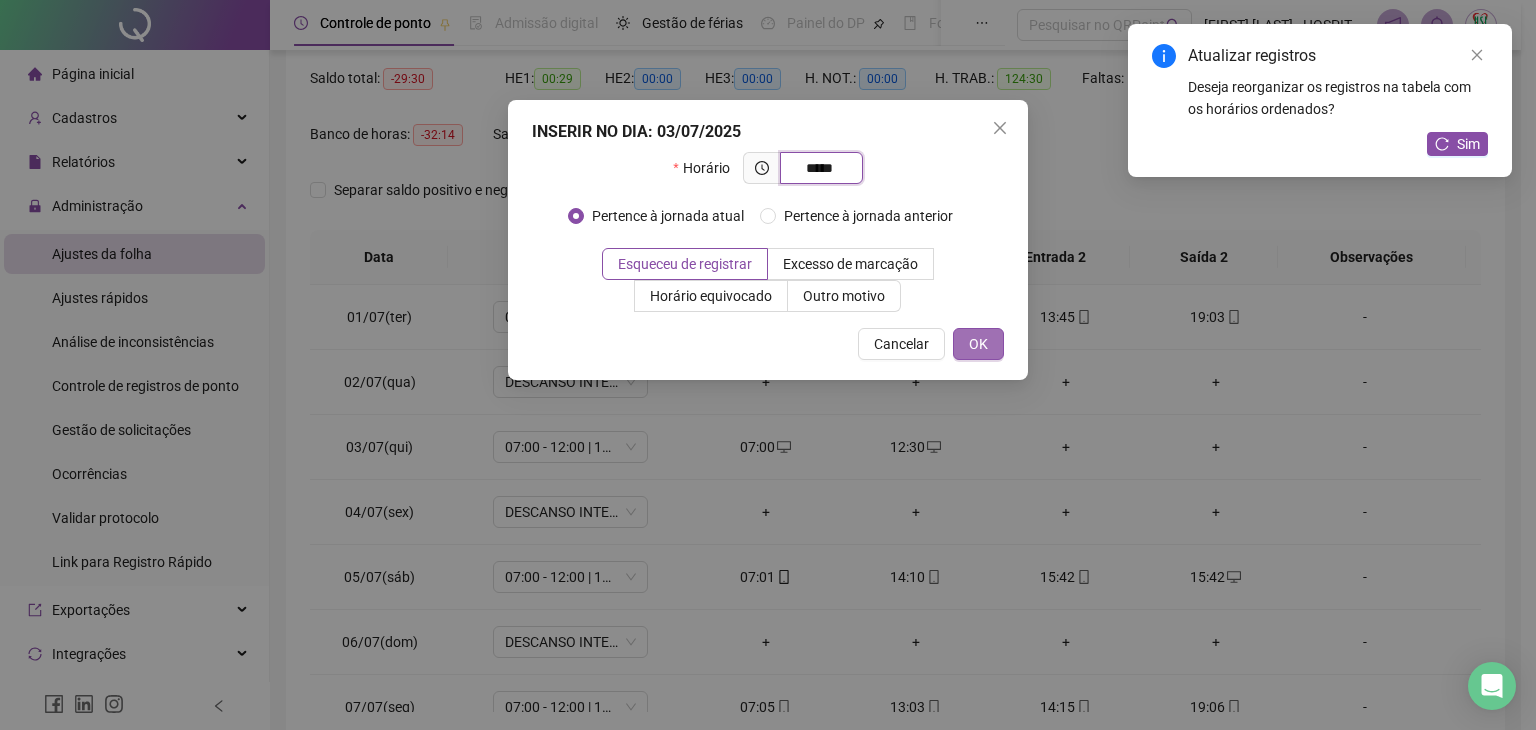 type on "*****" 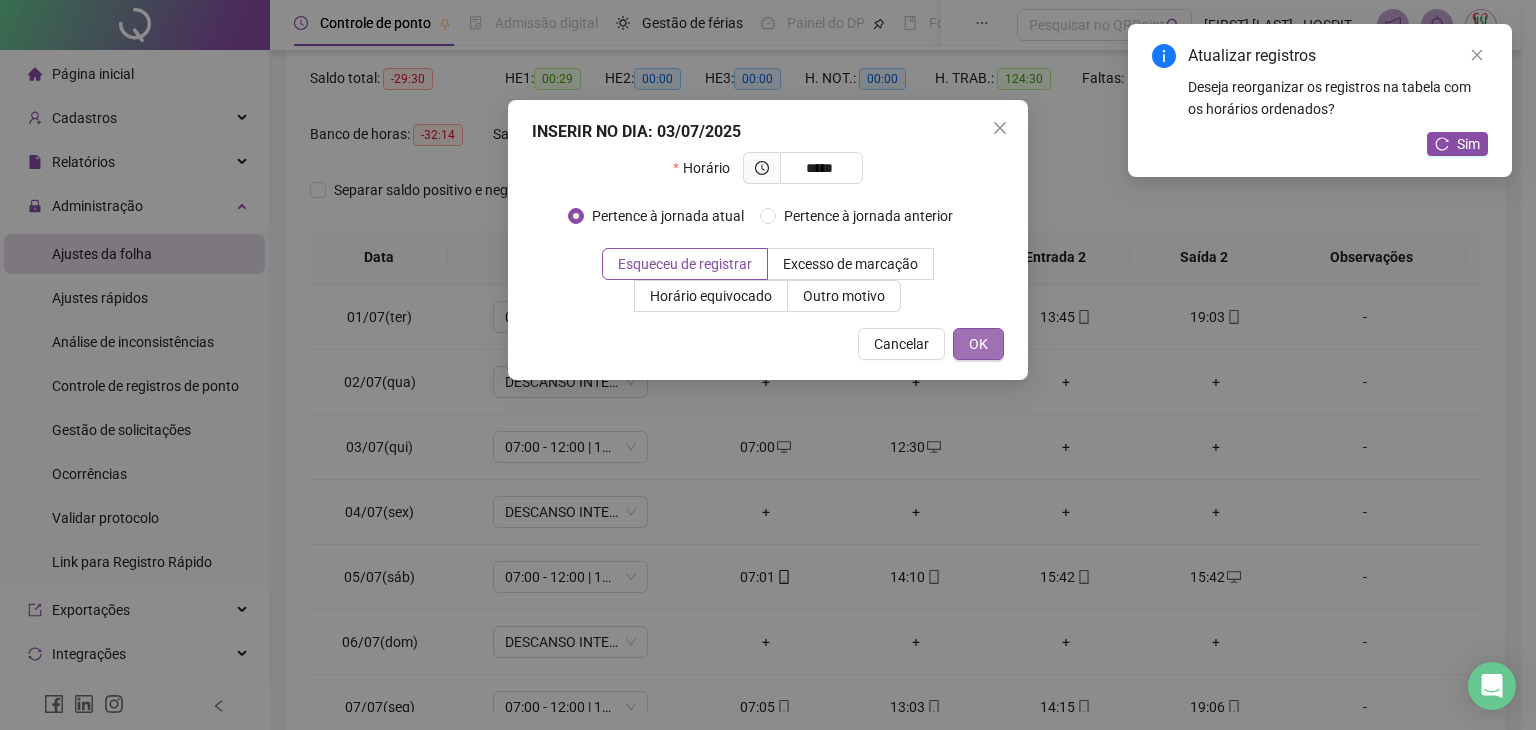 click on "OK" at bounding box center (978, 344) 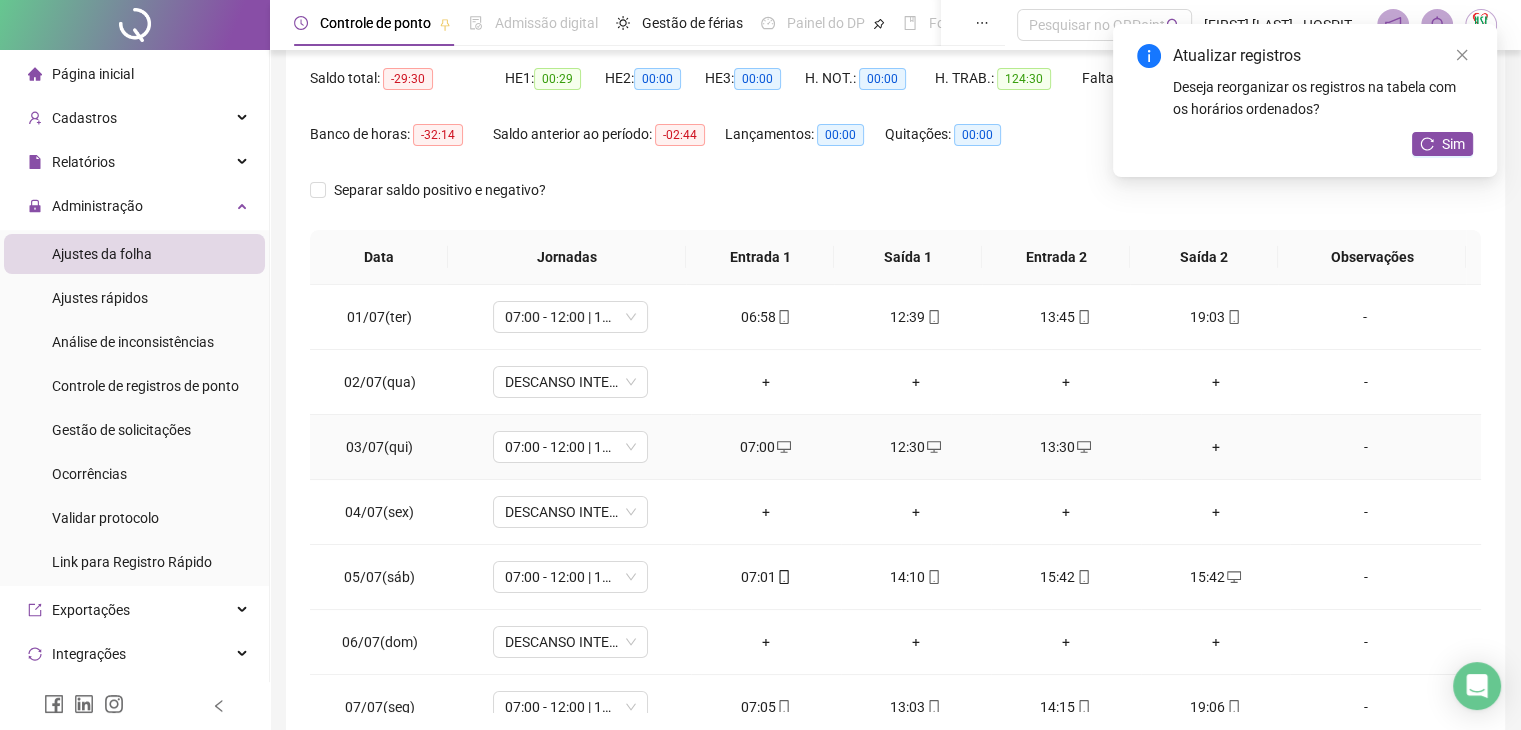 click on "+" at bounding box center (1216, 447) 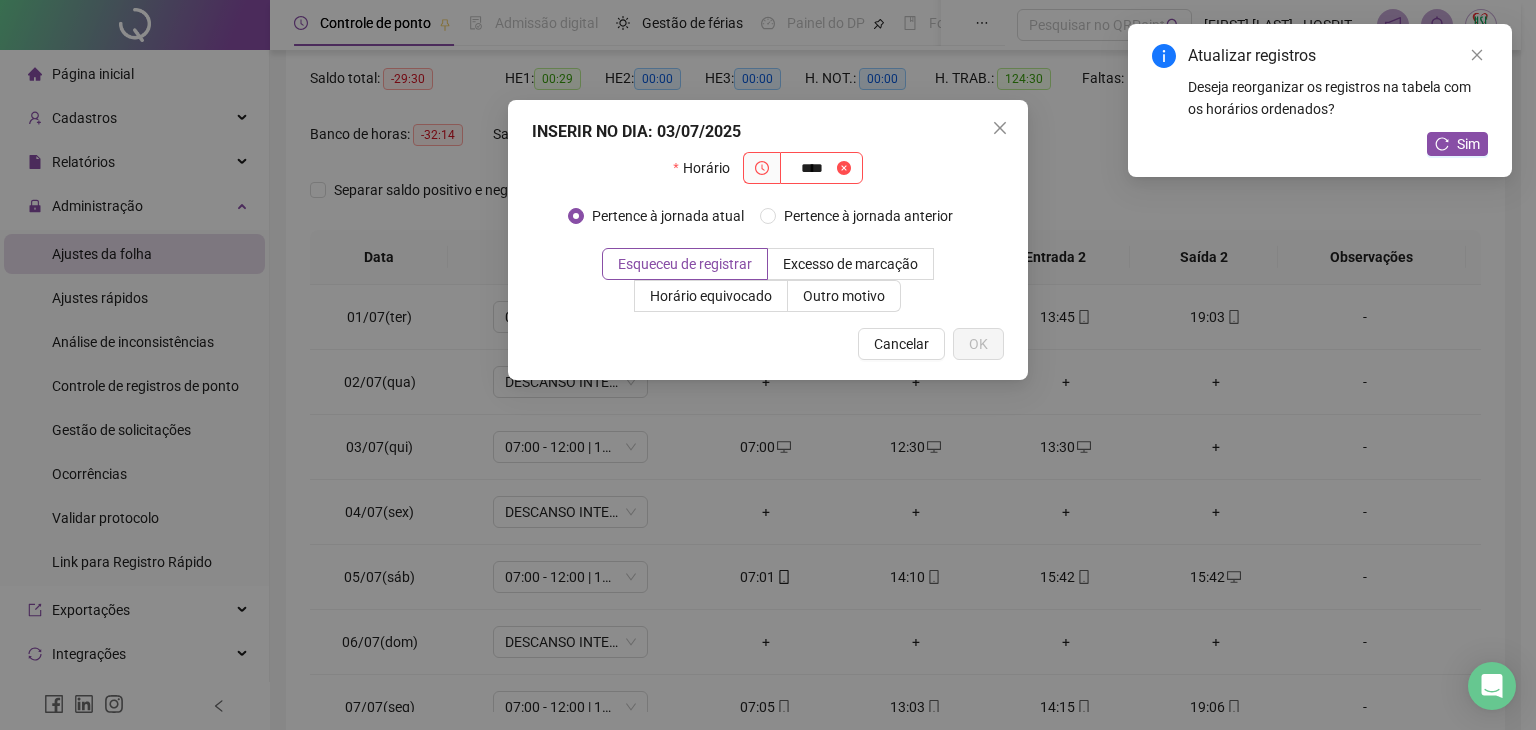 type on "****" 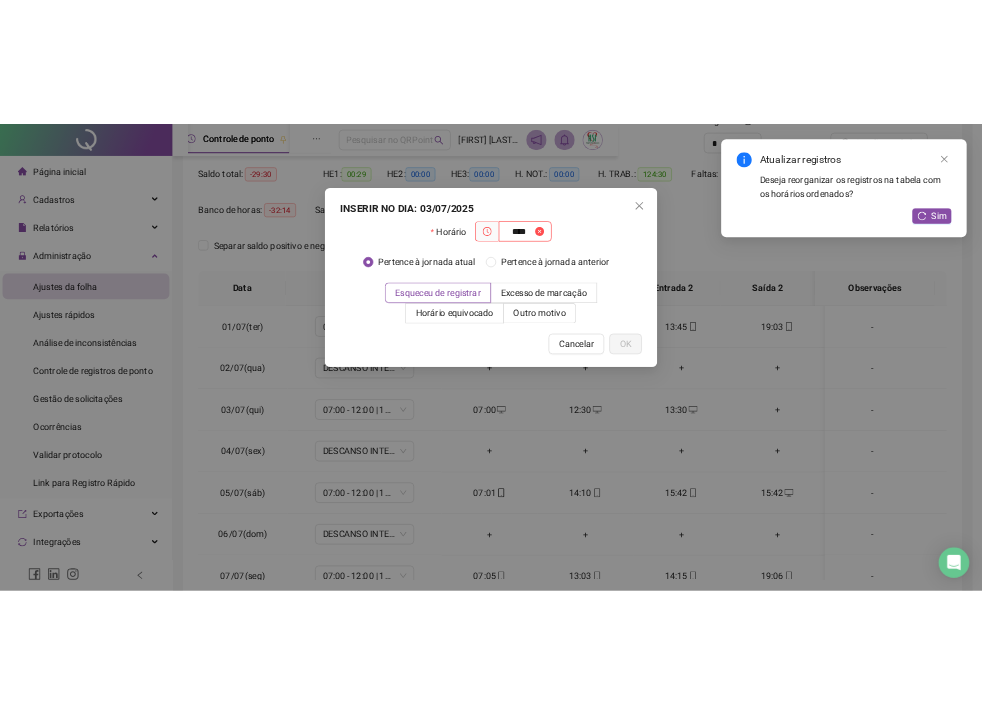 scroll, scrollTop: 222, scrollLeft: 0, axis: vertical 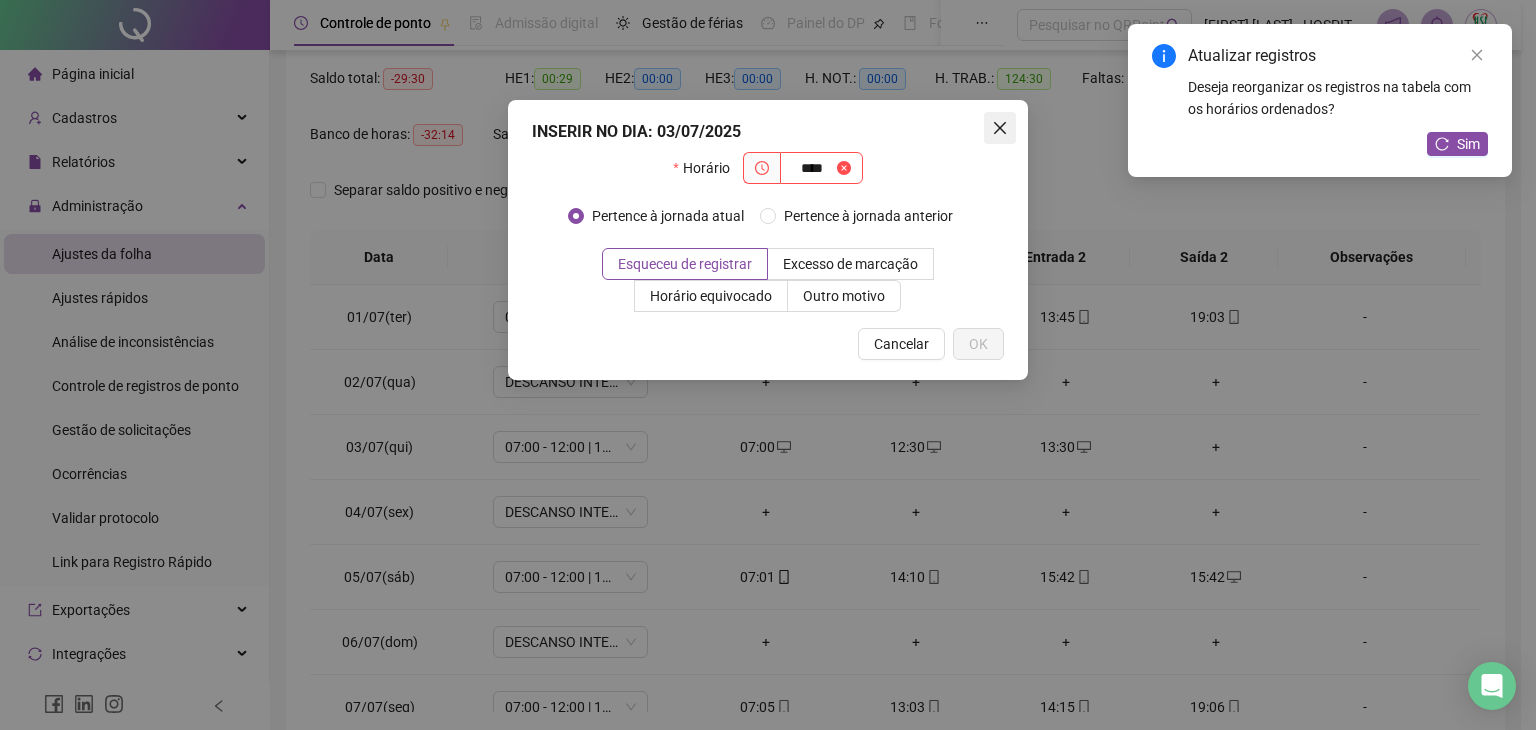 click 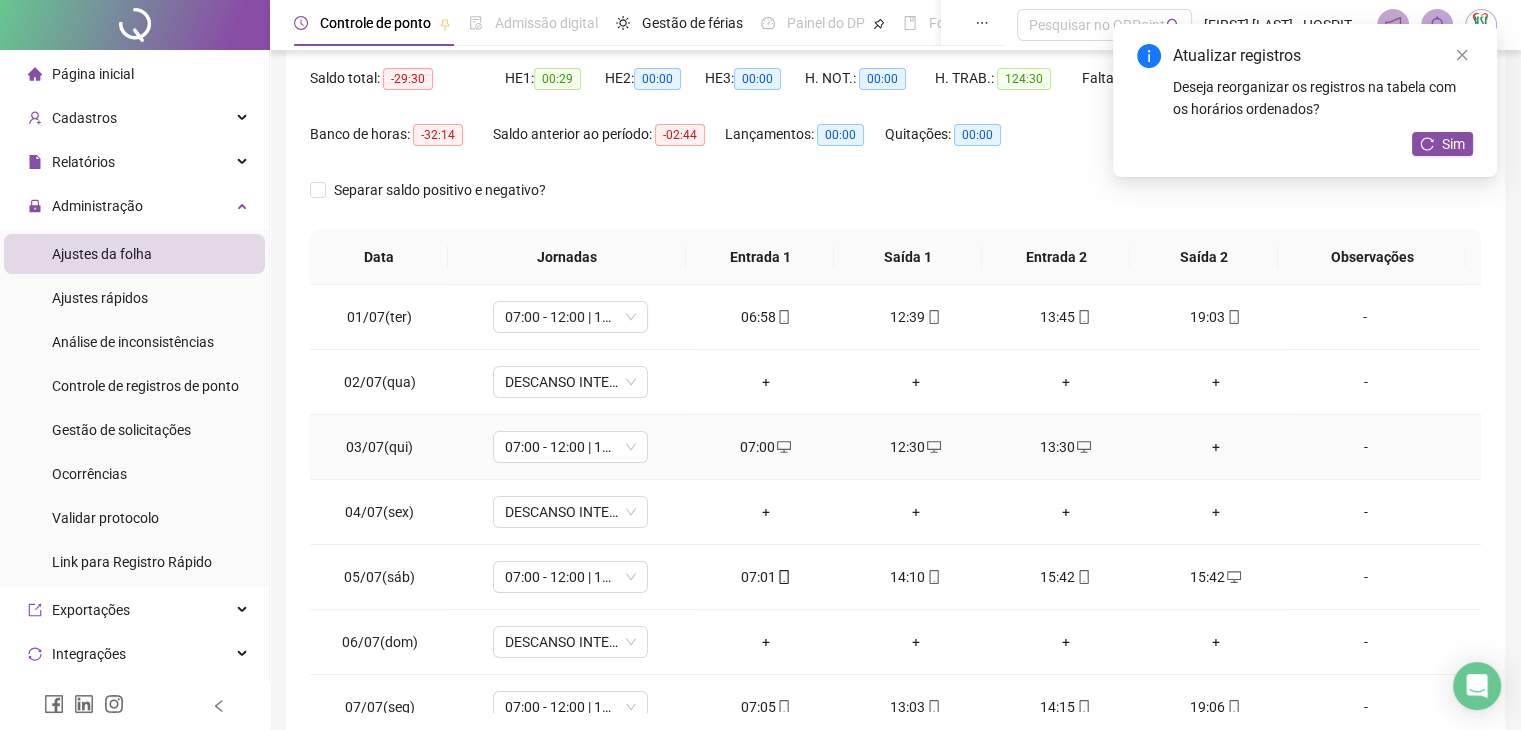 click on "+" at bounding box center (1216, 447) 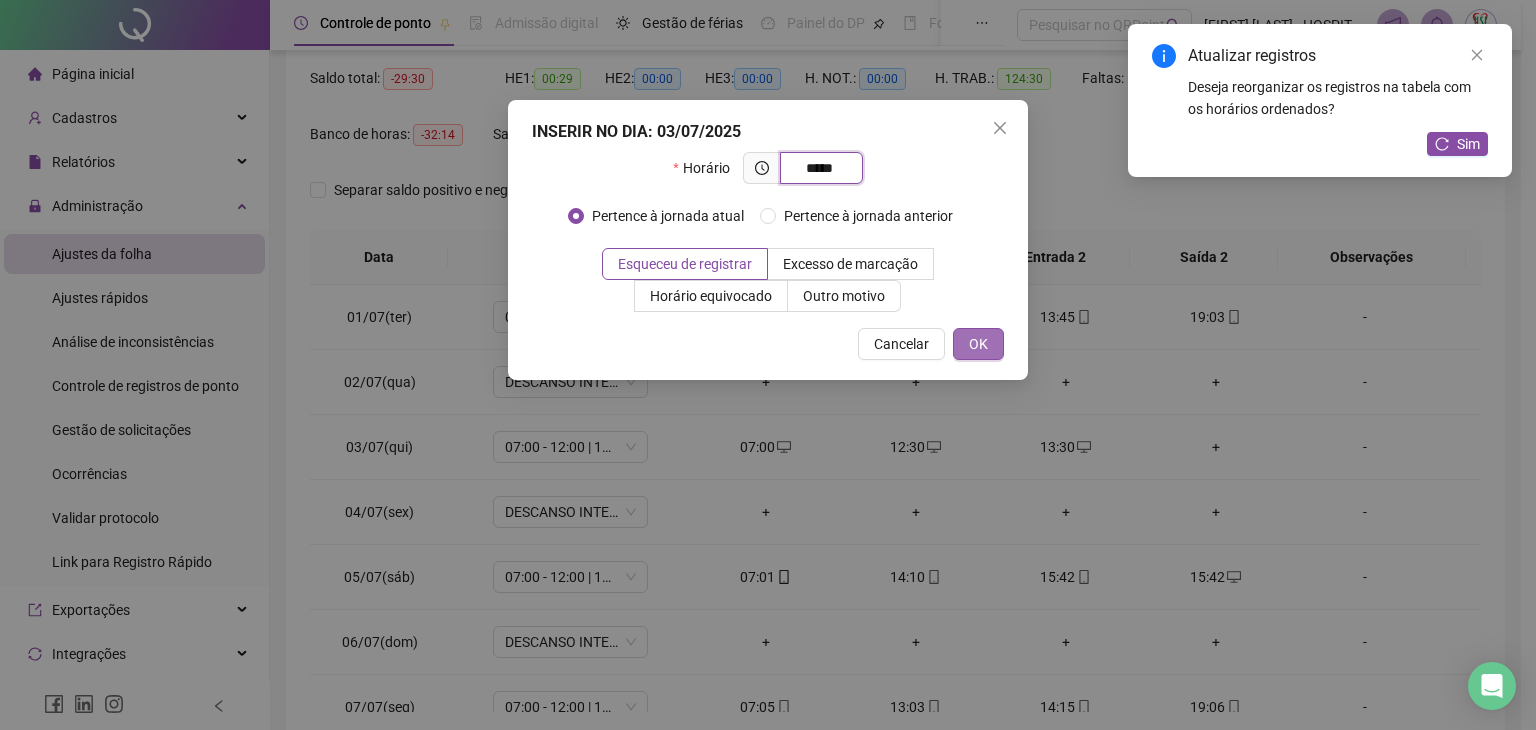 type on "*****" 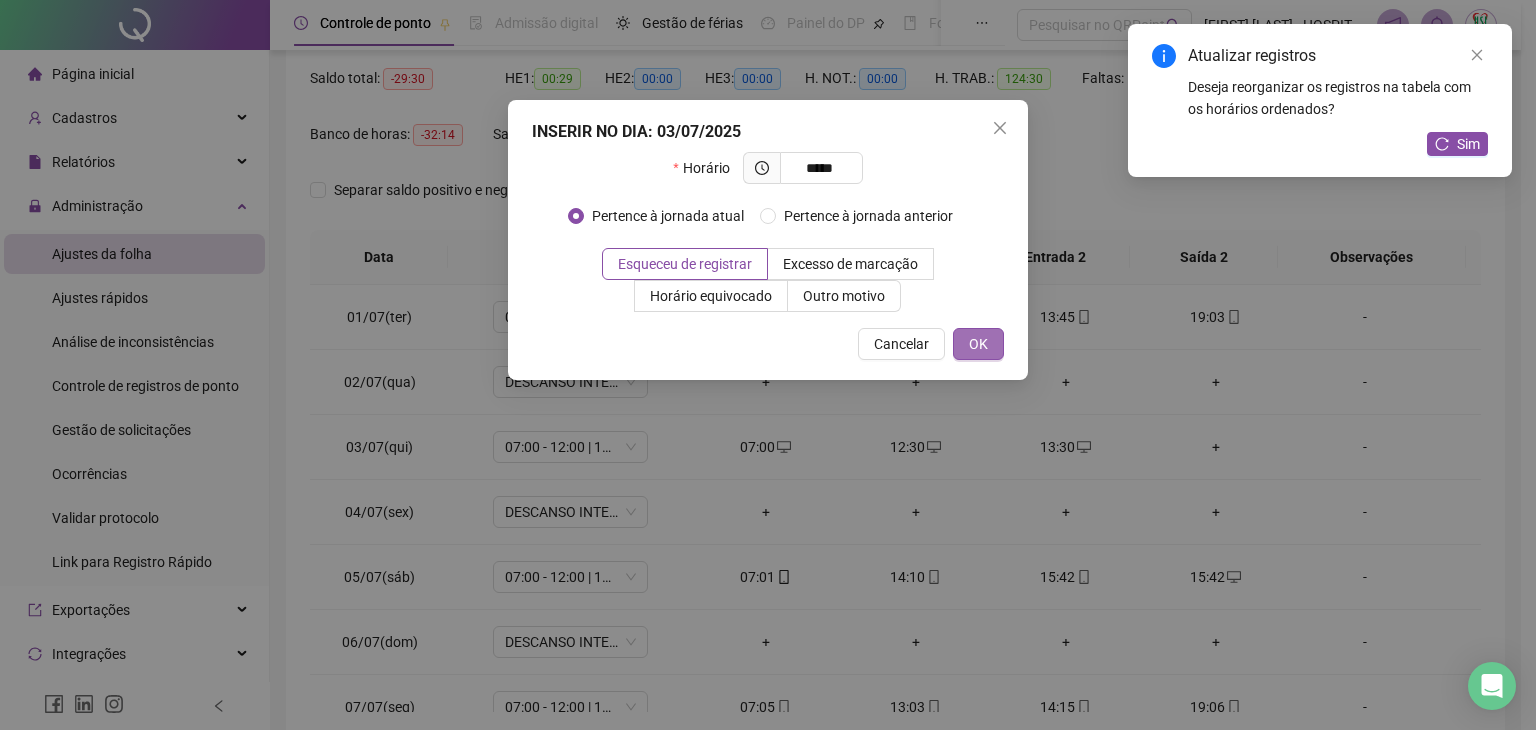click on "OK" at bounding box center [978, 344] 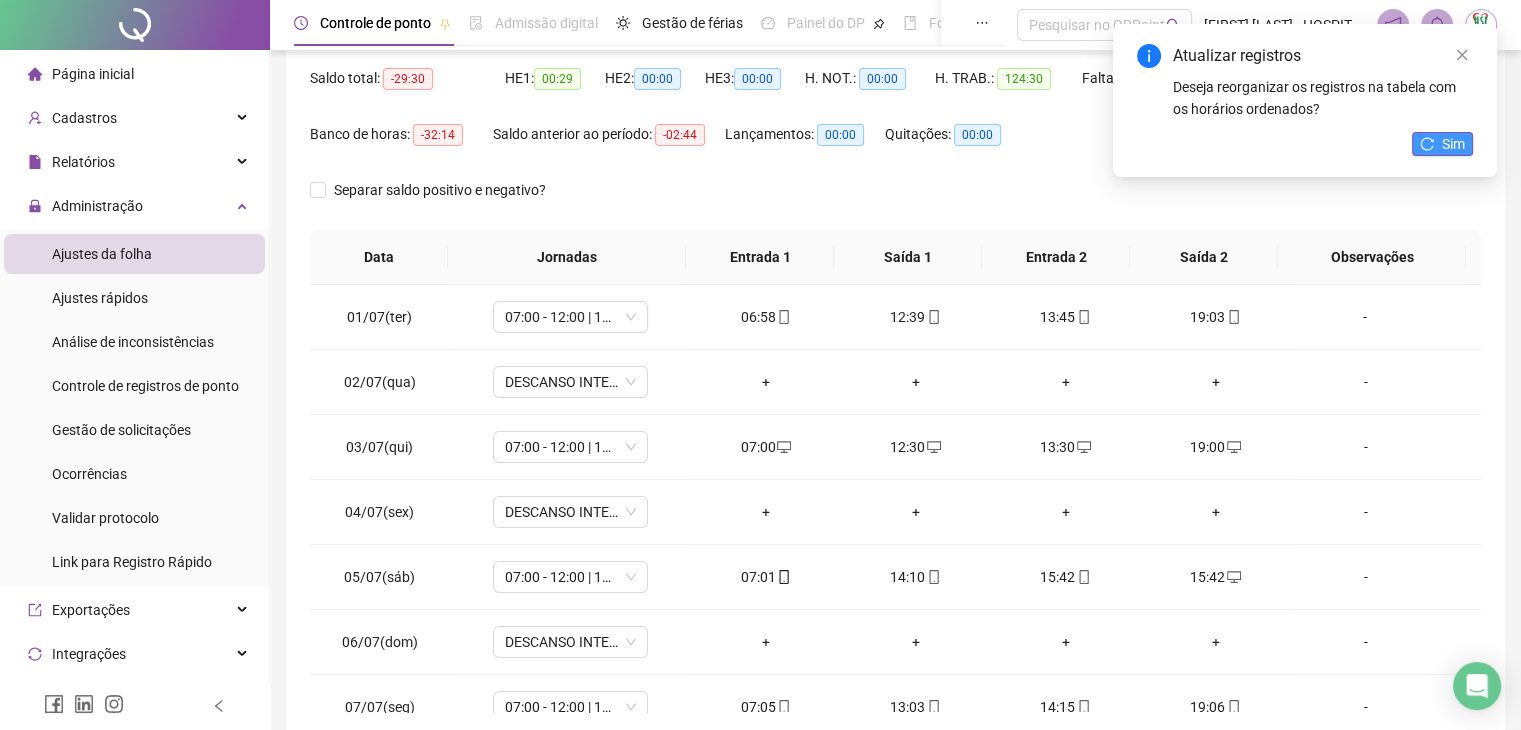 click 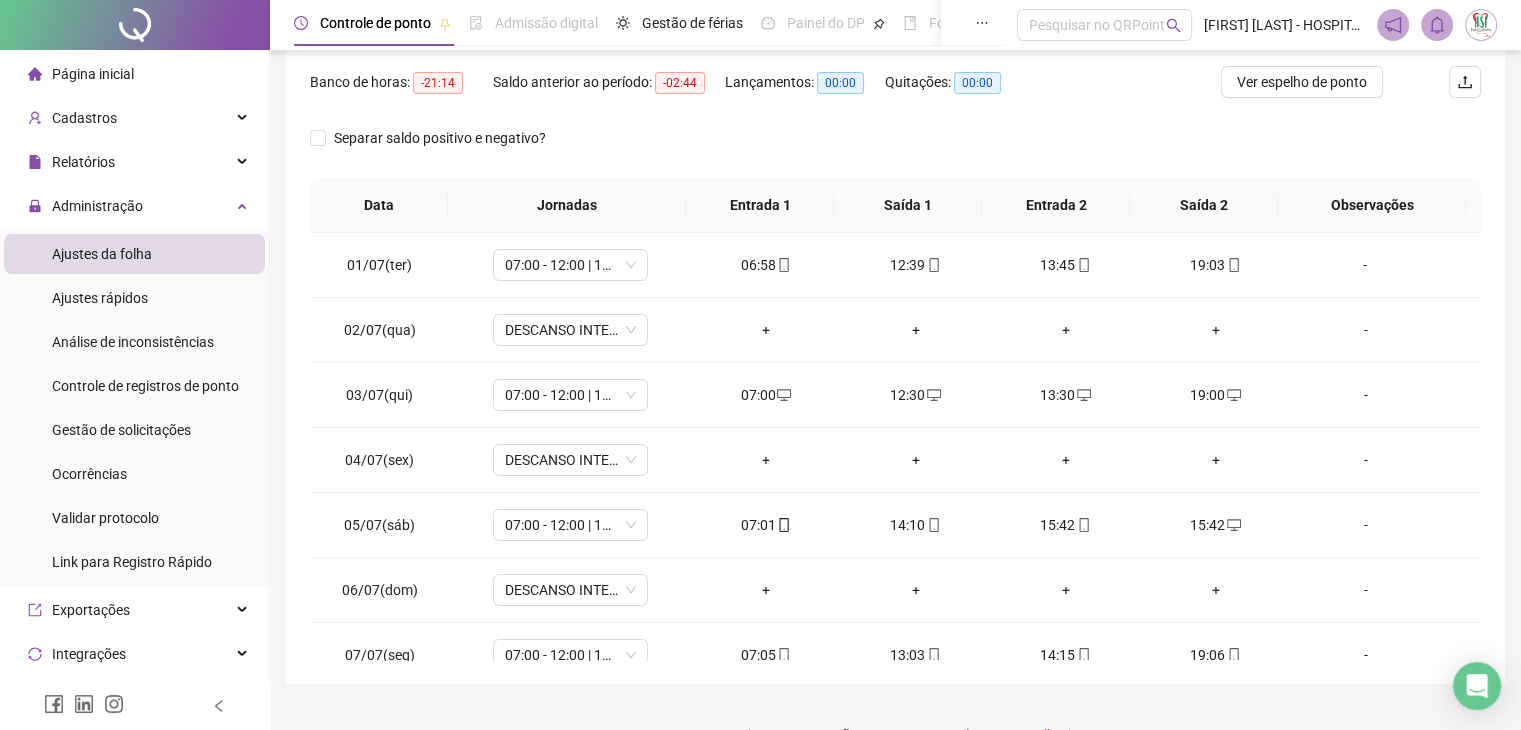 scroll, scrollTop: 251, scrollLeft: 0, axis: vertical 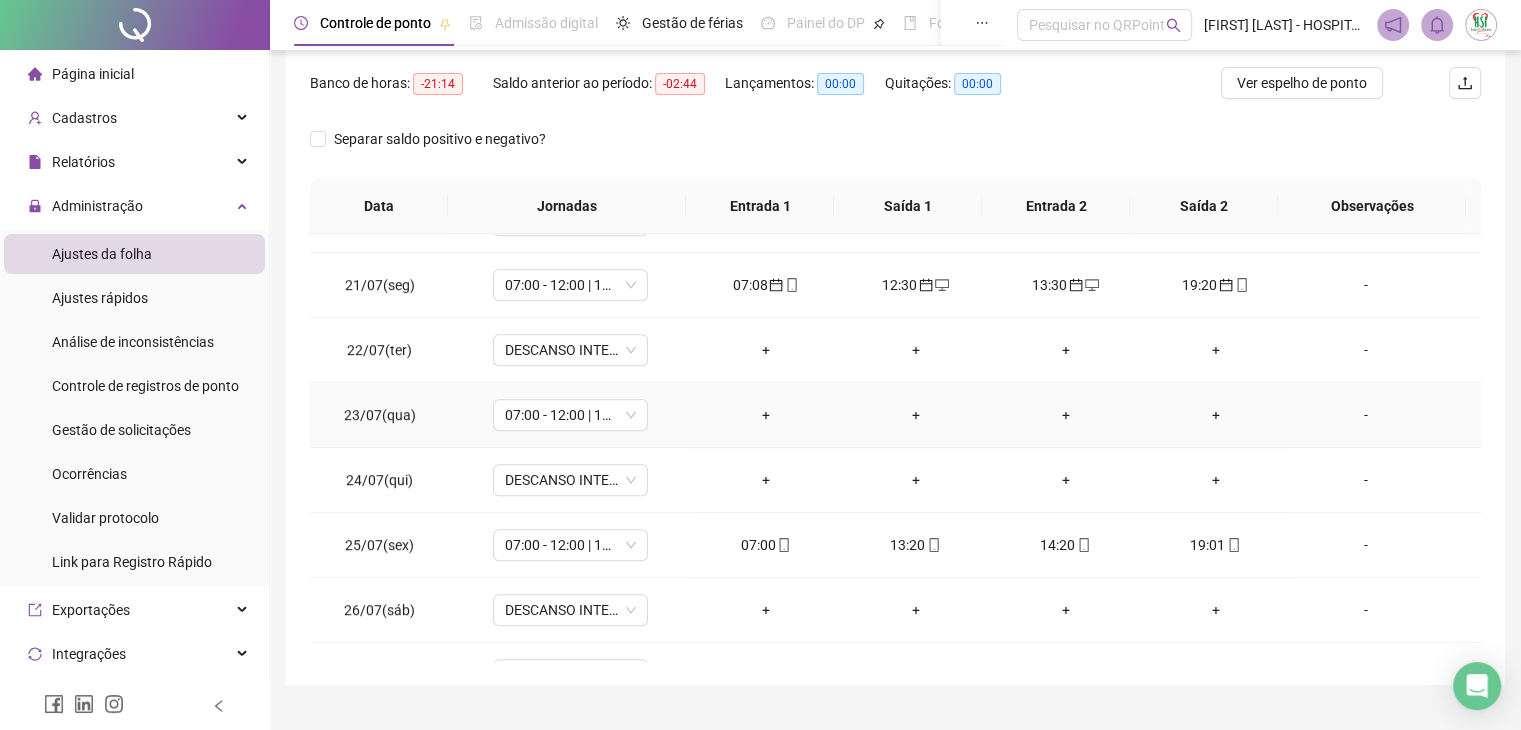 click on "+" at bounding box center (766, 415) 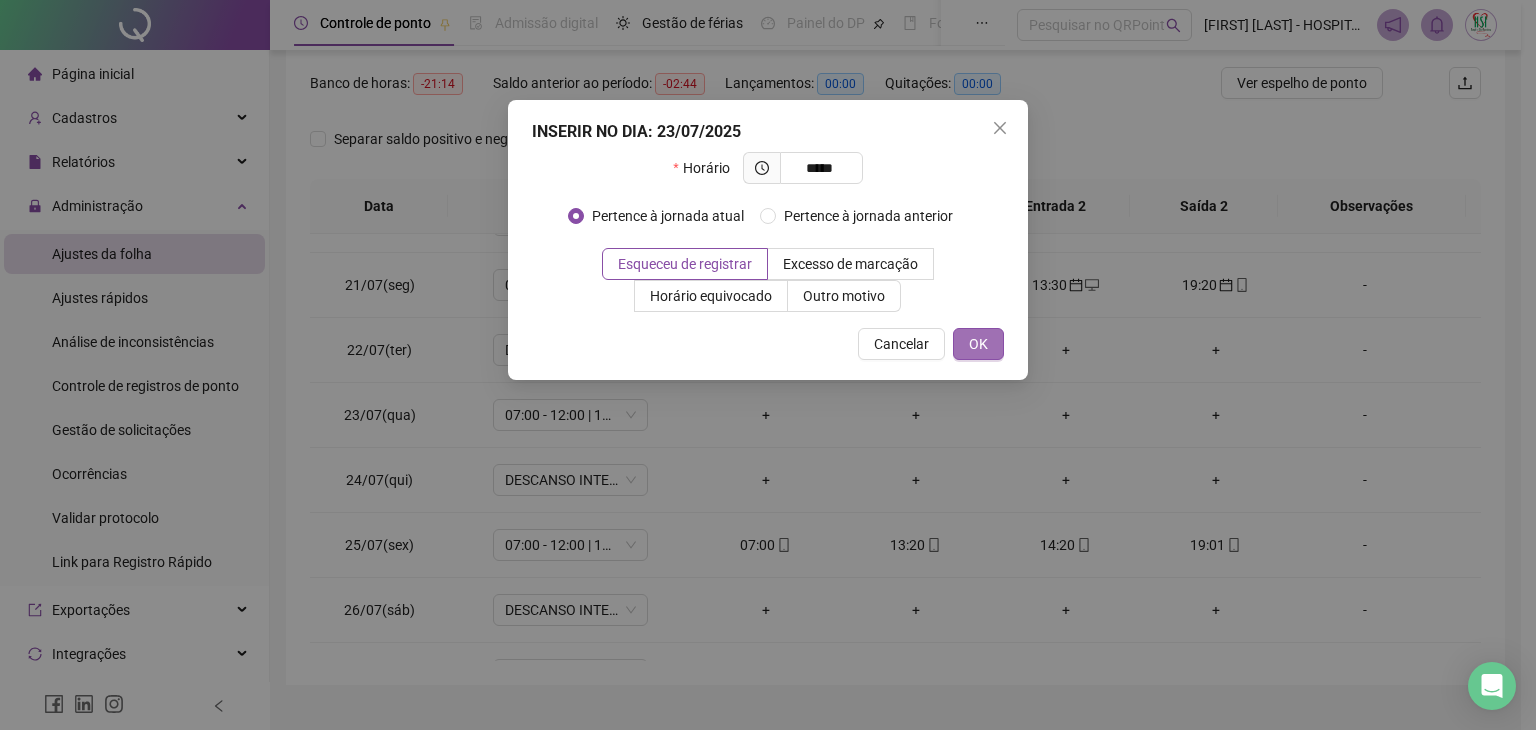 type on "*****" 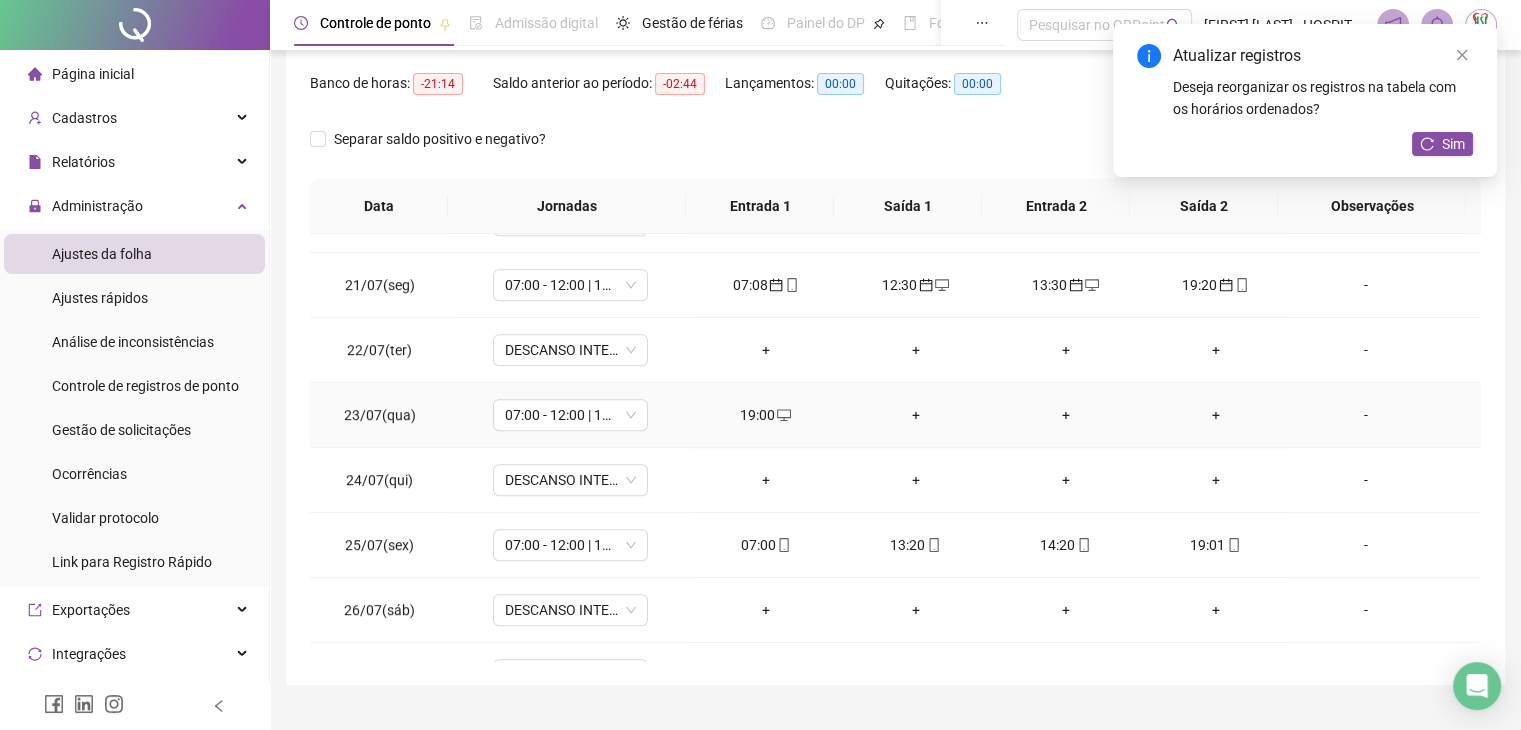 click on "+" at bounding box center (916, 415) 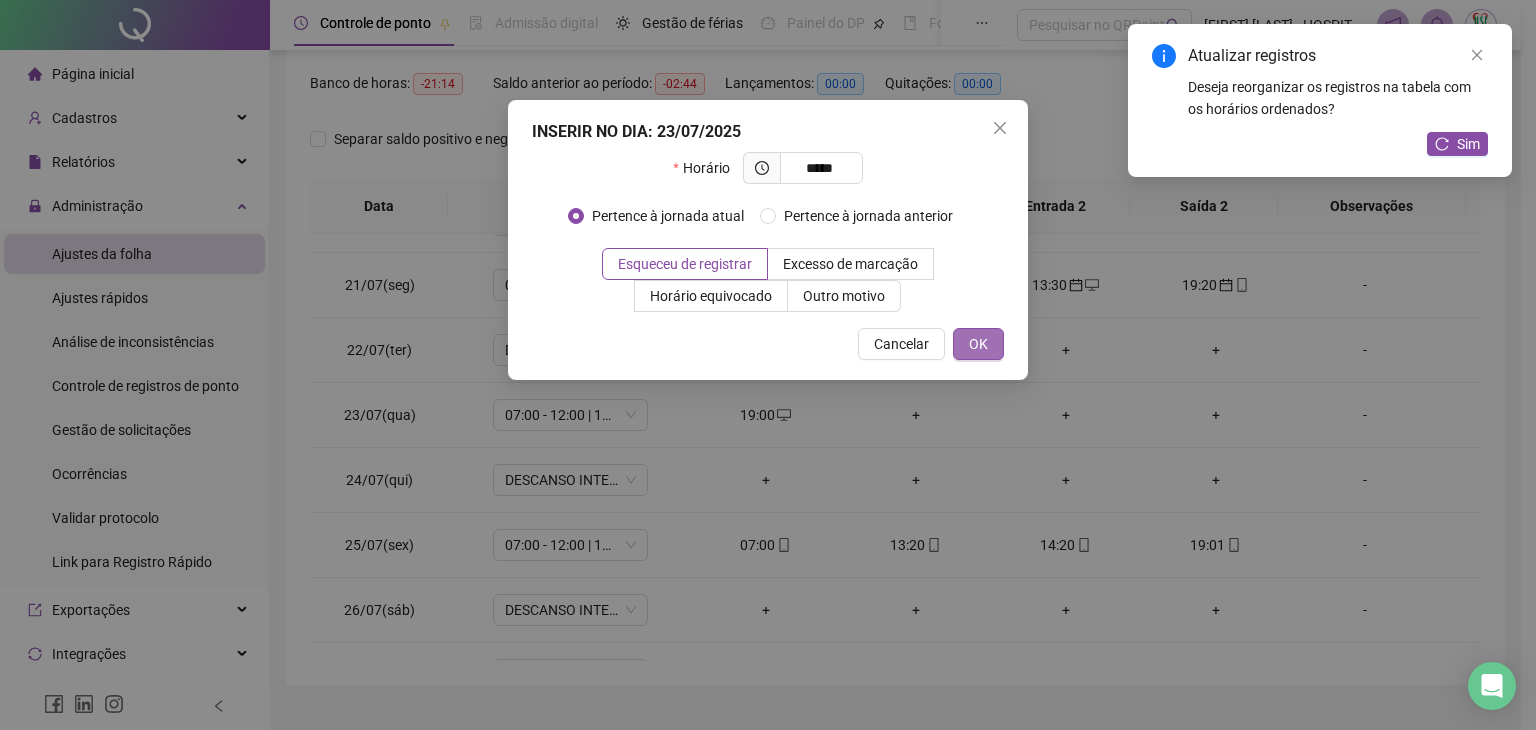 type on "*****" 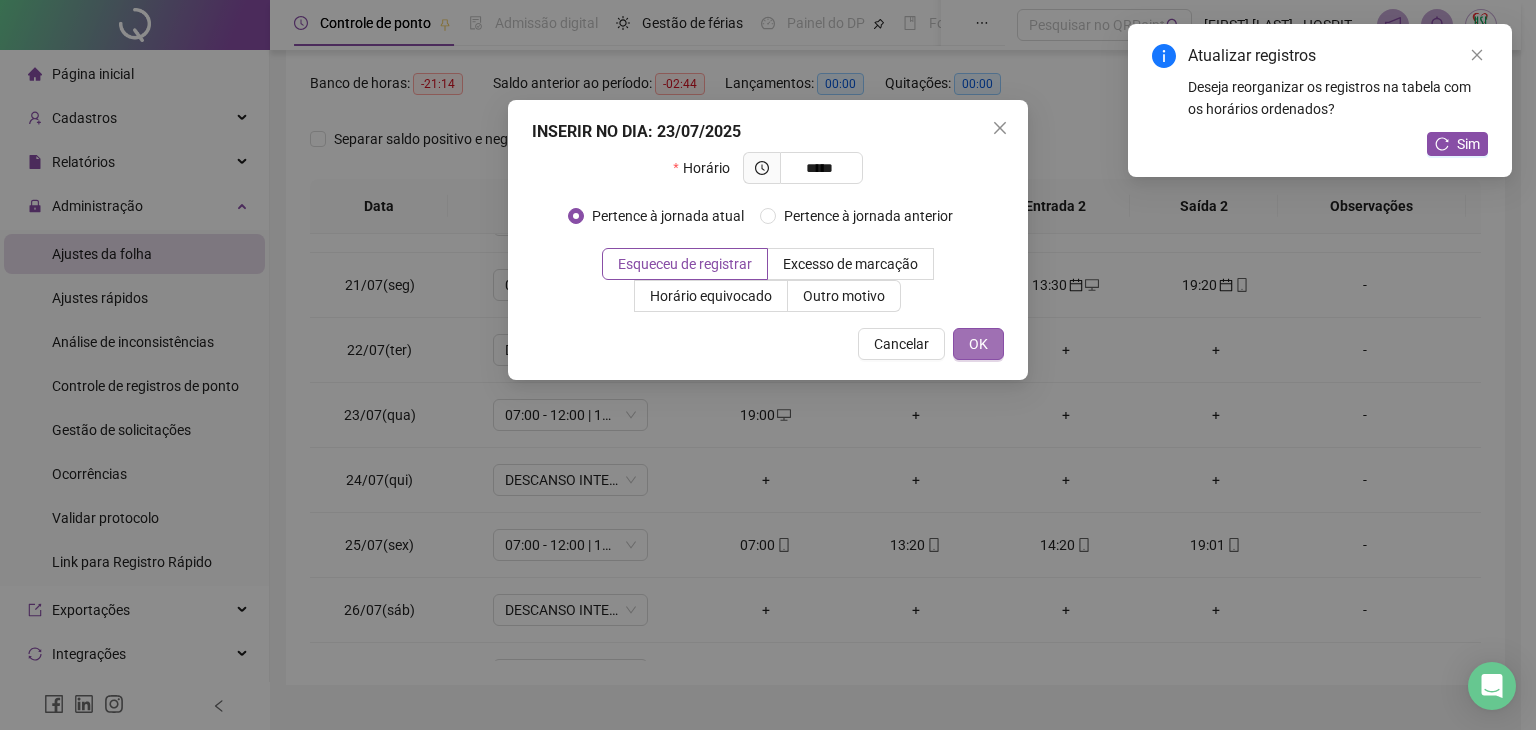 click on "OK" at bounding box center (978, 344) 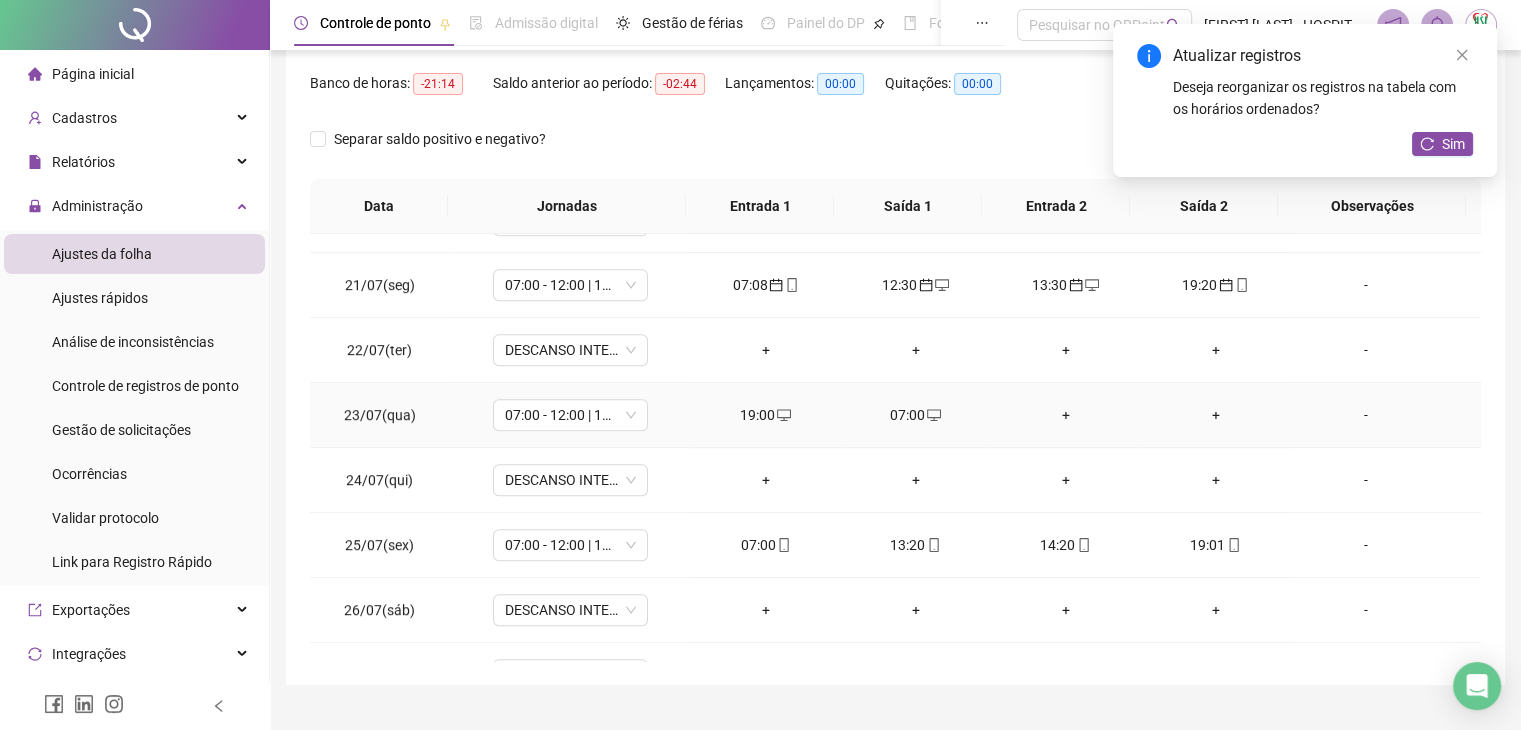click on "+" at bounding box center [1066, 415] 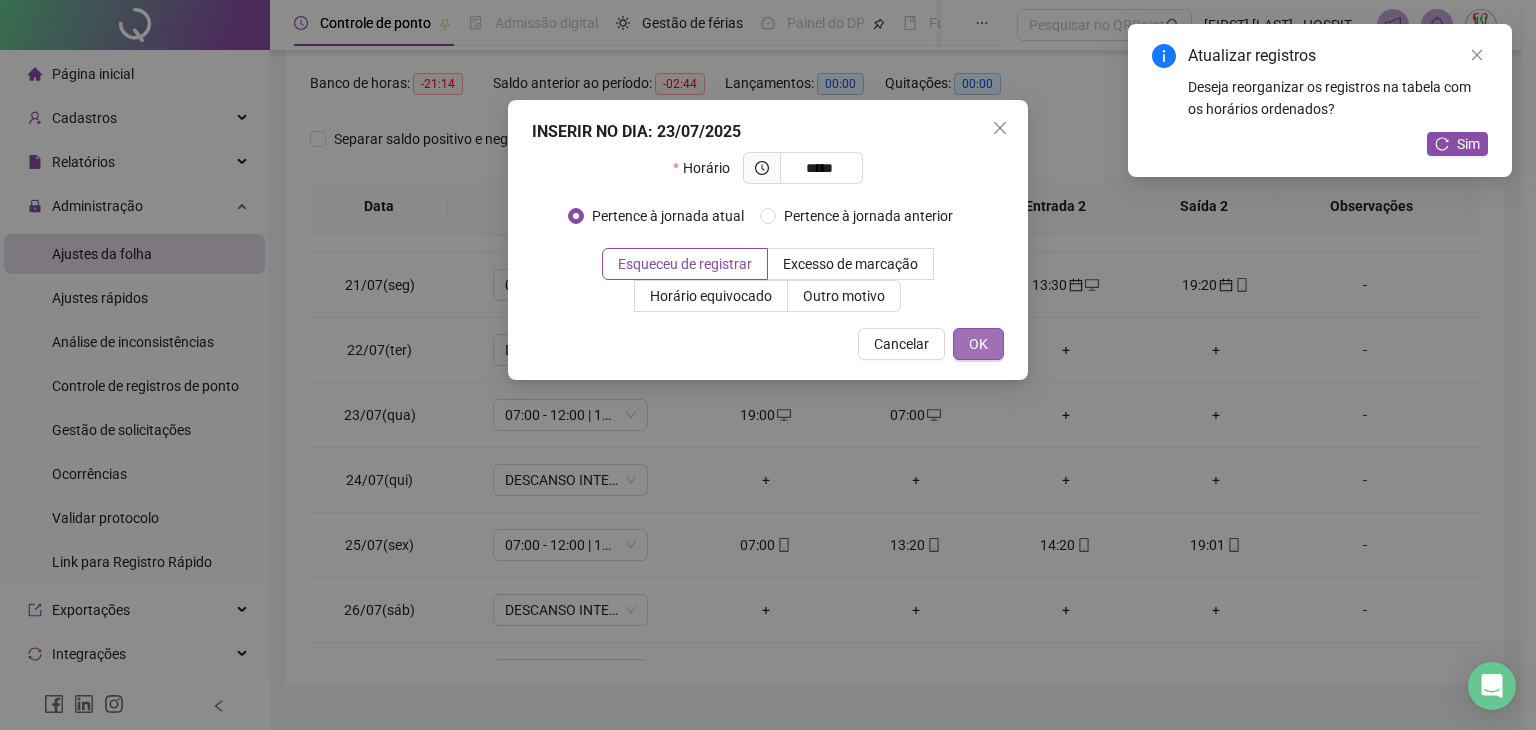 type on "*****" 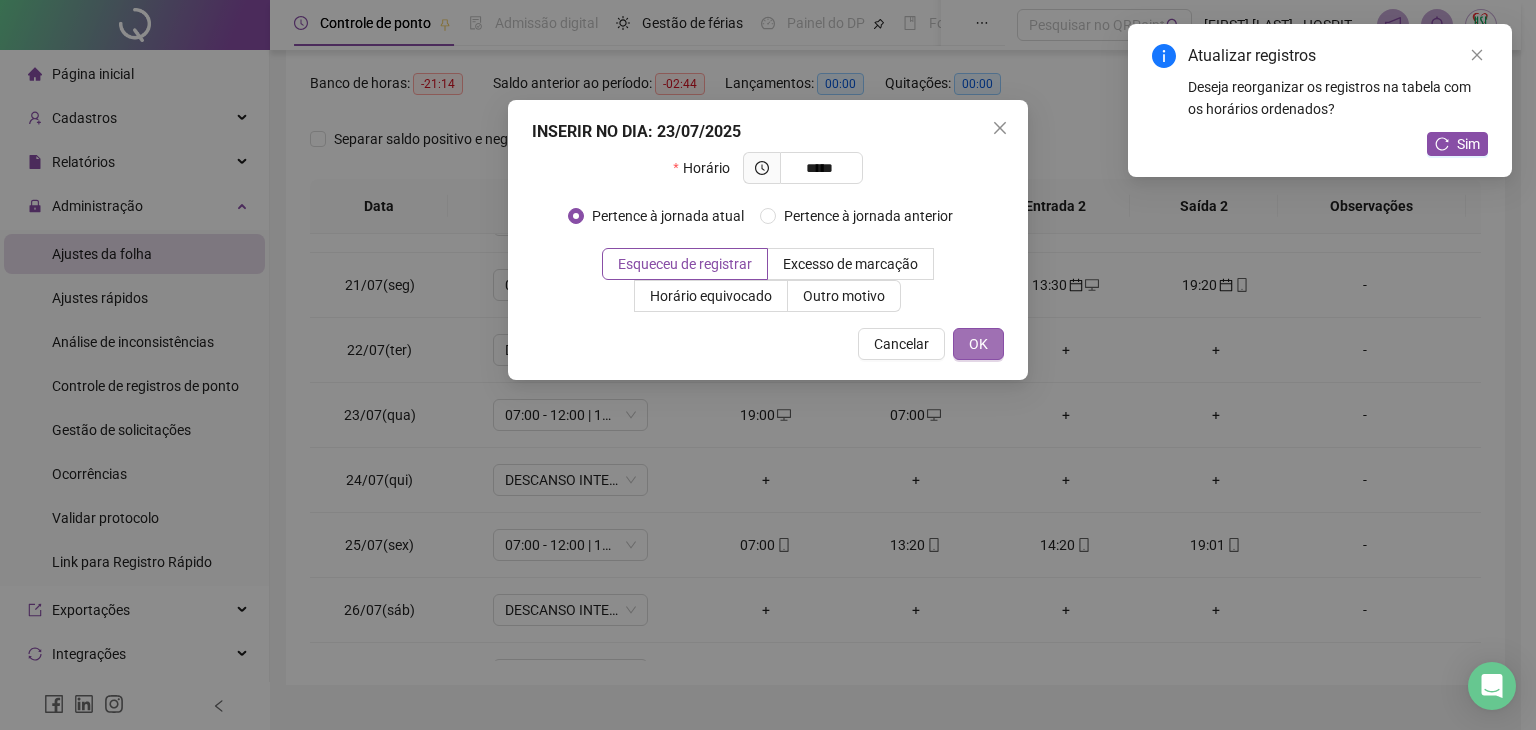 click on "OK" at bounding box center (978, 344) 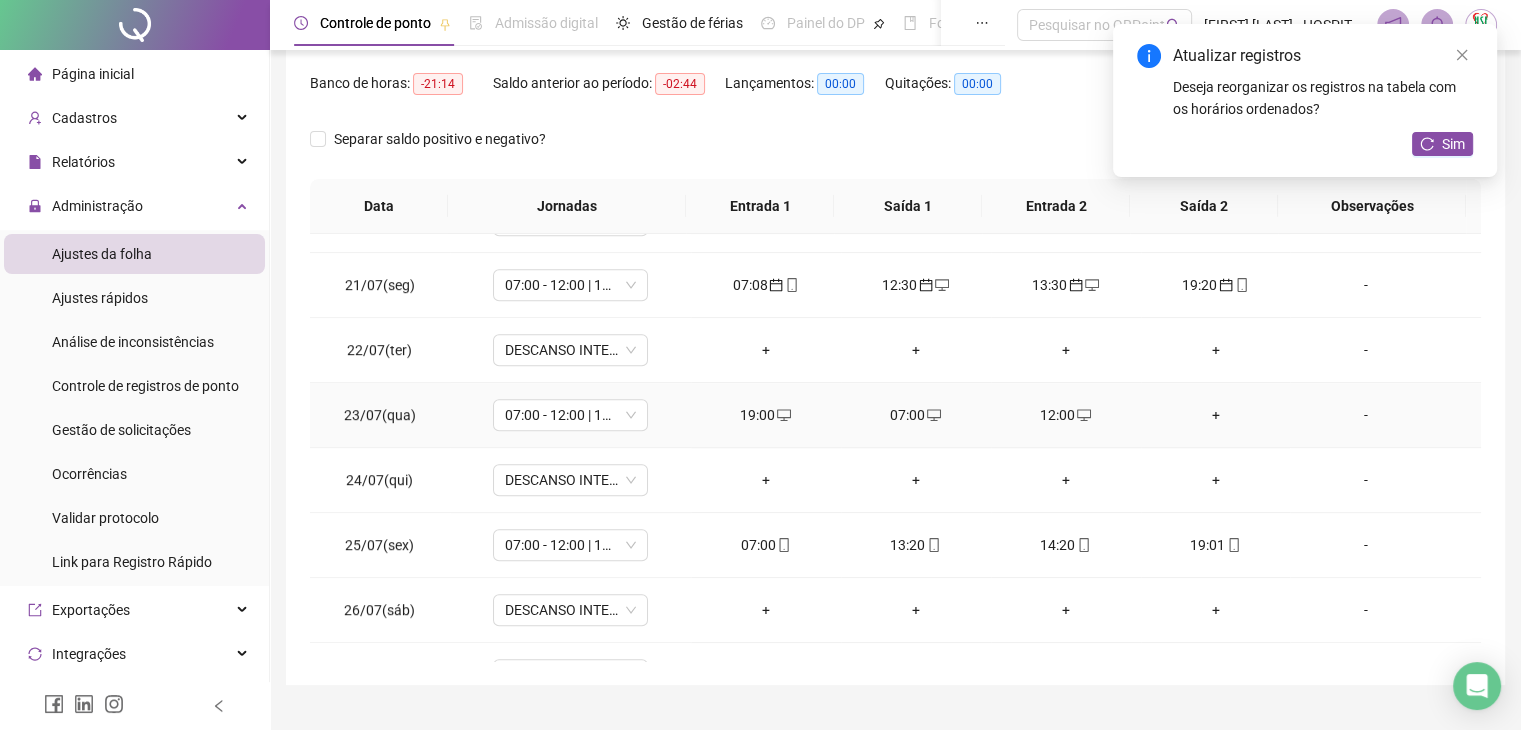 click on "+" at bounding box center [1216, 415] 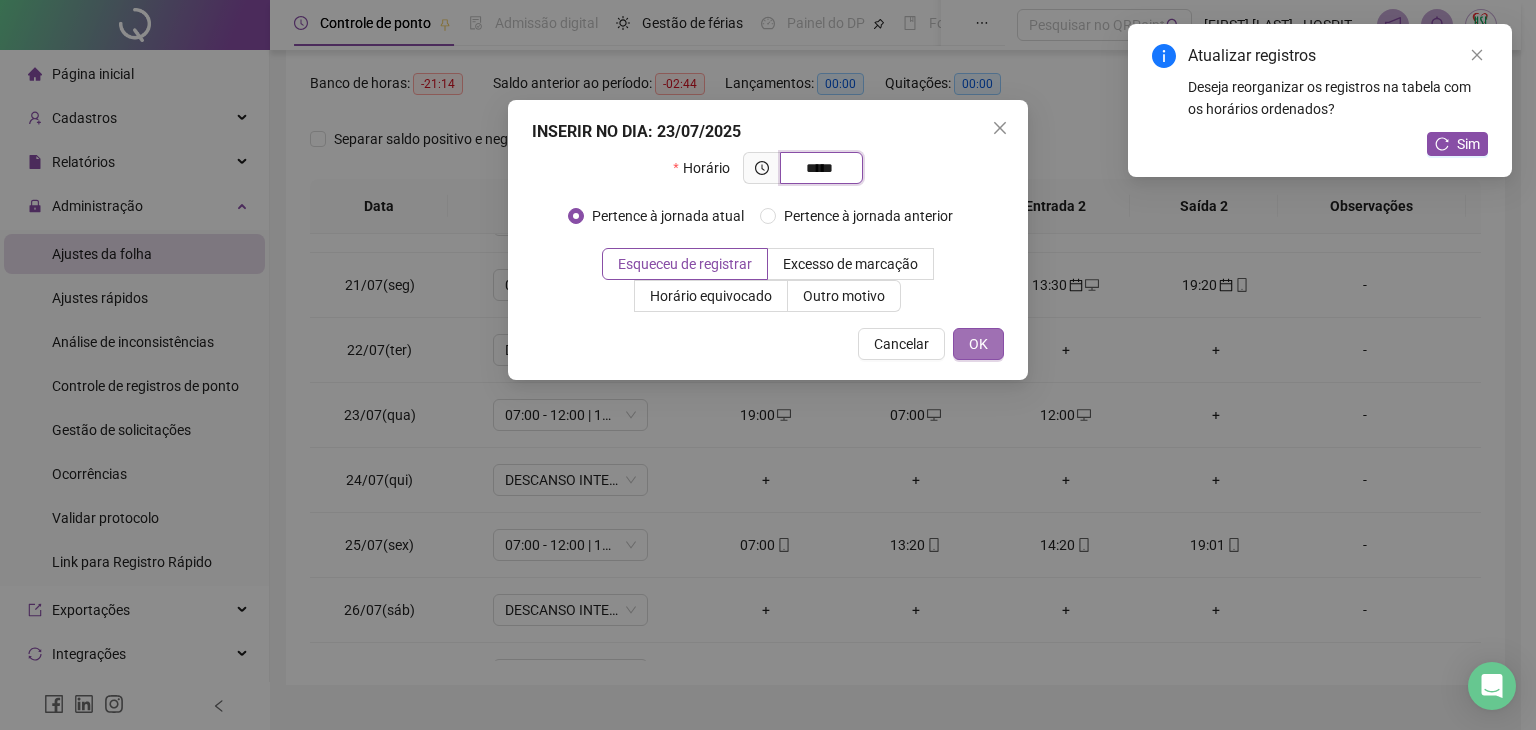 type on "*****" 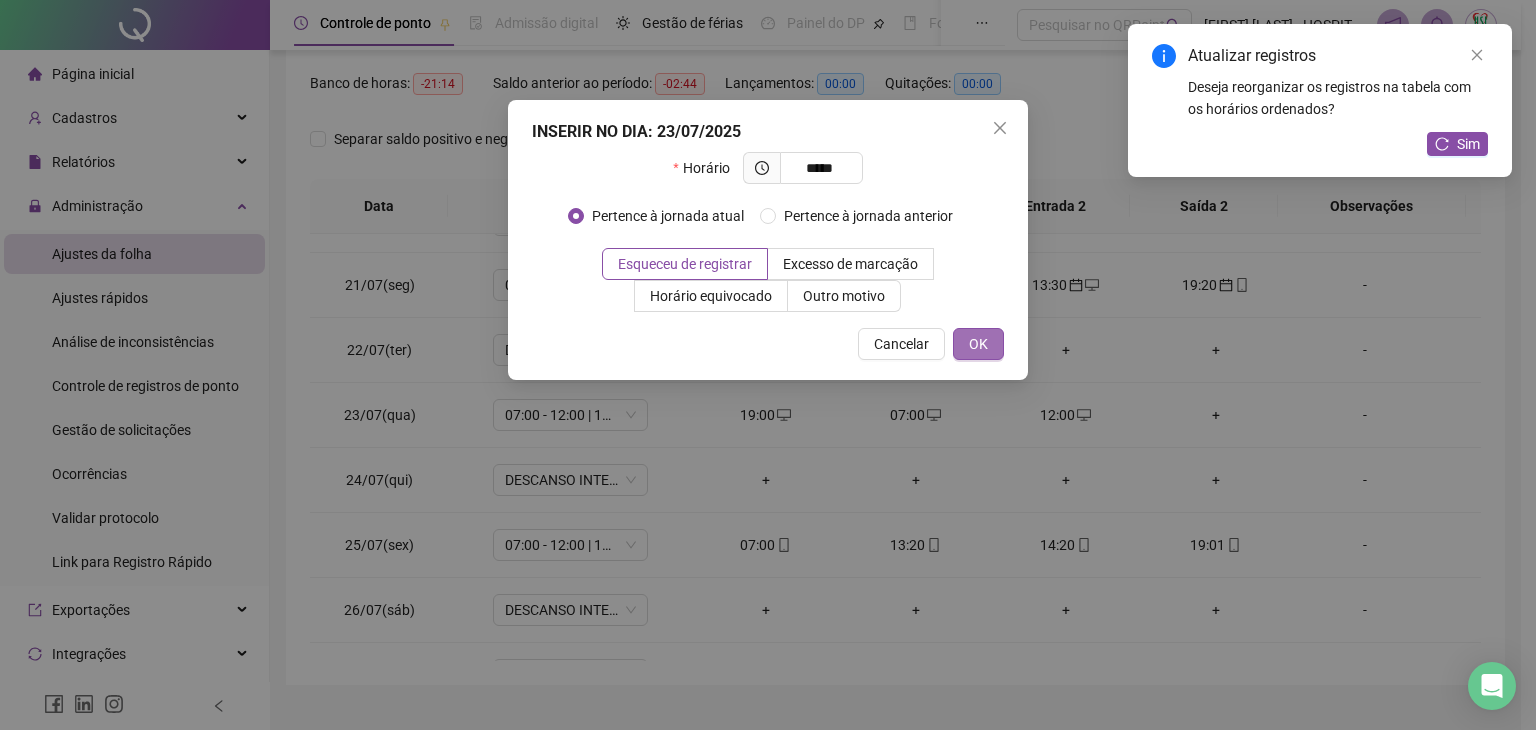 click on "OK" at bounding box center (978, 344) 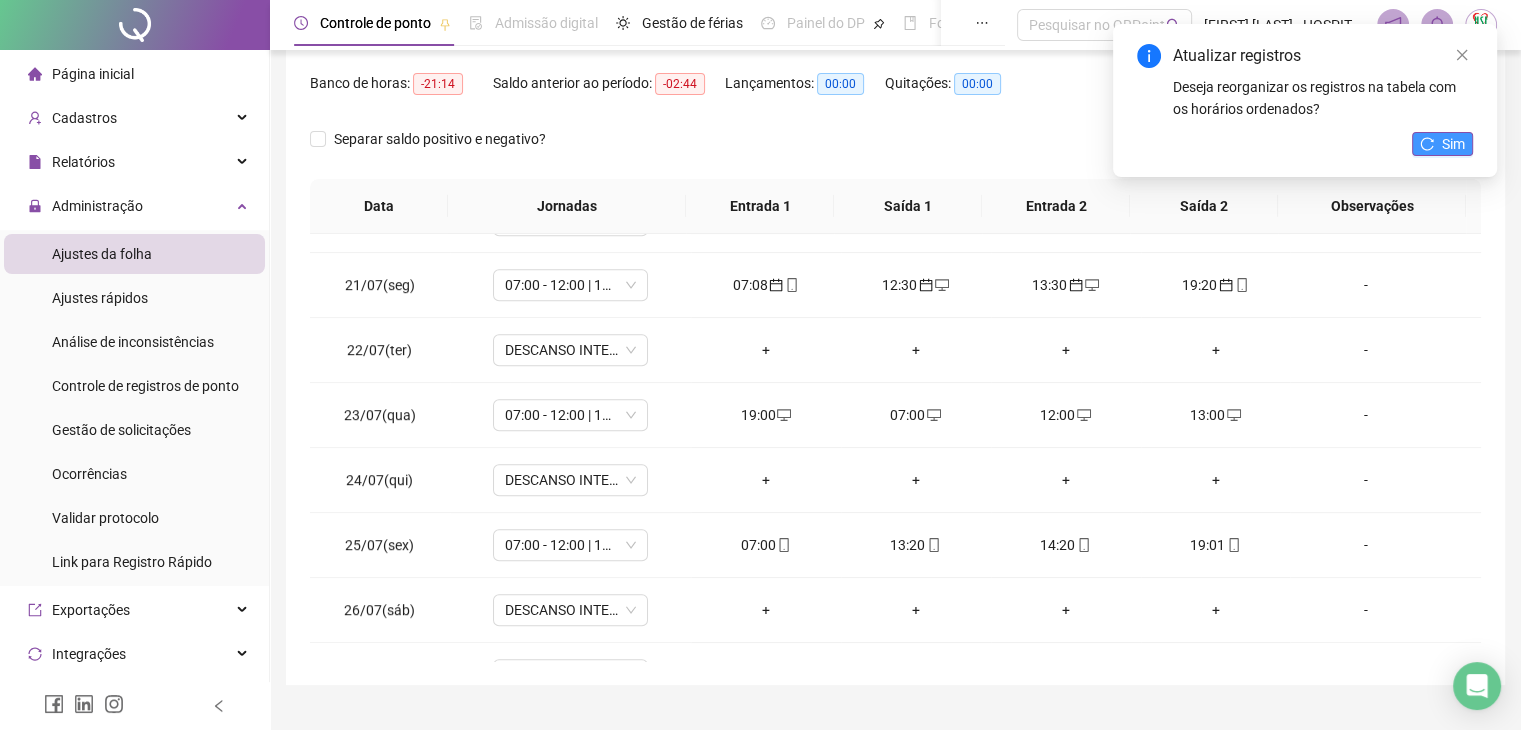 click on "Sim" at bounding box center [1453, 144] 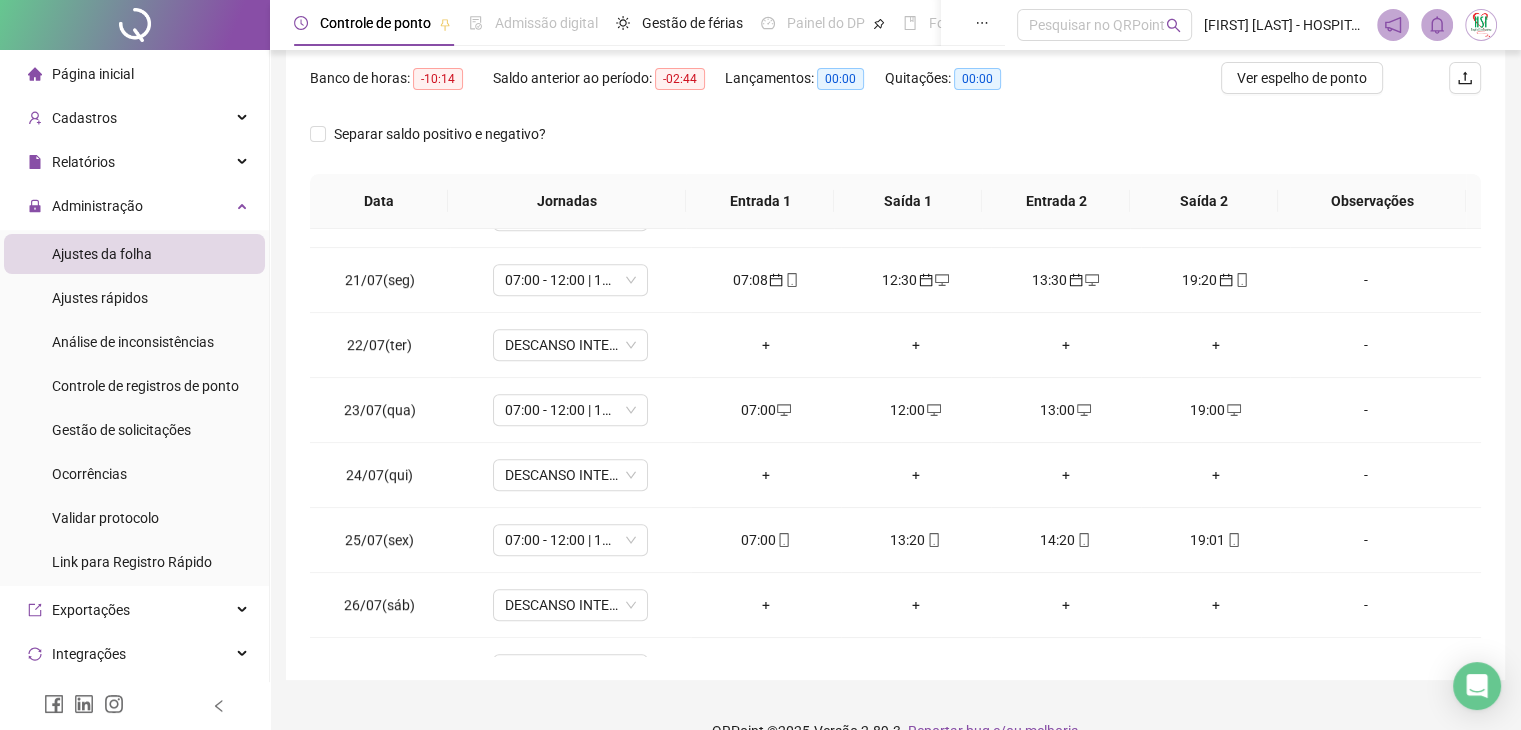 scroll, scrollTop: 292, scrollLeft: 0, axis: vertical 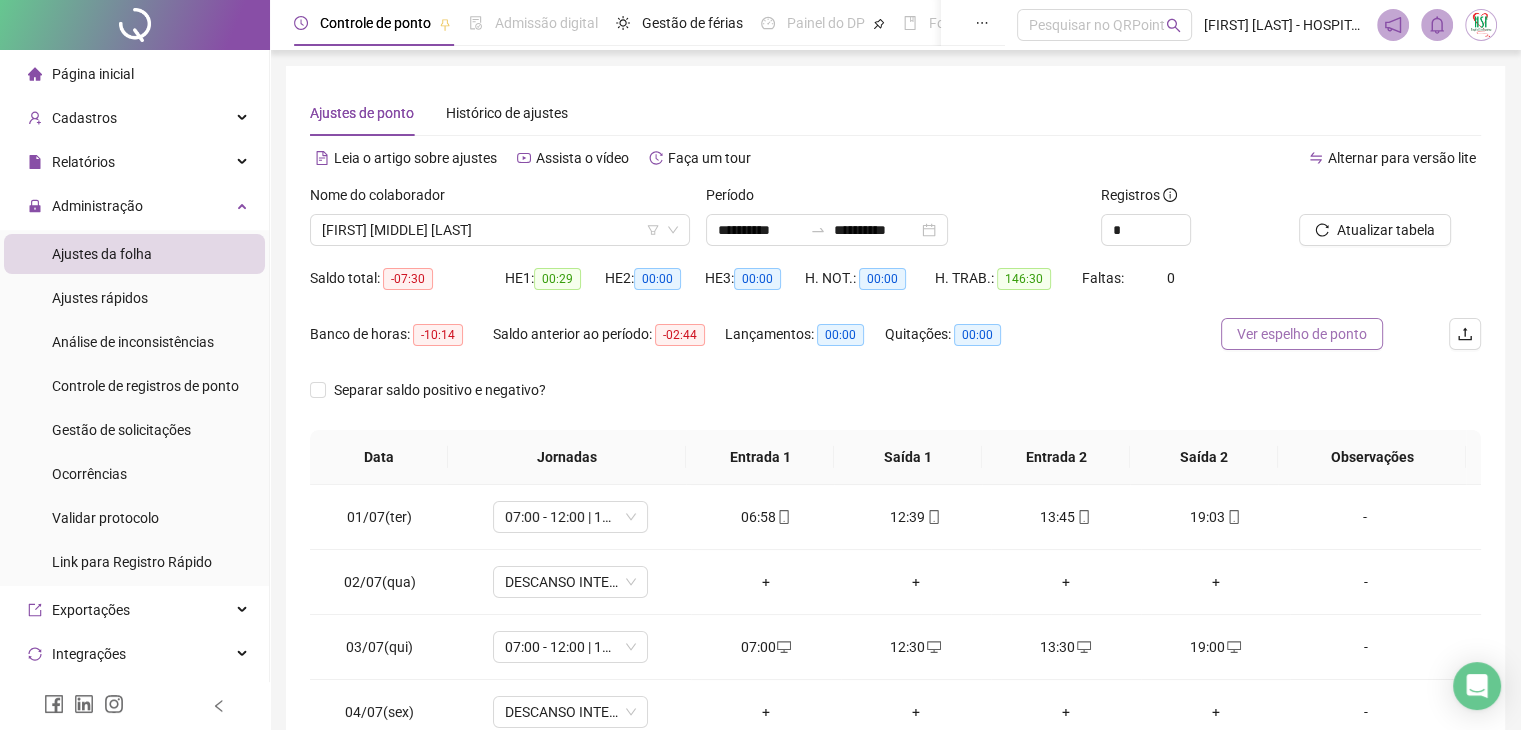click on "Ver espelho de ponto" at bounding box center (1302, 334) 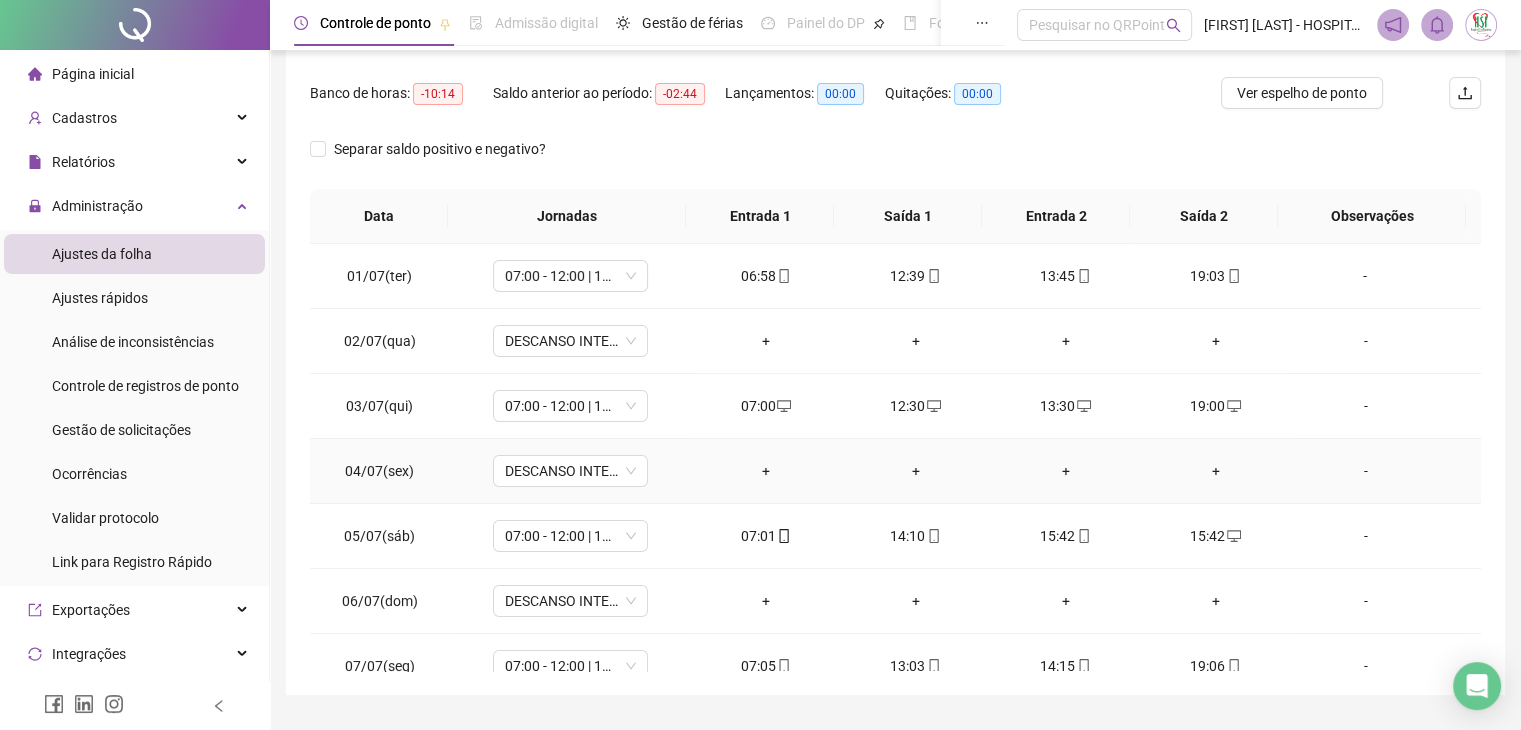 scroll, scrollTop: 292, scrollLeft: 0, axis: vertical 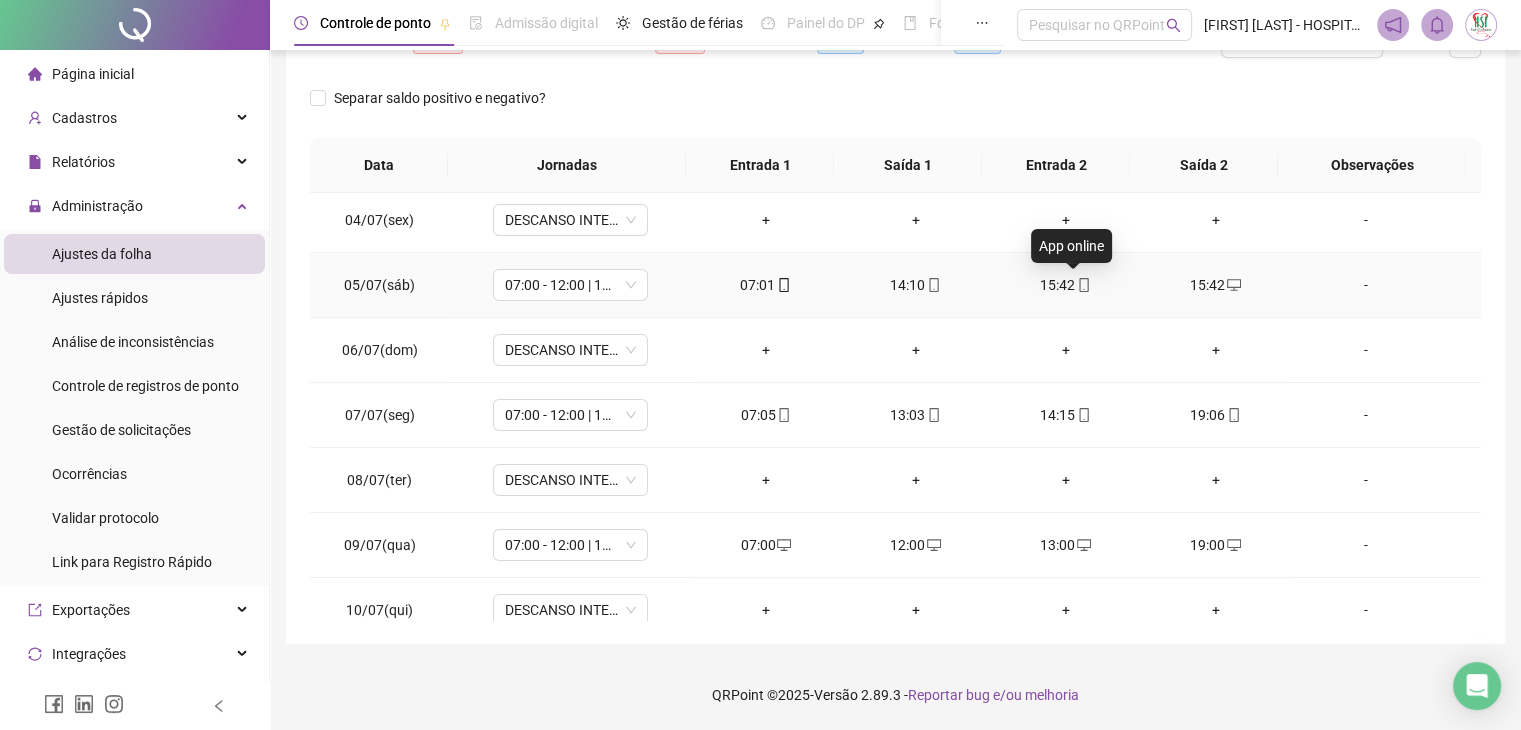 click 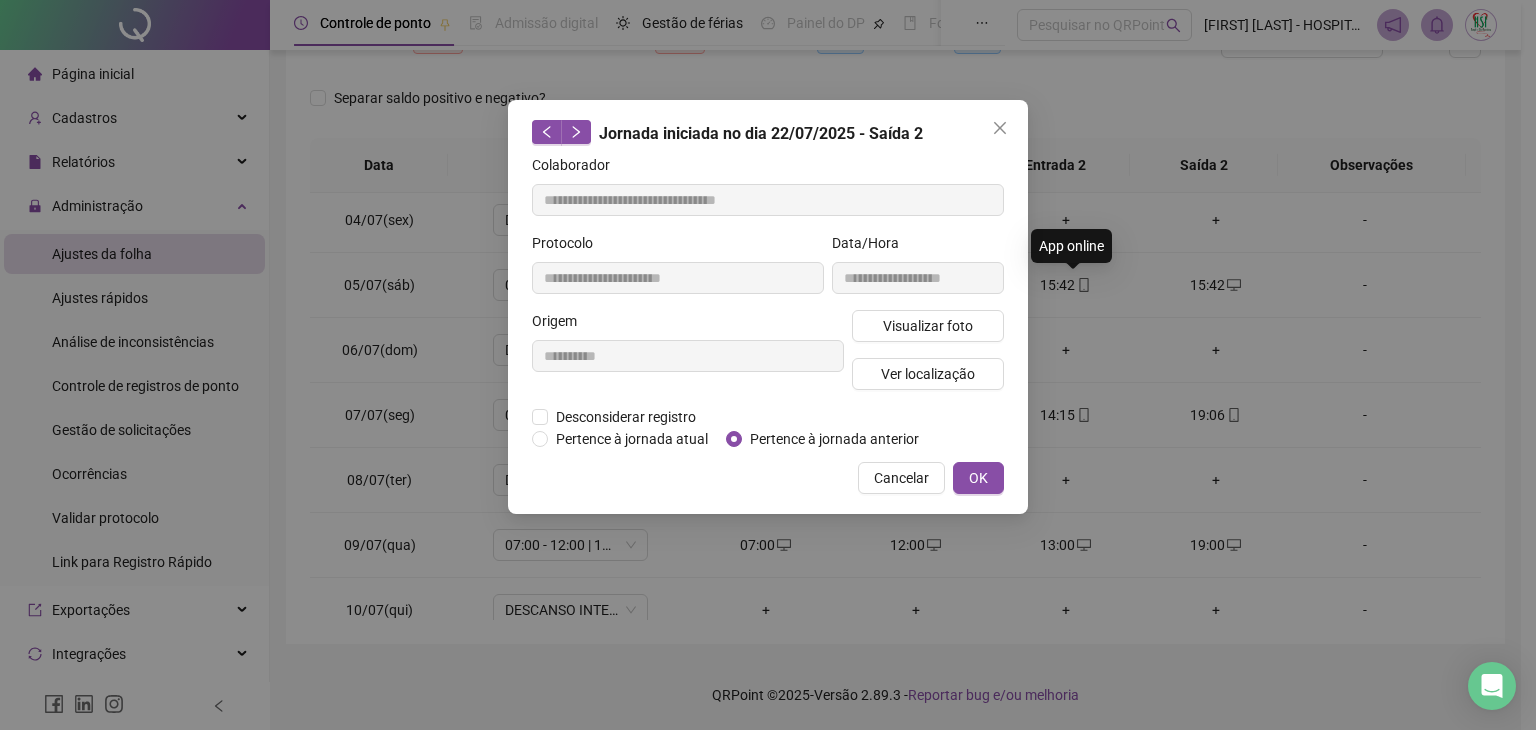 type on "**********" 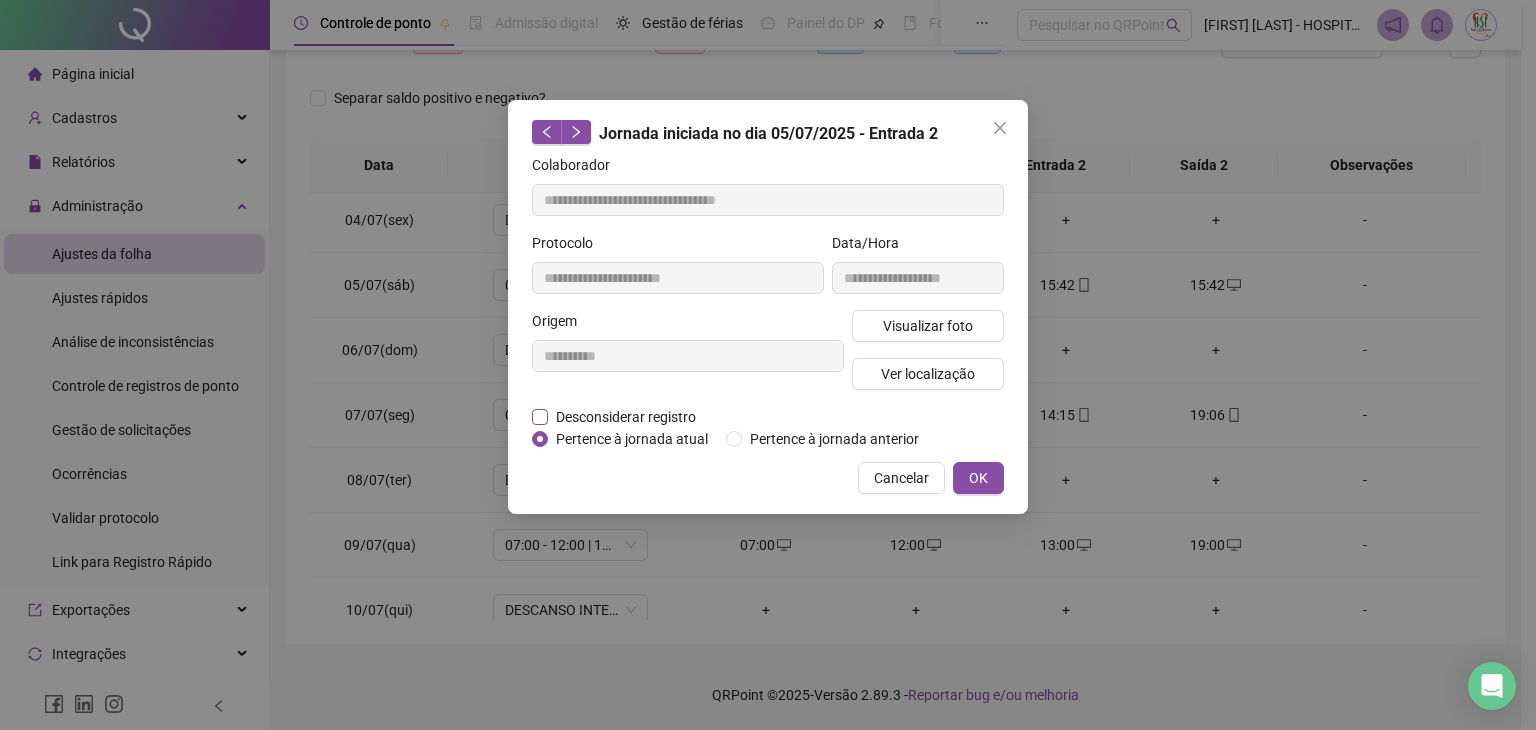 click on "Desconsiderar registro" at bounding box center [626, 417] 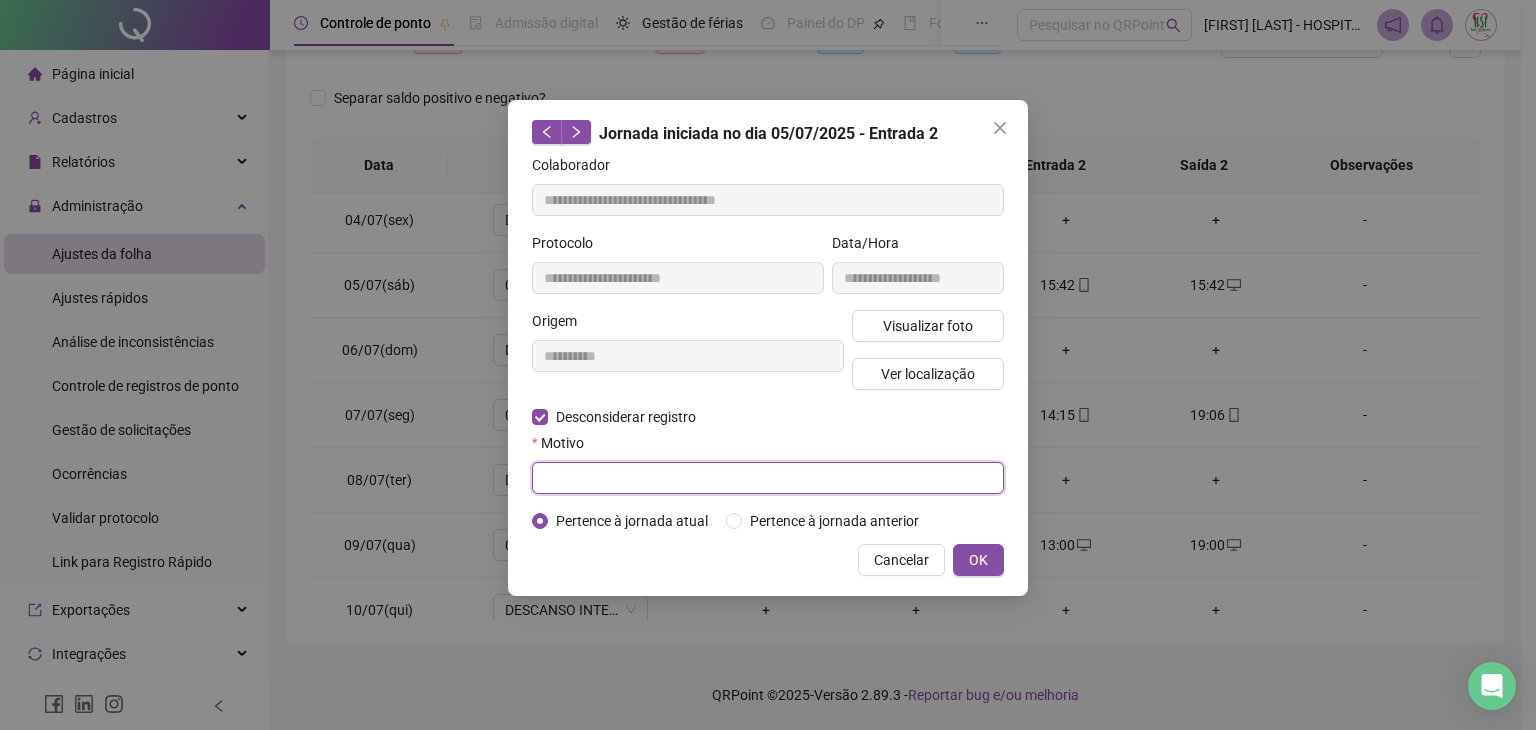 click at bounding box center [768, 478] 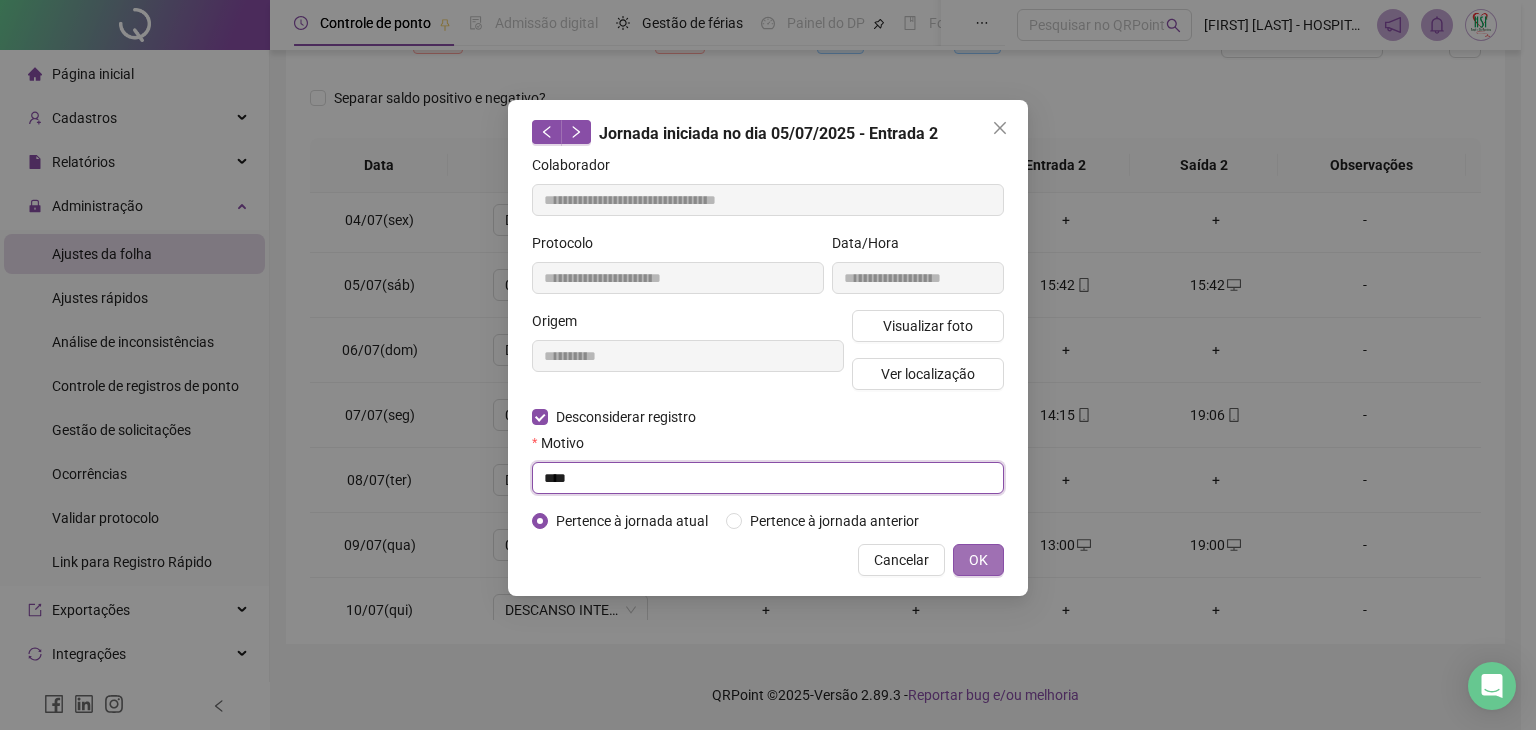 type on "****" 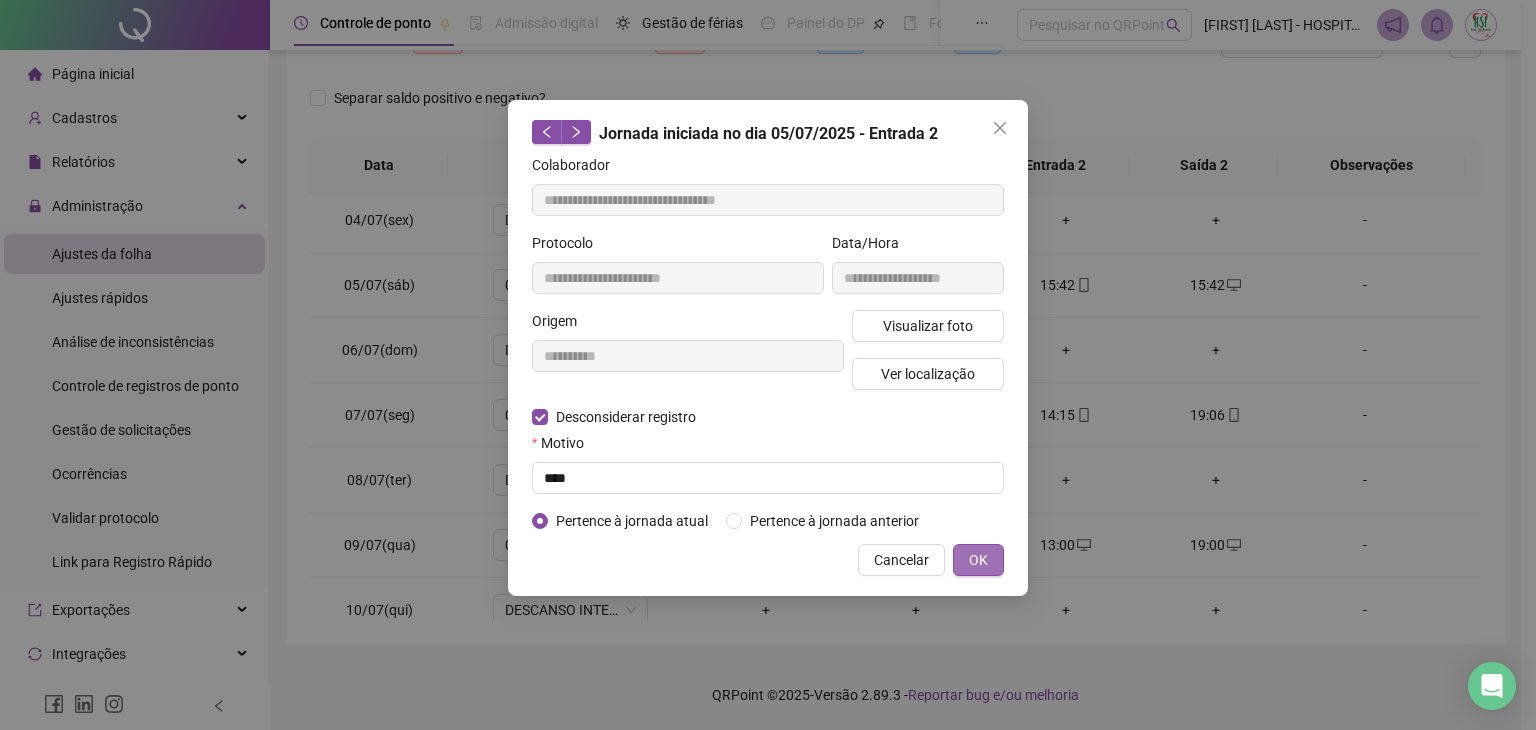 click on "OK" at bounding box center (978, 560) 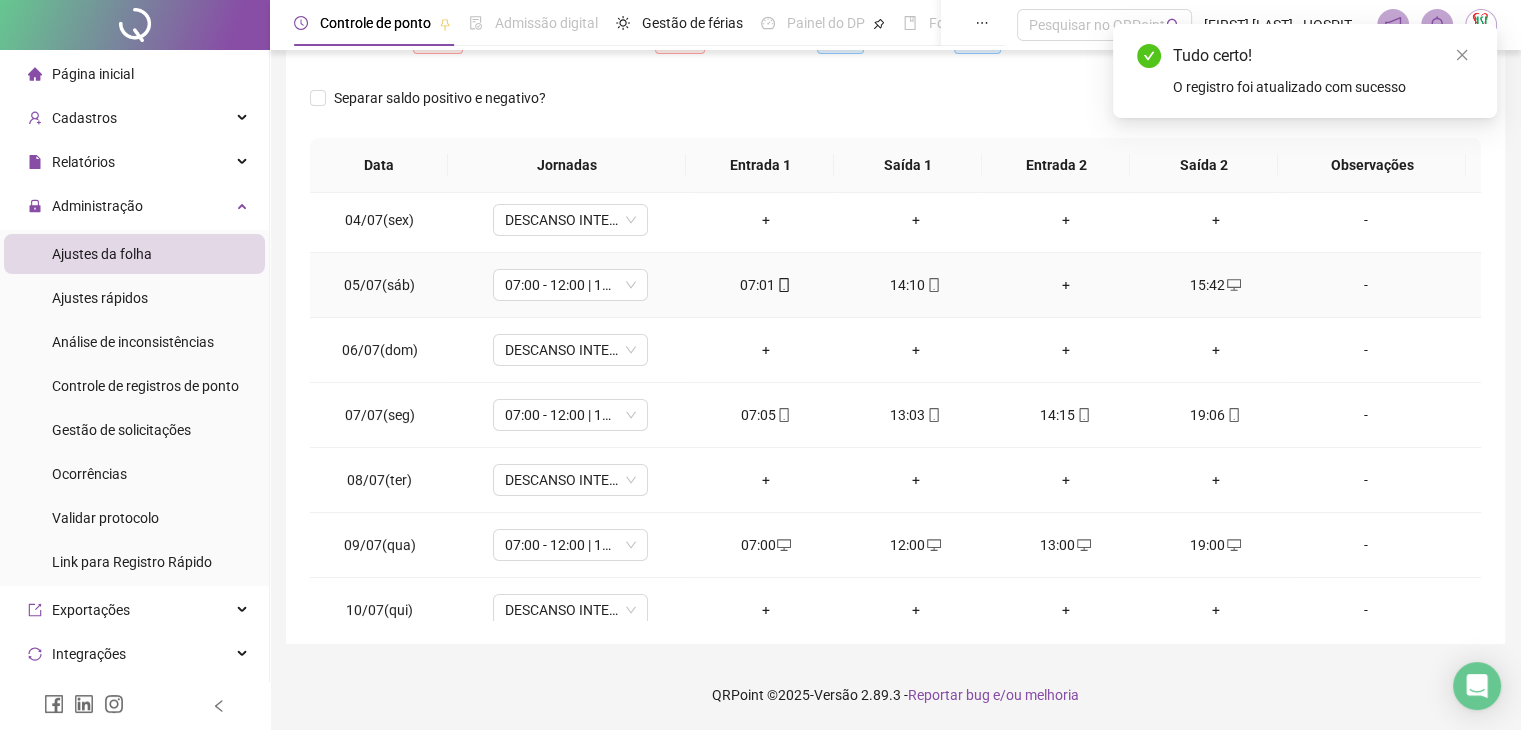 click on "+" at bounding box center (1066, 285) 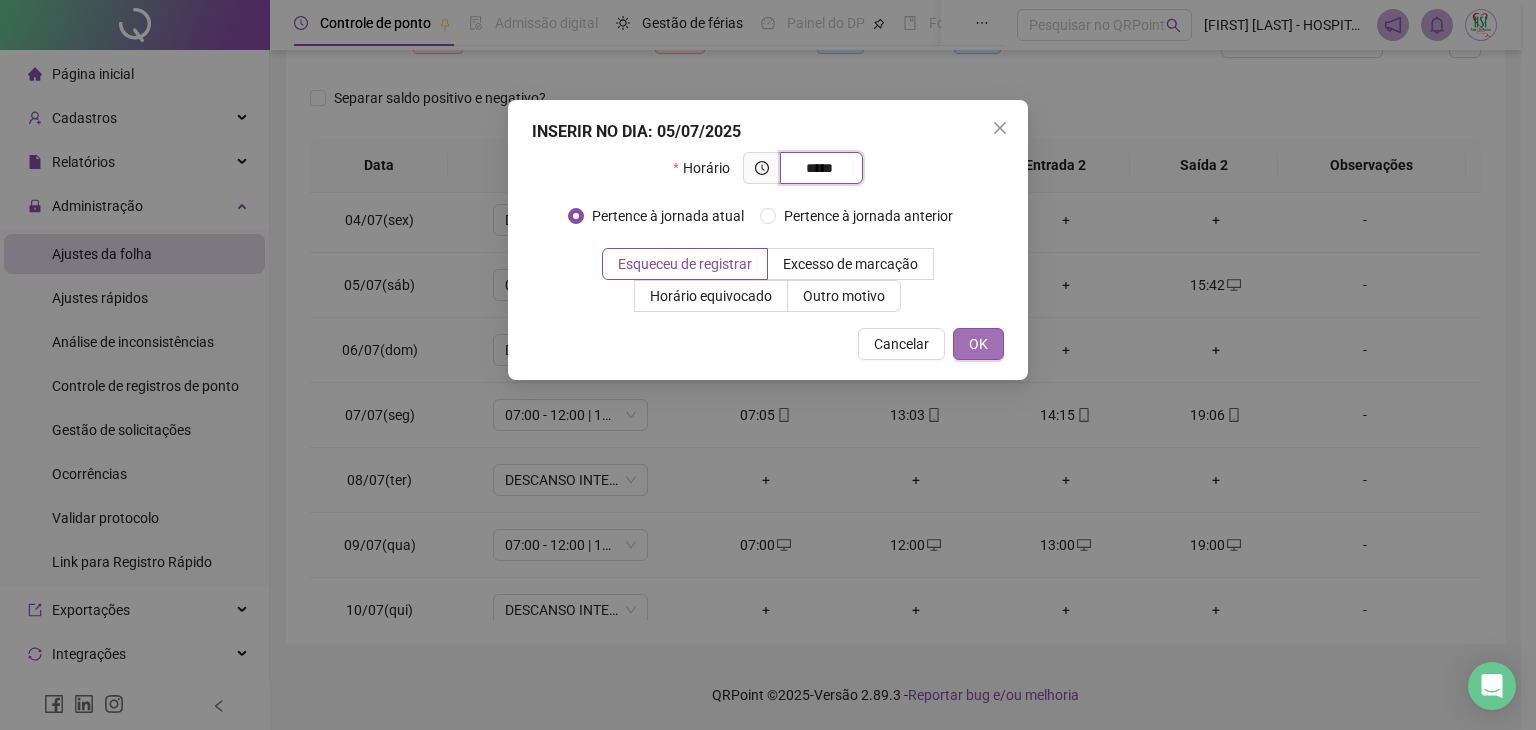 type on "*****" 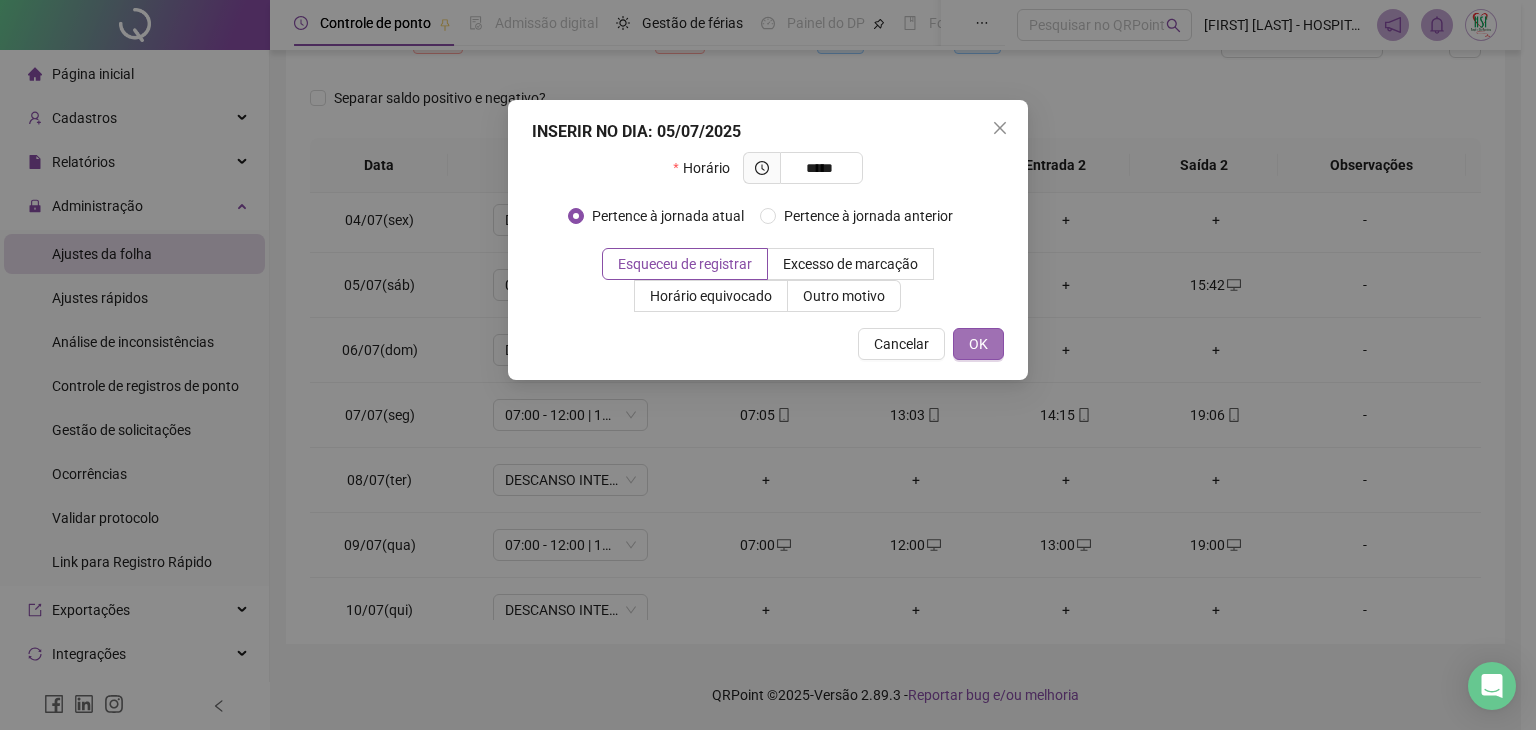 click on "OK" at bounding box center (978, 344) 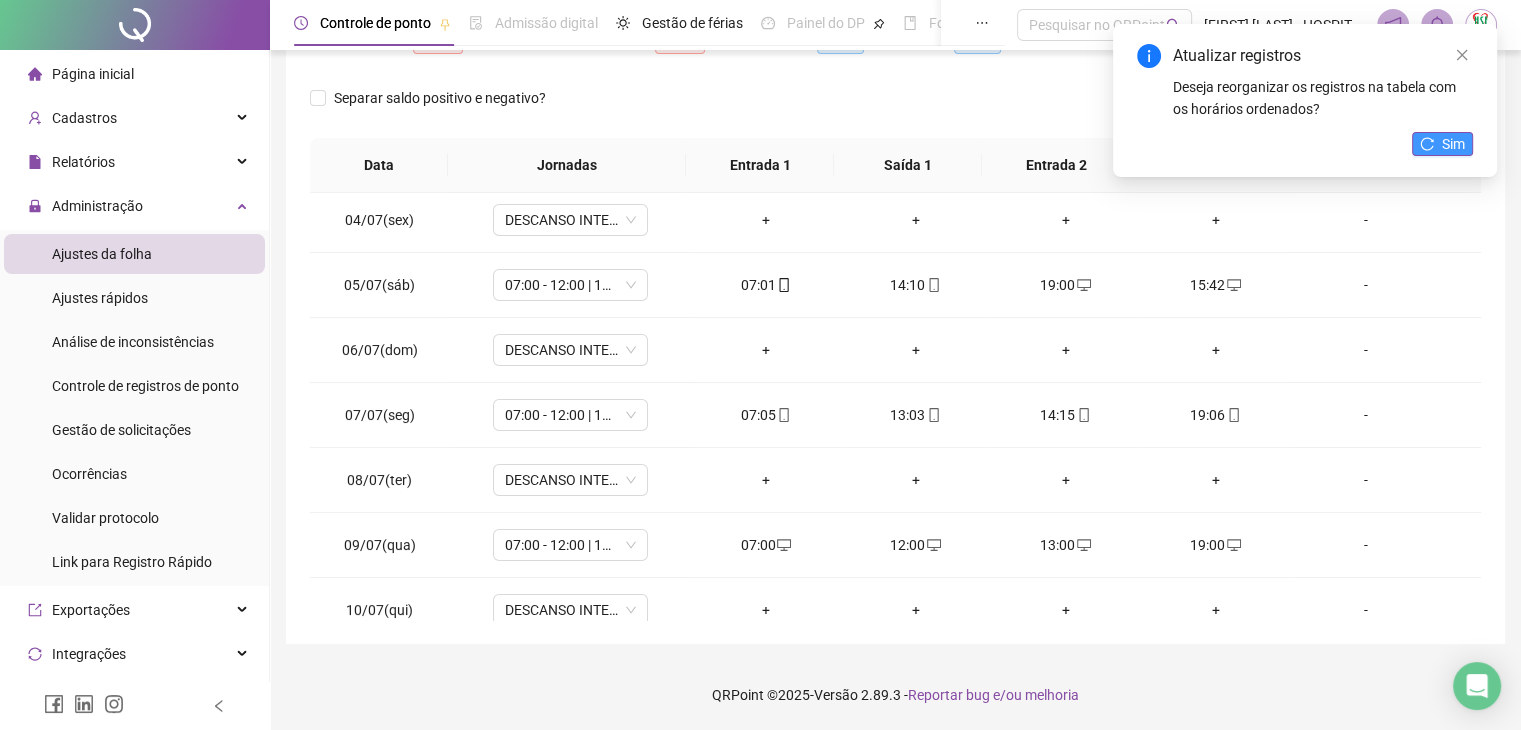 click on "Sim" at bounding box center [1453, 144] 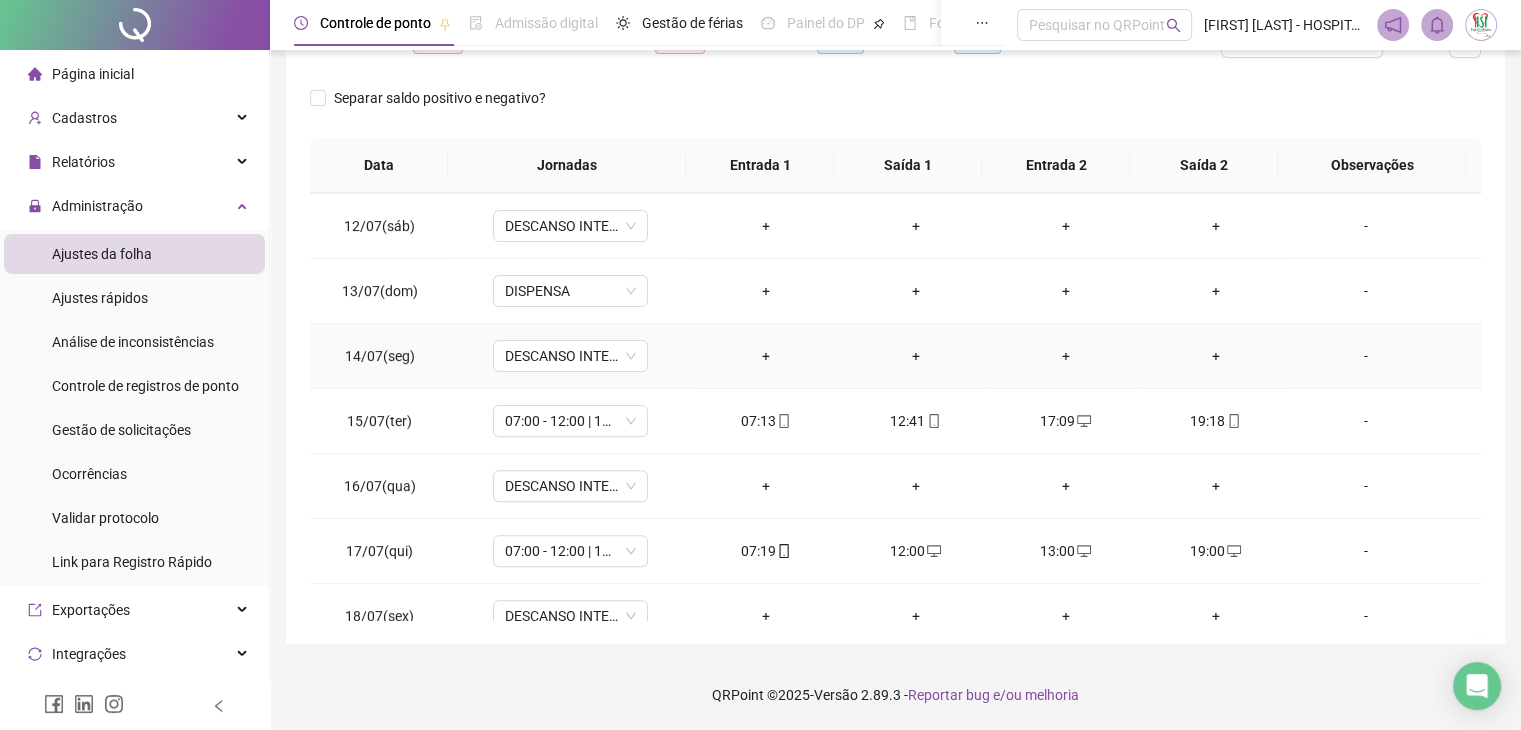 scroll, scrollTop: 681, scrollLeft: 0, axis: vertical 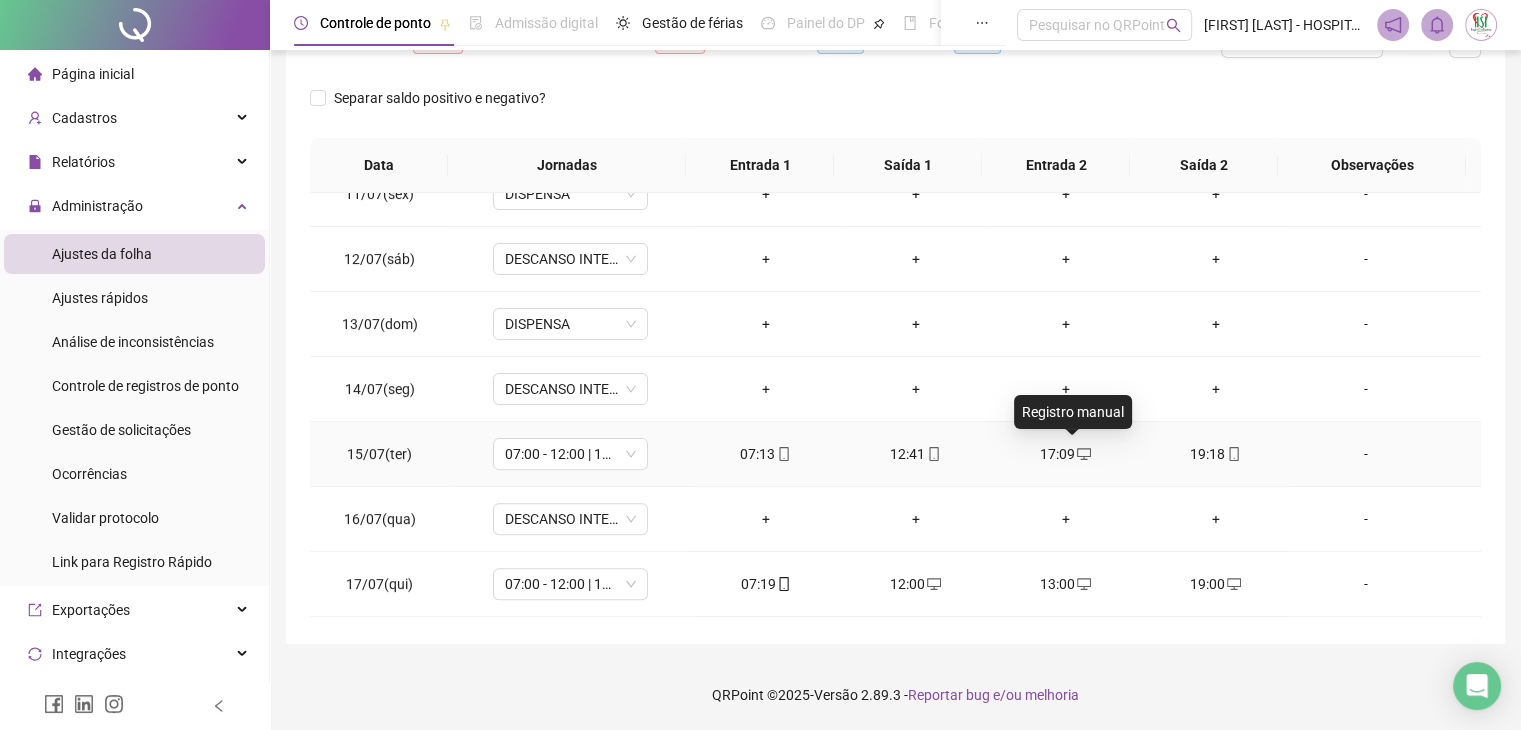 click 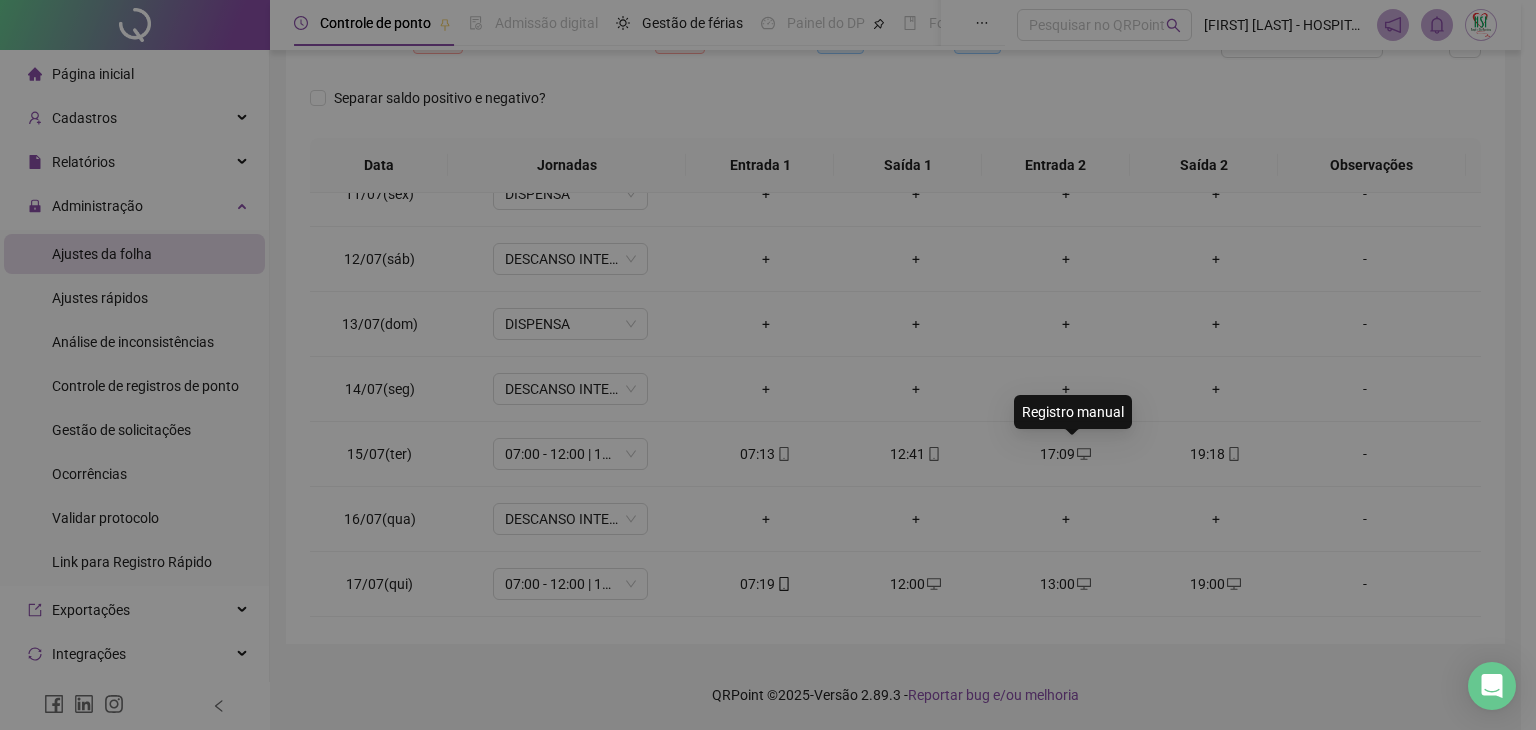 type on "**********" 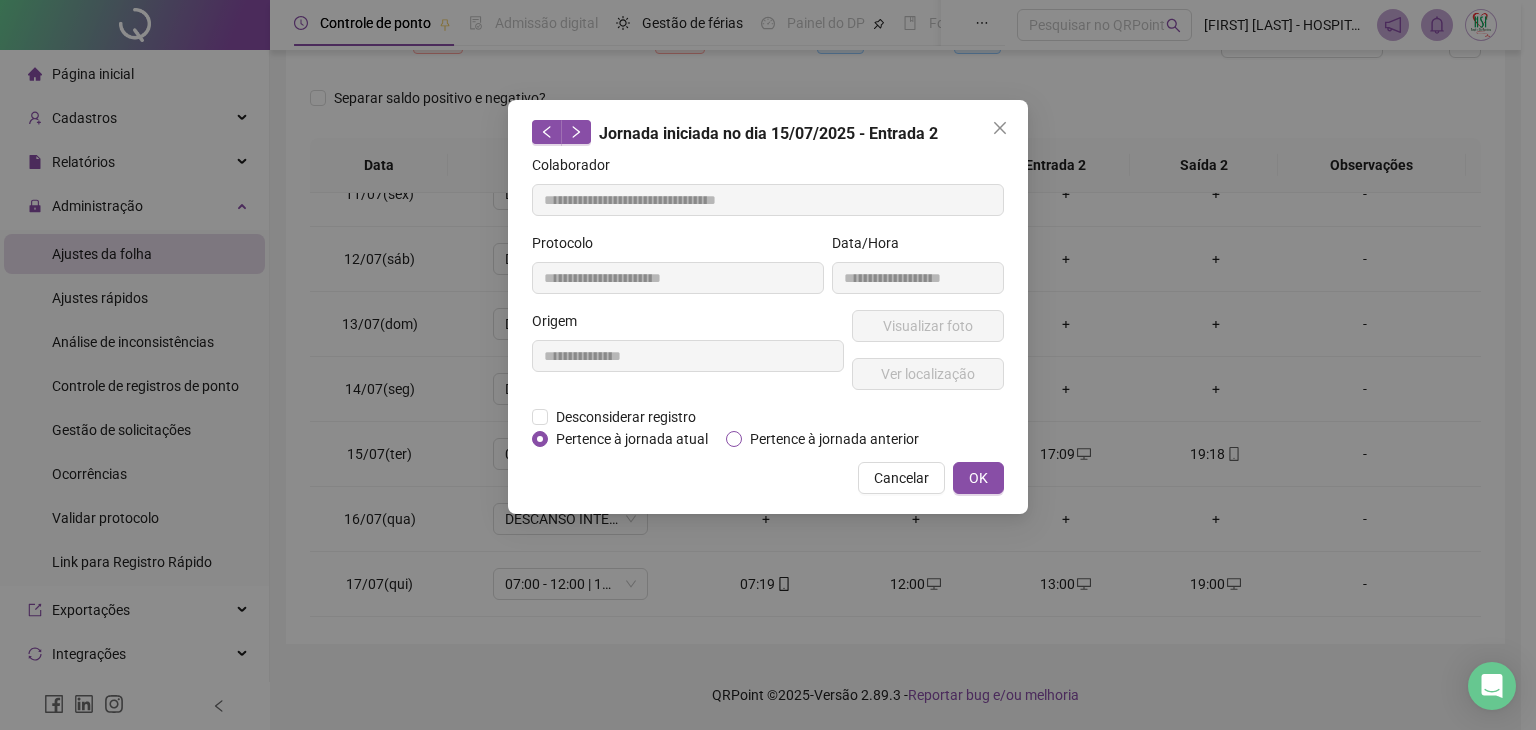 click on "Pertence à jornada anterior" at bounding box center [834, 439] 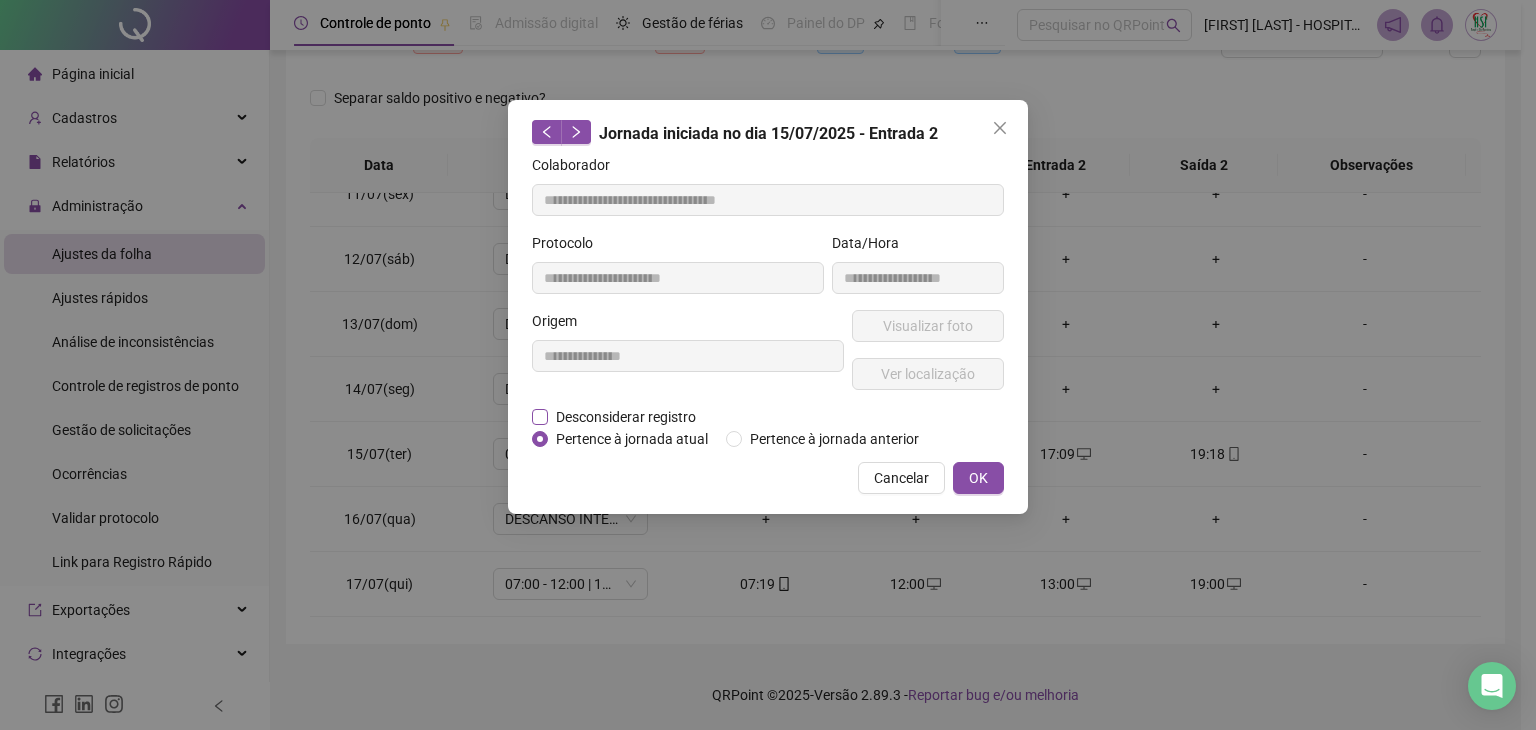 click on "Desconsiderar registro" at bounding box center (626, 417) 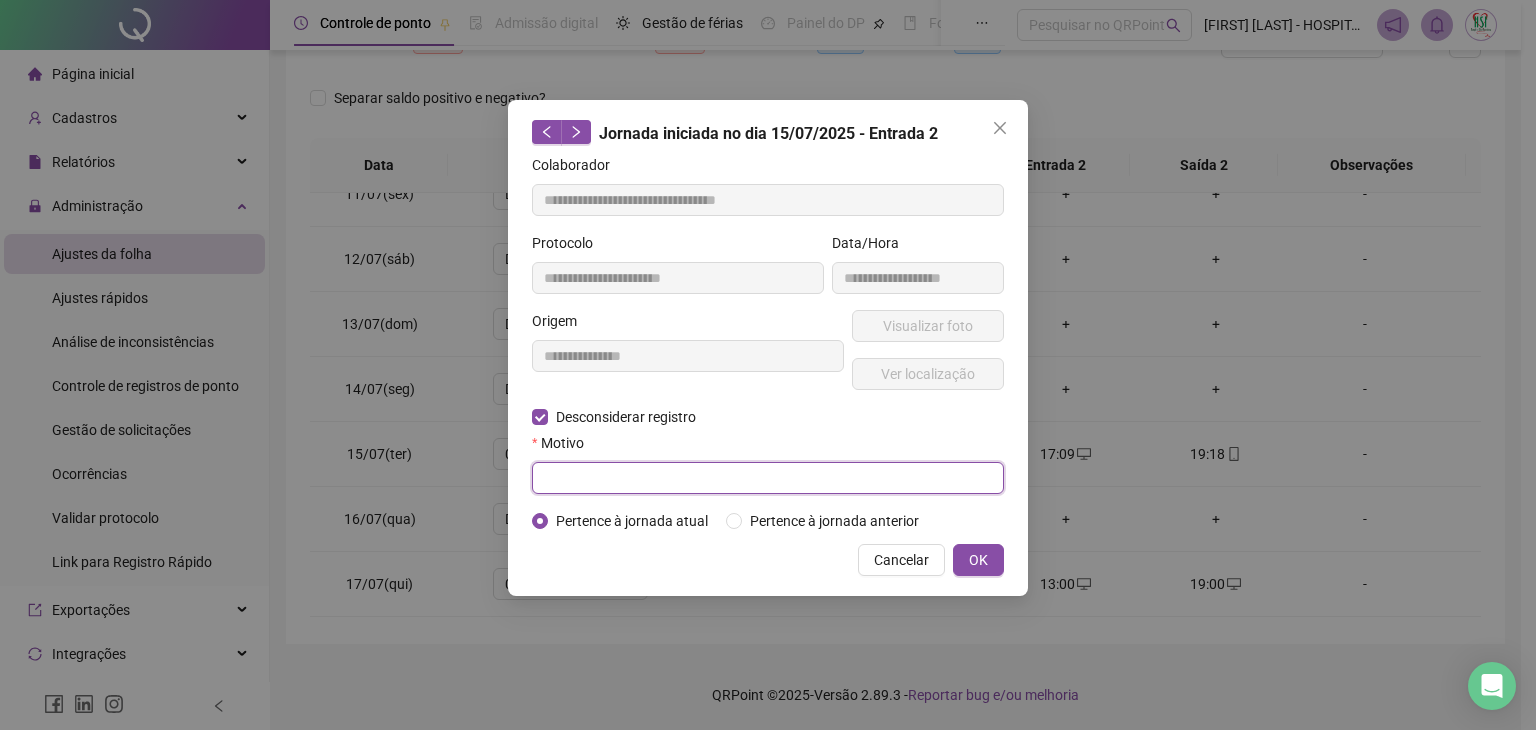 click at bounding box center (768, 478) 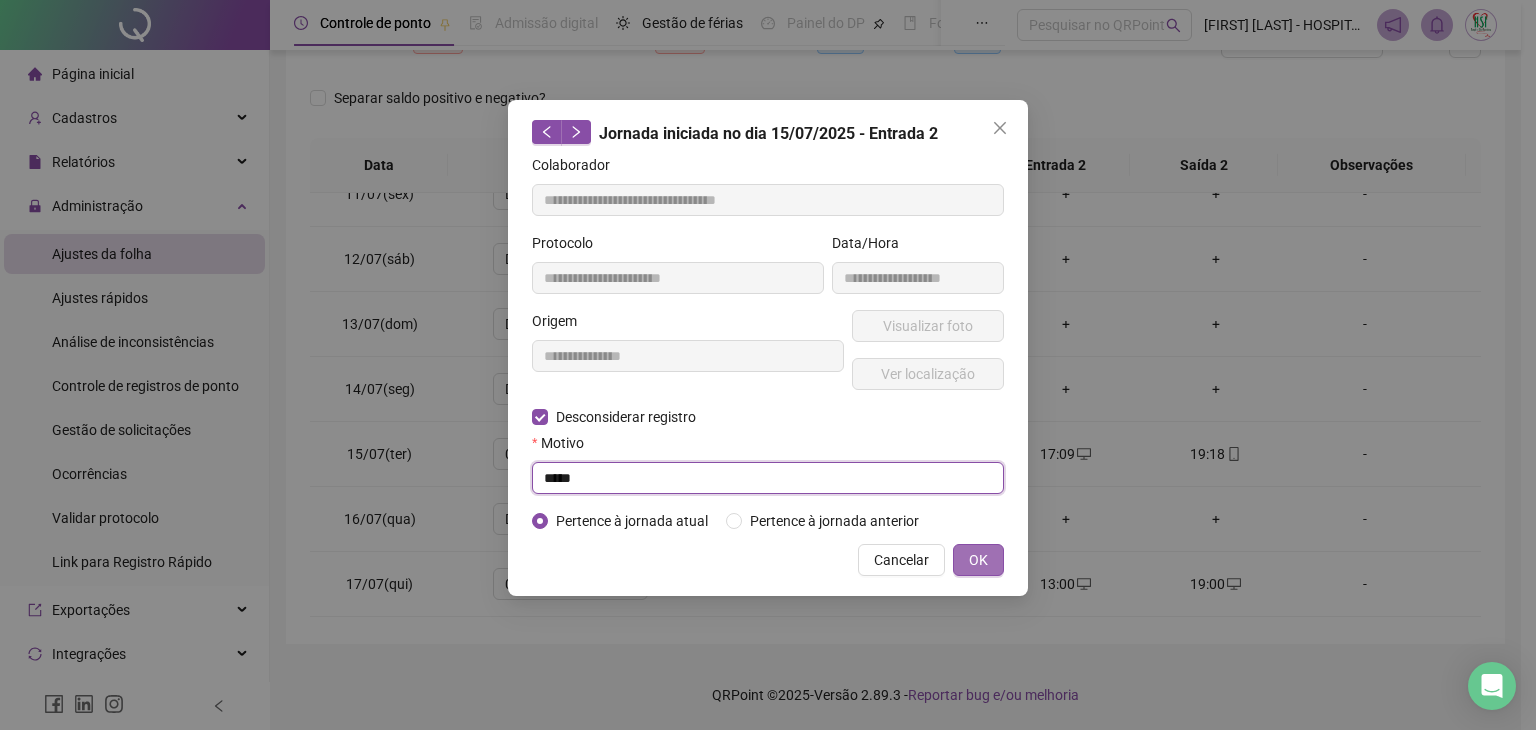 type on "****" 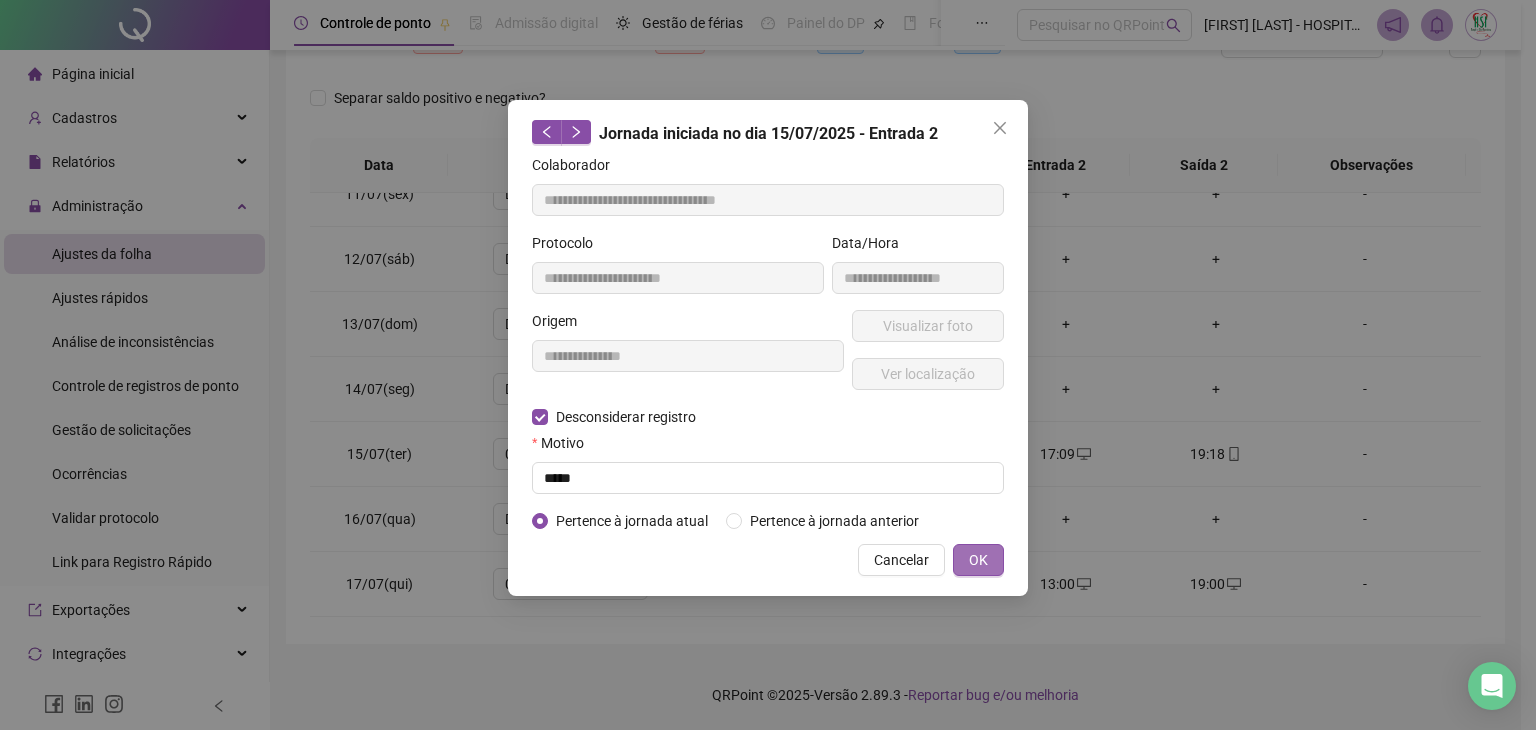click on "OK" at bounding box center [978, 560] 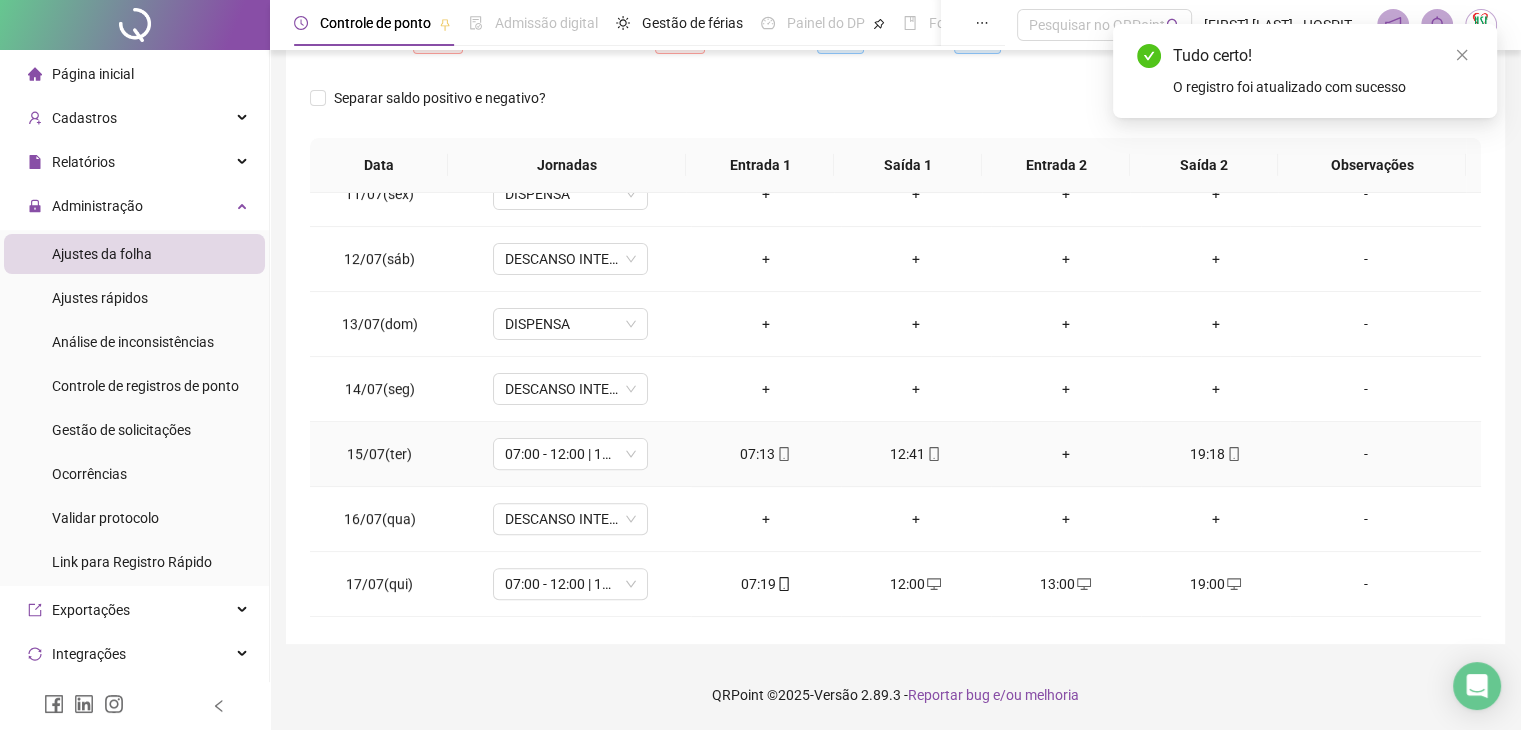 click on "+" at bounding box center (1066, 454) 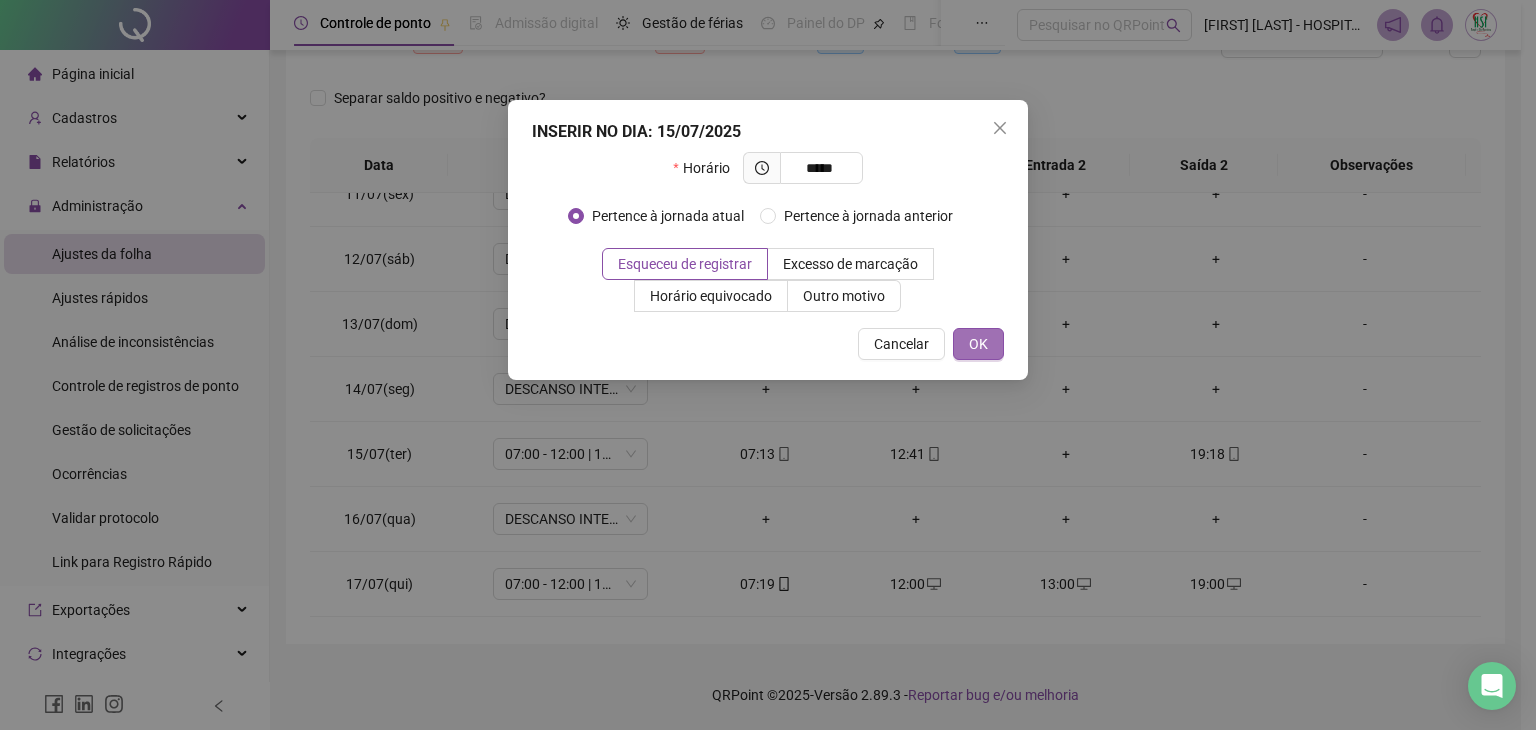 type on "*****" 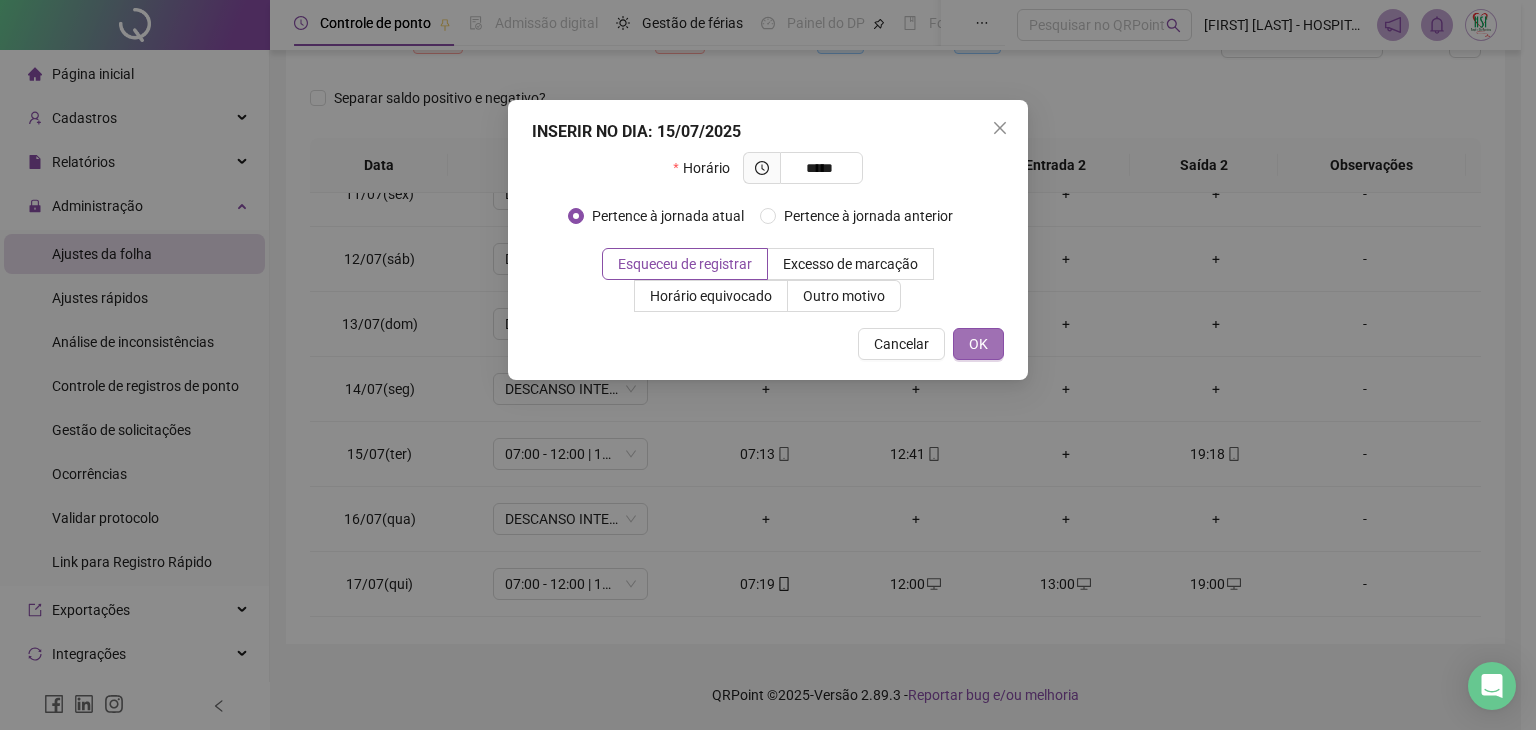 click on "OK" at bounding box center [978, 344] 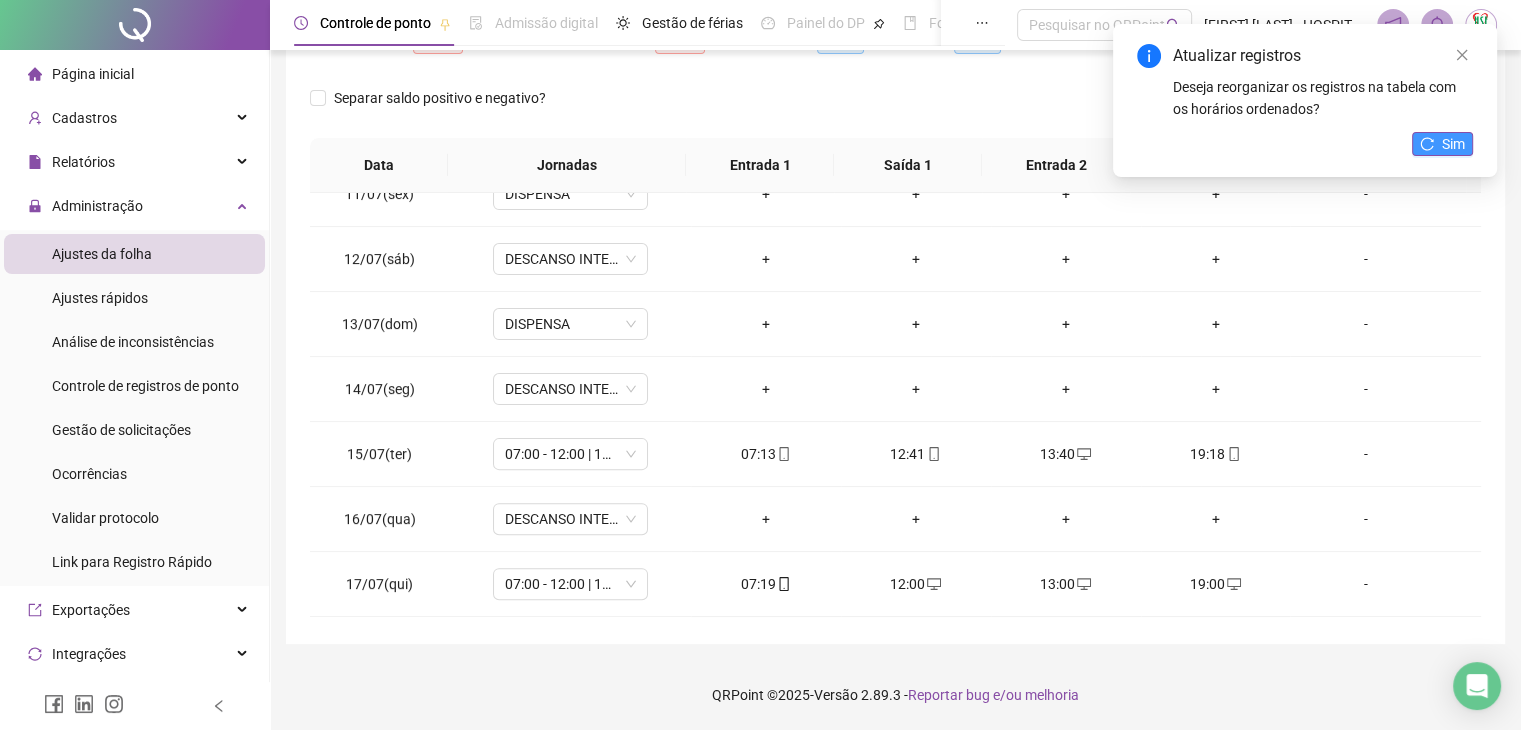 click on "Sim" at bounding box center (1442, 144) 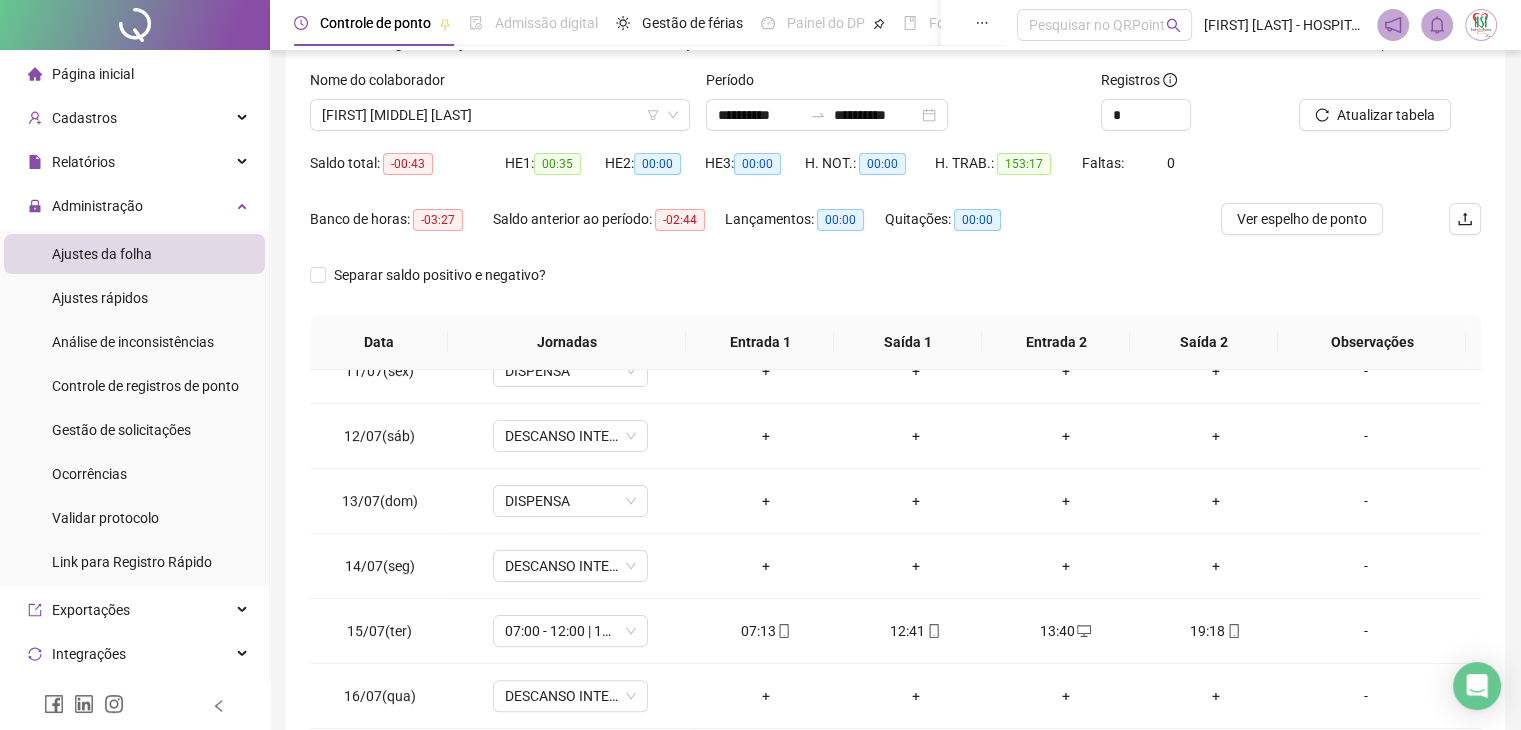 scroll, scrollTop: 78, scrollLeft: 0, axis: vertical 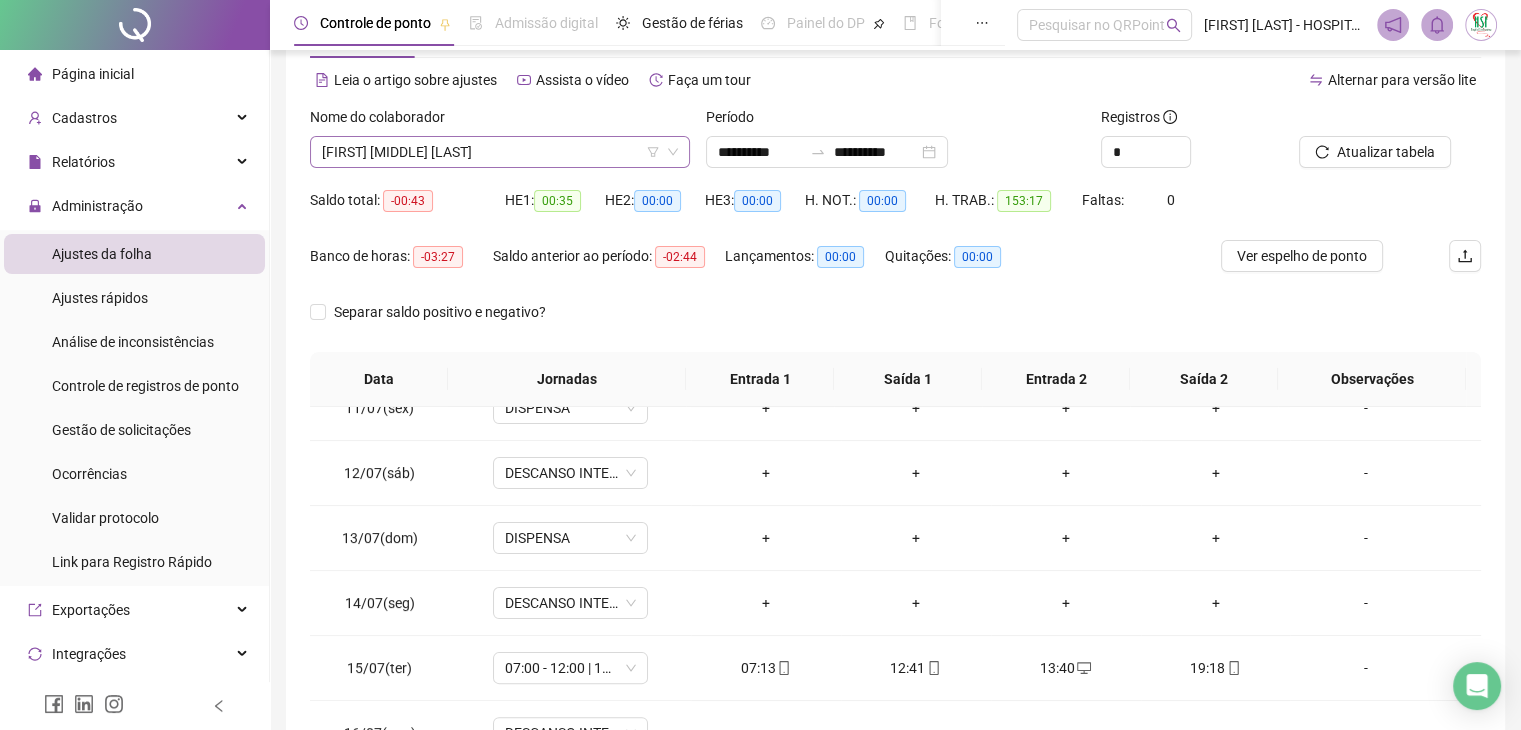 click on "[FIRST] [MIDDLE] [LAST]" at bounding box center [500, 152] 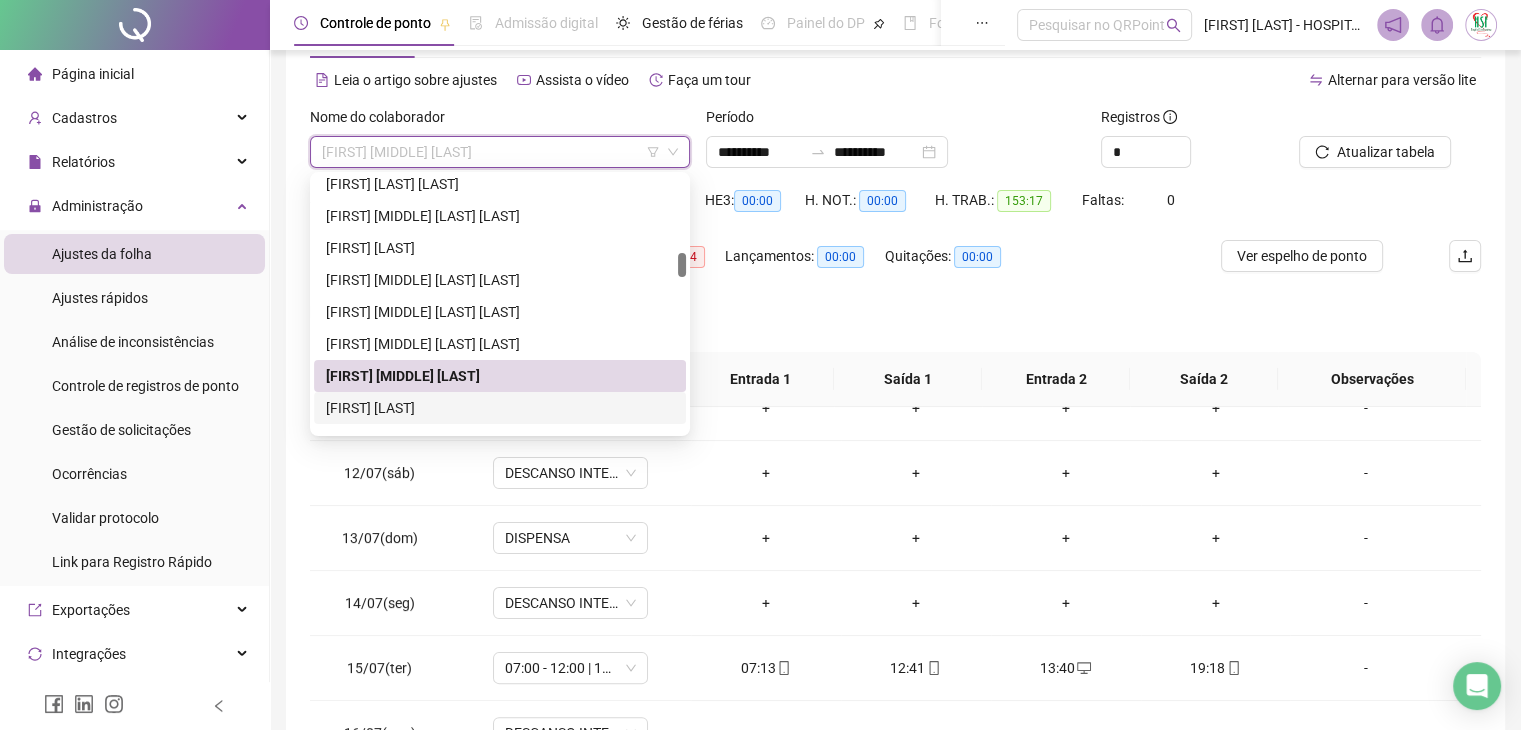 click on "[FIRST] [LAST]" at bounding box center (500, 408) 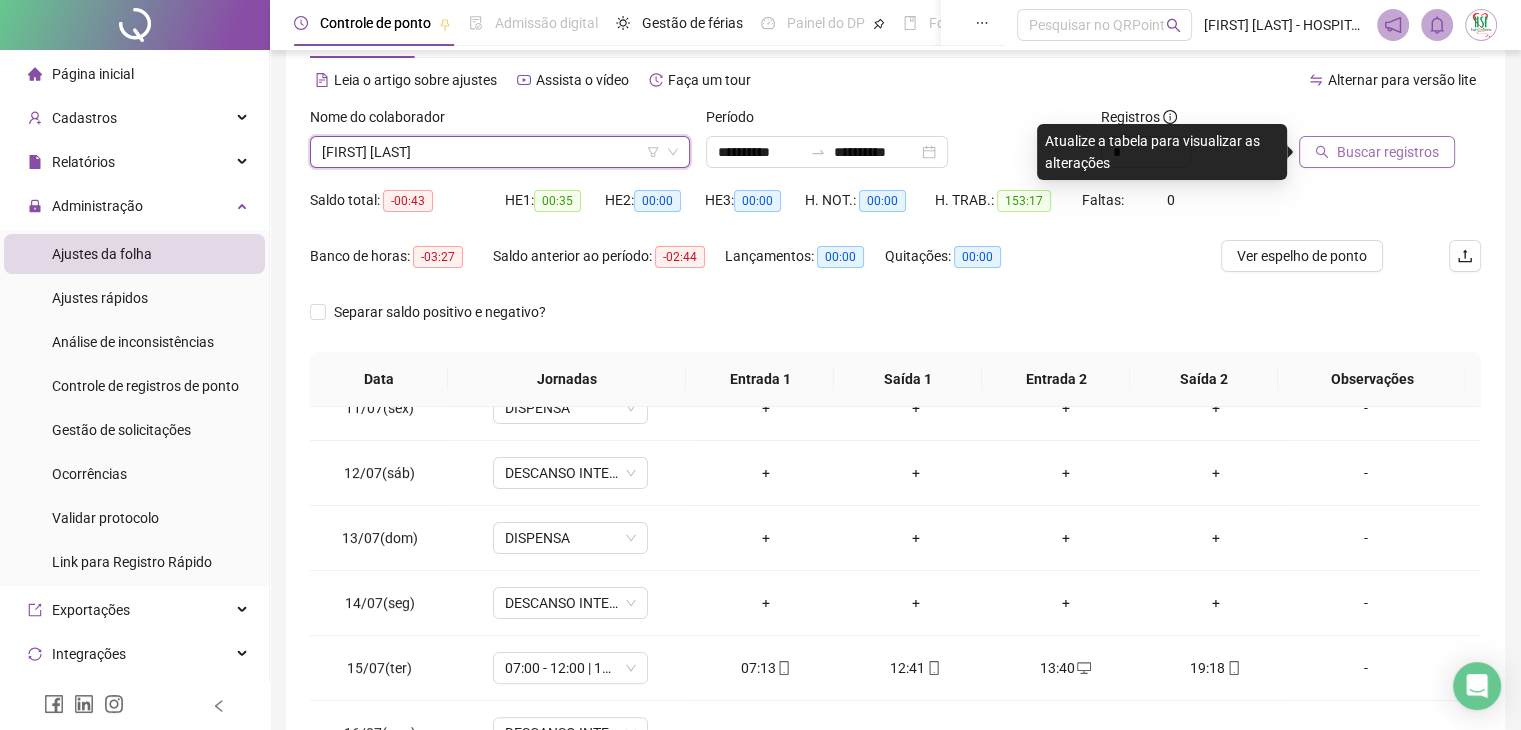 click on "Buscar registros" at bounding box center [1388, 152] 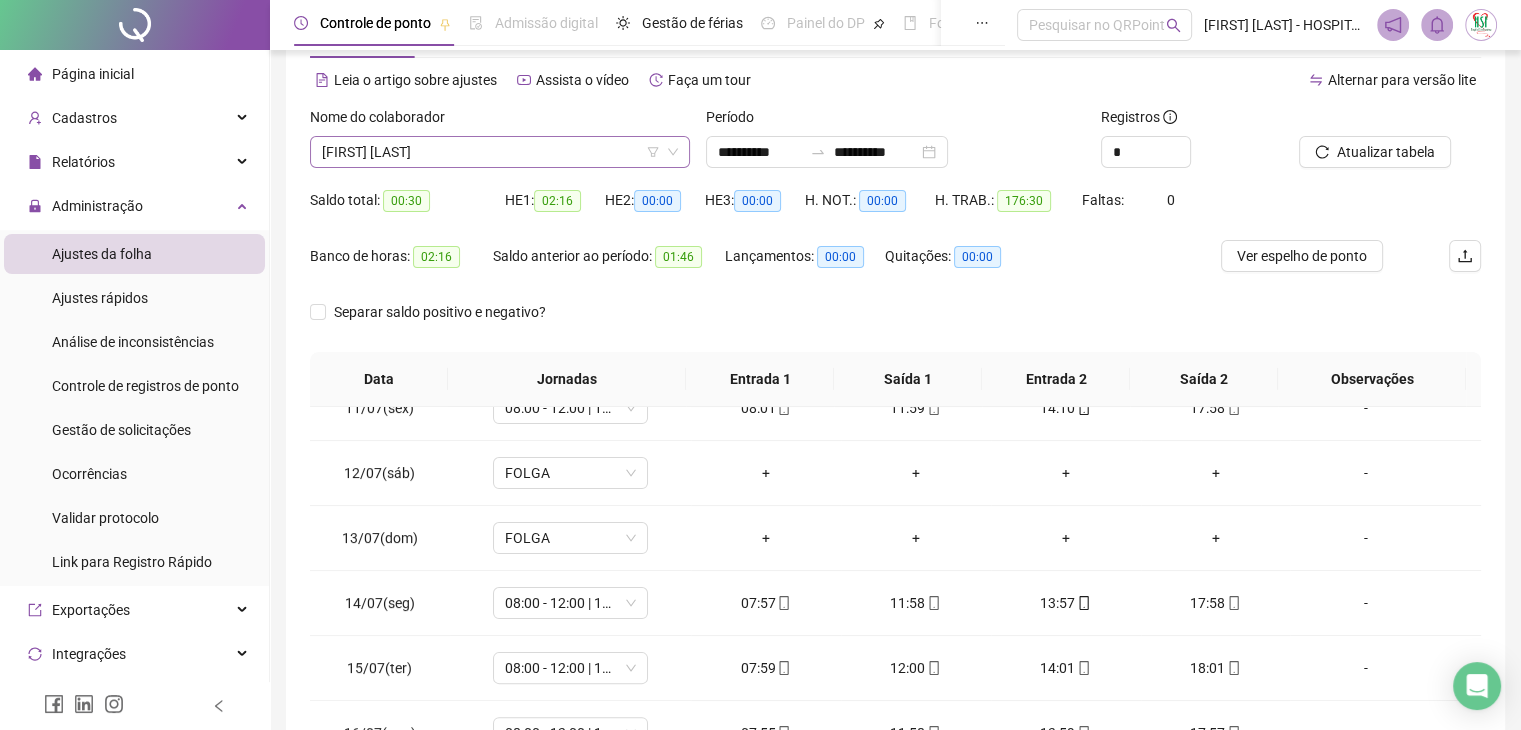 click on "[FIRST] [LAST]" at bounding box center [500, 152] 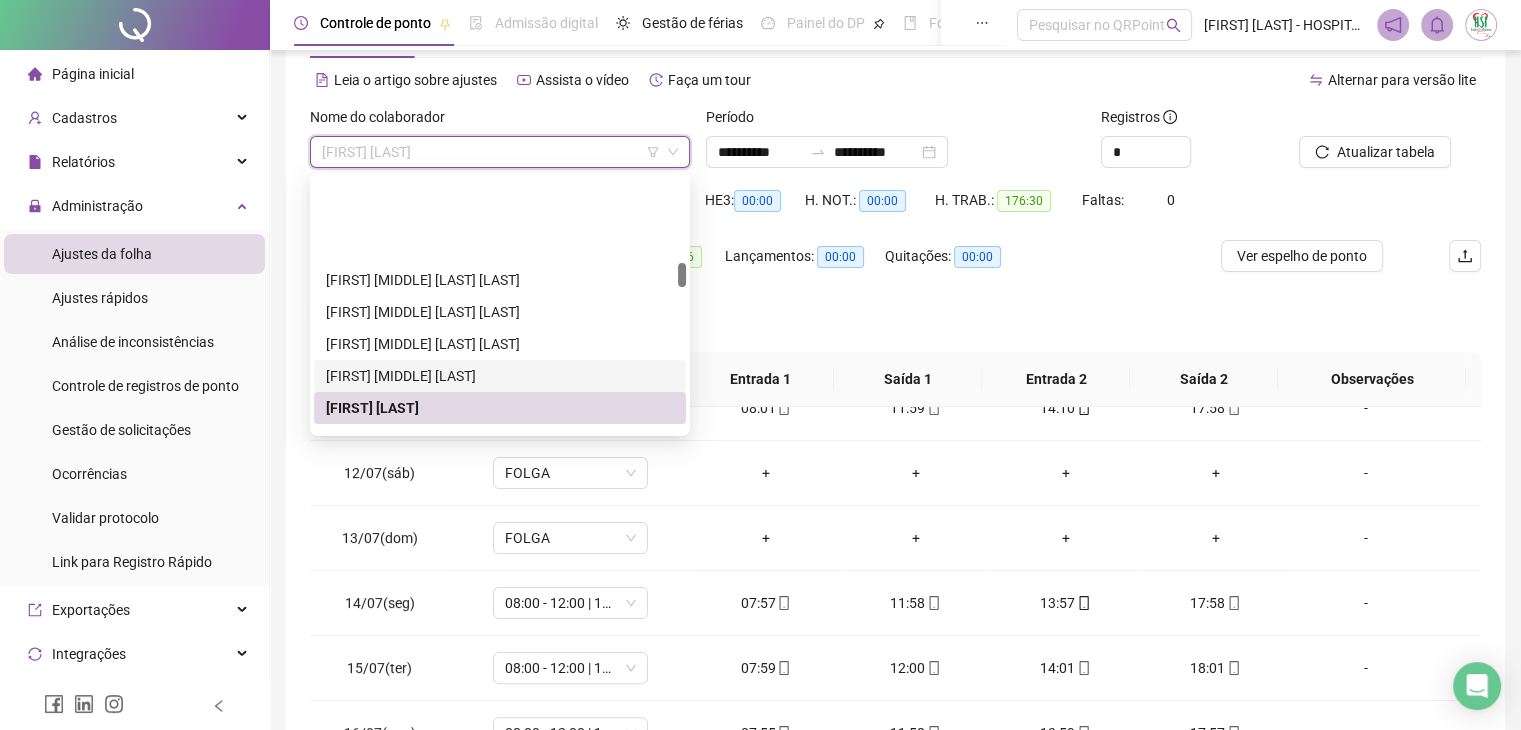 scroll, scrollTop: 908, scrollLeft: 0, axis: vertical 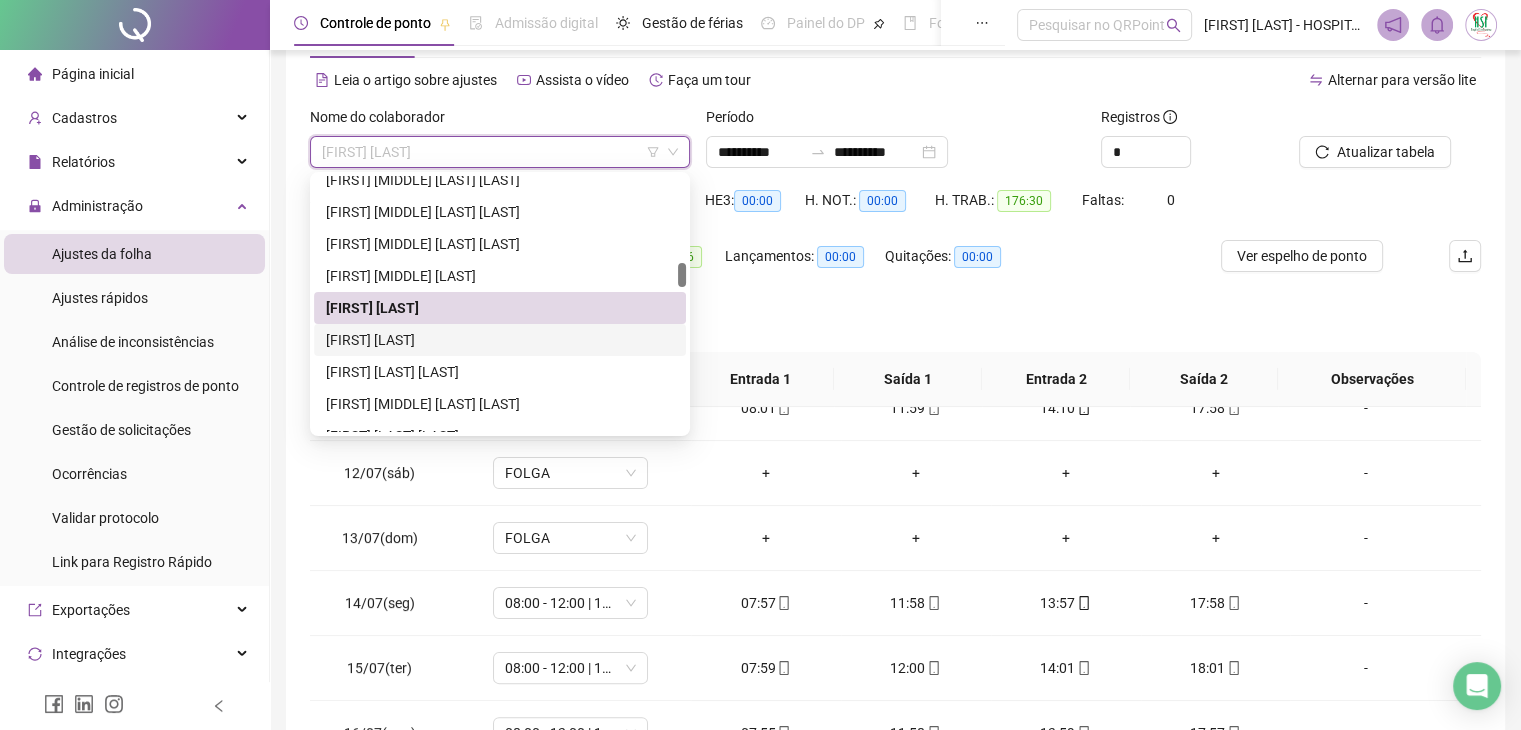 click on "[FIRST] [LAST]" at bounding box center [500, 340] 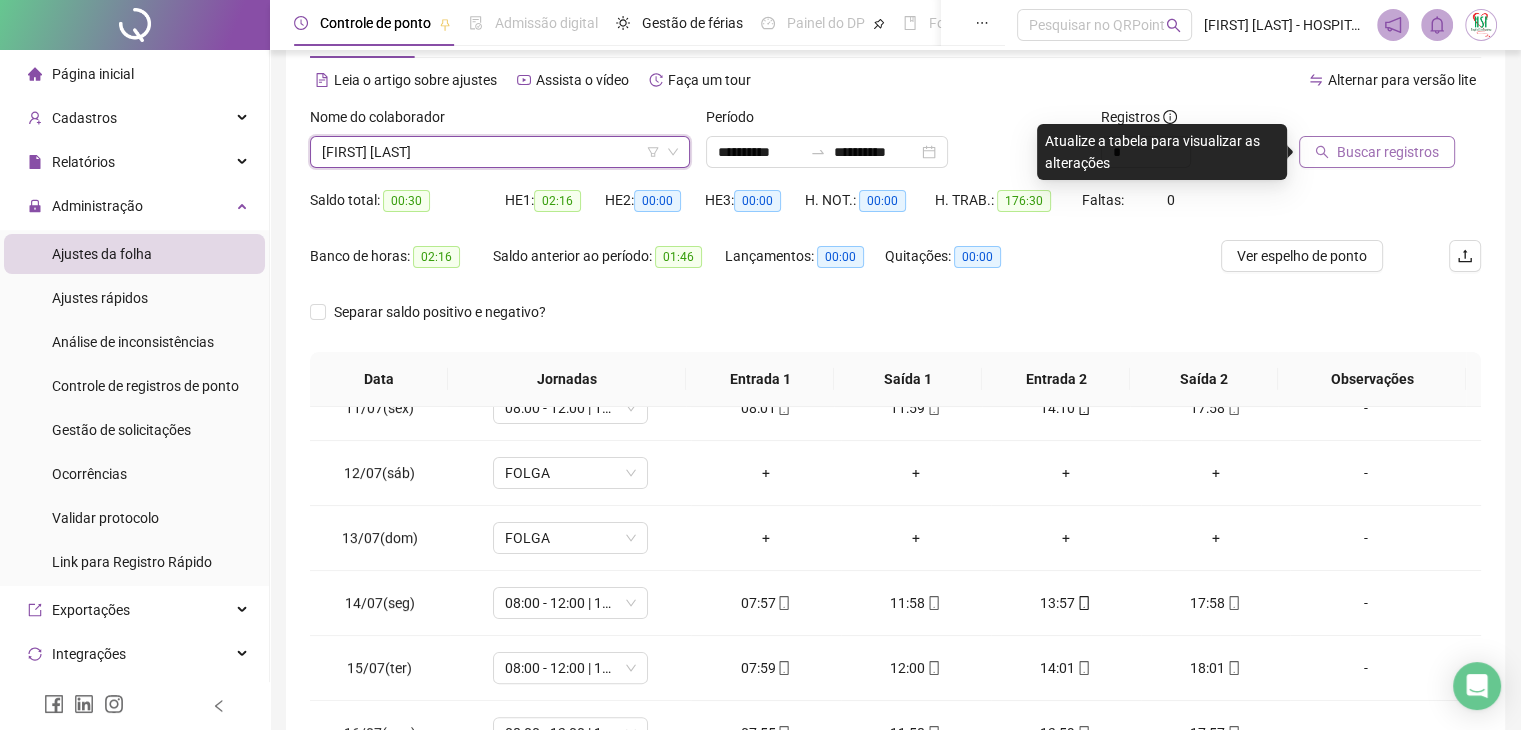 click on "Buscar registros" at bounding box center [1388, 152] 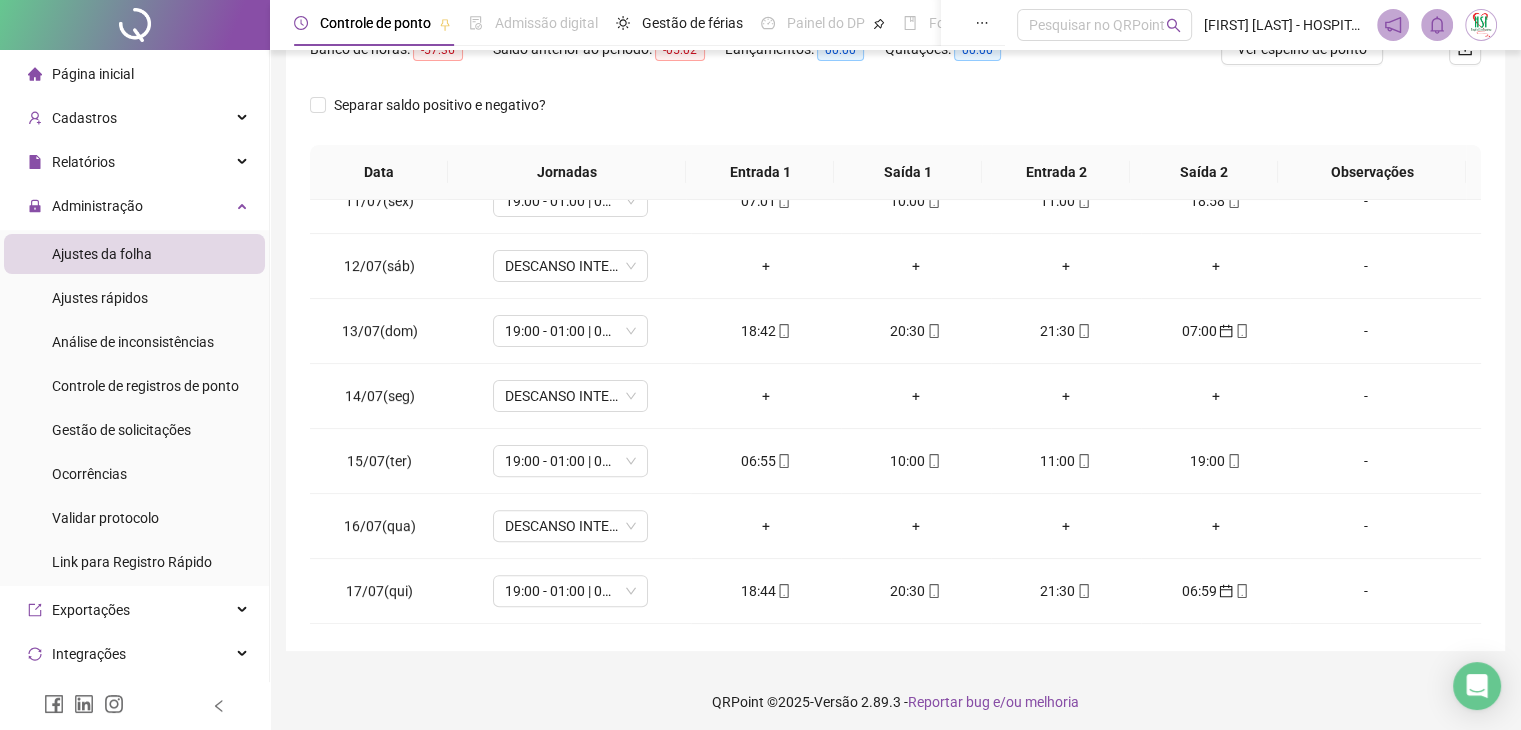 scroll, scrollTop: 292, scrollLeft: 0, axis: vertical 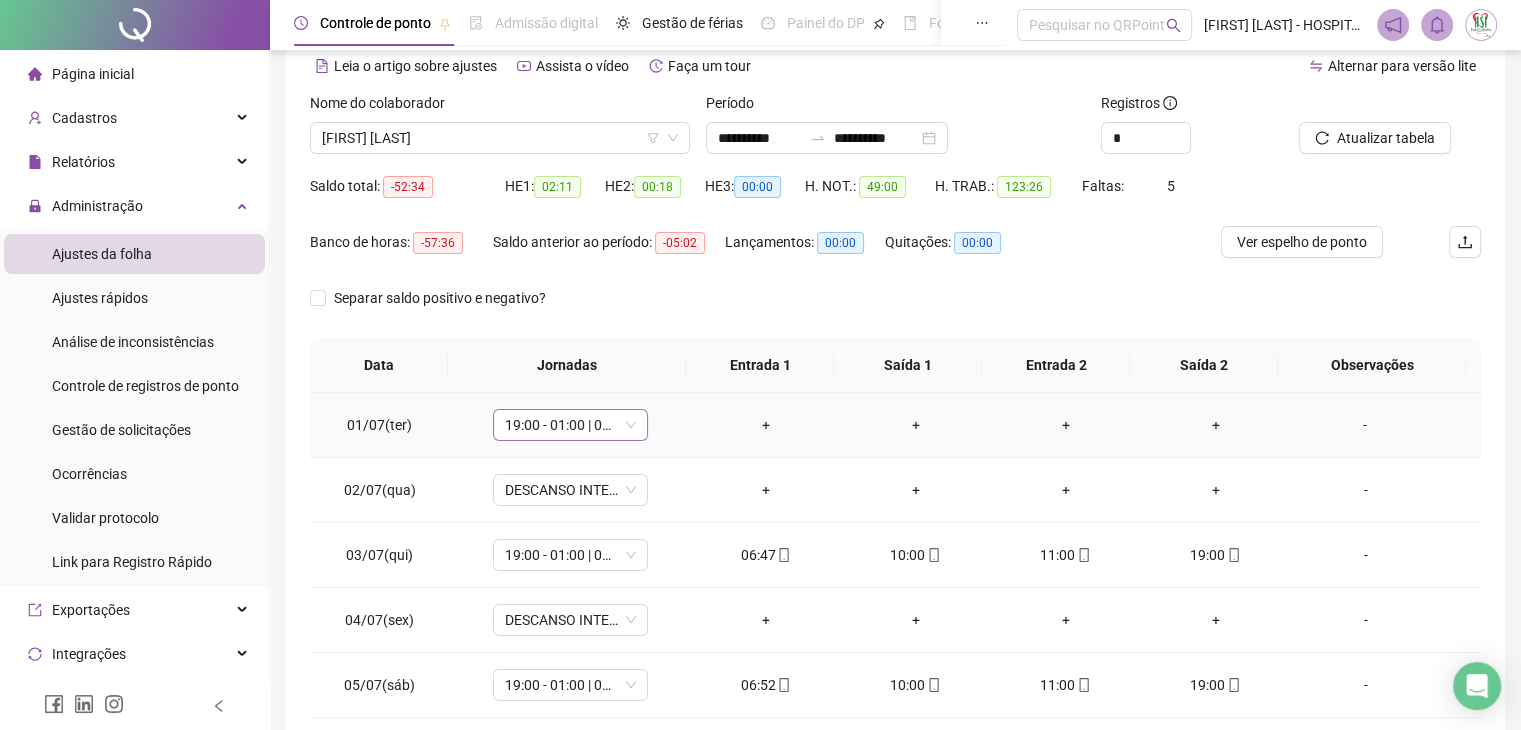 click on "19:00 - 01:00 | 02:00 - 07:00" at bounding box center (570, 425) 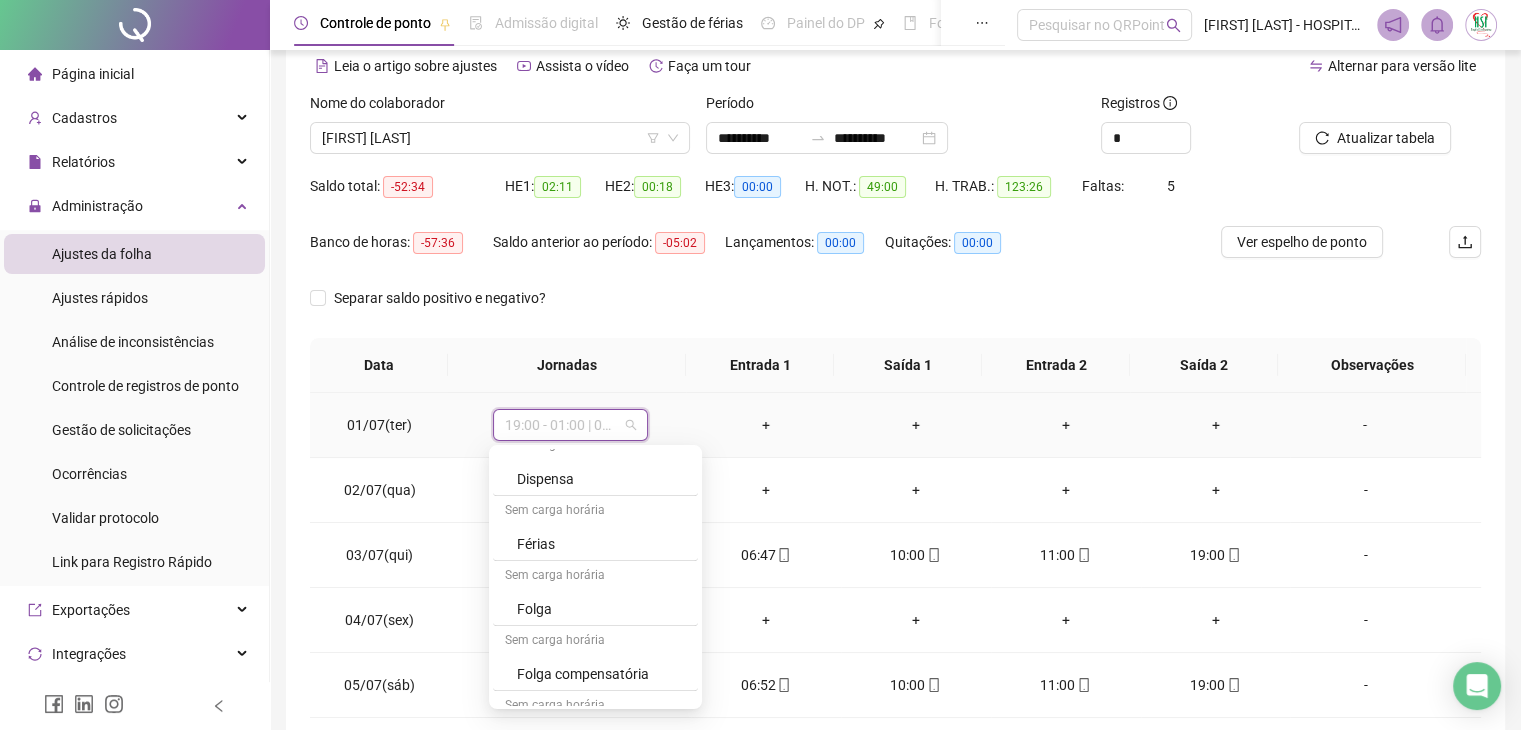scroll, scrollTop: 1299, scrollLeft: 0, axis: vertical 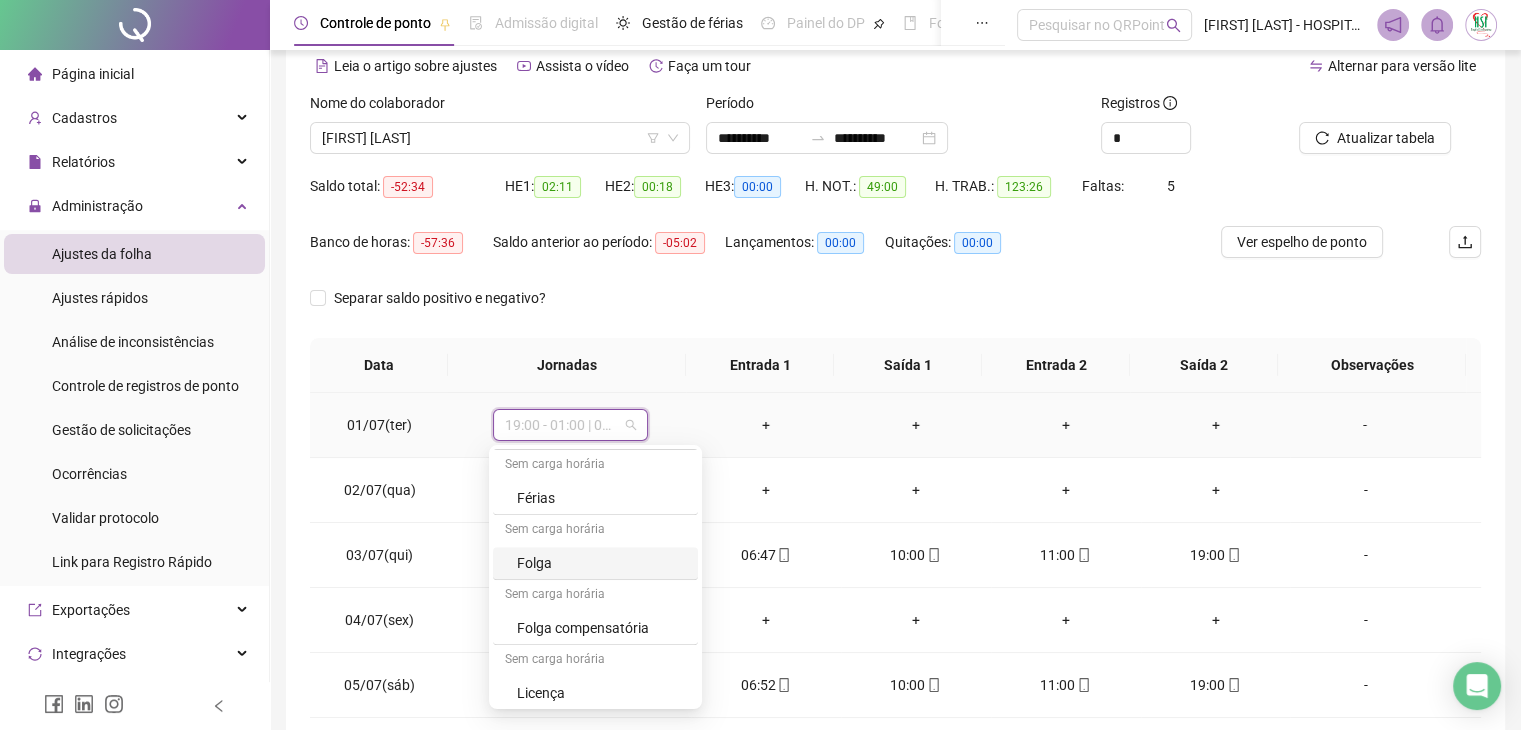 click on "Folga" at bounding box center (601, 563) 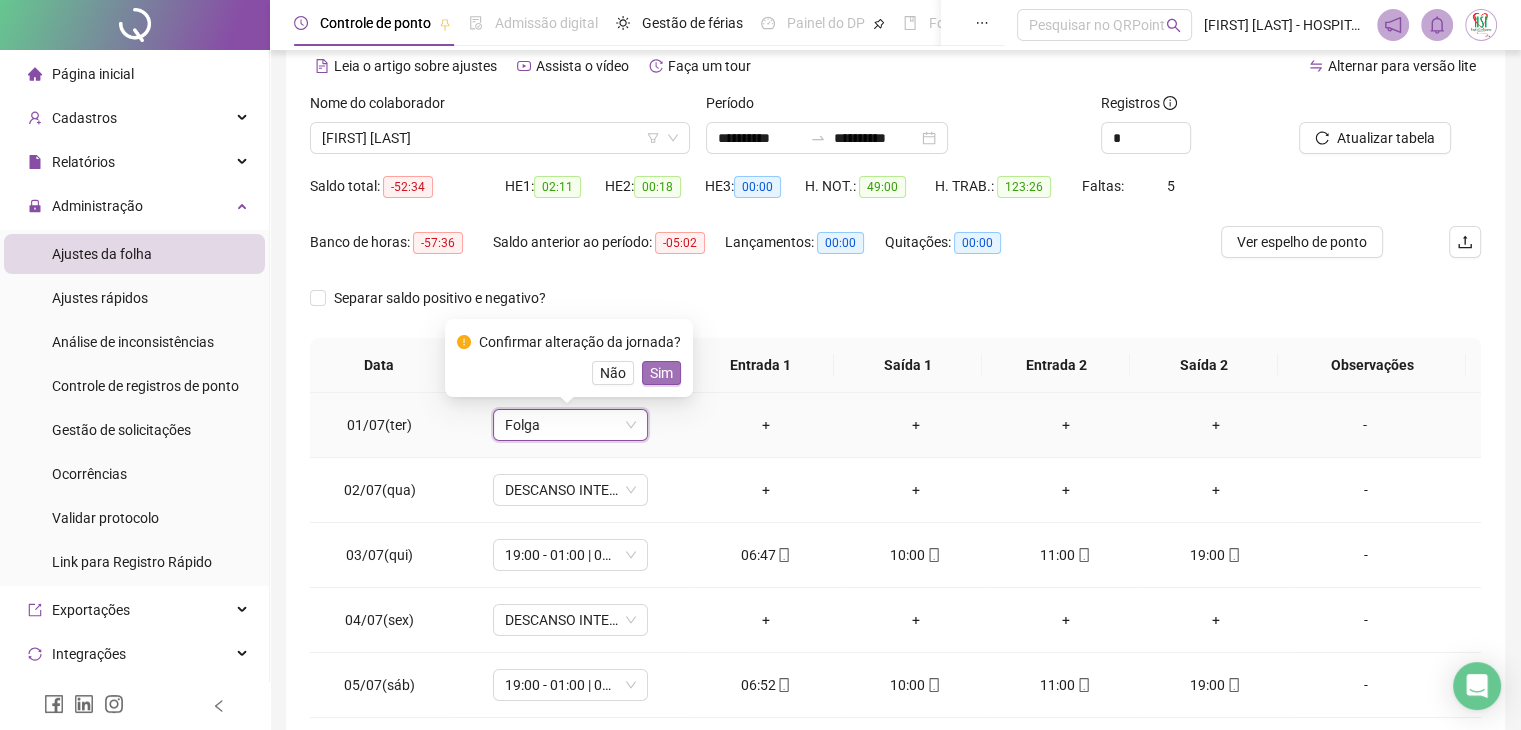 click on "Sim" at bounding box center (661, 373) 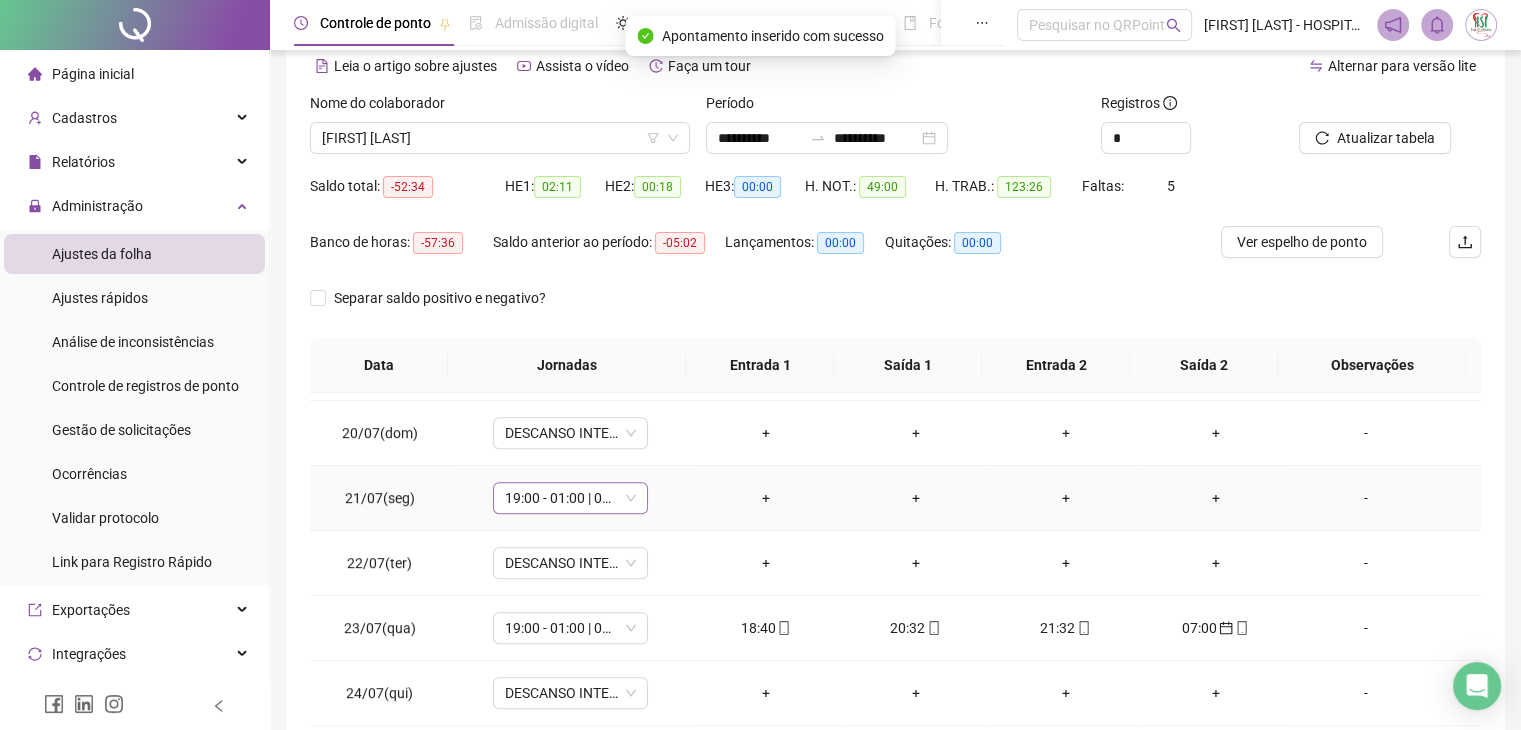 scroll, scrollTop: 1300, scrollLeft: 0, axis: vertical 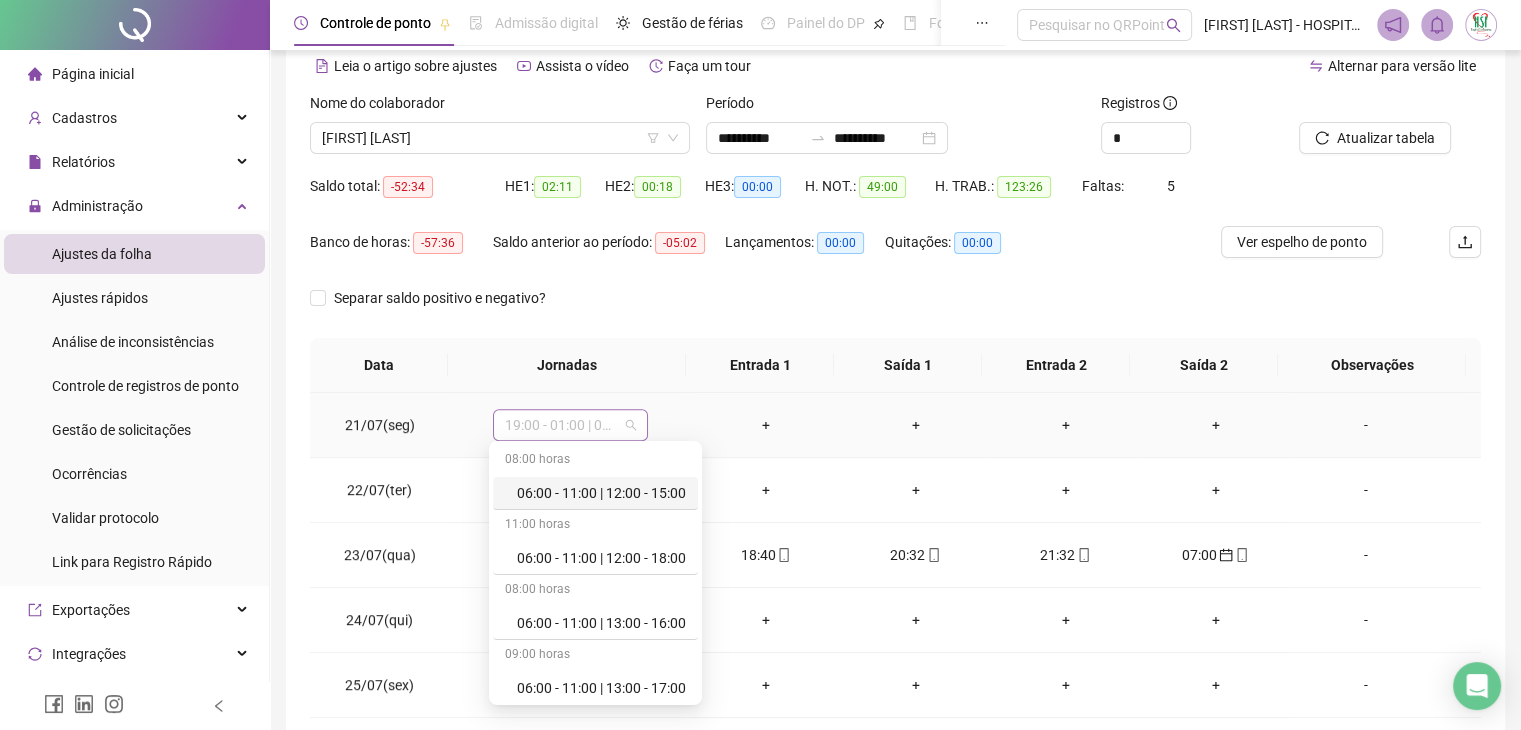 click on "19:00 - 01:00 | 02:00 - 07:00" at bounding box center (570, 425) 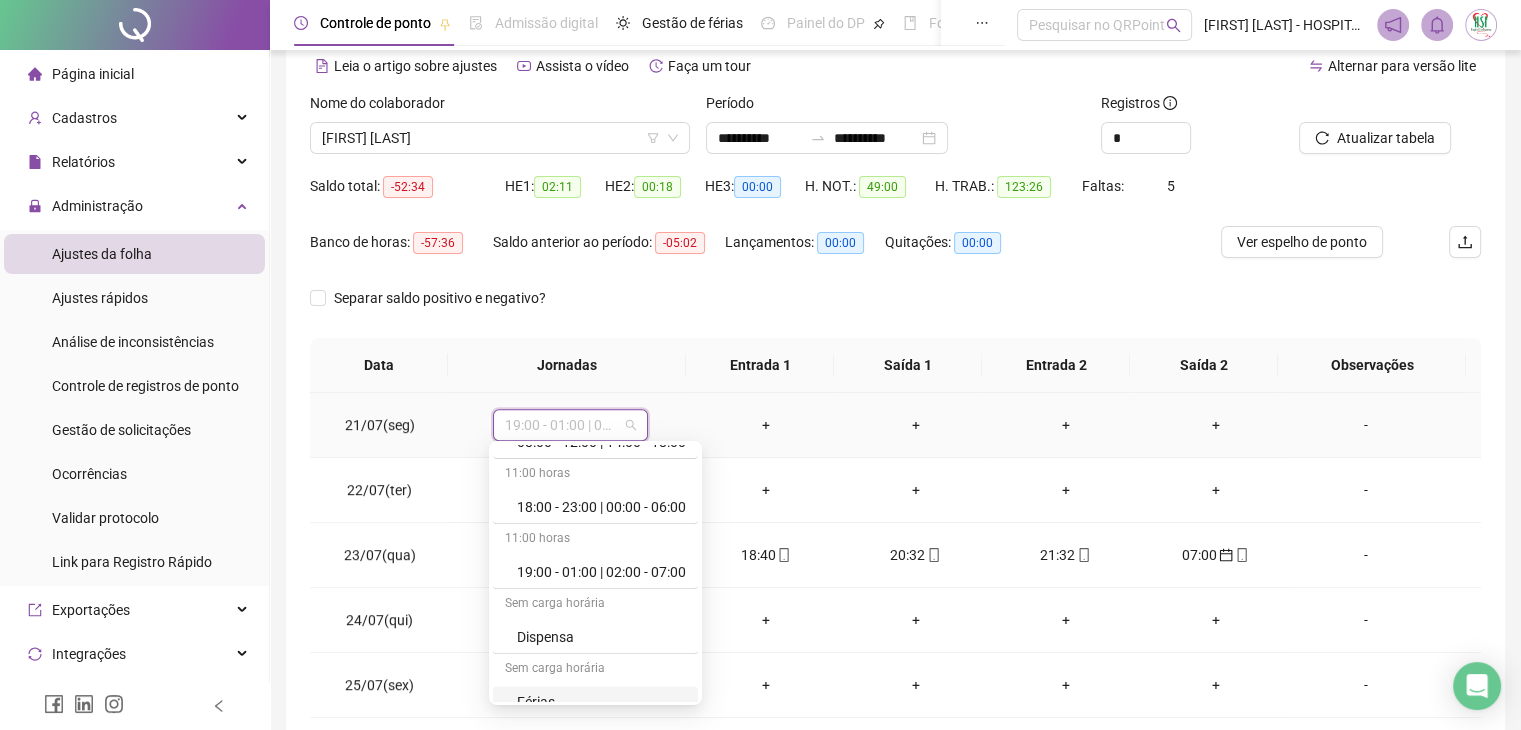 scroll, scrollTop: 1299, scrollLeft: 0, axis: vertical 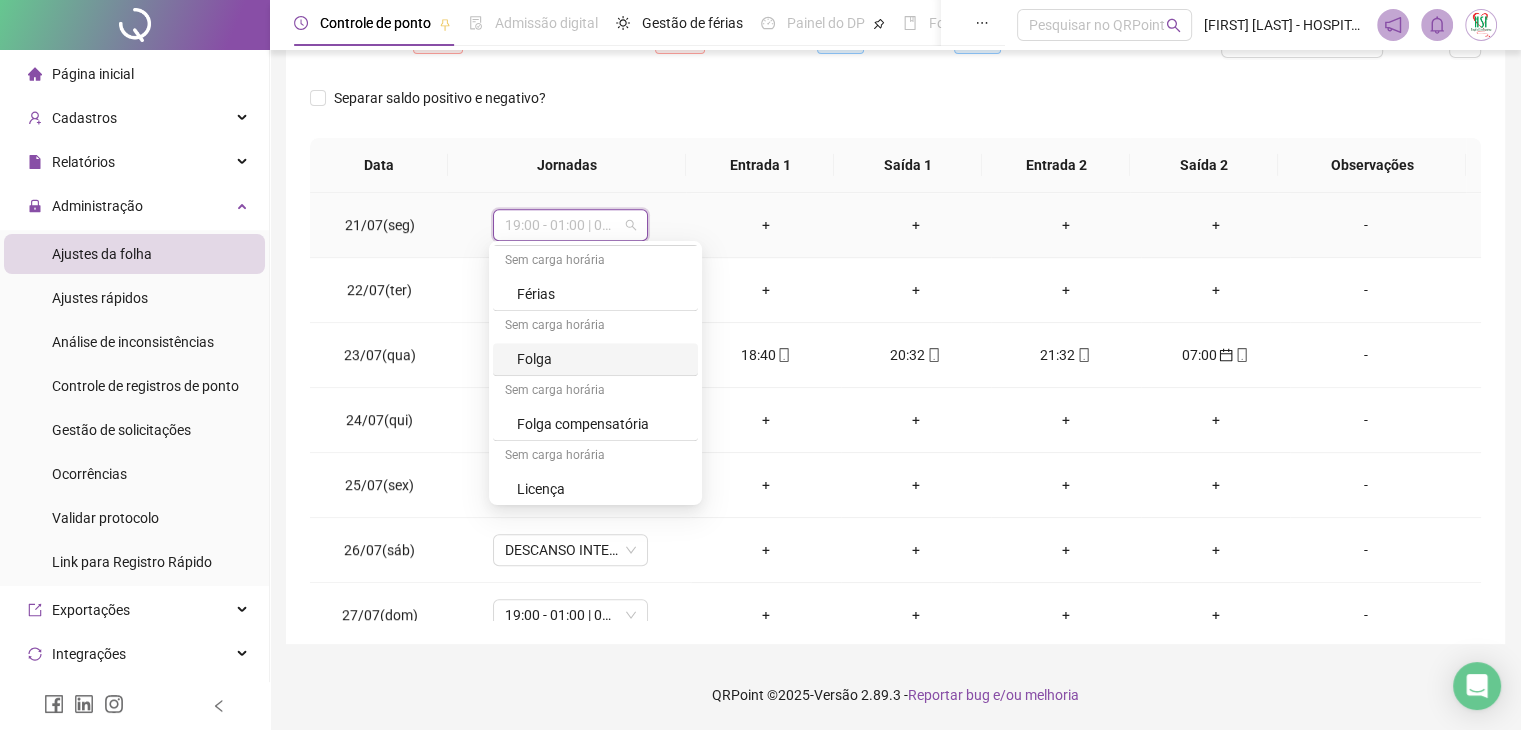 click on "Folga" at bounding box center [601, 359] 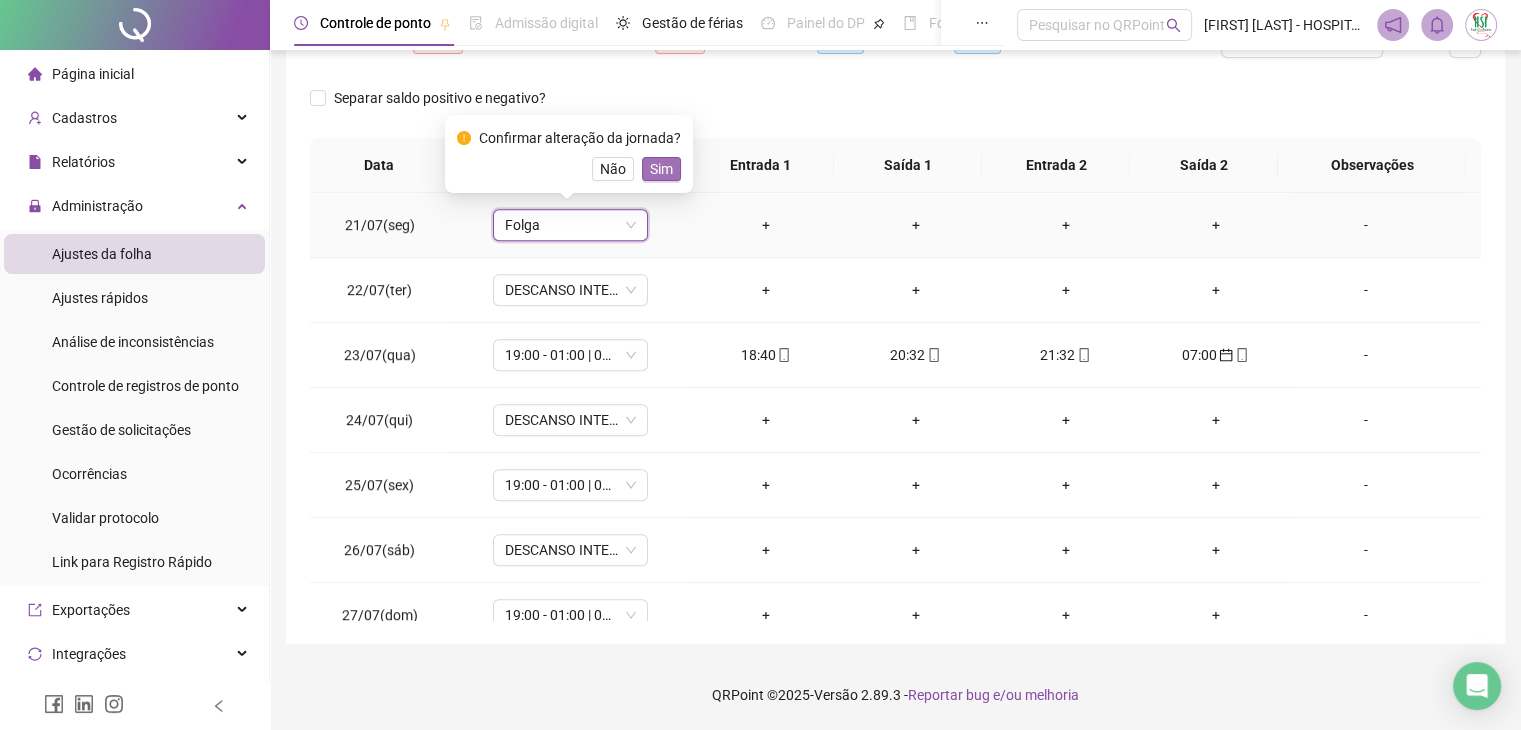 click on "Sim" at bounding box center [661, 169] 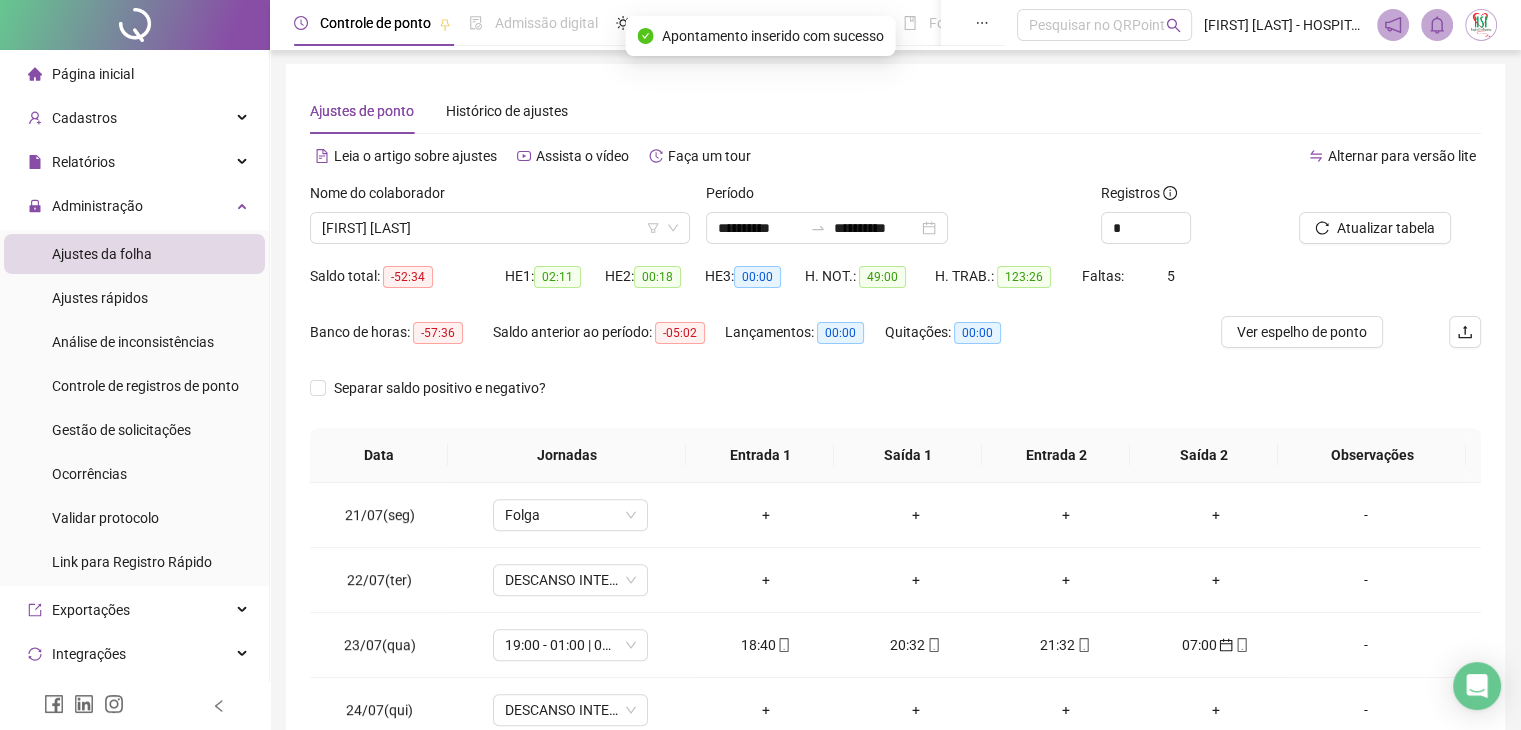 scroll, scrollTop: 0, scrollLeft: 0, axis: both 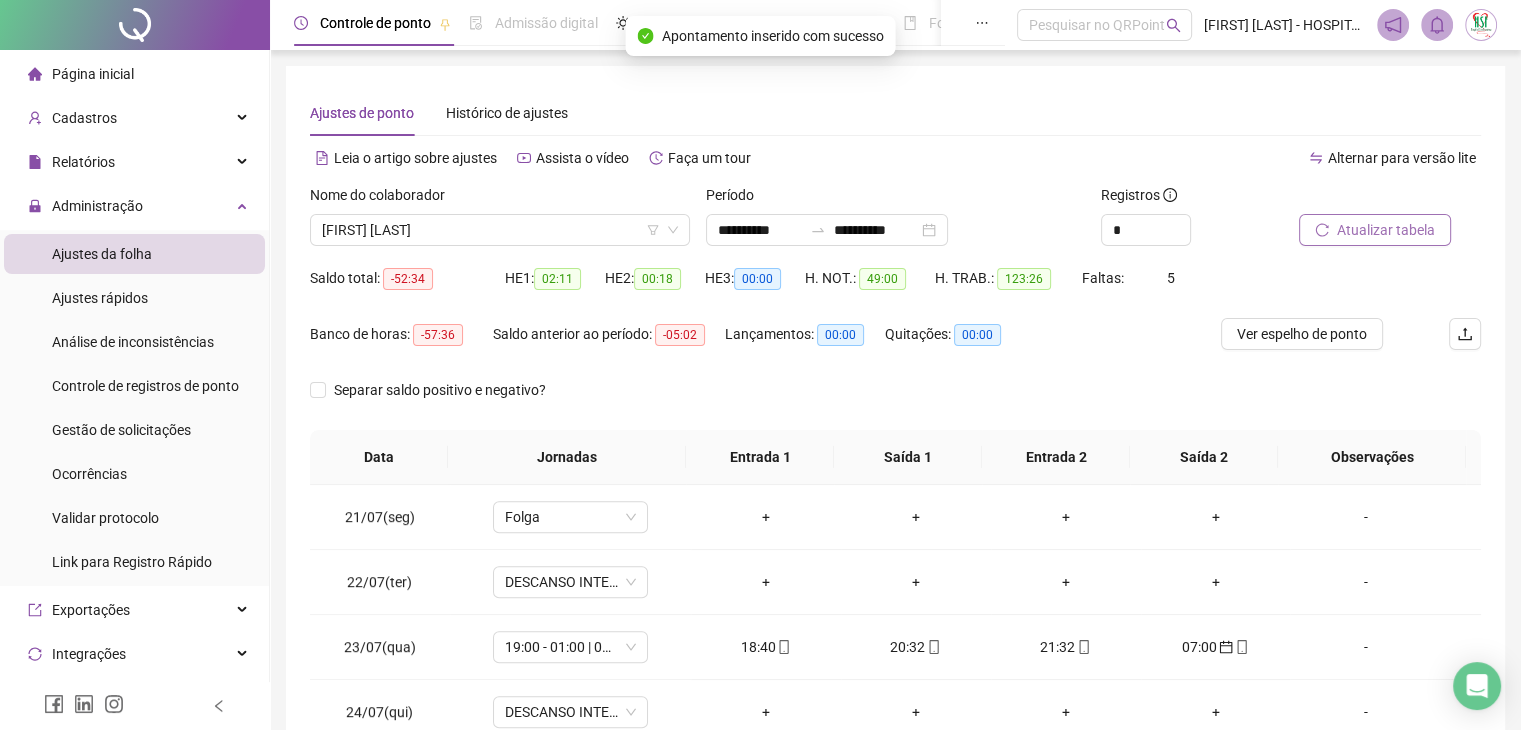 click on "Atualizar tabela" at bounding box center (1375, 230) 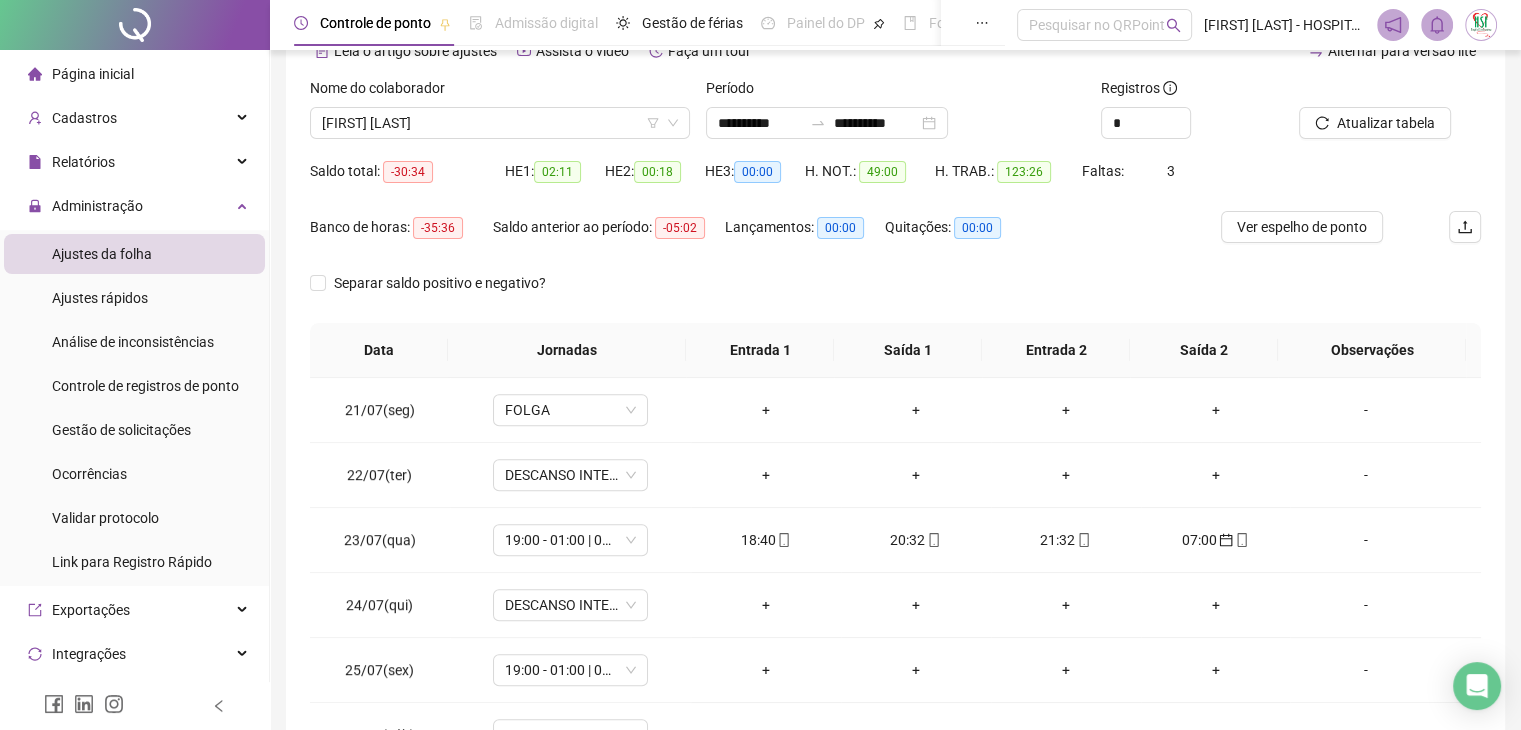 scroll, scrollTop: 292, scrollLeft: 0, axis: vertical 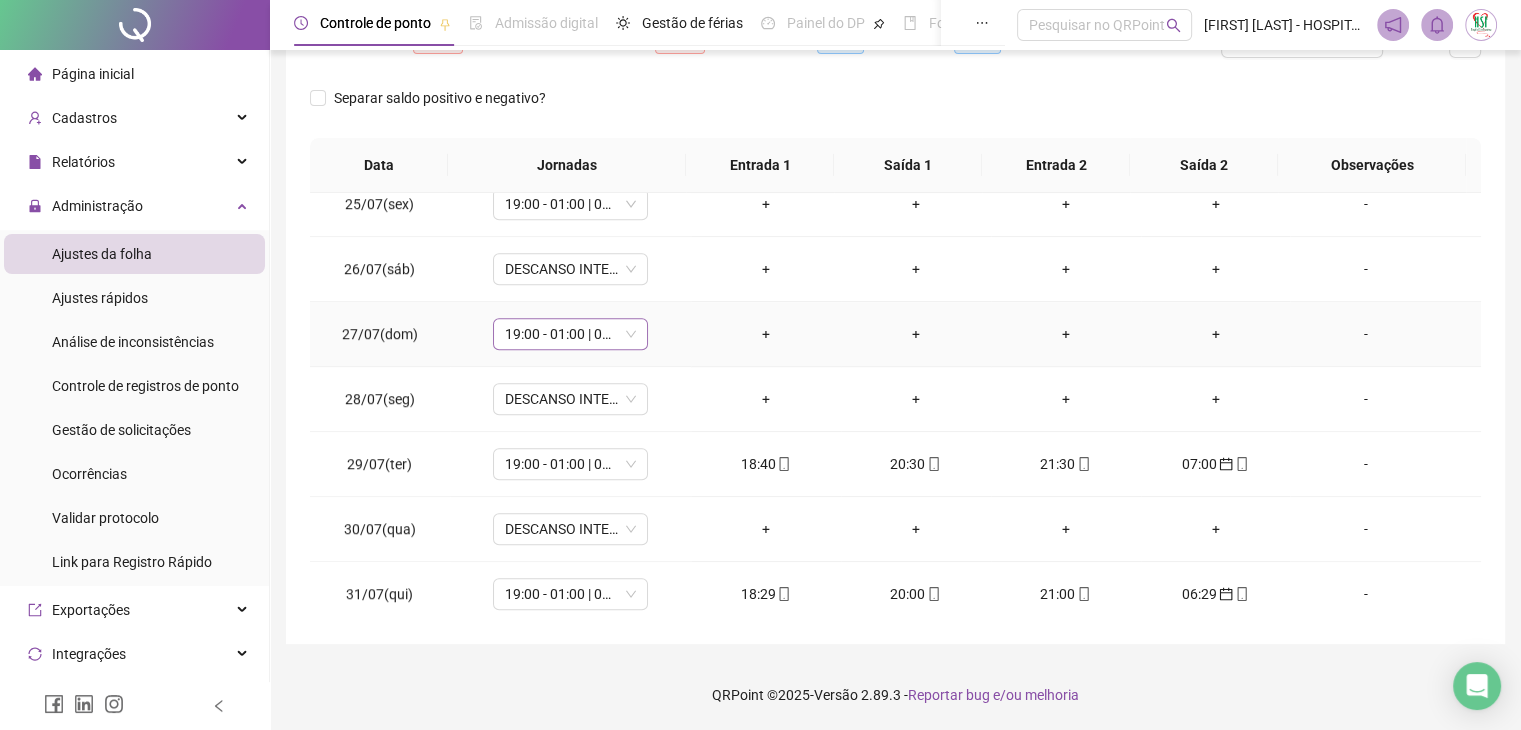 click on "19:00 - 01:00 | 02:00 - 07:00" at bounding box center (570, 334) 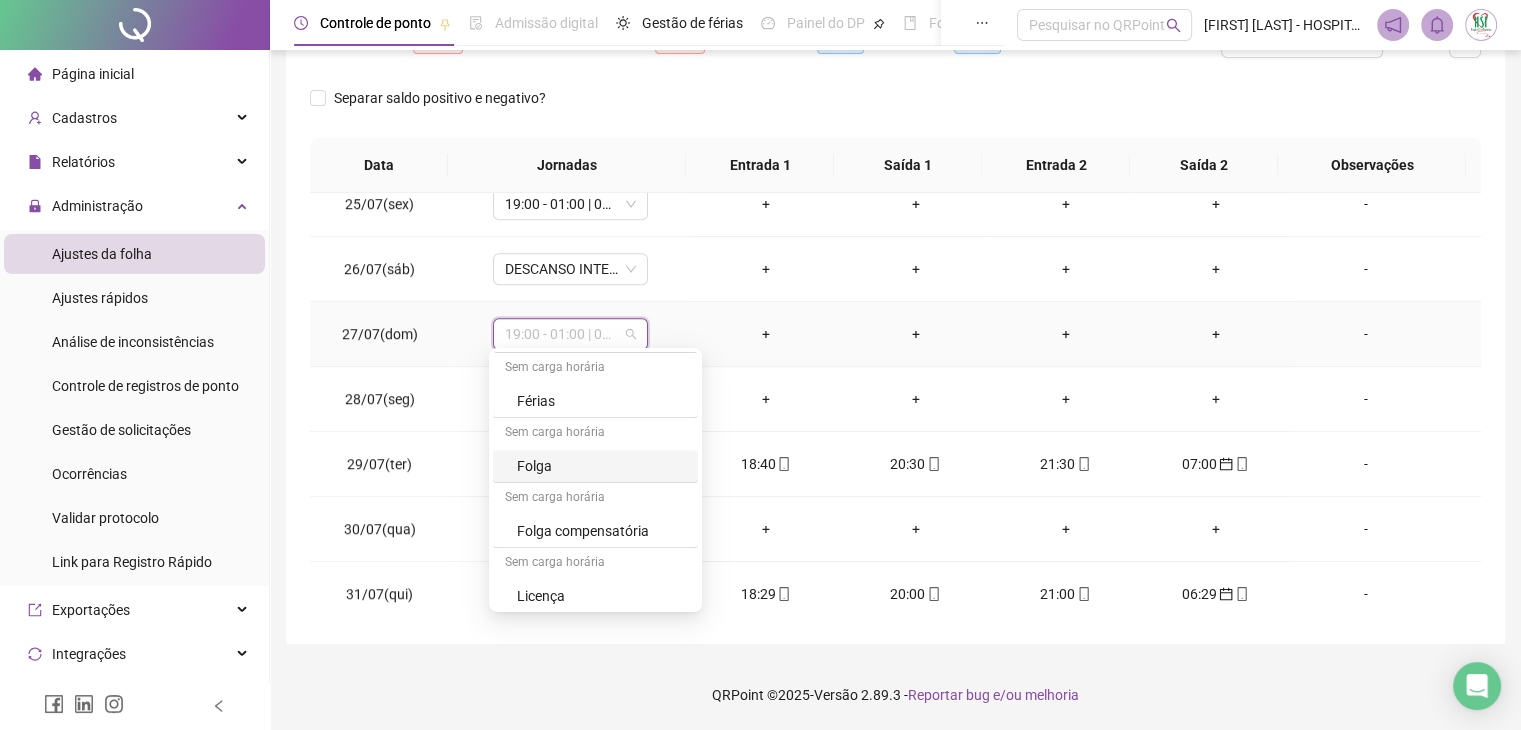 scroll, scrollTop: 1199, scrollLeft: 0, axis: vertical 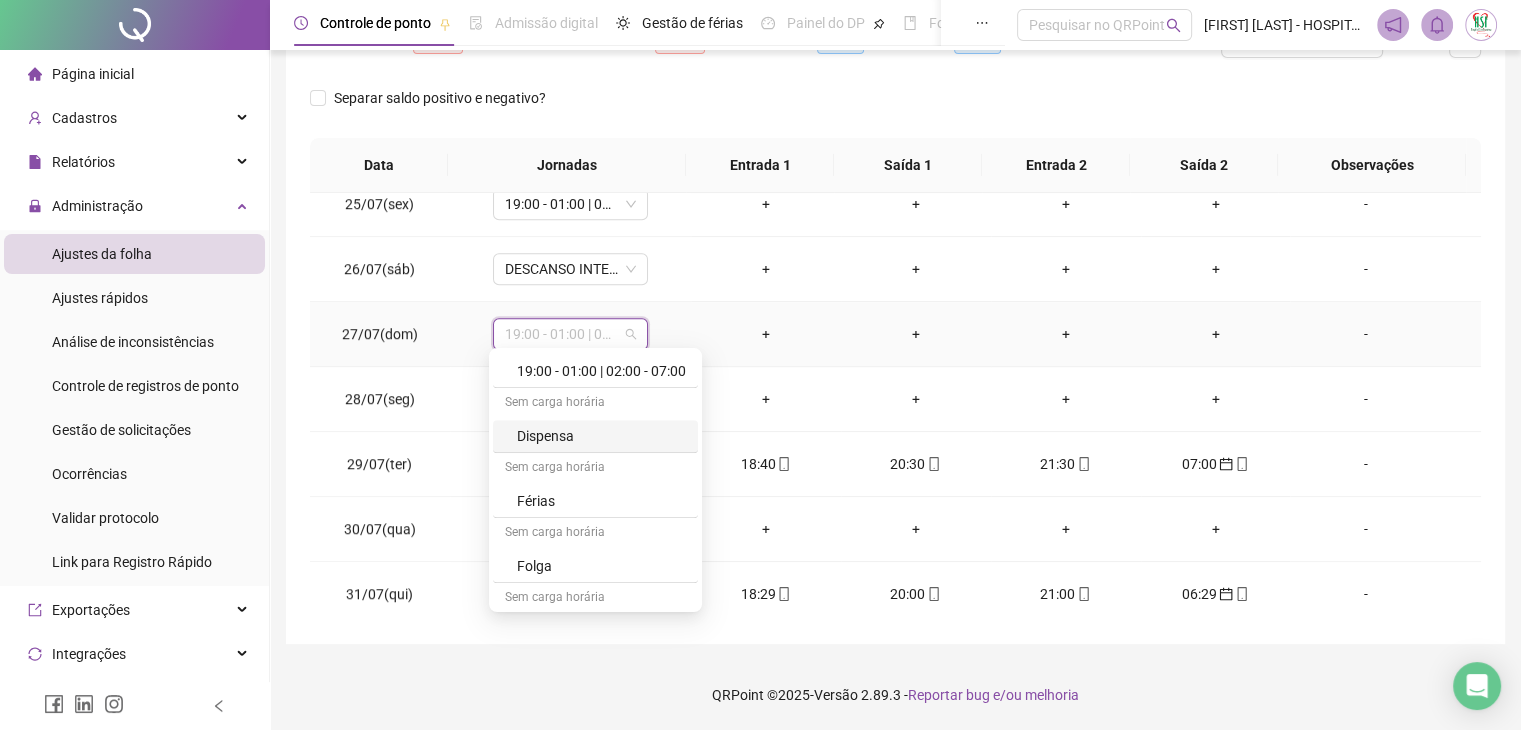 click on "Dispensa" at bounding box center (601, 436) 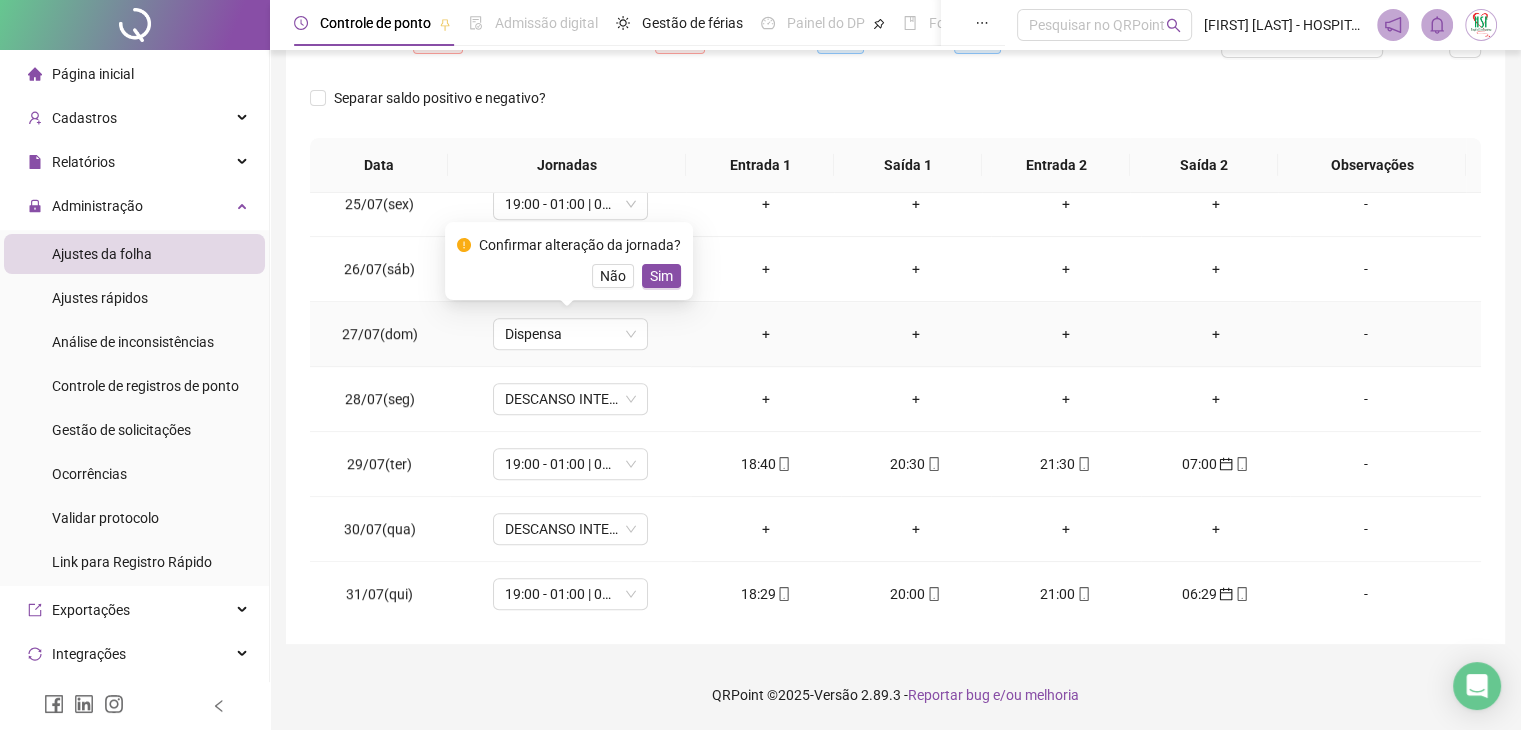 click on "Sim" at bounding box center (661, 276) 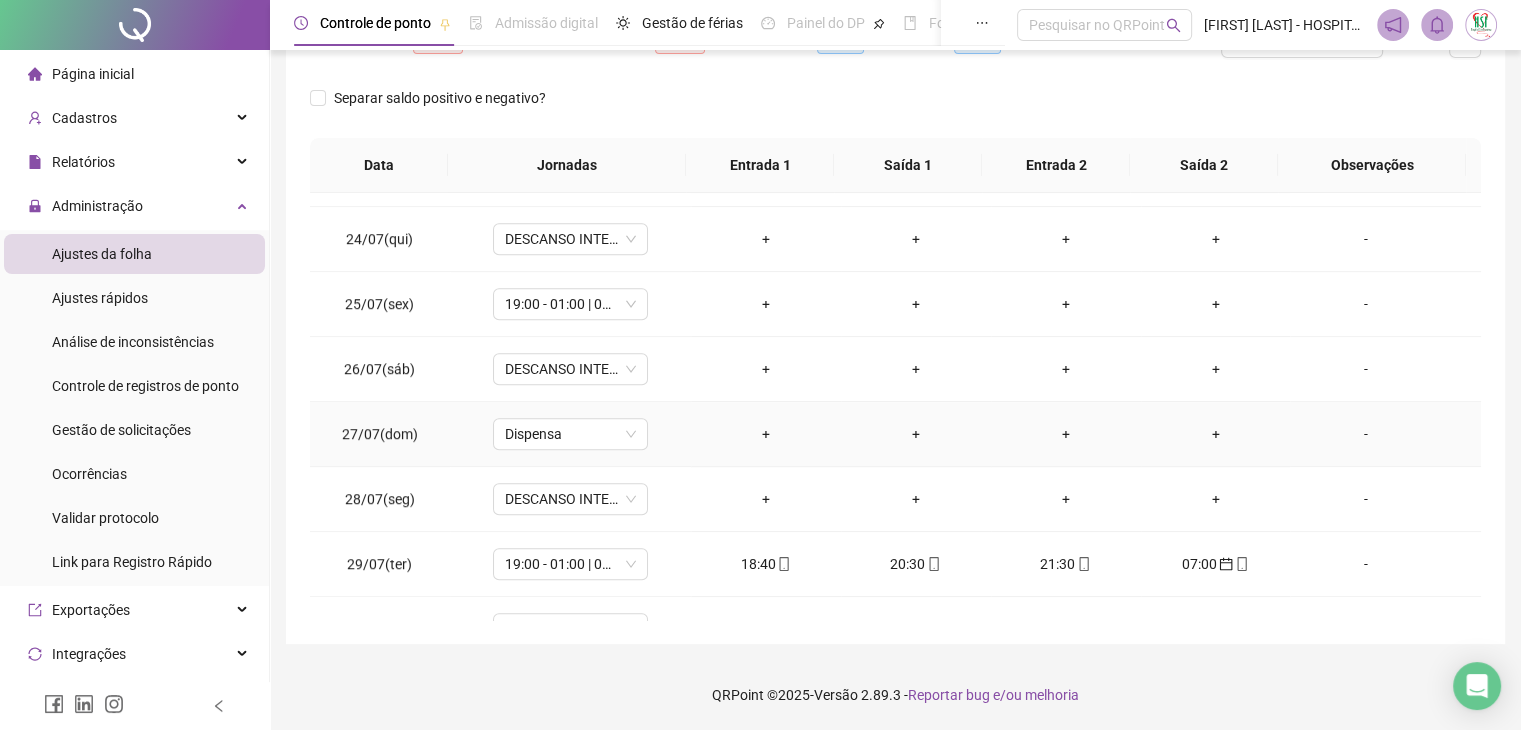 scroll, scrollTop: 1381, scrollLeft: 0, axis: vertical 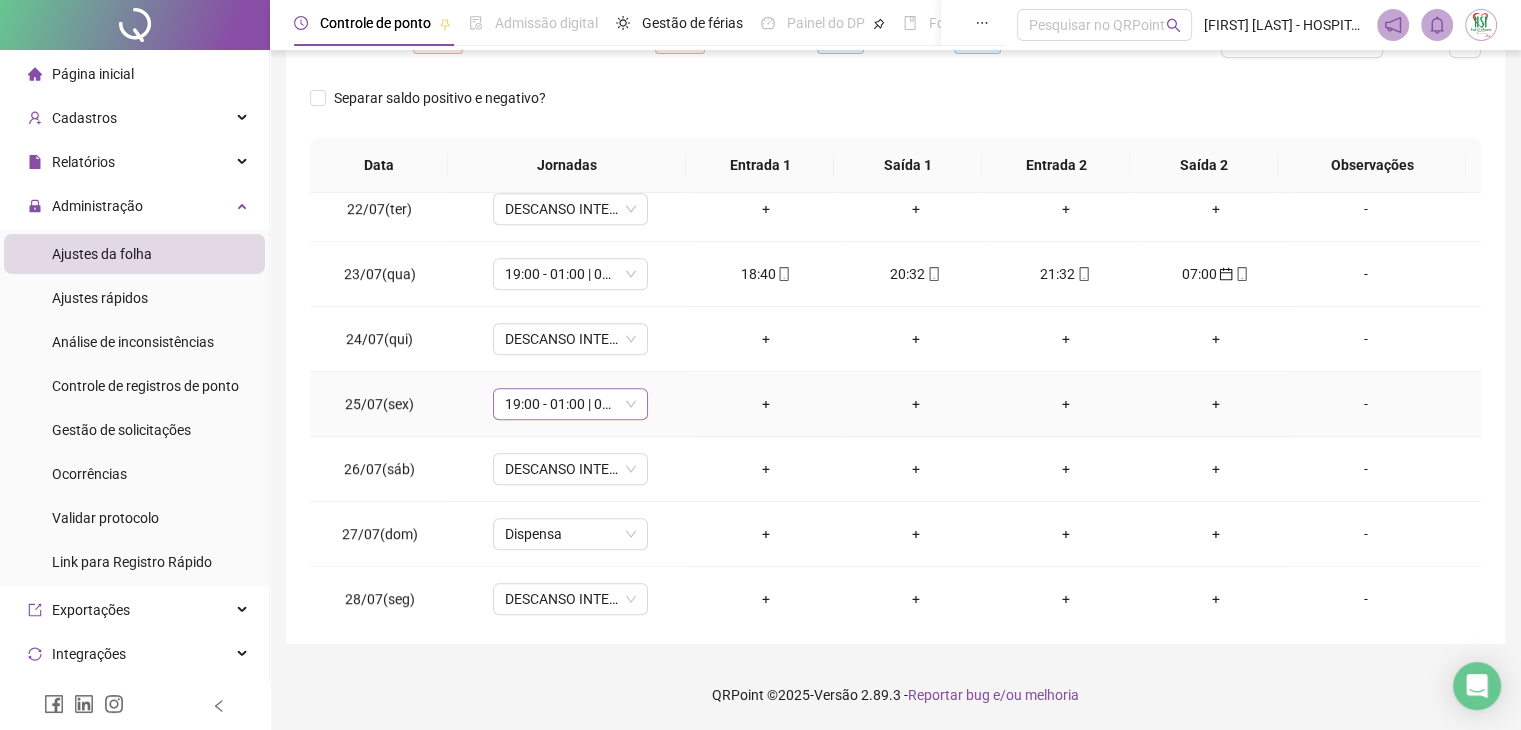 click on "19:00 - 01:00 | 02:00 - 07:00" at bounding box center (570, 404) 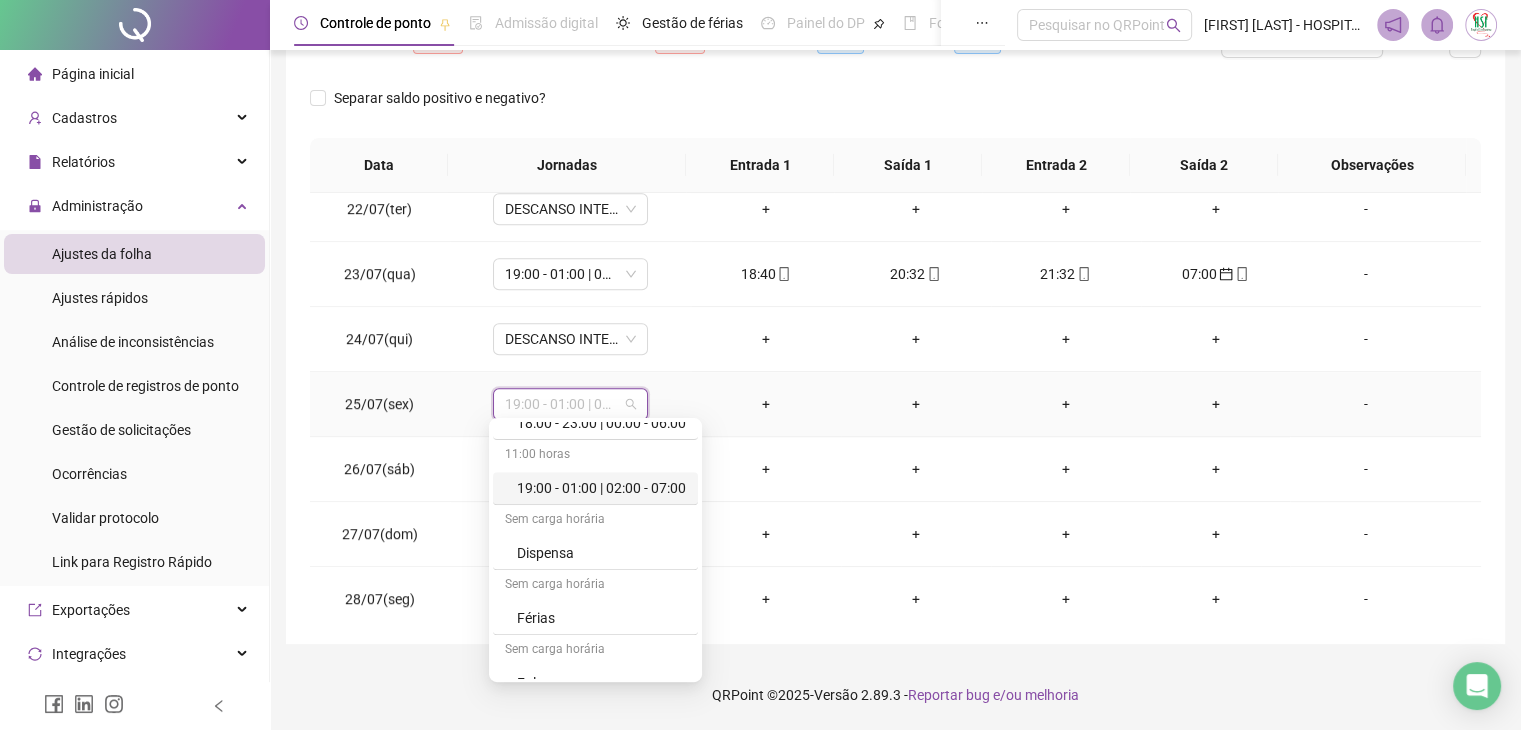 scroll, scrollTop: 1200, scrollLeft: 0, axis: vertical 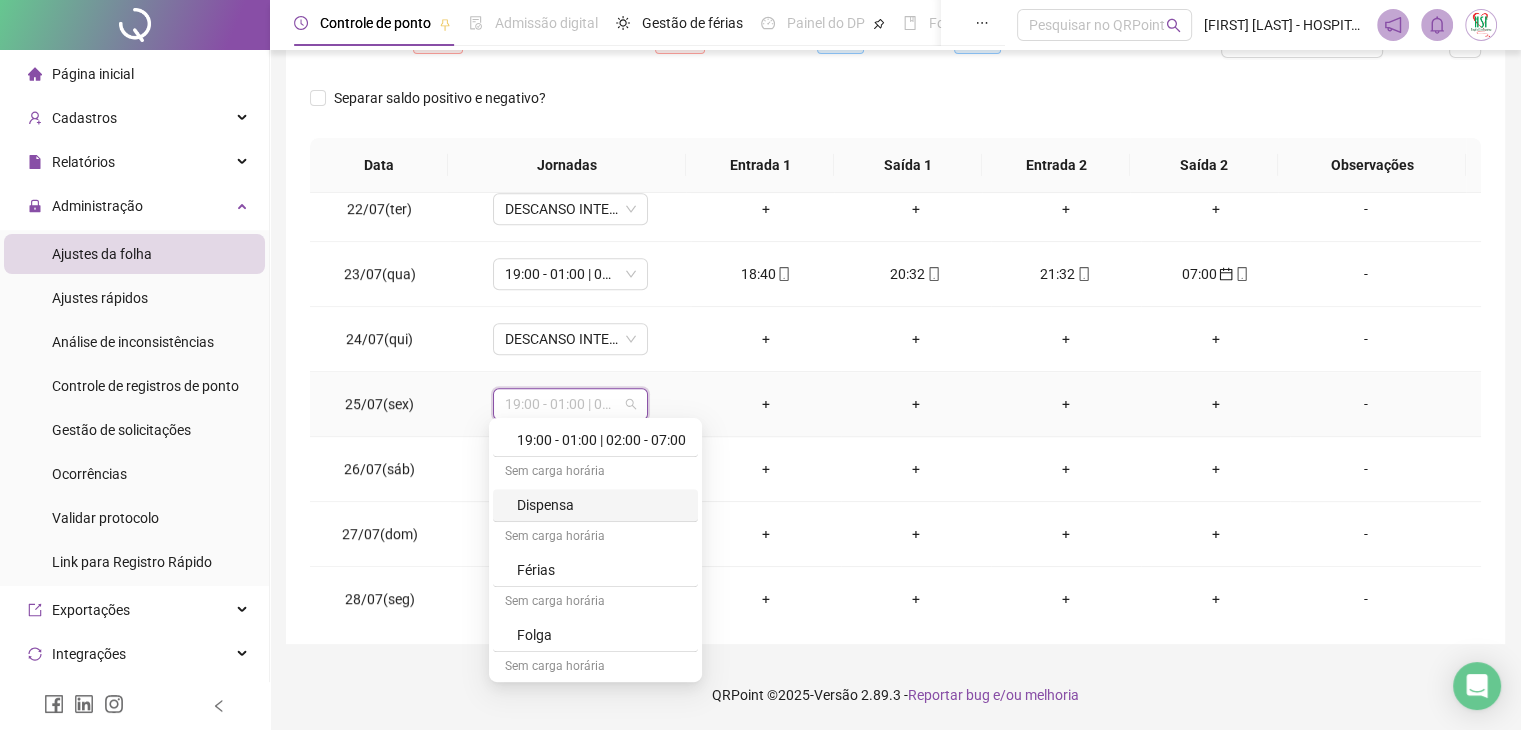 click on "Dispensa" at bounding box center (601, 505) 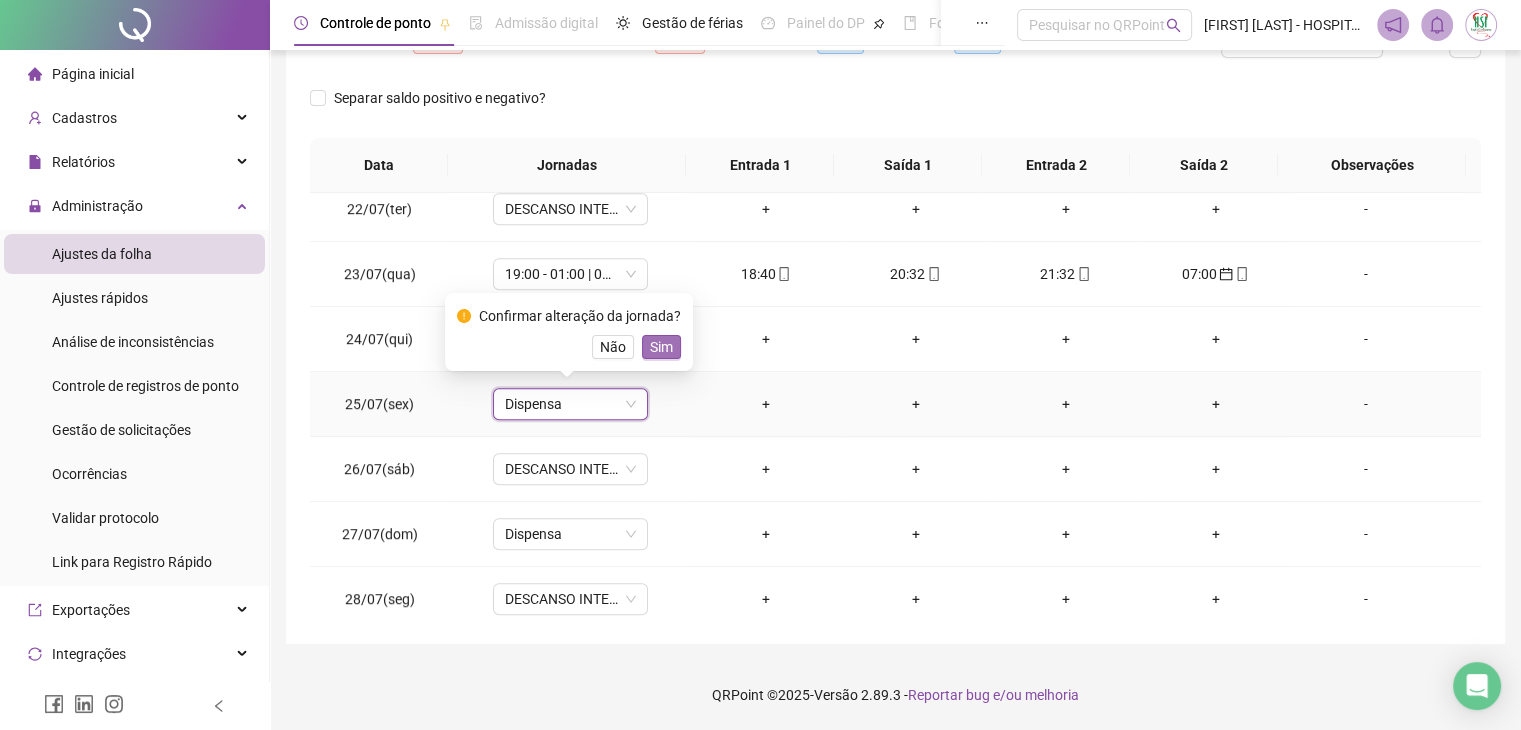 click on "Sim" at bounding box center (661, 347) 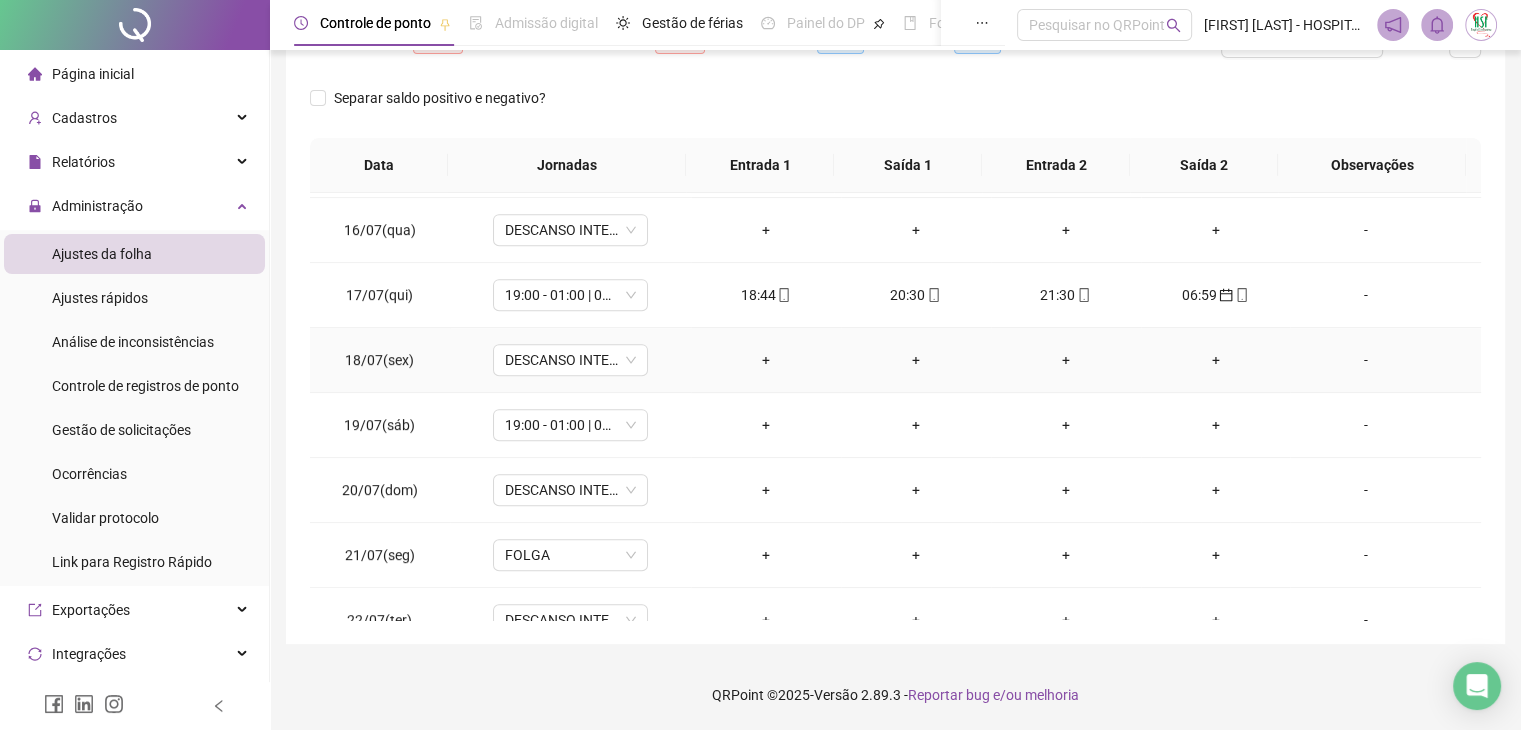 scroll, scrollTop: 1100, scrollLeft: 0, axis: vertical 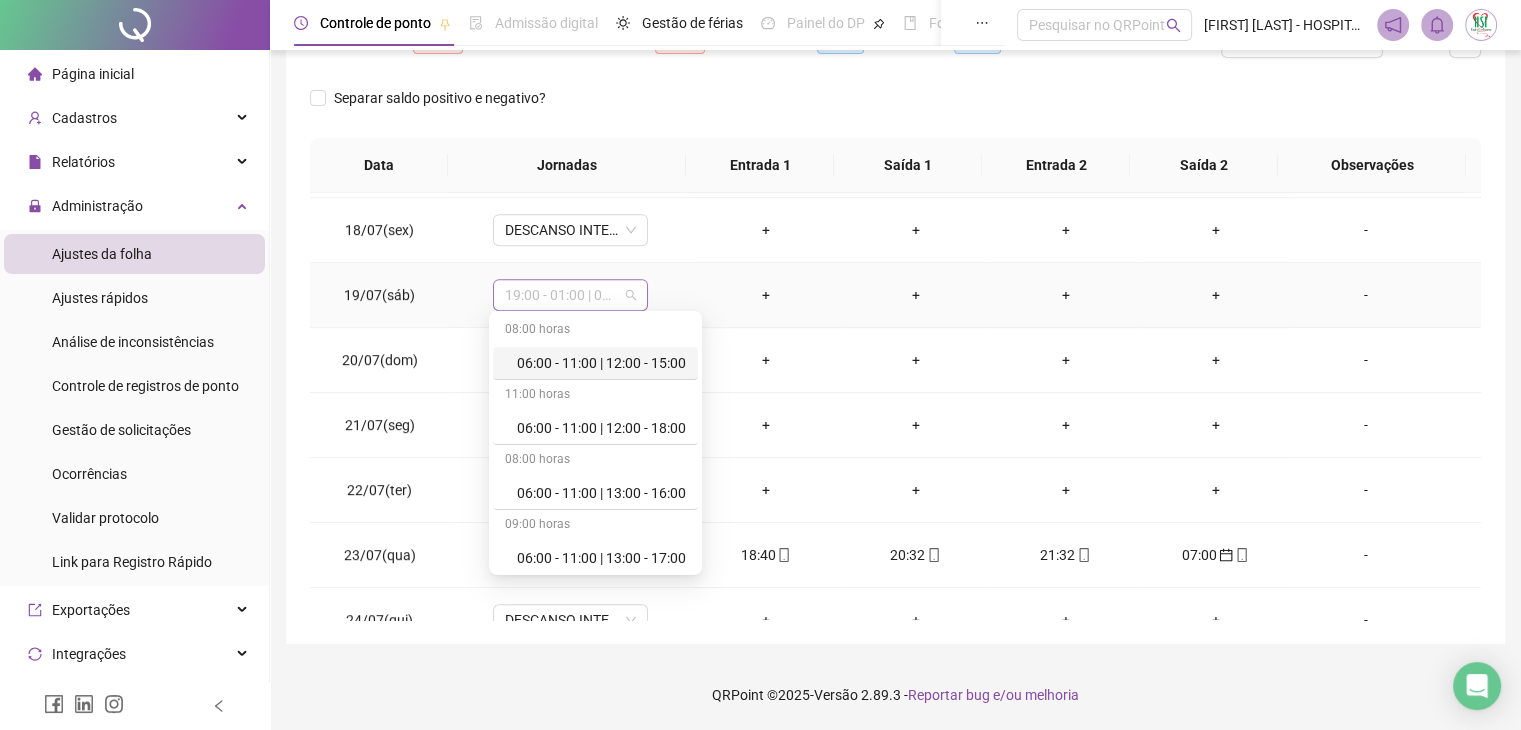 click on "19:00 - 01:00 | 02:00 - 07:00" at bounding box center (570, 295) 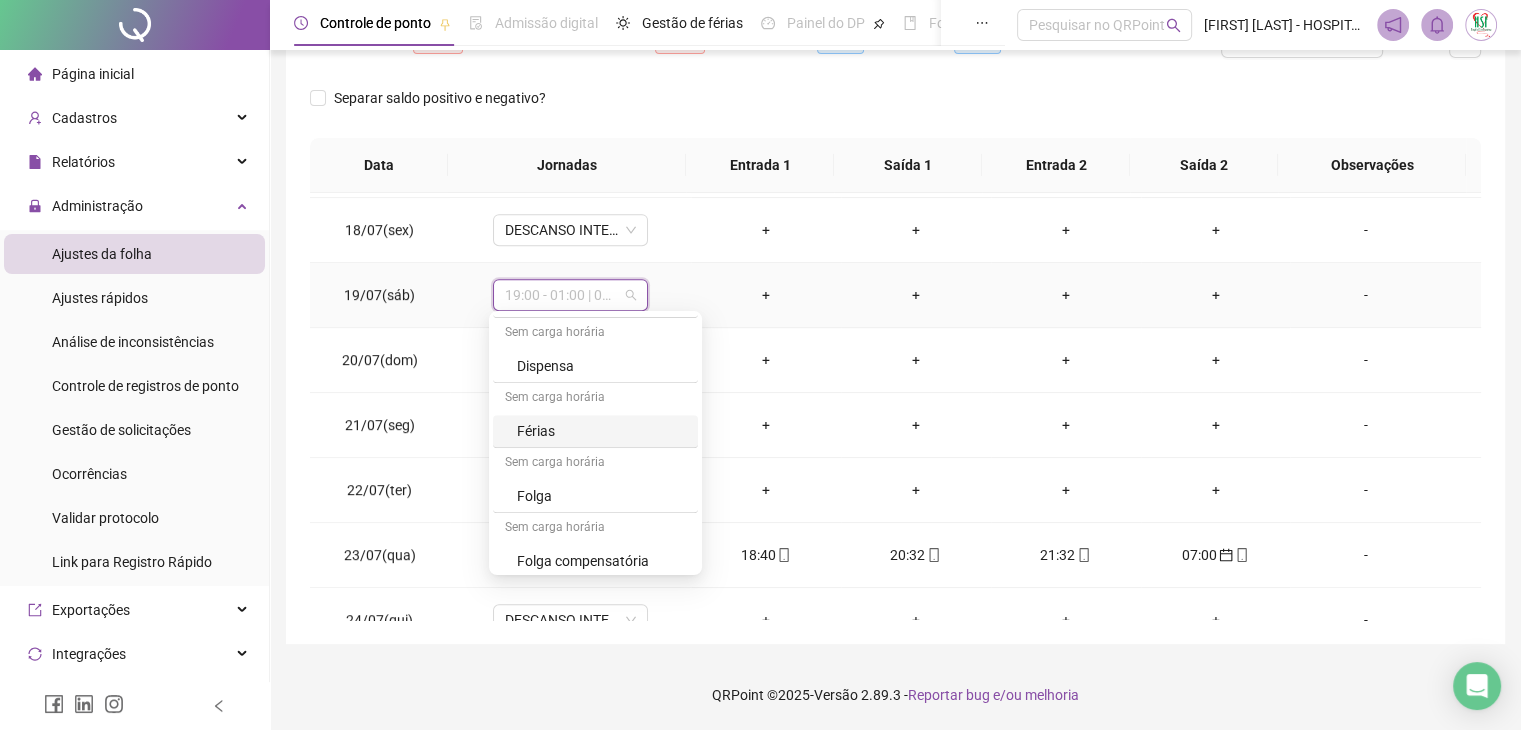 scroll, scrollTop: 1199, scrollLeft: 0, axis: vertical 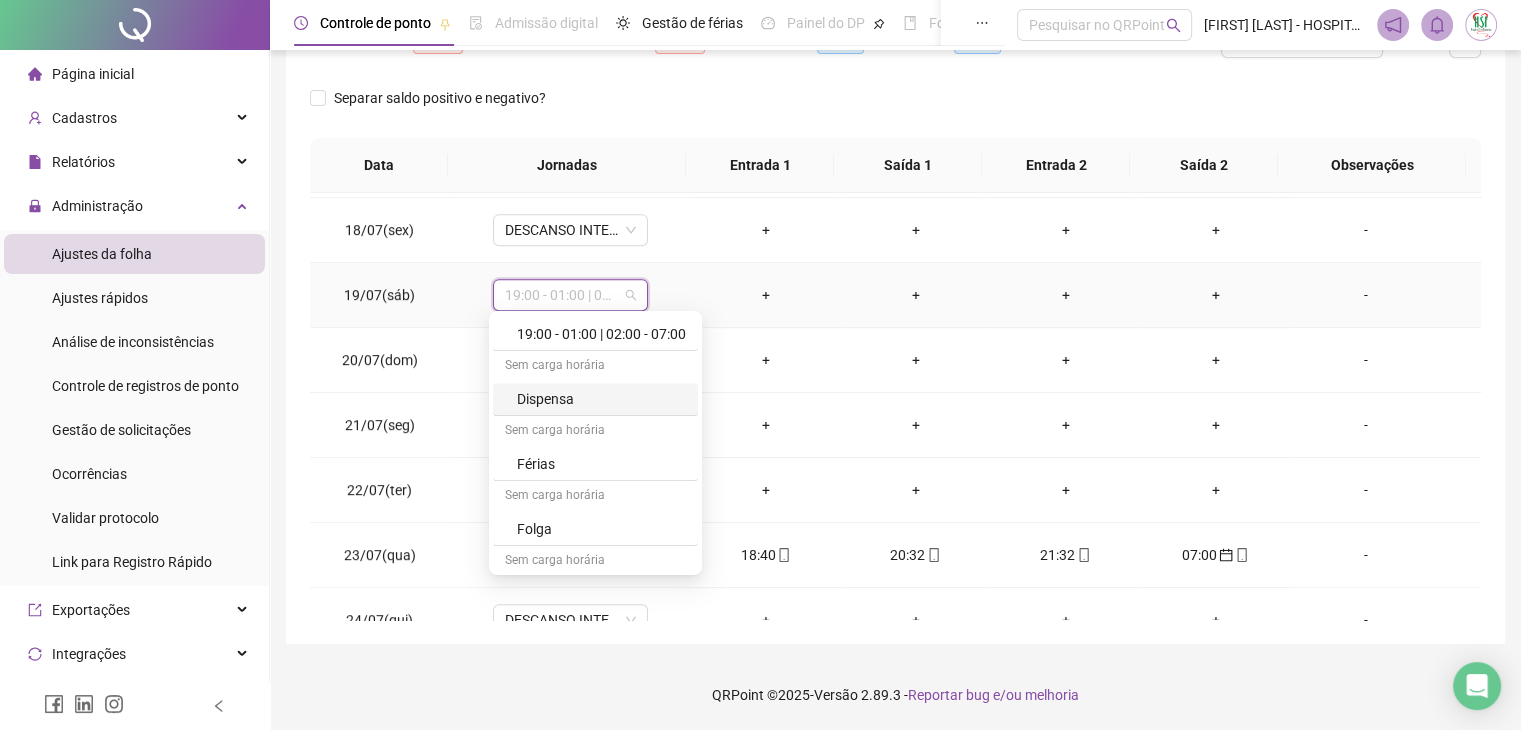 click on "Dispensa" at bounding box center (601, 399) 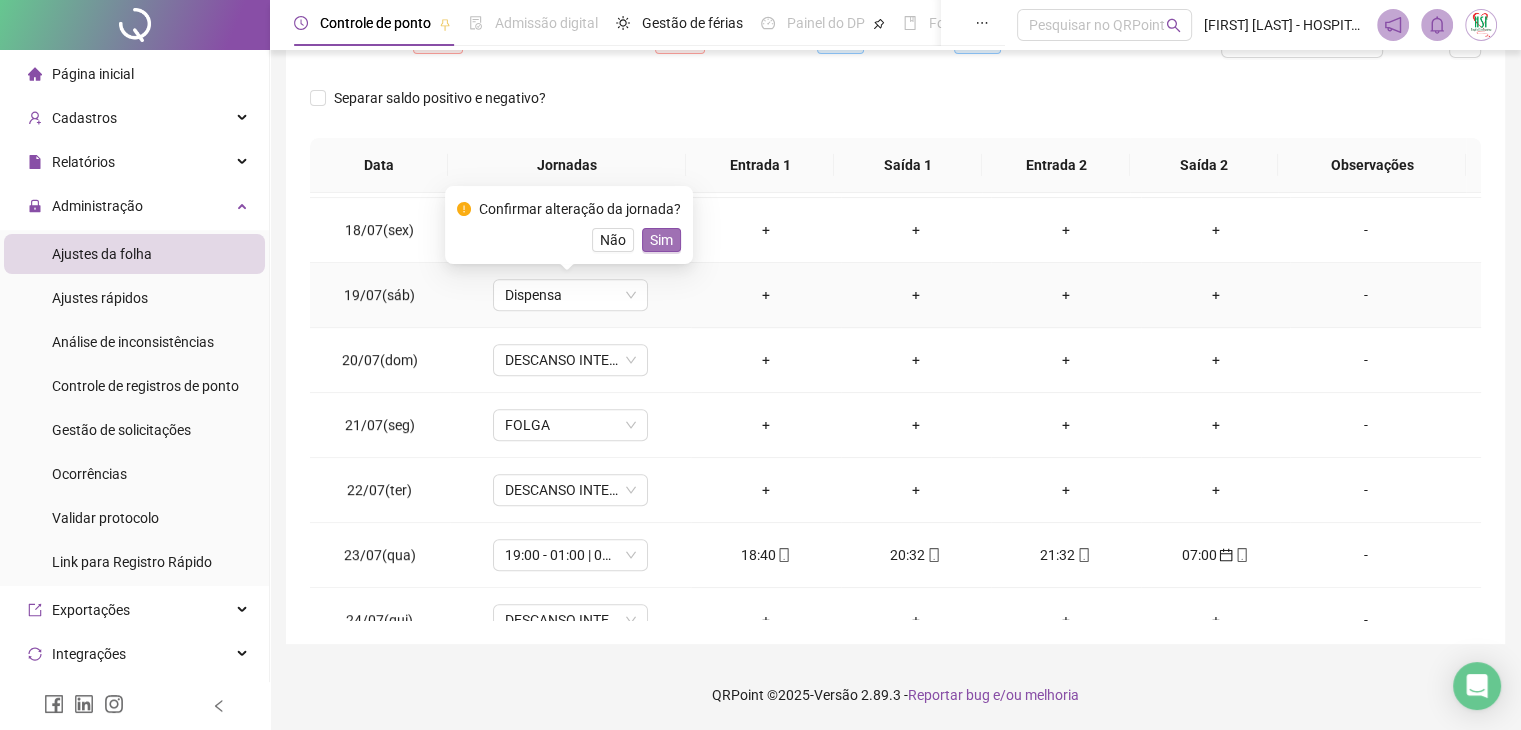 click on "Sim" at bounding box center (661, 240) 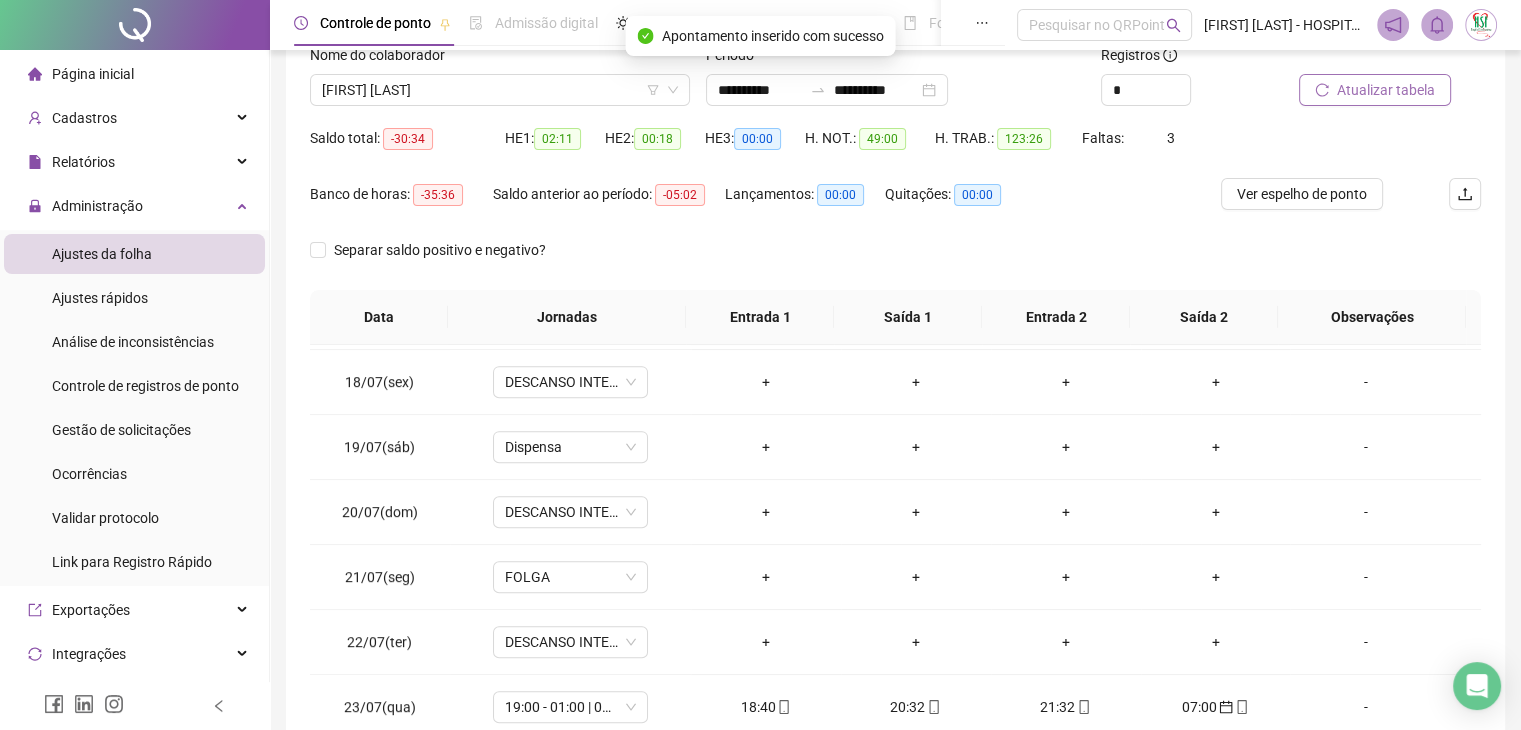 scroll, scrollTop: 137, scrollLeft: 0, axis: vertical 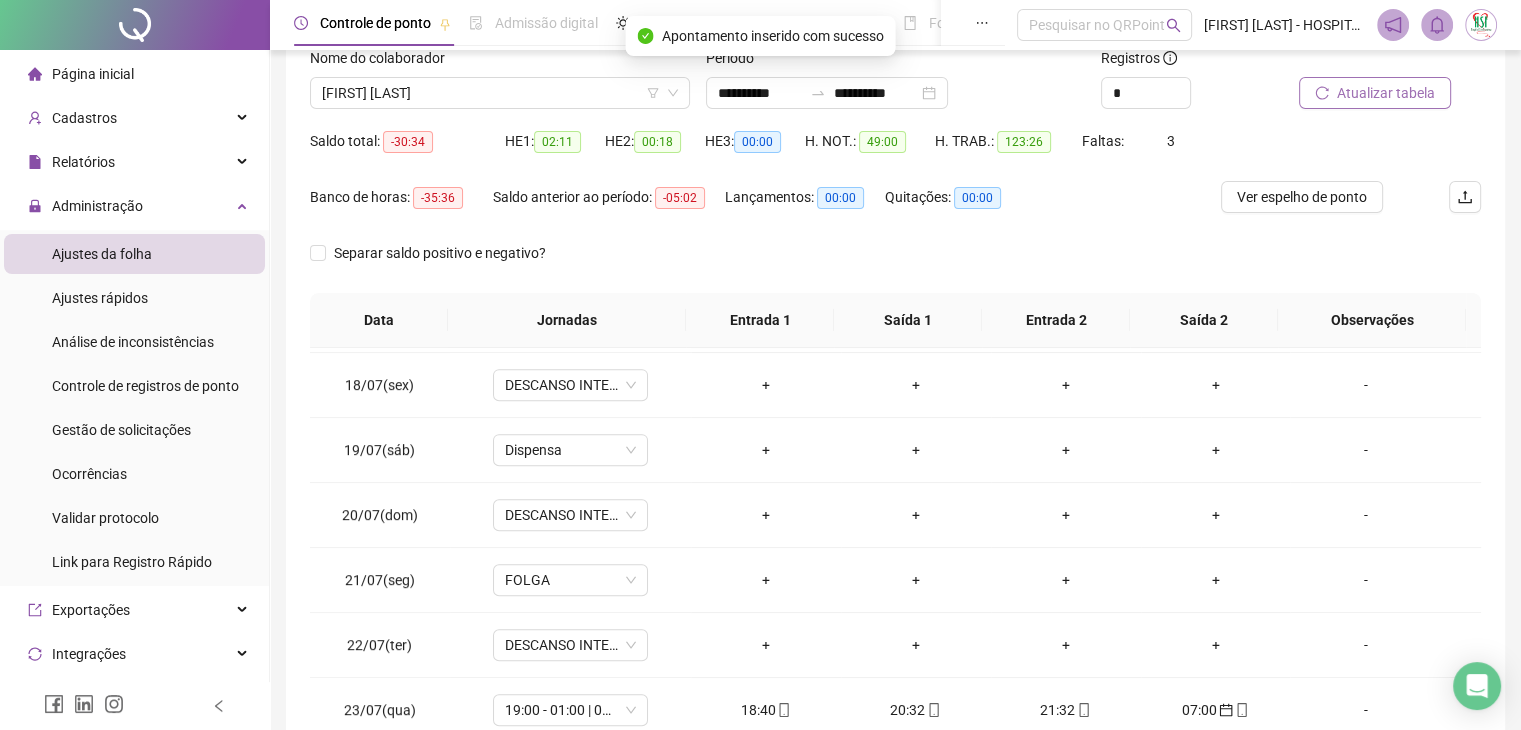 click on "Atualizar tabela" at bounding box center (1386, 93) 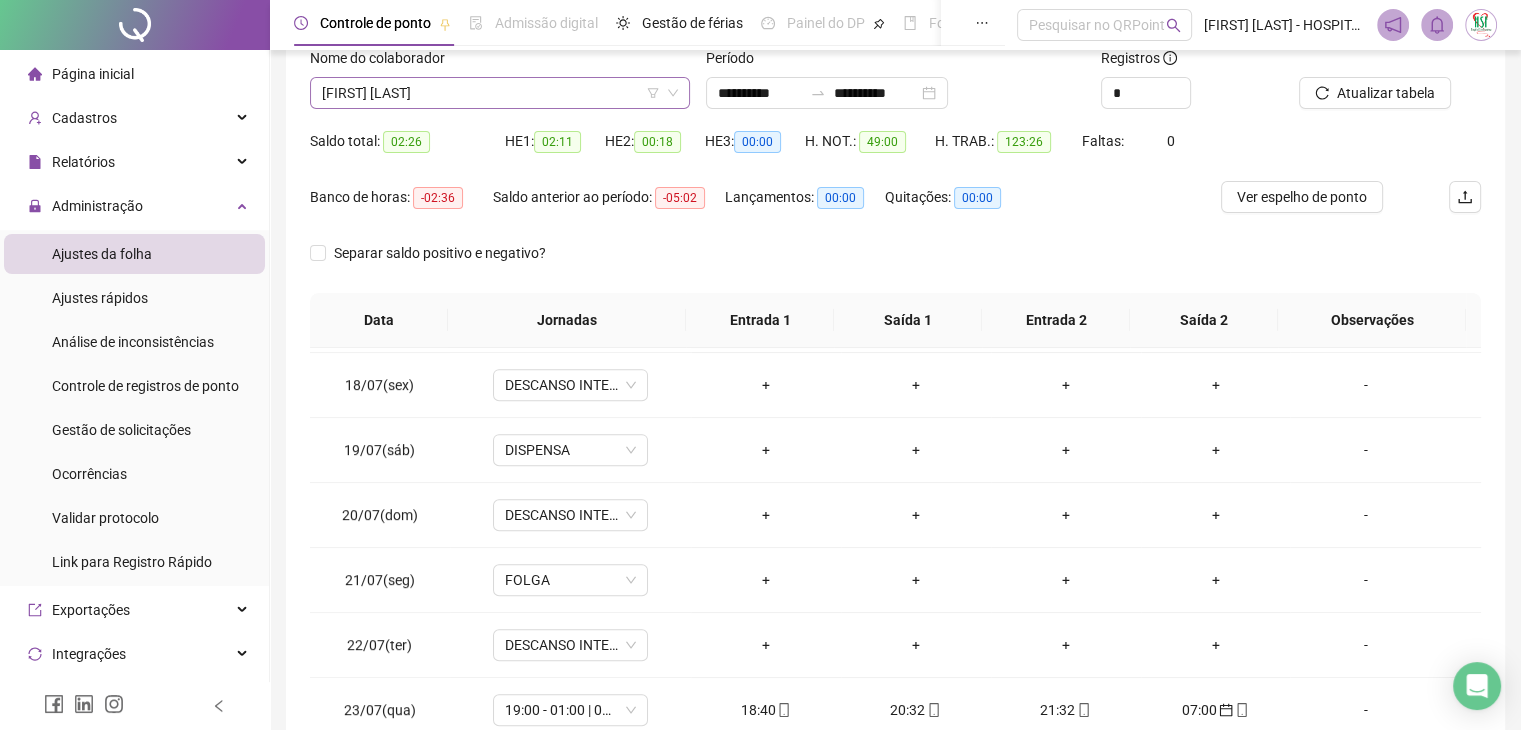 click on "[FIRST] [LAST]" at bounding box center [500, 93] 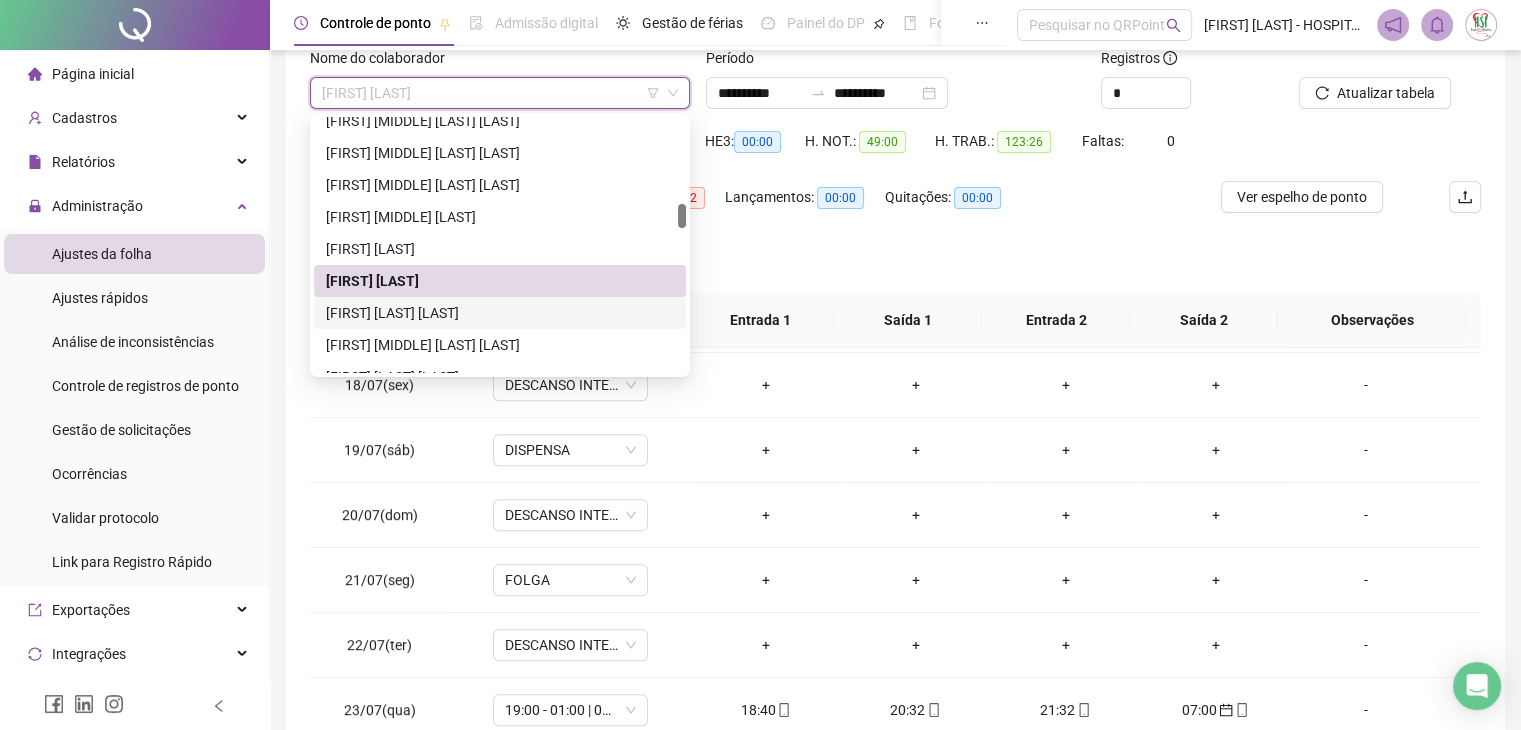 click on "[FIRST] [LAST] [LAST]" at bounding box center [500, 313] 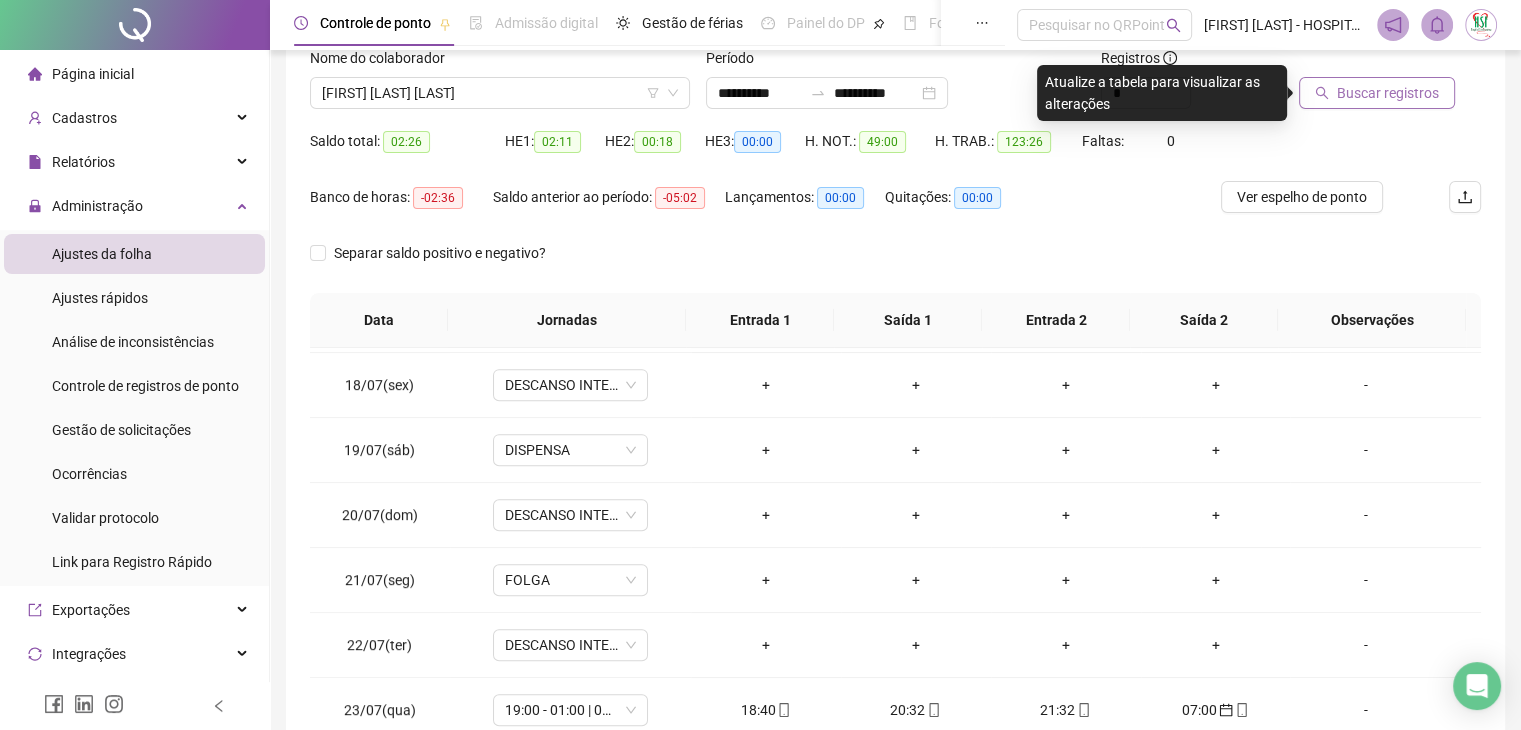 click on "Buscar registros" at bounding box center (1388, 93) 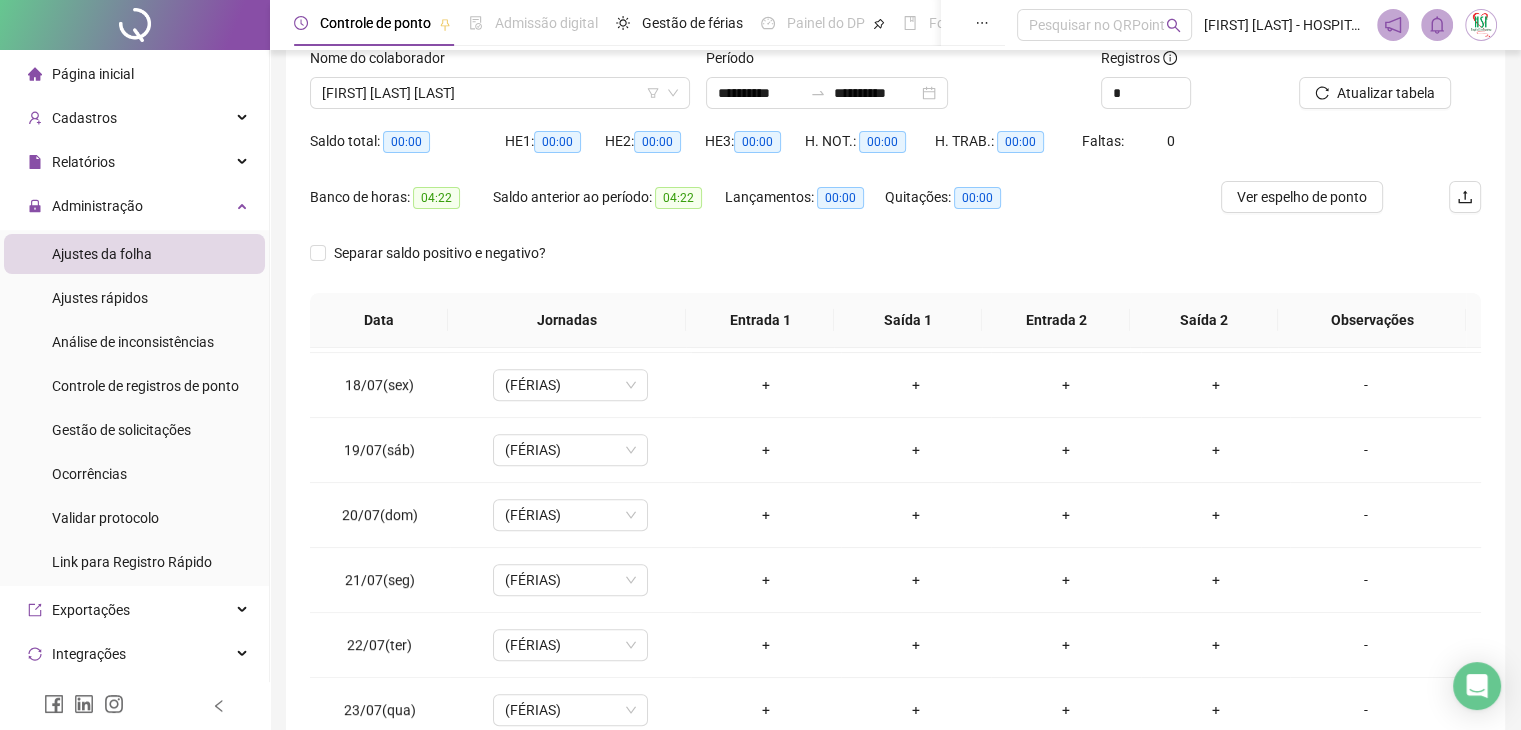 drag, startPoint x: 564, startPoint y: 91, endPoint x: 529, endPoint y: 205, distance: 119.25183 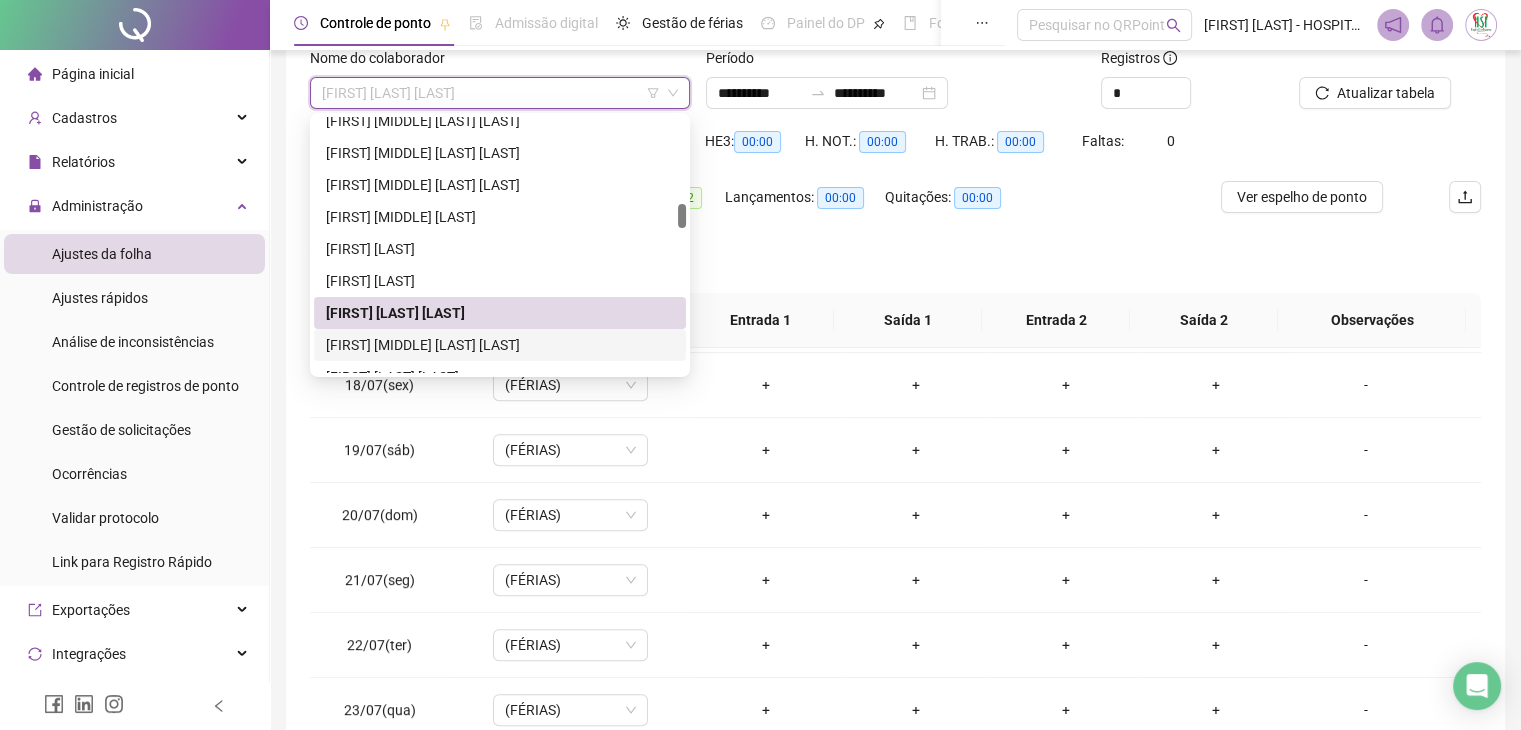 click on "[FIRST] [MIDDLE] [LAST] [LAST]" at bounding box center (500, 345) 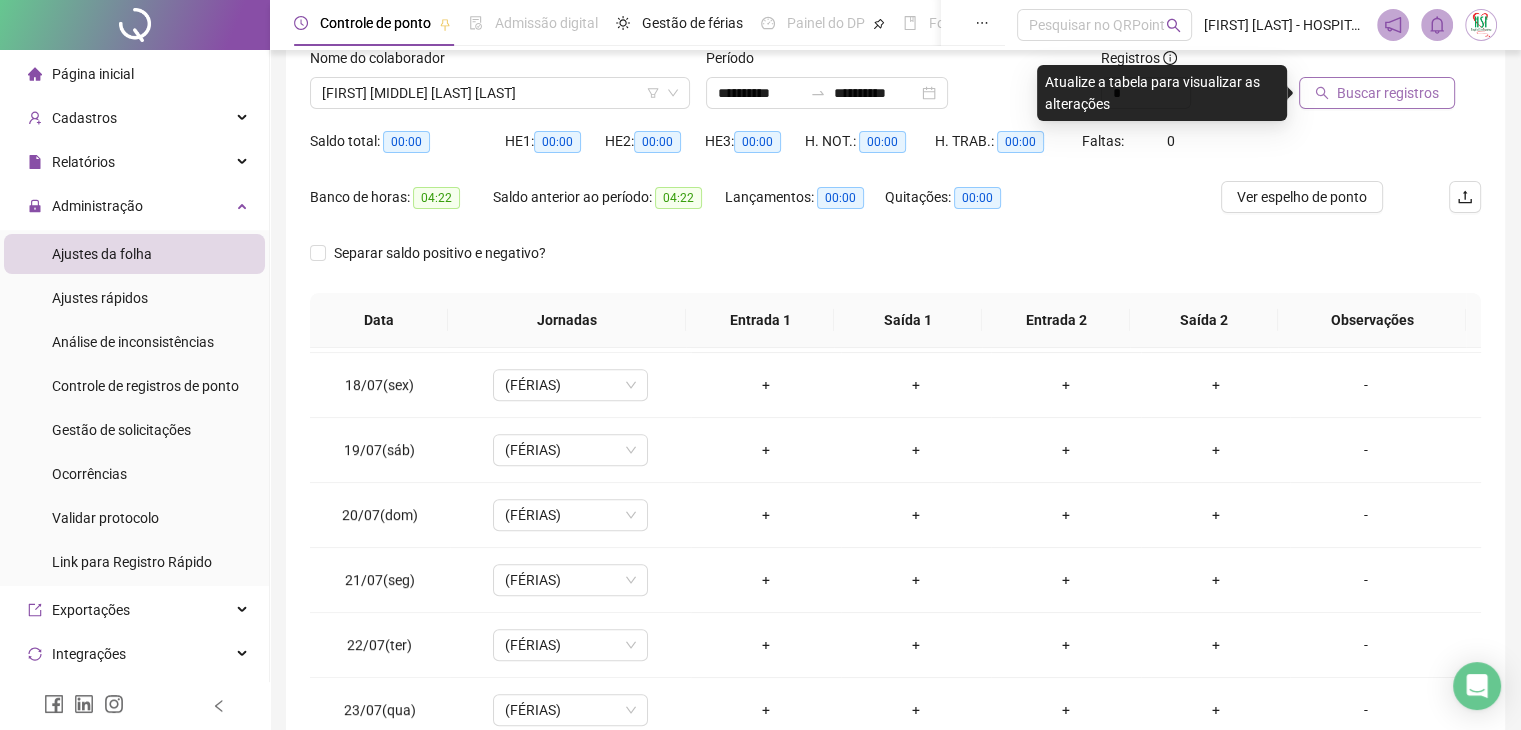 click on "Buscar registros" at bounding box center (1377, 93) 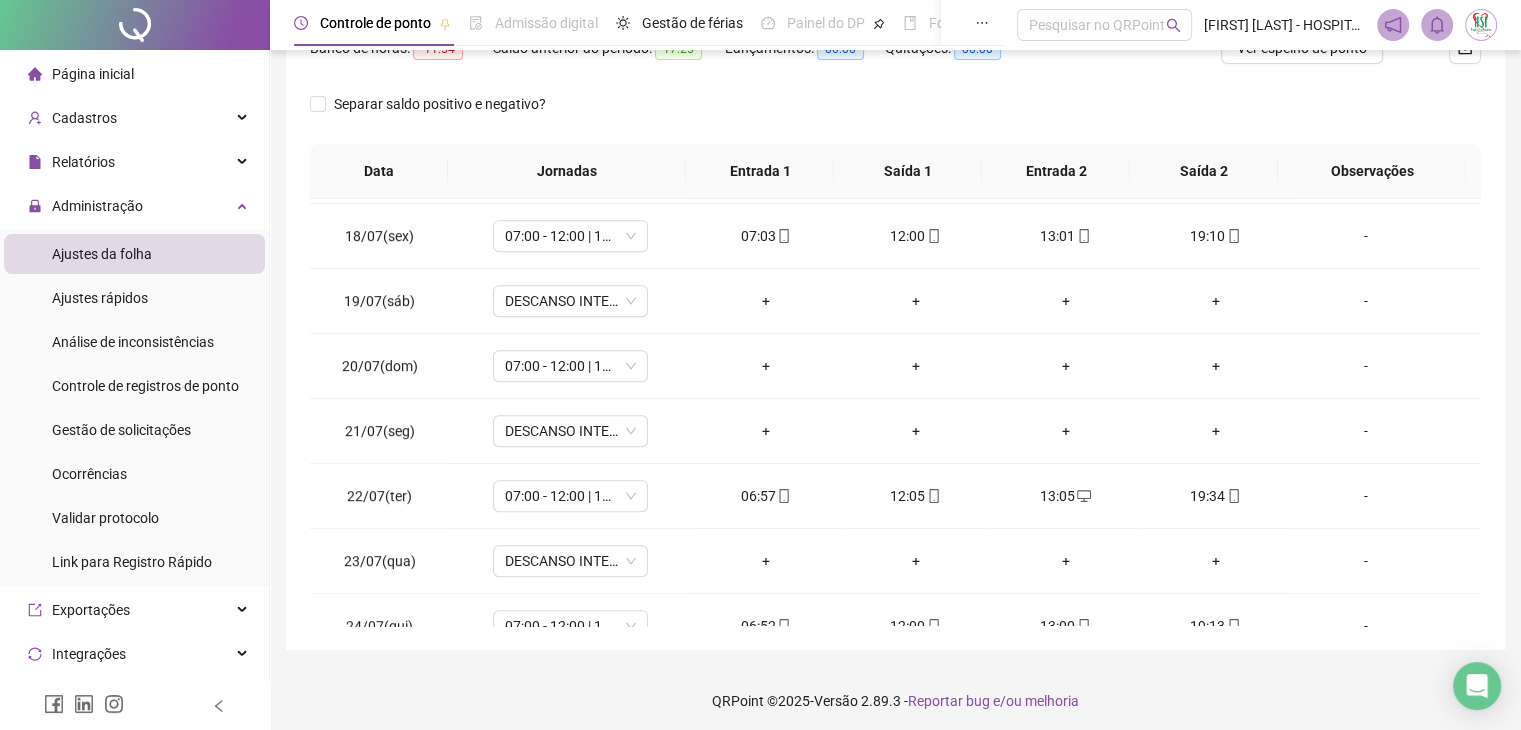 scroll, scrollTop: 292, scrollLeft: 0, axis: vertical 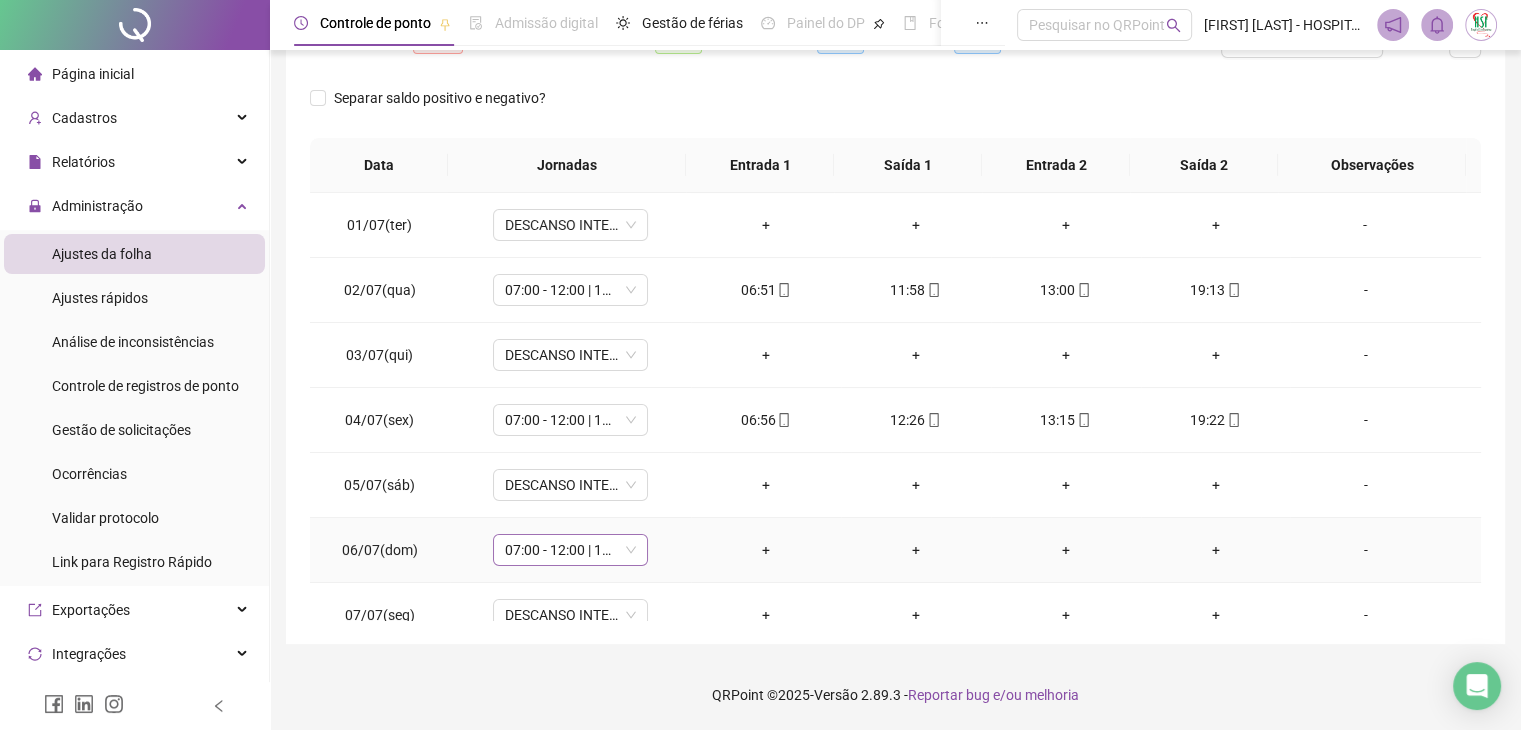 click on "07:00 - 12:00 | 13:00 - 19:00" at bounding box center [570, 550] 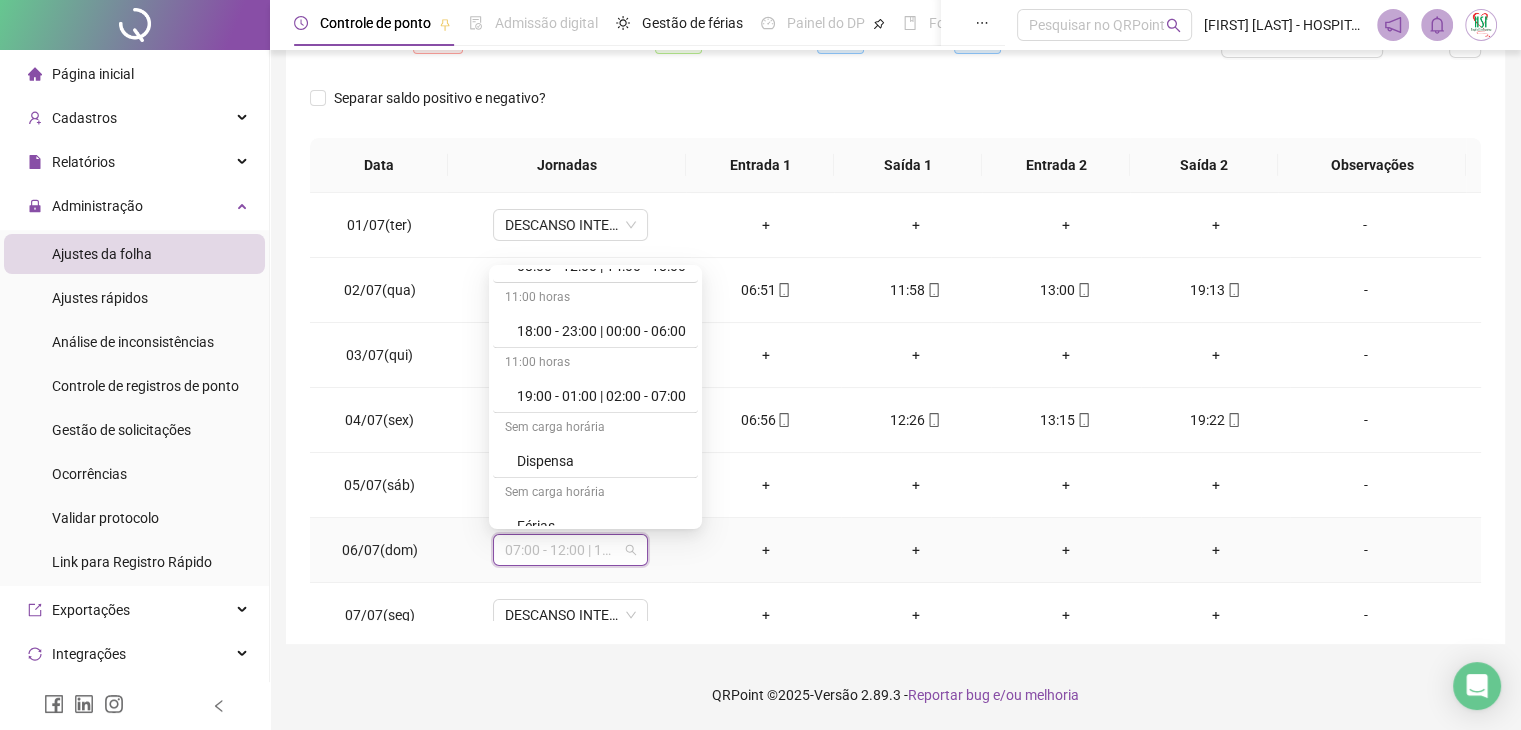 scroll, scrollTop: 1200, scrollLeft: 0, axis: vertical 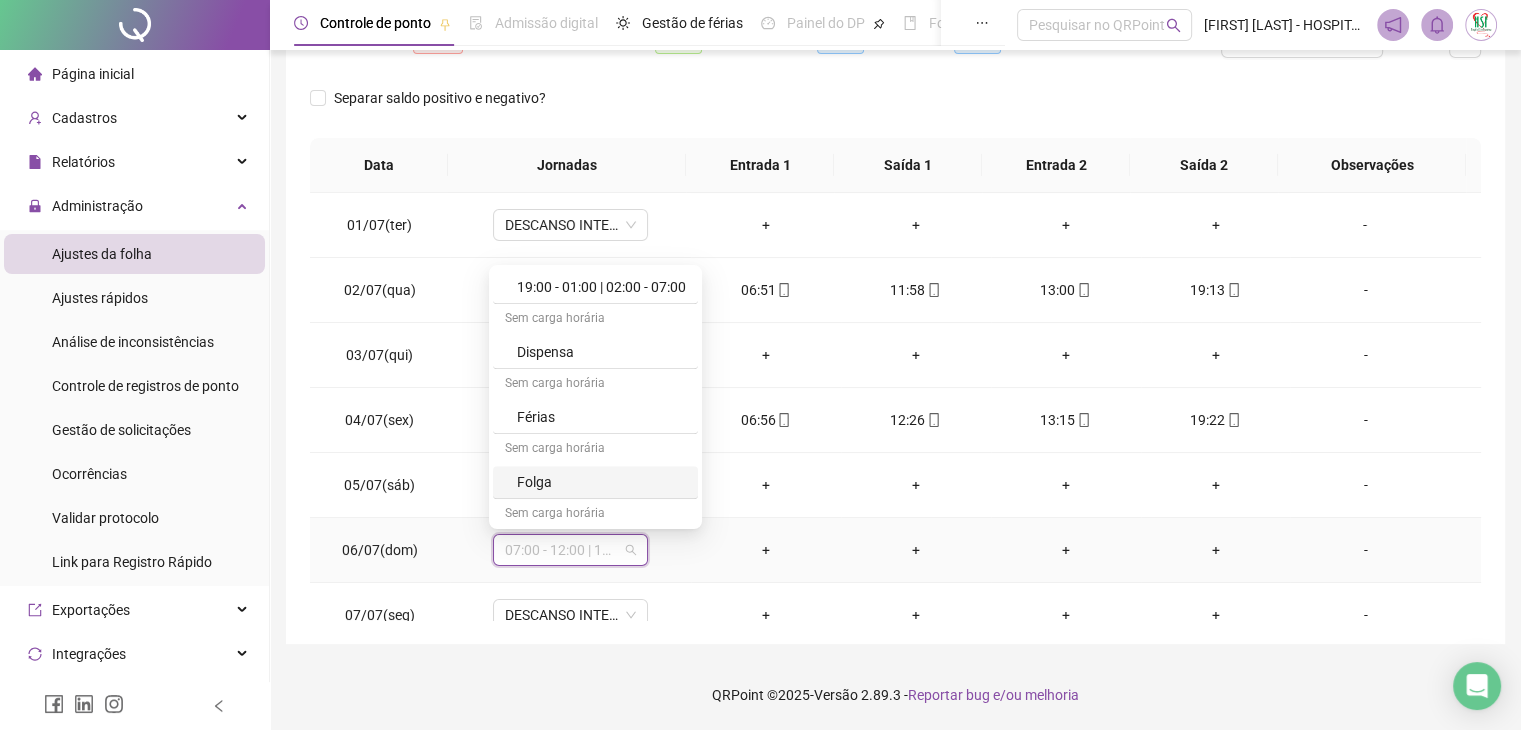 click on "Folga" at bounding box center (601, 482) 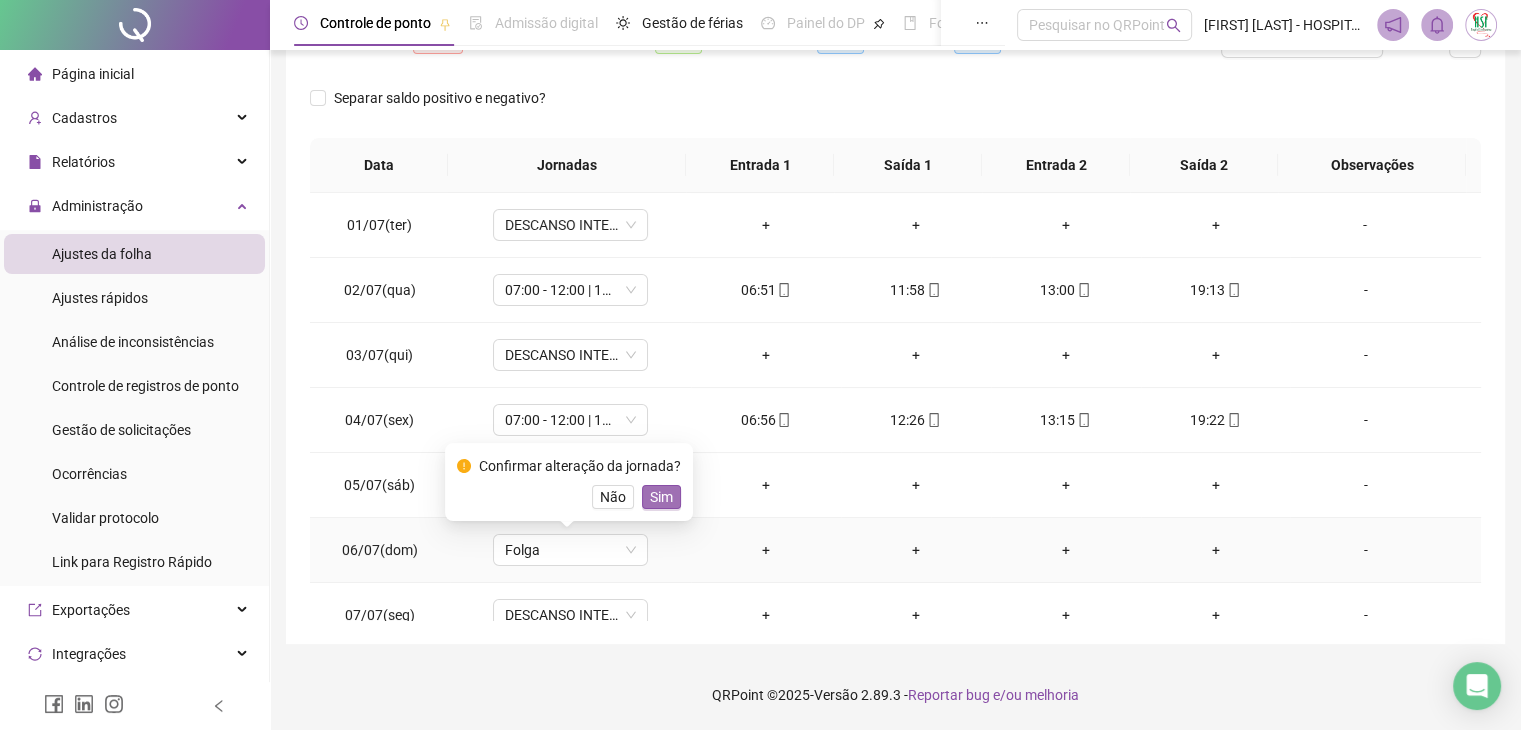 click on "Sim" at bounding box center (661, 497) 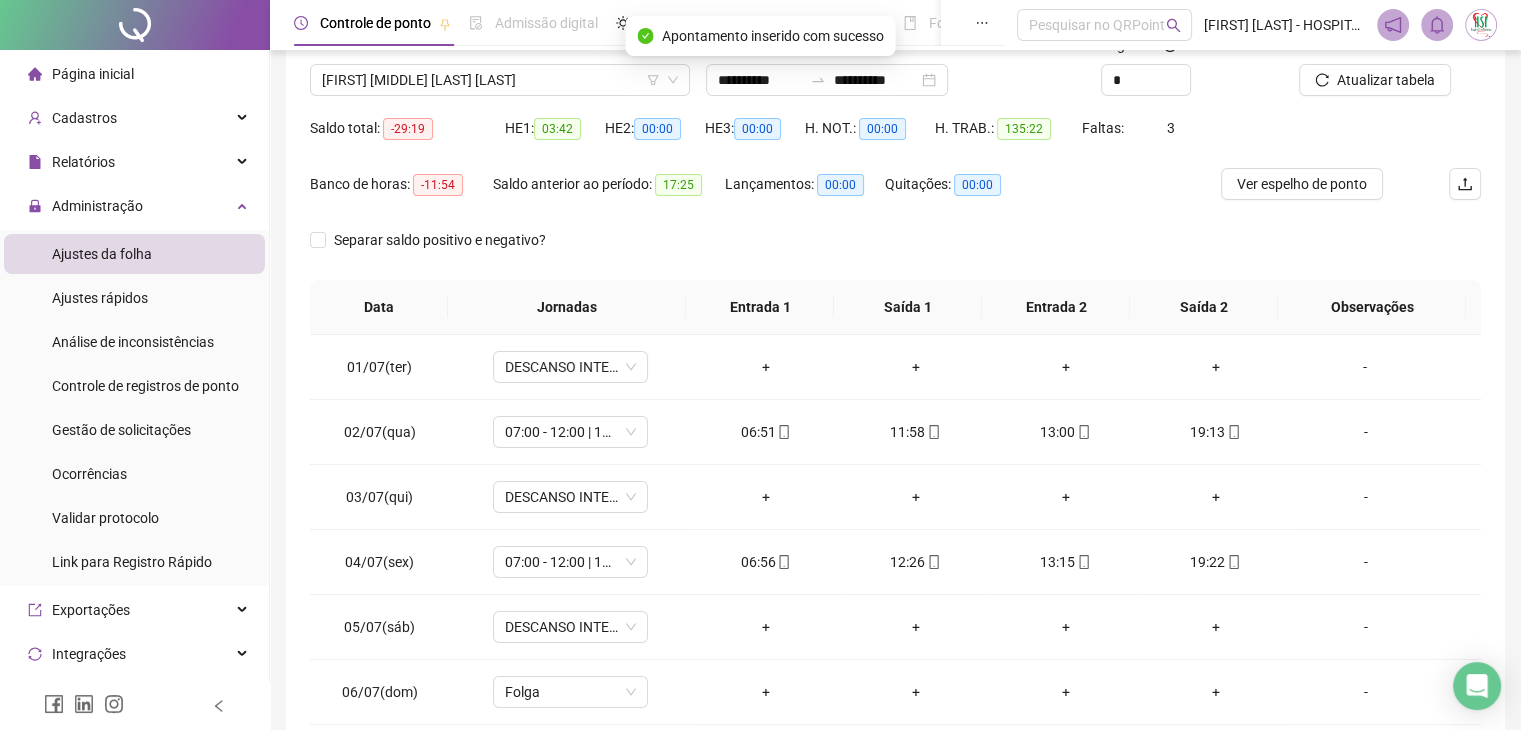 scroll, scrollTop: 98, scrollLeft: 0, axis: vertical 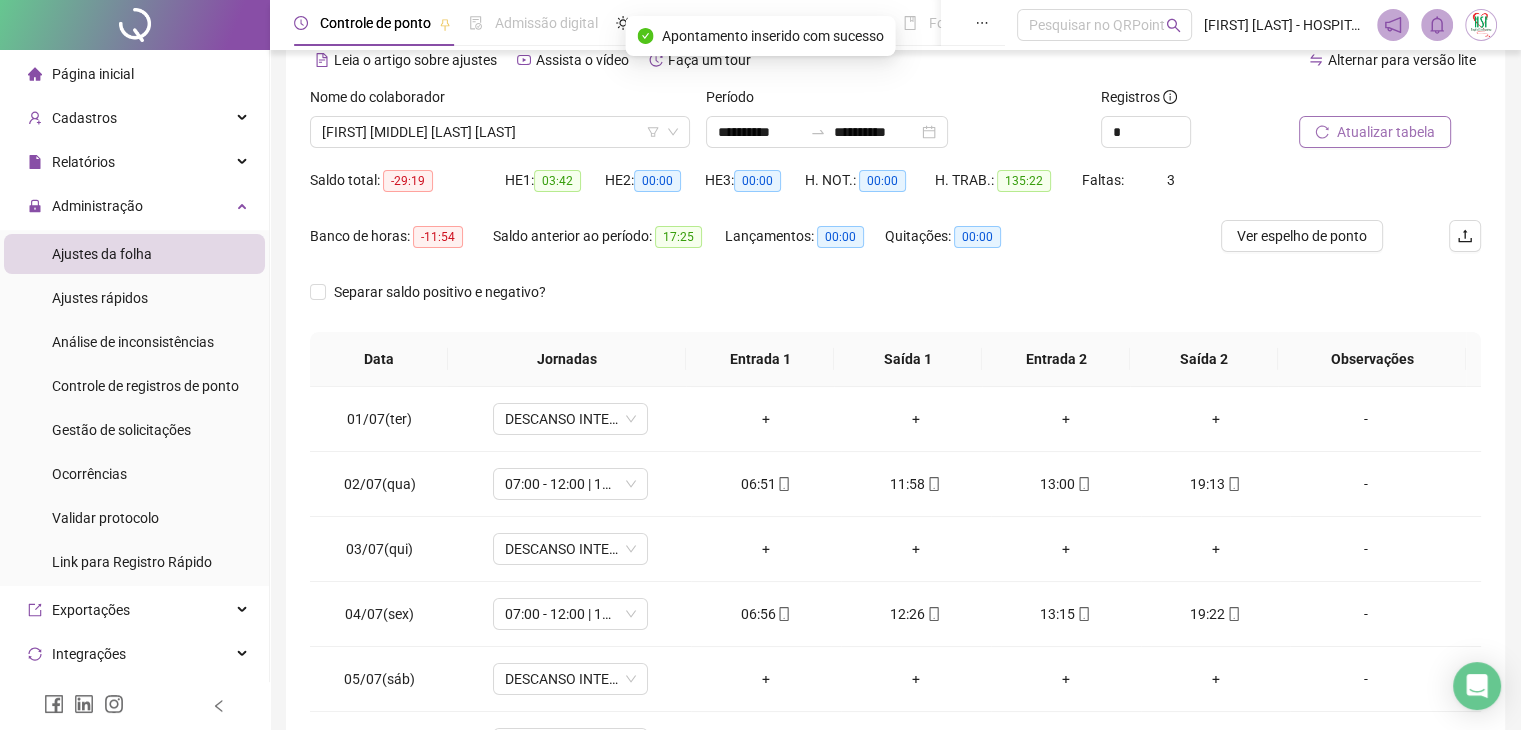 click on "Atualizar tabela" at bounding box center (1386, 132) 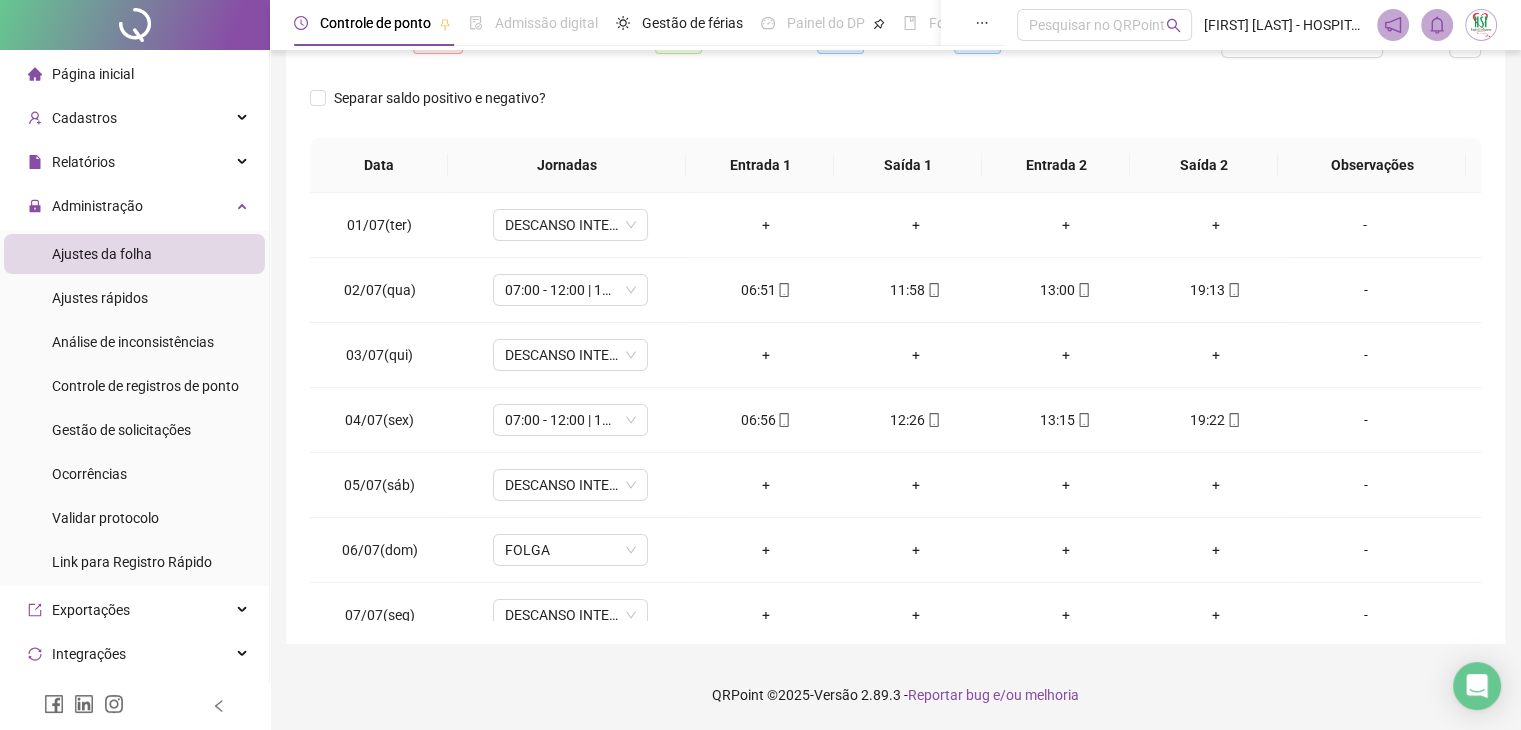 scroll, scrollTop: 98, scrollLeft: 0, axis: vertical 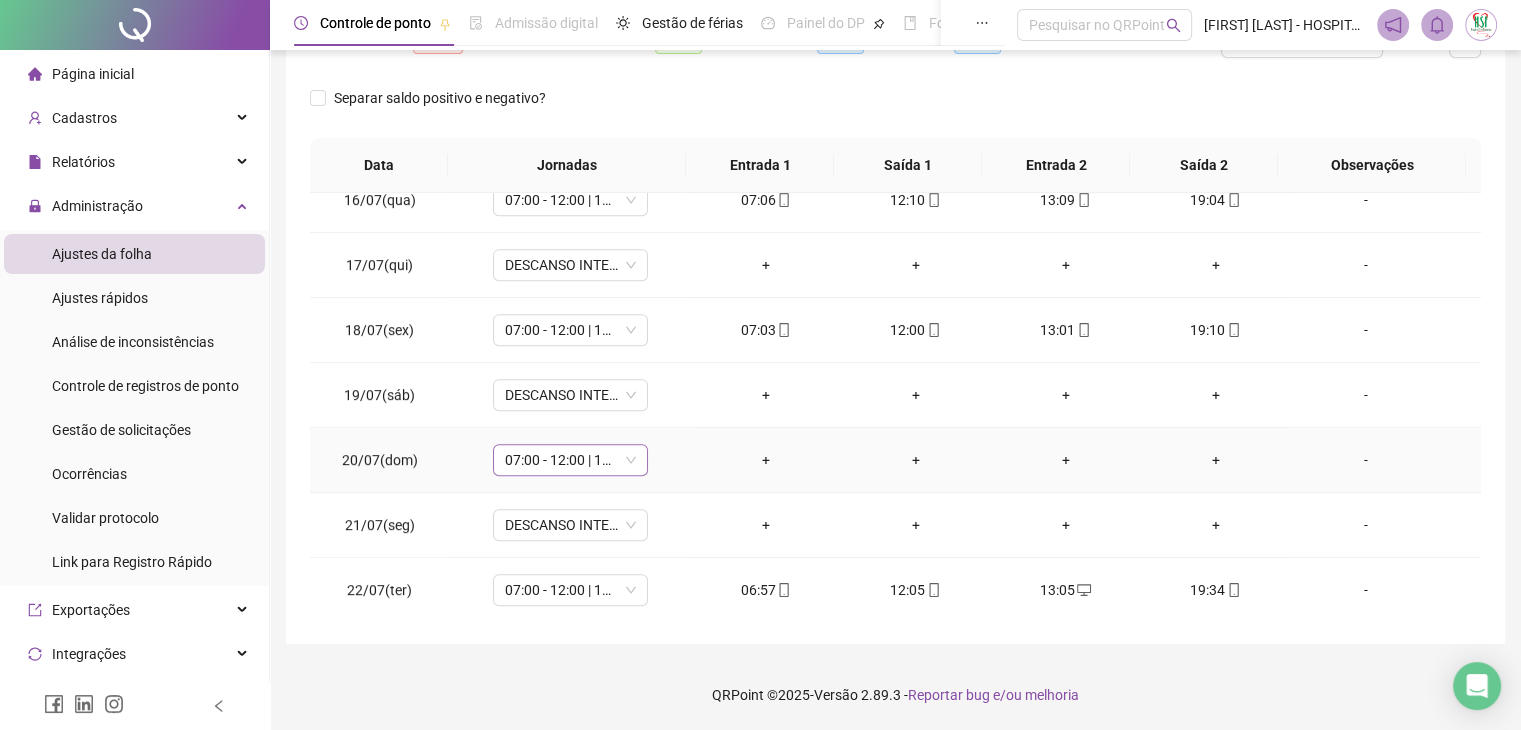 click on "07:00 - 12:00 | 13:00 - 19:00" at bounding box center (570, 460) 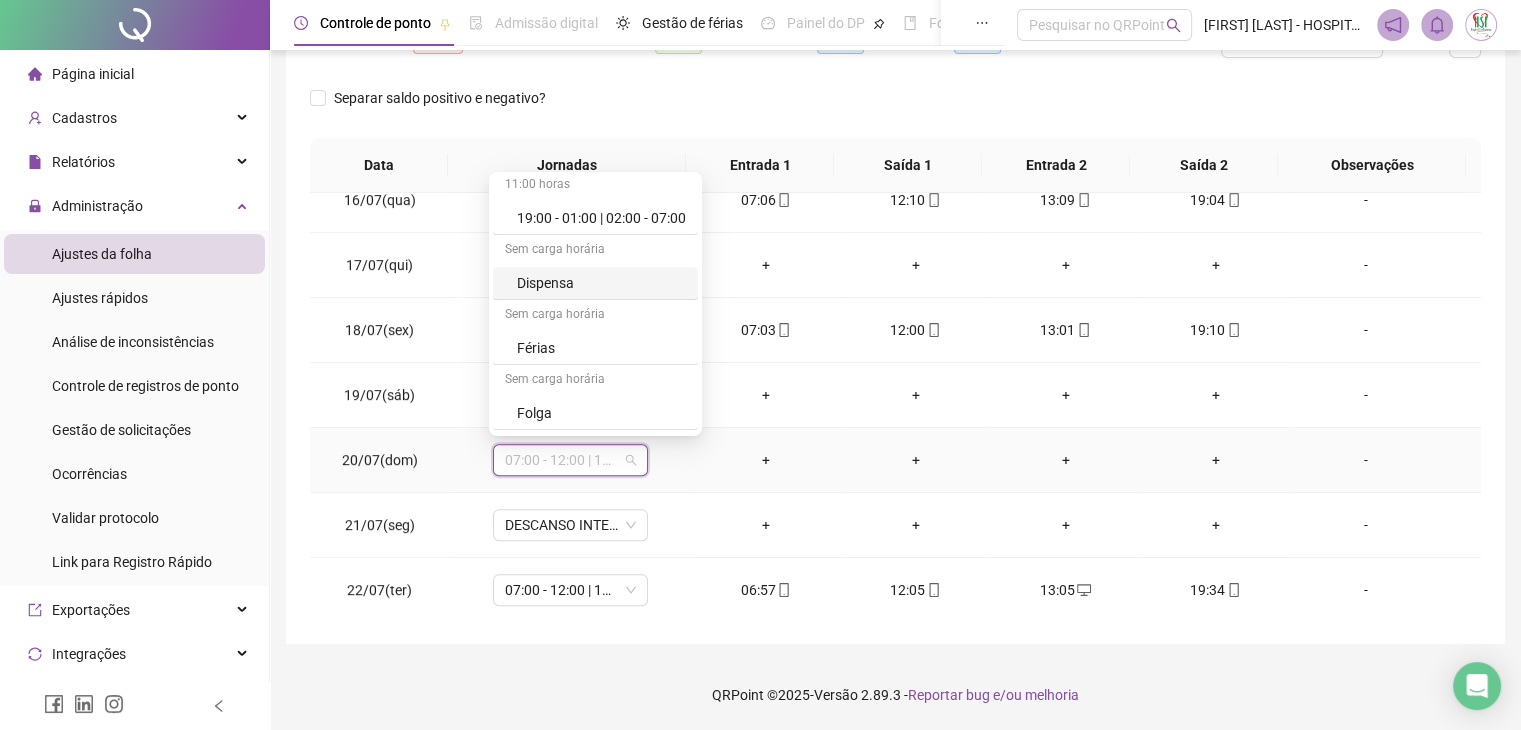 scroll, scrollTop: 1200, scrollLeft: 0, axis: vertical 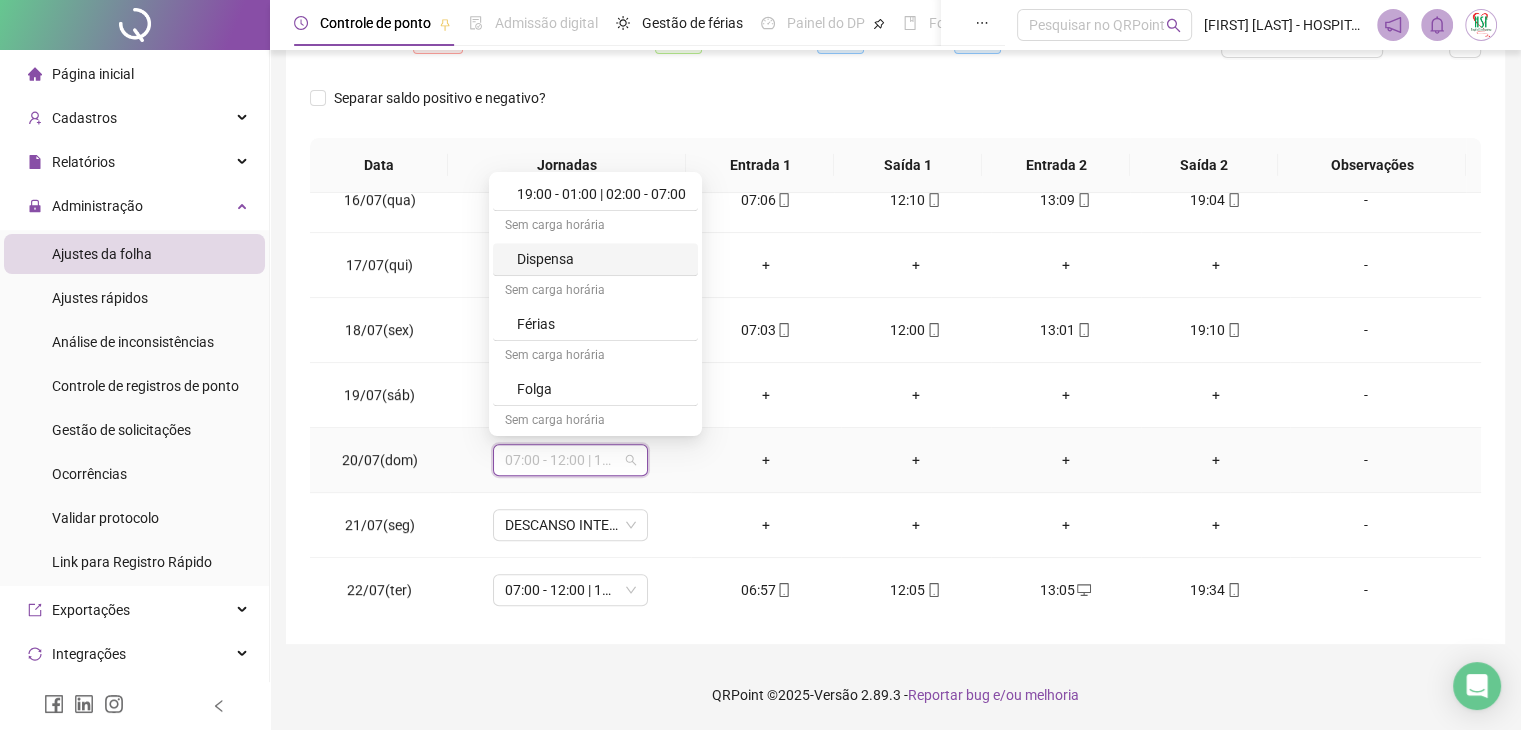 click on "Dispensa" at bounding box center [601, 259] 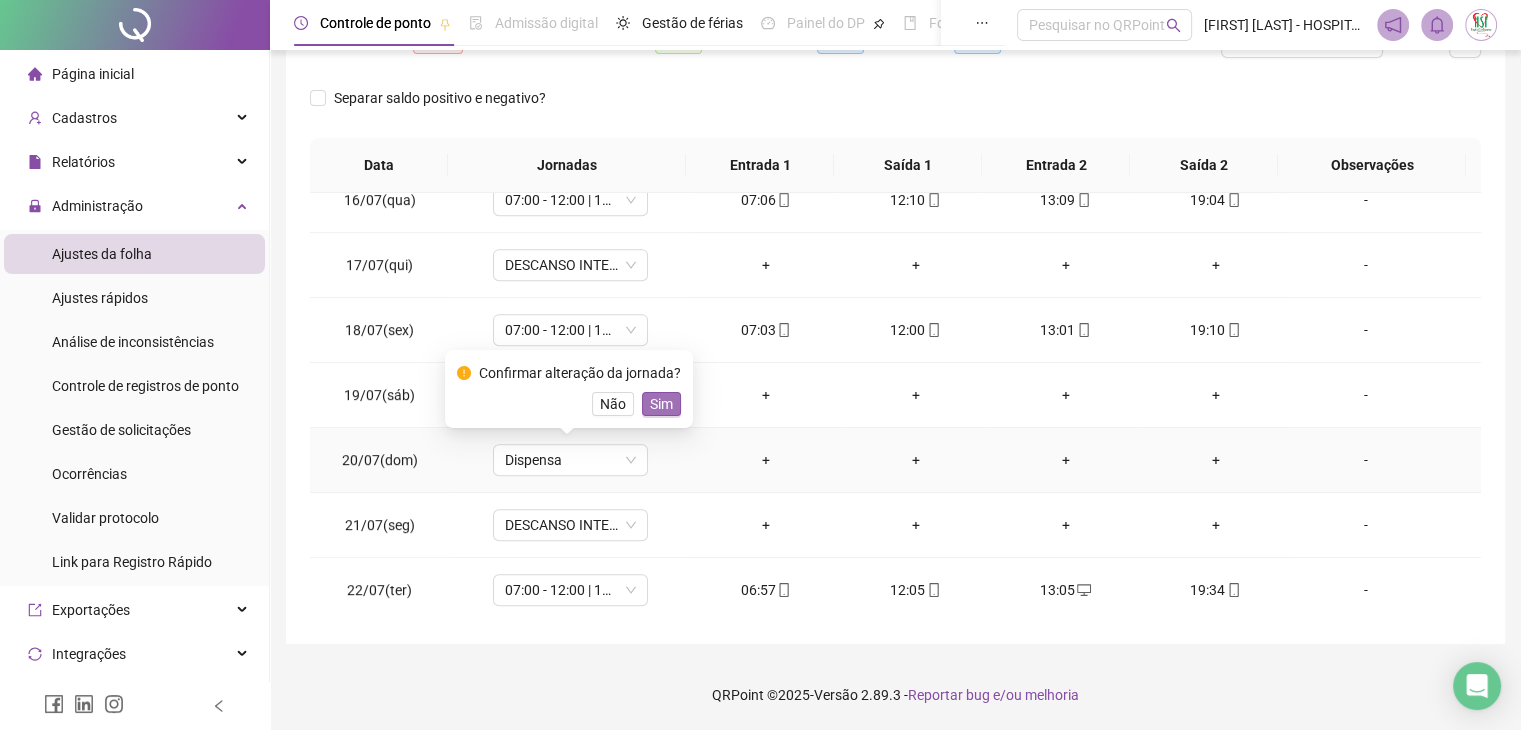 click on "Sim" at bounding box center [661, 404] 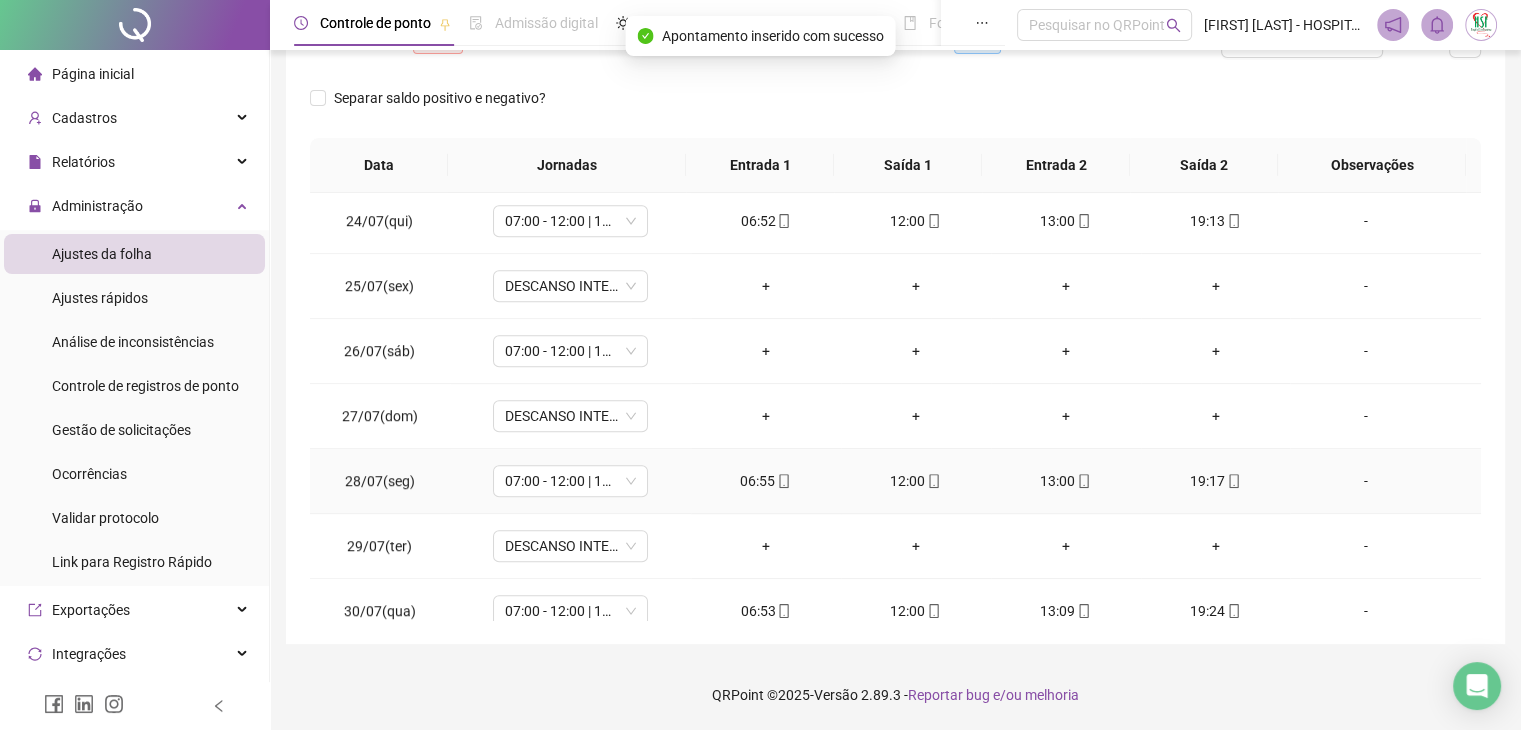 scroll, scrollTop: 1500, scrollLeft: 0, axis: vertical 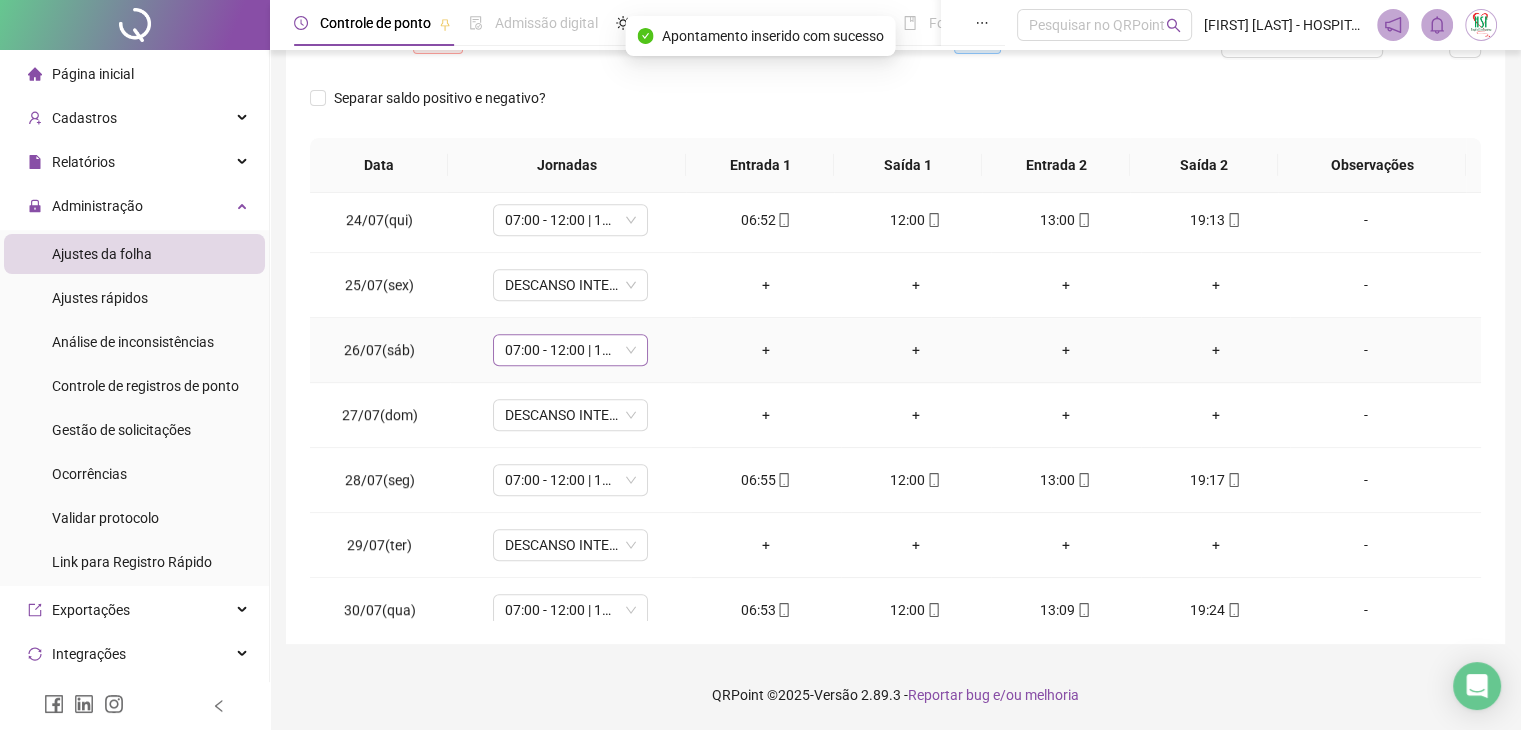 click on "07:00 - 12:00 | 13:00 - 19:00" at bounding box center [570, 350] 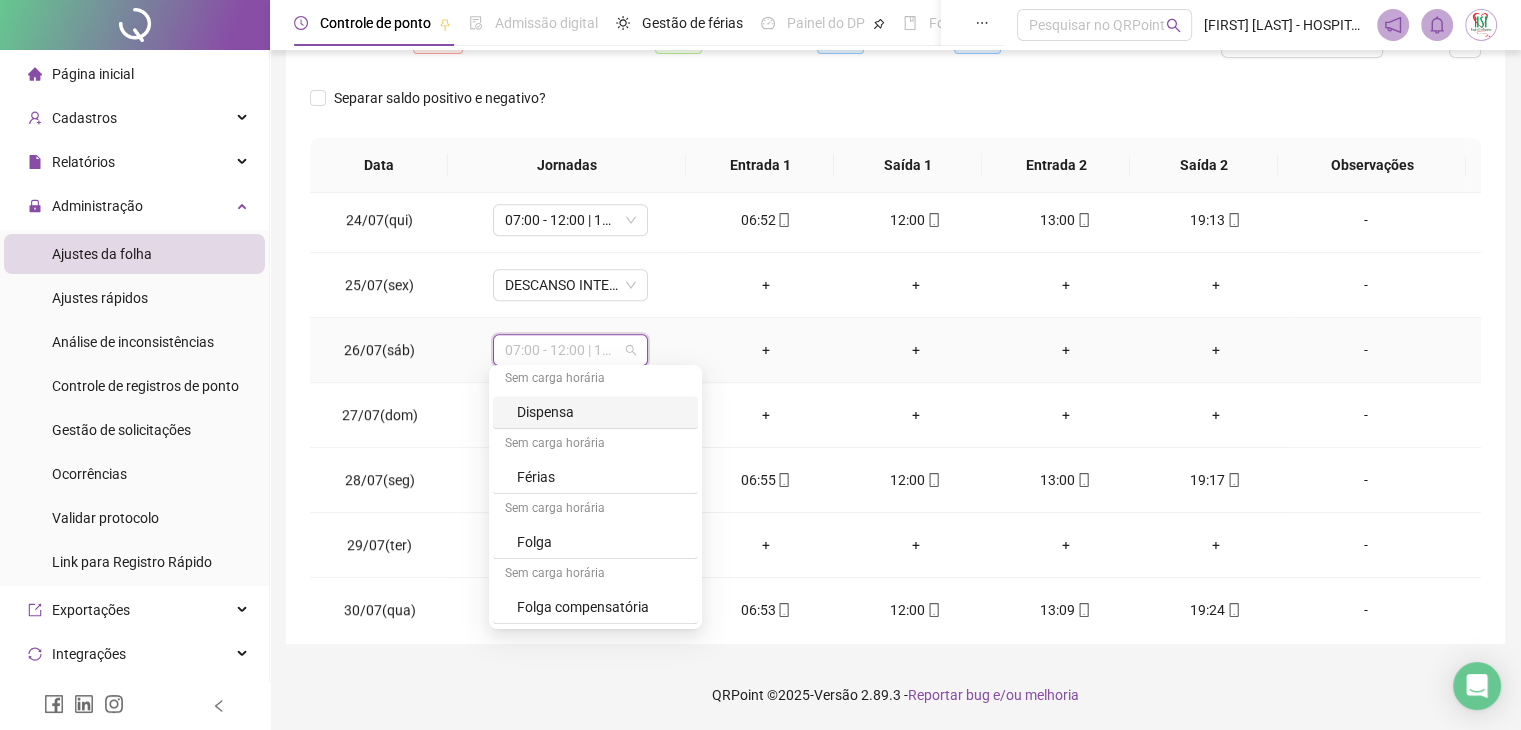 scroll, scrollTop: 1199, scrollLeft: 0, axis: vertical 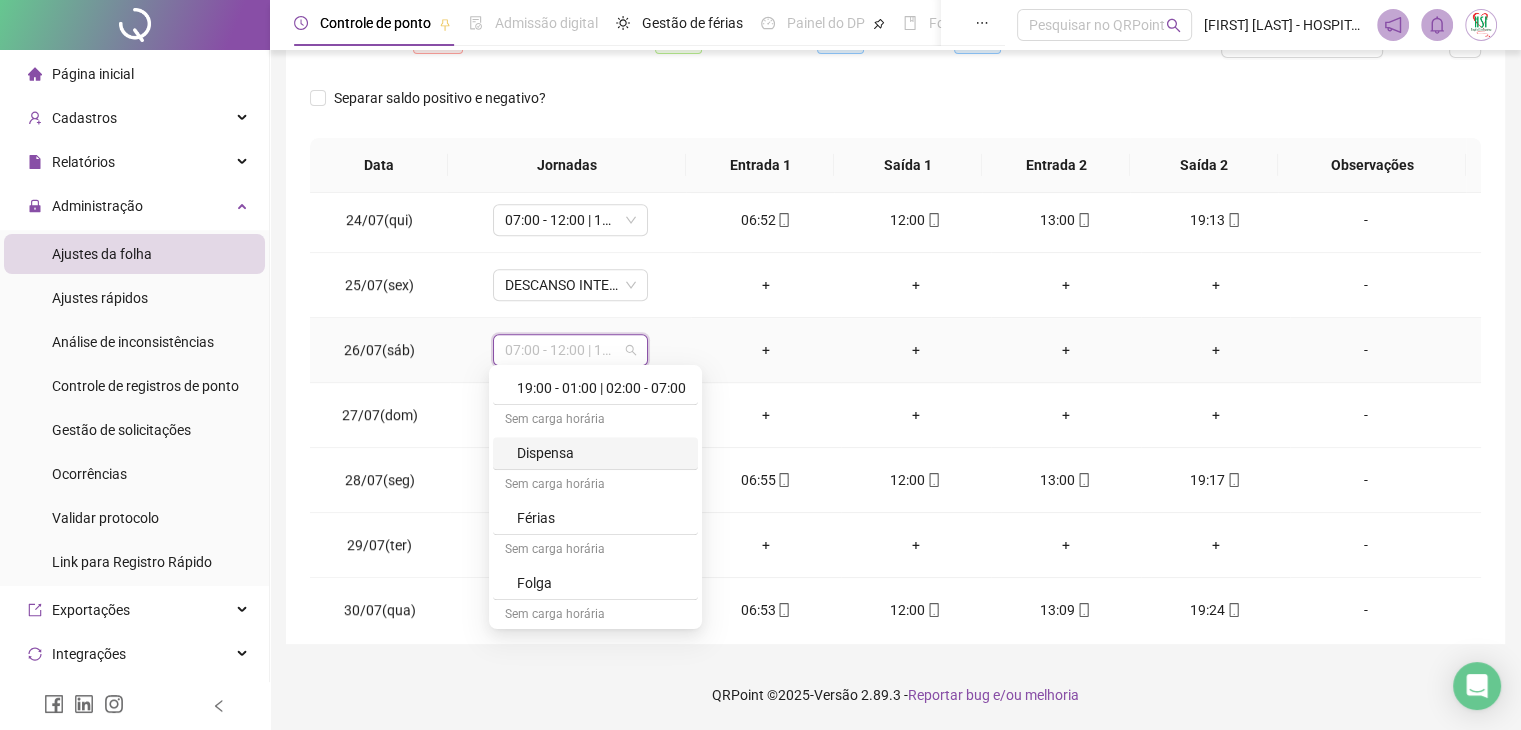 click on "Dispensa" at bounding box center (601, 453) 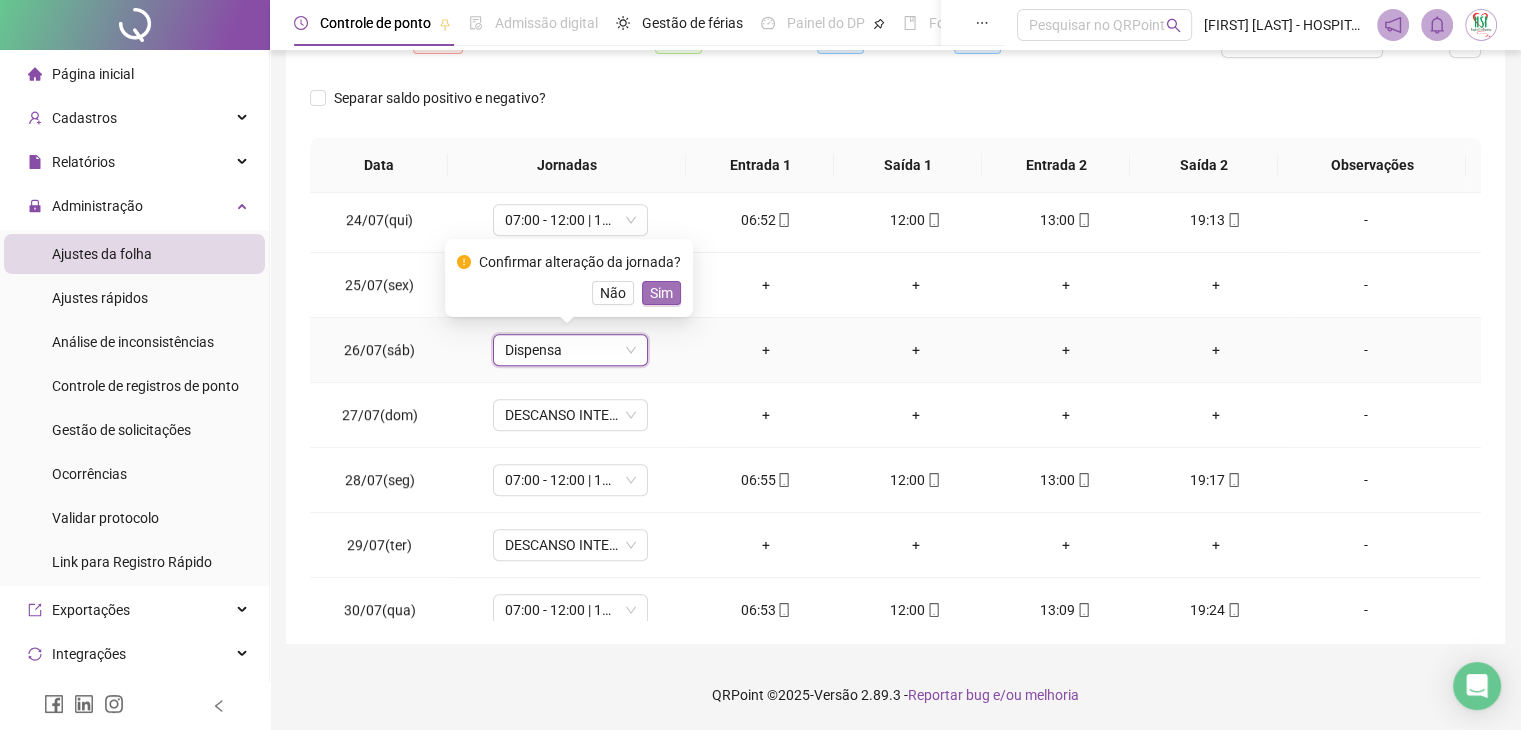 click on "Sim" at bounding box center (661, 293) 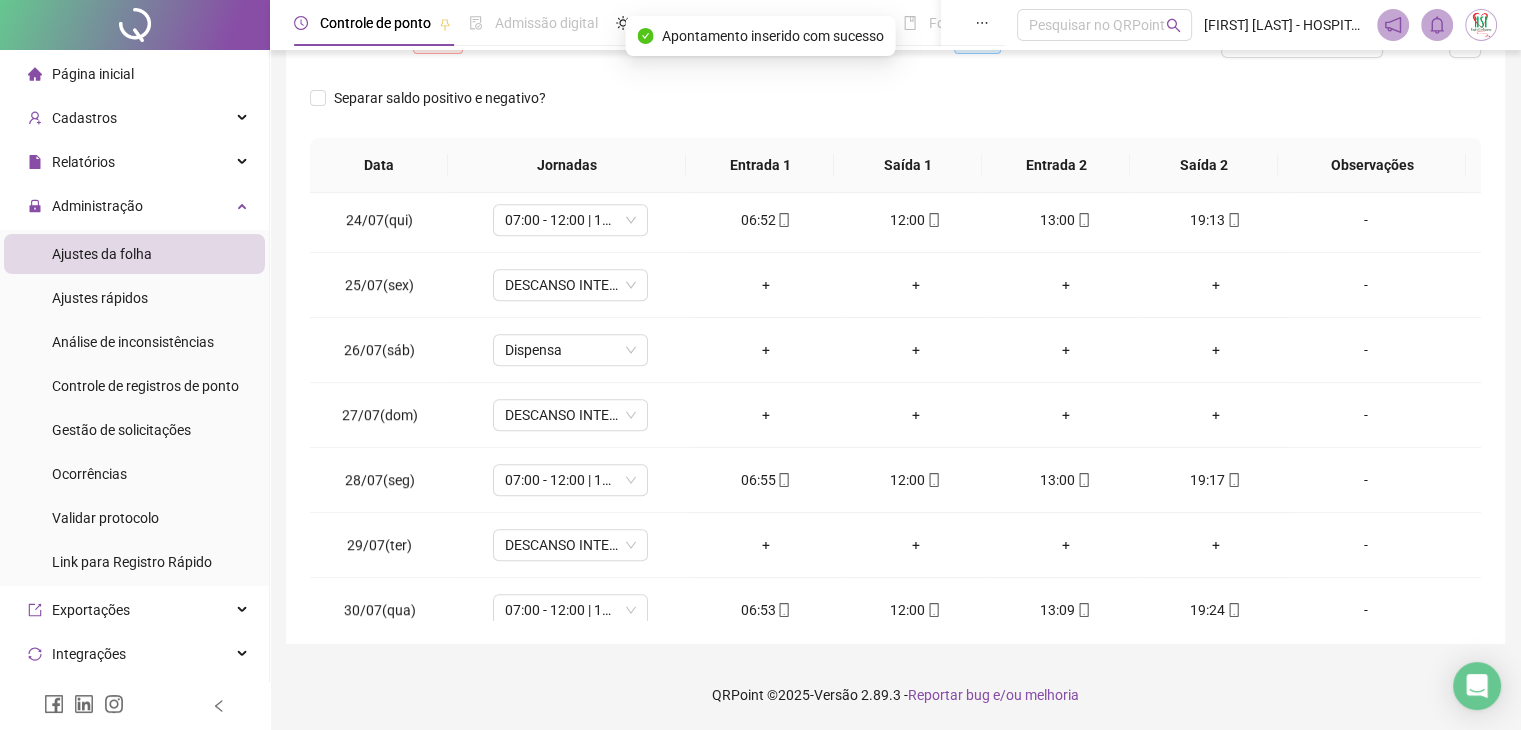 scroll, scrollTop: 0, scrollLeft: 0, axis: both 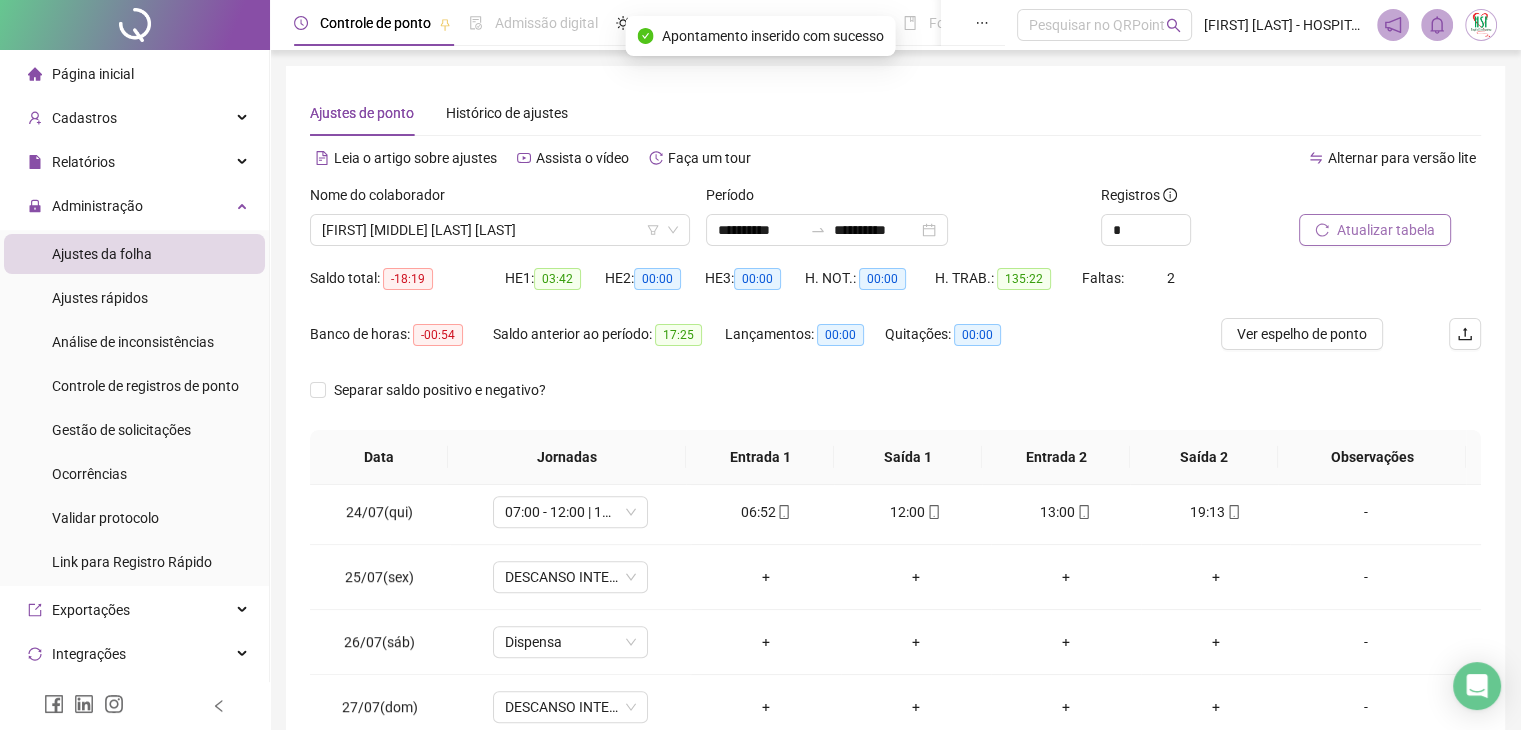 click on "Atualizar tabela" at bounding box center (1386, 230) 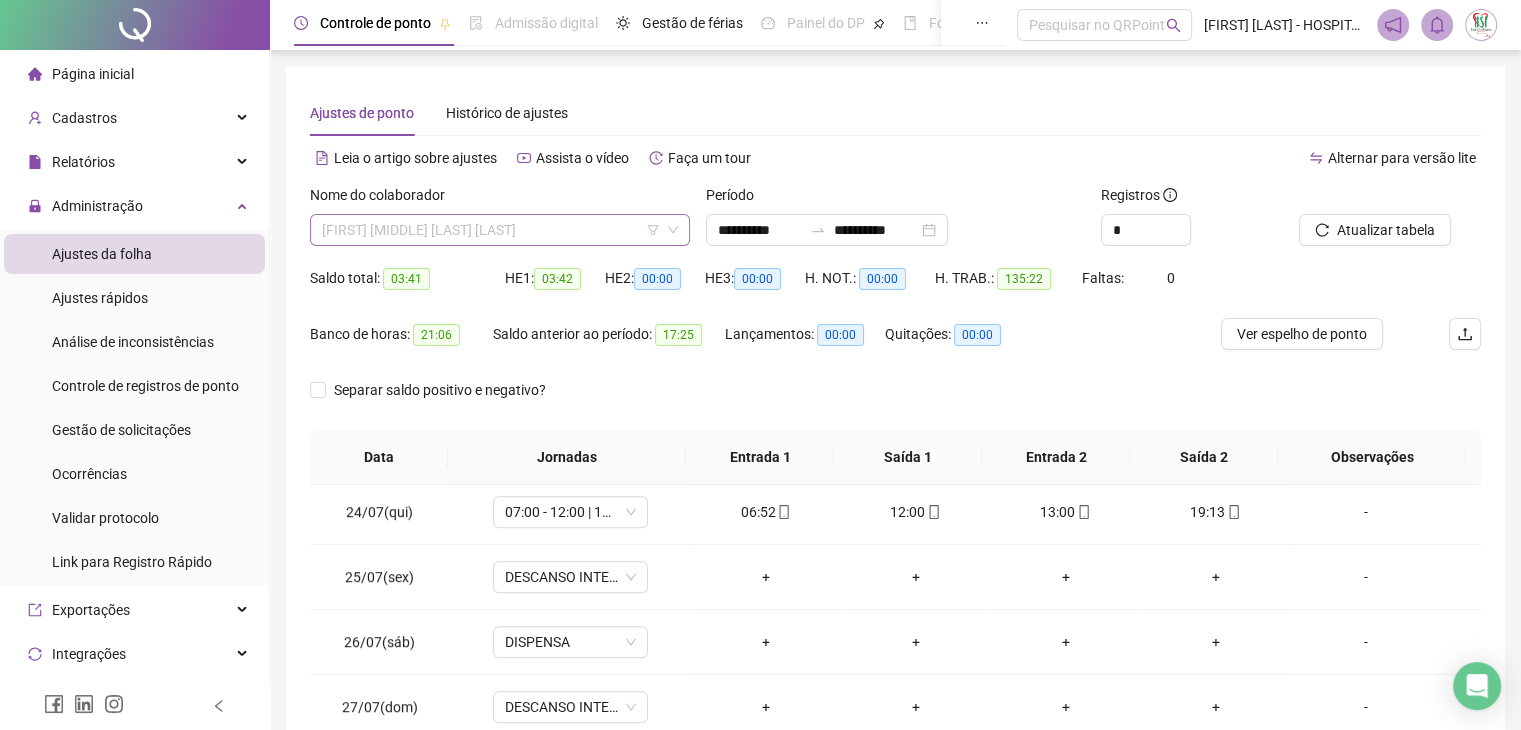 drag, startPoint x: 550, startPoint y: 224, endPoint x: 545, endPoint y: 297, distance: 73.171036 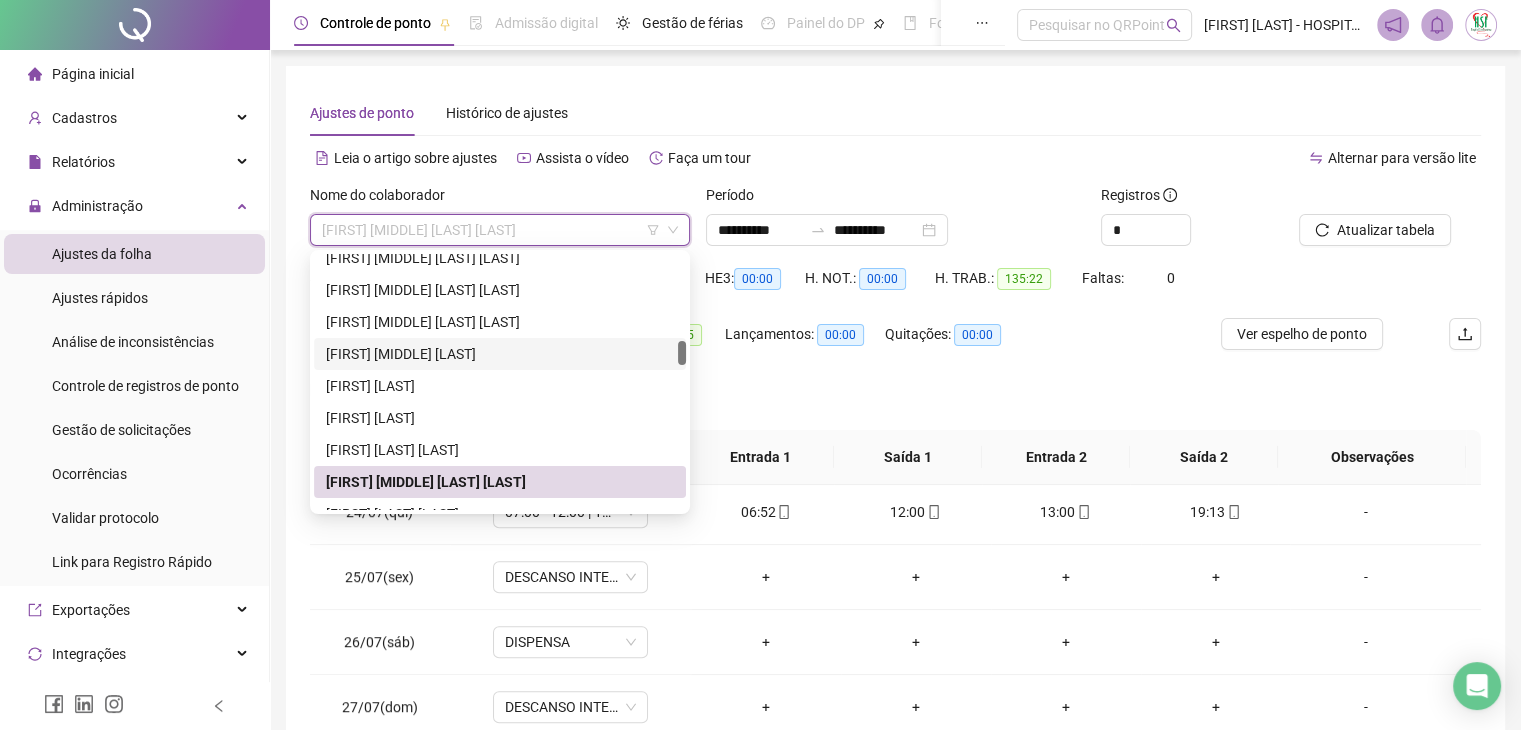 scroll, scrollTop: 1108, scrollLeft: 0, axis: vertical 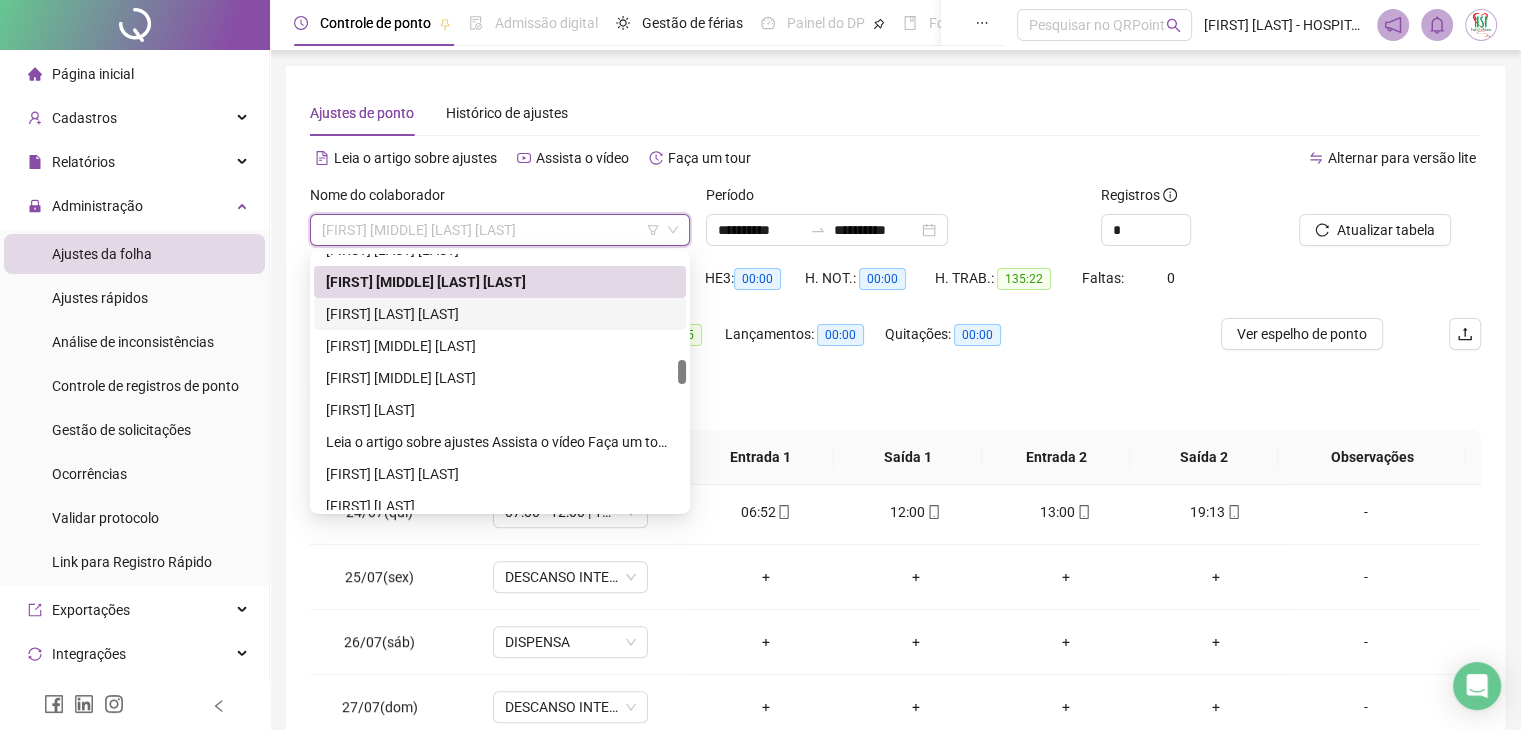 click on "[FIRST] [LAST] [LAST]" at bounding box center (500, 314) 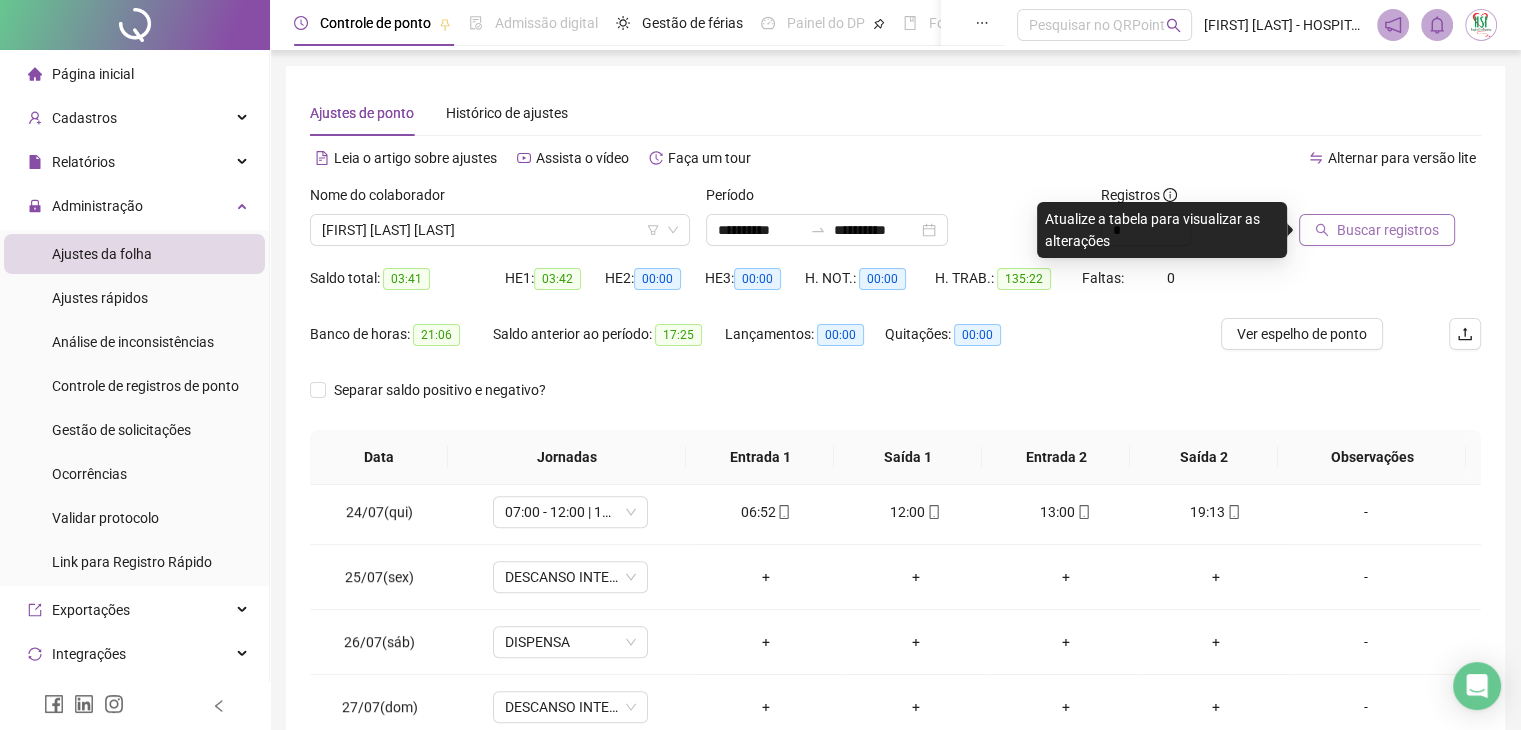click on "Buscar registros" at bounding box center (1388, 230) 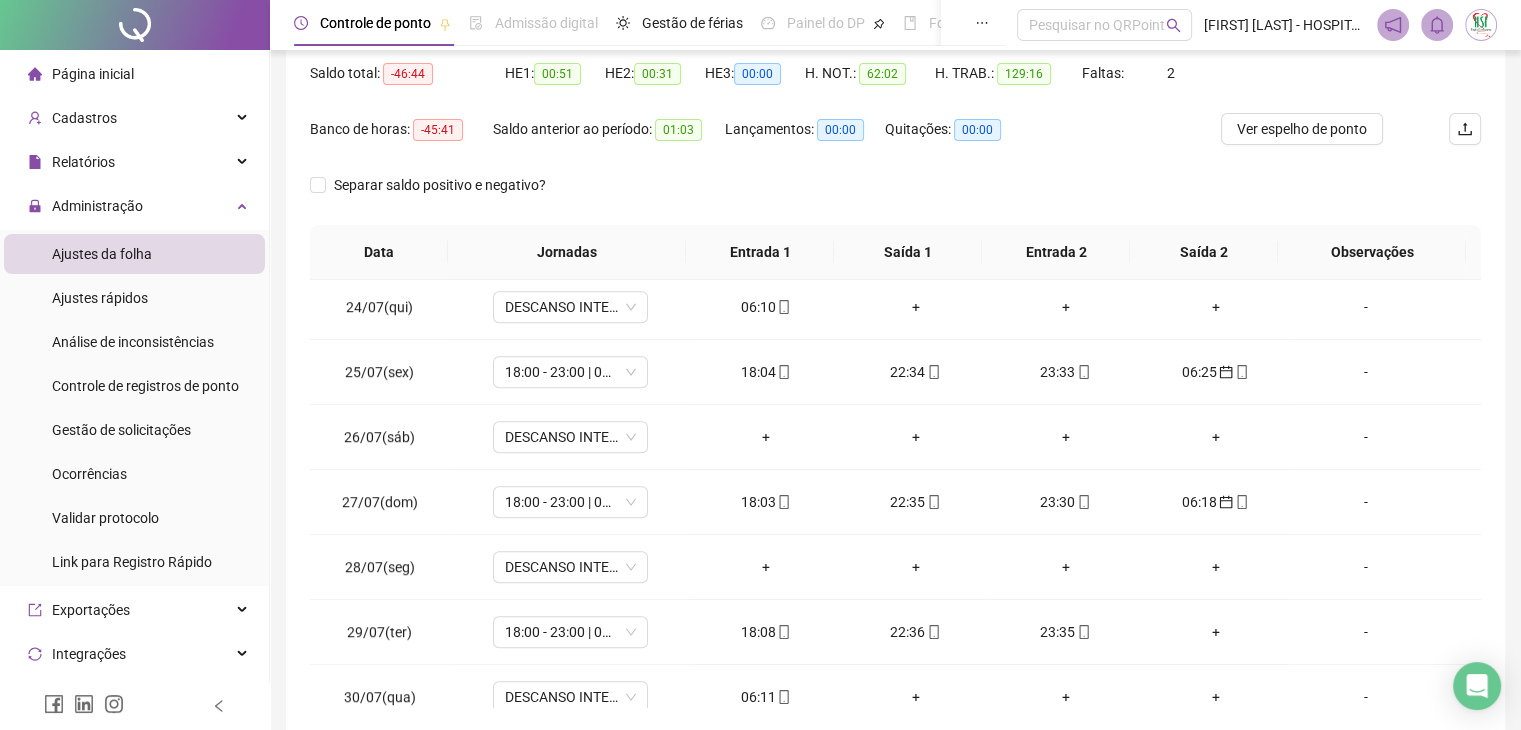 scroll, scrollTop: 292, scrollLeft: 0, axis: vertical 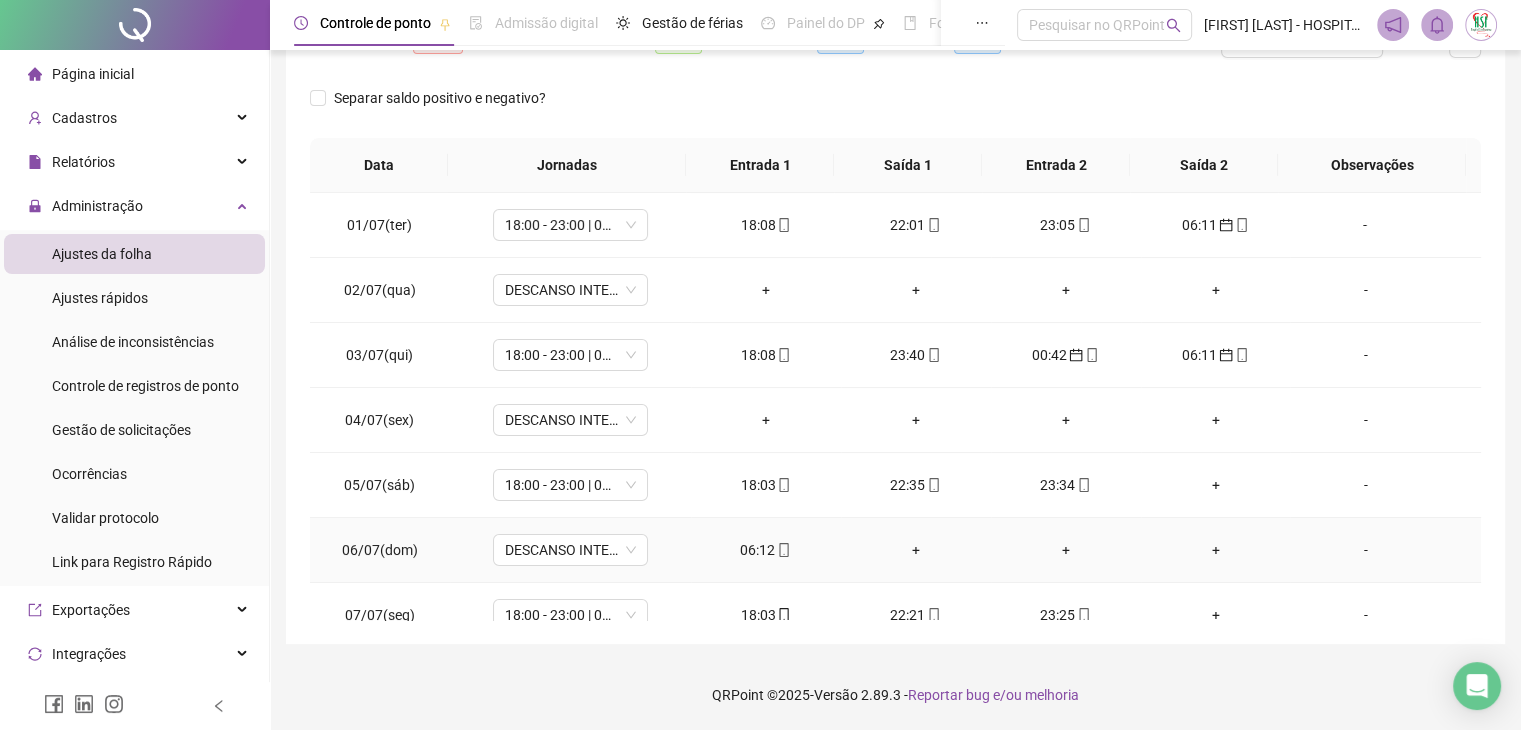 click 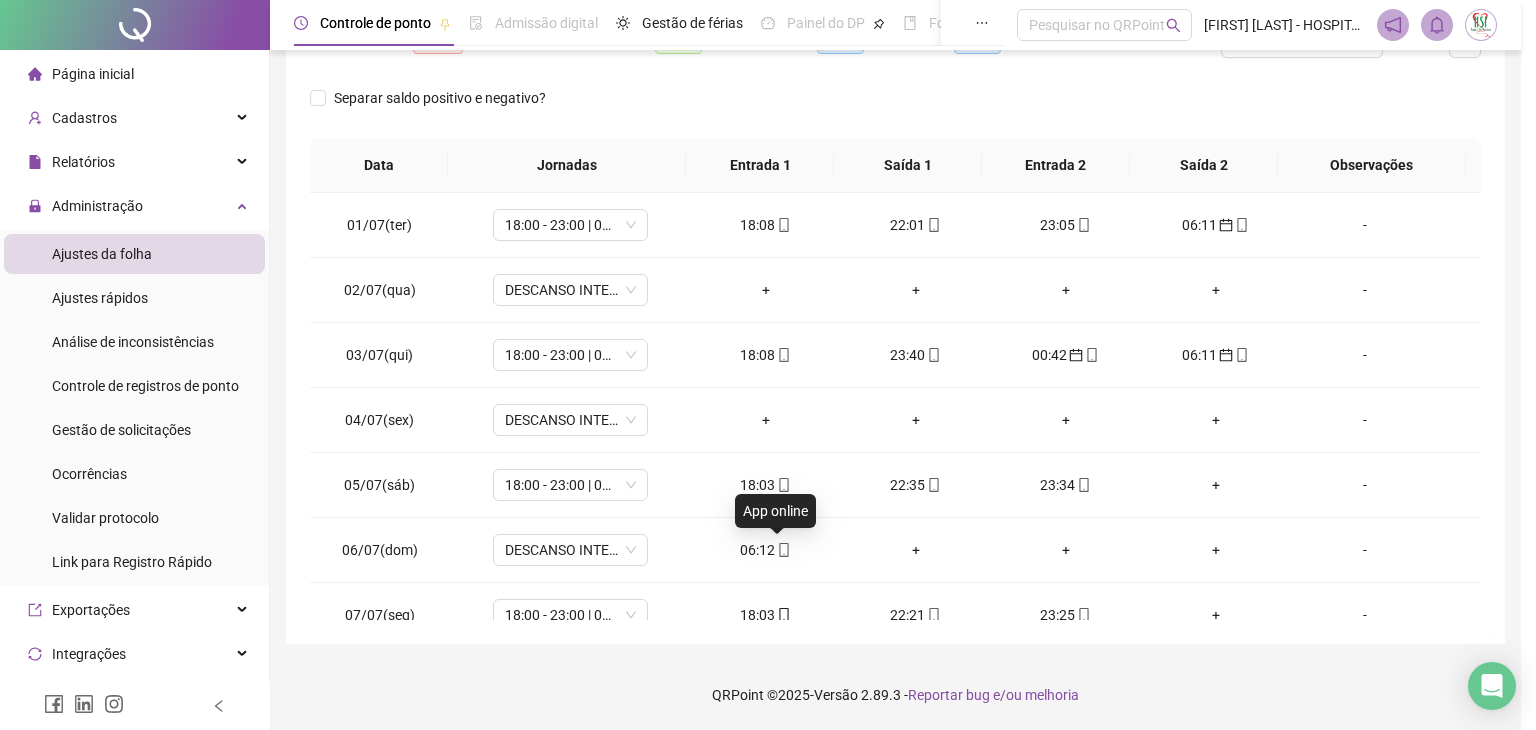 type on "**********" 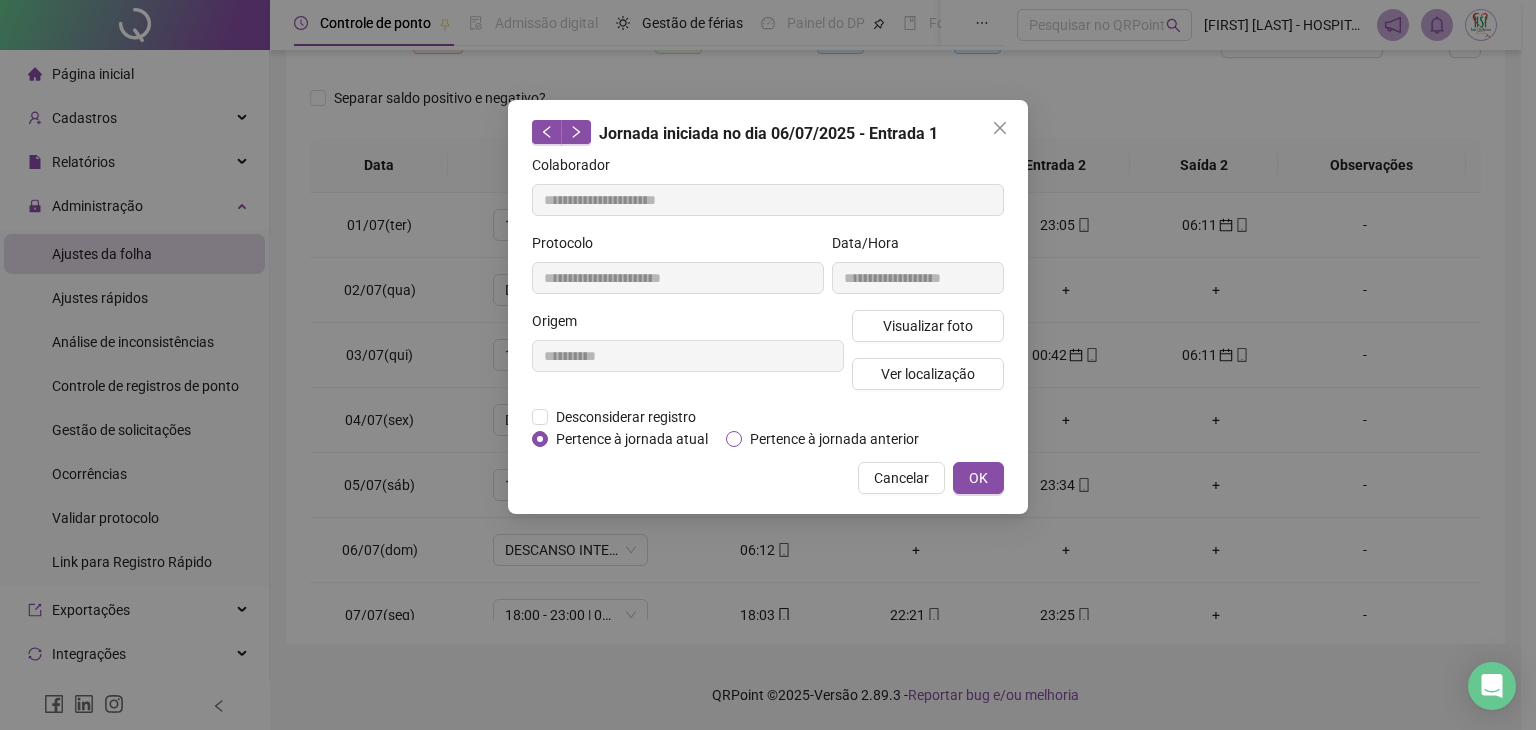 click on "Pertence à jornada anterior" at bounding box center [834, 439] 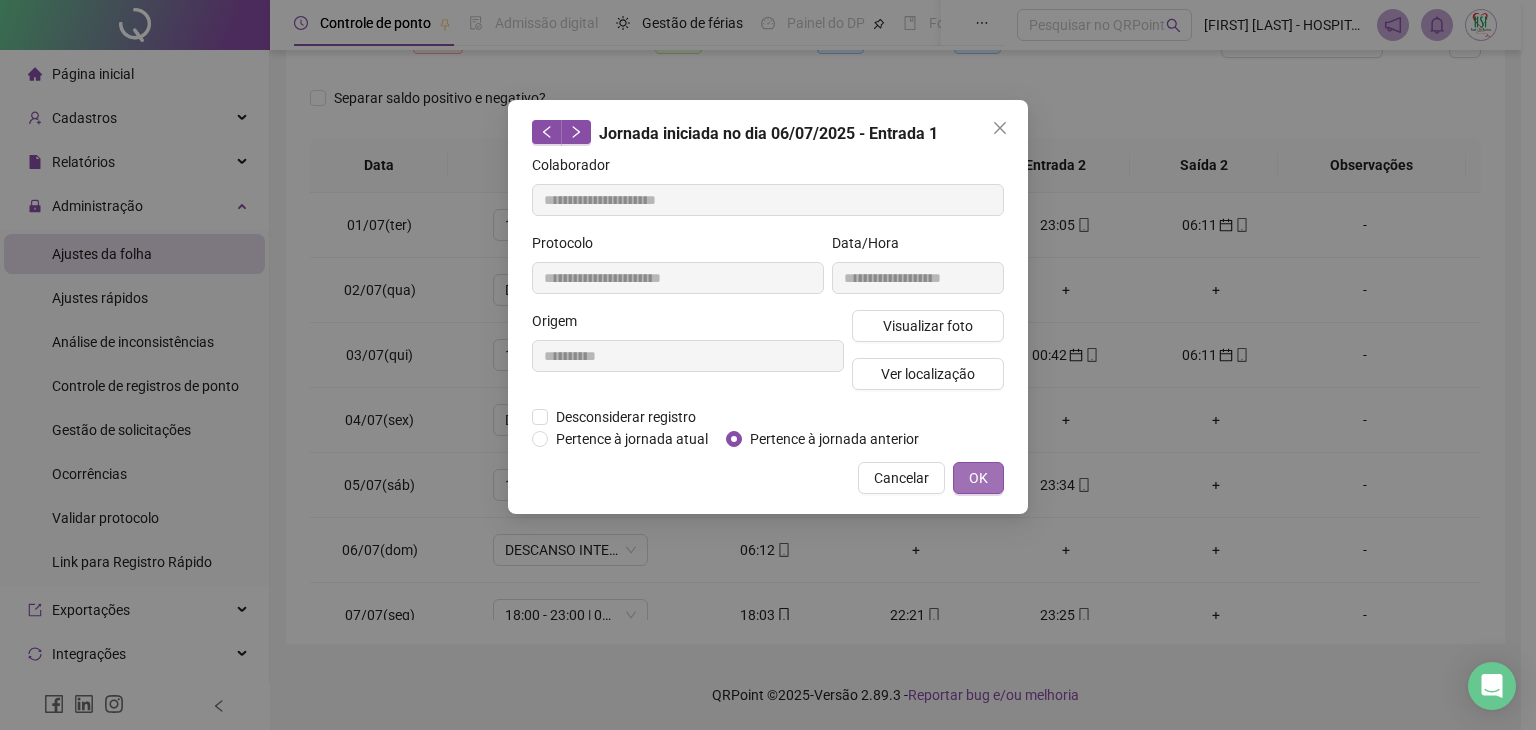 click on "OK" at bounding box center (978, 478) 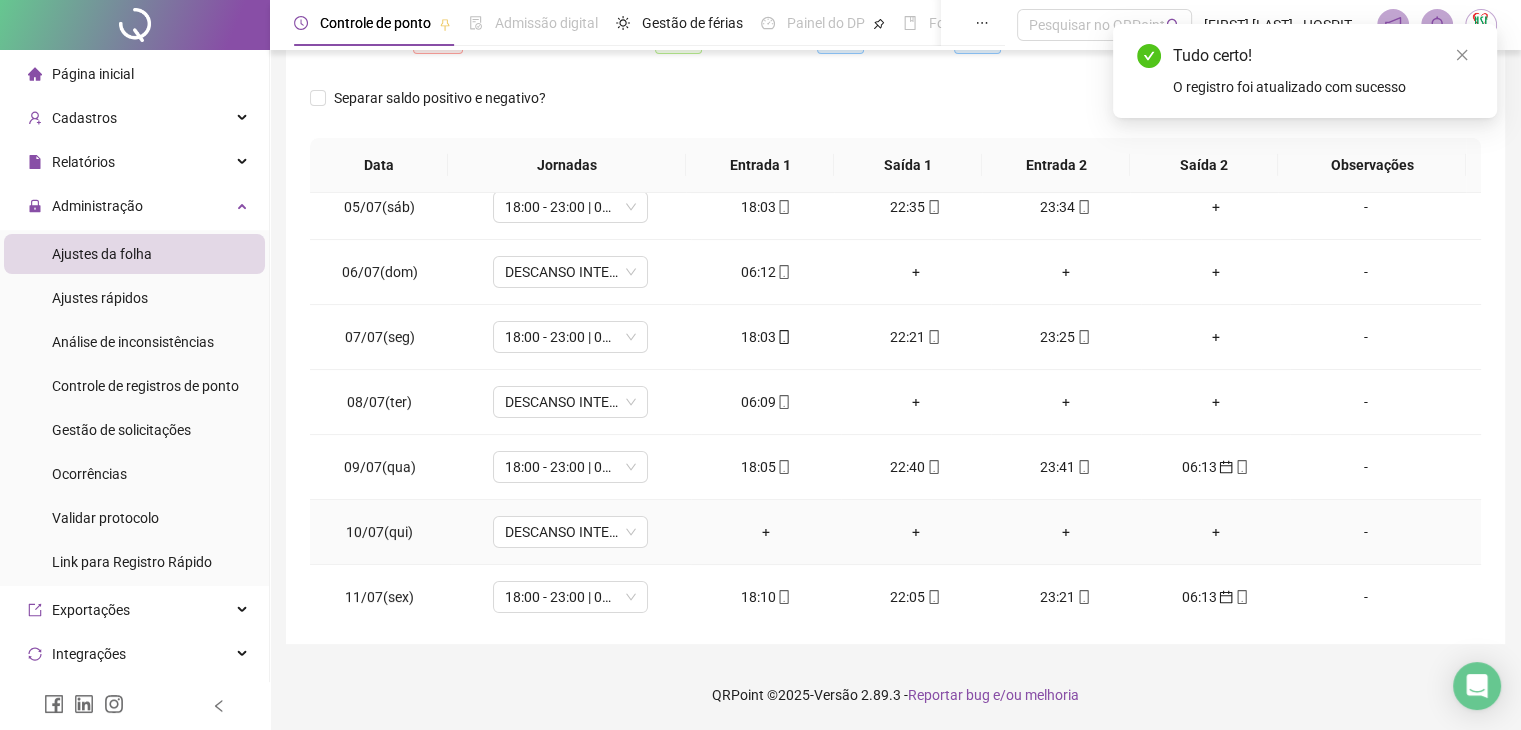 scroll, scrollTop: 300, scrollLeft: 0, axis: vertical 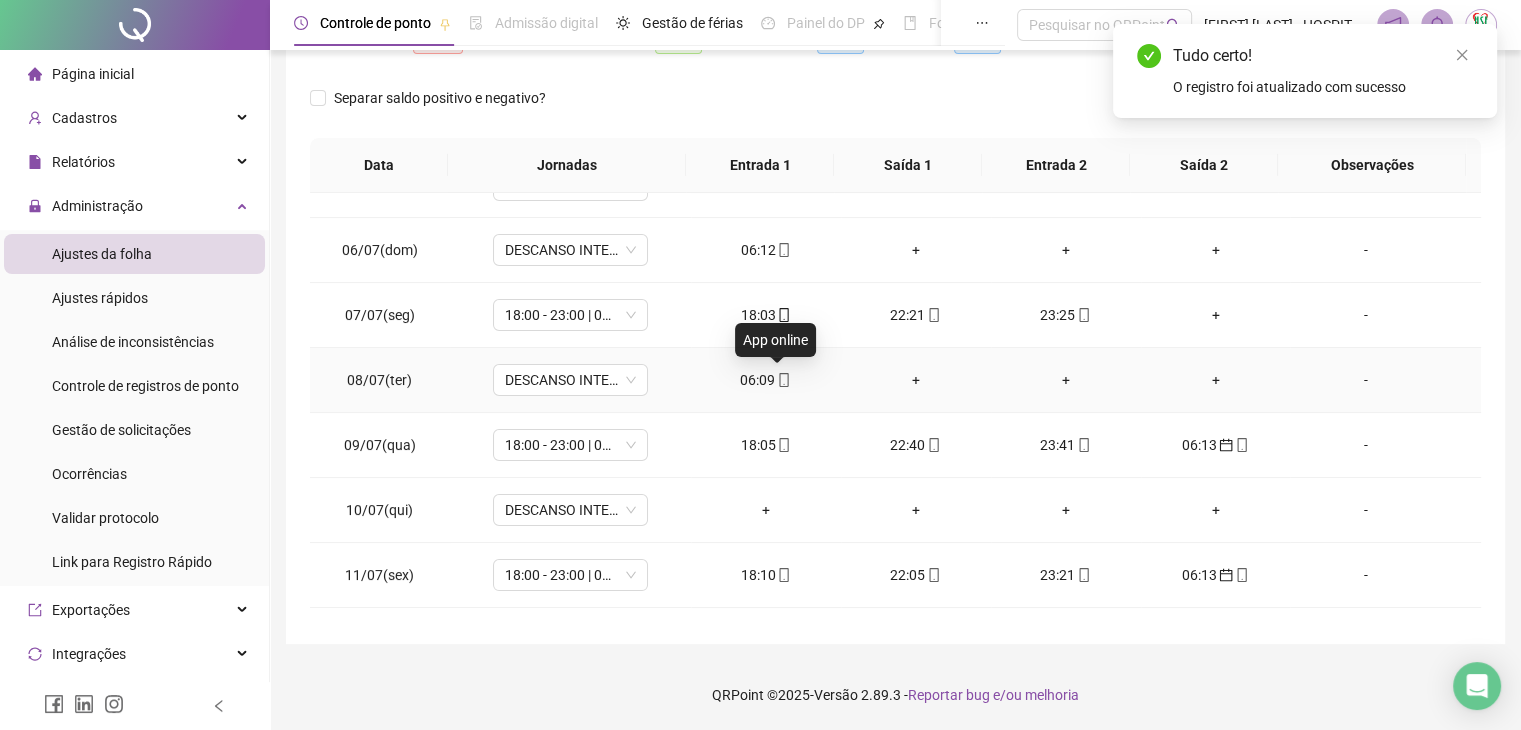 click 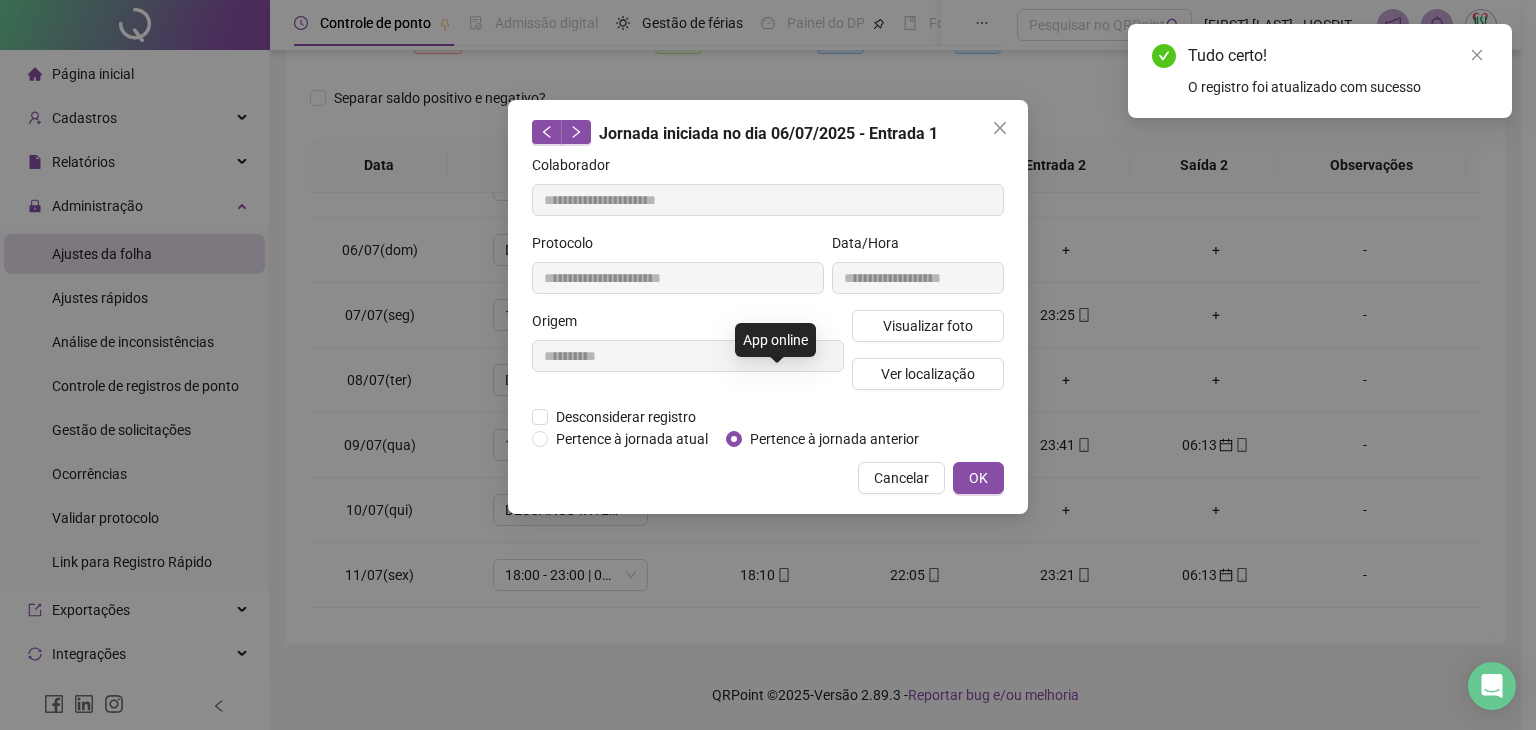 type on "**********" 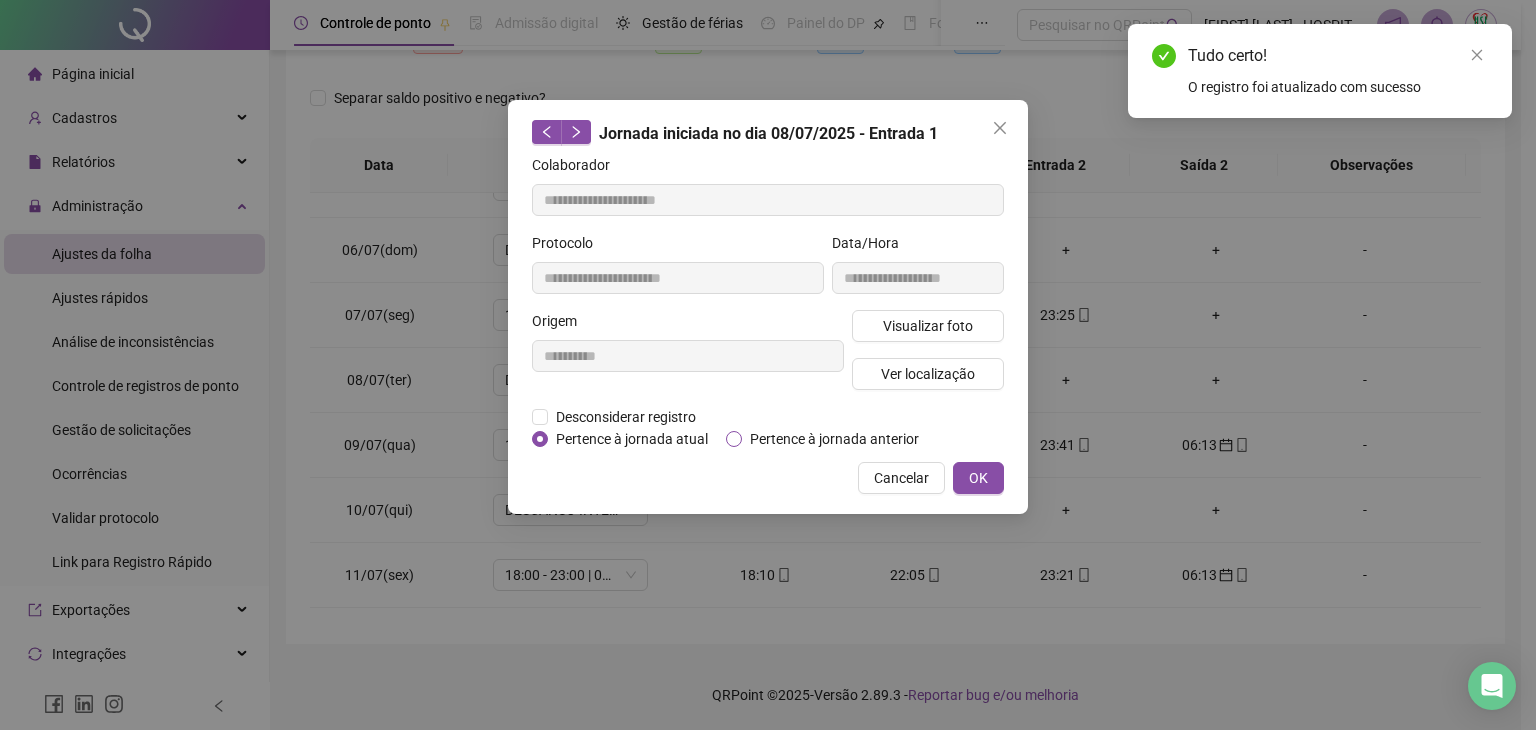 click on "Pertence à jornada anterior" at bounding box center [834, 439] 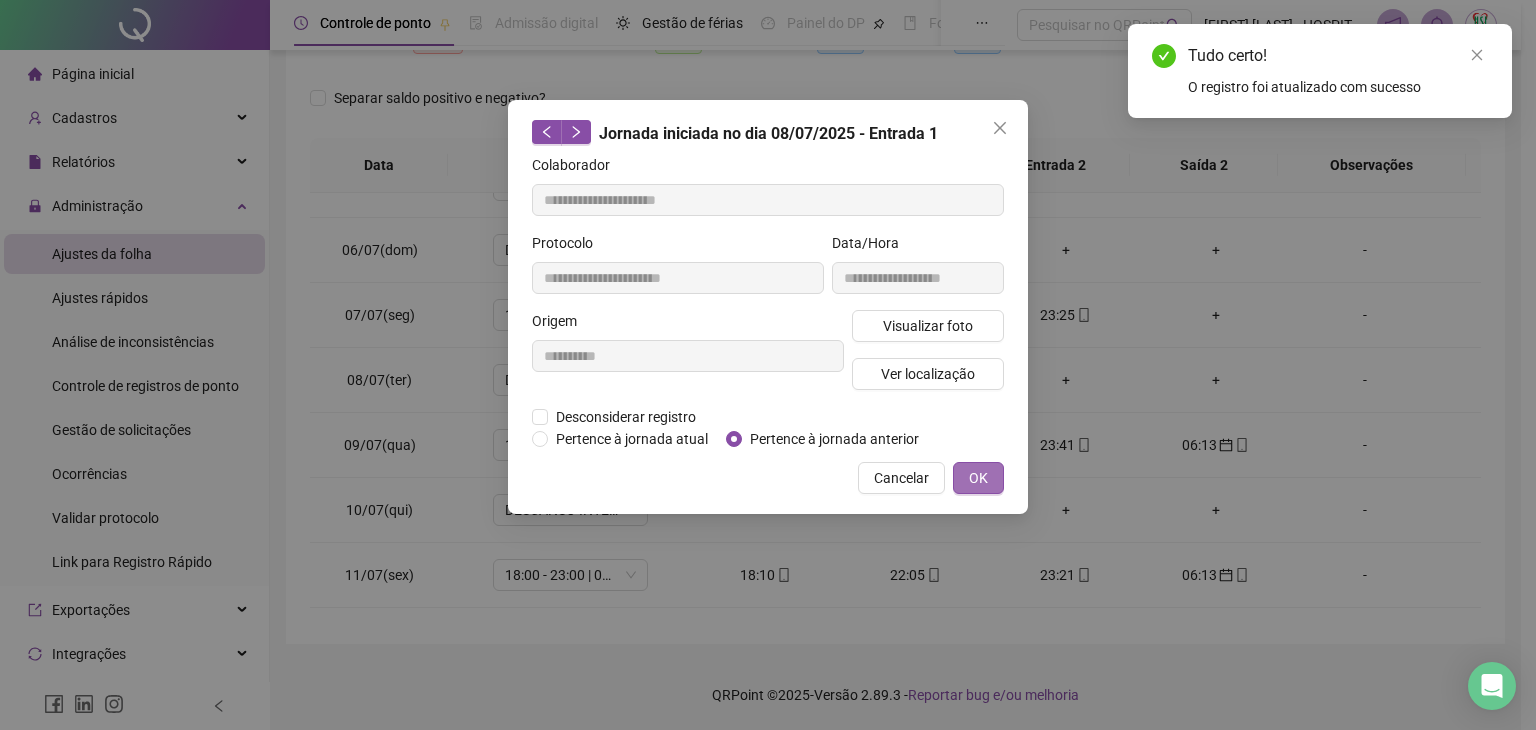 click on "OK" at bounding box center (978, 478) 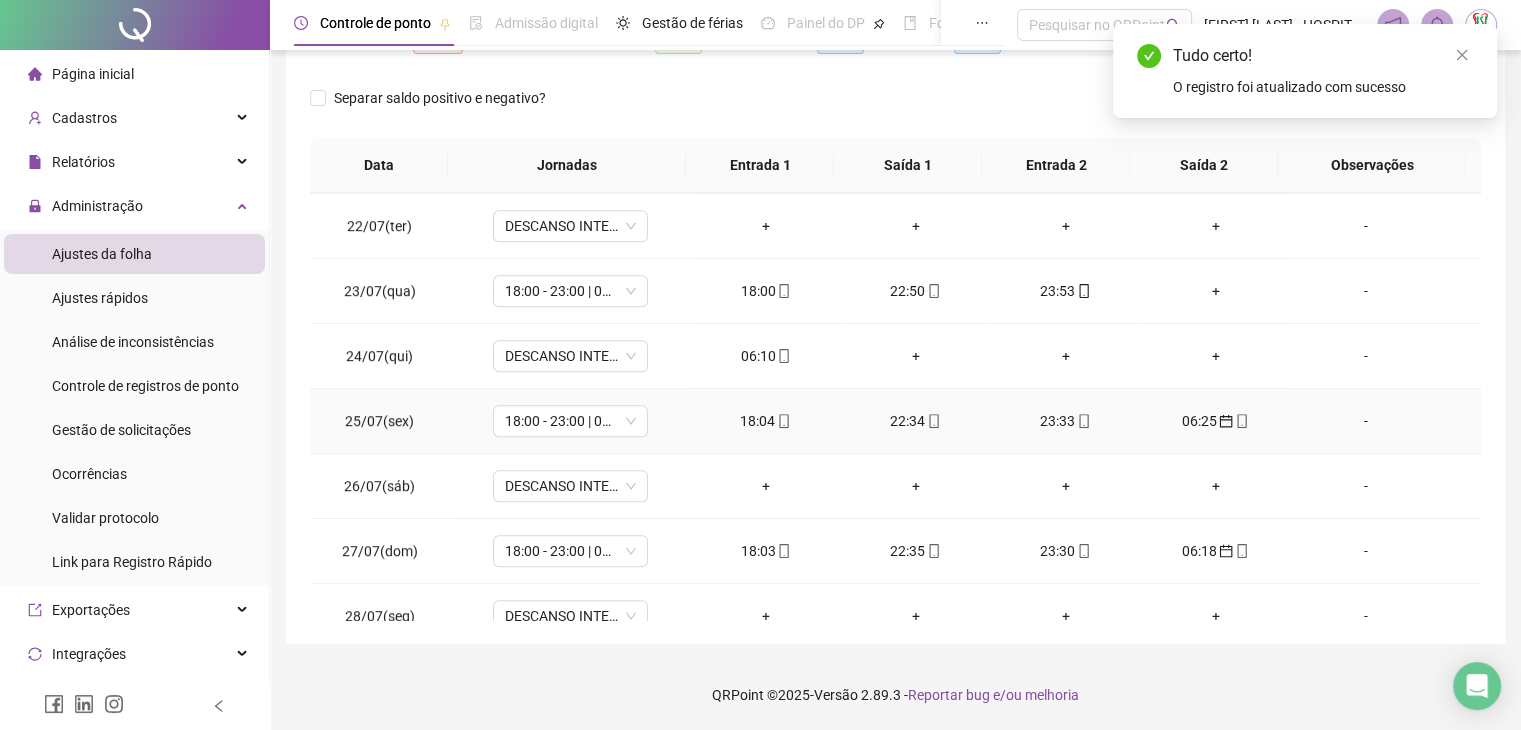 scroll, scrollTop: 1400, scrollLeft: 0, axis: vertical 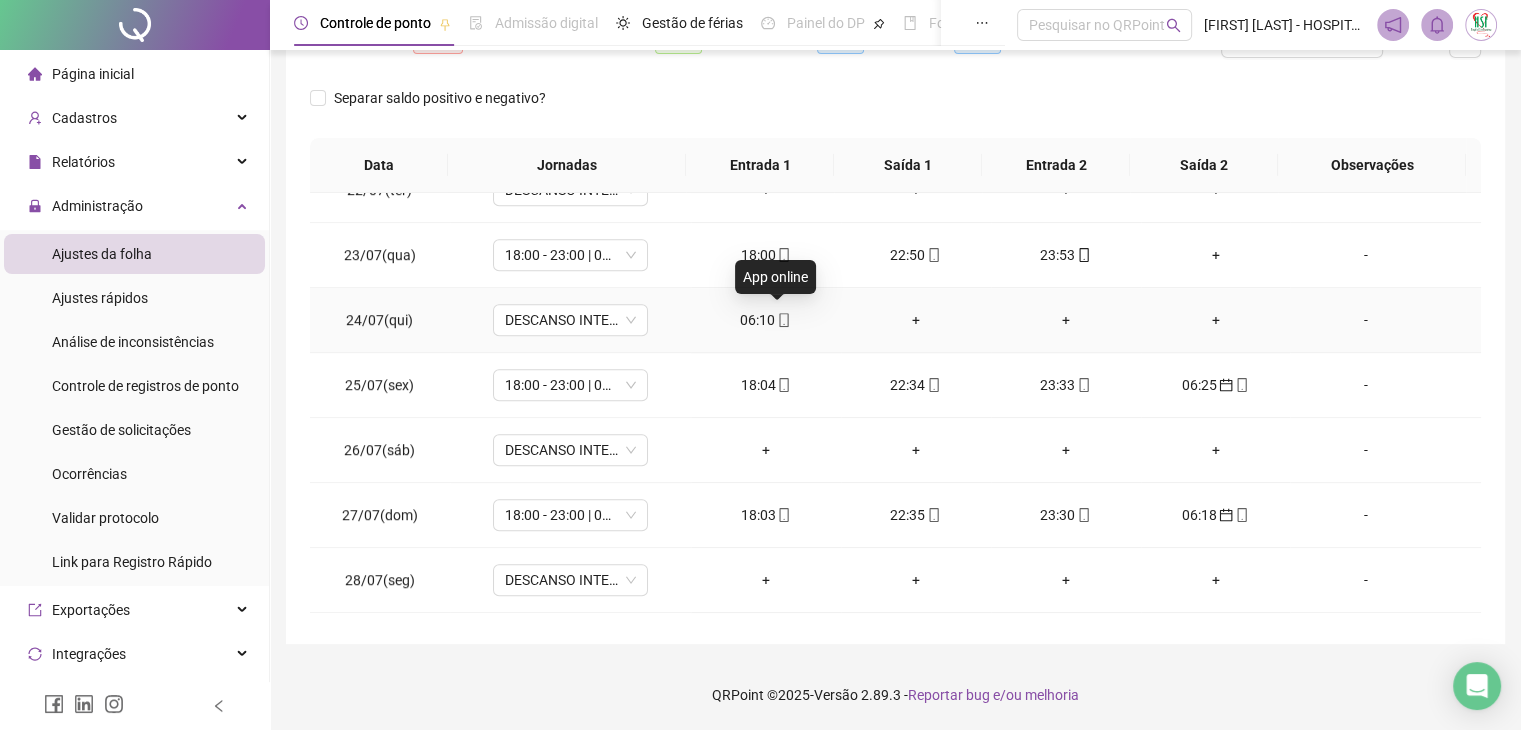 click 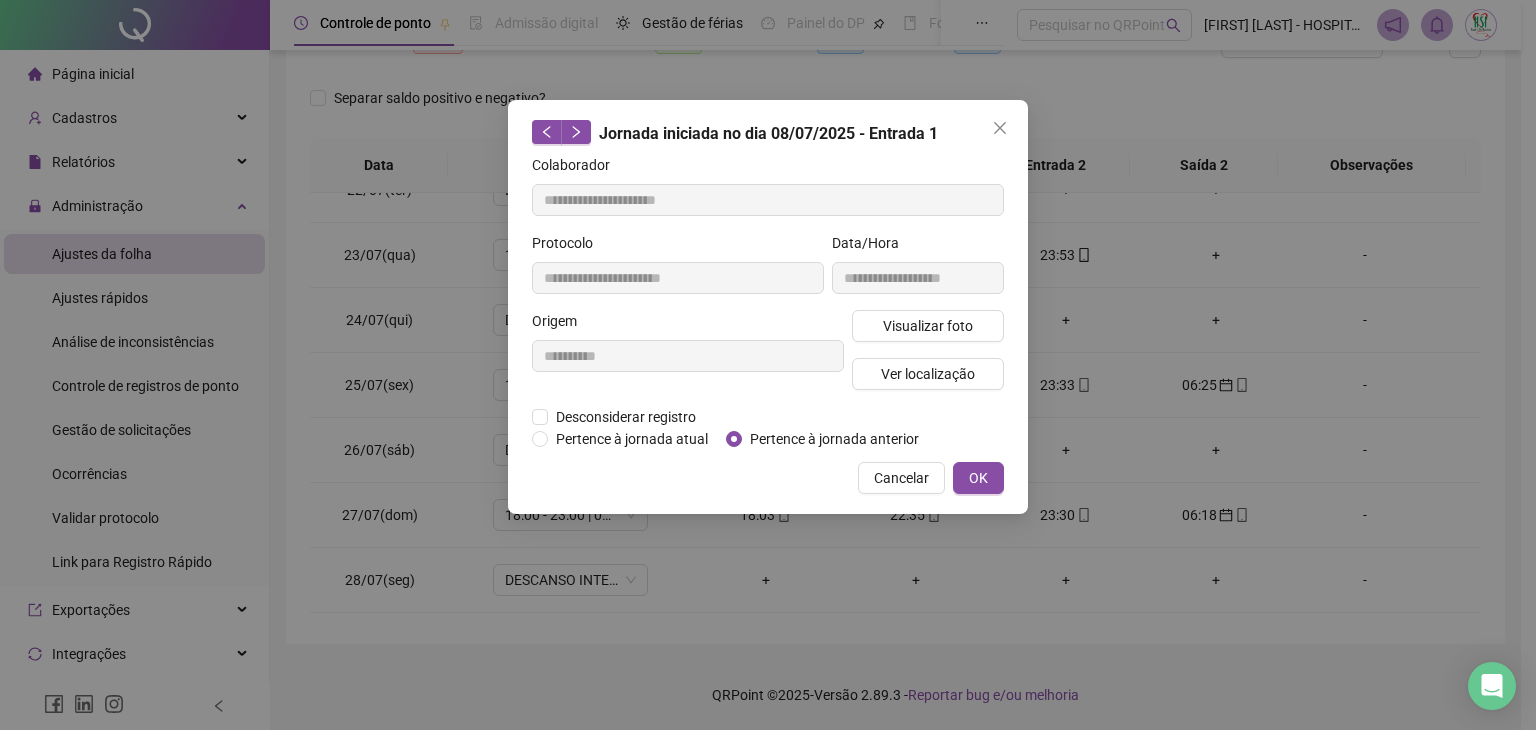 type on "**********" 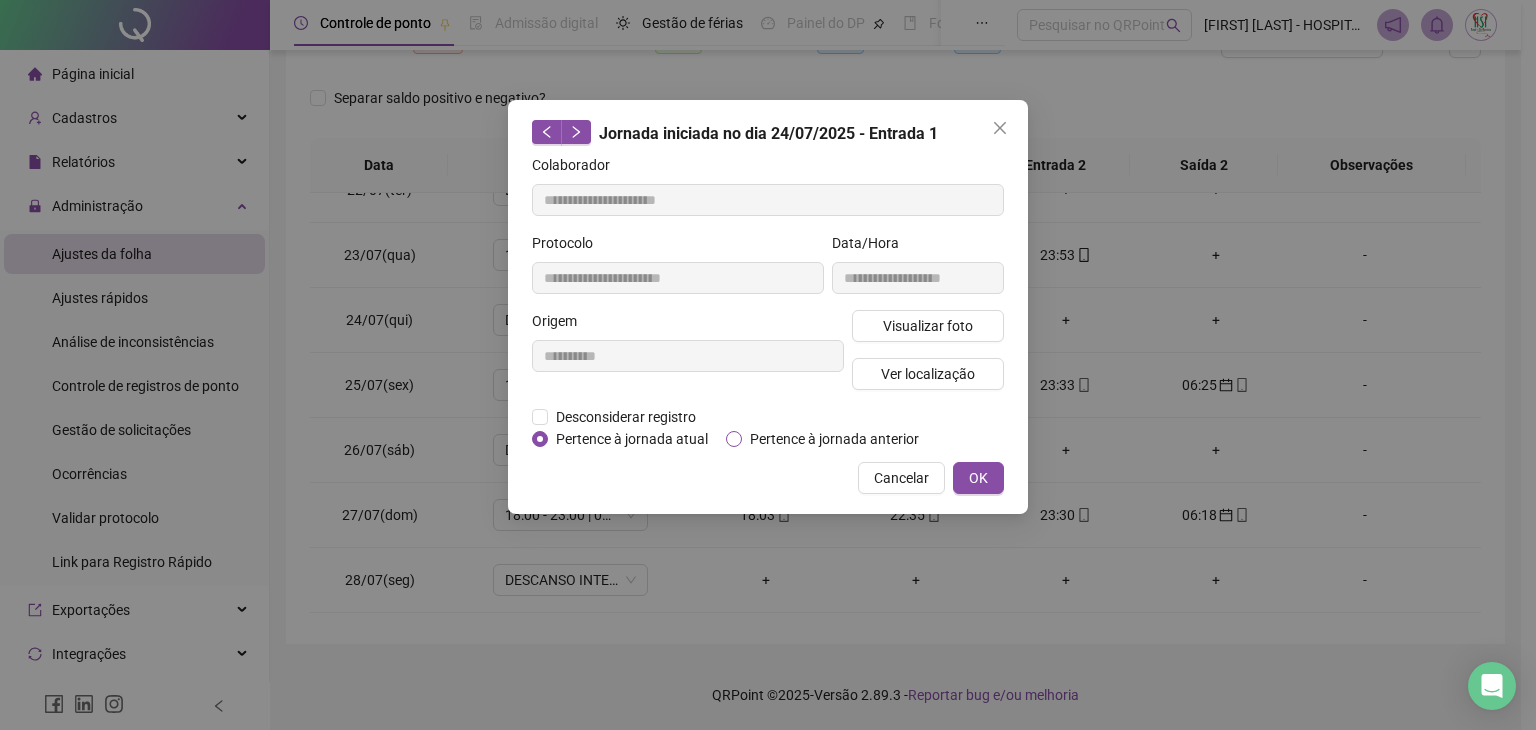 click on "Pertence à jornada anterior" at bounding box center (834, 439) 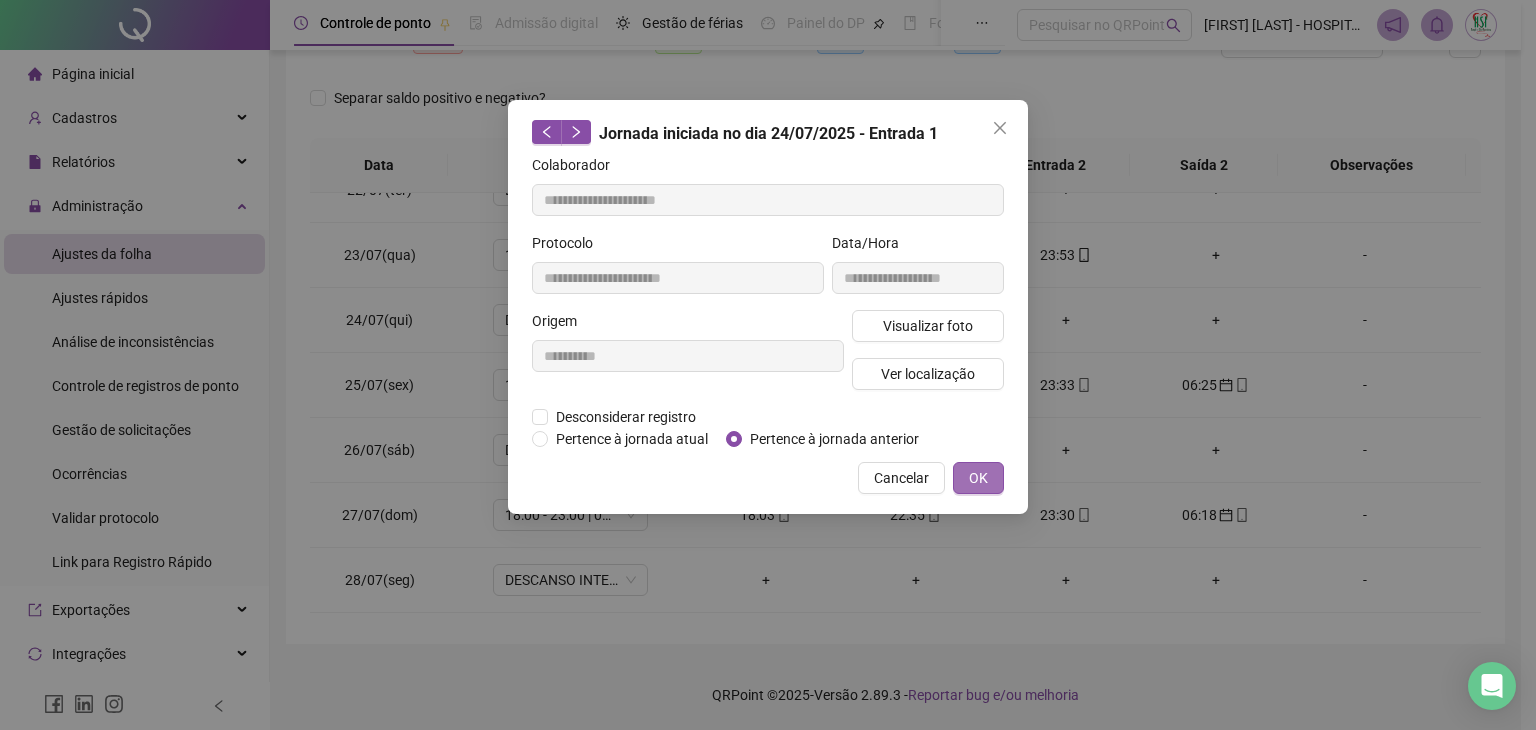 click on "OK" at bounding box center (978, 478) 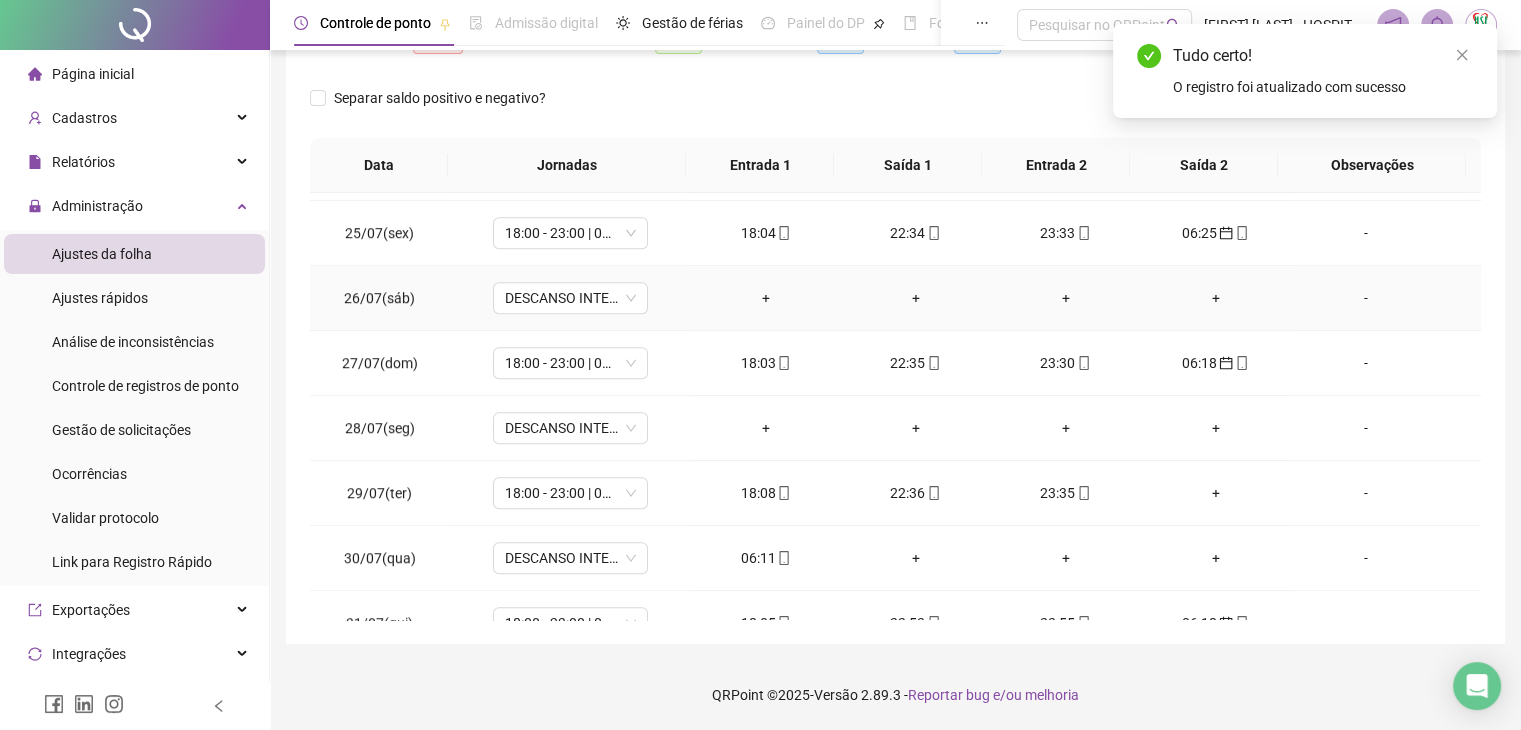 scroll, scrollTop: 1581, scrollLeft: 0, axis: vertical 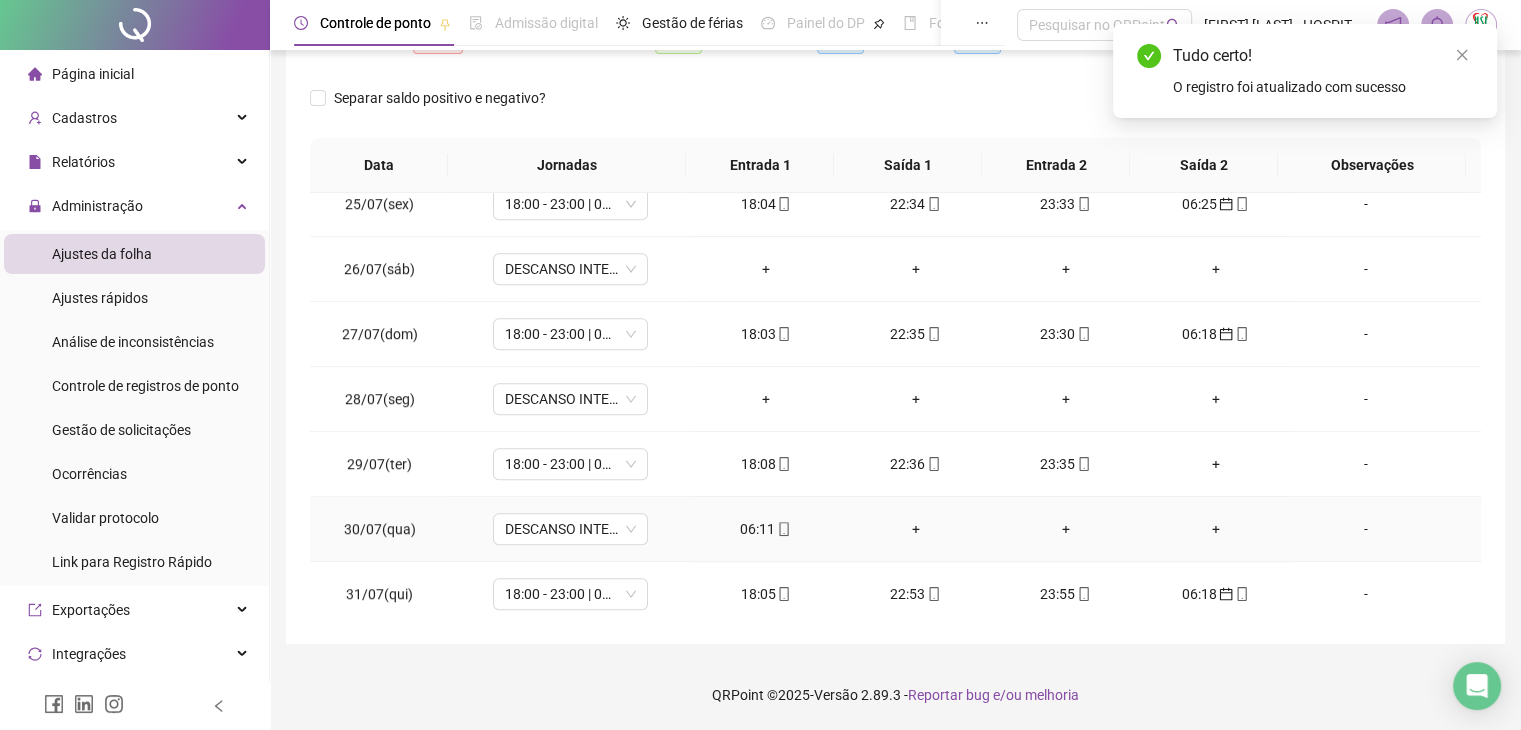 click 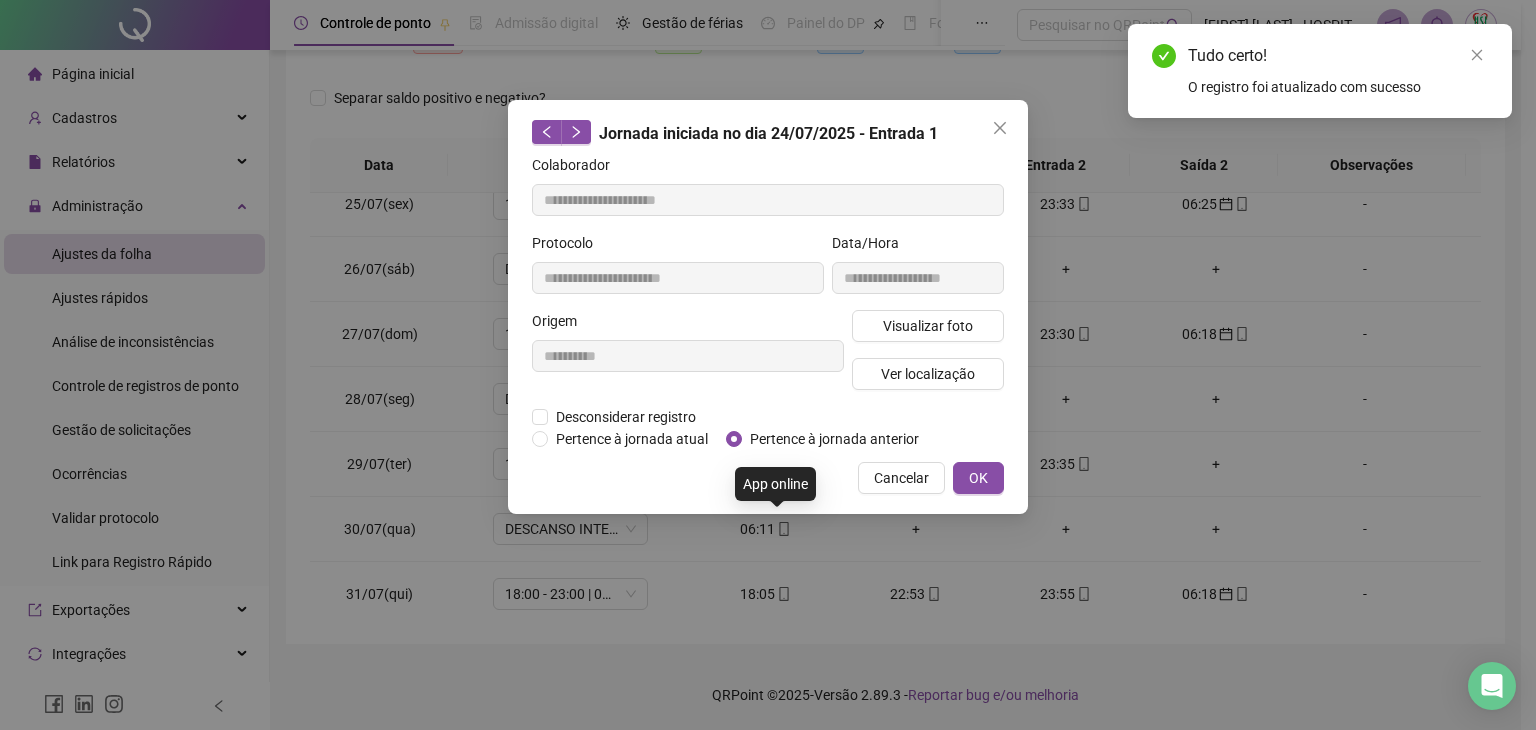 type on "**********" 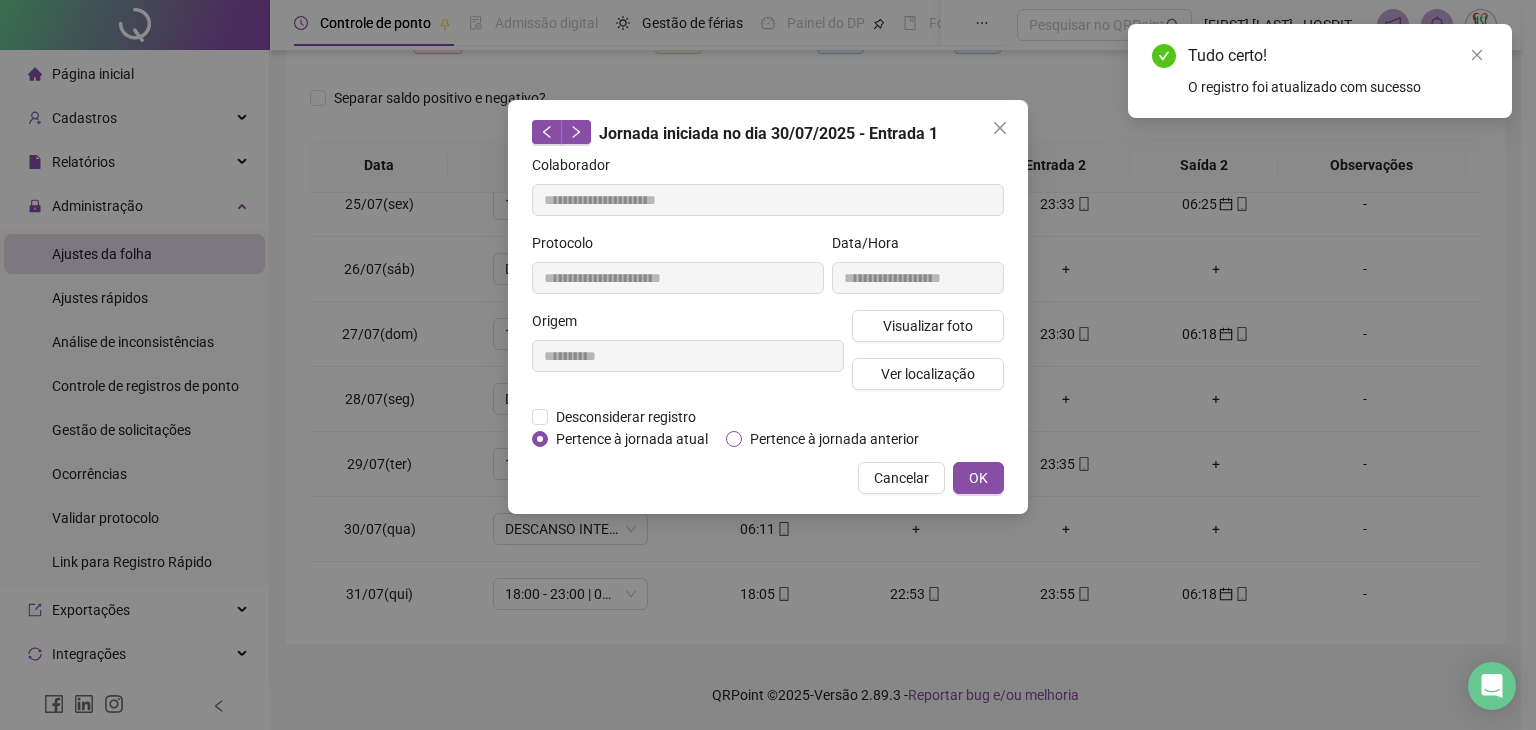 click on "Pertence à jornada anterior" at bounding box center [834, 439] 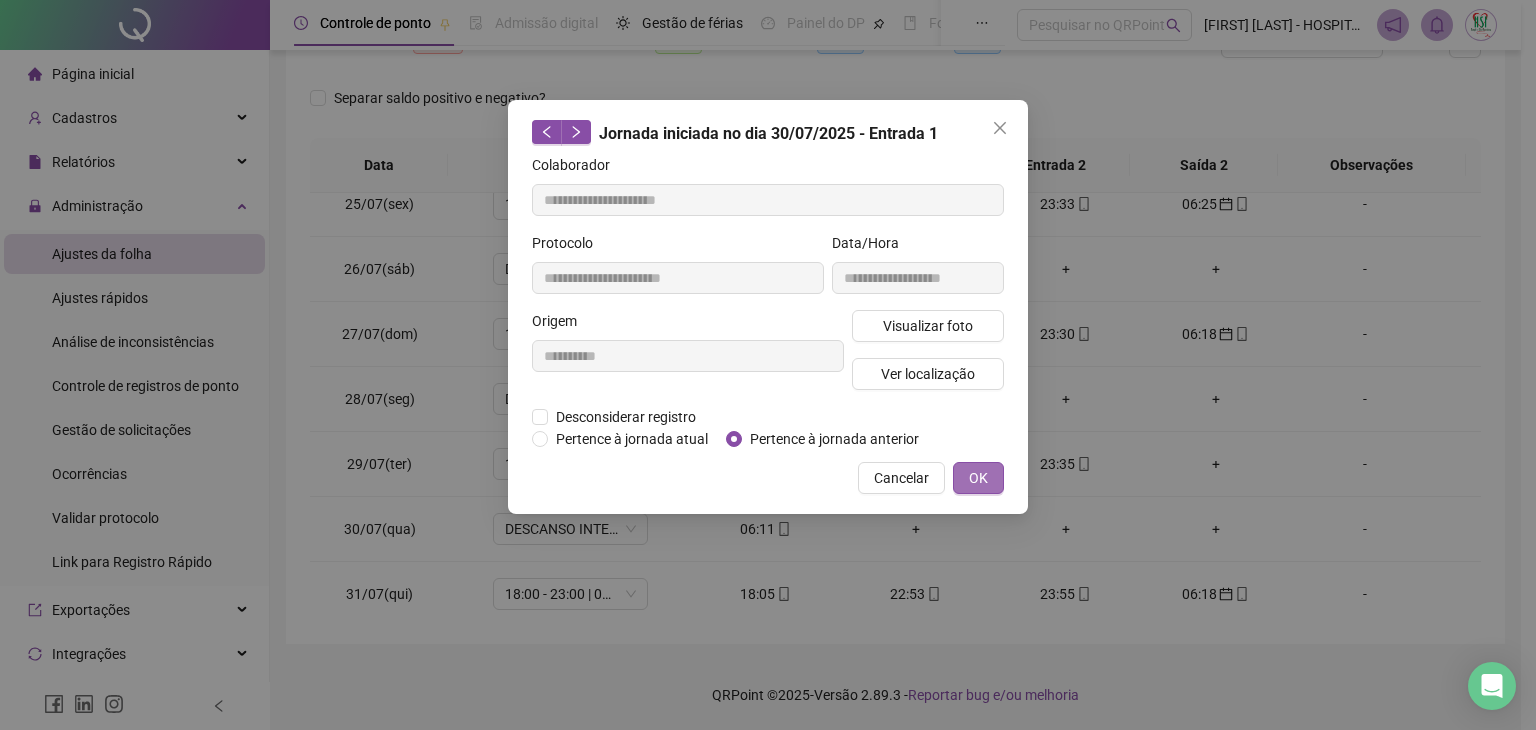drag, startPoint x: 978, startPoint y: 477, endPoint x: 1194, endPoint y: 477, distance: 216 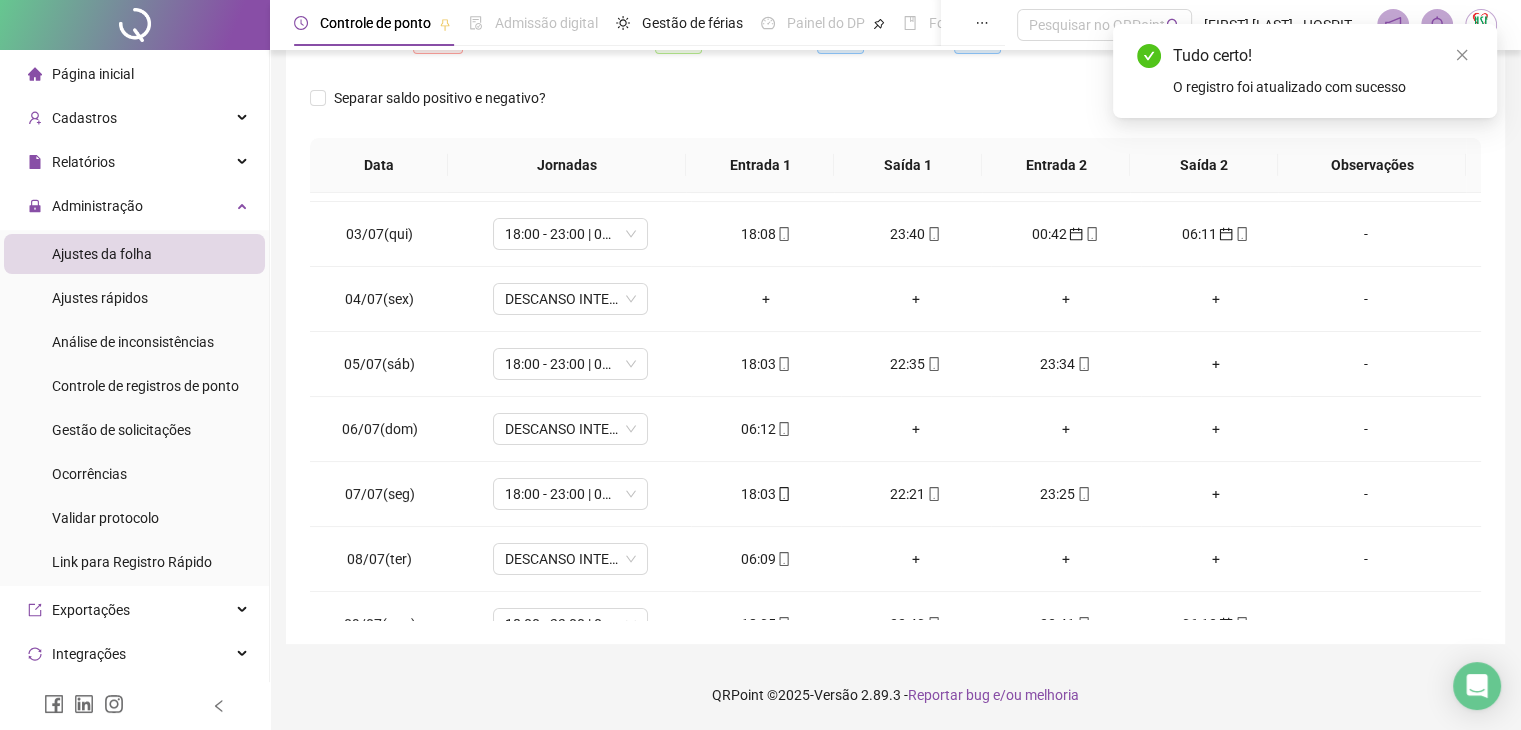 scroll, scrollTop: 0, scrollLeft: 0, axis: both 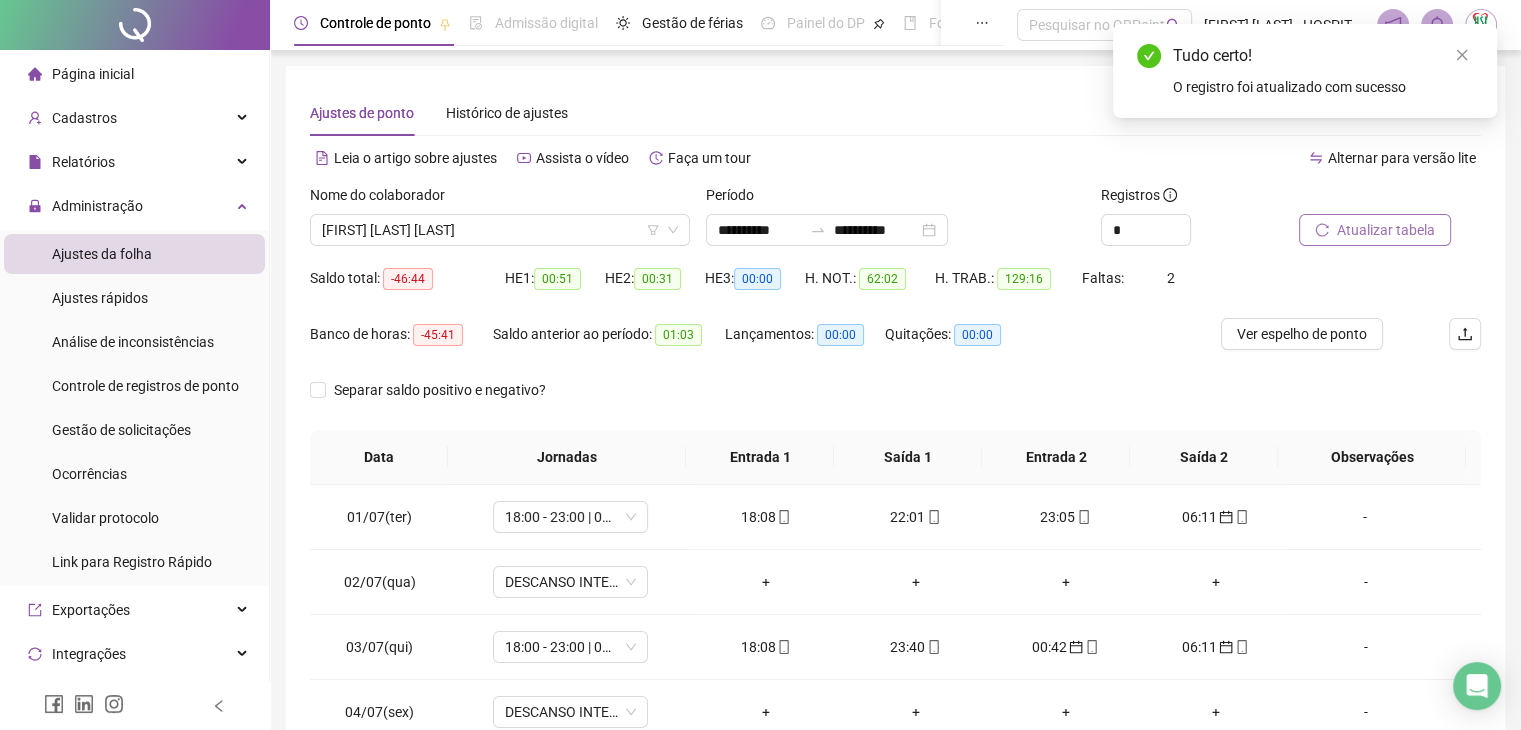 click on "Atualizar tabela" at bounding box center [1386, 230] 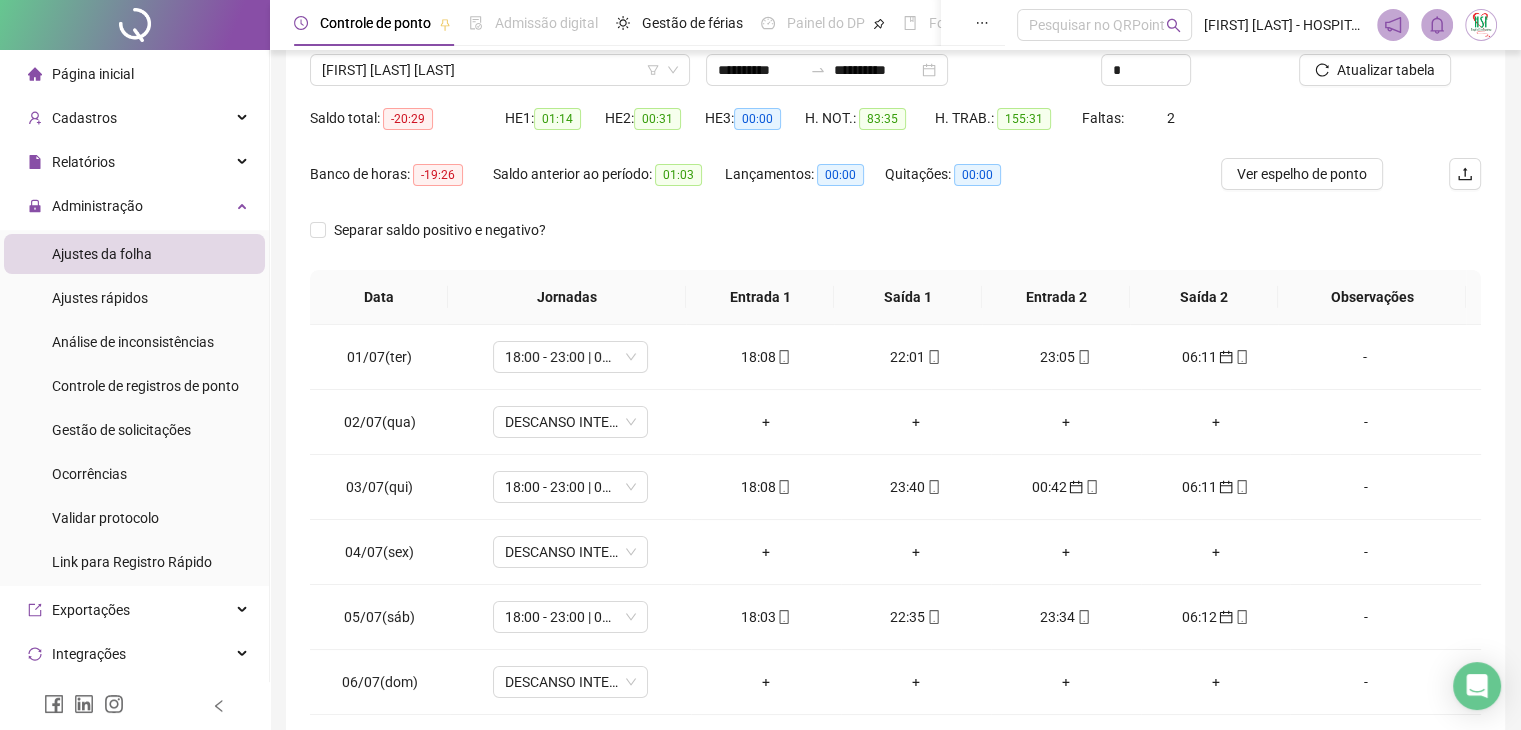 scroll, scrollTop: 292, scrollLeft: 0, axis: vertical 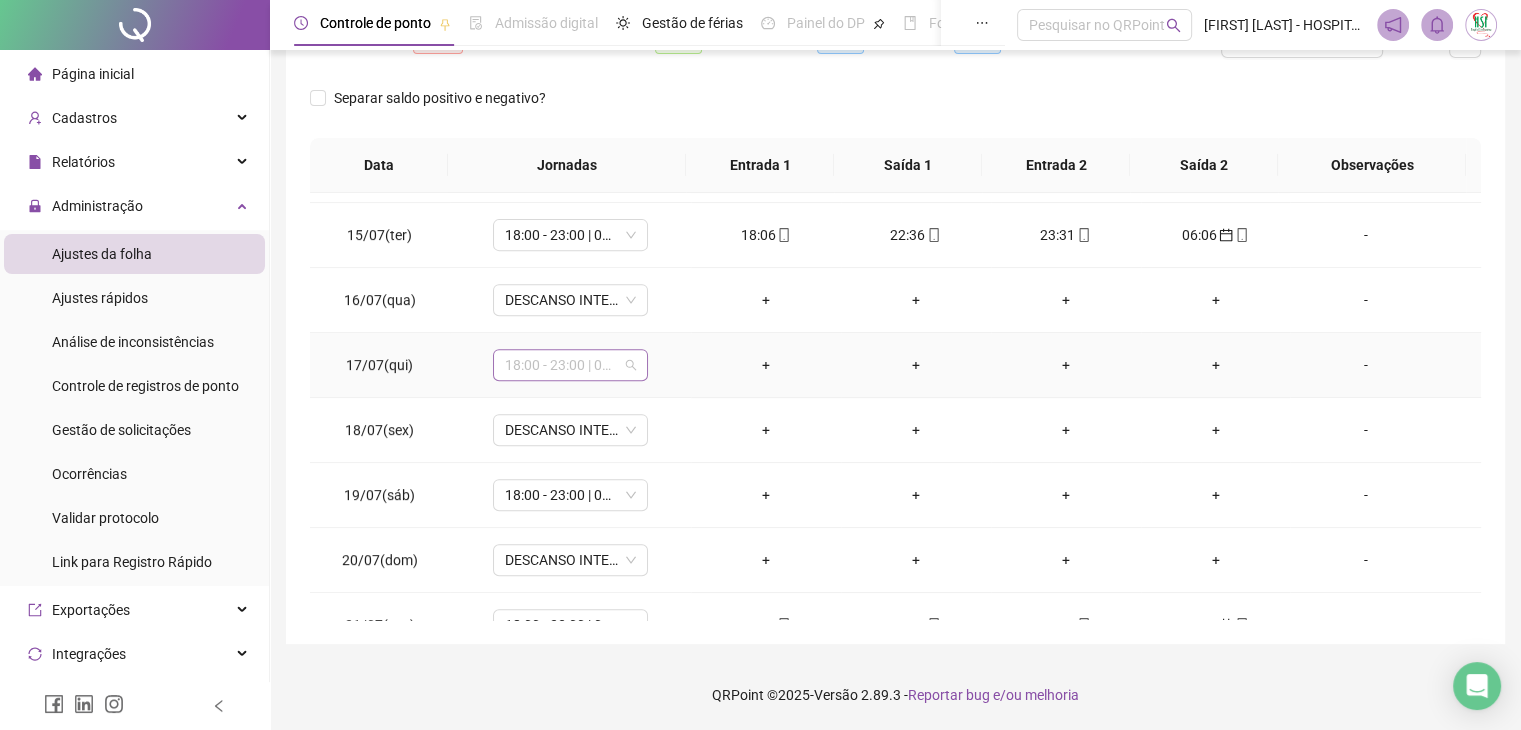 click on "18:00 - 23:00 | 00:00 - 06:00" at bounding box center (570, 365) 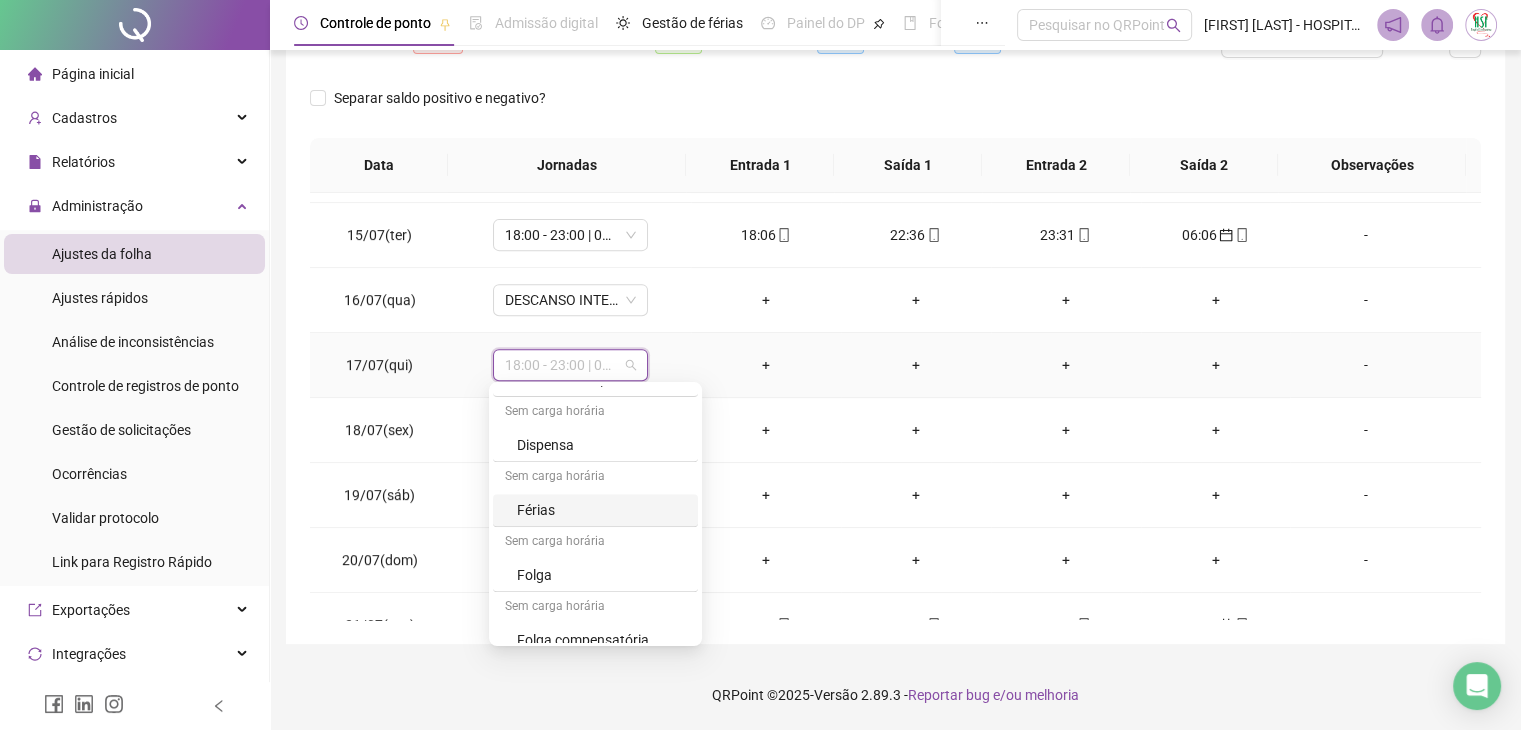 scroll, scrollTop: 1199, scrollLeft: 0, axis: vertical 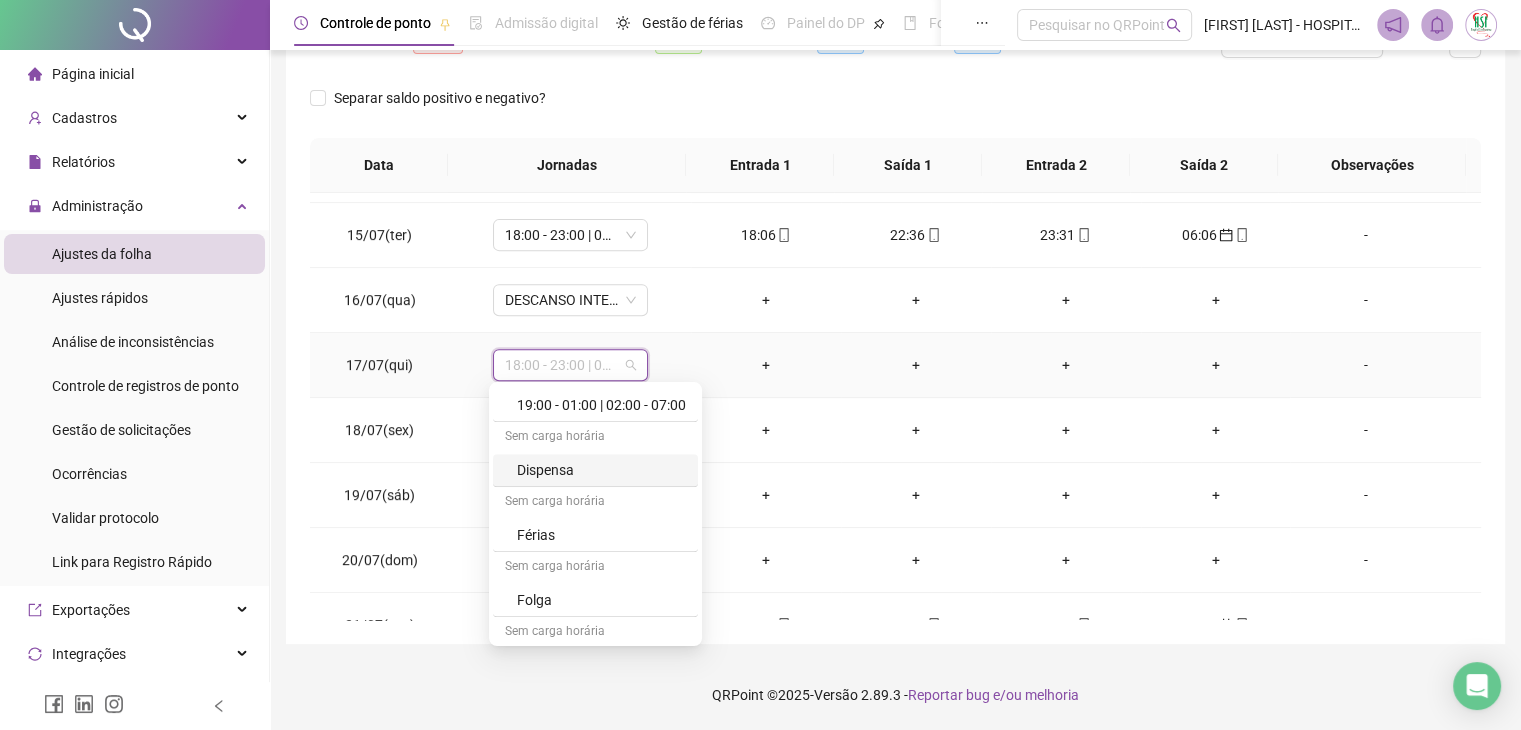 click on "Dispensa" at bounding box center [601, 470] 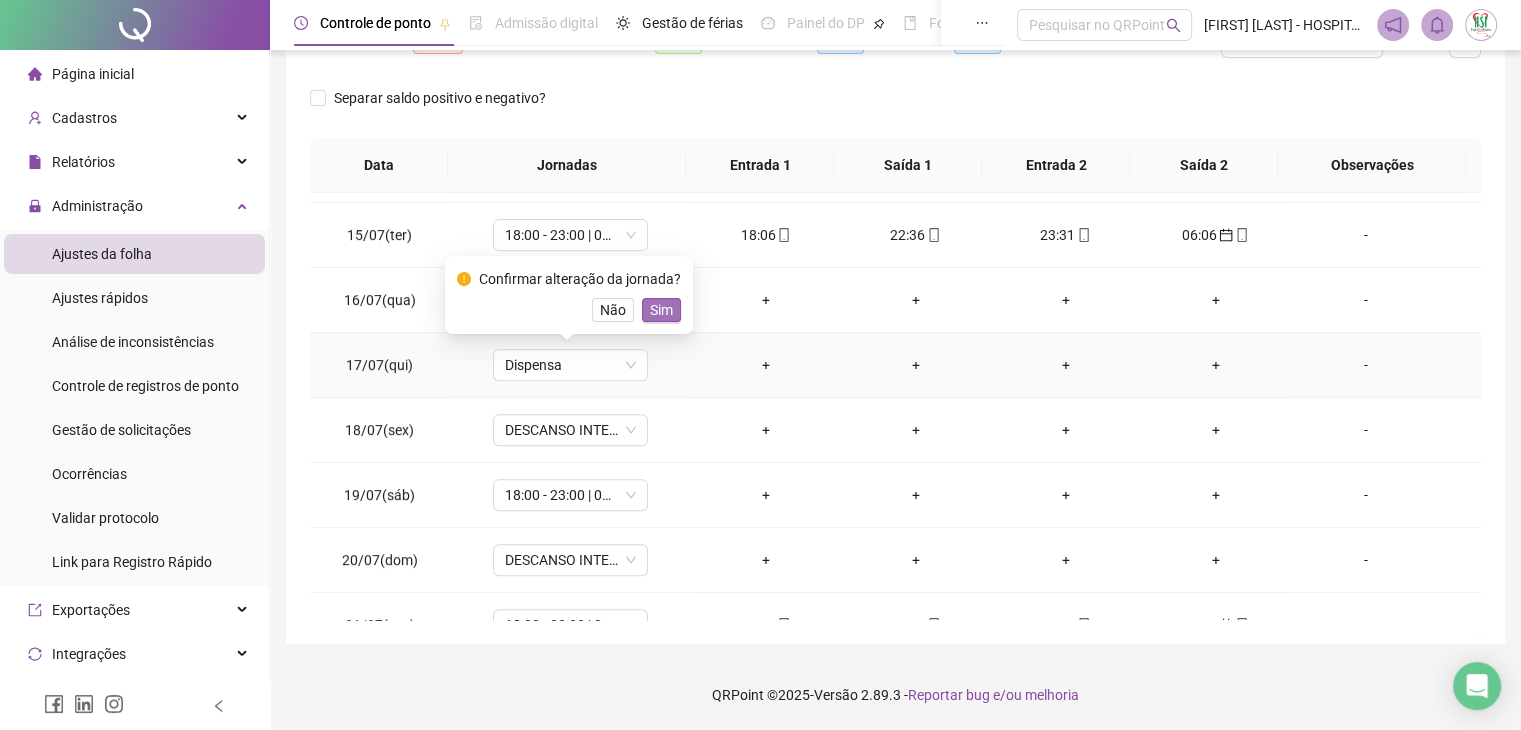 drag, startPoint x: 660, startPoint y: 308, endPoint x: 667, endPoint y: 329, distance: 22.135944 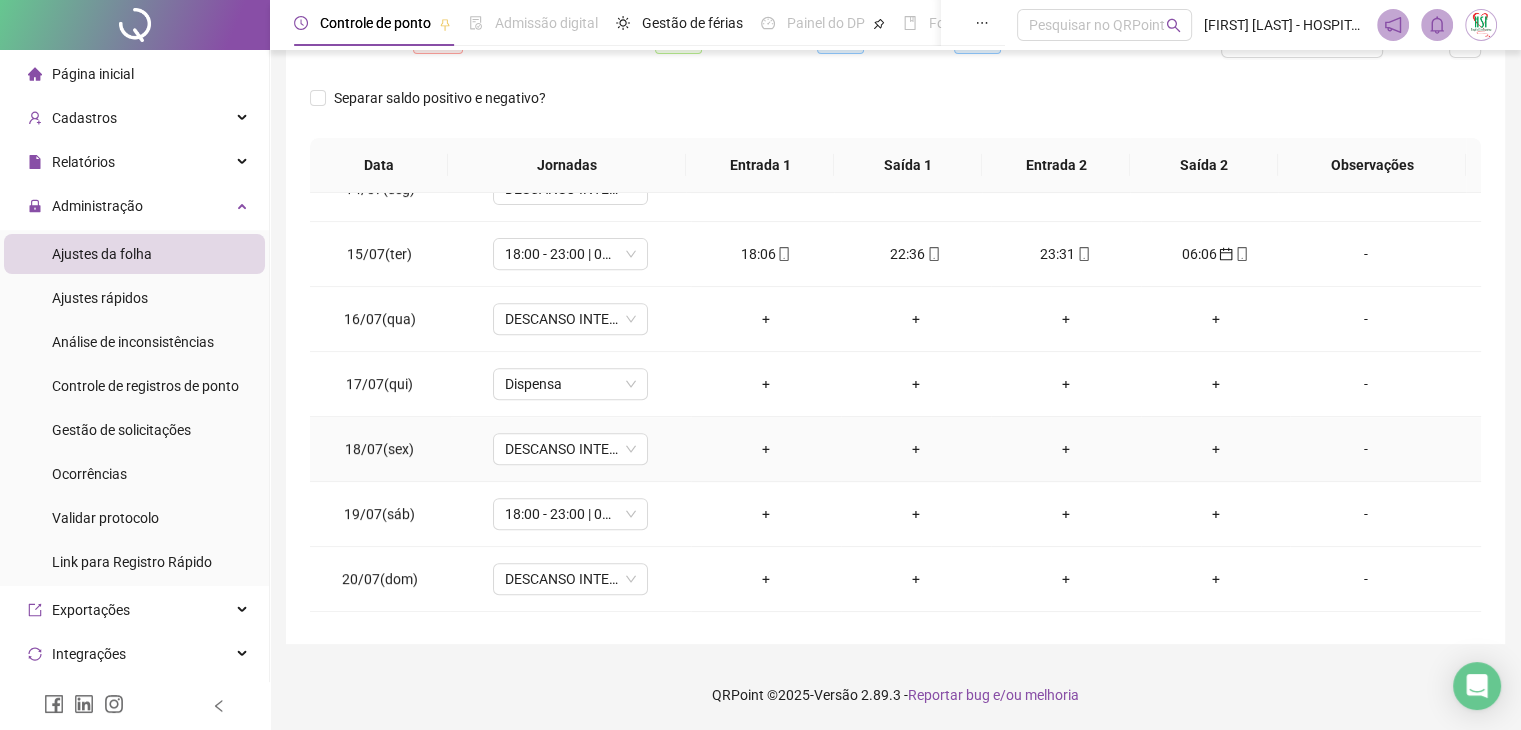 scroll, scrollTop: 981, scrollLeft: 0, axis: vertical 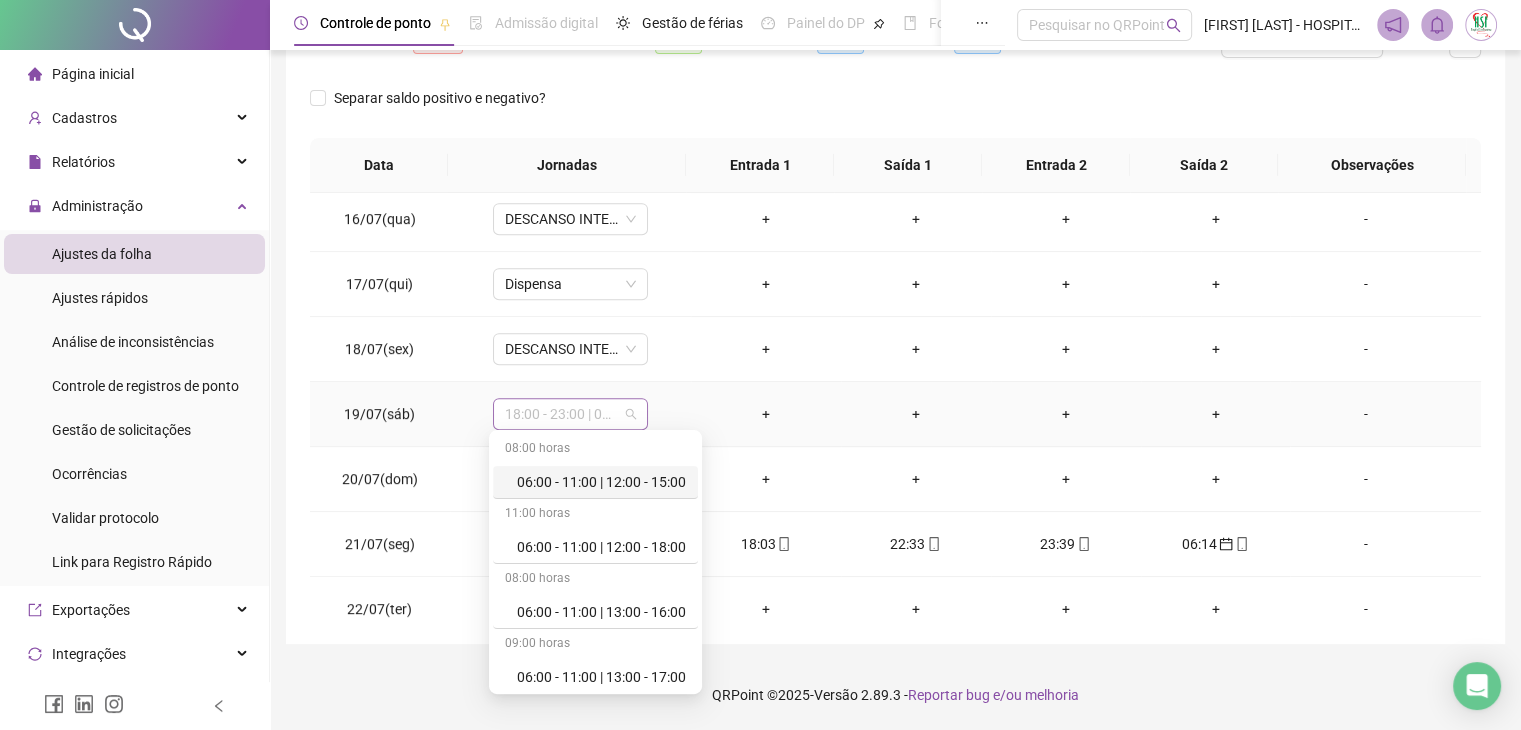 click on "18:00 - 23:00 | 00:00 - 06:00" at bounding box center [570, 414] 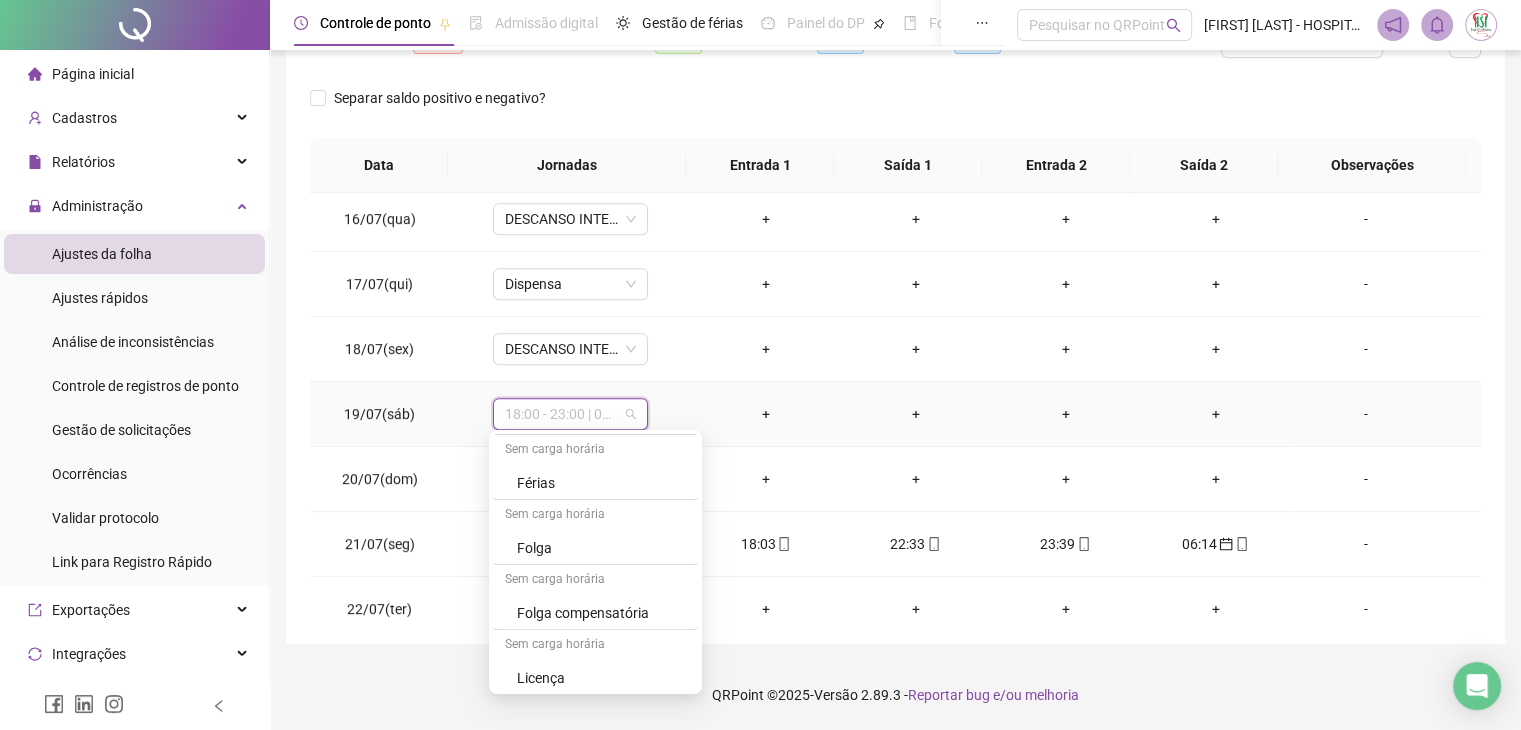 scroll, scrollTop: 1199, scrollLeft: 0, axis: vertical 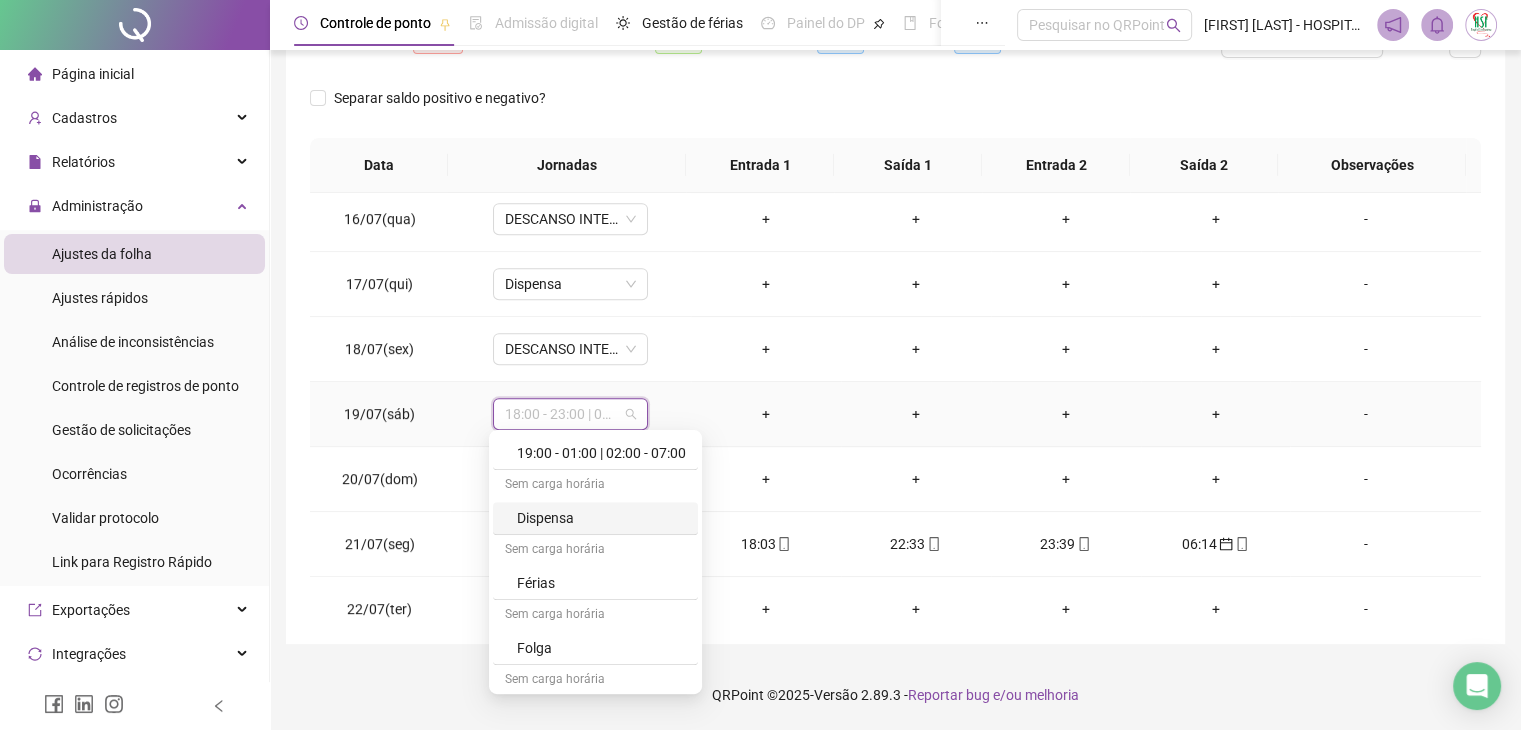 click on "Dispensa" at bounding box center [595, 518] 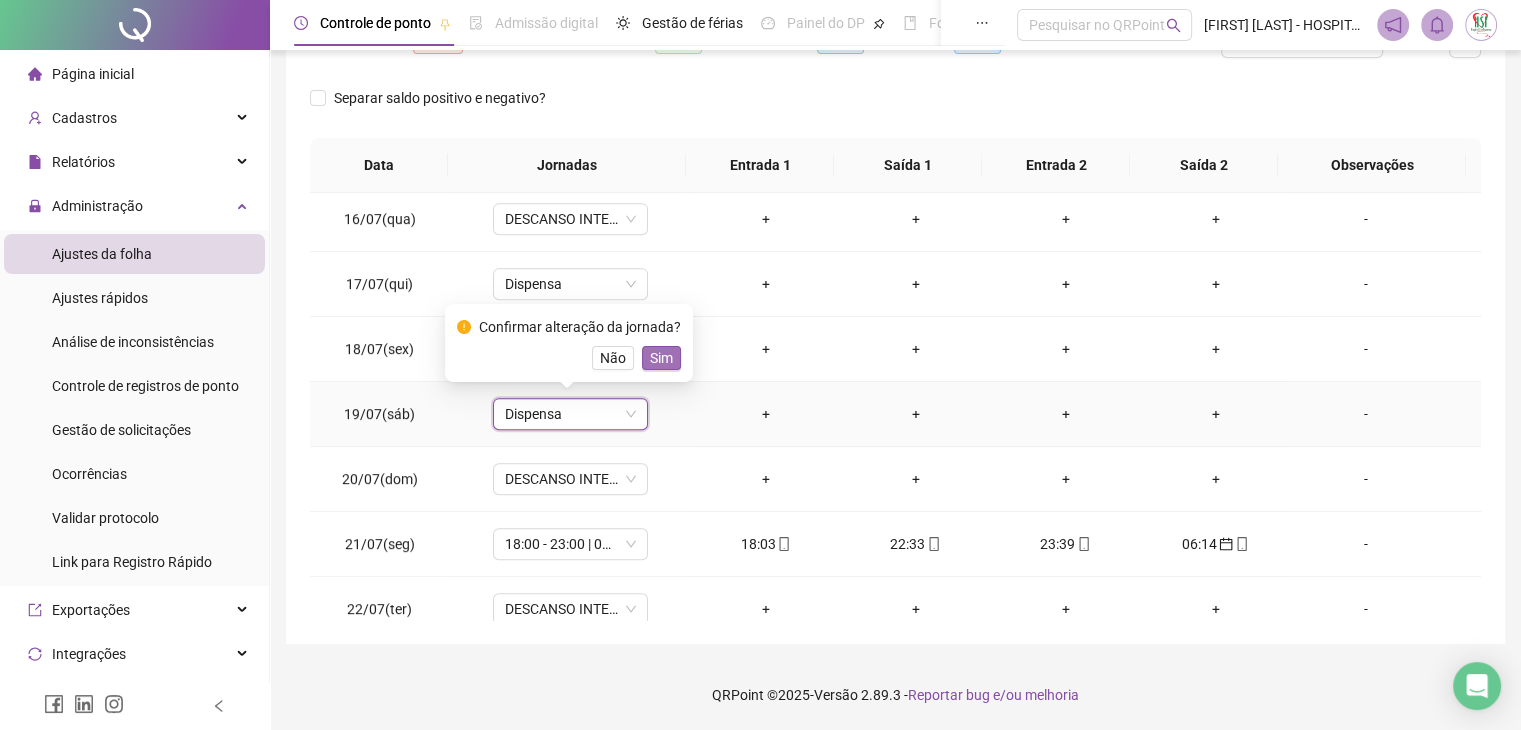 click on "Sim" at bounding box center [661, 358] 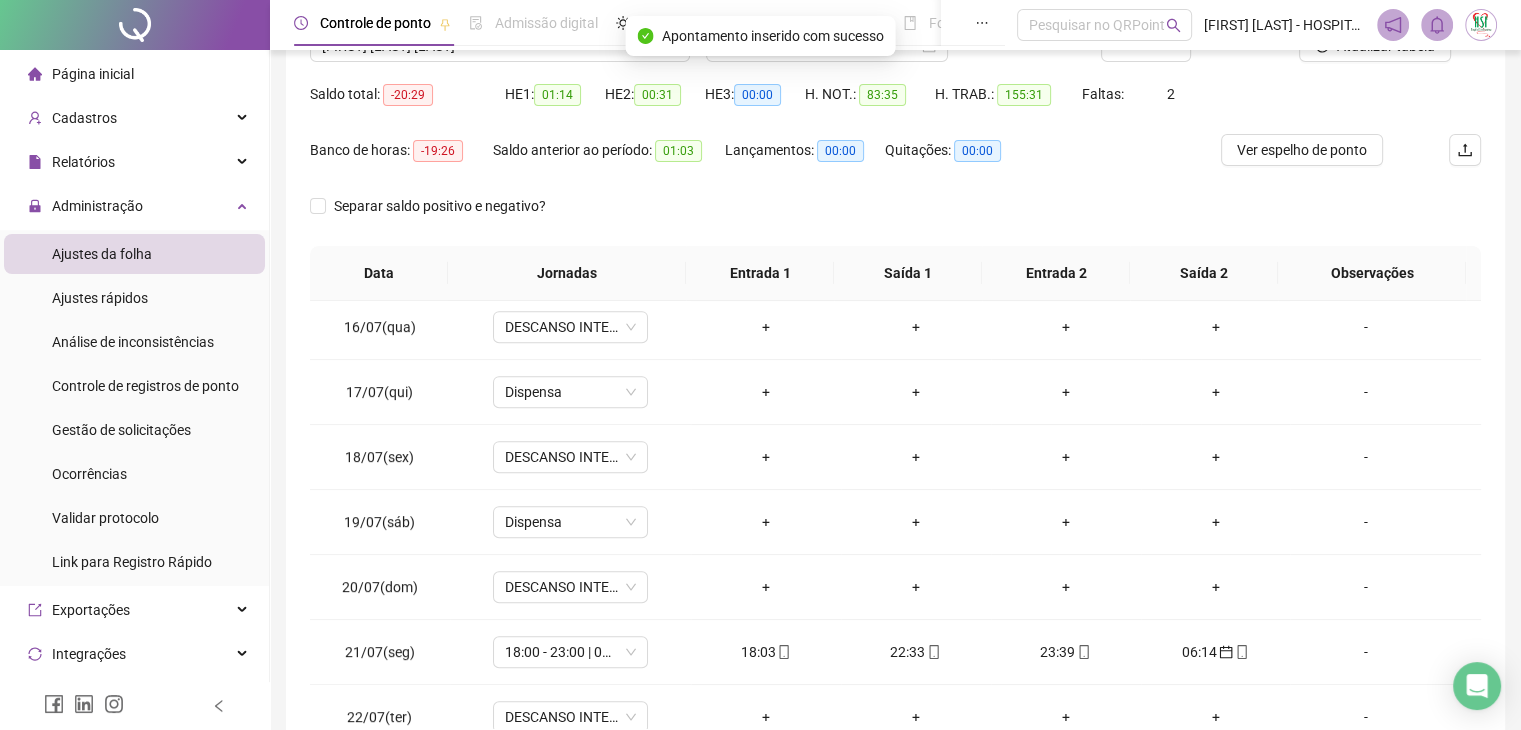scroll, scrollTop: 80, scrollLeft: 0, axis: vertical 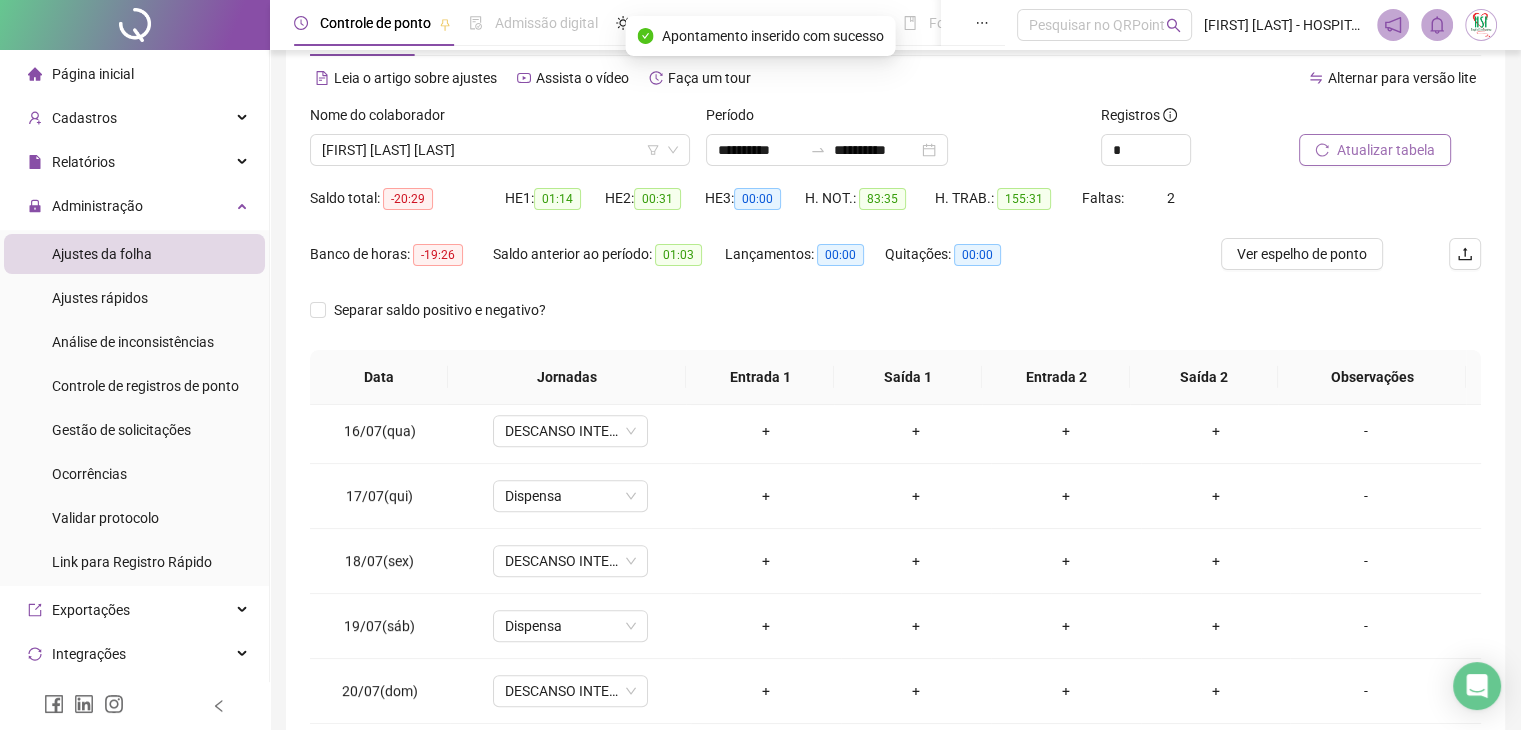 click on "Atualizar tabela" at bounding box center [1386, 150] 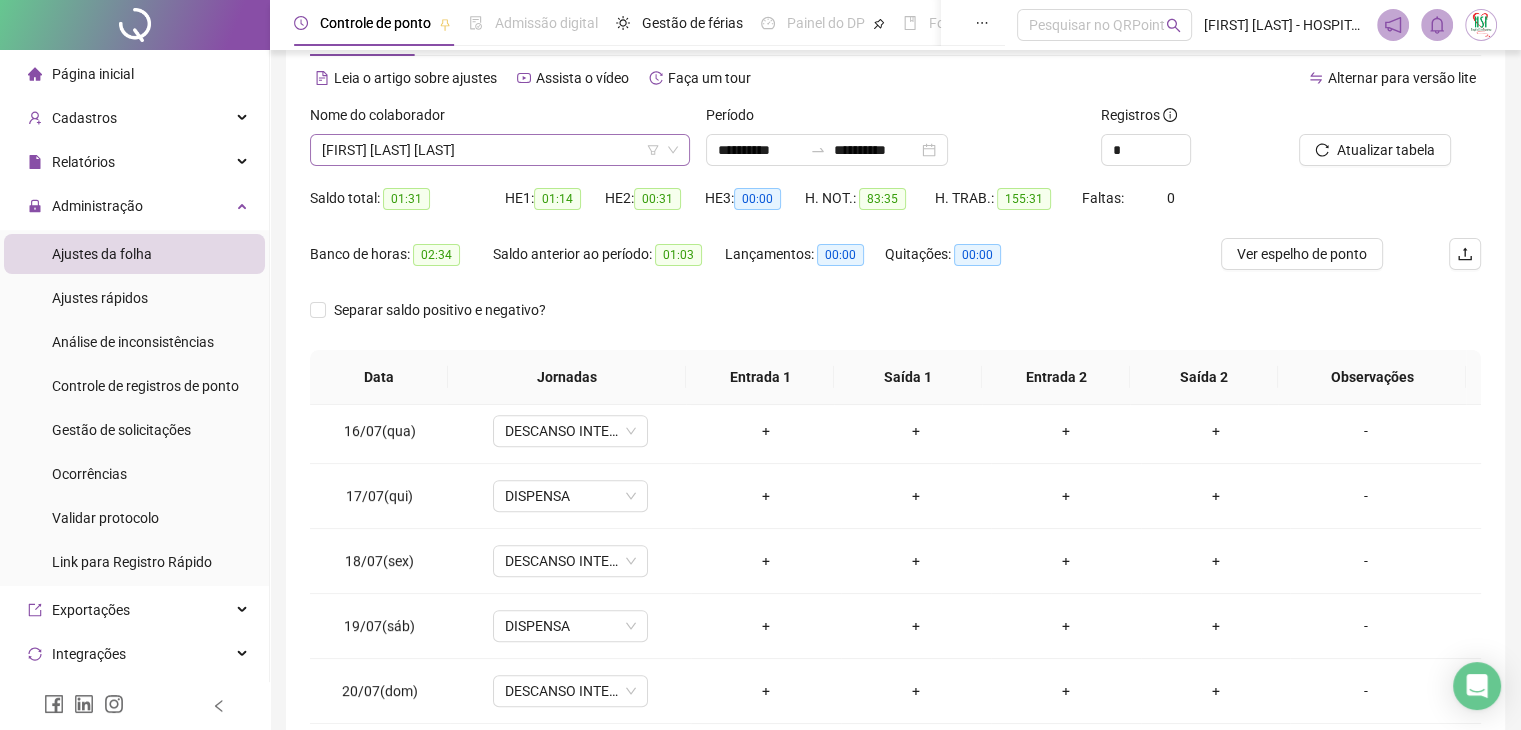 click on "[FIRST] [LAST] [LAST]" at bounding box center (500, 150) 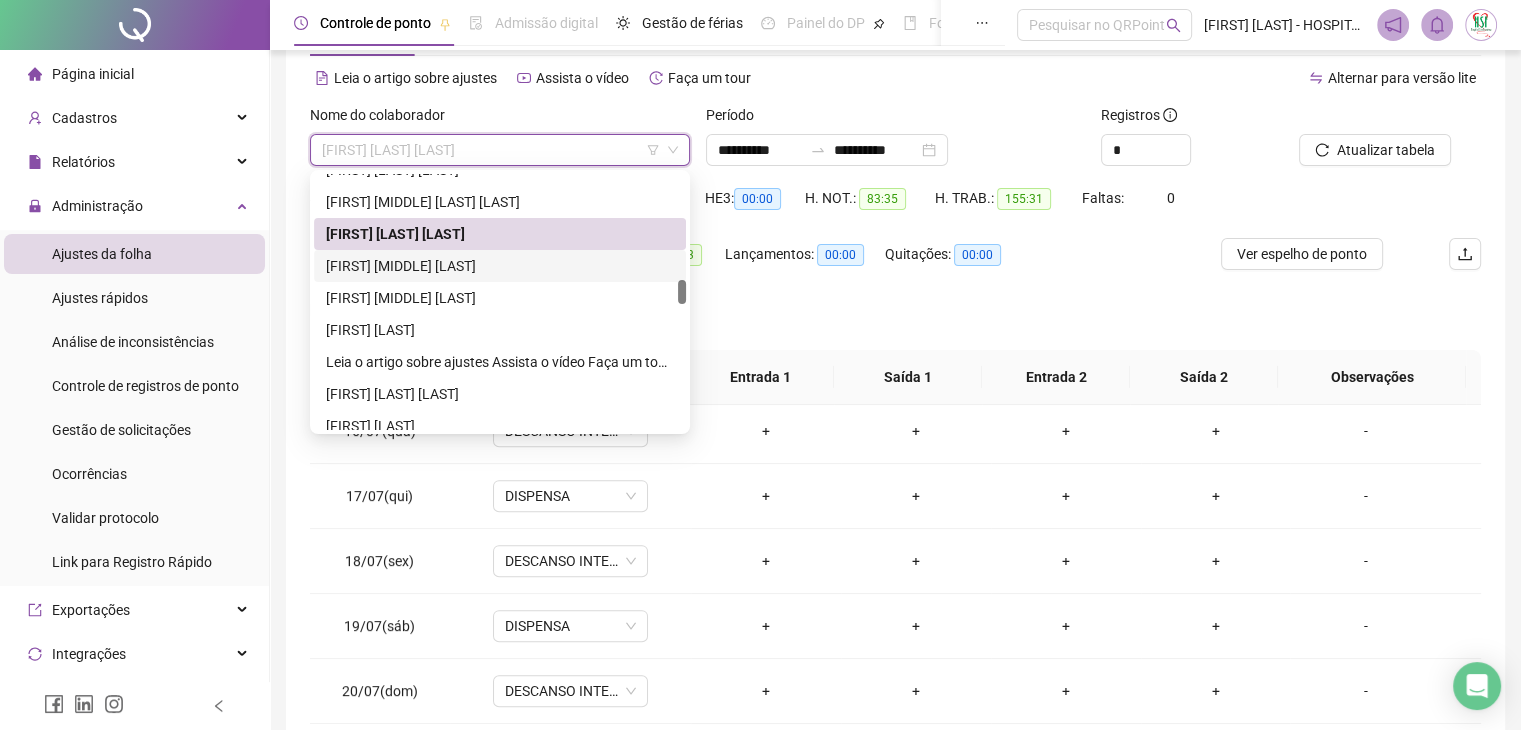 click on "[FIRST] [MIDDLE] [LAST]" at bounding box center (500, 266) 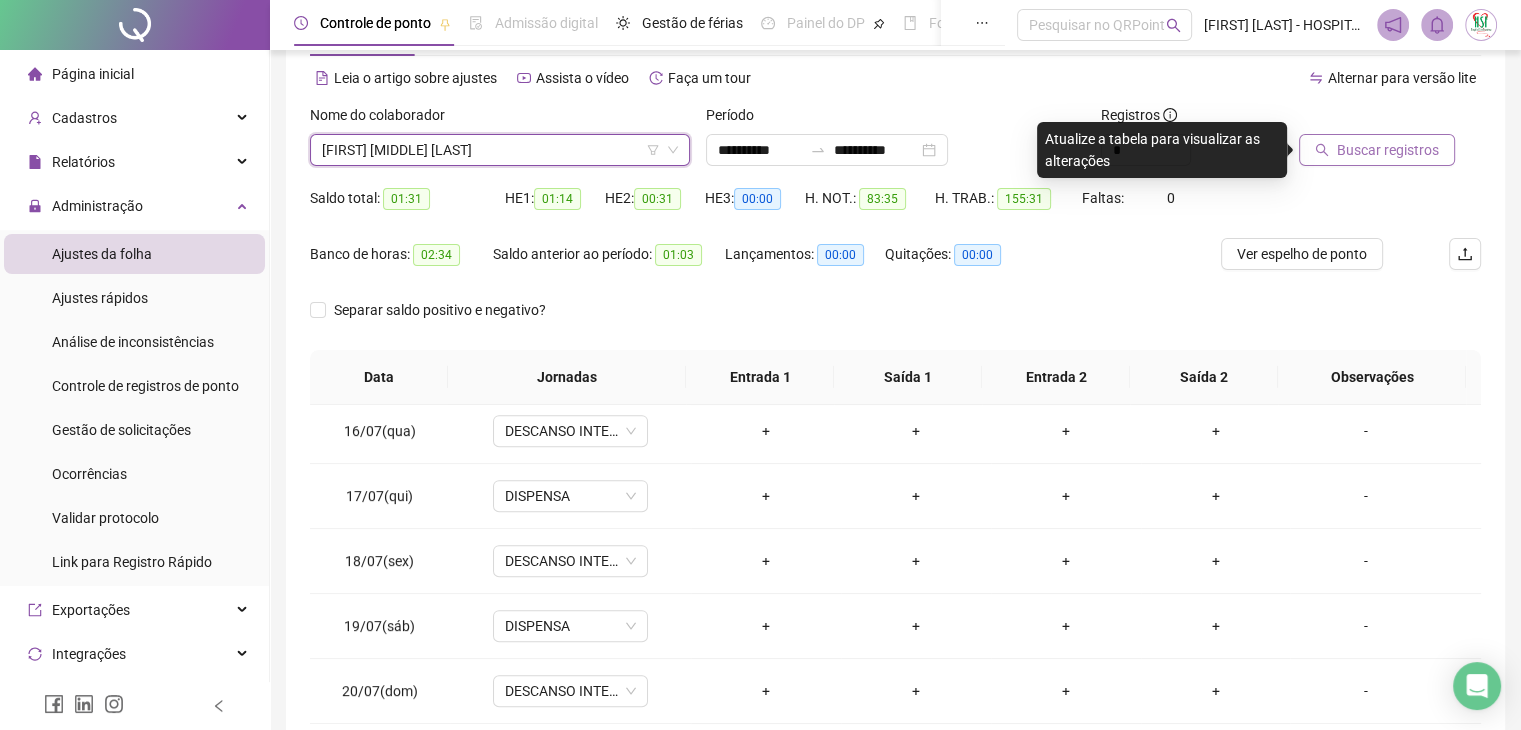 click on "Buscar registros" at bounding box center (1388, 150) 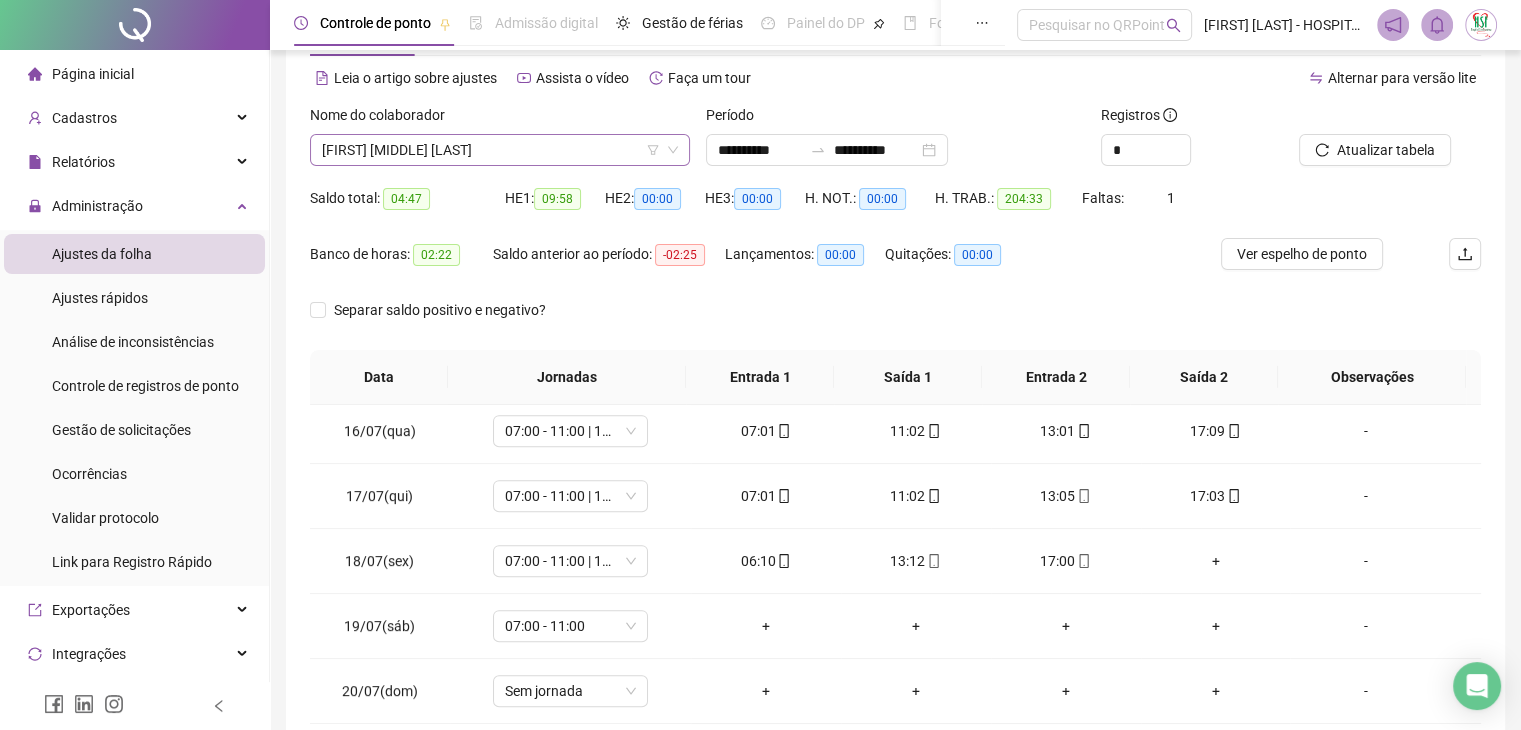click on "[FIRST] [MIDDLE] [LAST]" at bounding box center [500, 150] 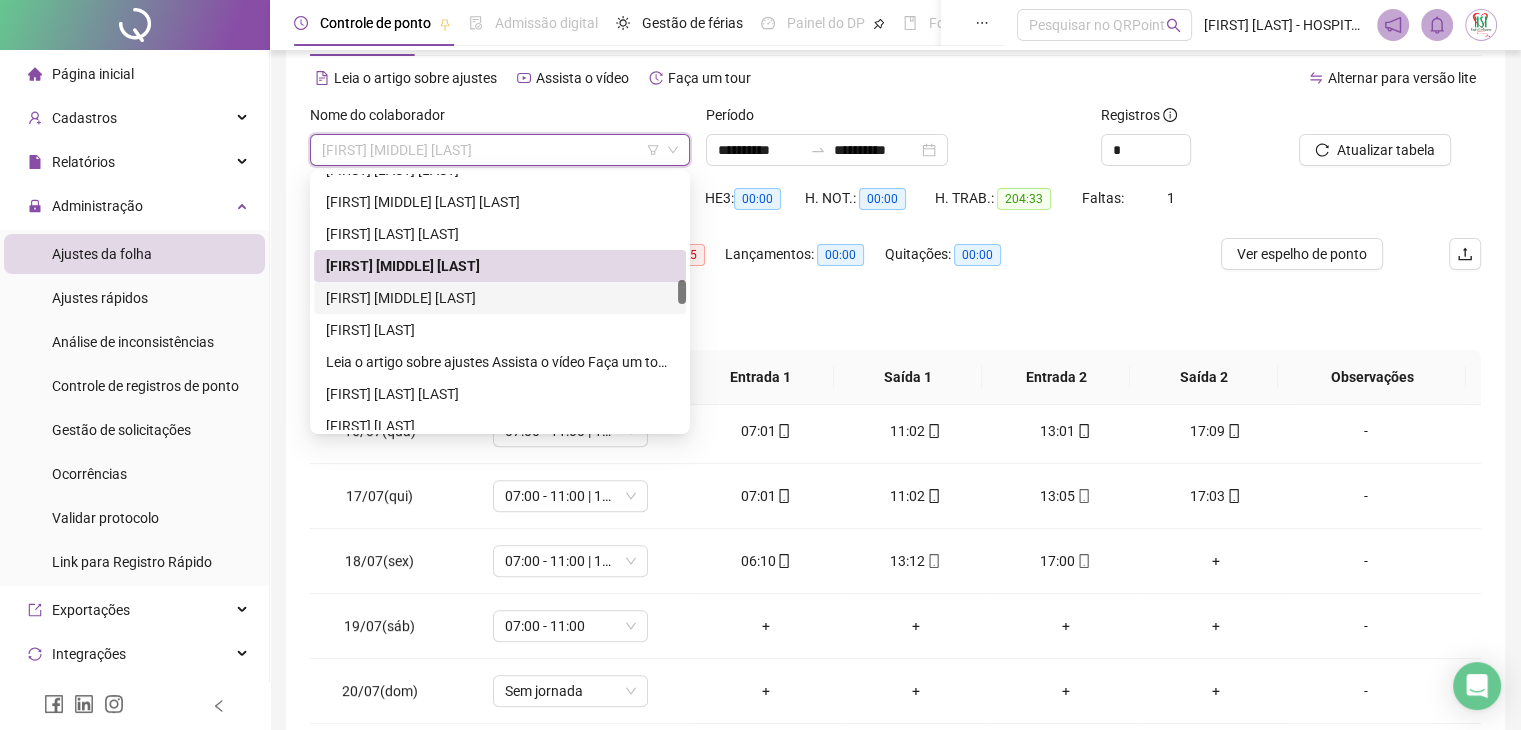 click on "[FIRST] [MIDDLE] [LAST]" at bounding box center [500, 298] 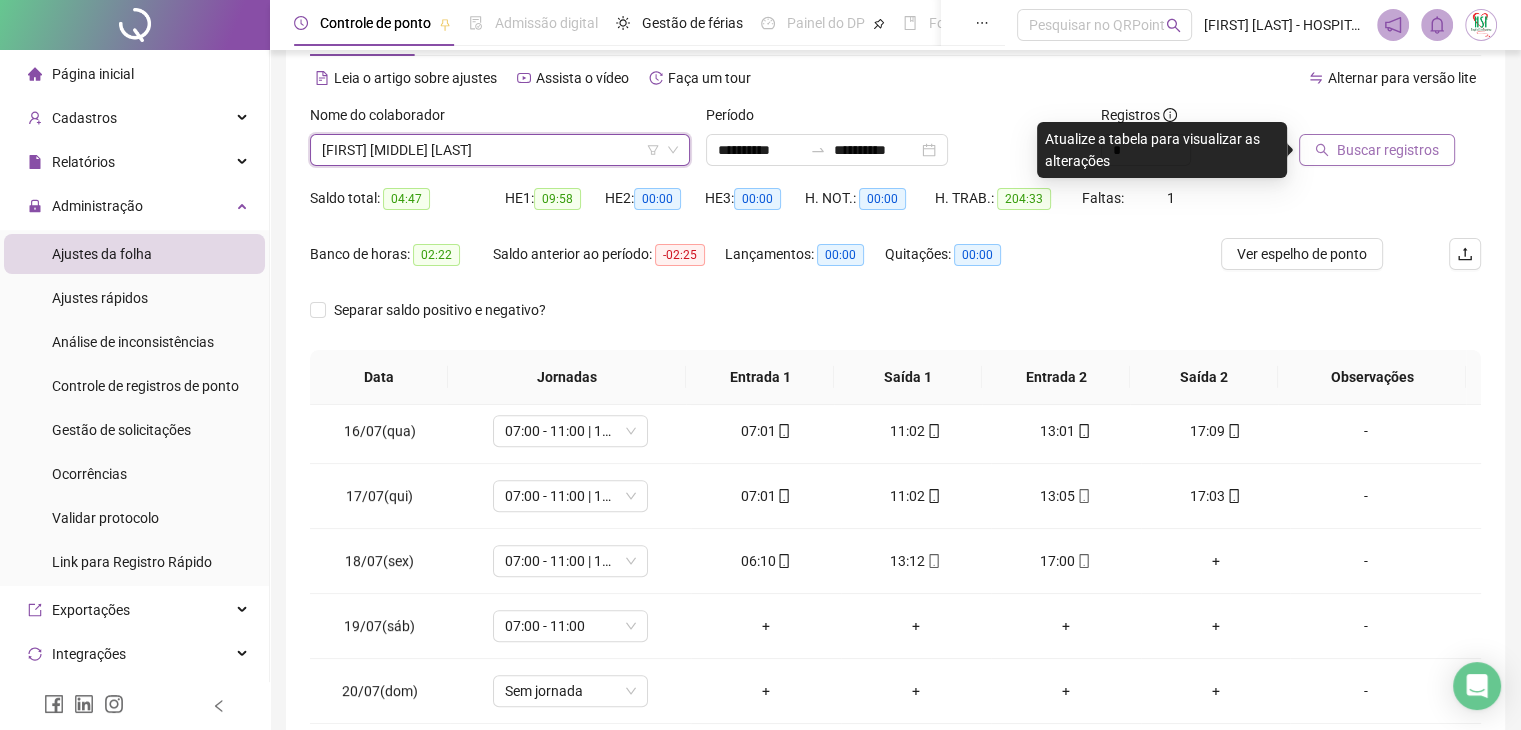 click on "Buscar registros" at bounding box center (1388, 150) 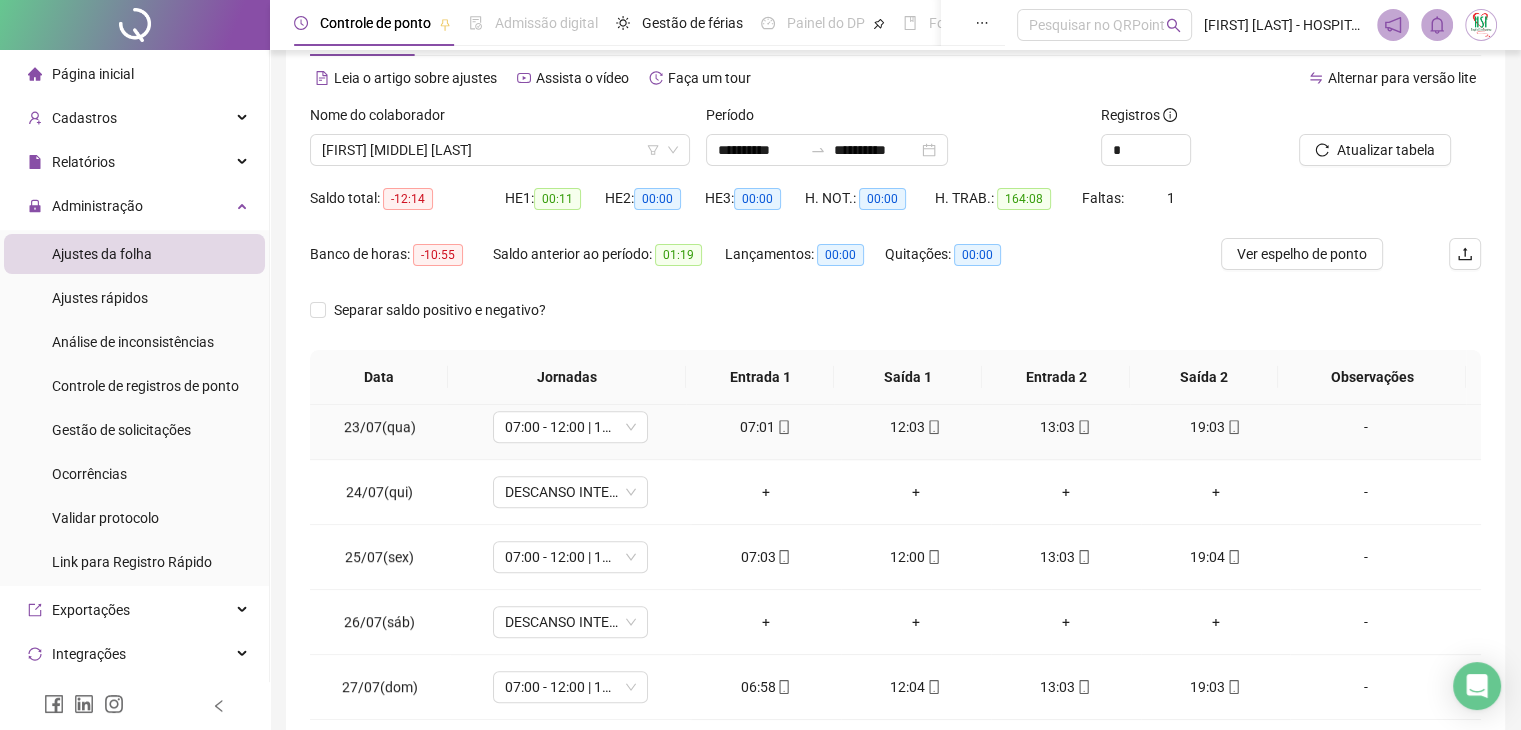 scroll, scrollTop: 1481, scrollLeft: 0, axis: vertical 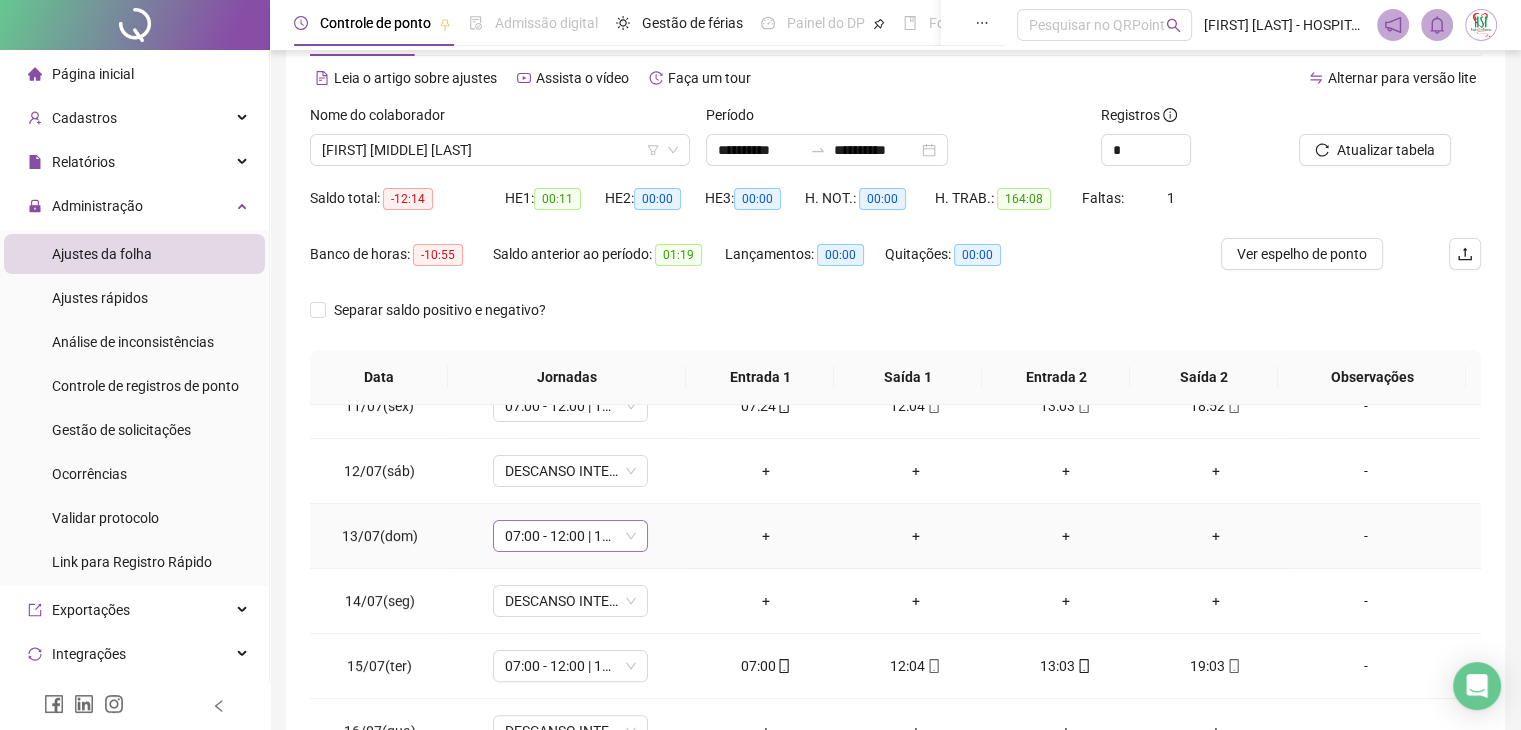 click on "07:00 - 12:00 | 13:00 - 19:00" at bounding box center [570, 536] 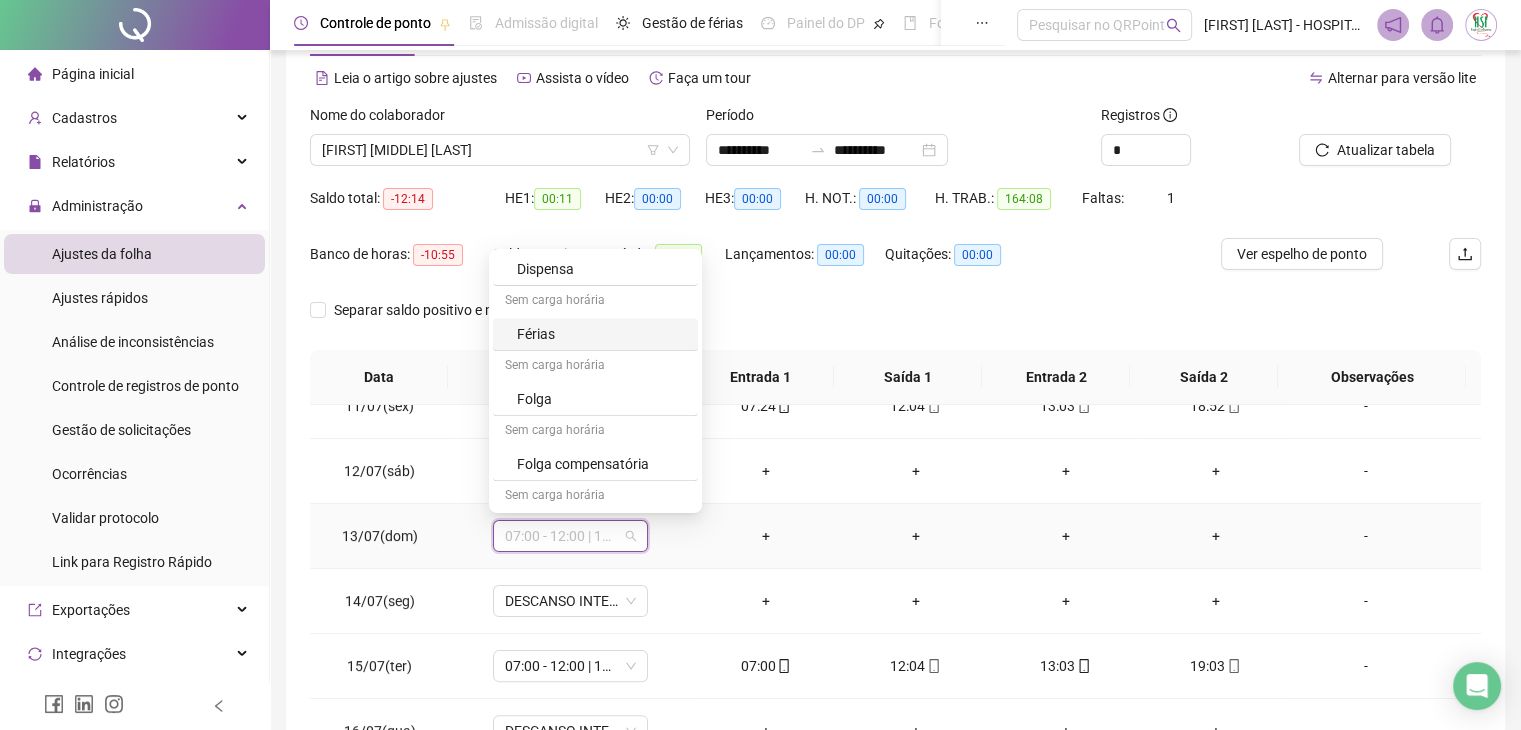 scroll, scrollTop: 1299, scrollLeft: 0, axis: vertical 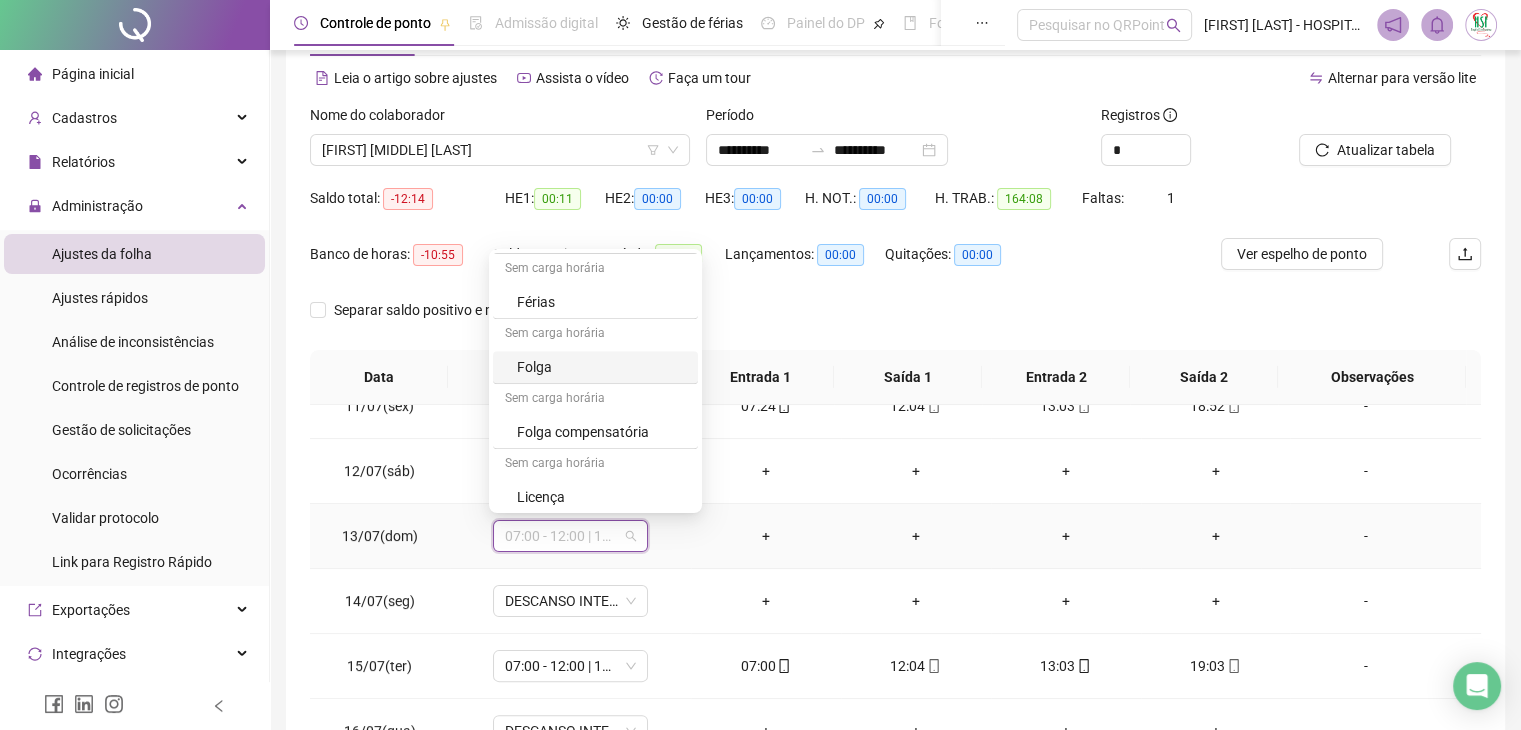 click on "Folga" at bounding box center [601, 367] 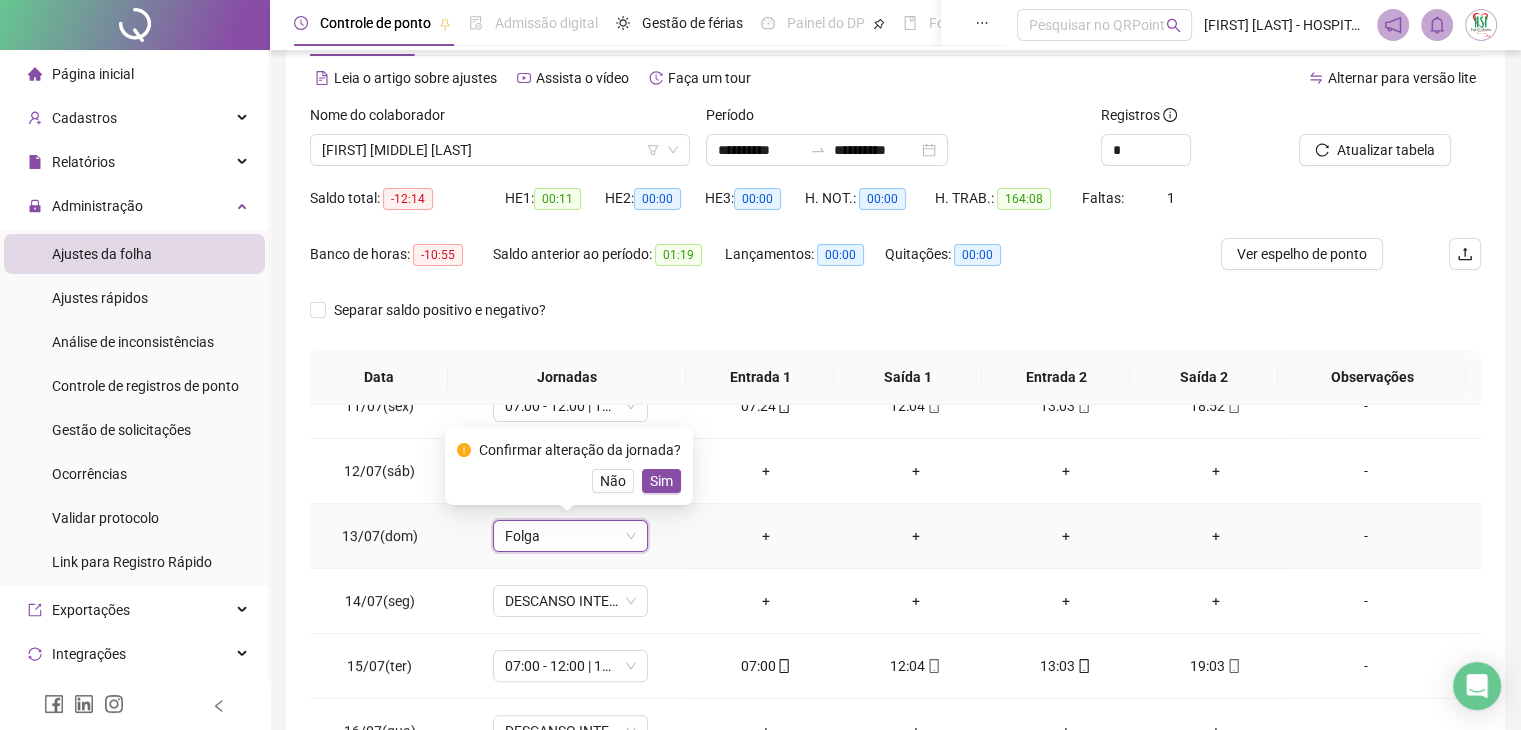 click on "Sim" at bounding box center (661, 481) 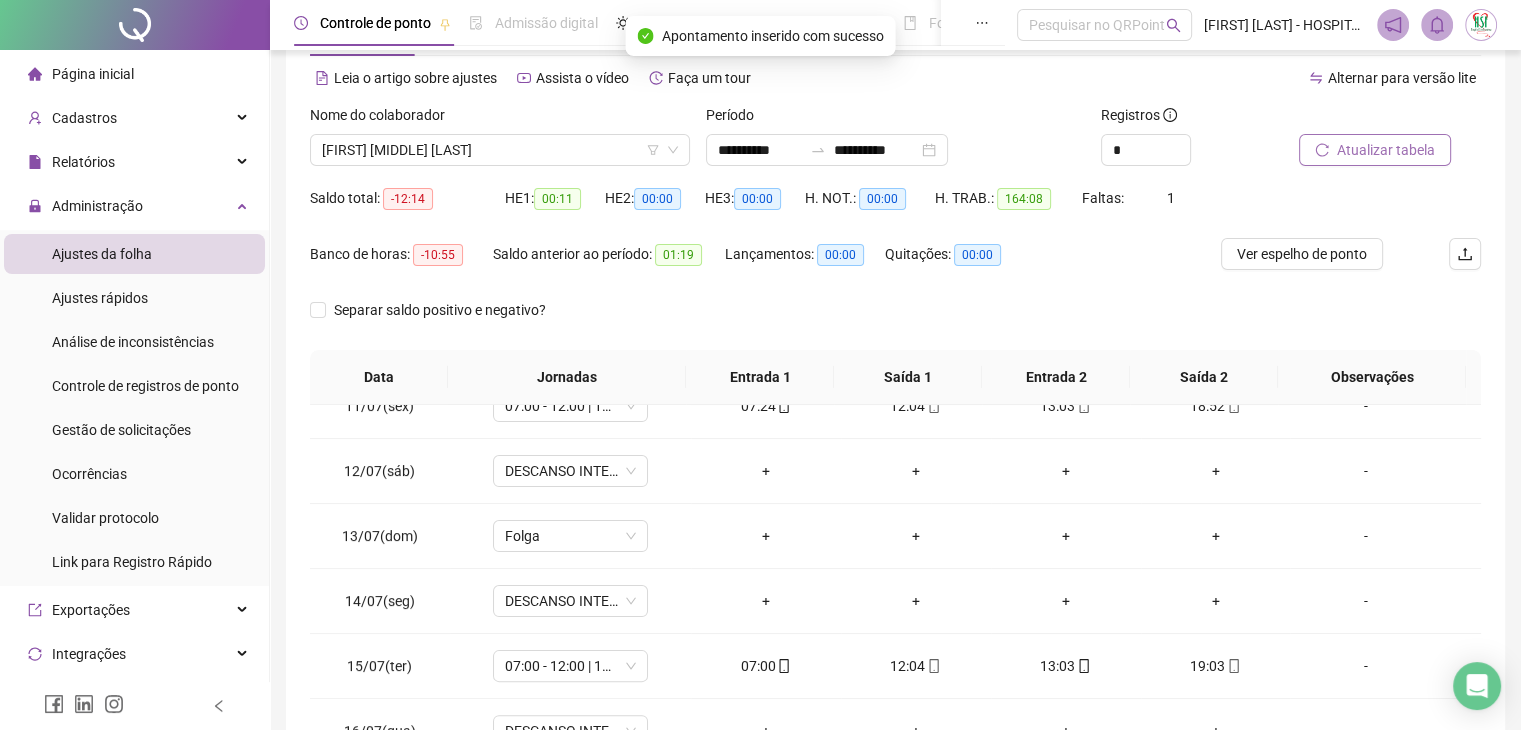 click on "Atualizar tabela" at bounding box center (1386, 150) 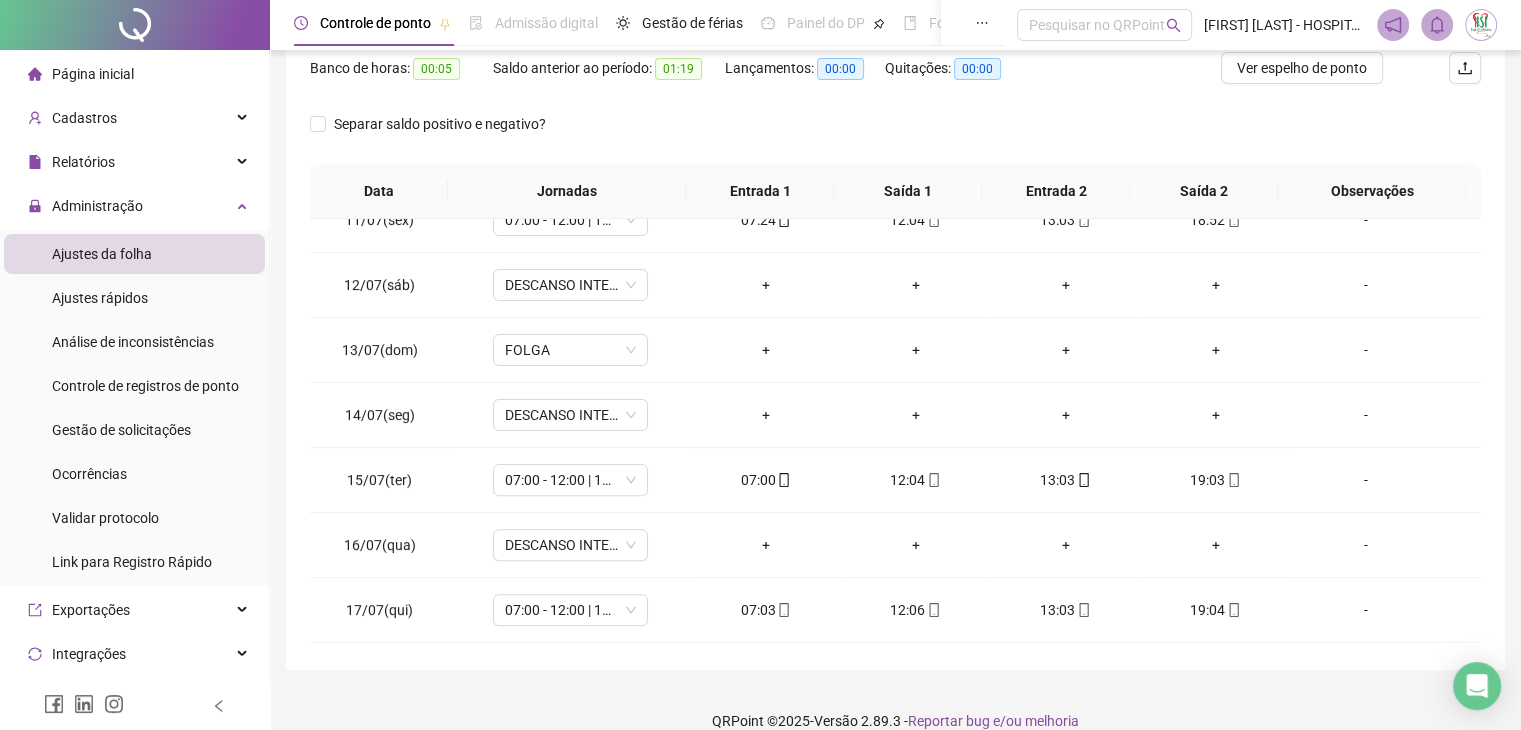 scroll, scrollTop: 292, scrollLeft: 0, axis: vertical 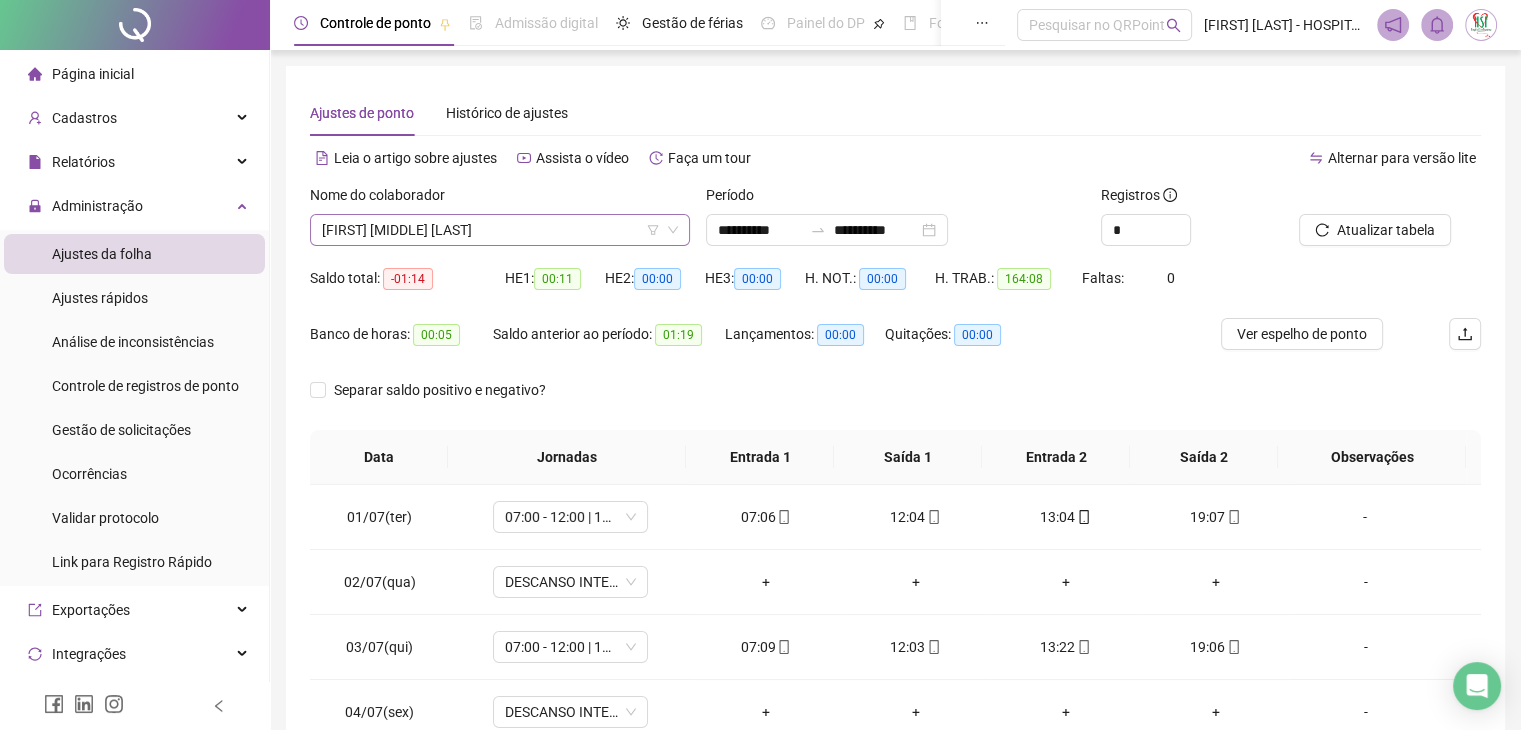 drag, startPoint x: 530, startPoint y: 223, endPoint x: 516, endPoint y: 237, distance: 19.79899 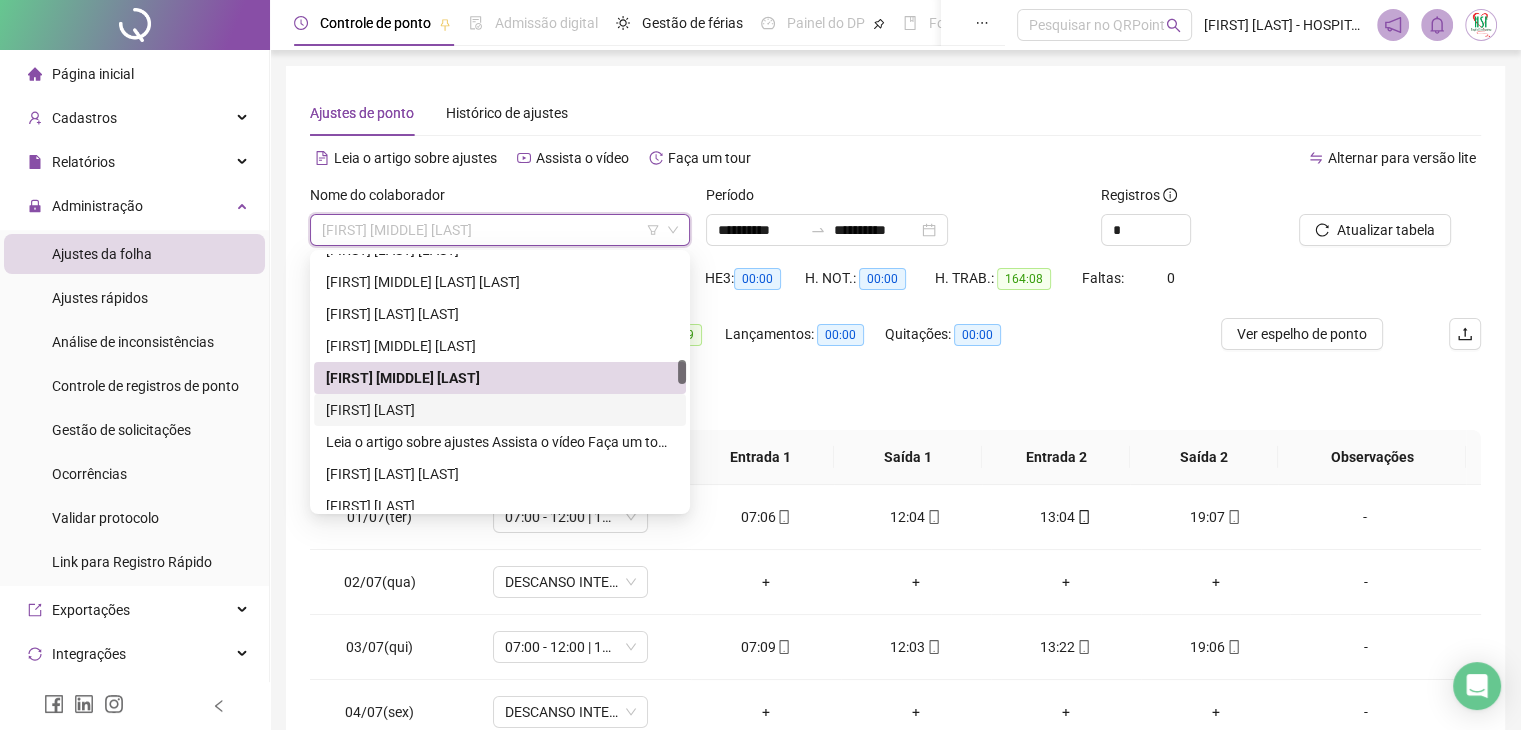 click on "[FIRST] [LAST]" at bounding box center [500, 410] 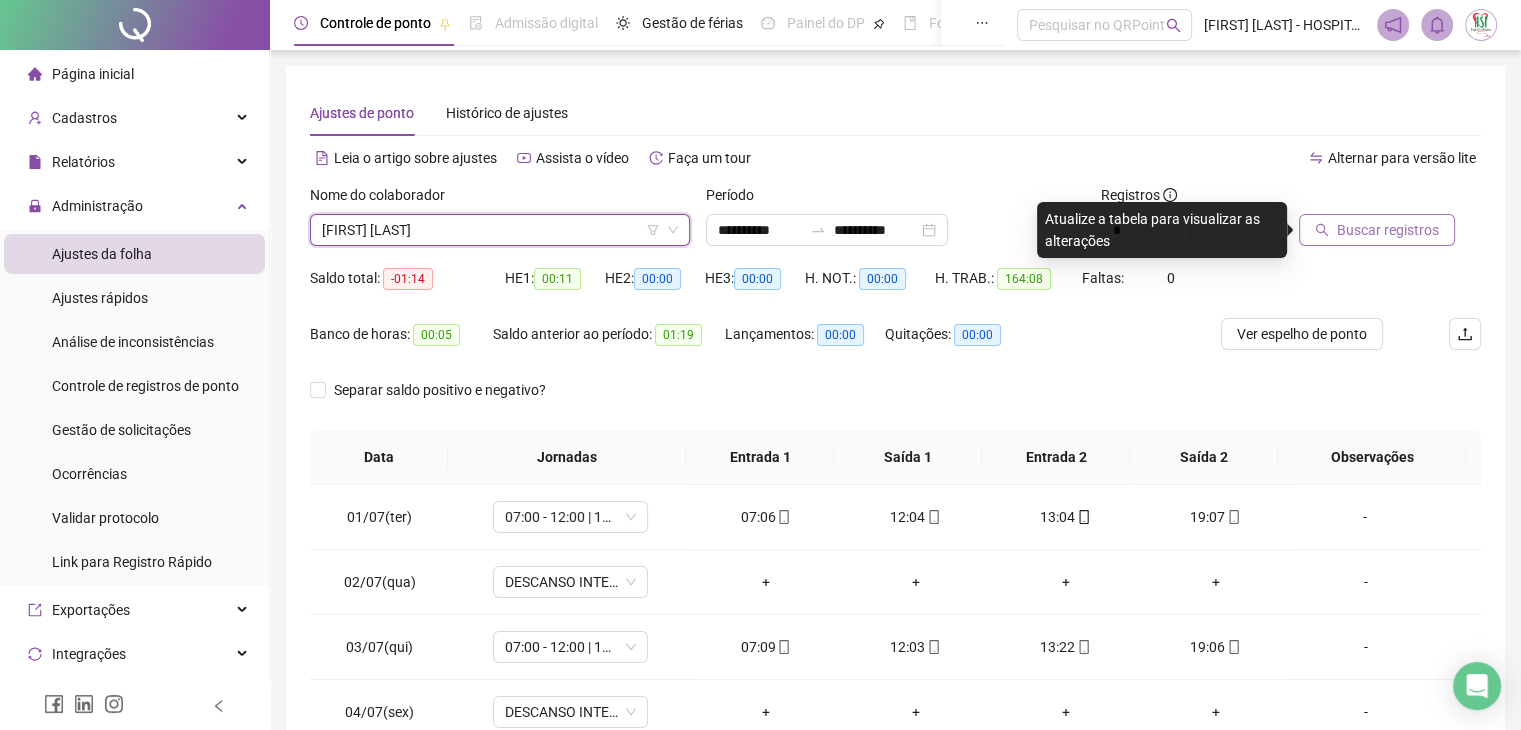 click on "Buscar registros" at bounding box center [1388, 230] 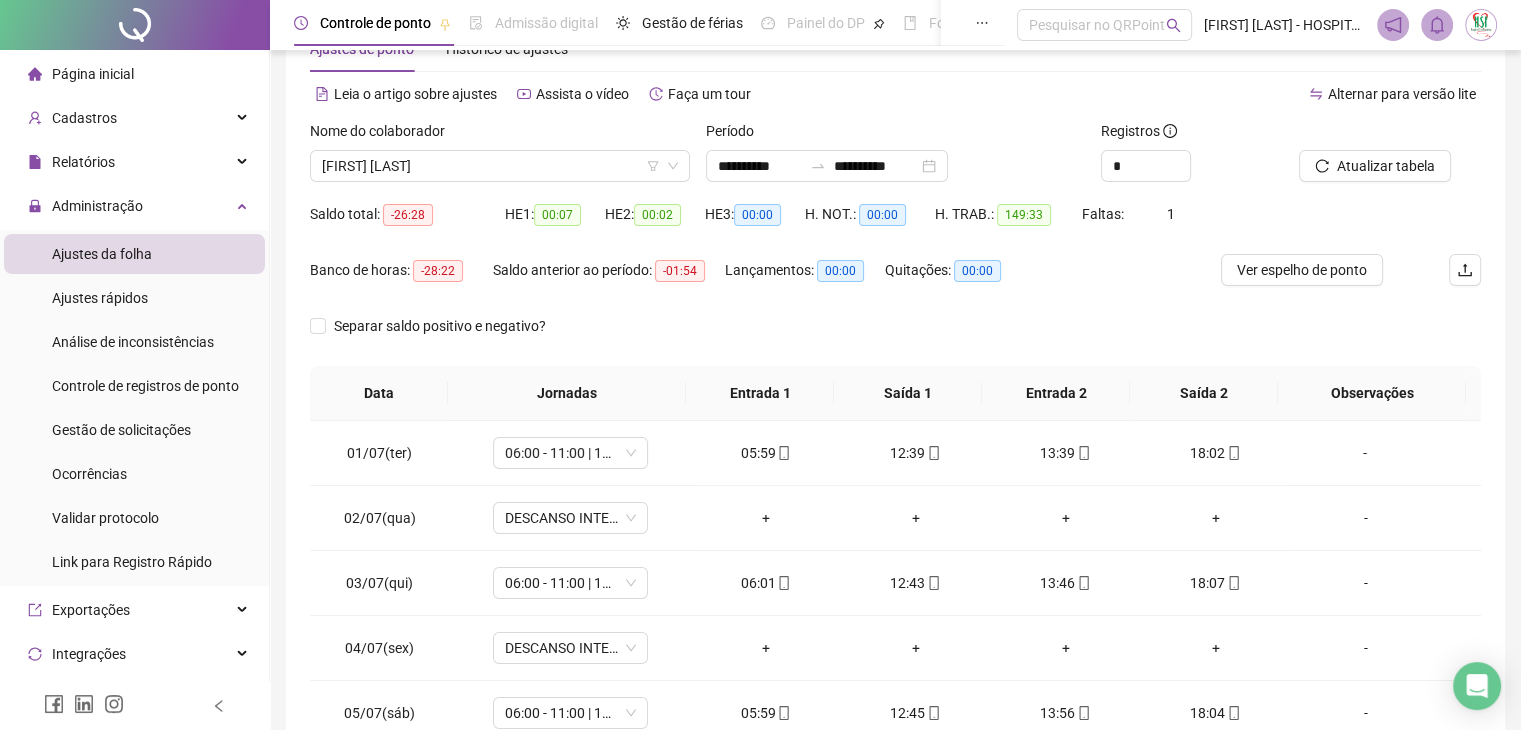 scroll, scrollTop: 292, scrollLeft: 0, axis: vertical 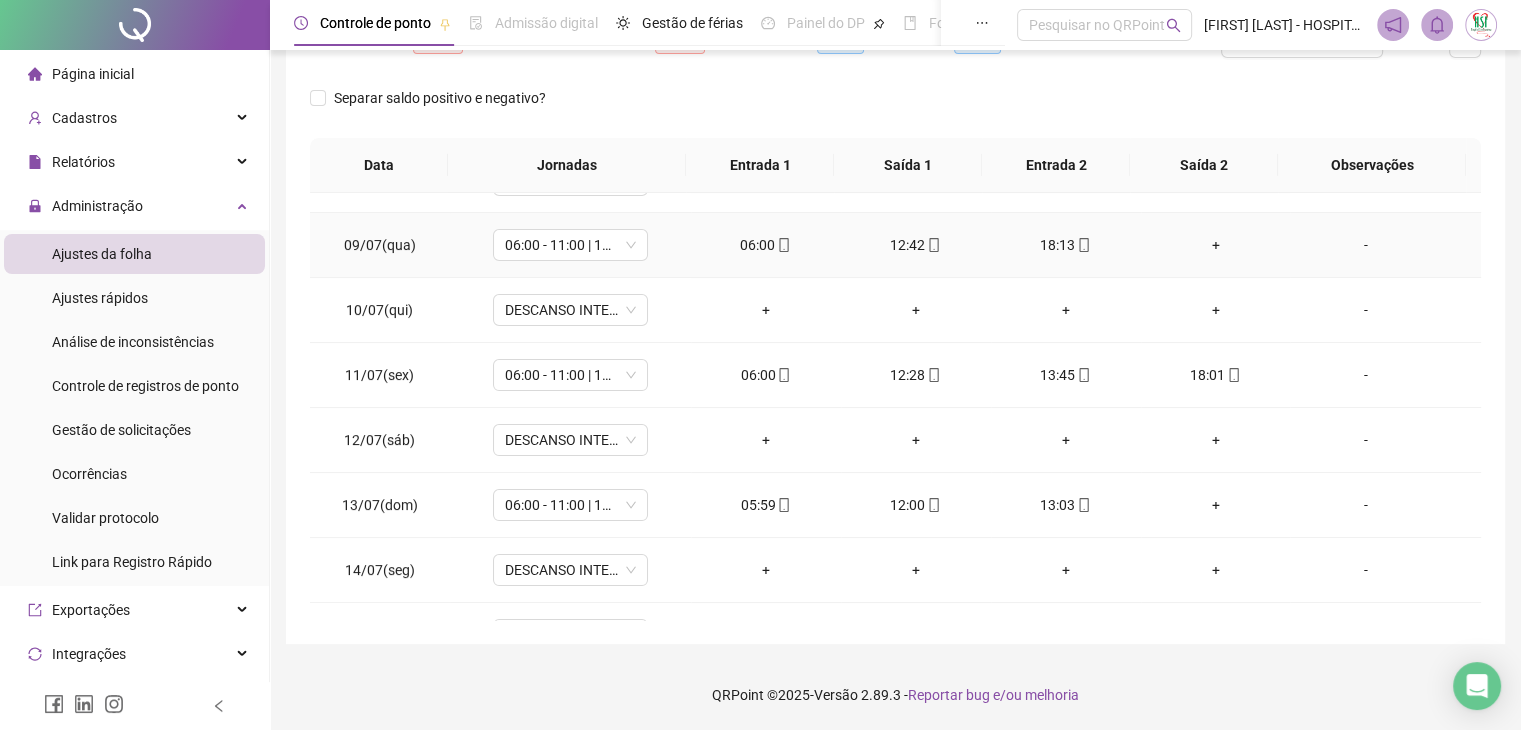click on "+" at bounding box center (1216, 245) 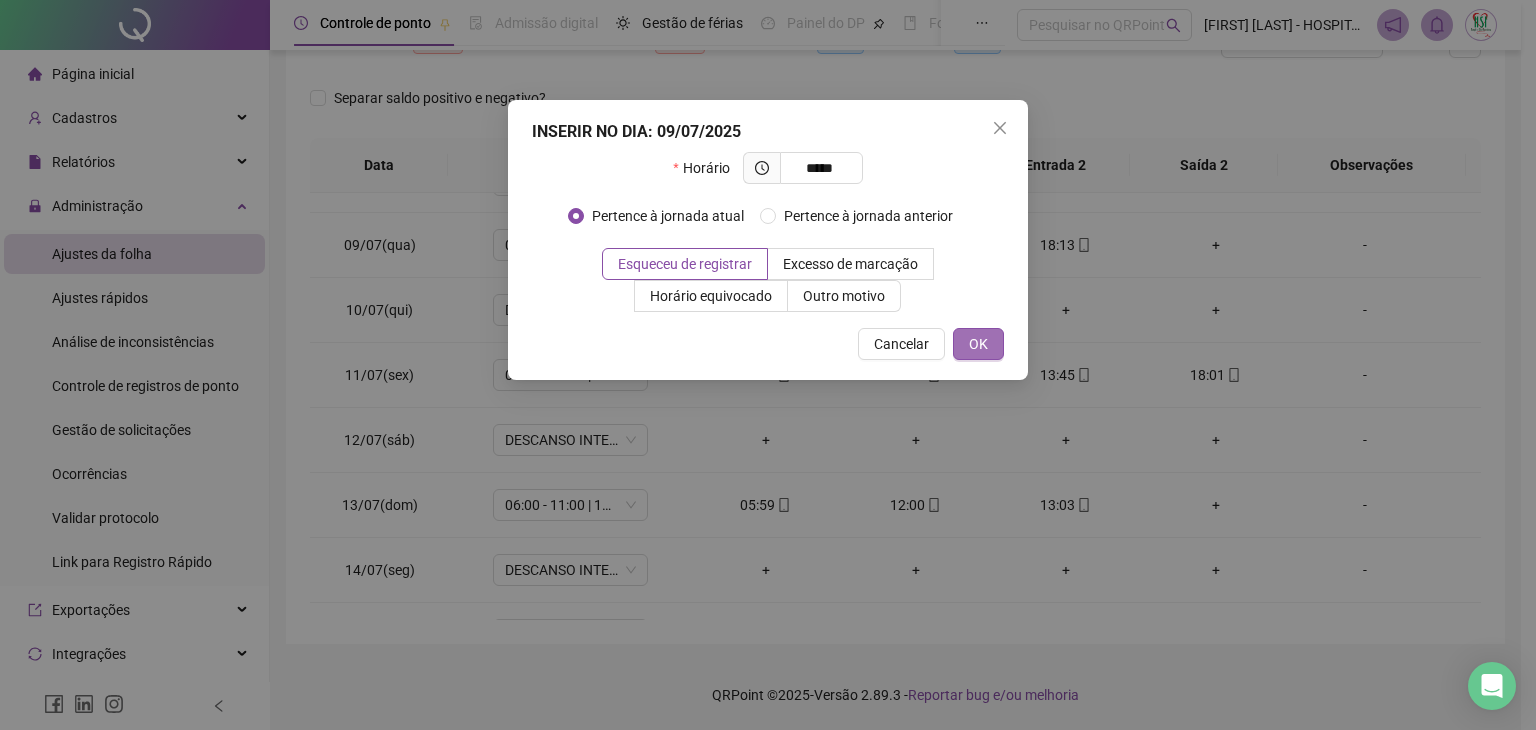type on "*****" 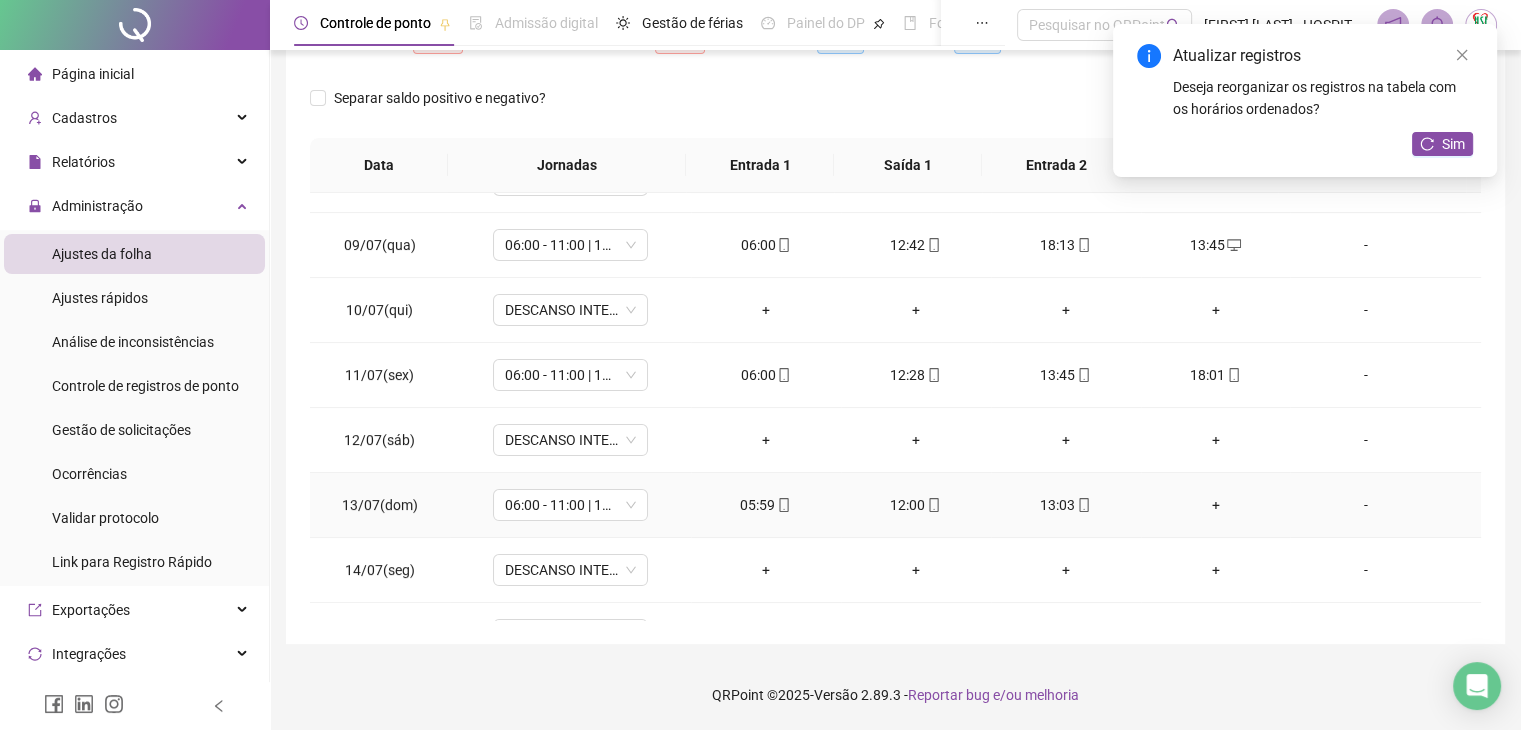 click on "+" at bounding box center (1216, 505) 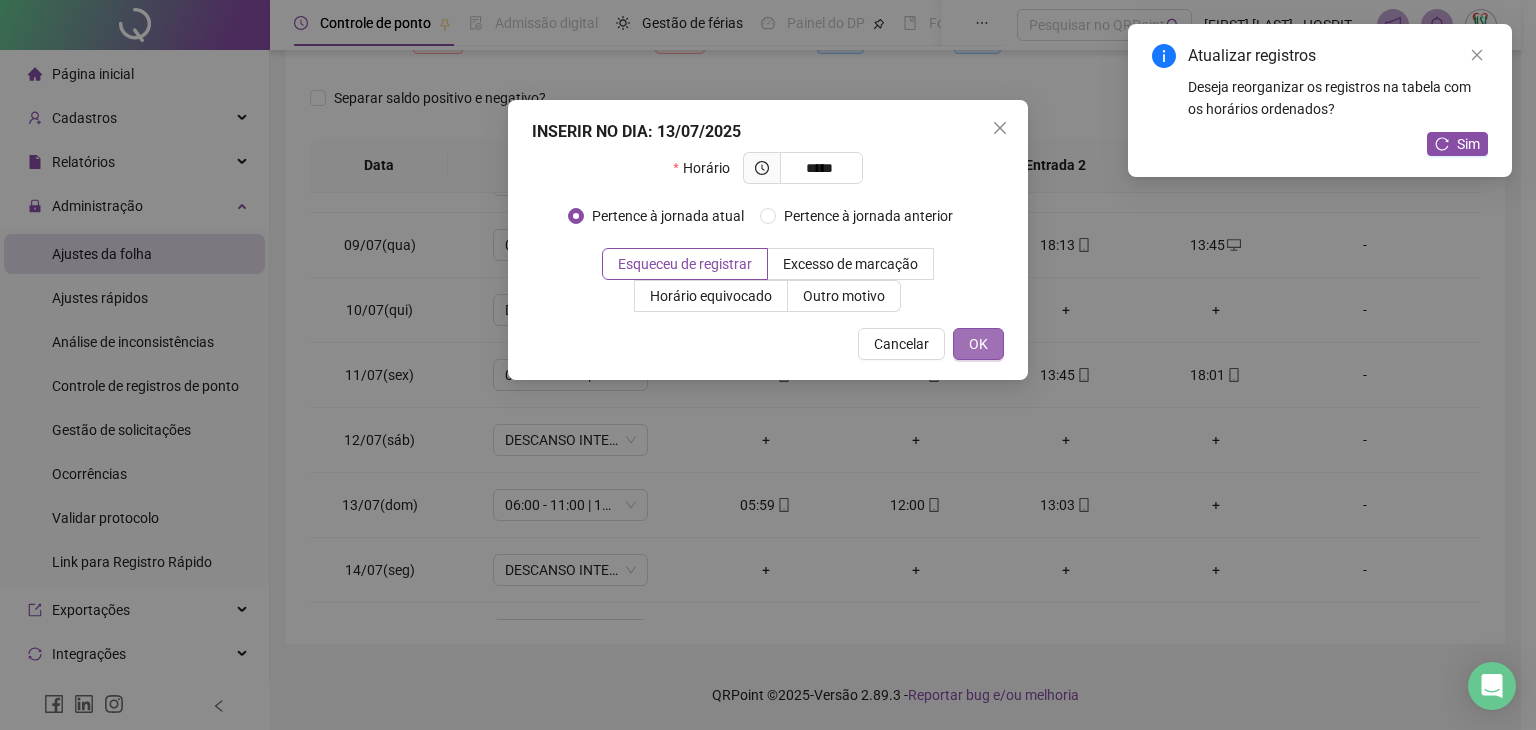 type on "*****" 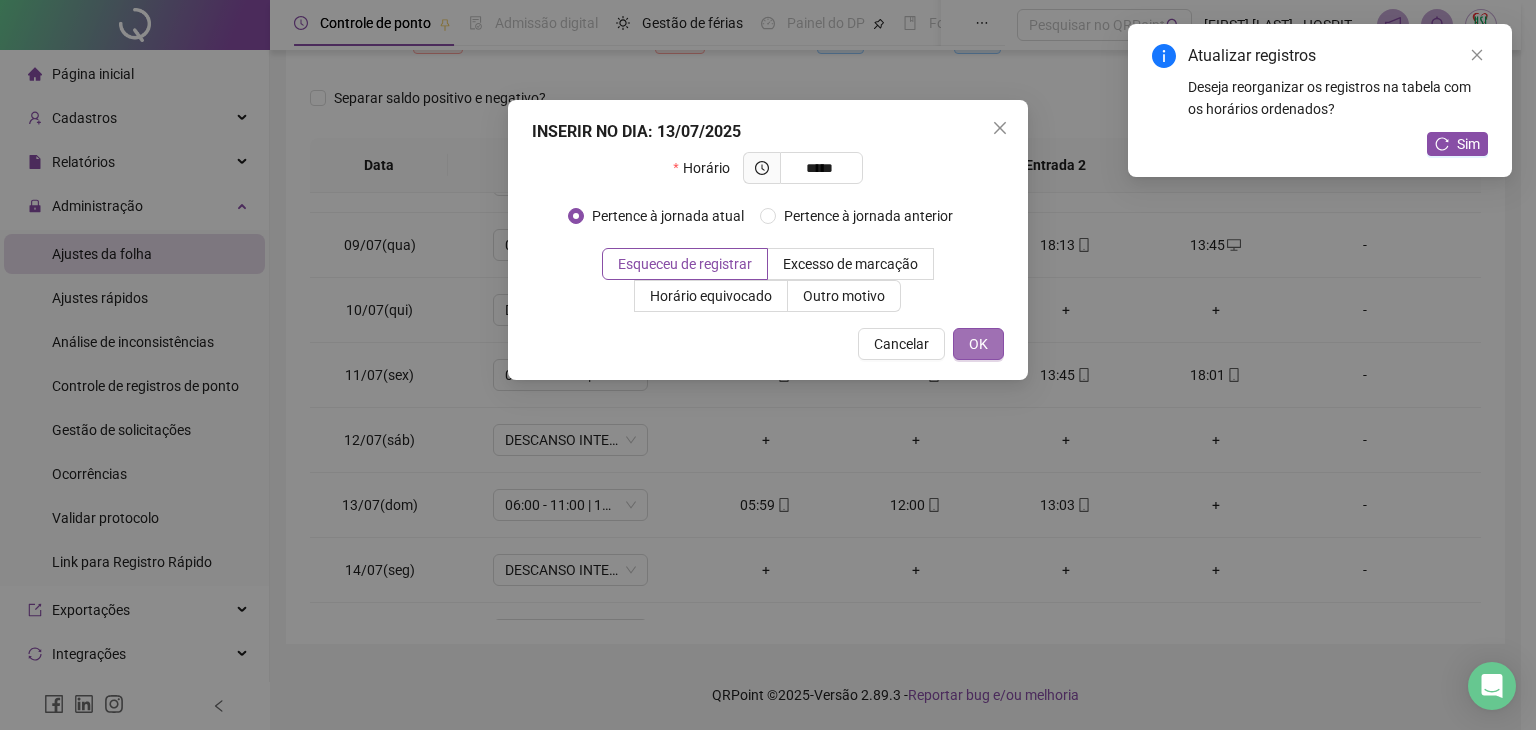 click on "OK" at bounding box center (978, 344) 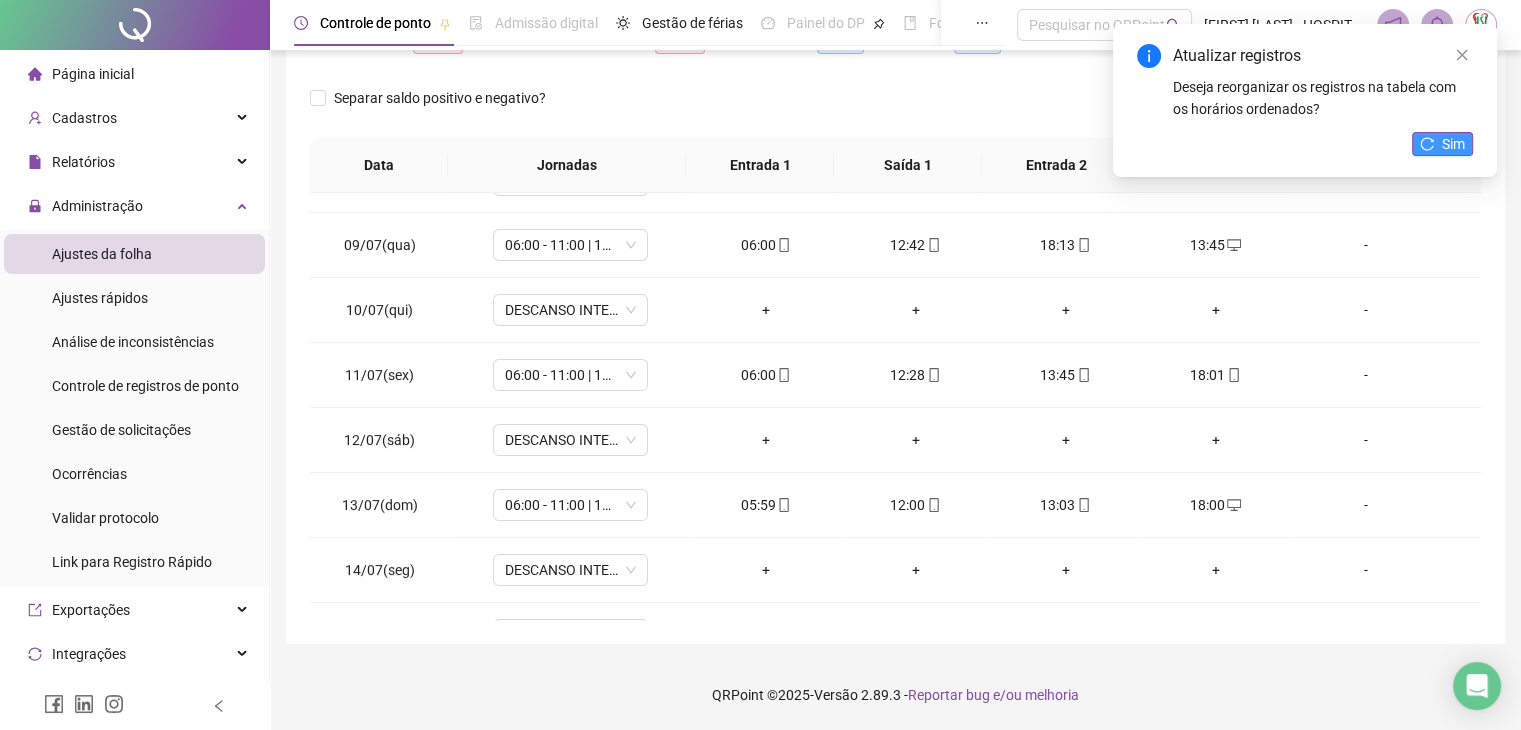 click on "Sim" at bounding box center (1453, 144) 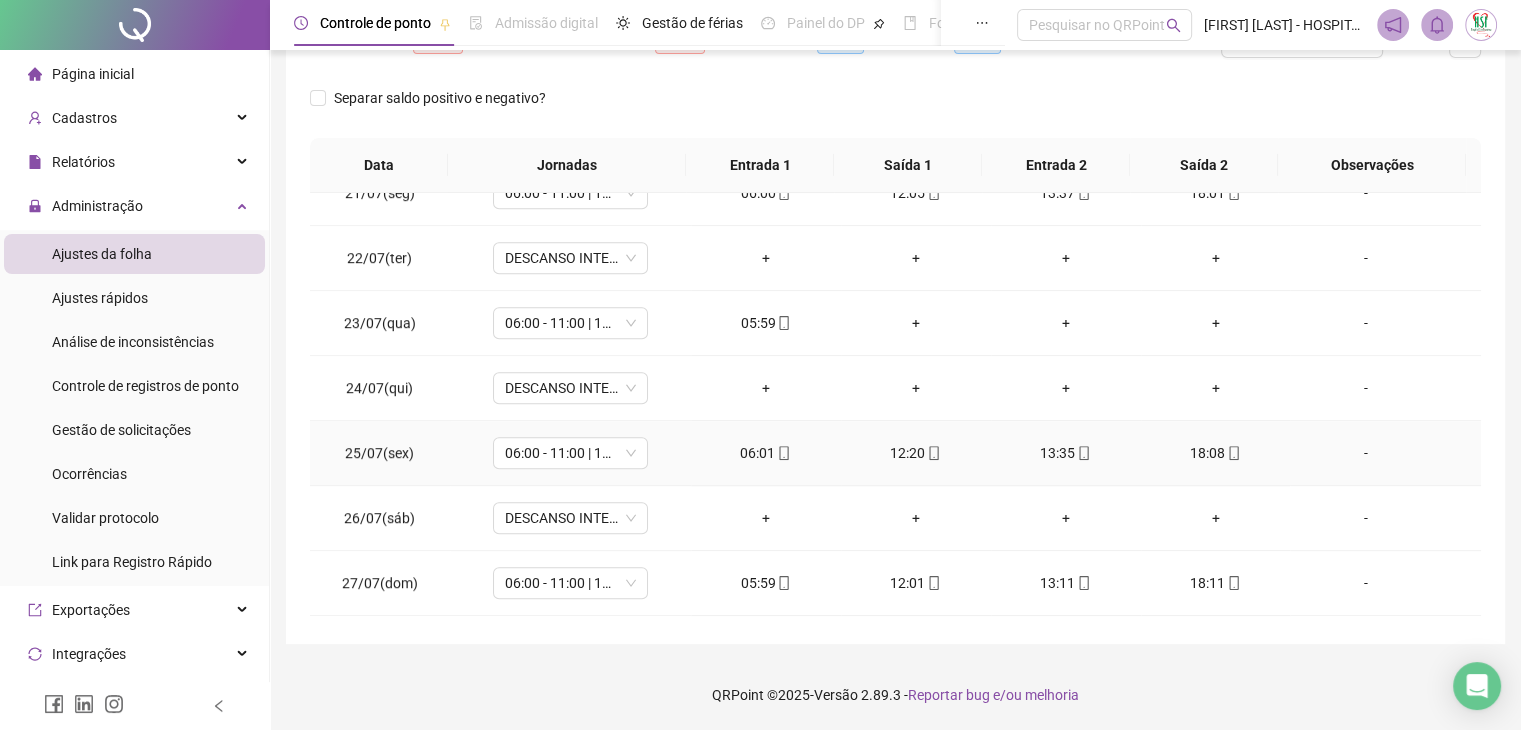 scroll, scrollTop: 1300, scrollLeft: 0, axis: vertical 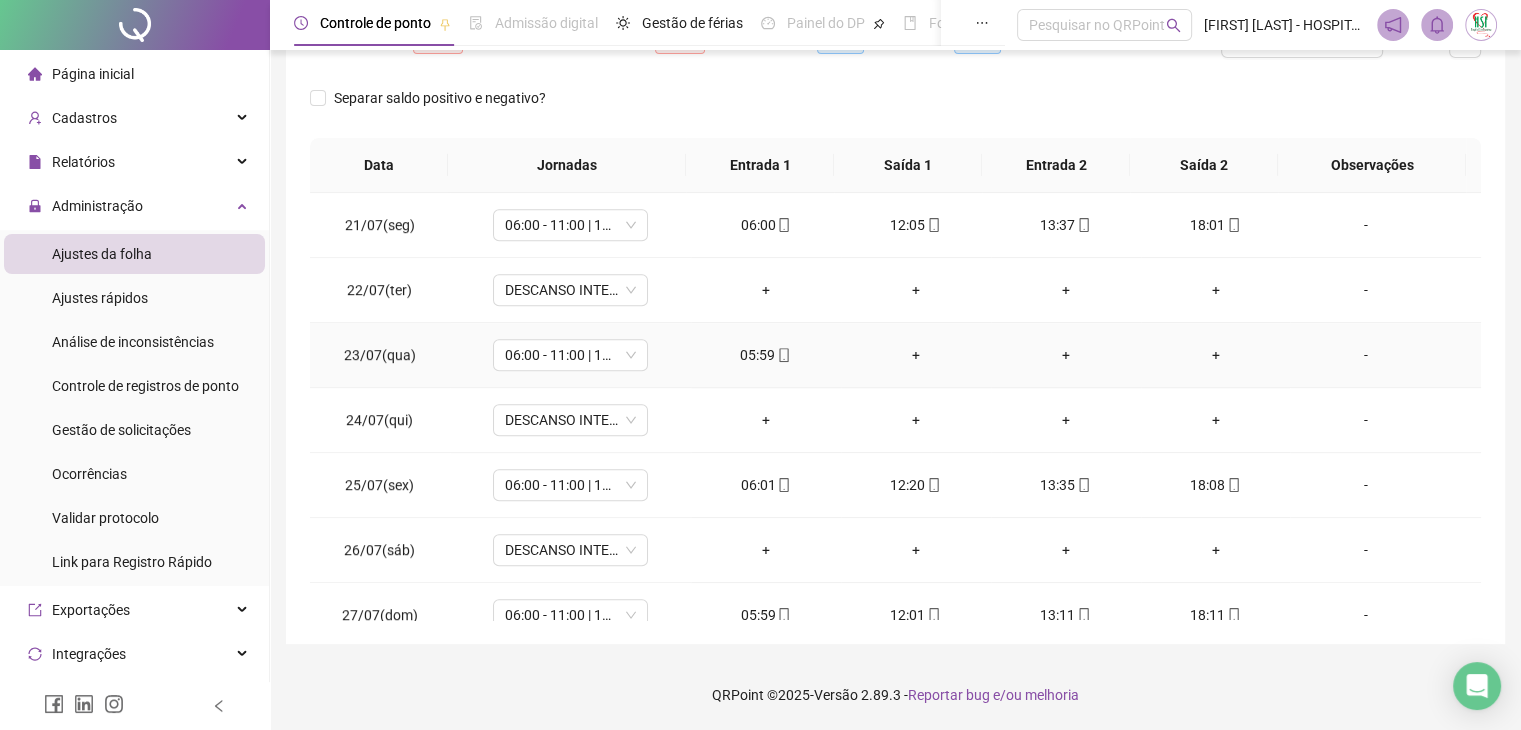click on "+" at bounding box center (916, 355) 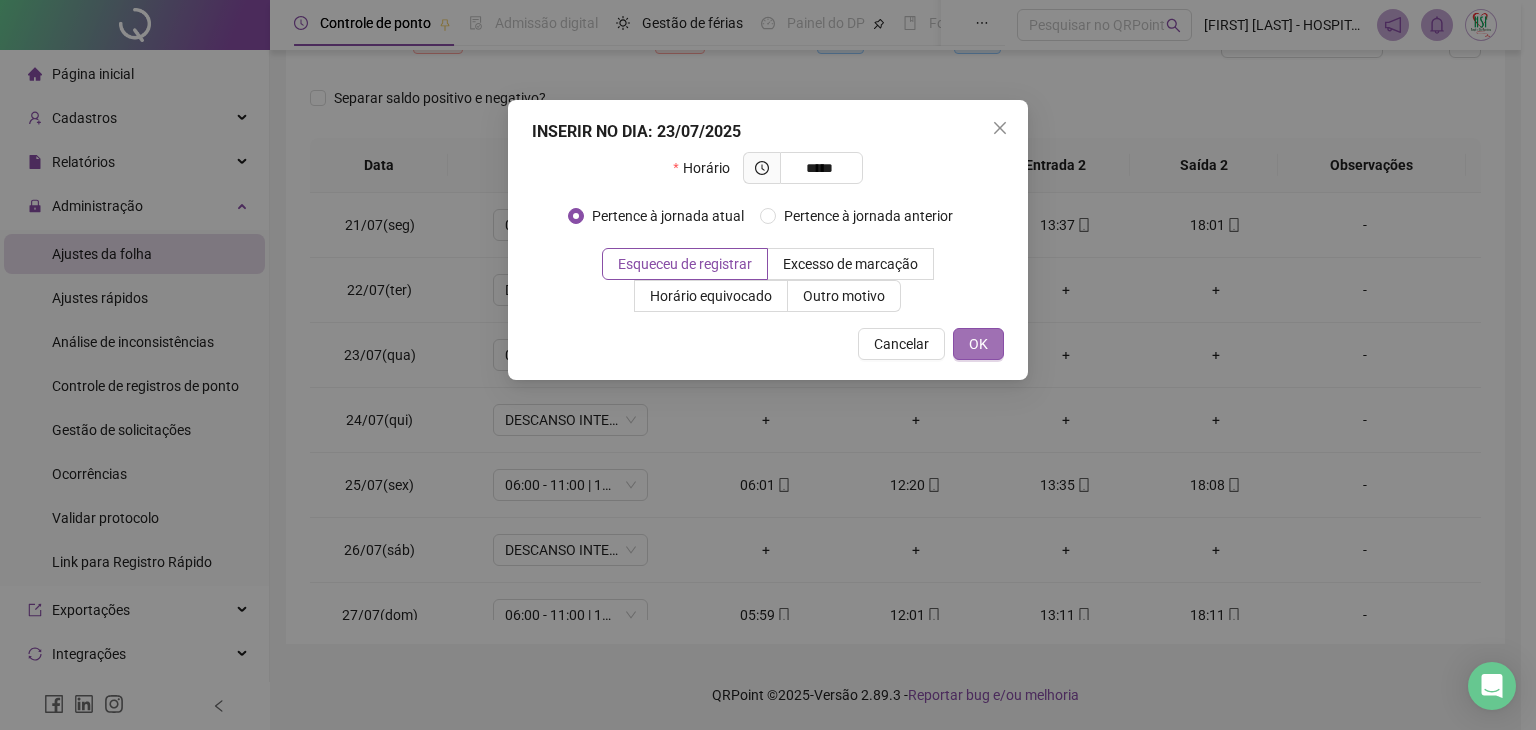 type on "*****" 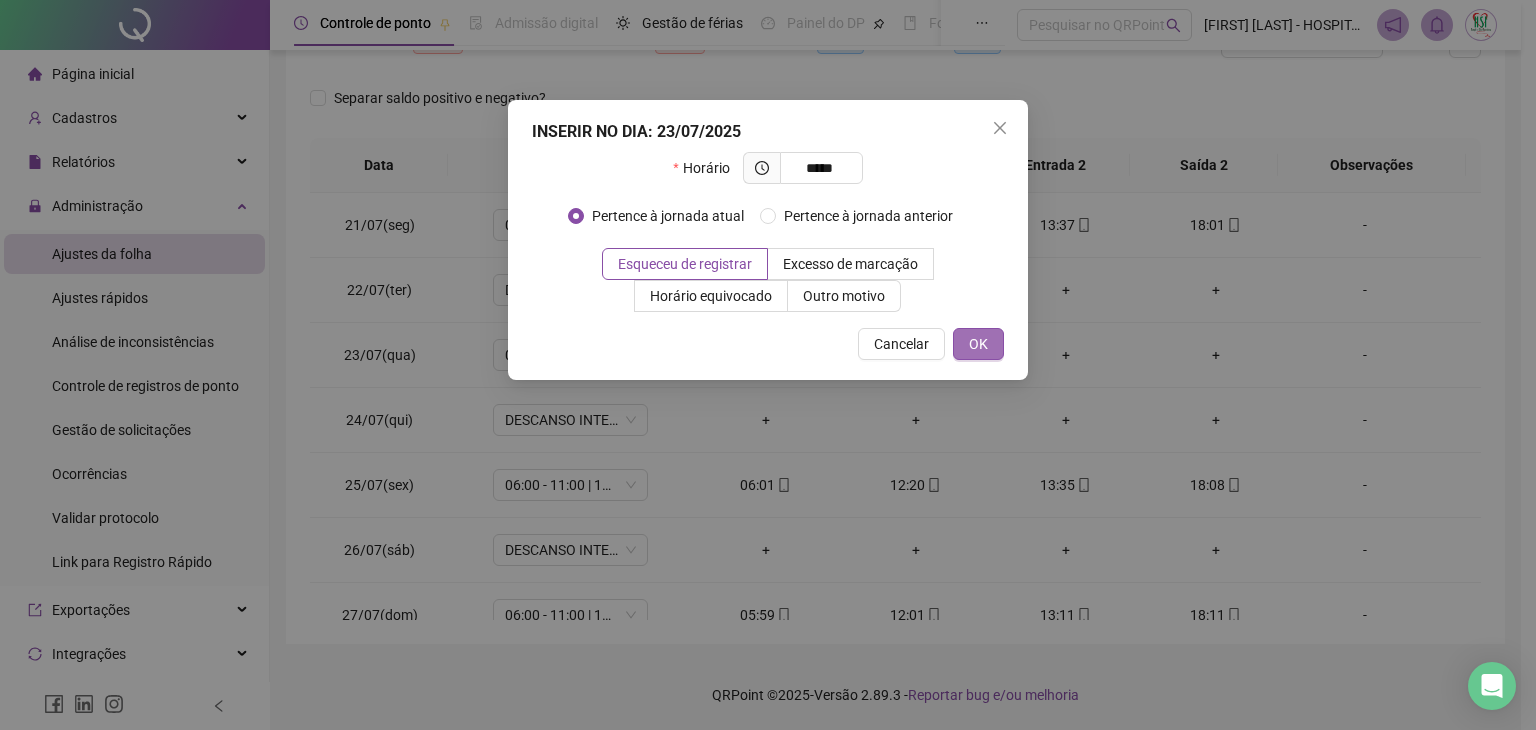 click on "OK" at bounding box center (978, 344) 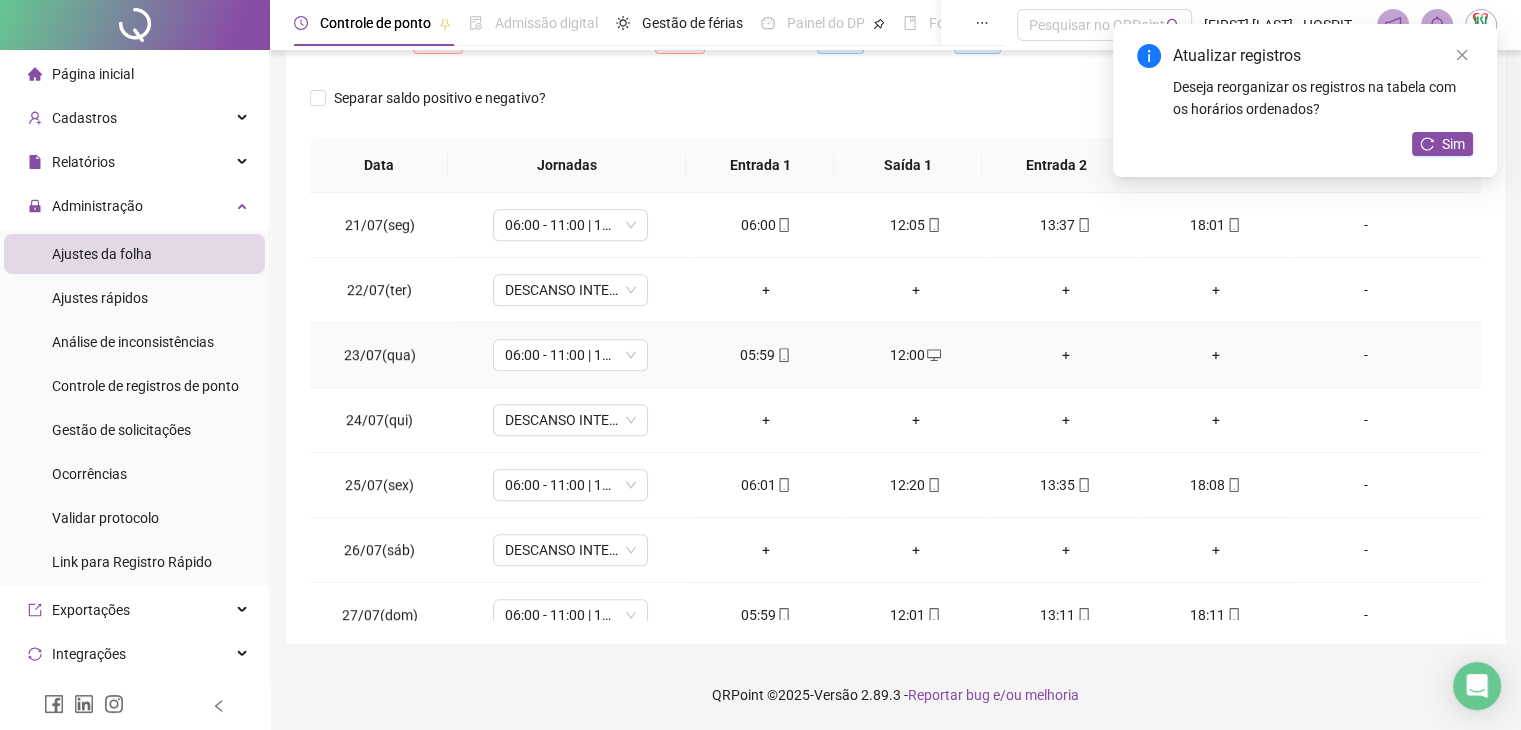 click on "+" at bounding box center [1066, 355] 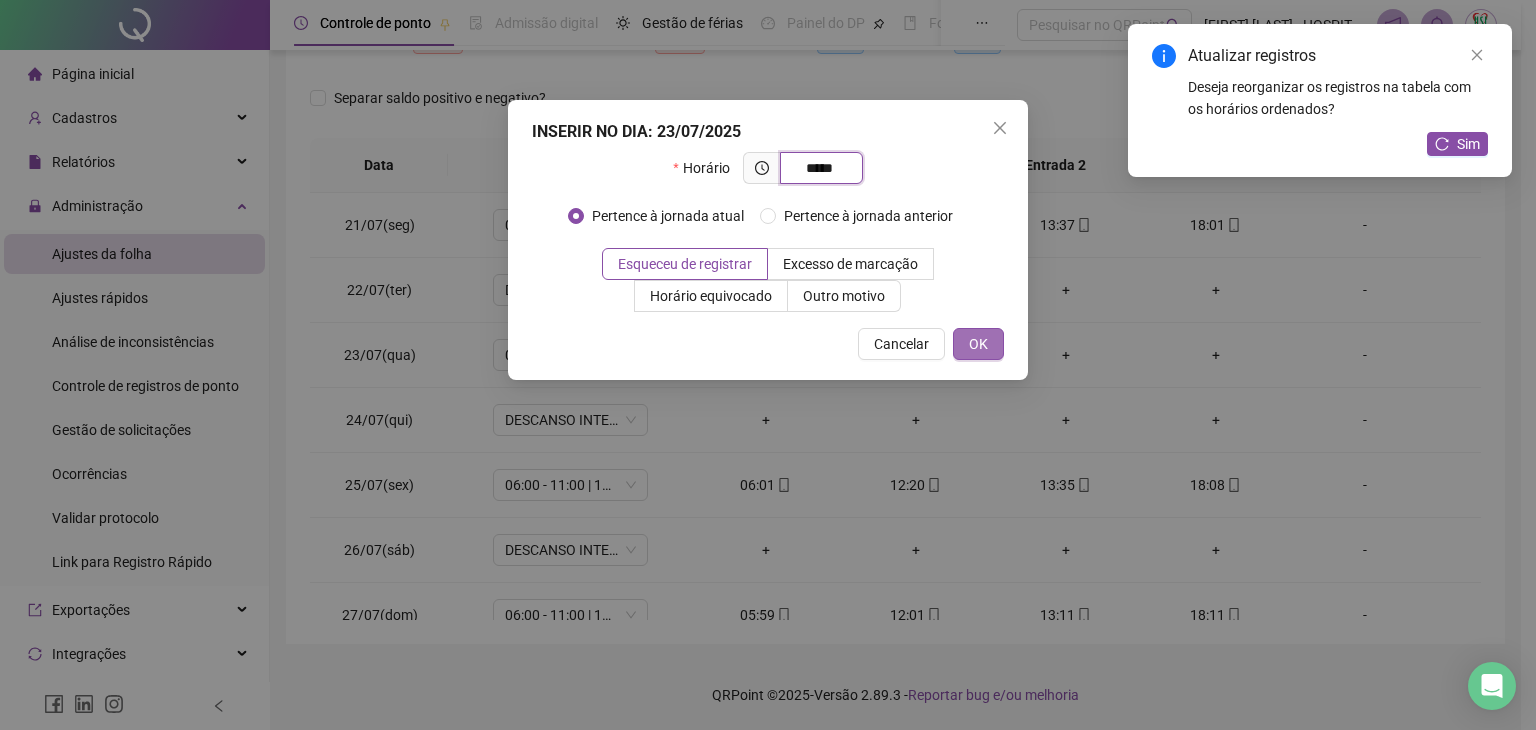 type on "*****" 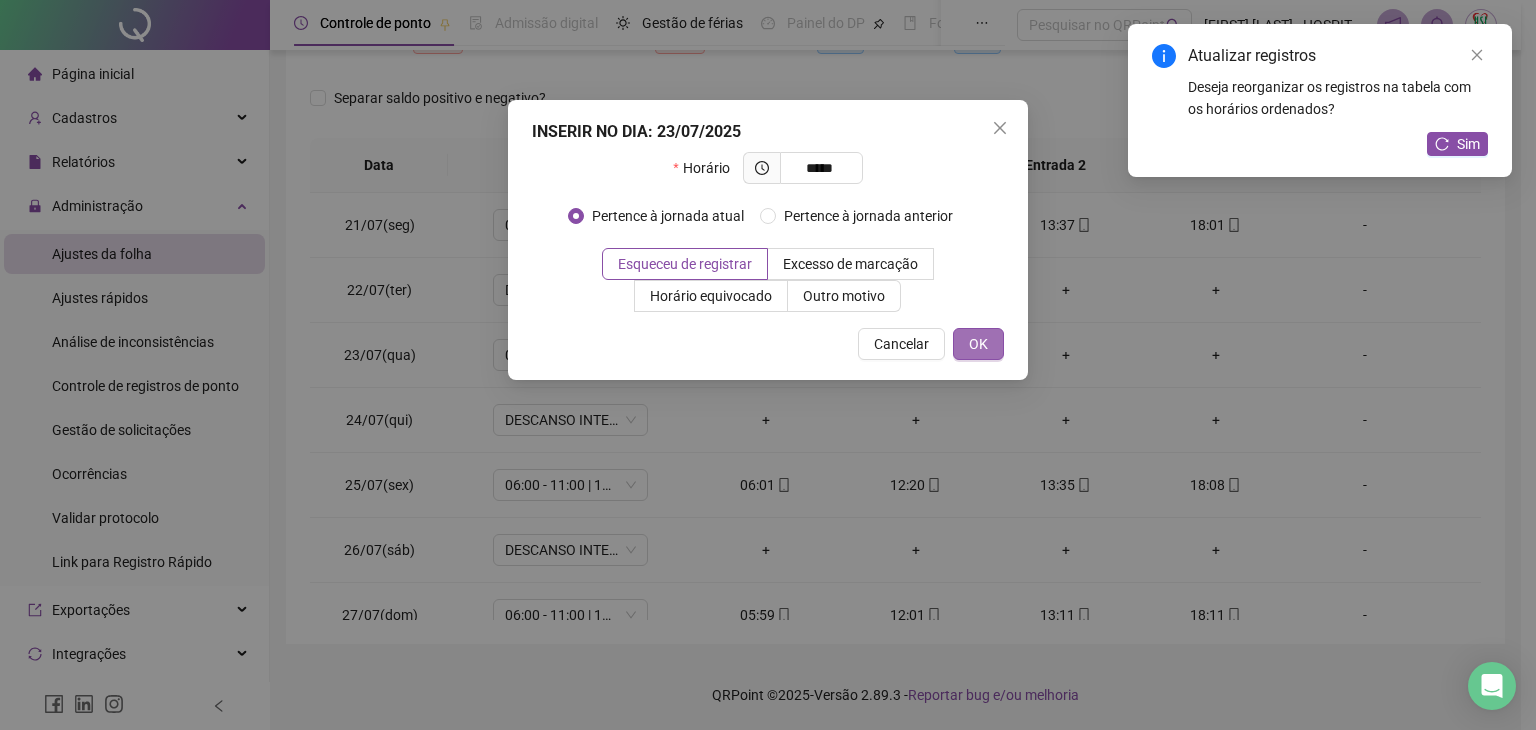 click on "OK" at bounding box center [978, 344] 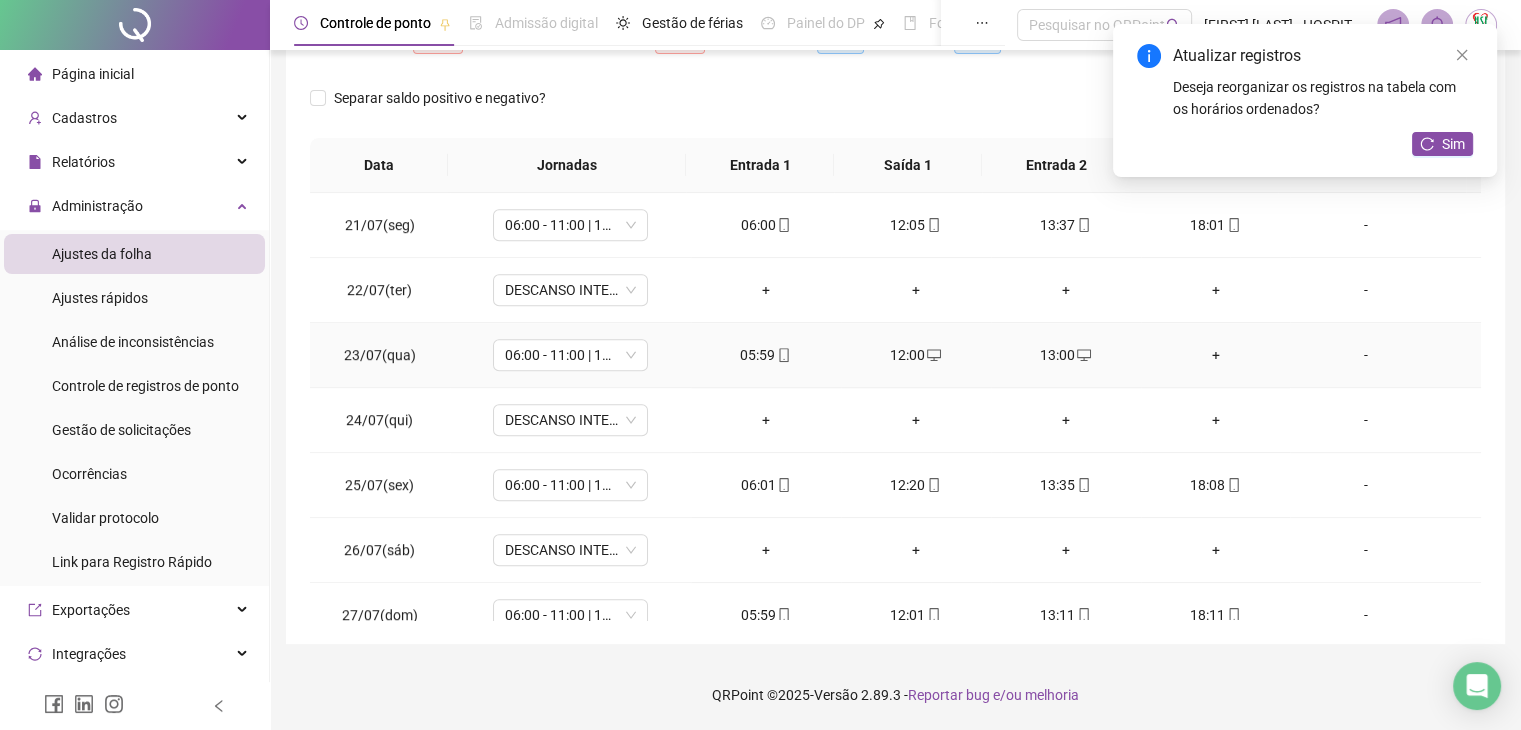 click on "+" at bounding box center (1216, 355) 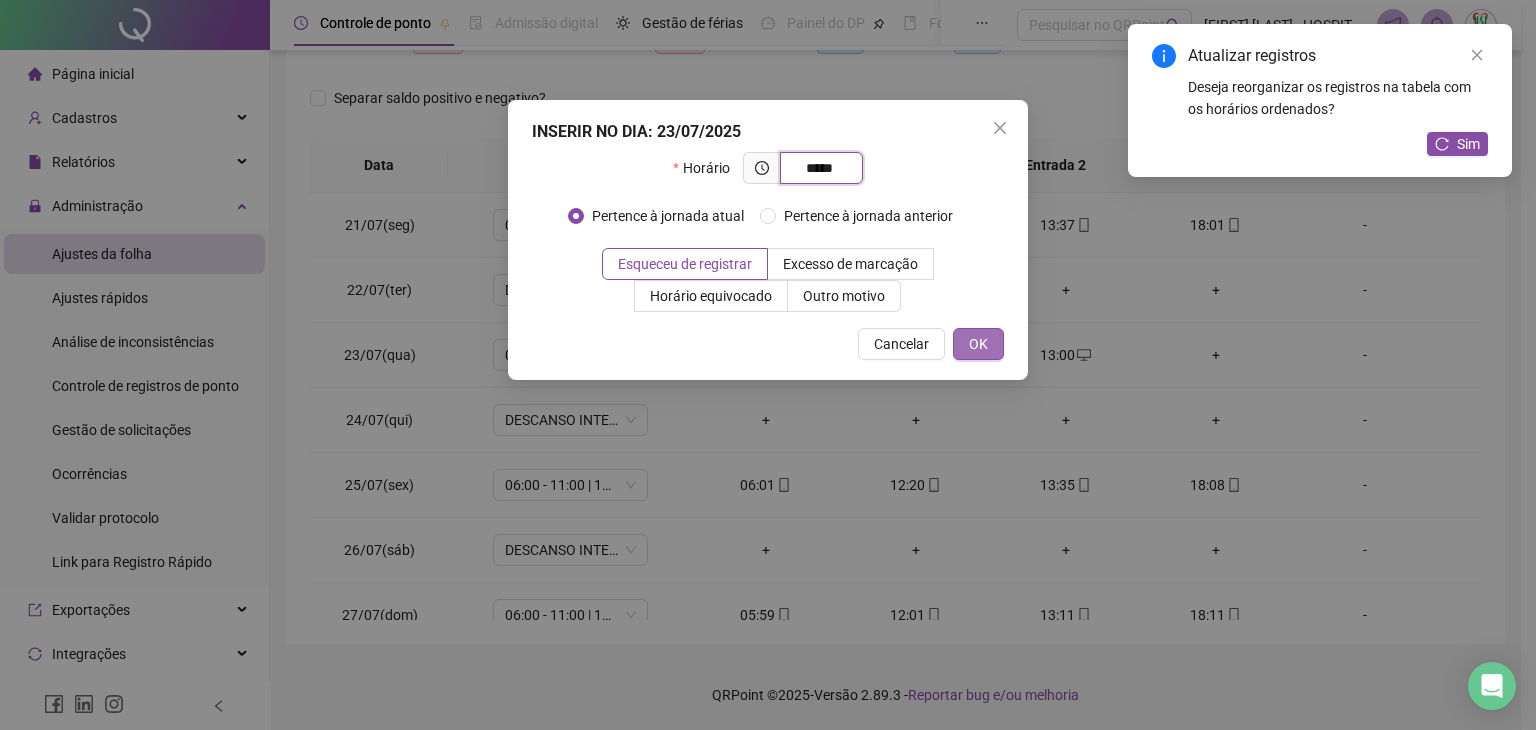 type on "*****" 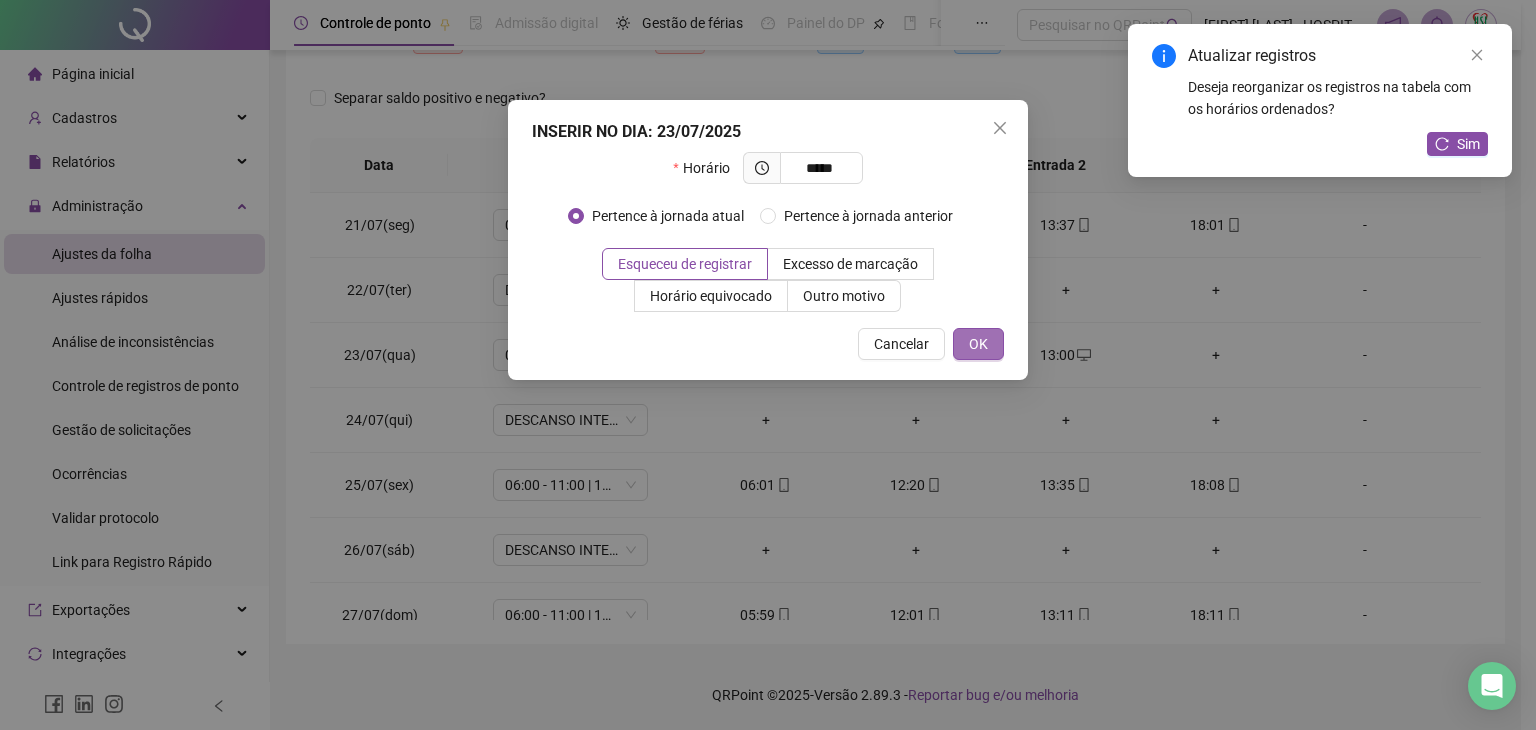 click on "OK" at bounding box center (978, 344) 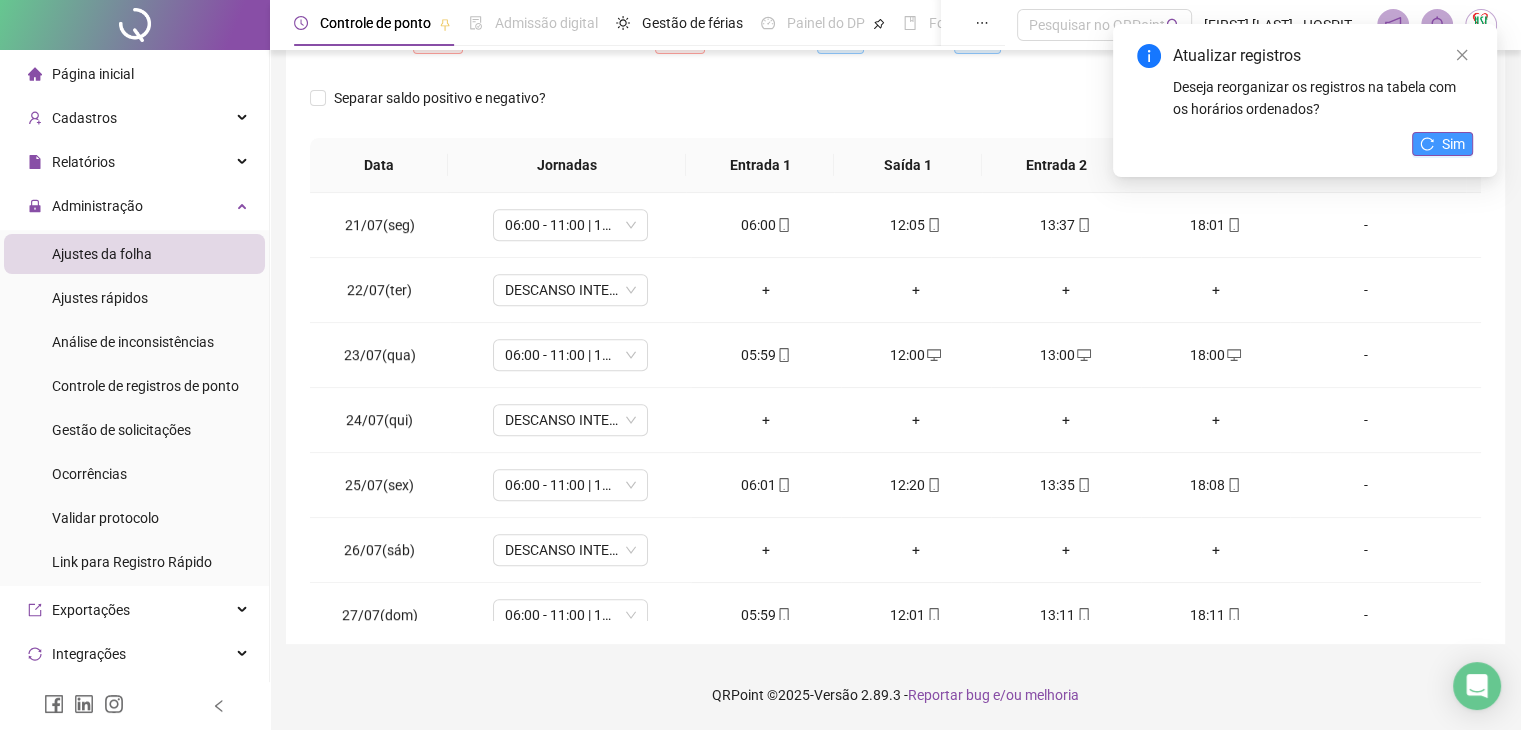 click on "Sim" at bounding box center (1453, 144) 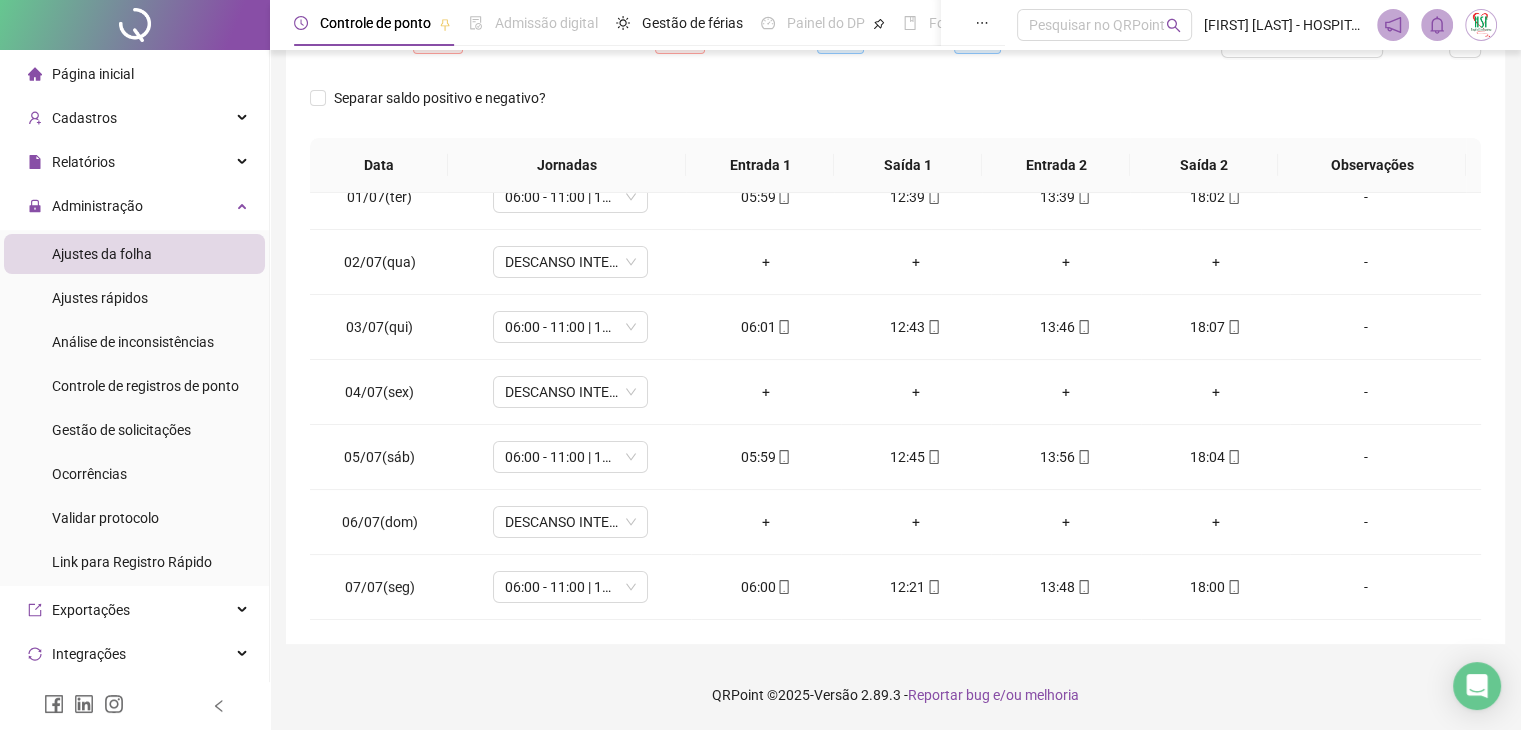 scroll, scrollTop: 0, scrollLeft: 0, axis: both 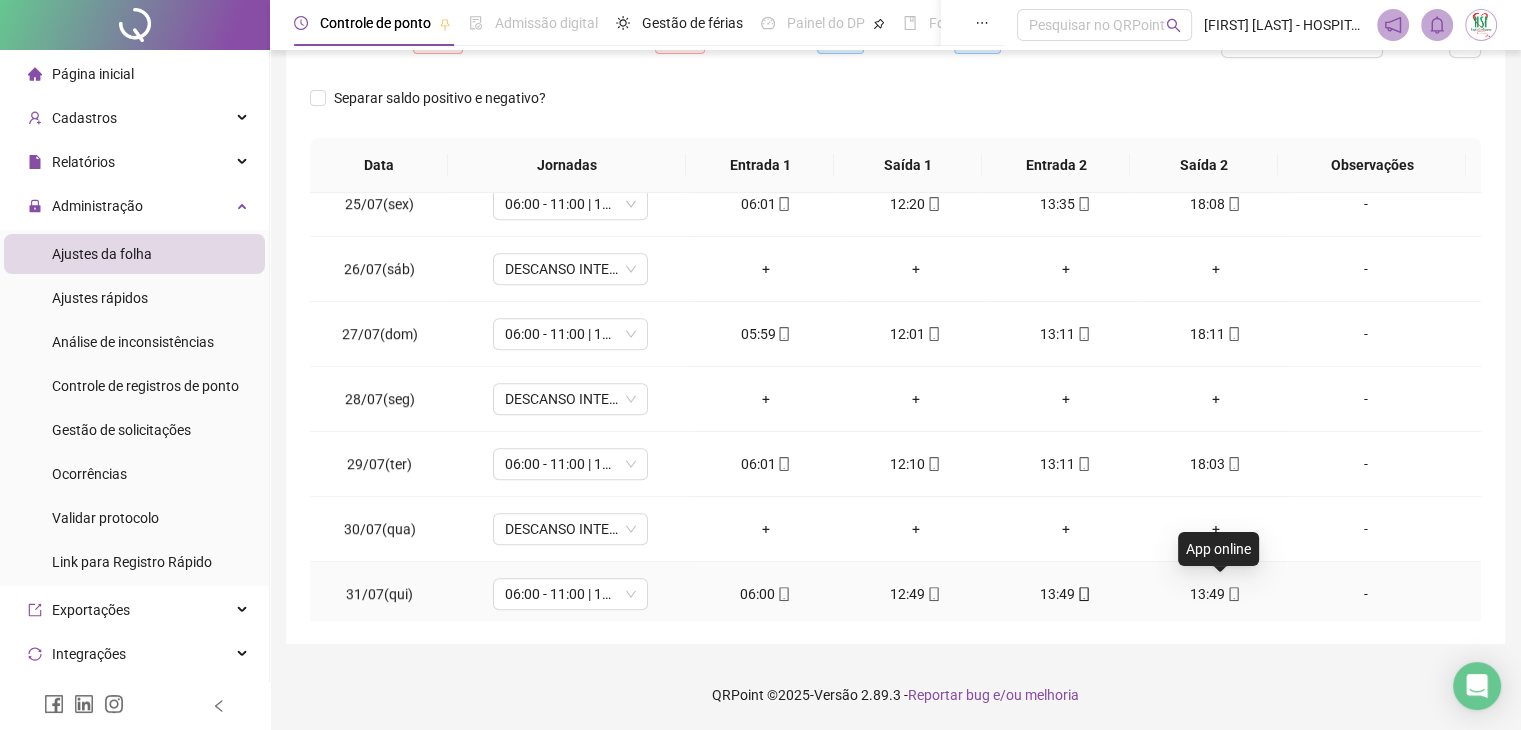 click 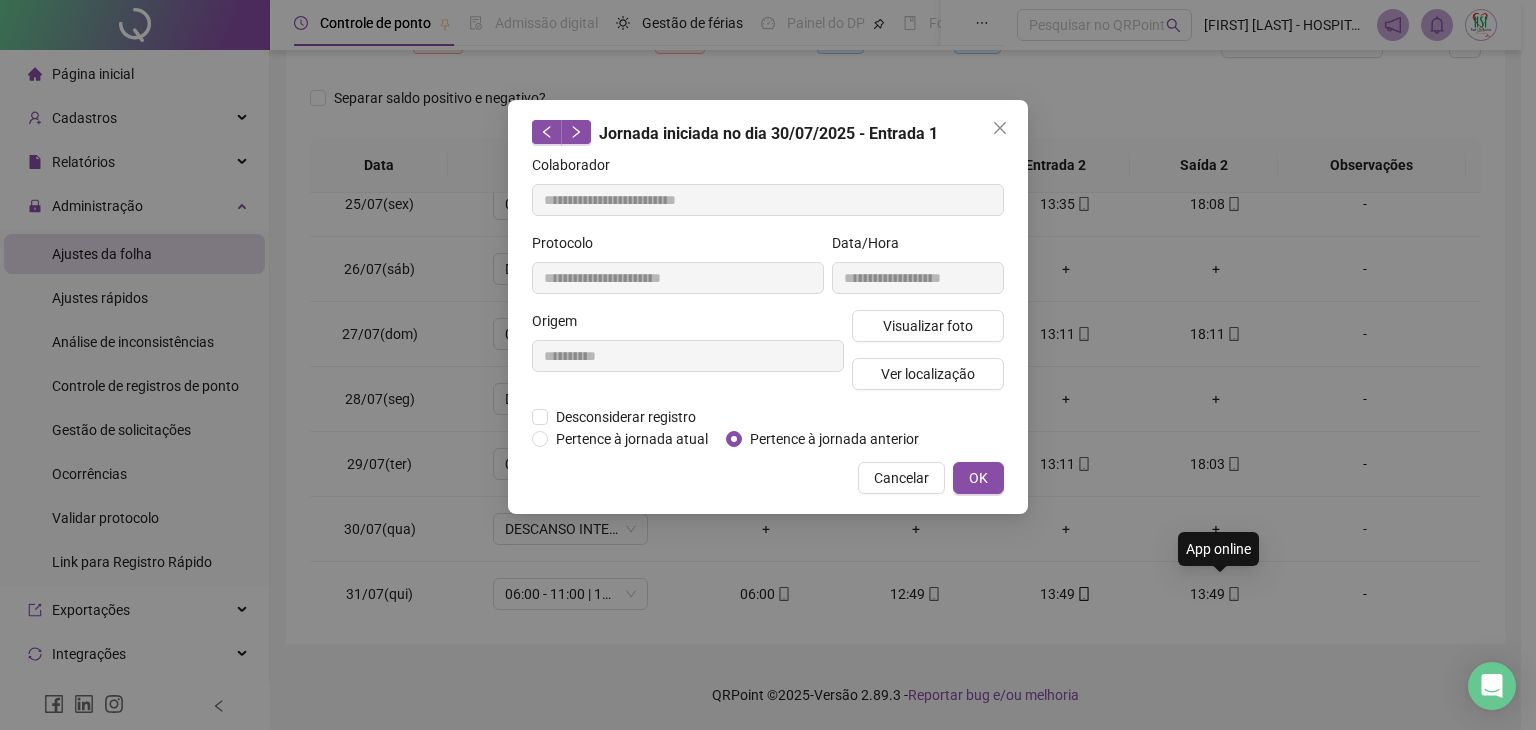 type on "**********" 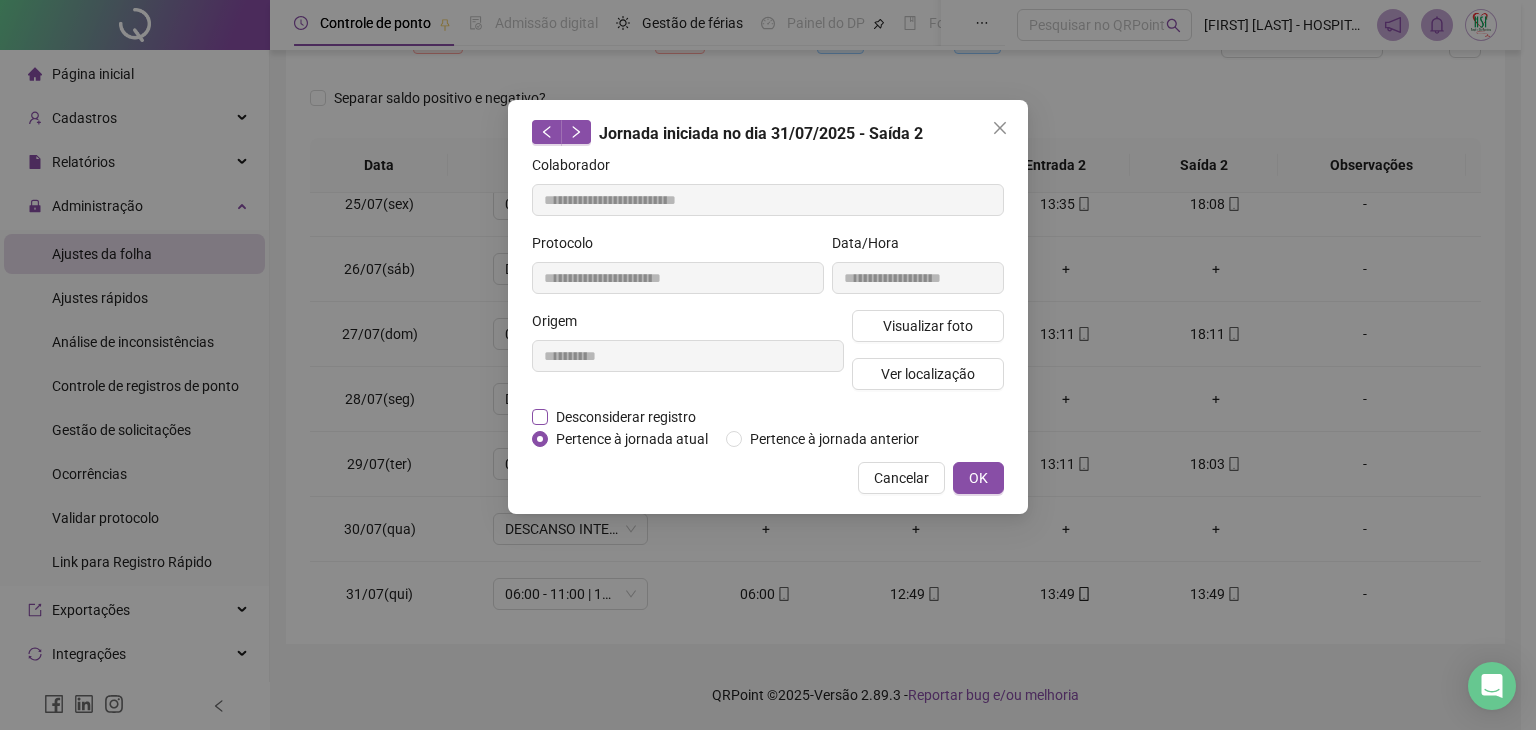 click on "Desconsiderar registro" at bounding box center (626, 417) 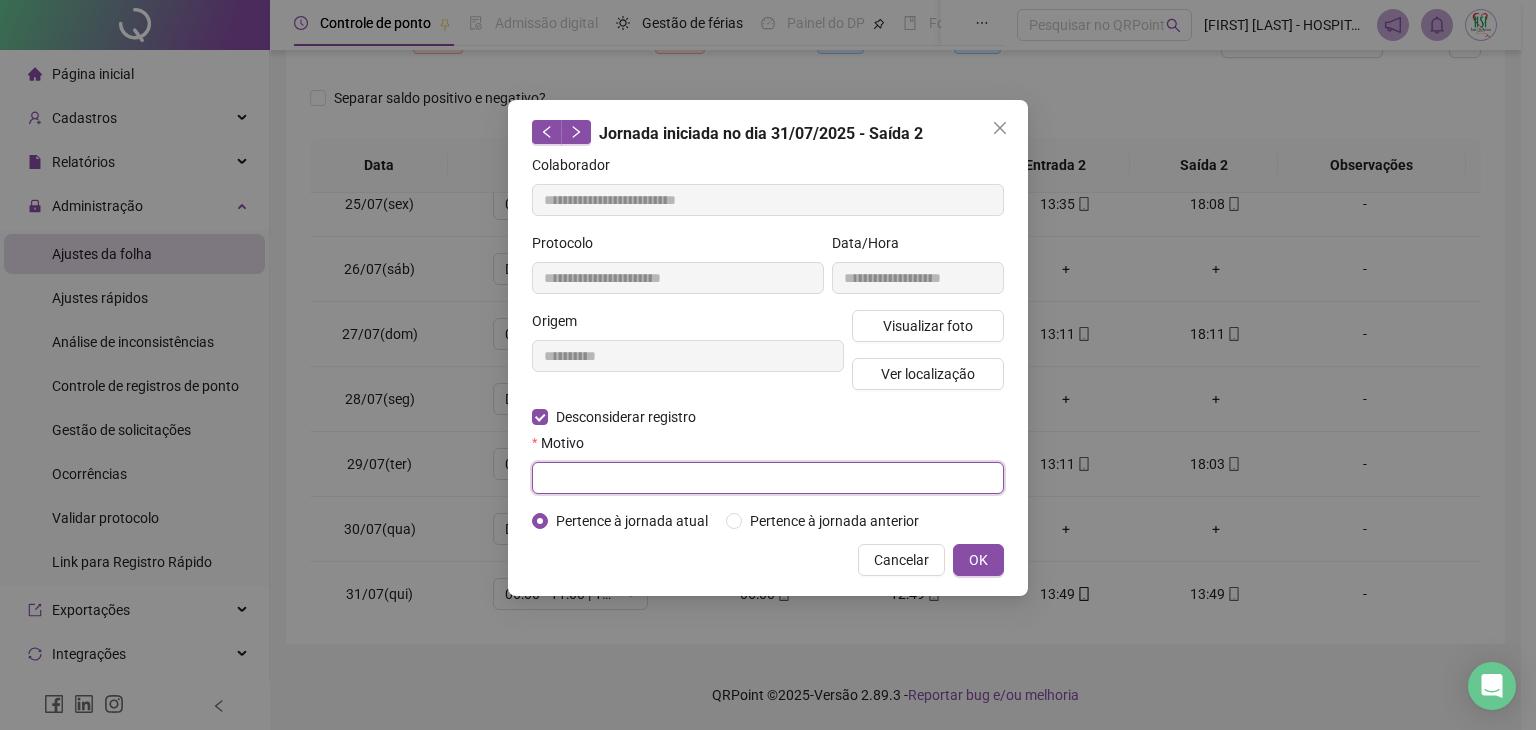 click at bounding box center [768, 478] 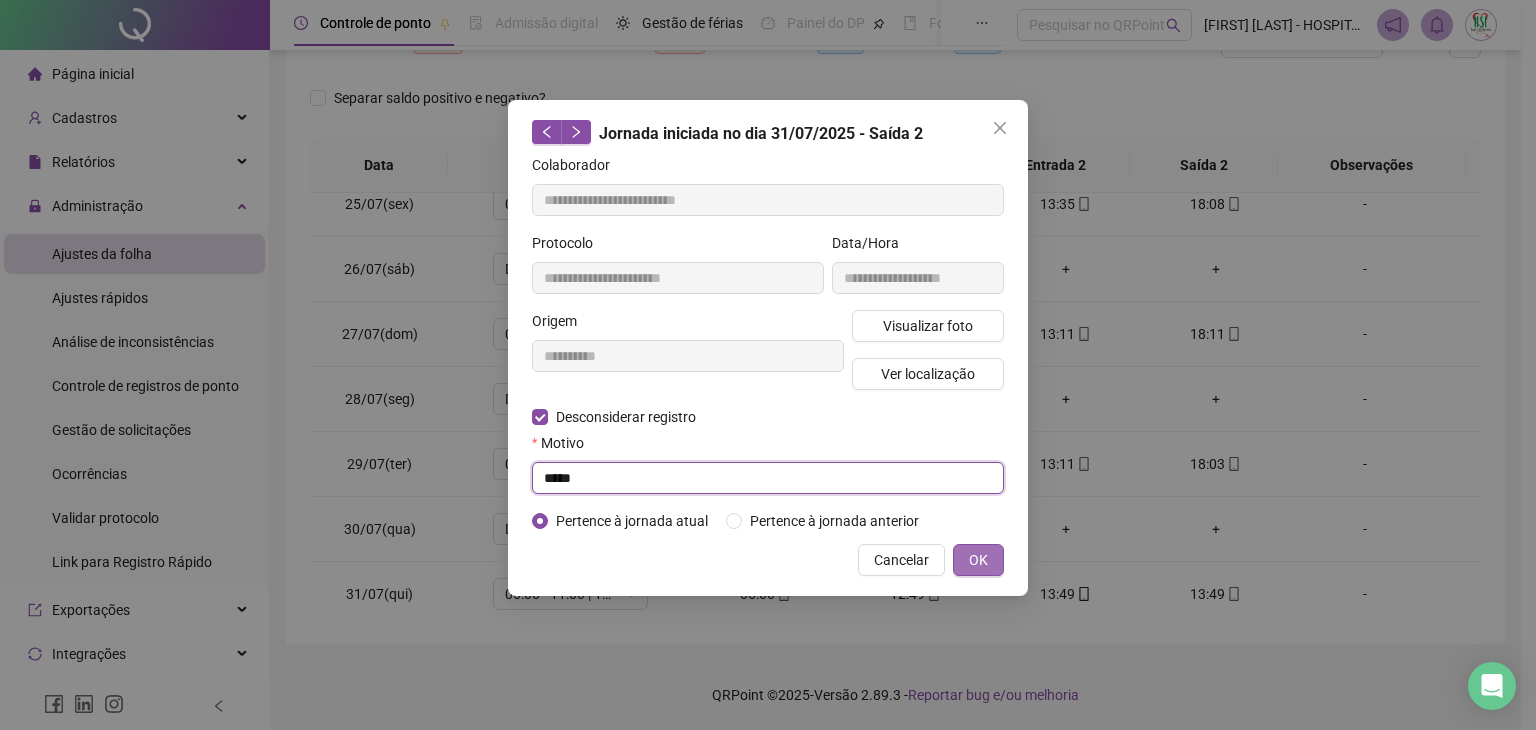 type on "****" 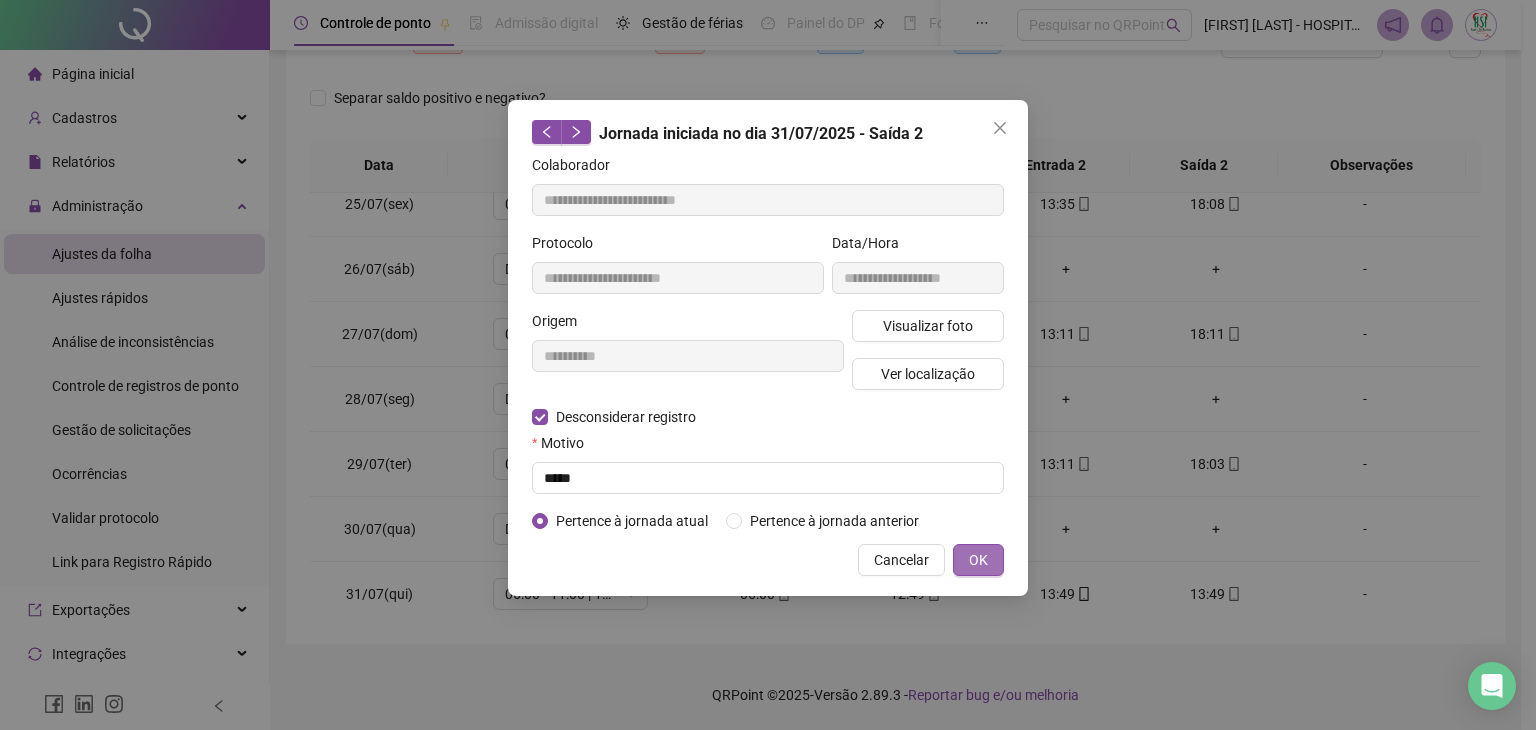 click on "OK" at bounding box center (978, 560) 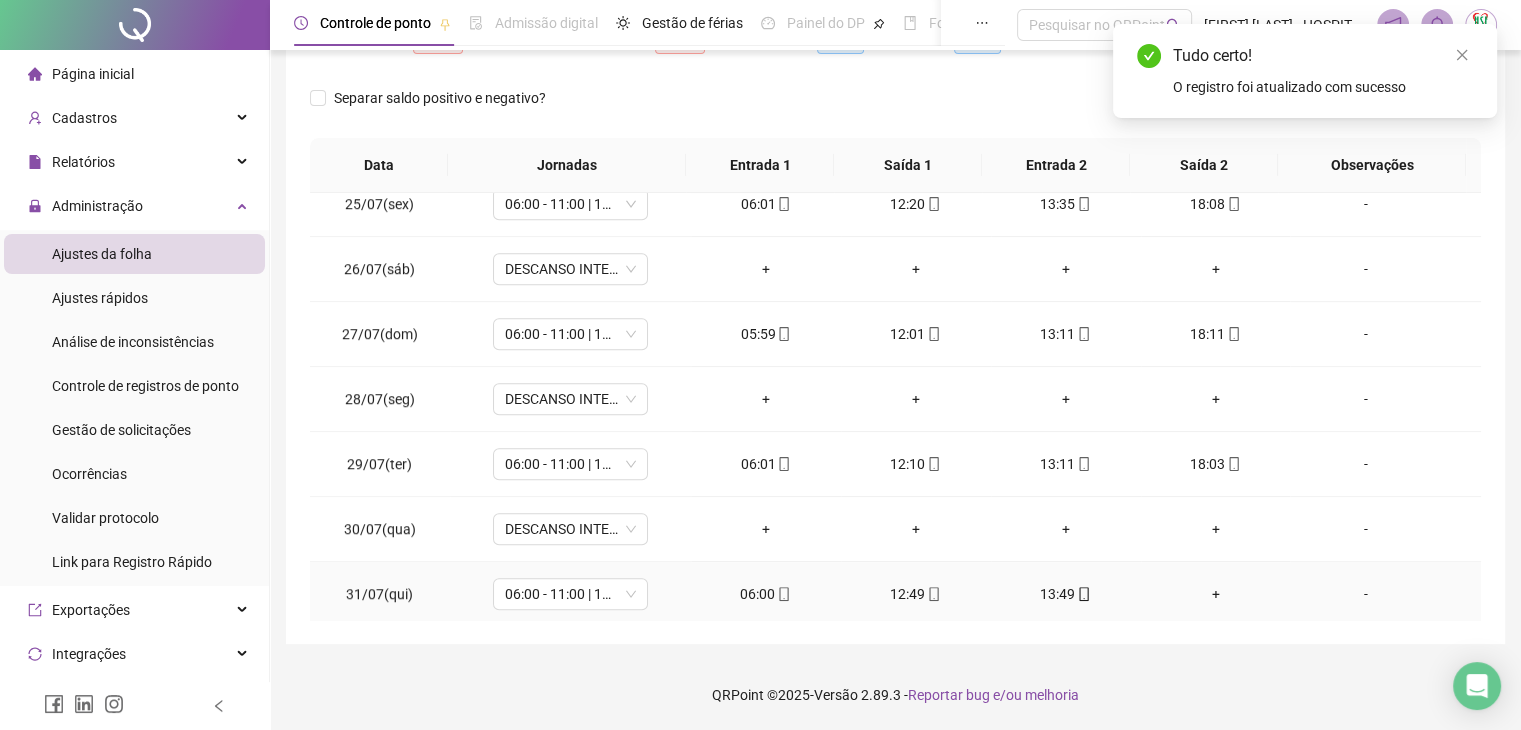 click on "+" at bounding box center (1216, 594) 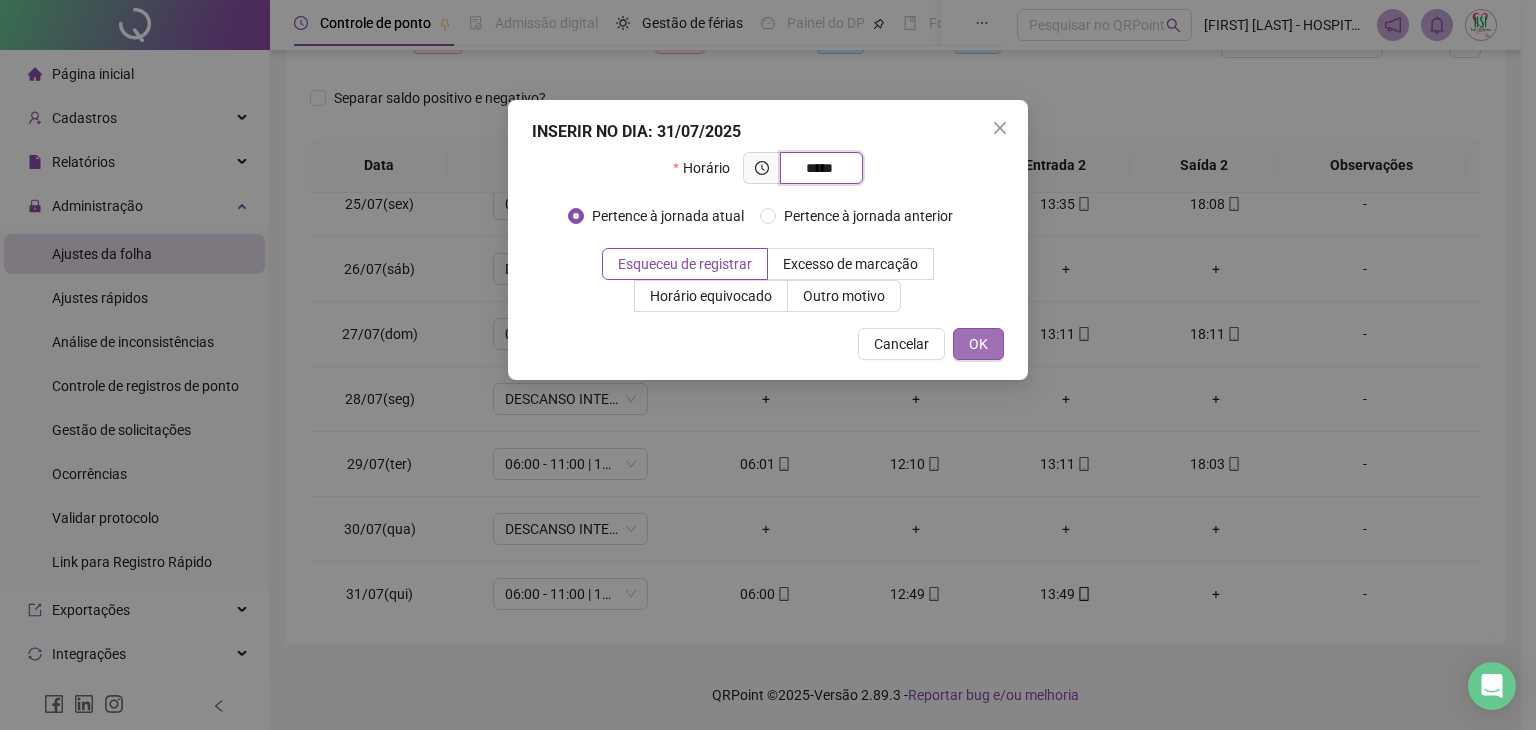 type on "*****" 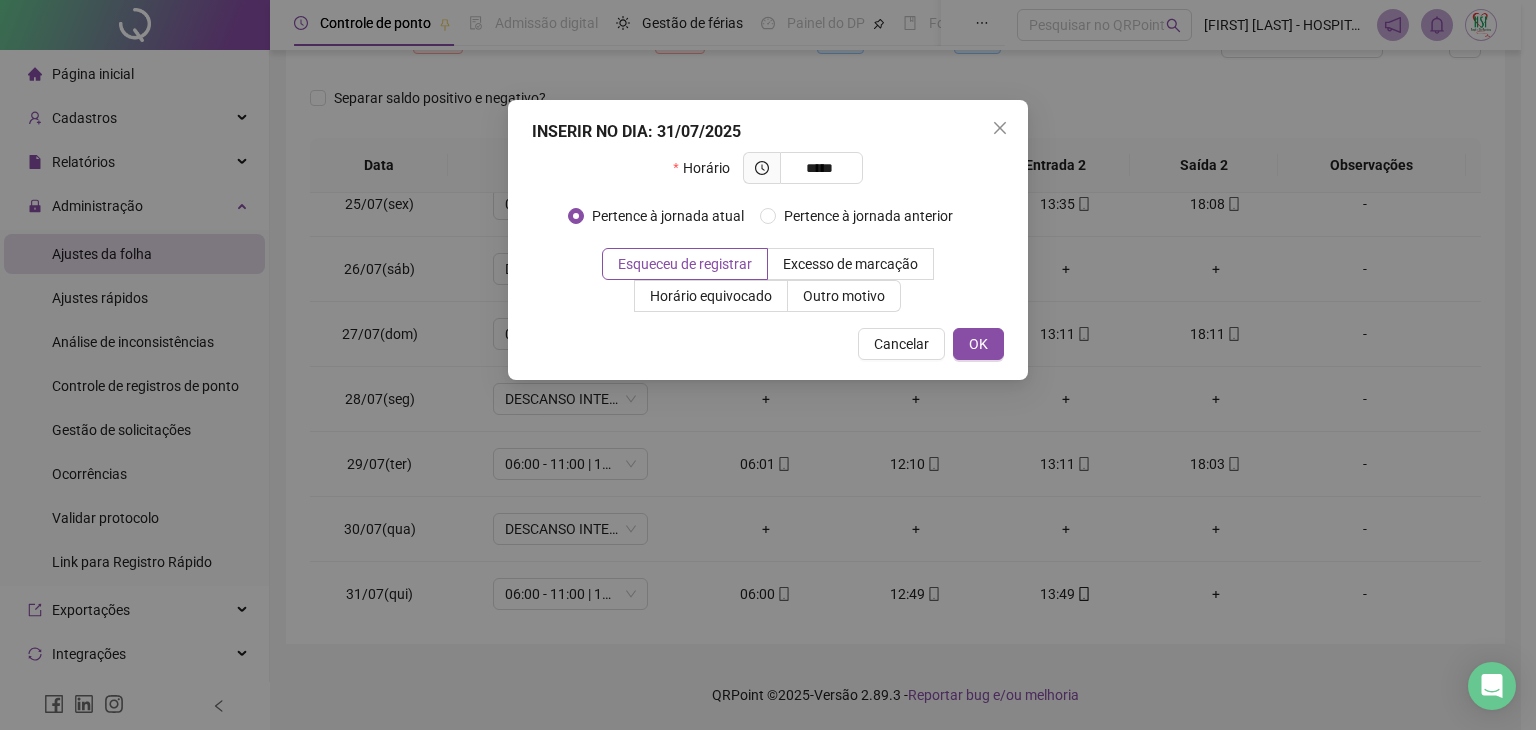 click on "INSERIR NO DIA :   31/07/2025 Horário ***** Pertence à jornada atual Pertence à jornada anterior Esqueceu de registrar Excesso de marcação Horário equivocado Outro motivo Motivo Cancelar OK" at bounding box center (768, 240) 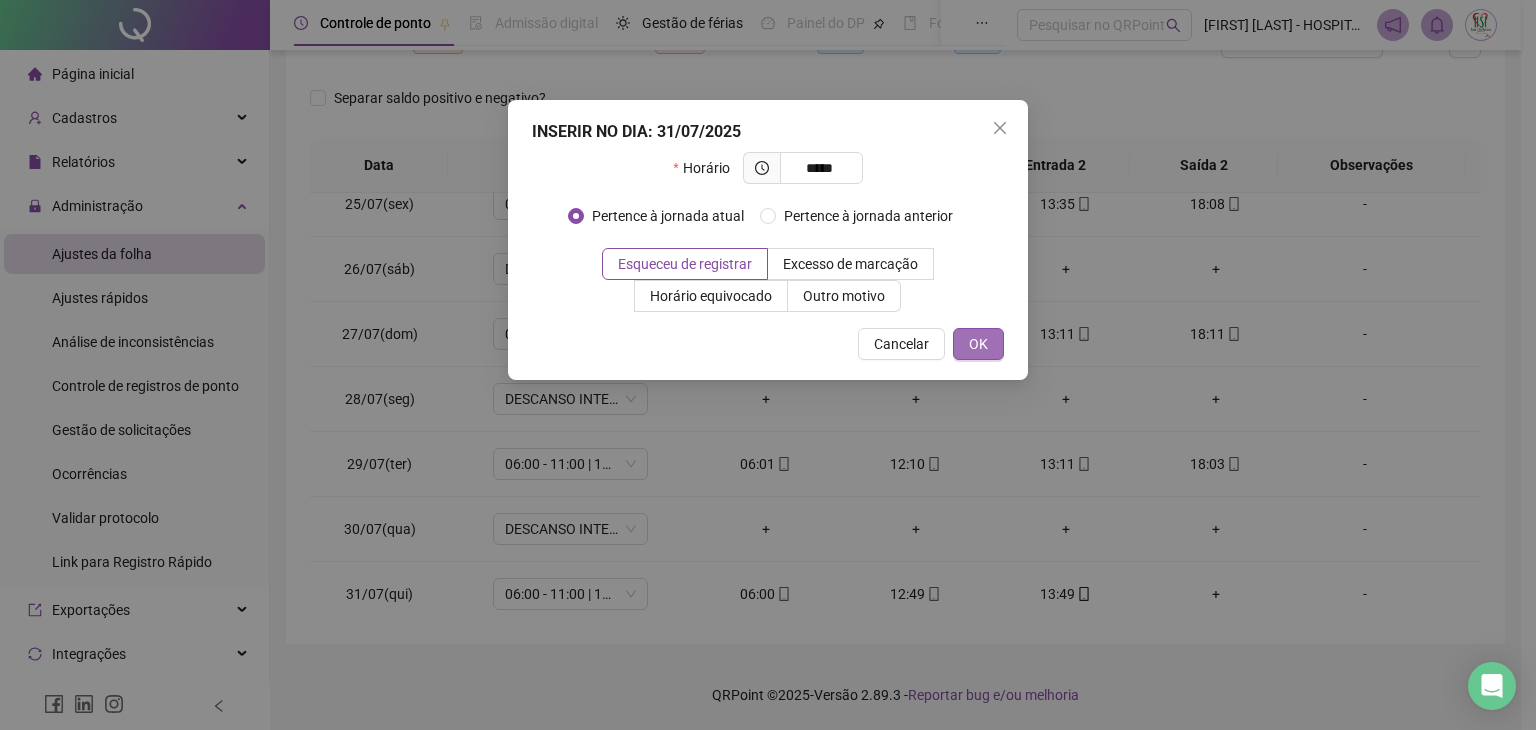 click on "OK" at bounding box center [978, 344] 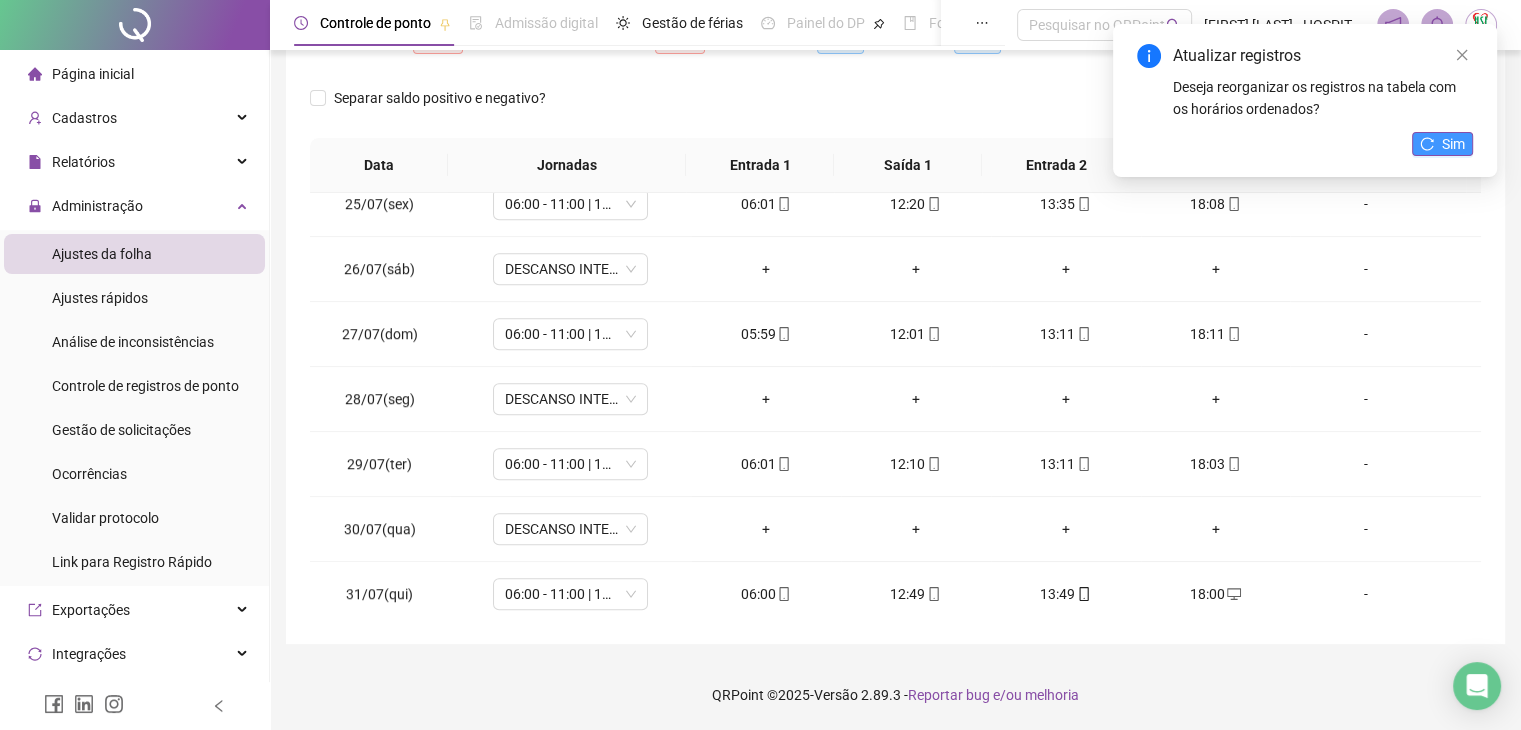 click on "Sim" at bounding box center [1453, 144] 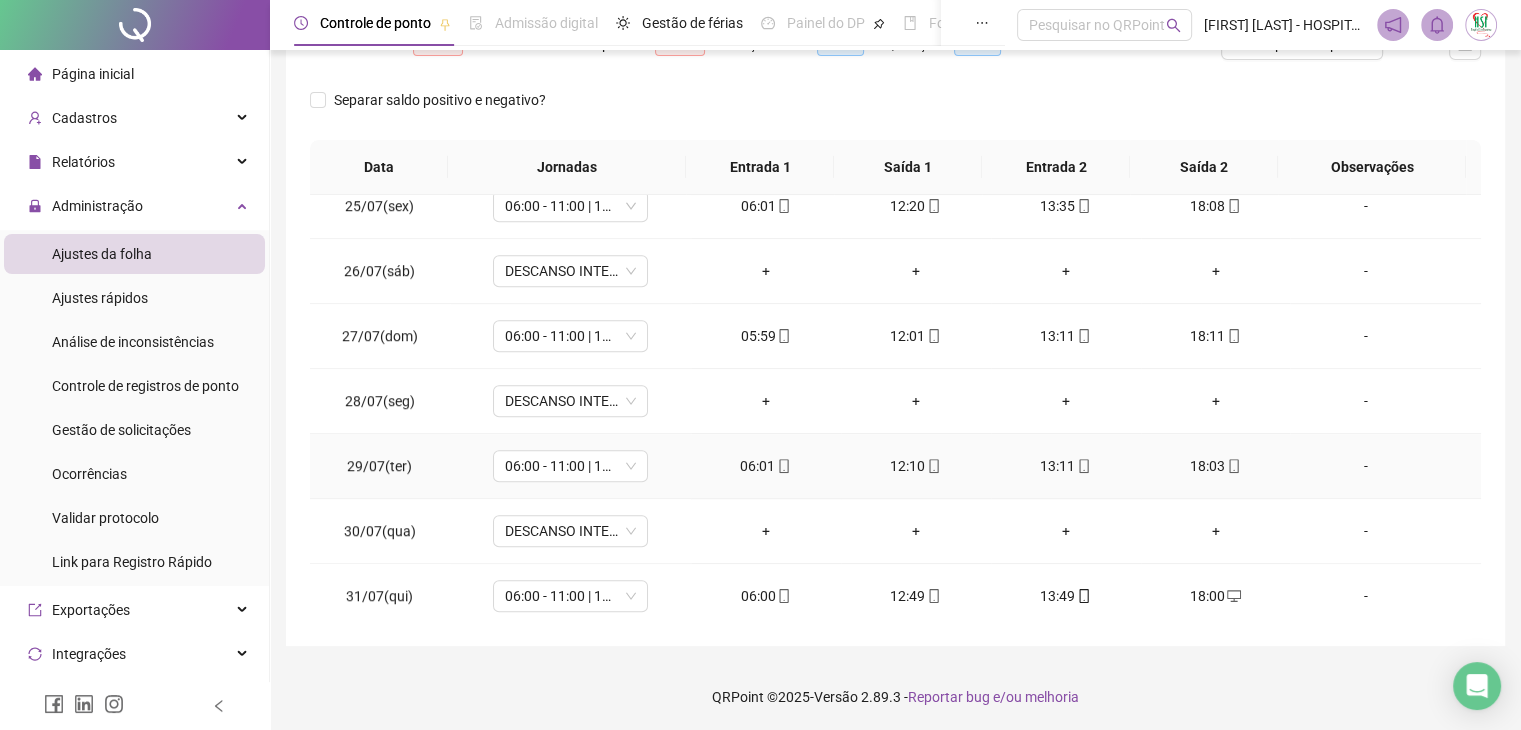 scroll, scrollTop: 292, scrollLeft: 0, axis: vertical 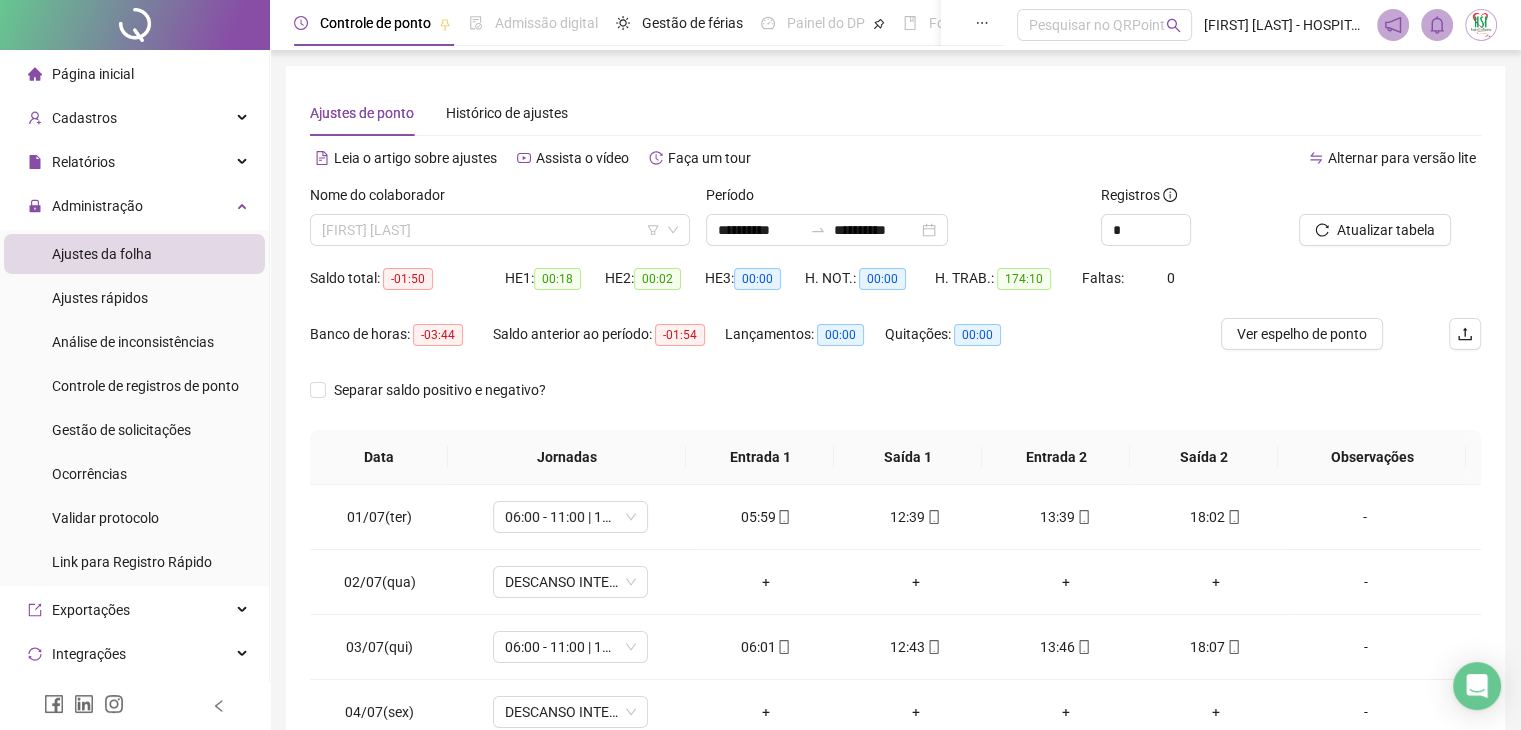 drag, startPoint x: 556, startPoint y: 230, endPoint x: 548, endPoint y: 261, distance: 32.01562 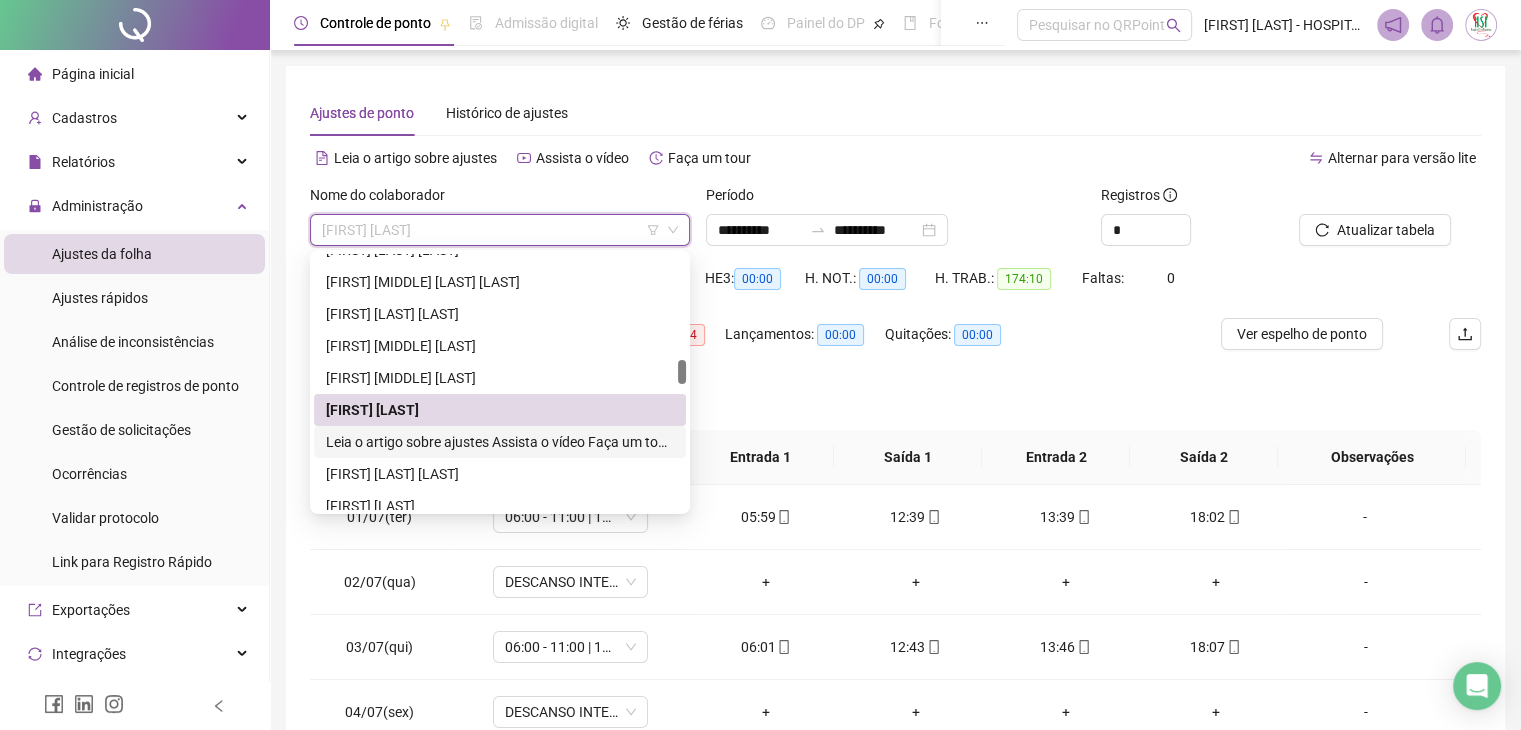 click on "**********" at bounding box center (500, 442) 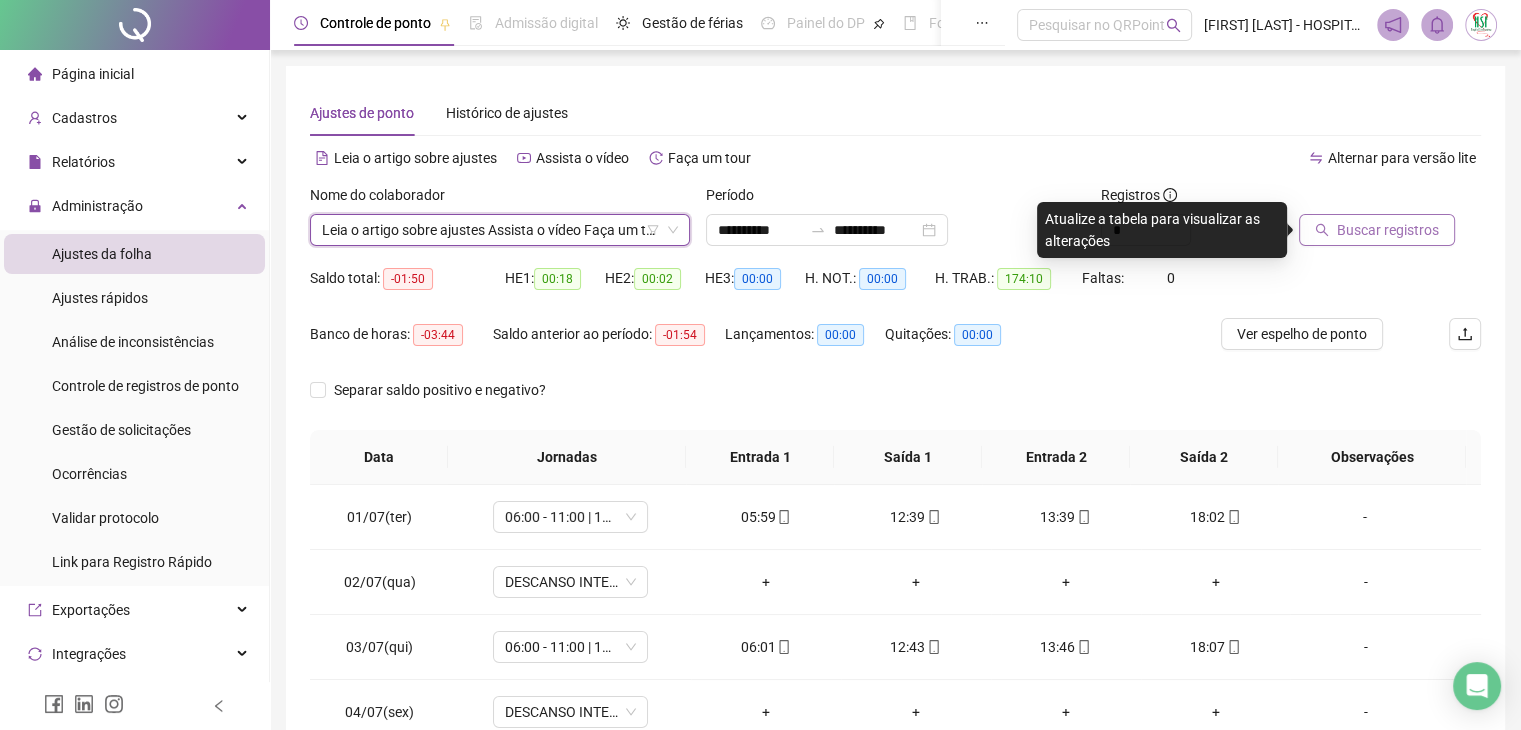 click on "Buscar registros" at bounding box center [1388, 230] 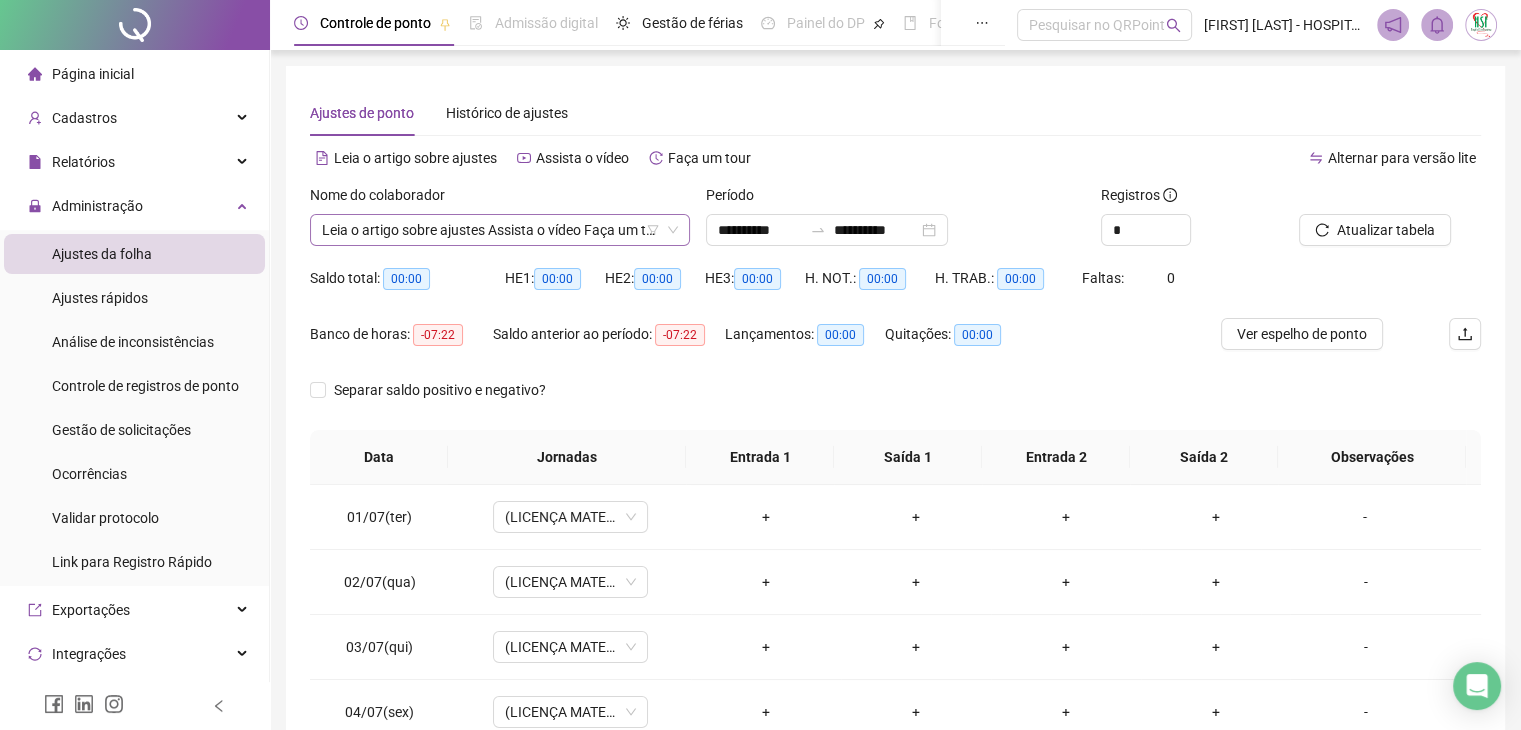 click on "**********" at bounding box center (500, 230) 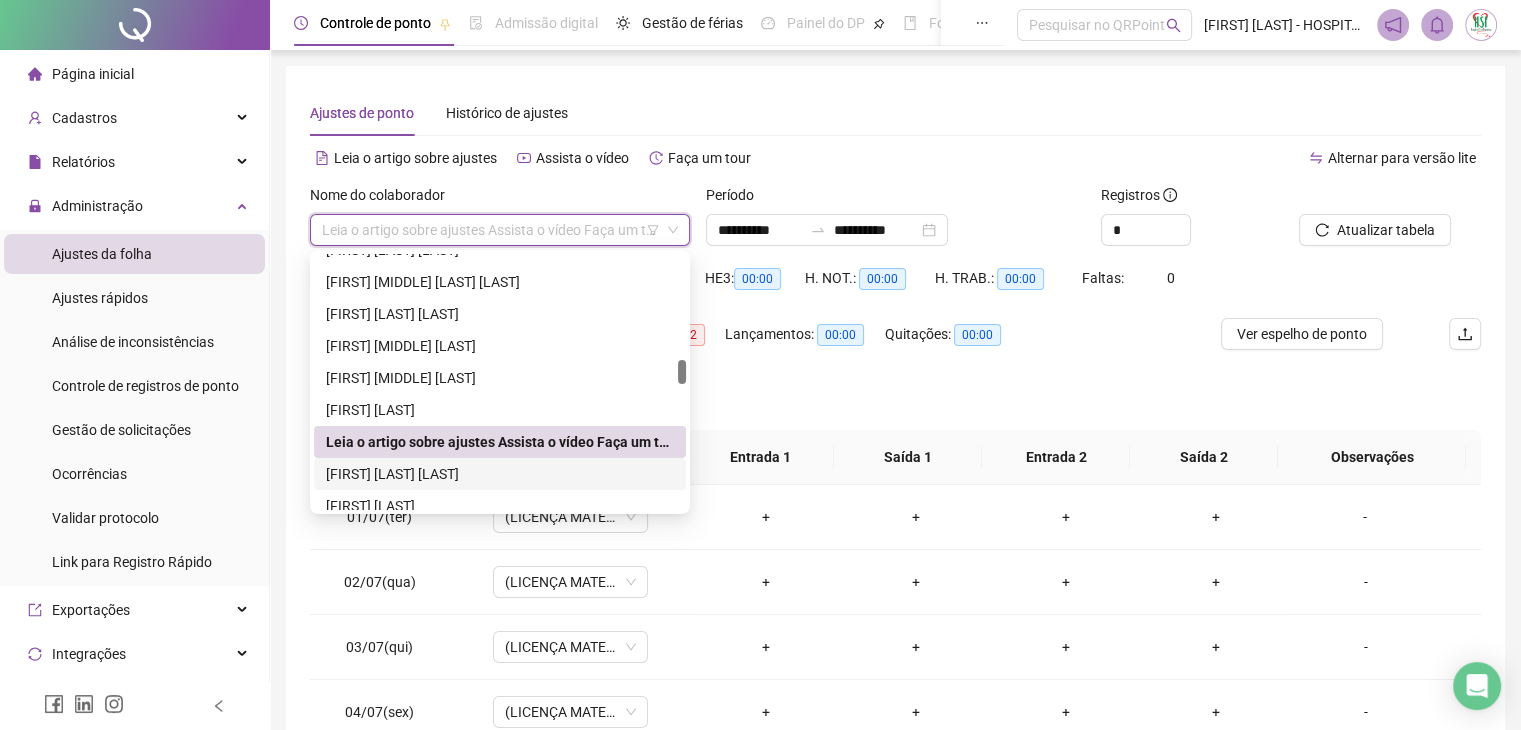 click on "[FIRST] [LAST] [LAST]" at bounding box center [500, 474] 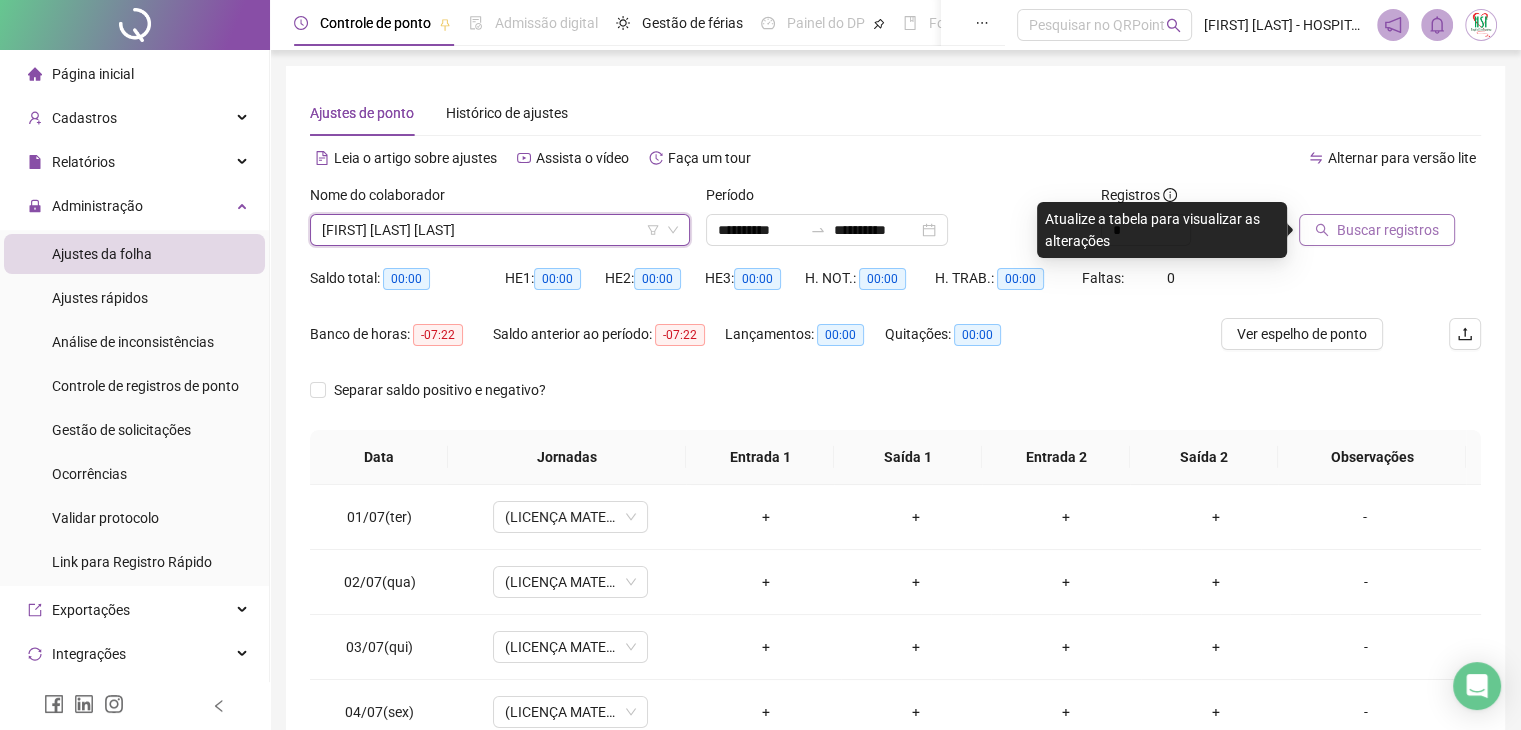 click on "Buscar registros" at bounding box center (1388, 230) 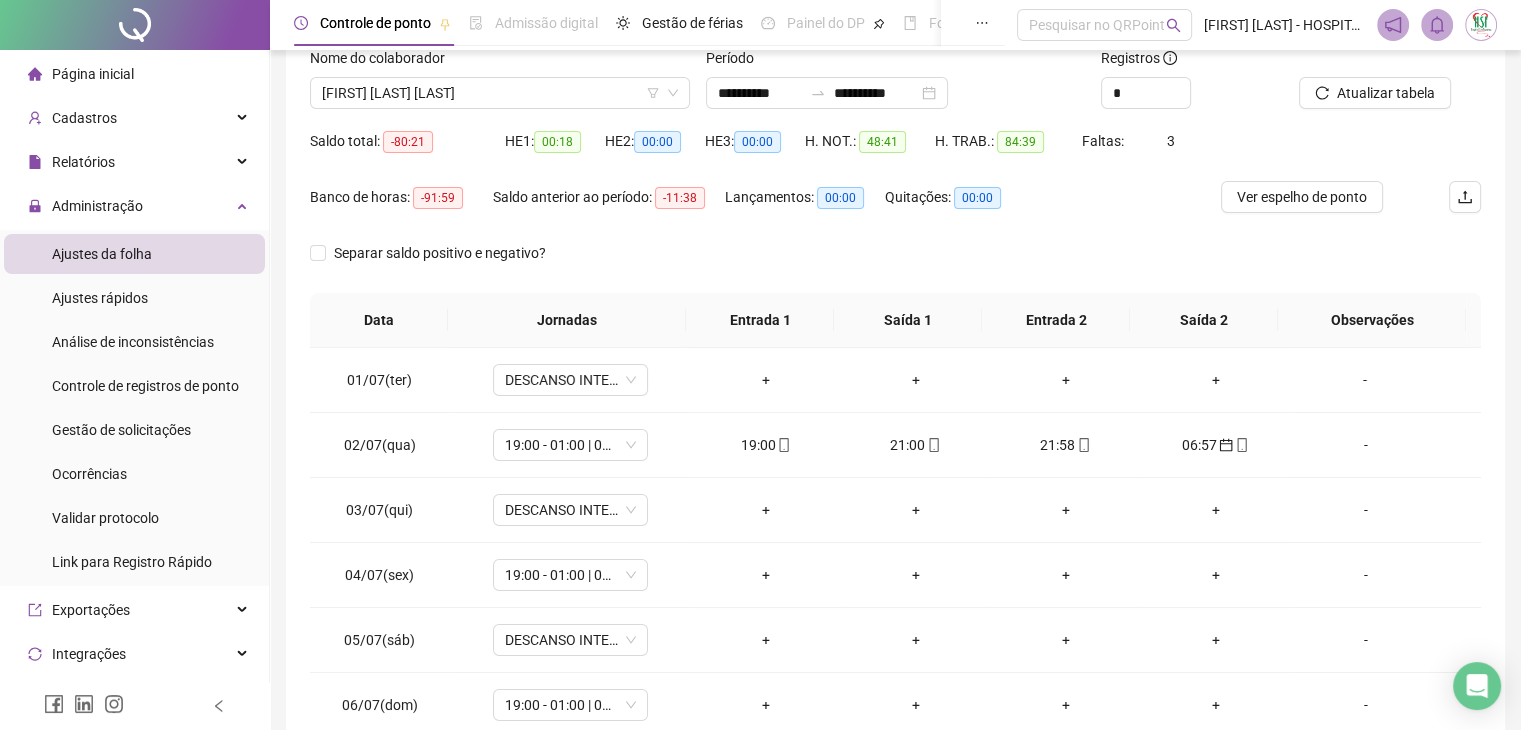 scroll, scrollTop: 292, scrollLeft: 0, axis: vertical 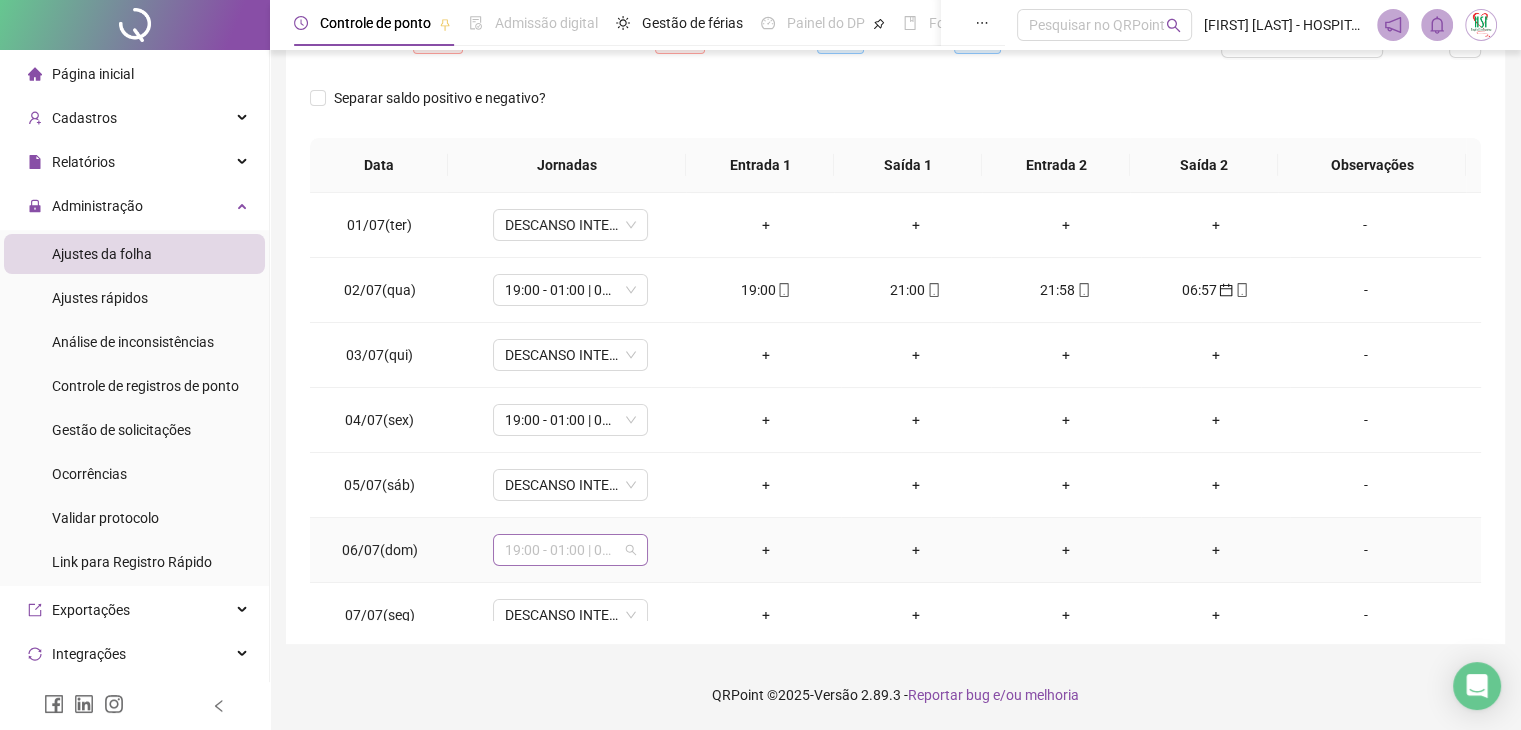 click on "19:00 - 01:00 | 02:00 - 07:00" at bounding box center (570, 550) 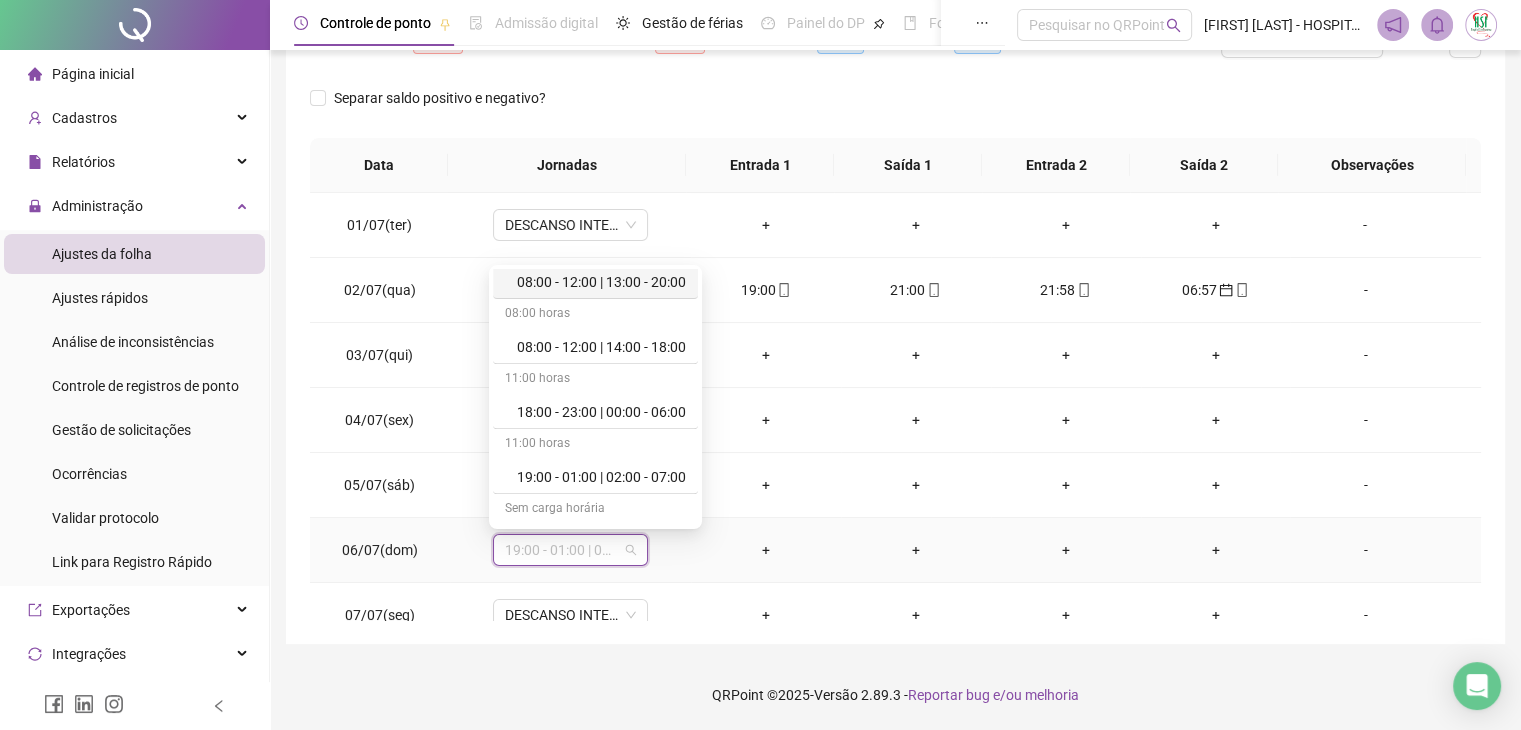 scroll, scrollTop: 1200, scrollLeft: 0, axis: vertical 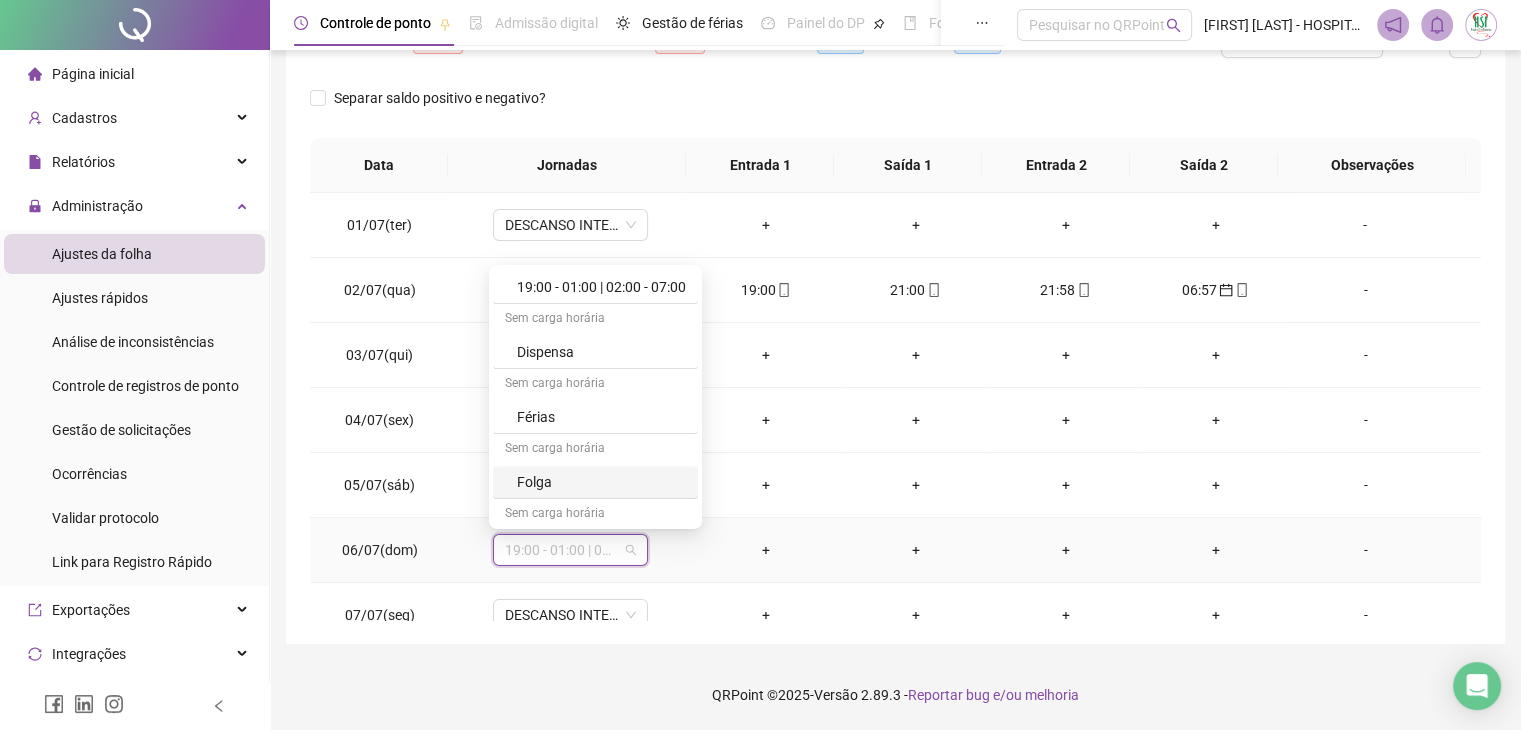 click on "Folga" at bounding box center (601, 482) 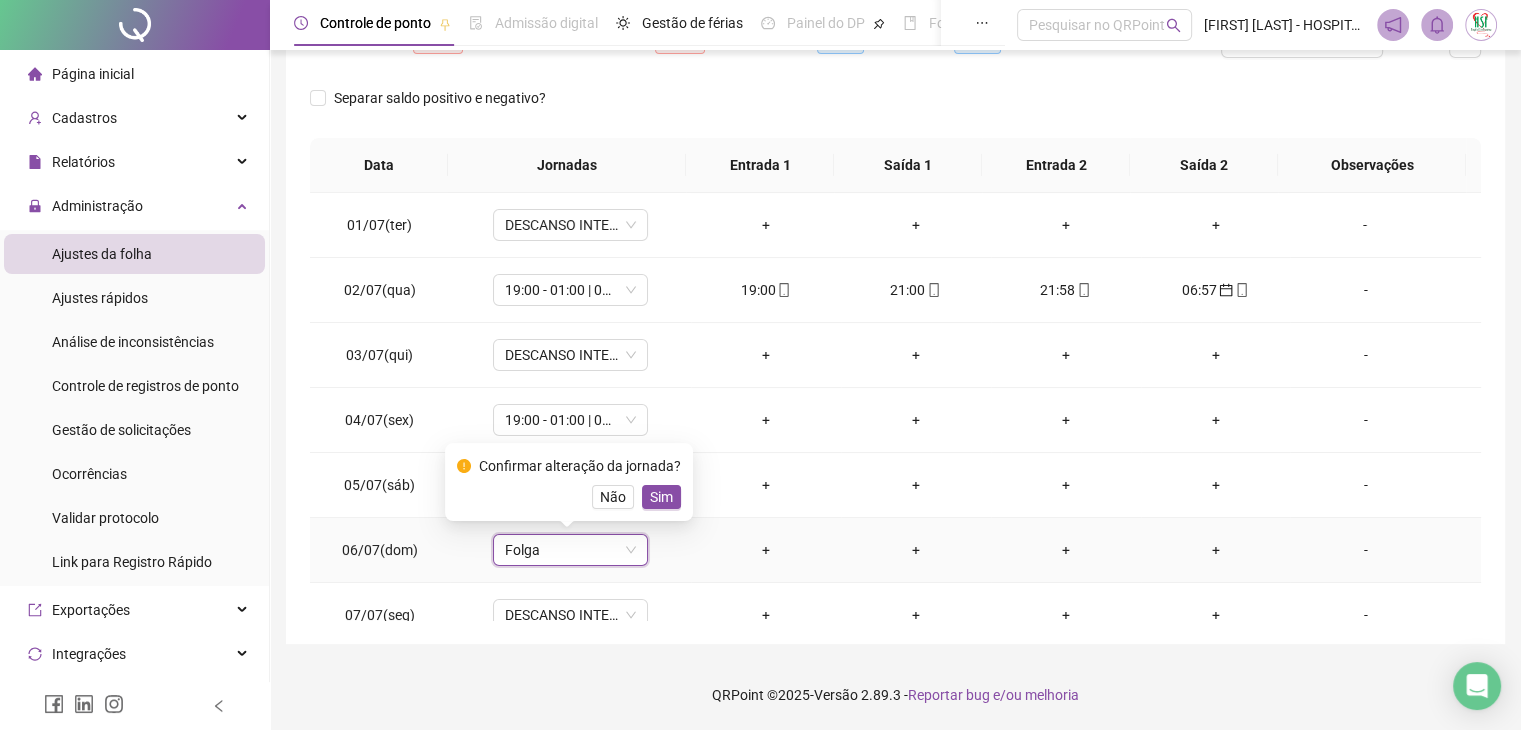click on "Sim" at bounding box center (661, 497) 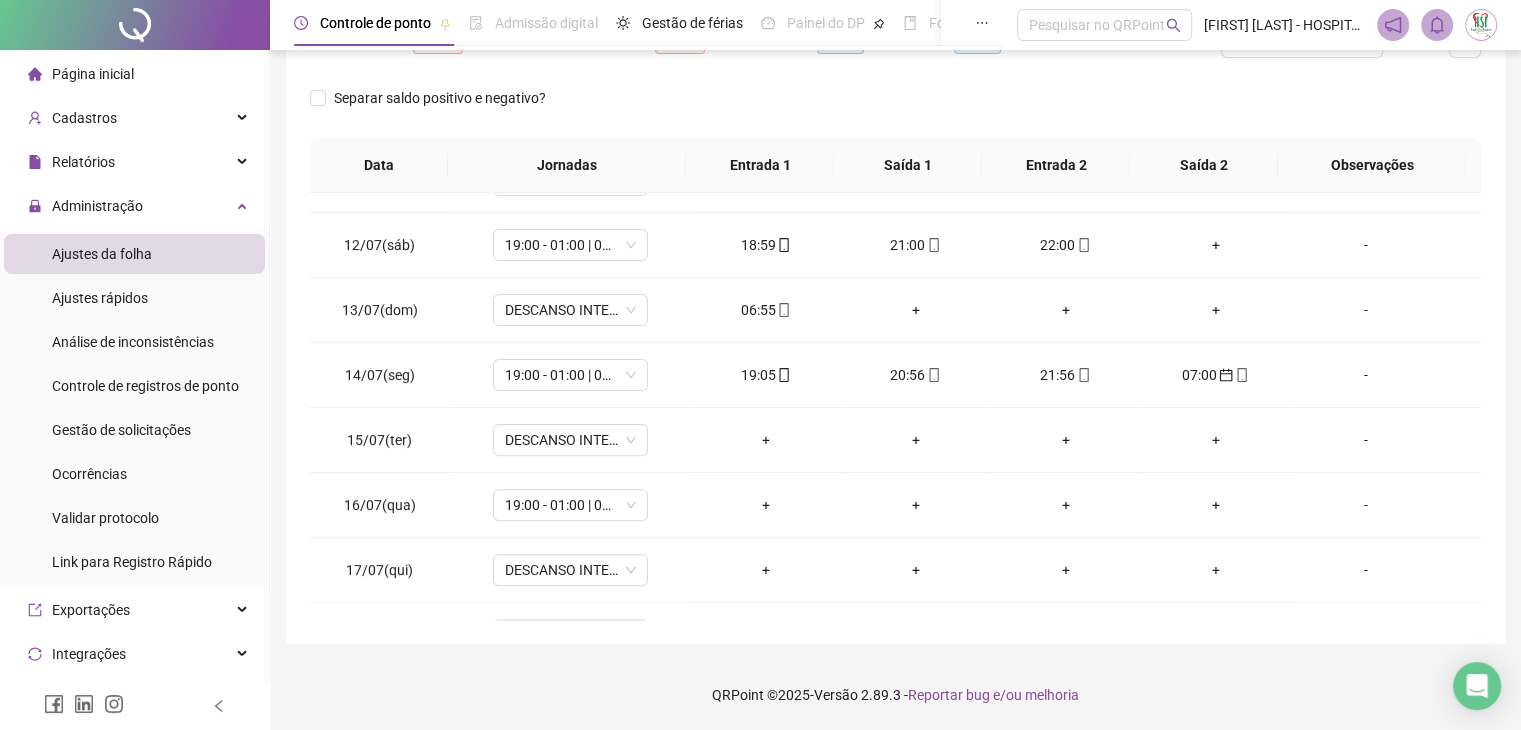 scroll, scrollTop: 691, scrollLeft: 0, axis: vertical 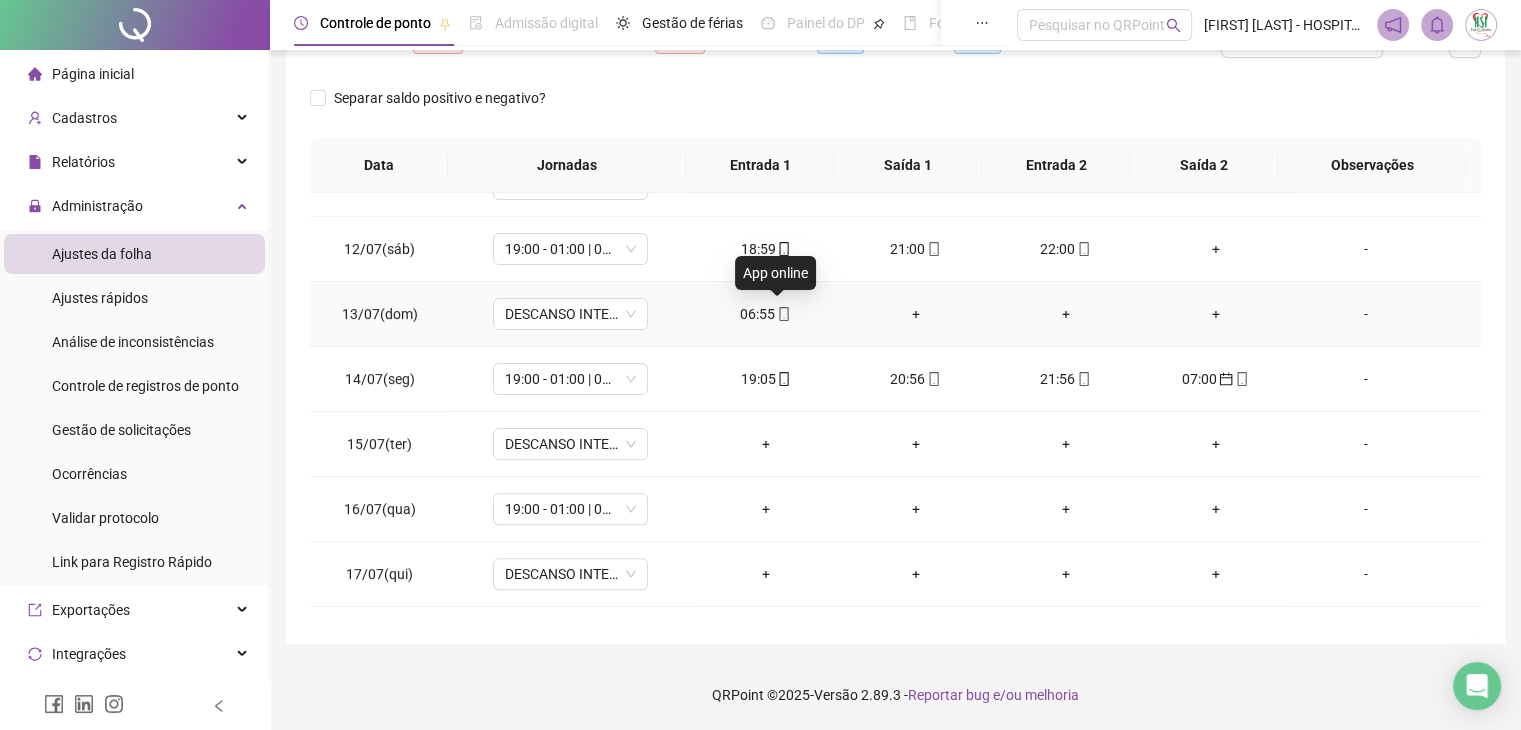 click 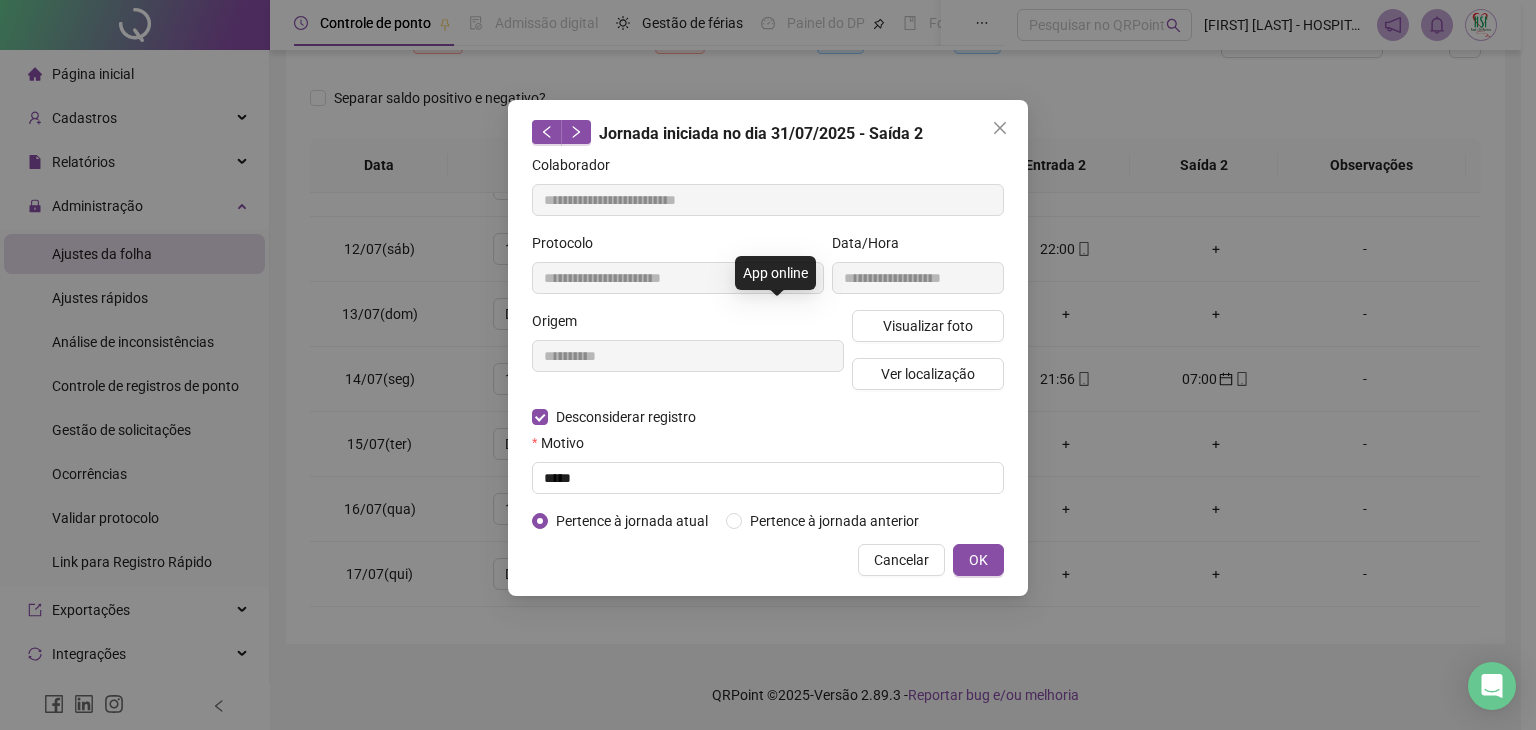 type on "**********" 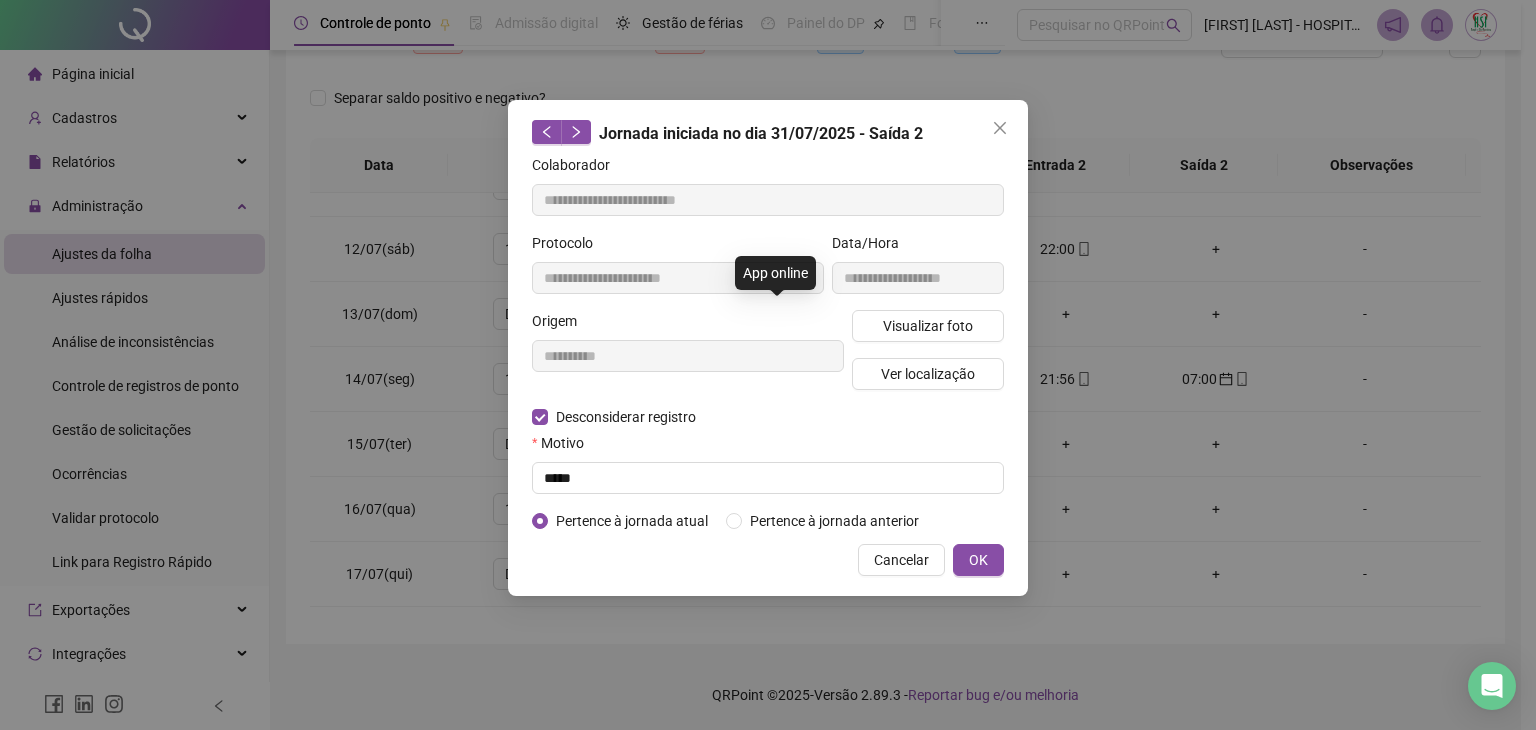 type on "**********" 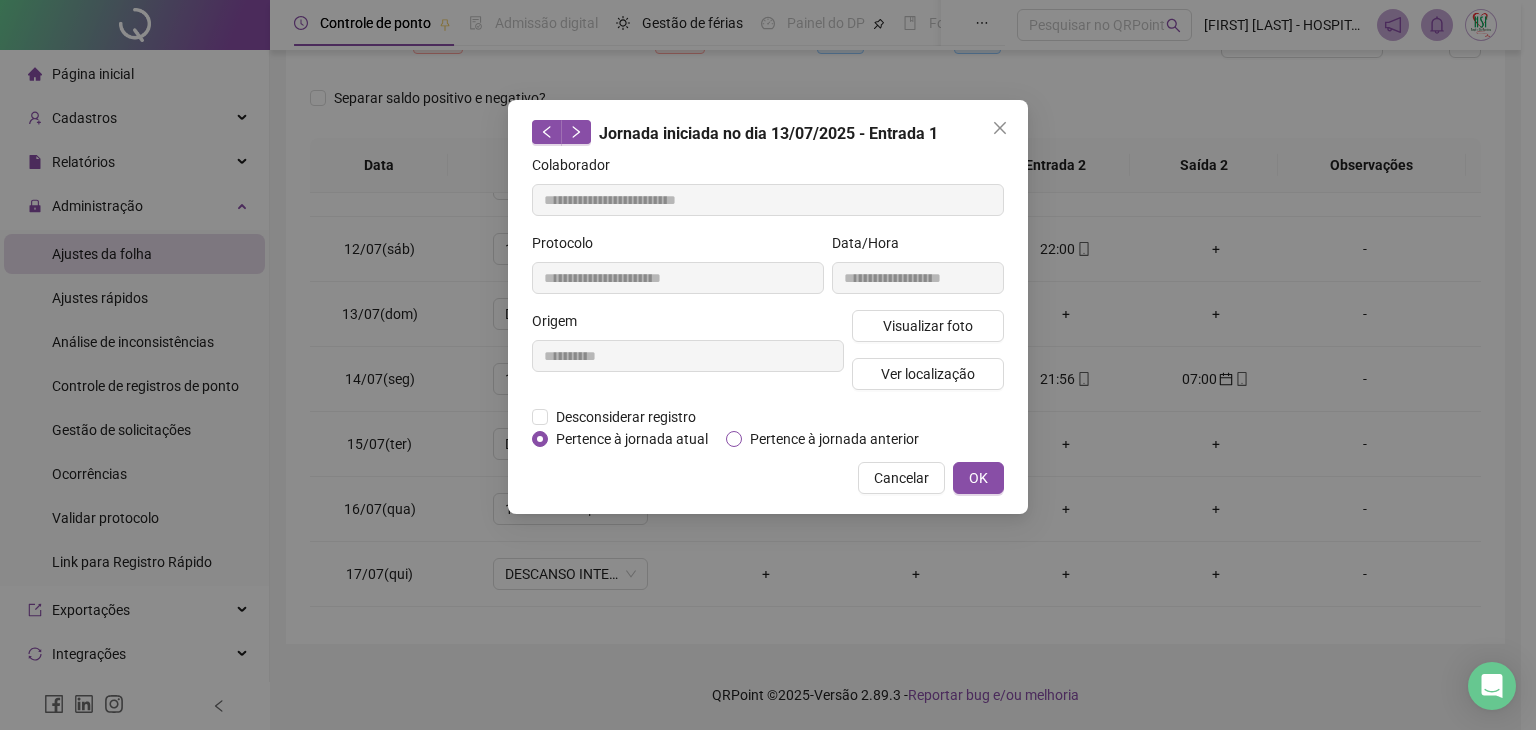 click on "Pertence à jornada anterior" at bounding box center (834, 439) 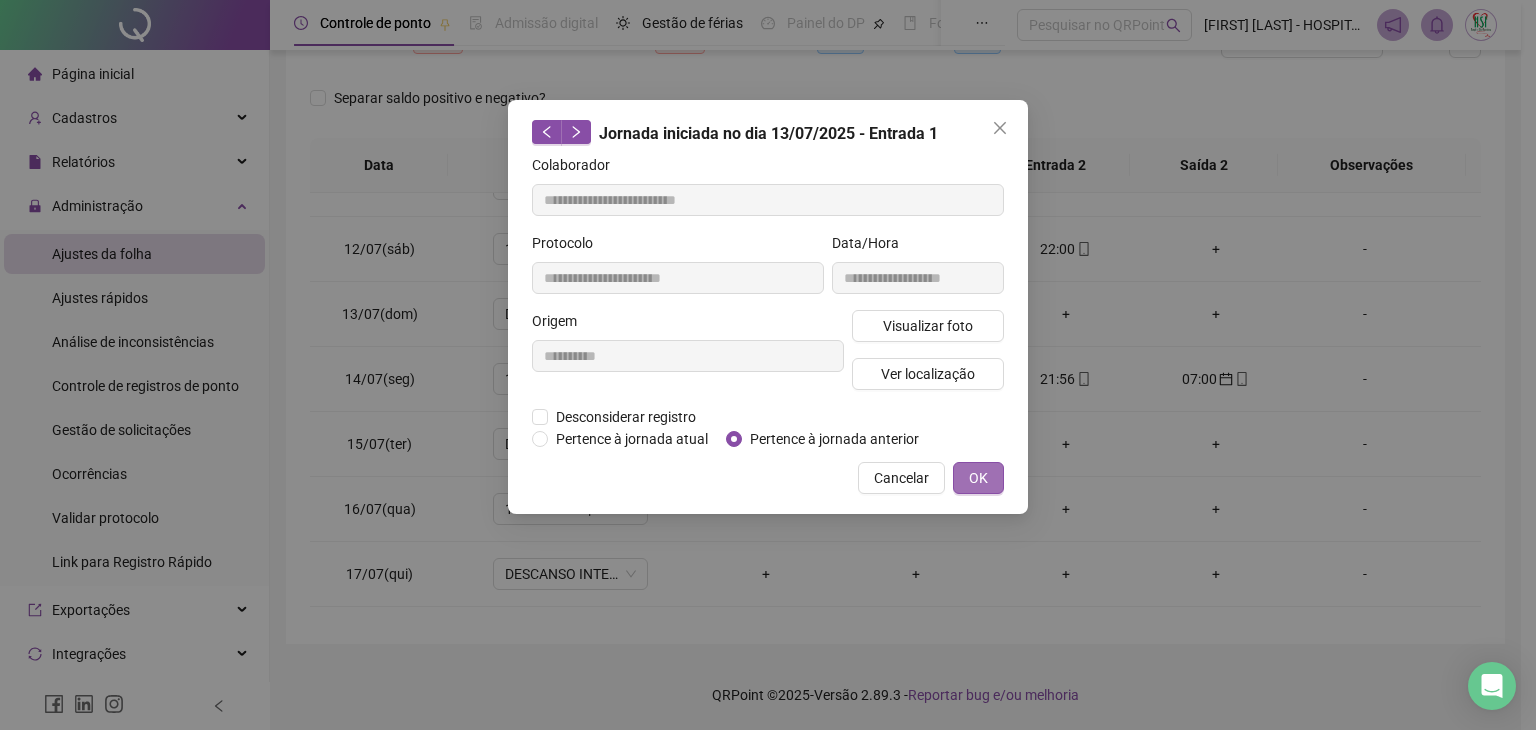 click on "OK" at bounding box center (978, 478) 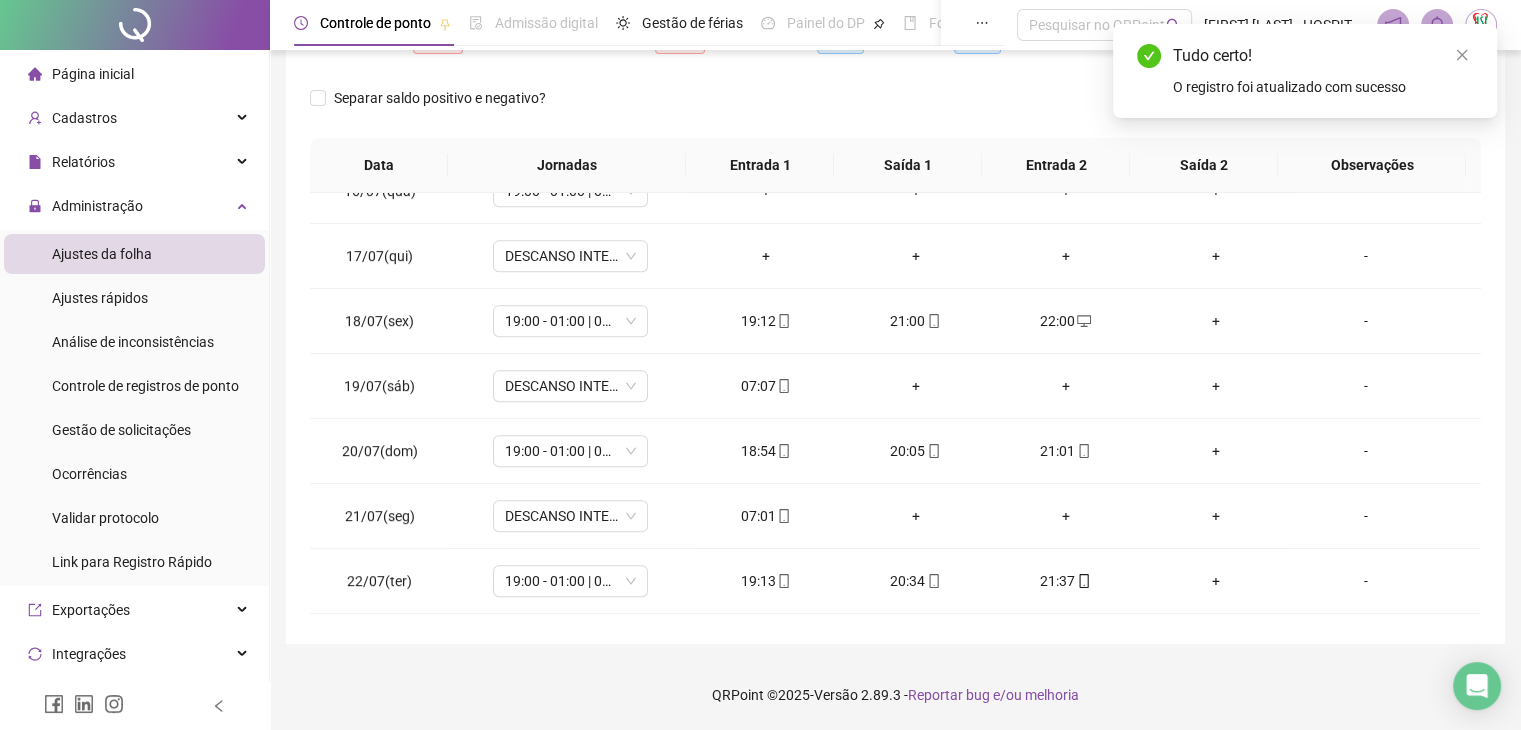 scroll, scrollTop: 1091, scrollLeft: 0, axis: vertical 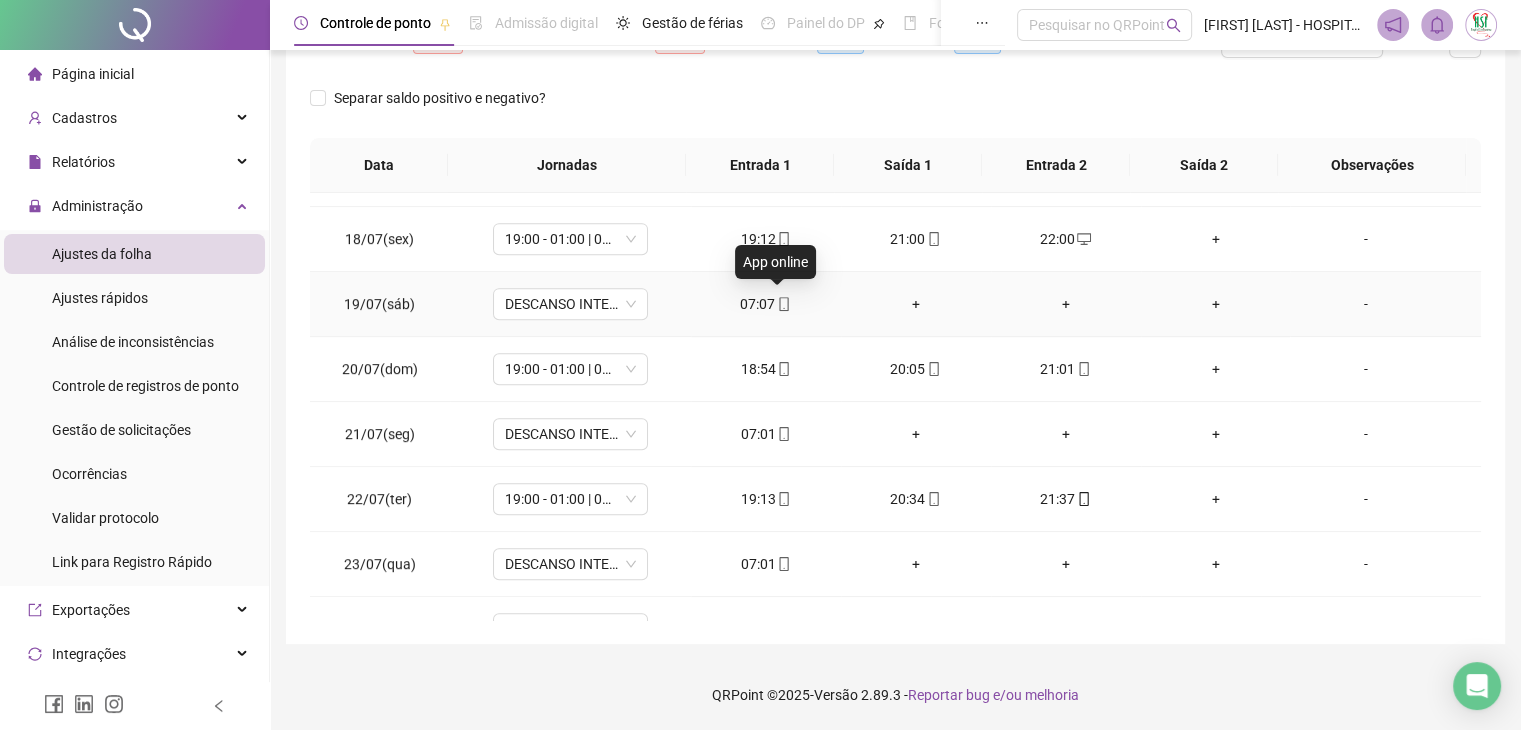 click 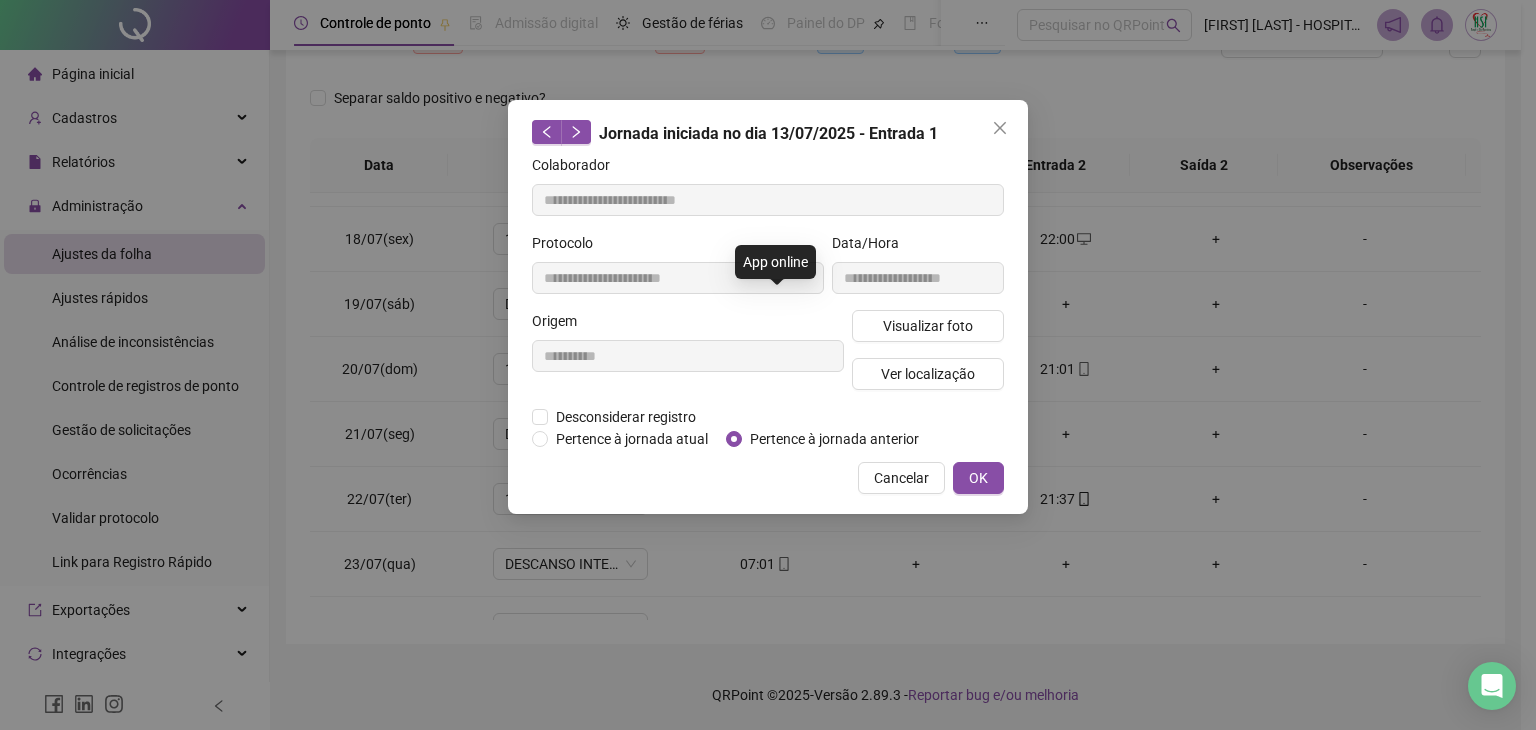 type on "**********" 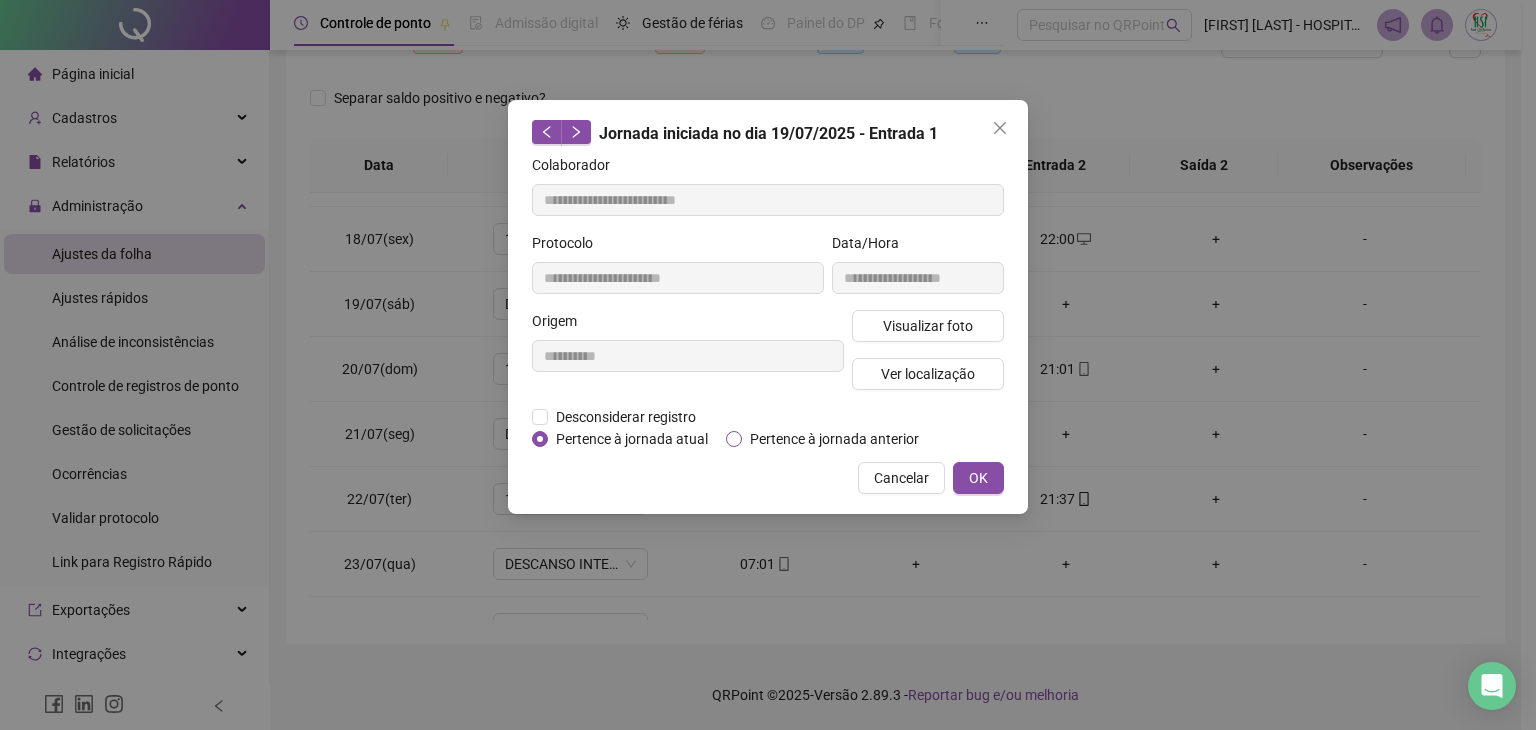 drag, startPoint x: 780, startPoint y: 434, endPoint x: 788, endPoint y: 445, distance: 13.601471 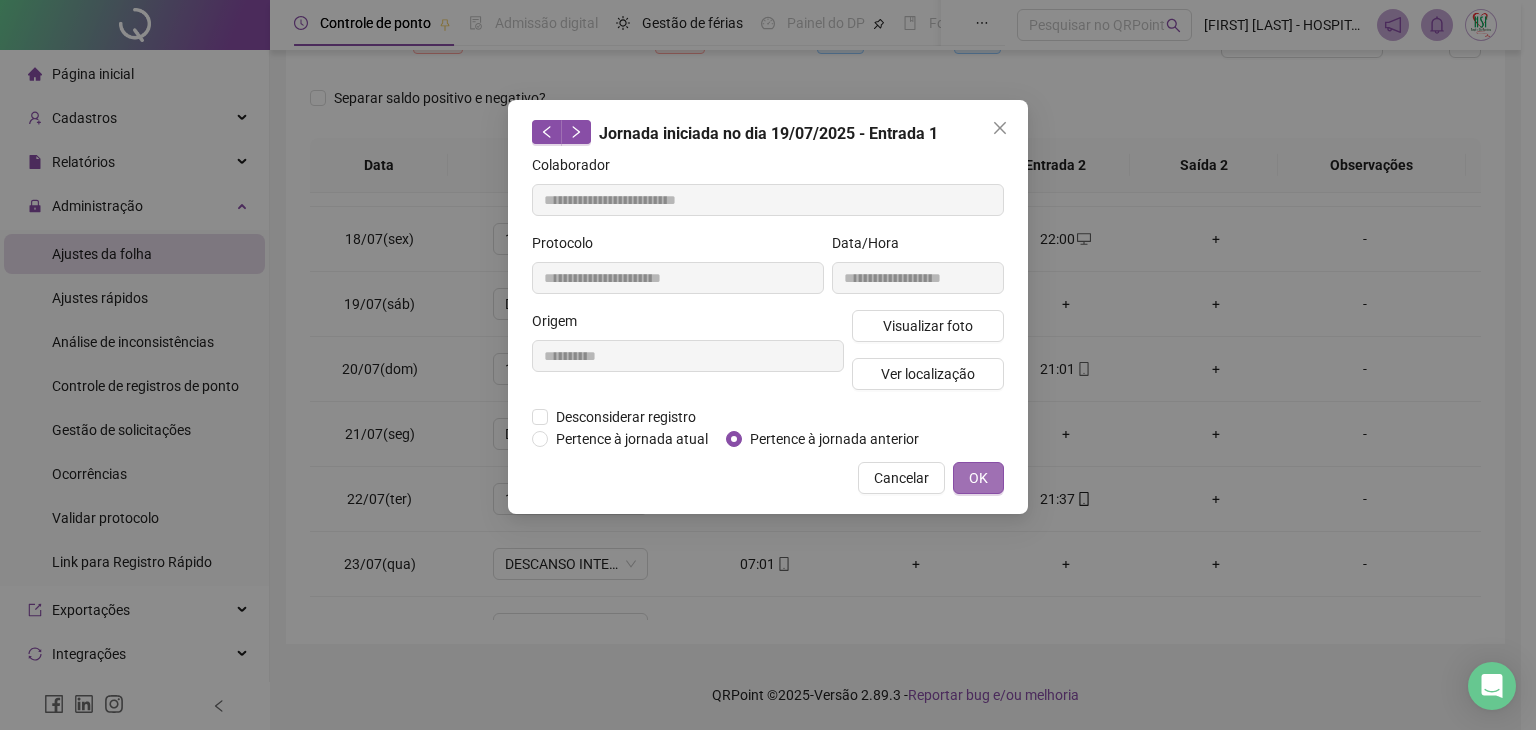 click on "OK" at bounding box center [978, 478] 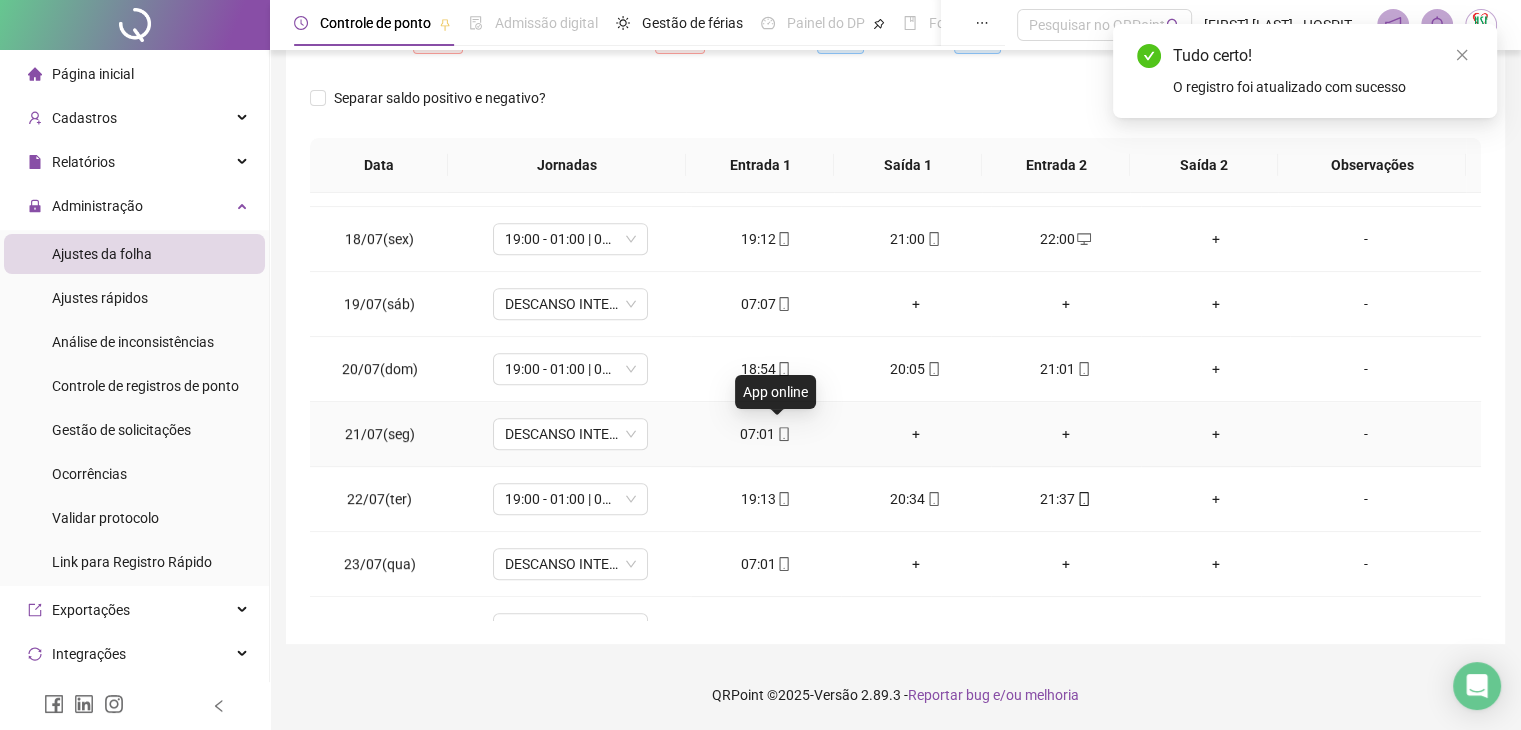 click 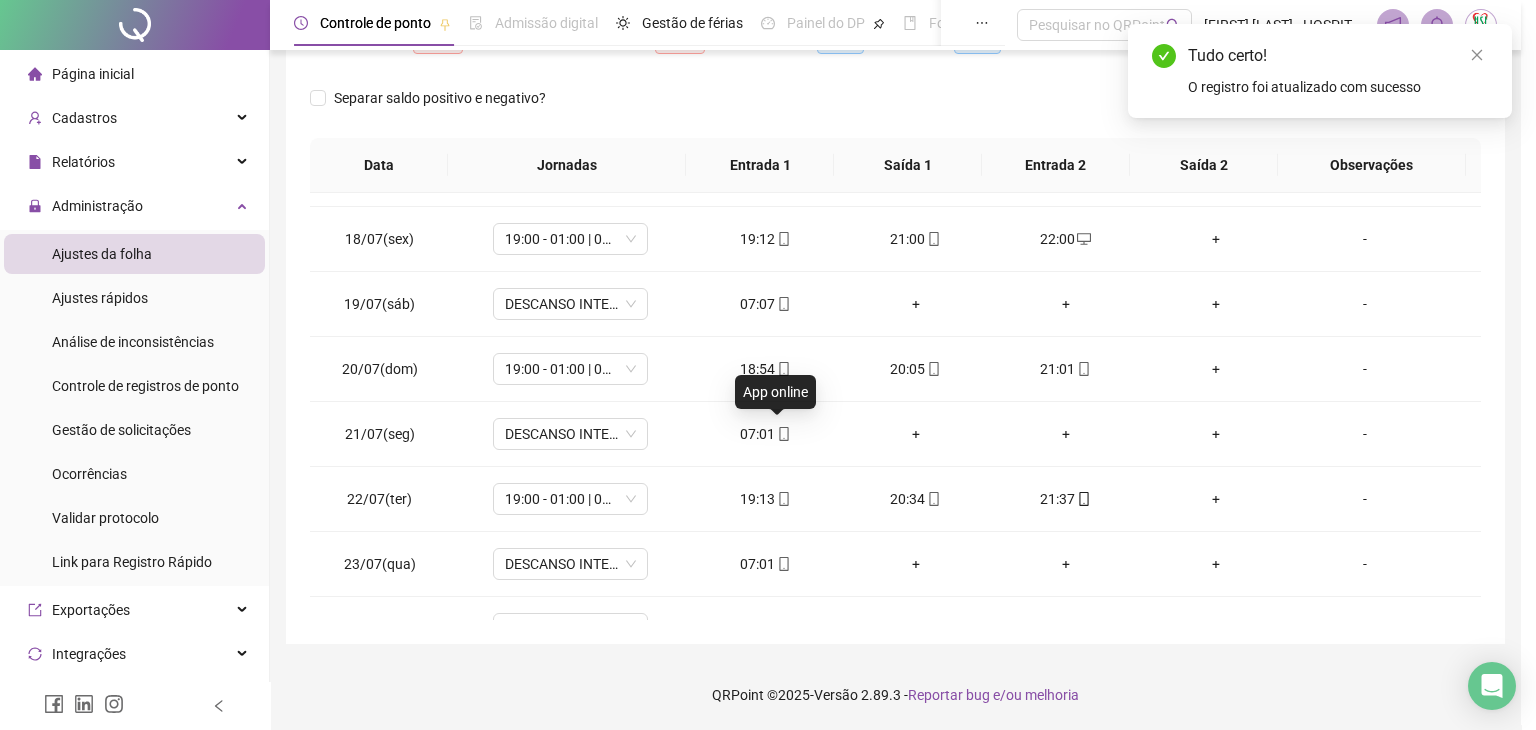 type on "**********" 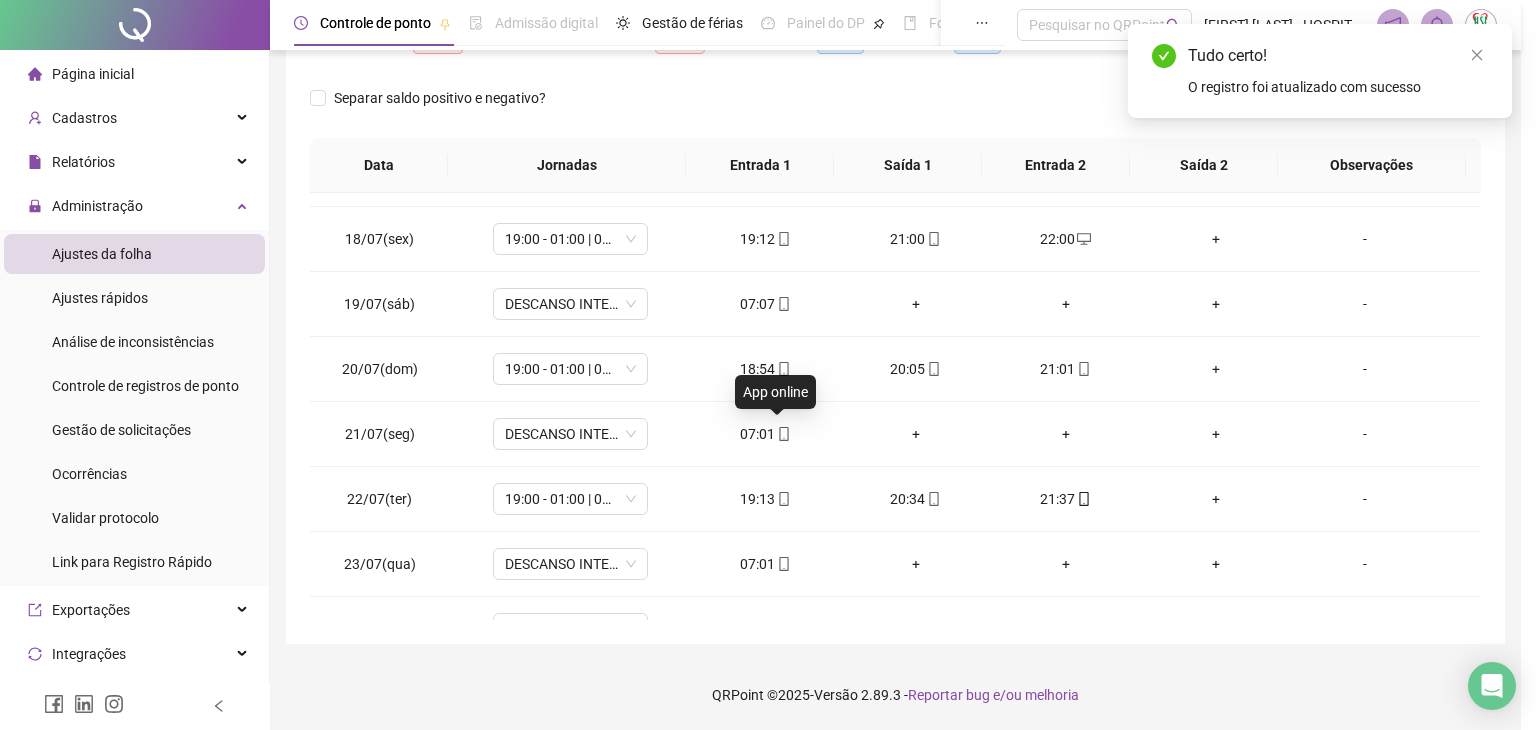 type on "**********" 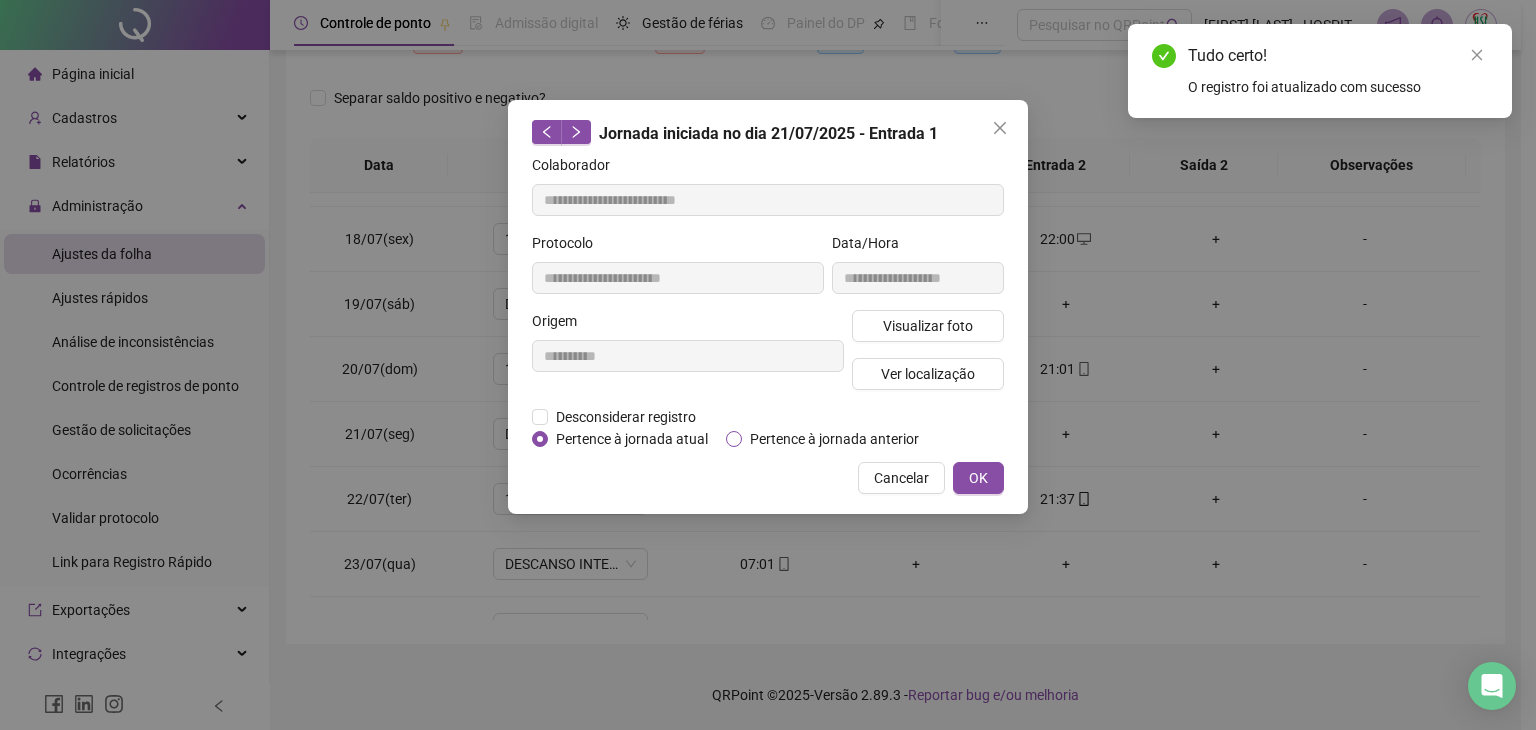 drag, startPoint x: 776, startPoint y: 437, endPoint x: 793, endPoint y: 445, distance: 18.788294 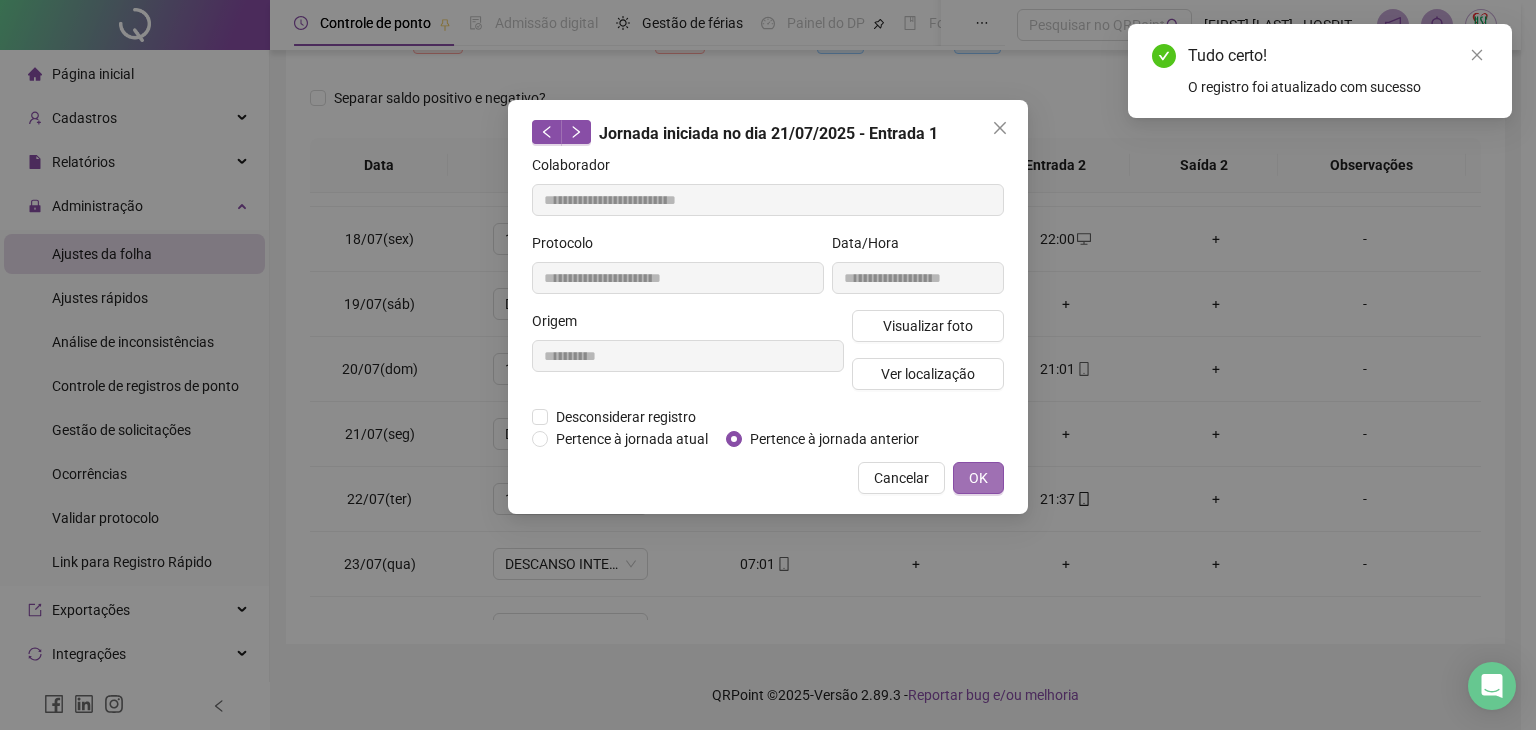 click on "OK" at bounding box center (978, 478) 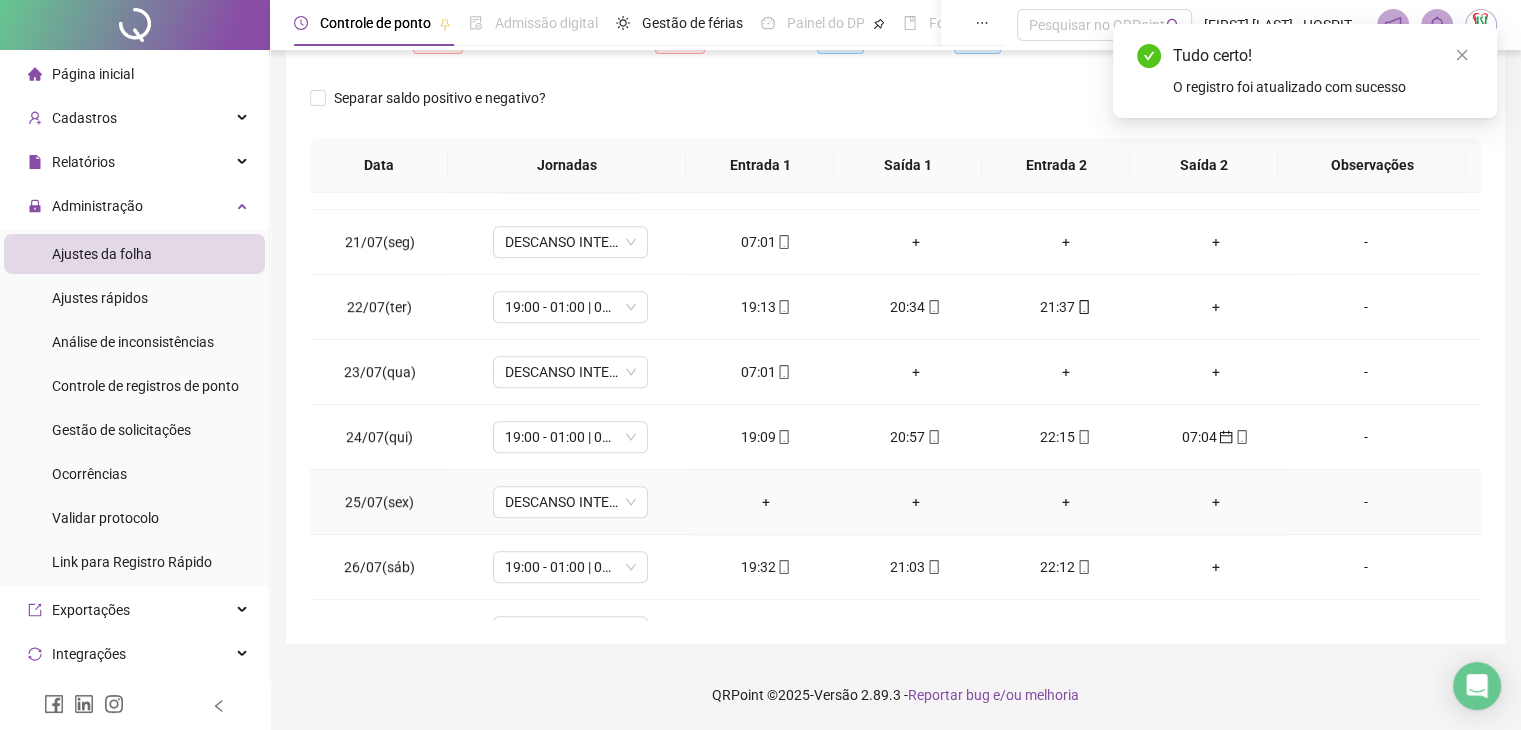 scroll, scrollTop: 1291, scrollLeft: 0, axis: vertical 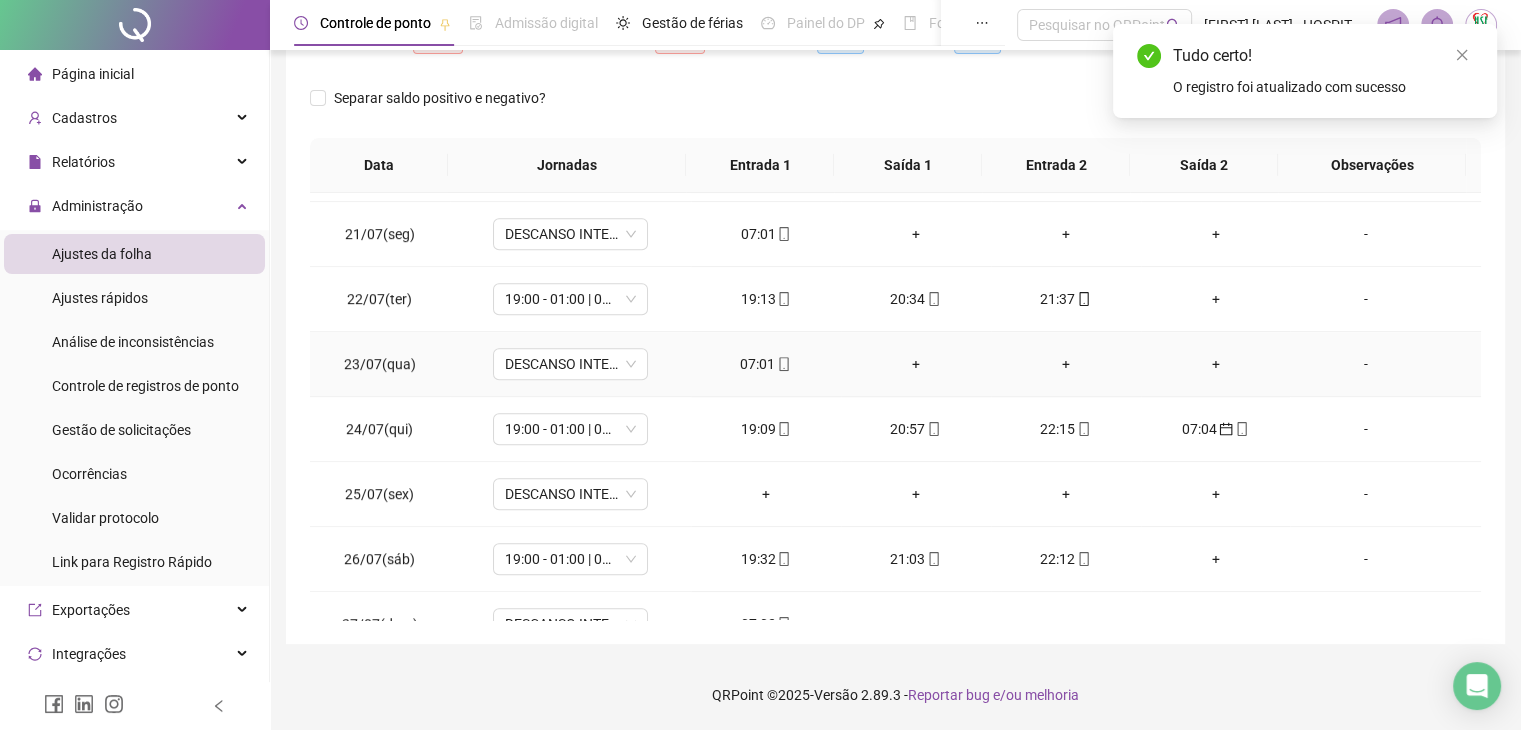 click 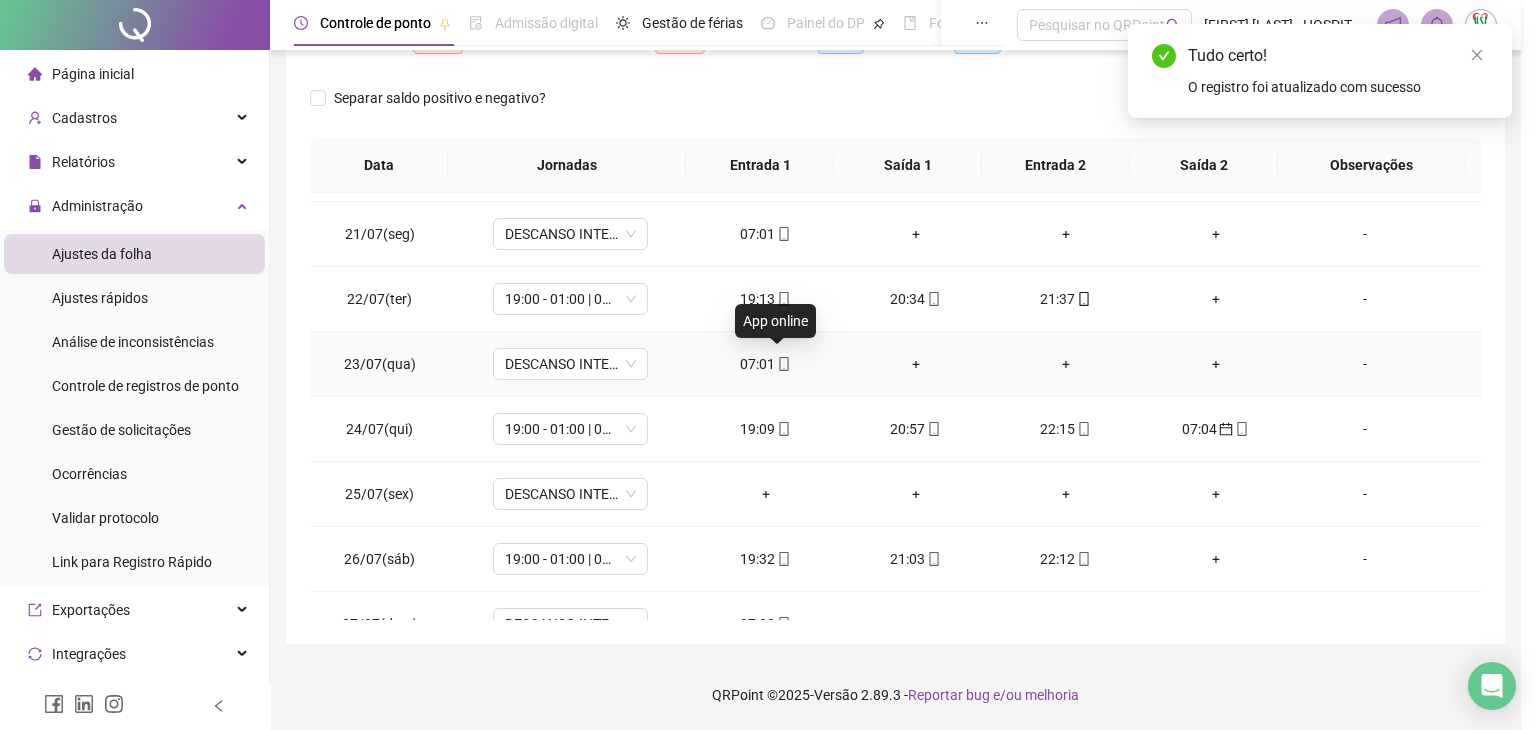 type on "**********" 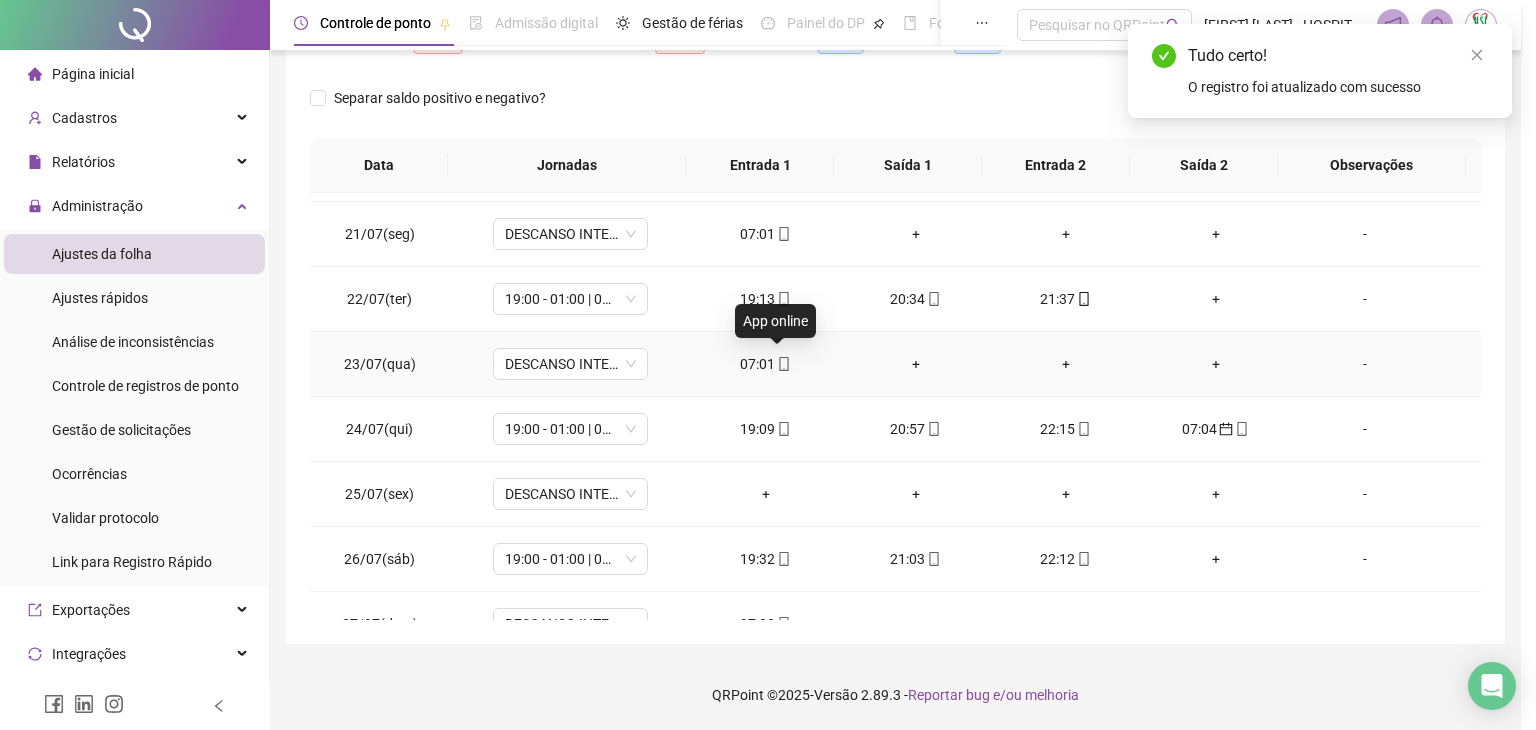 type on "**********" 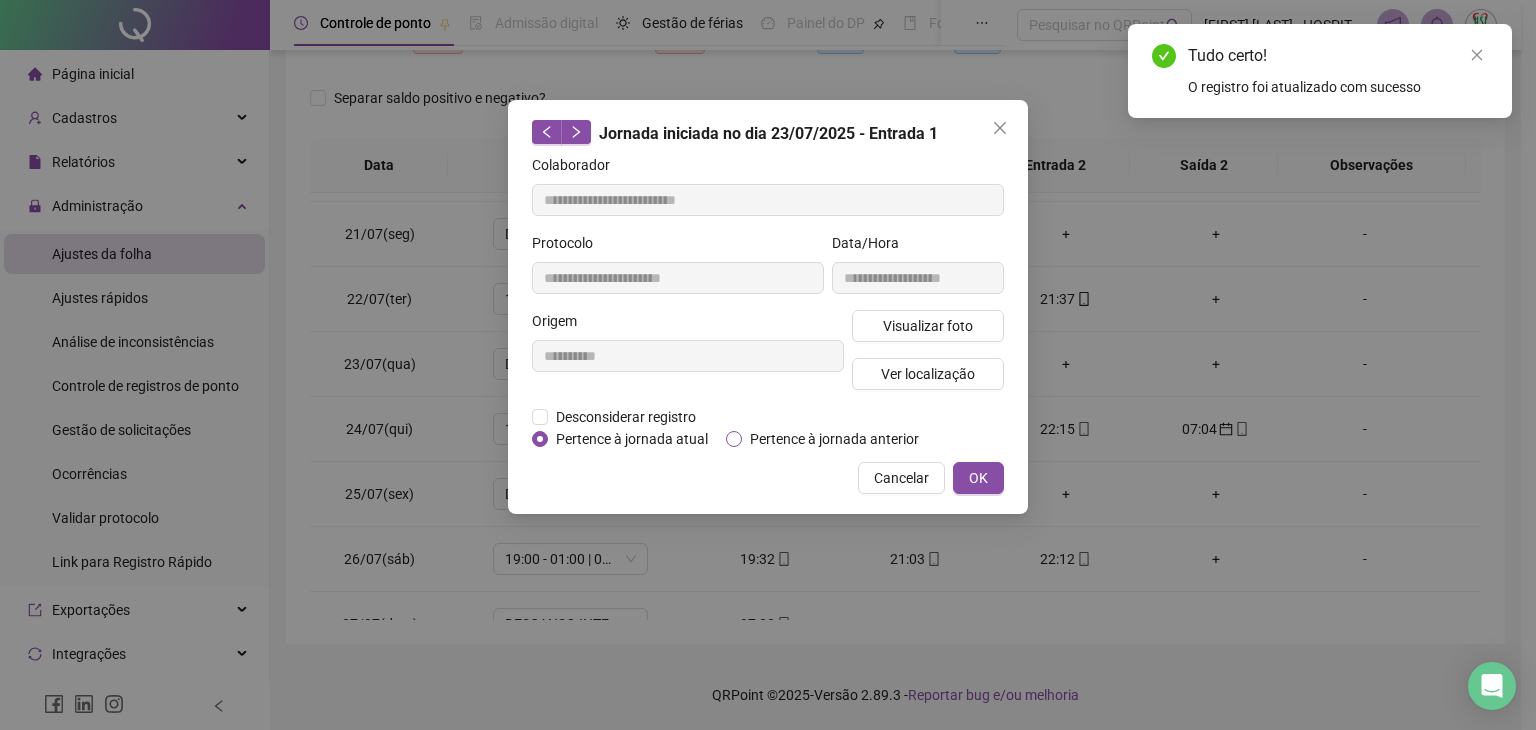 click on "Pertence à jornada anterior" at bounding box center [834, 439] 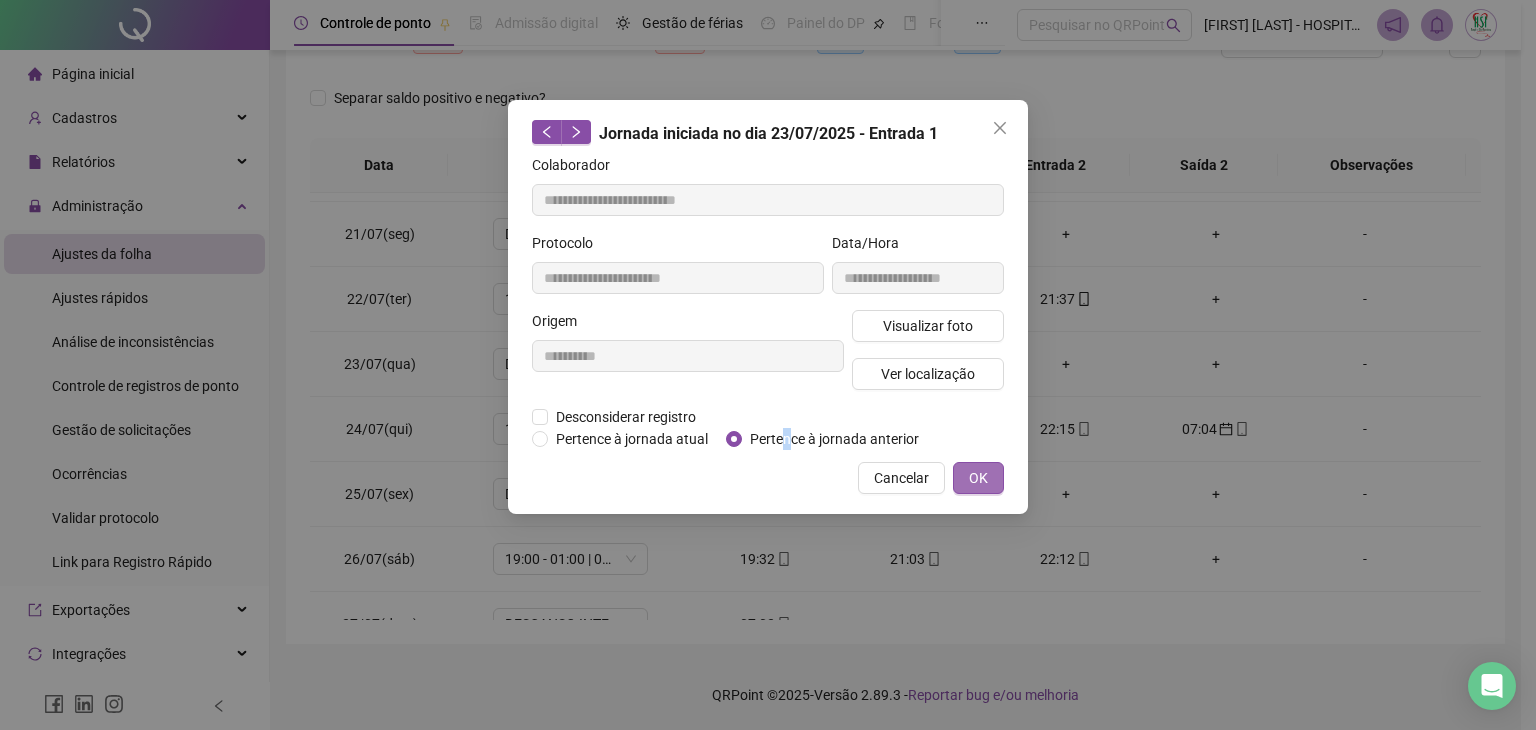click on "OK" at bounding box center (978, 478) 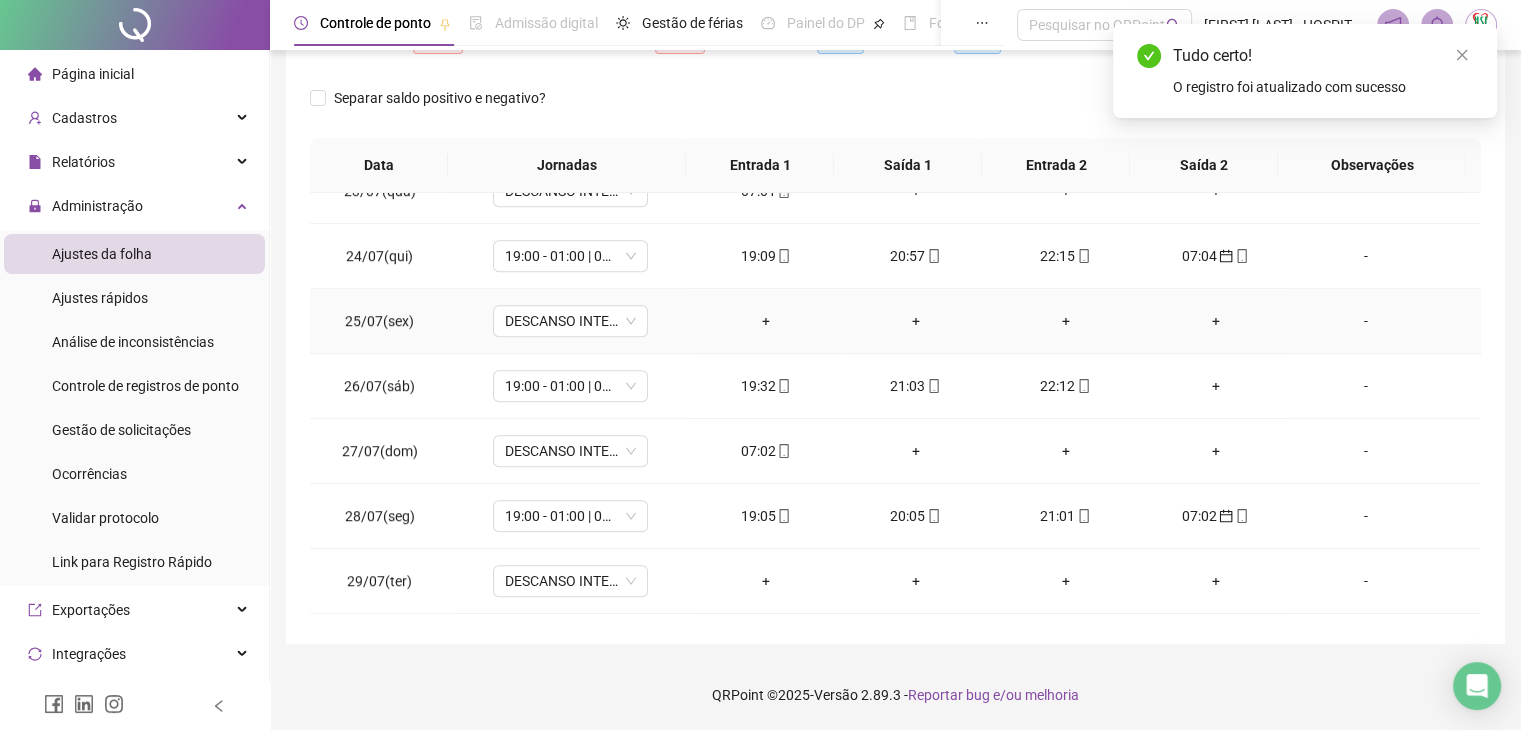 scroll, scrollTop: 1491, scrollLeft: 0, axis: vertical 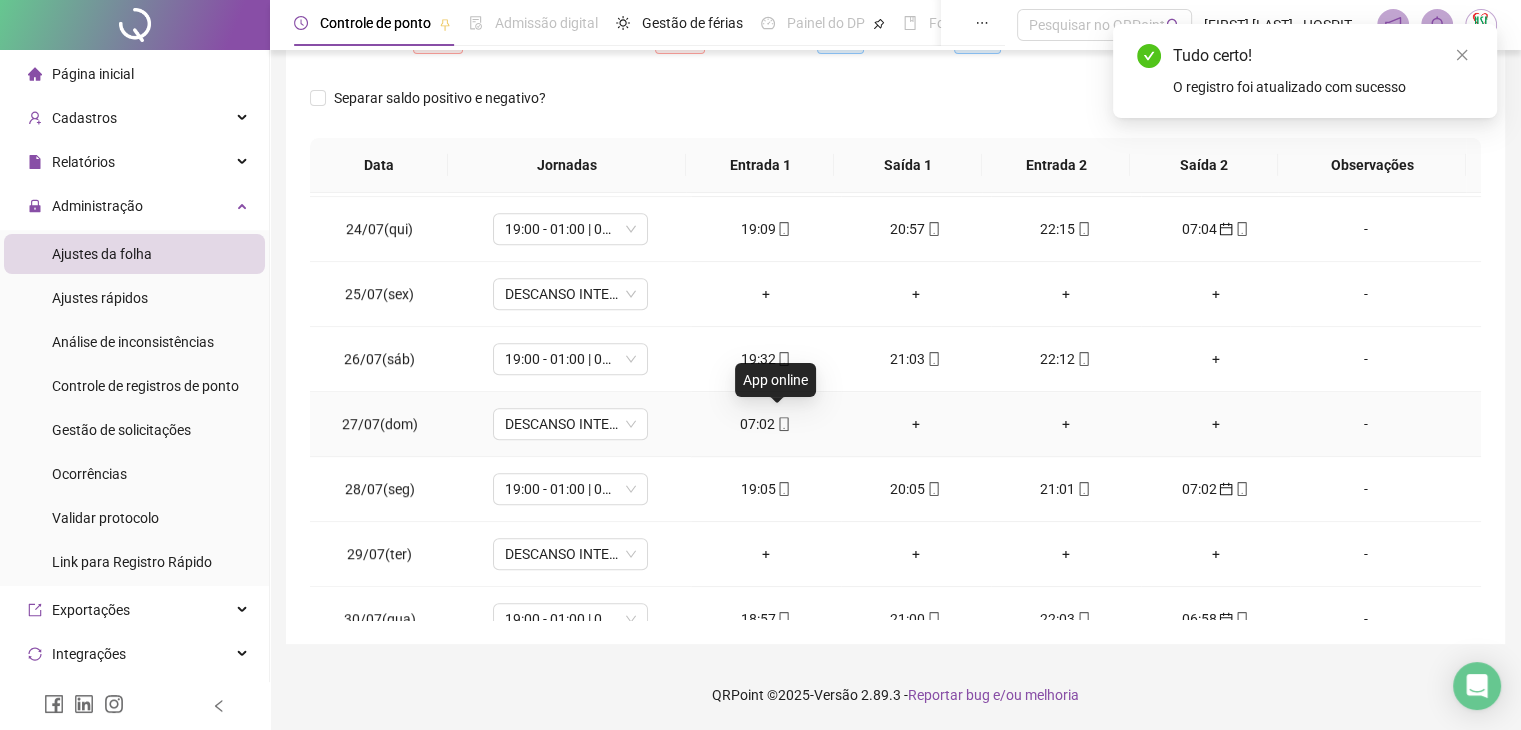 click 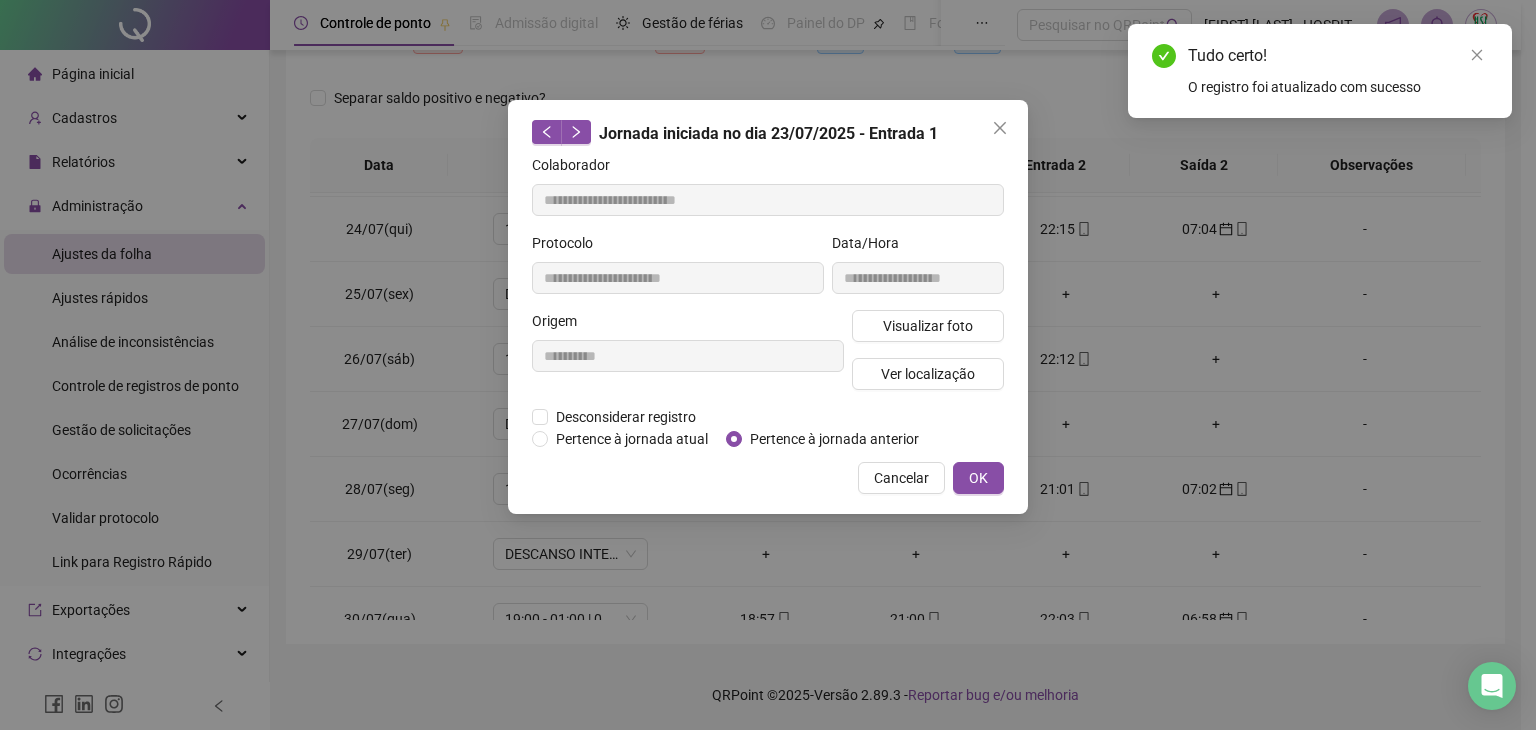 type on "**********" 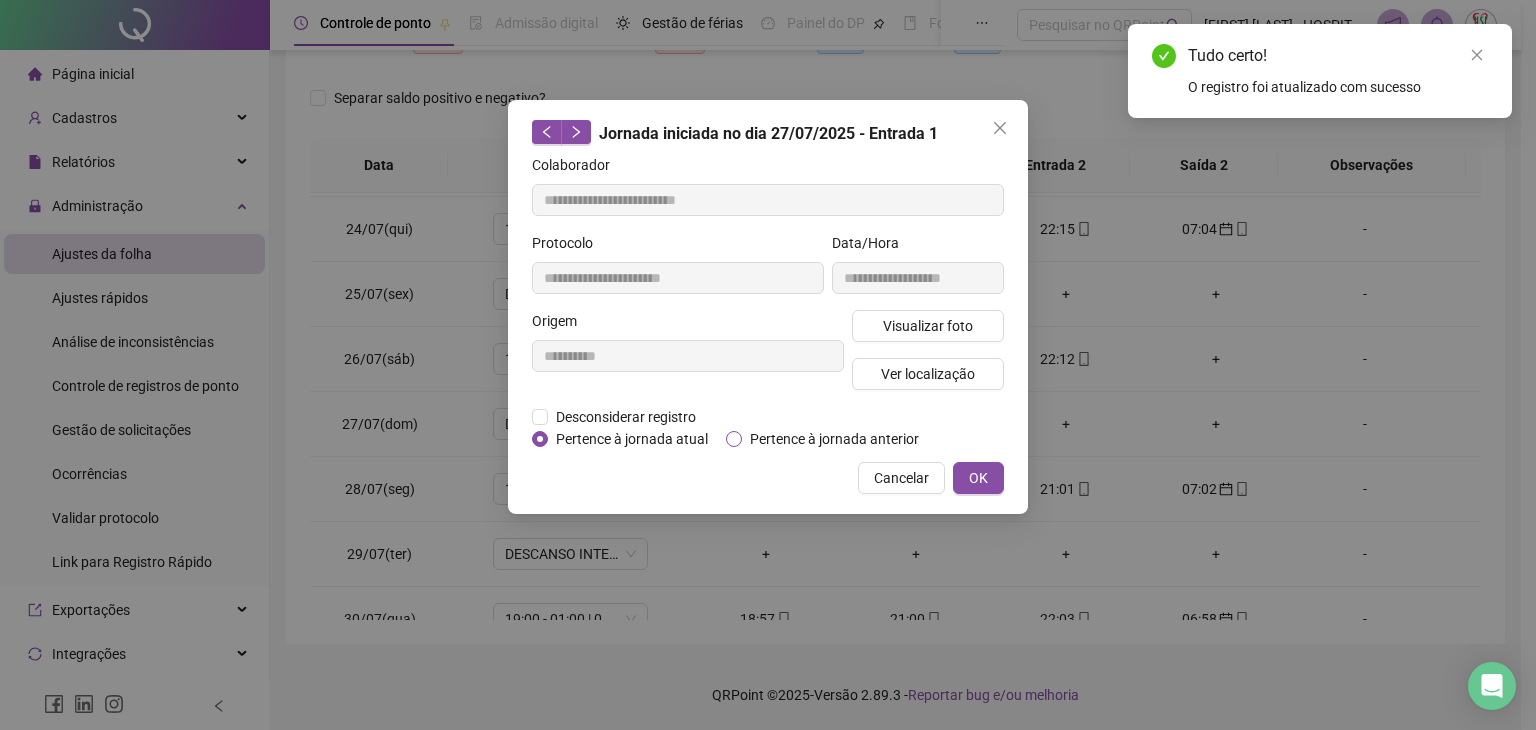 click on "Pertence à jornada anterior" at bounding box center [834, 439] 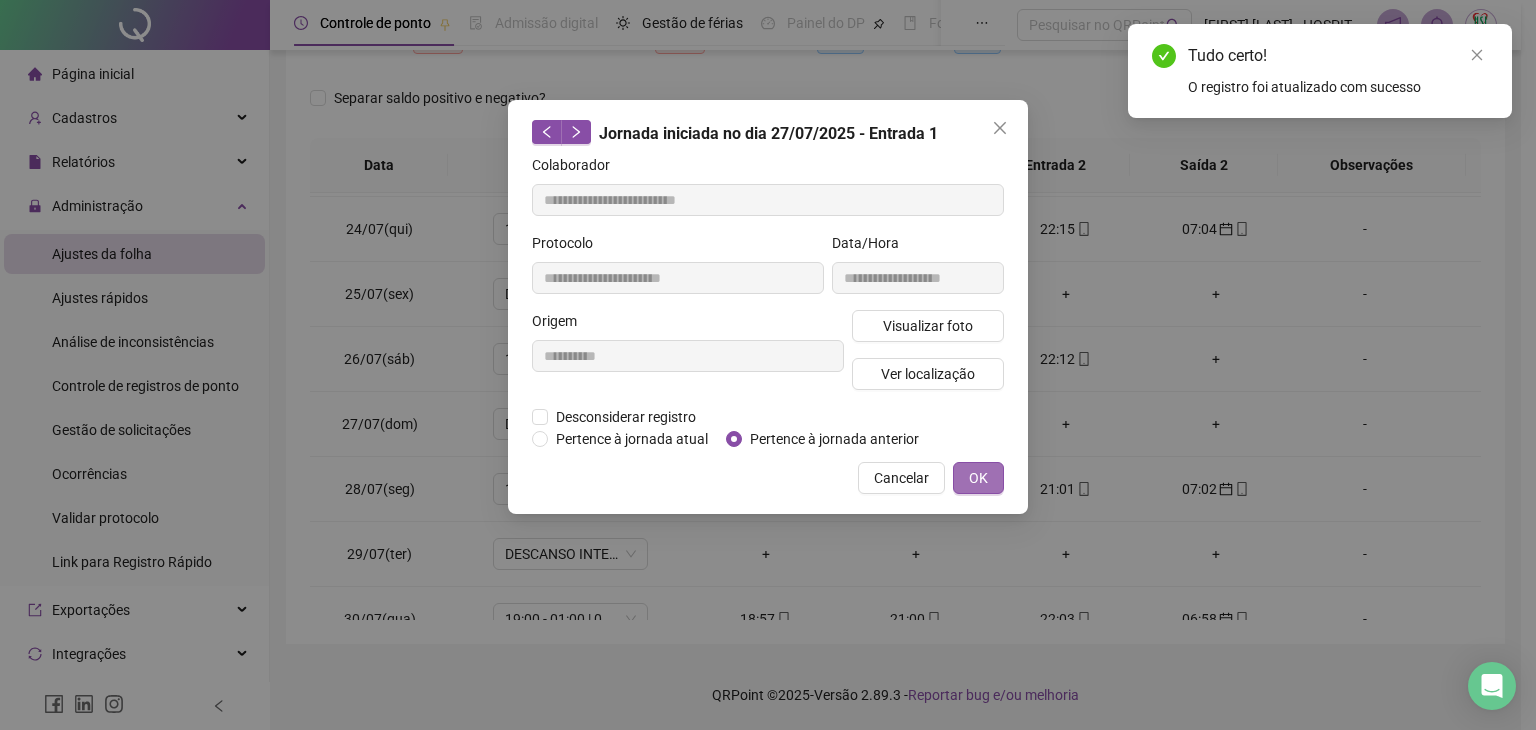 click on "OK" at bounding box center [978, 478] 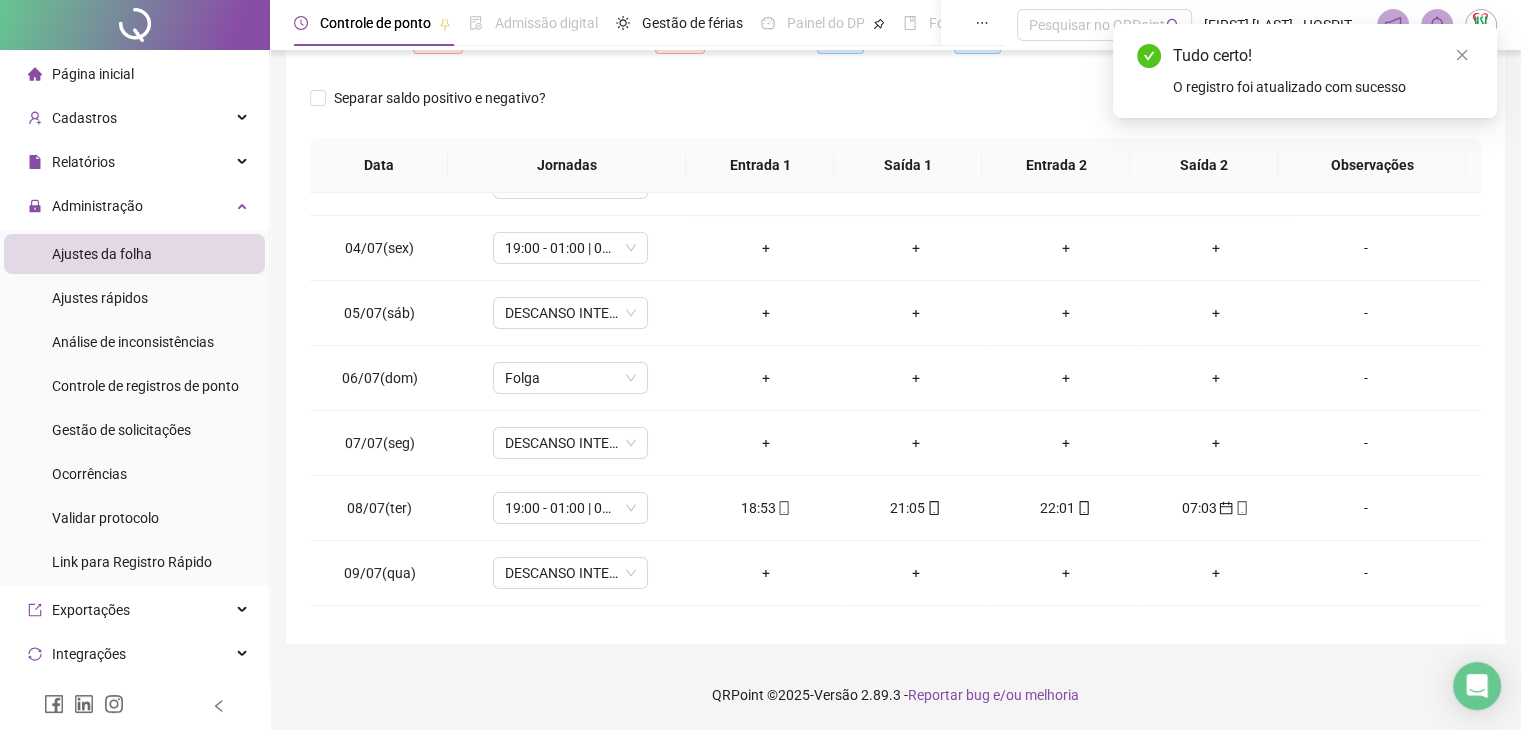 scroll, scrollTop: 0, scrollLeft: 0, axis: both 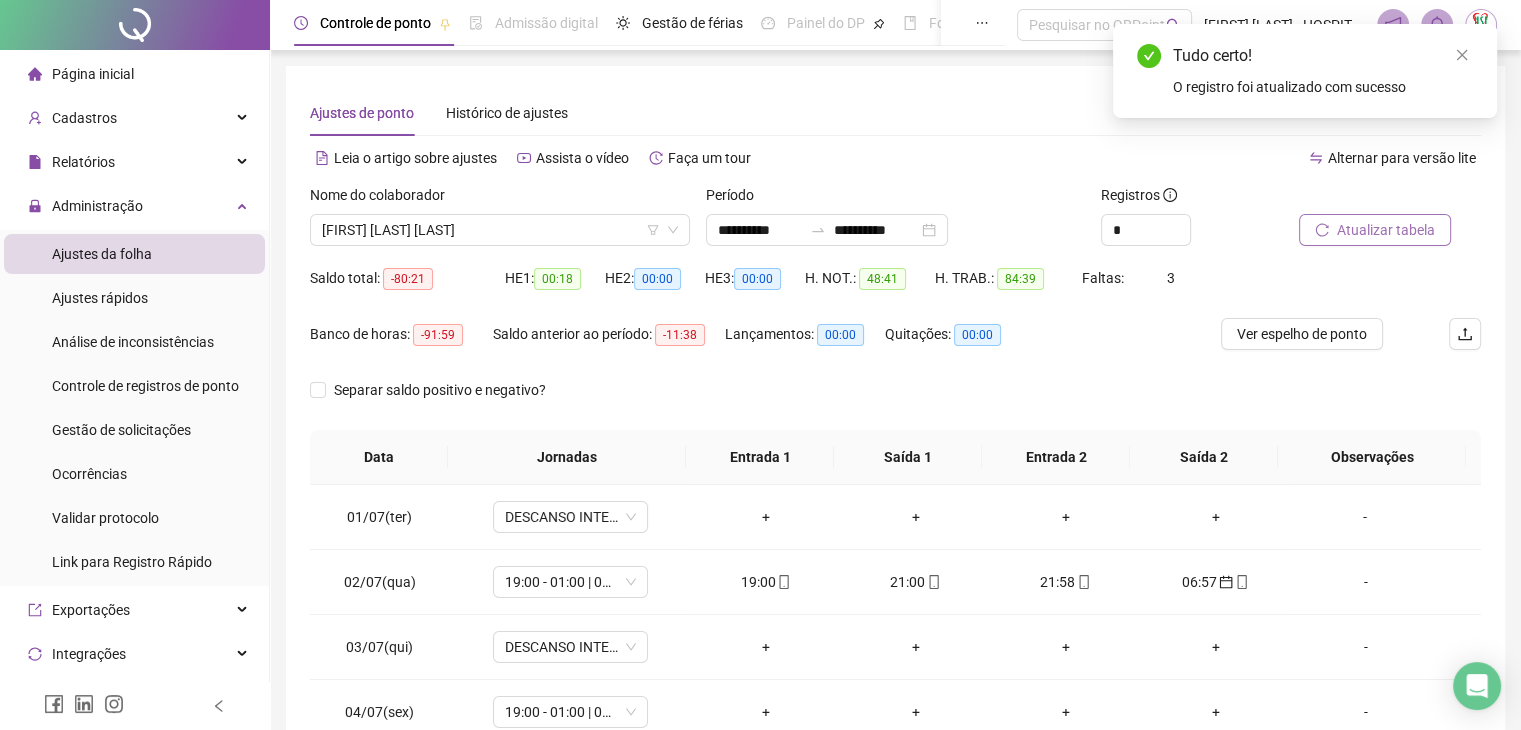 click on "Atualizar tabela" at bounding box center (1386, 230) 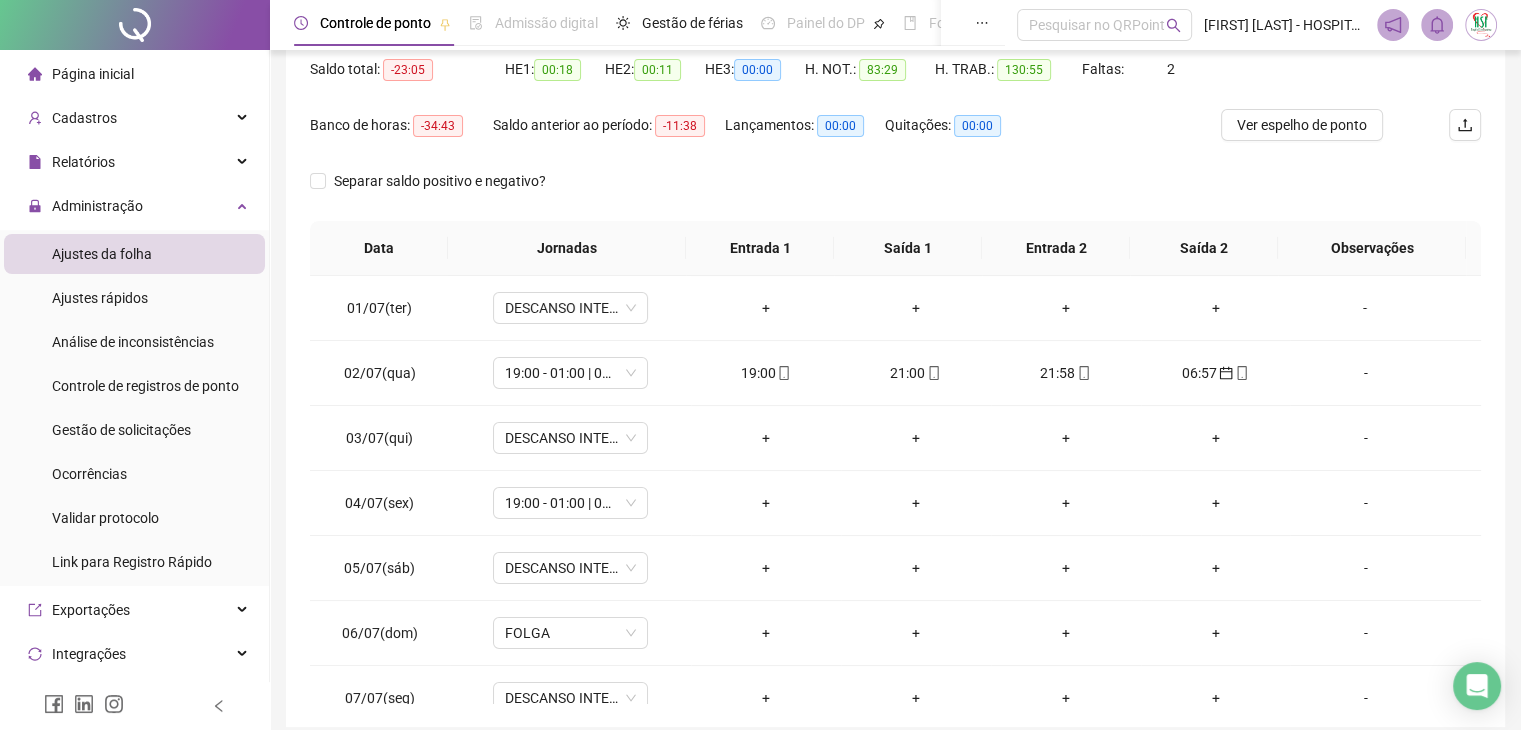 scroll, scrollTop: 292, scrollLeft: 0, axis: vertical 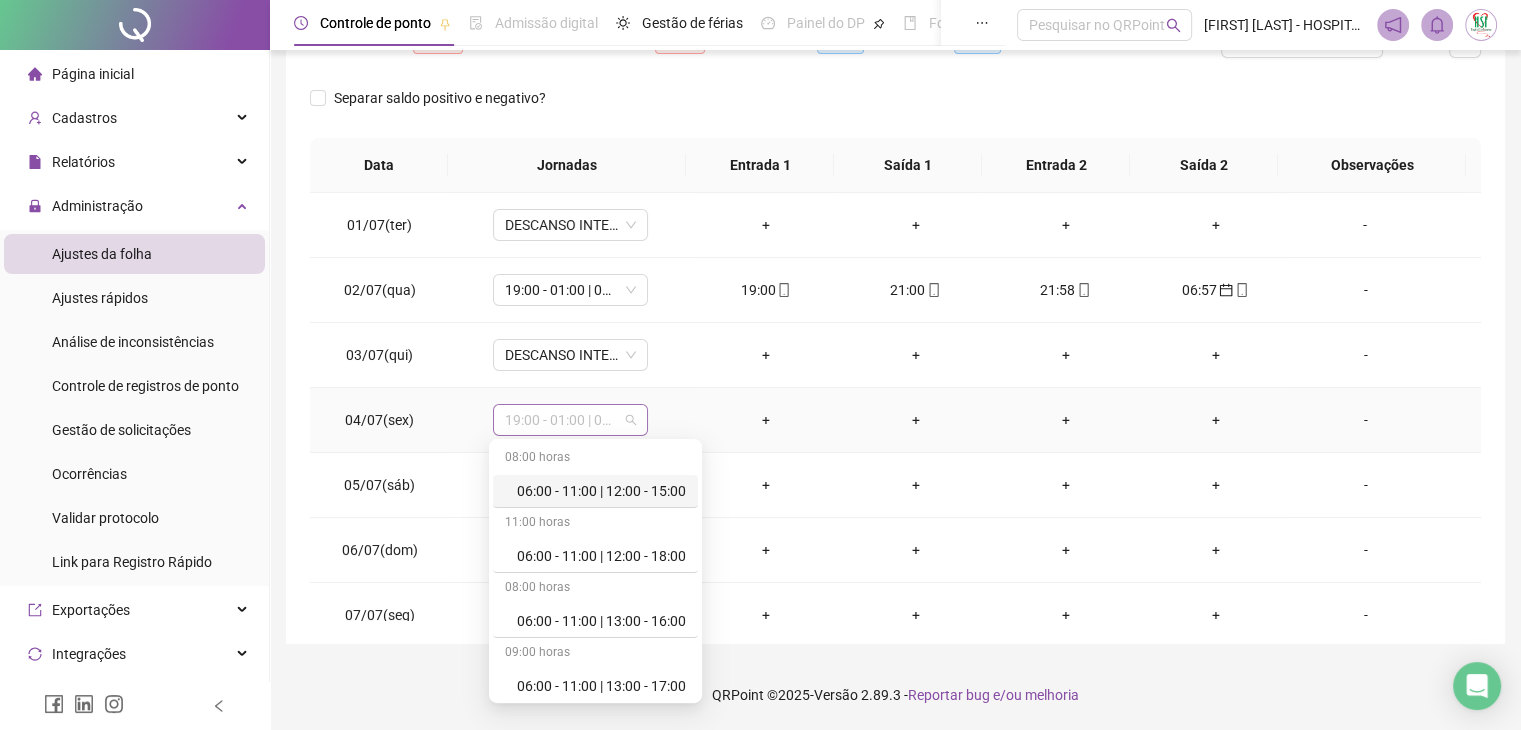 click on "19:00 - 01:00 | 02:00 - 07:00" at bounding box center [570, 420] 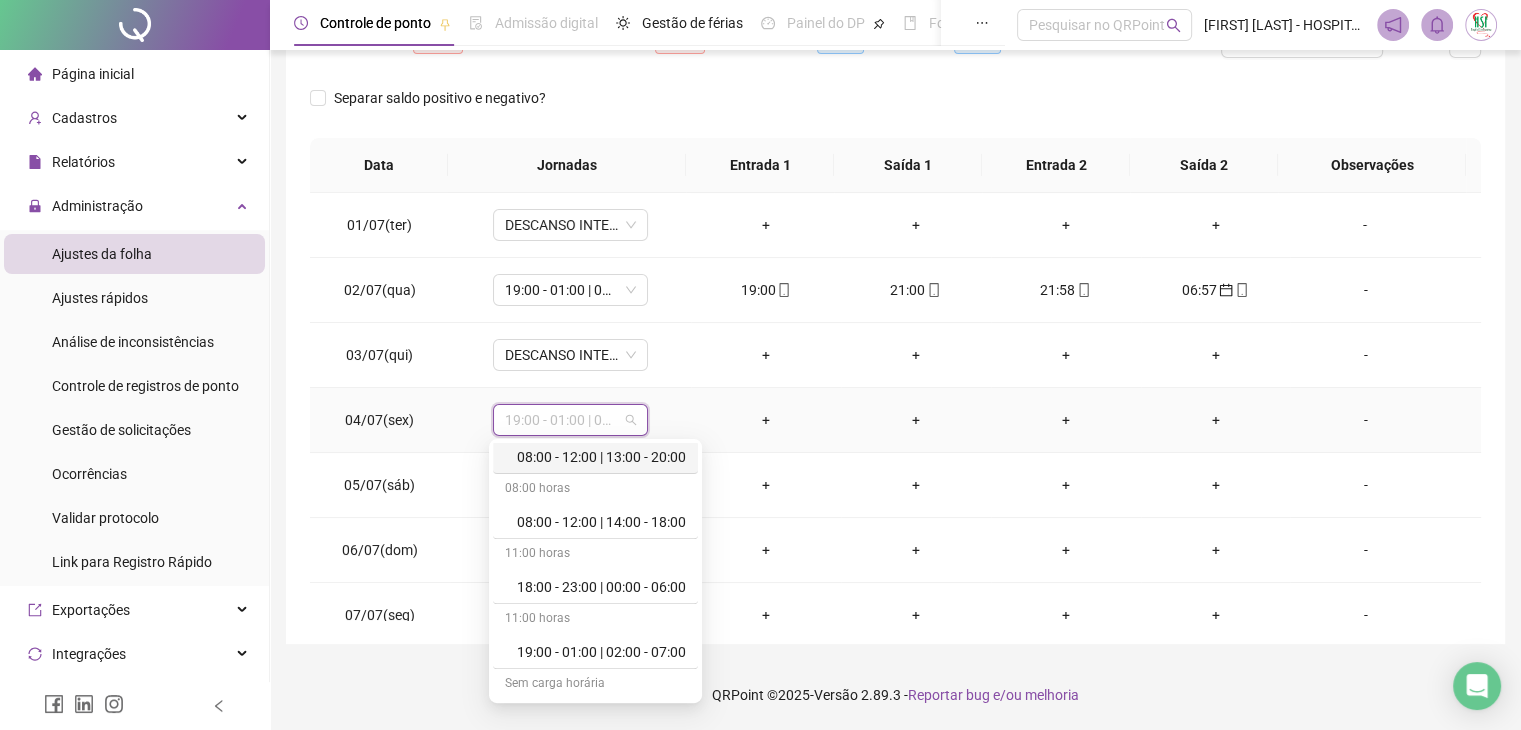 scroll, scrollTop: 1100, scrollLeft: 0, axis: vertical 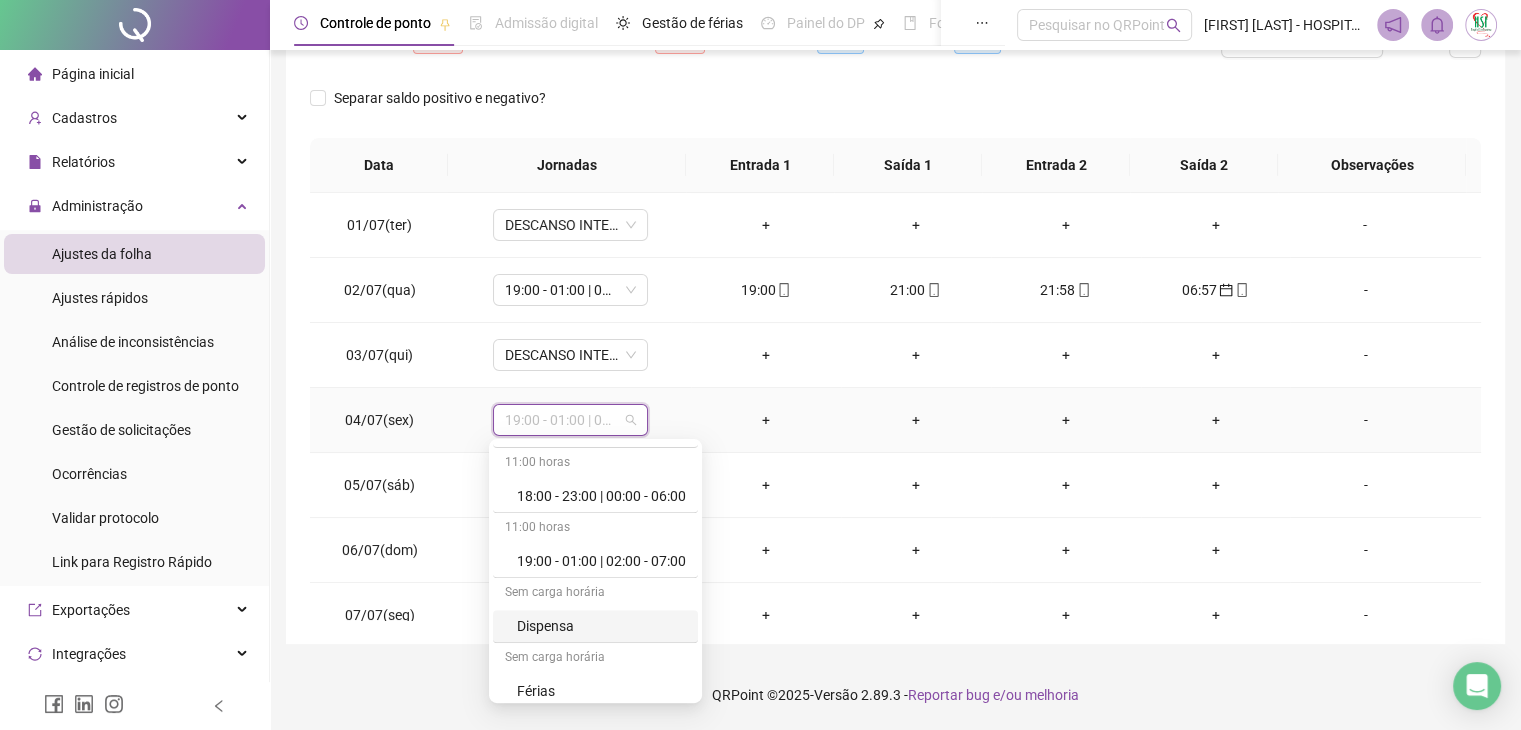 click on "Dispensa" at bounding box center [601, 626] 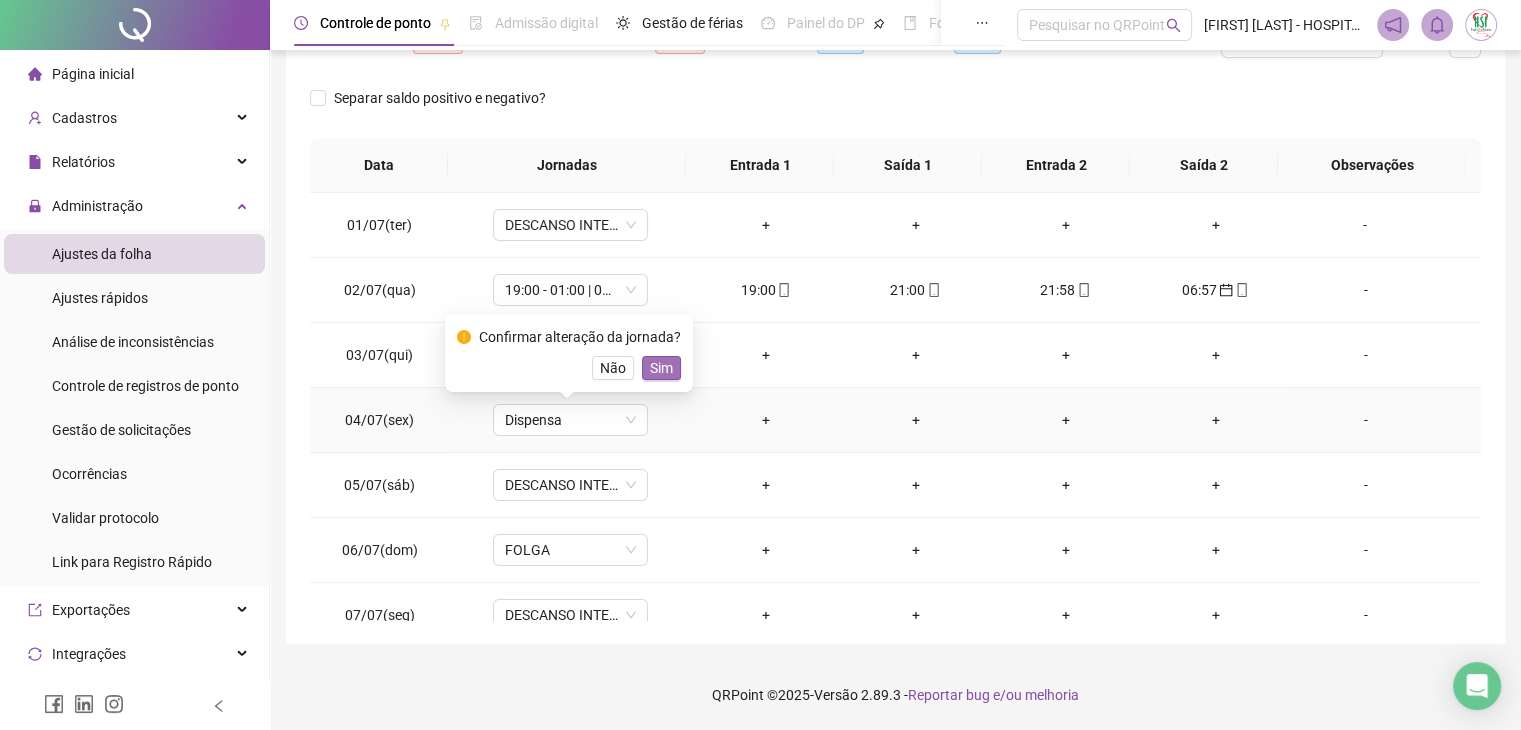 click on "Sim" at bounding box center (661, 368) 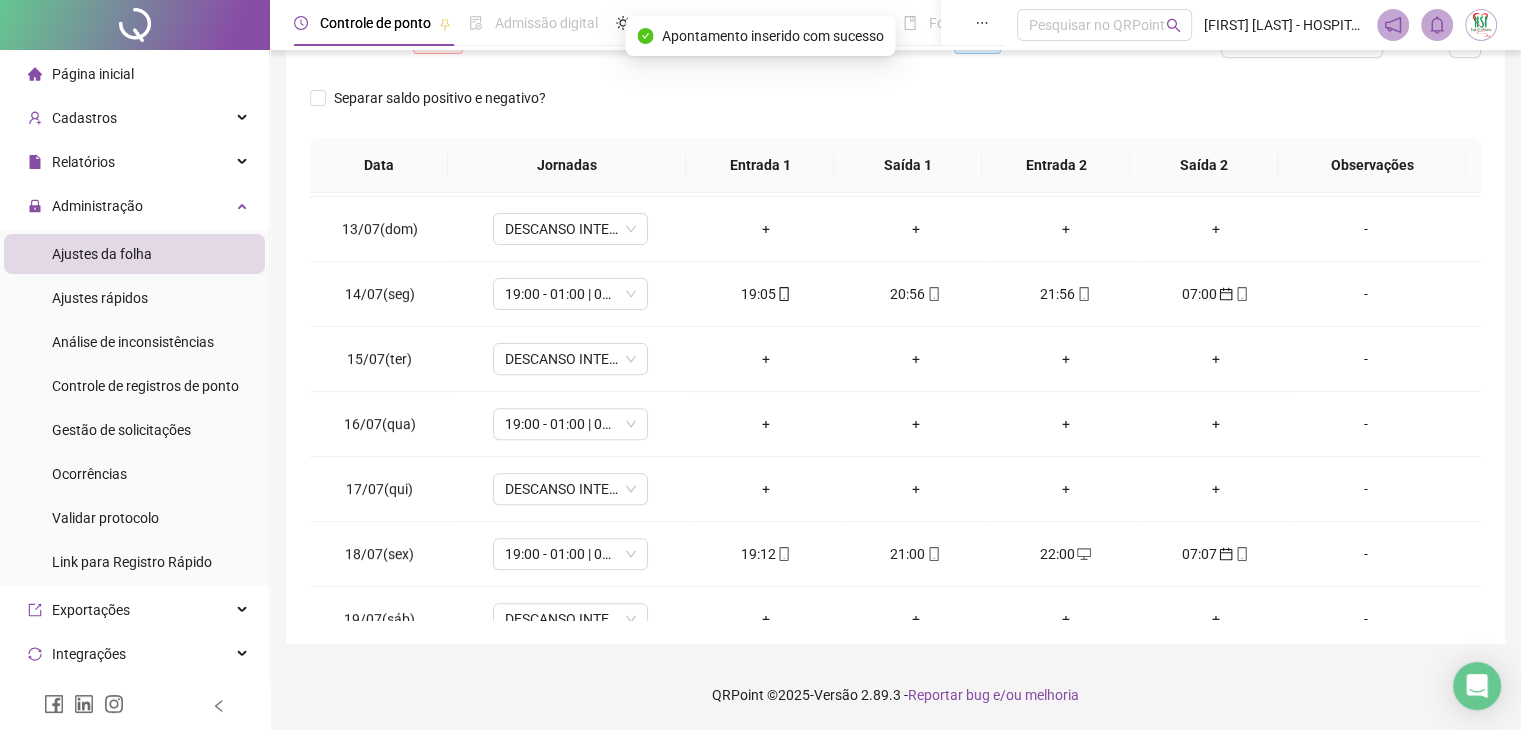 scroll, scrollTop: 800, scrollLeft: 0, axis: vertical 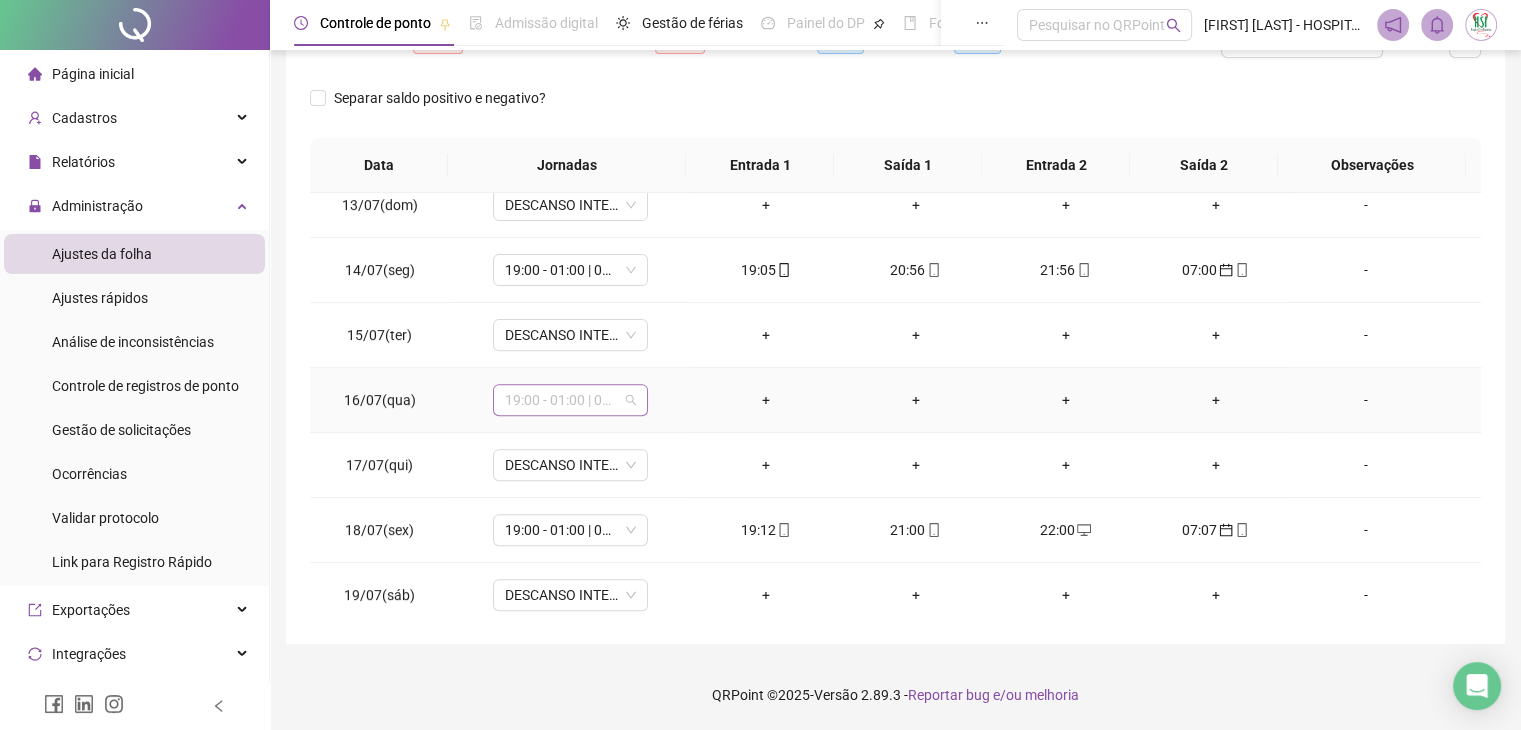 click at bounding box center (561, 400) 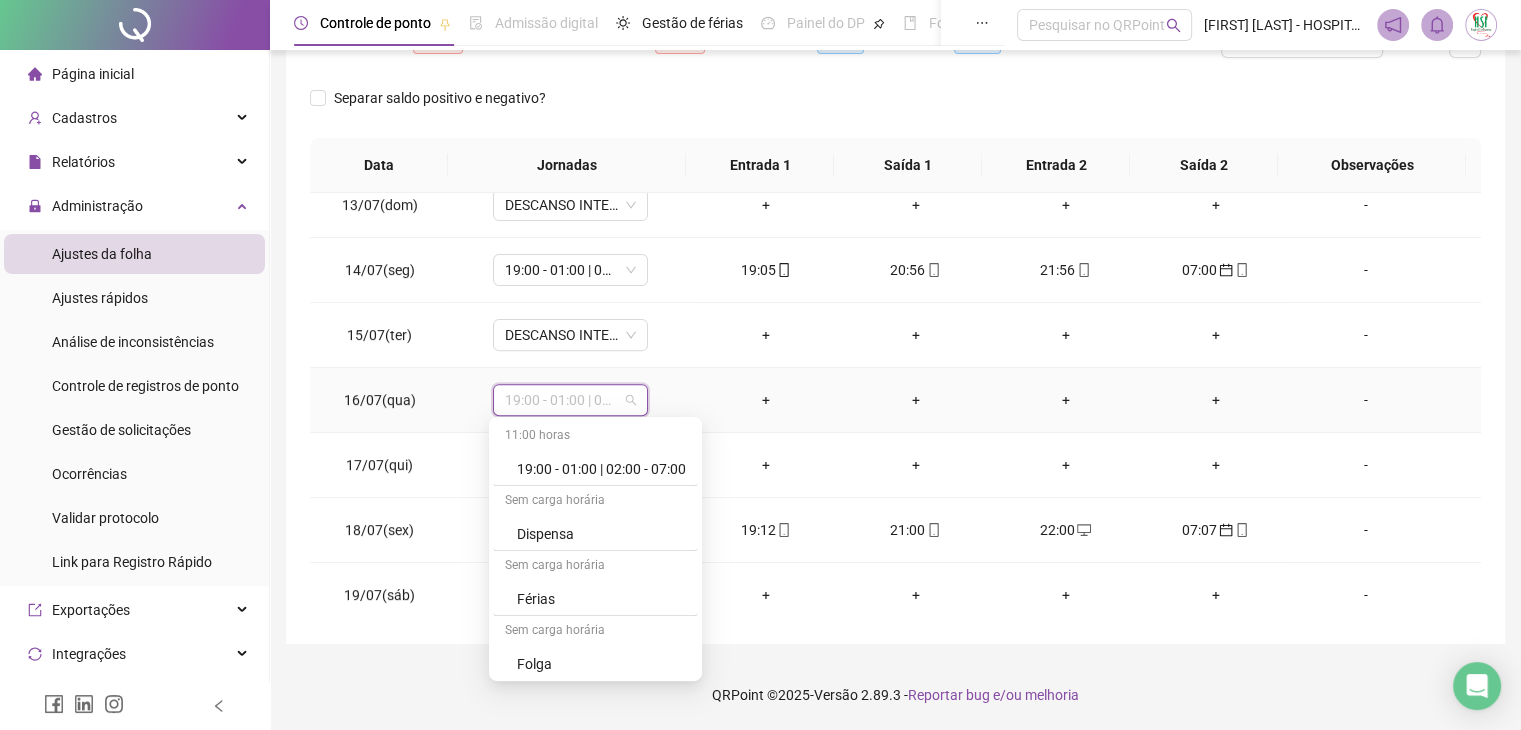 scroll, scrollTop: 1200, scrollLeft: 0, axis: vertical 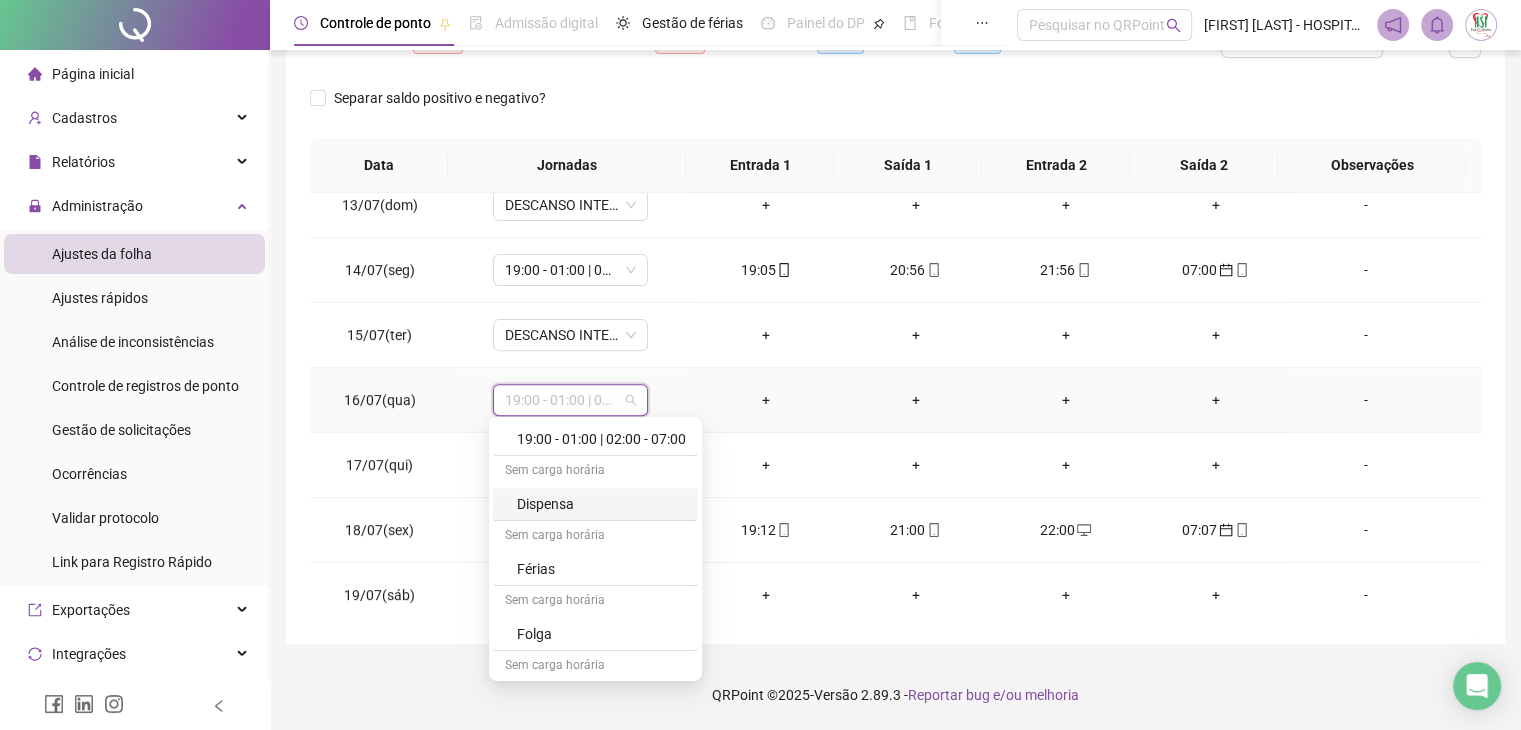 click on "Dispensa" at bounding box center [601, 504] 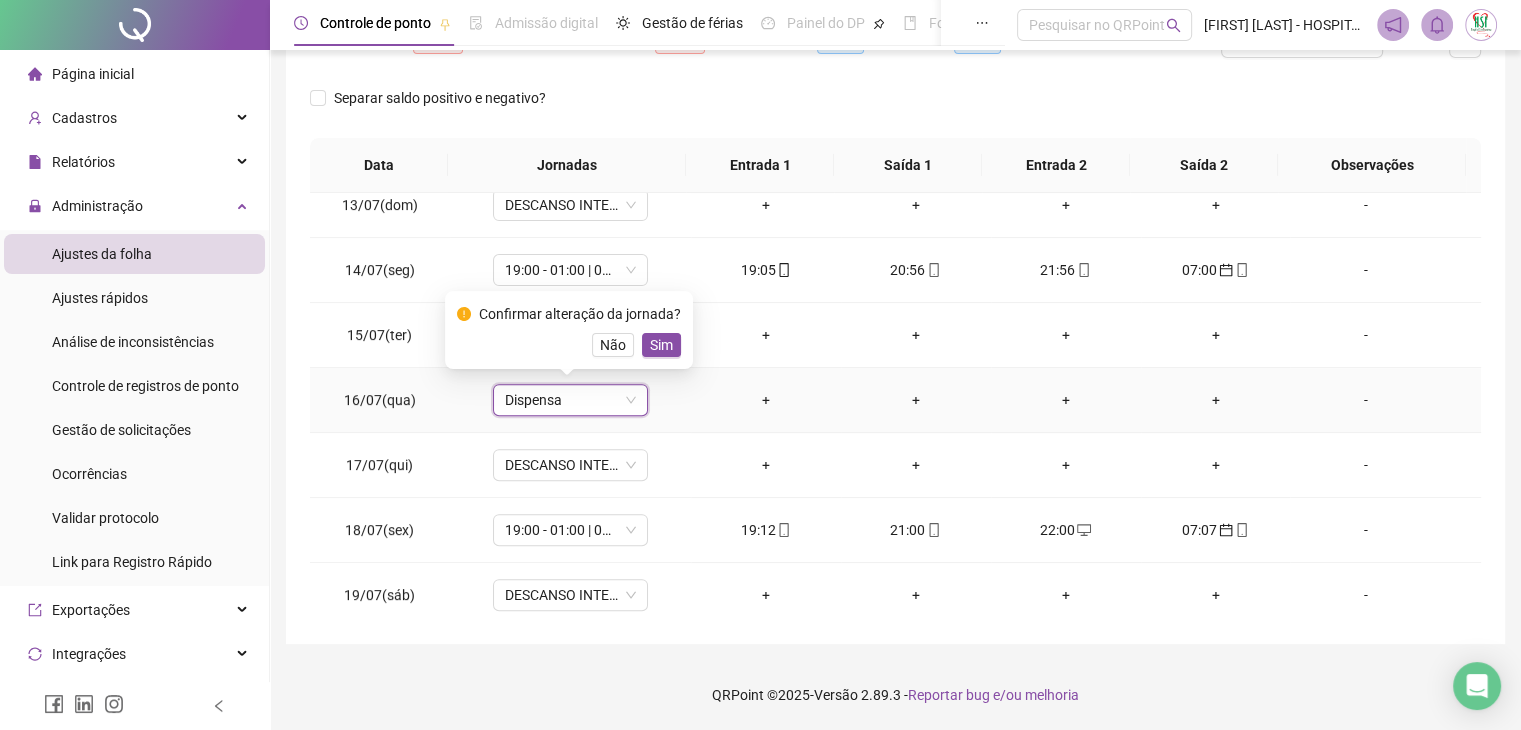 click on "Sim" at bounding box center [661, 345] 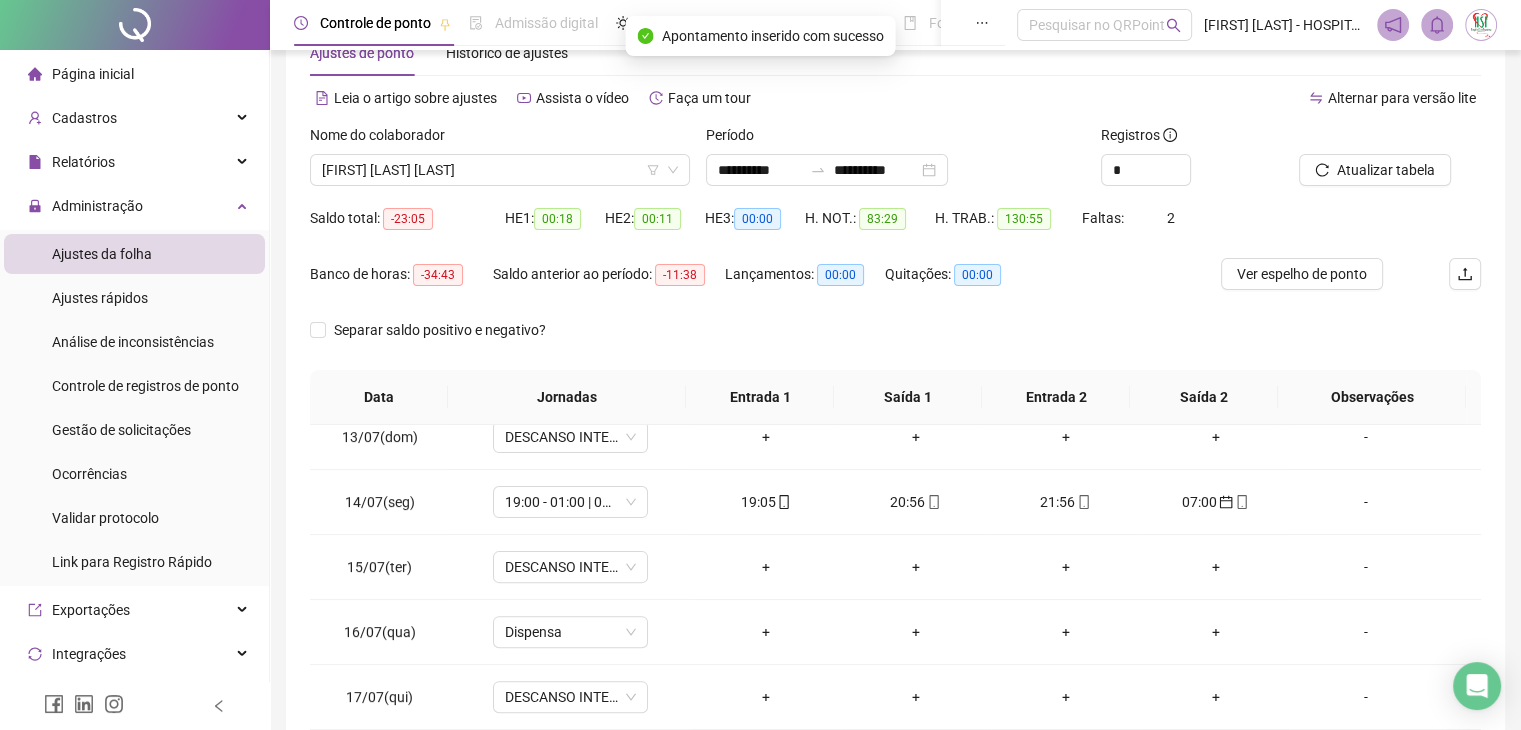 scroll, scrollTop: 60, scrollLeft: 0, axis: vertical 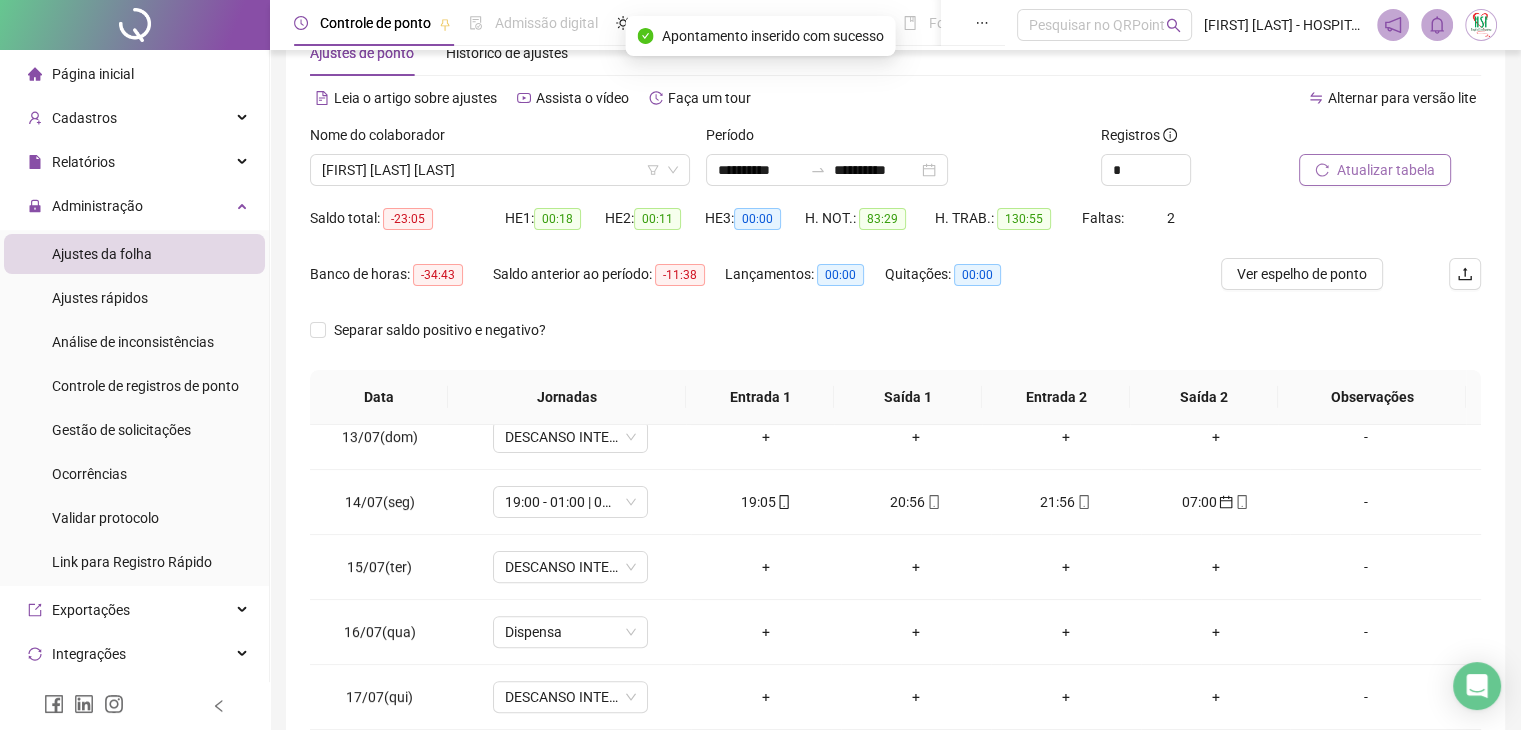 click on "Atualizar tabela" at bounding box center (1386, 170) 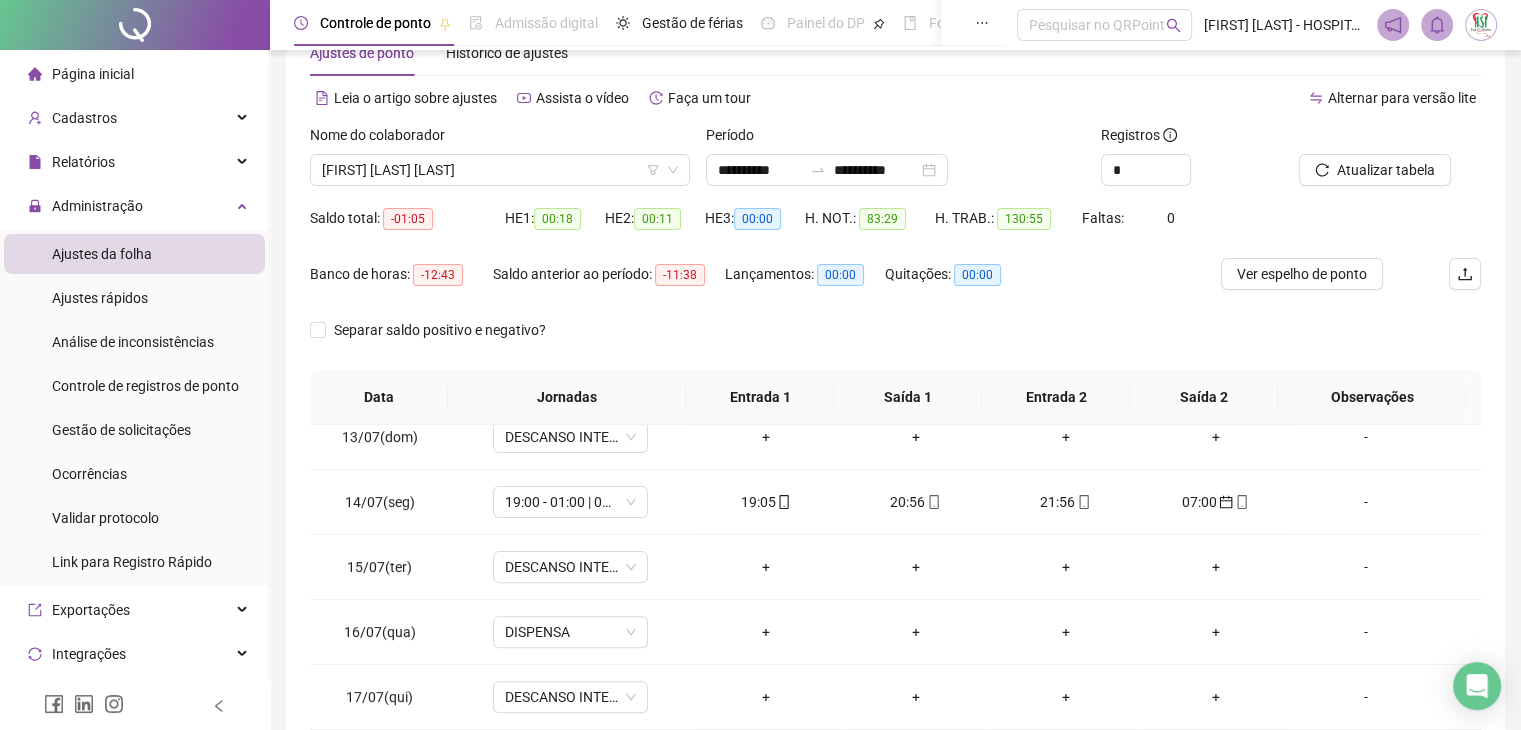 click on "Nome do colaborador [FIRST] [LAST]" at bounding box center [500, 163] 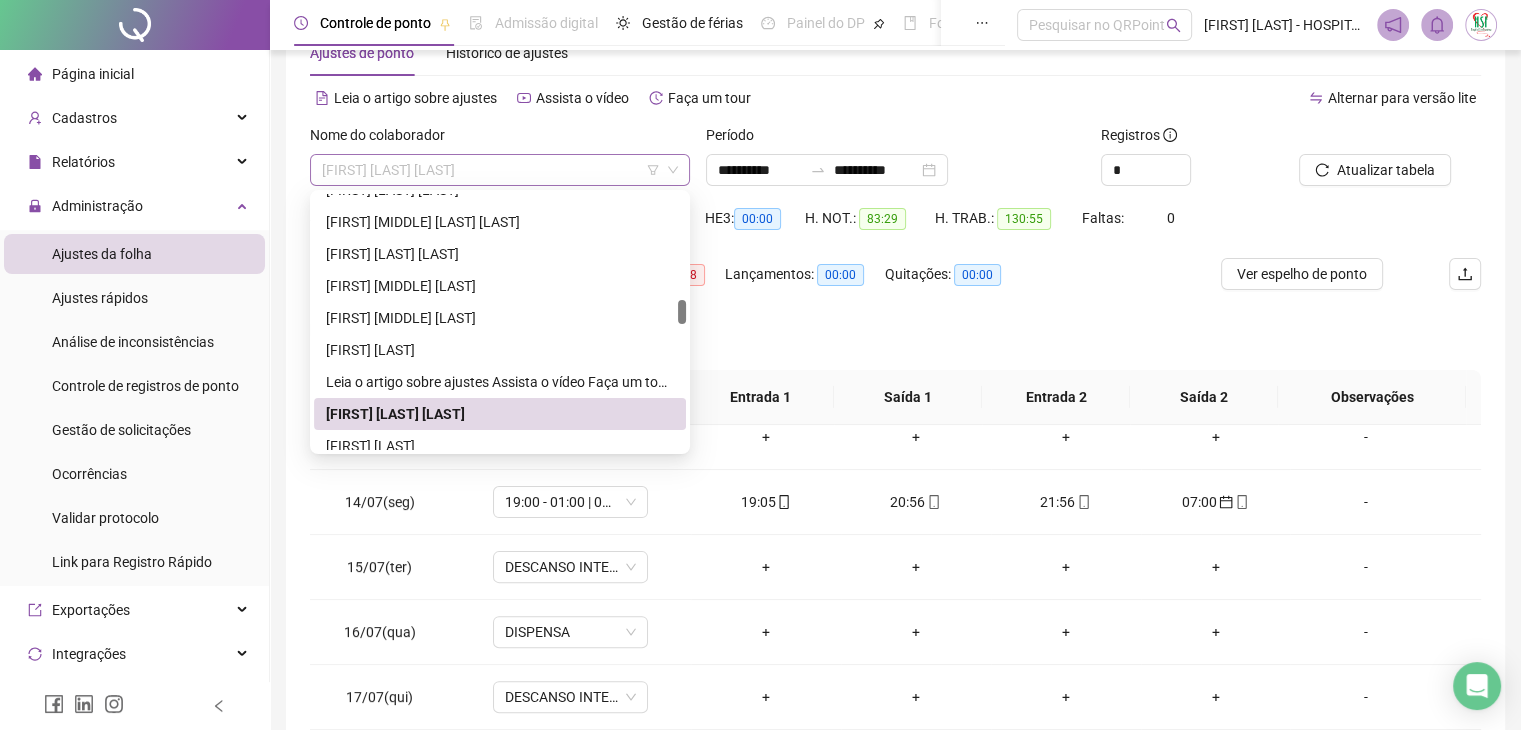 click on "[FIRST] [LAST] [LAST]" at bounding box center [500, 170] 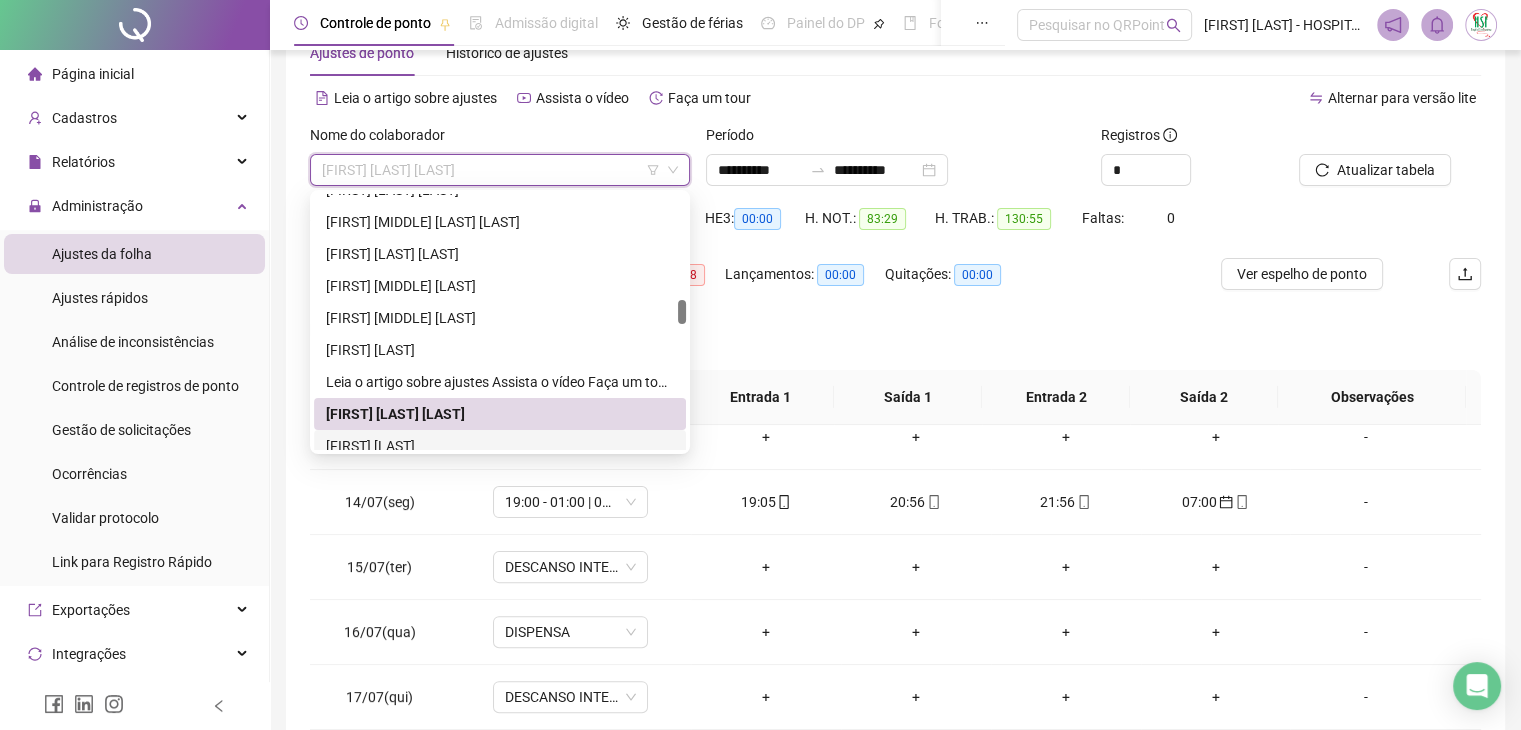 click on "[FIRST] [LAST]" at bounding box center [500, 446] 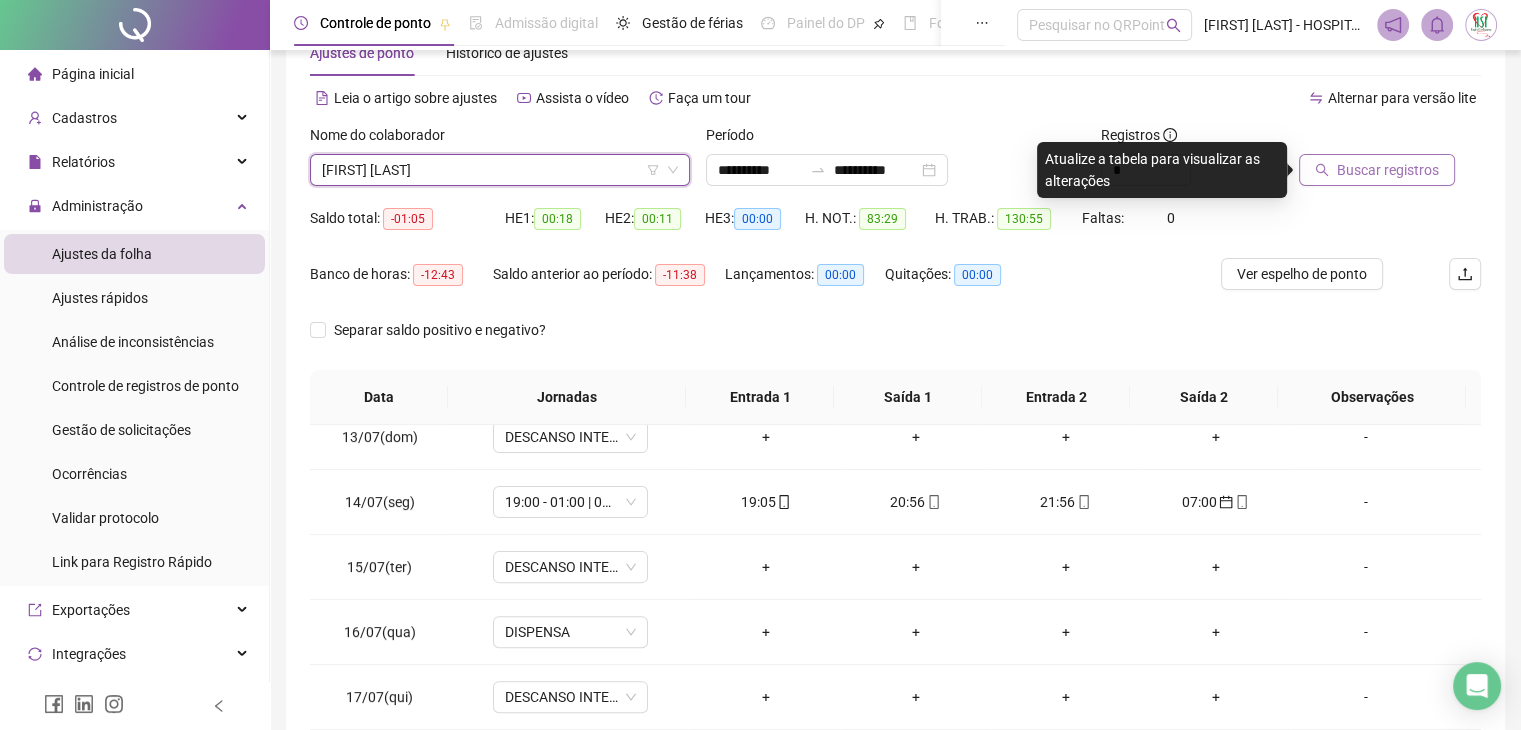 click on "Buscar registros" at bounding box center (1388, 170) 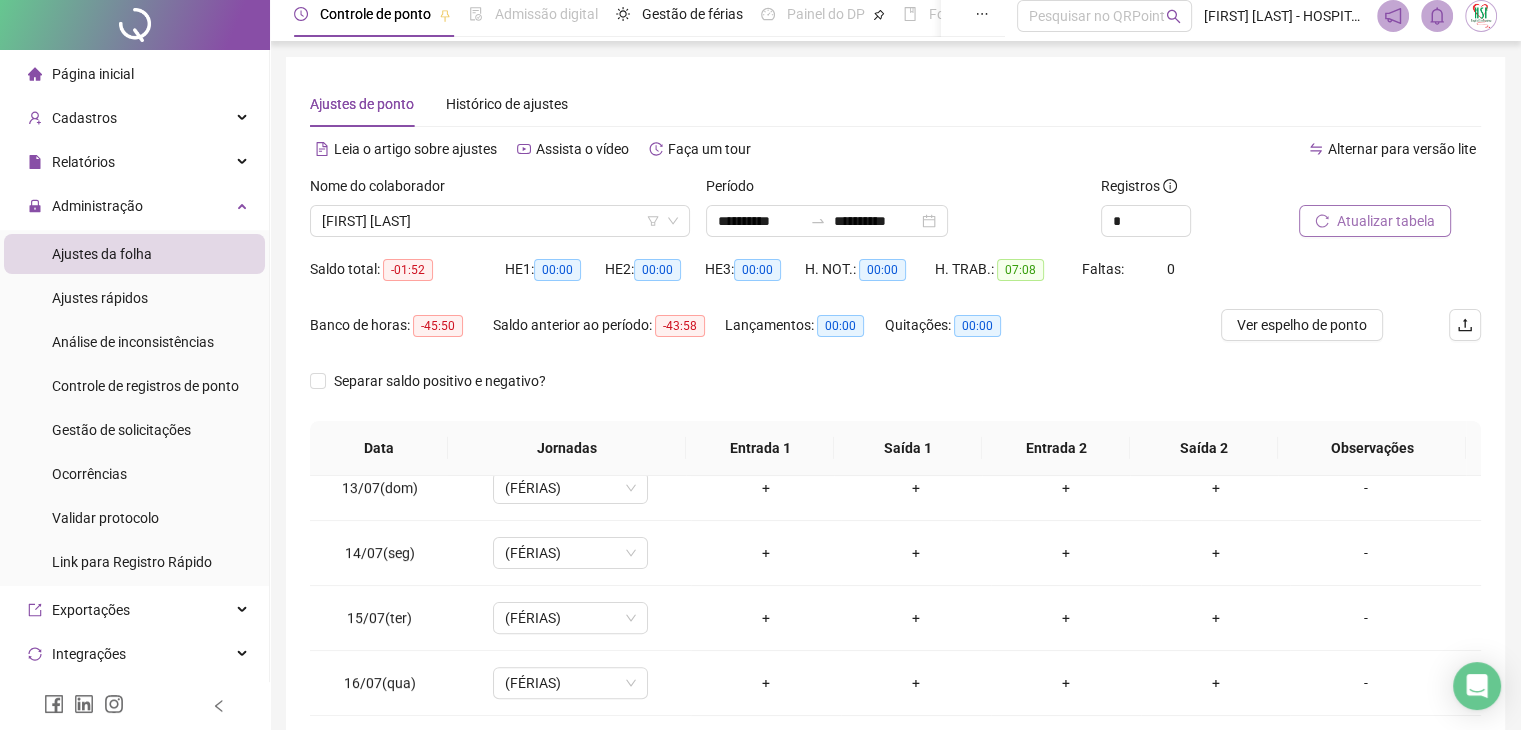 scroll, scrollTop: 0, scrollLeft: 0, axis: both 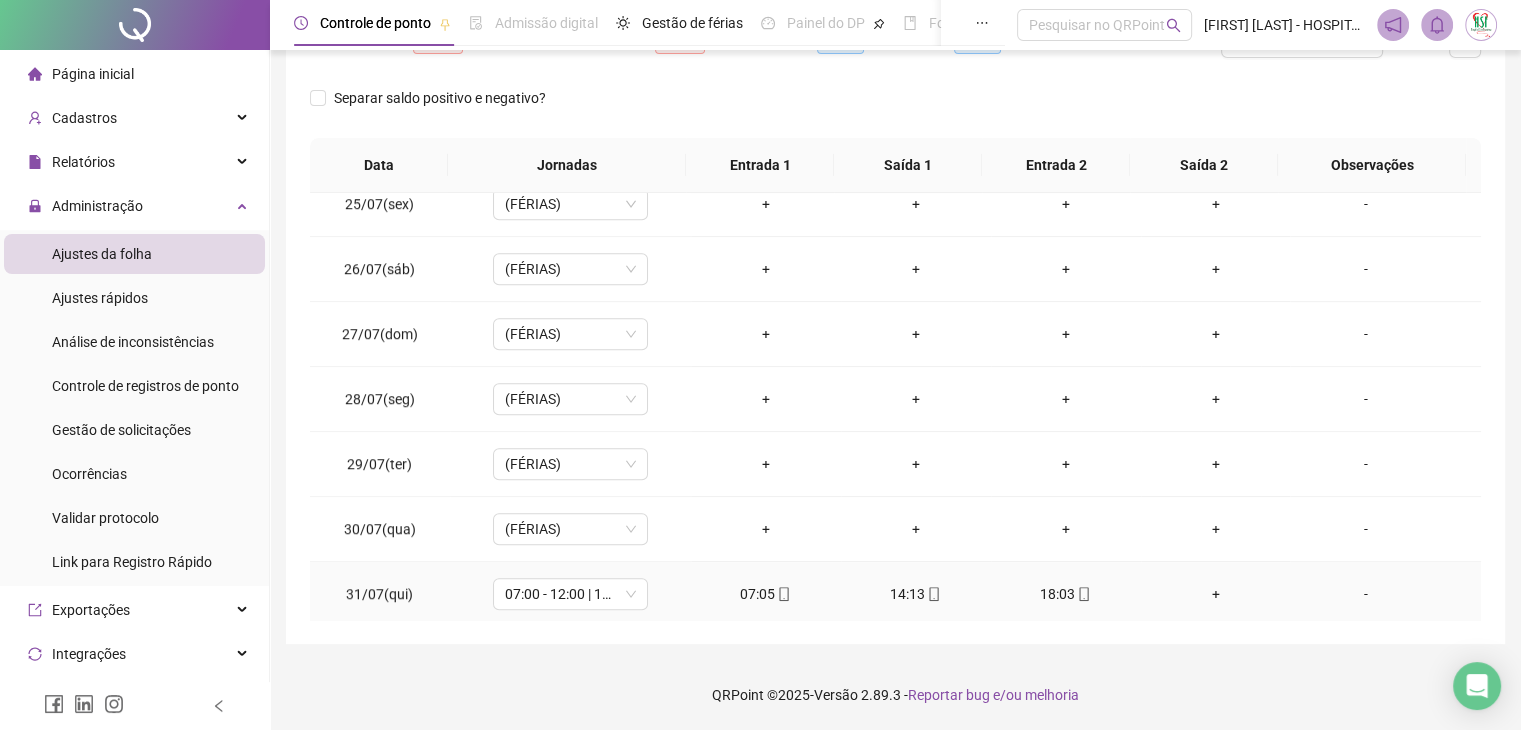 click on "+" at bounding box center (1216, 594) 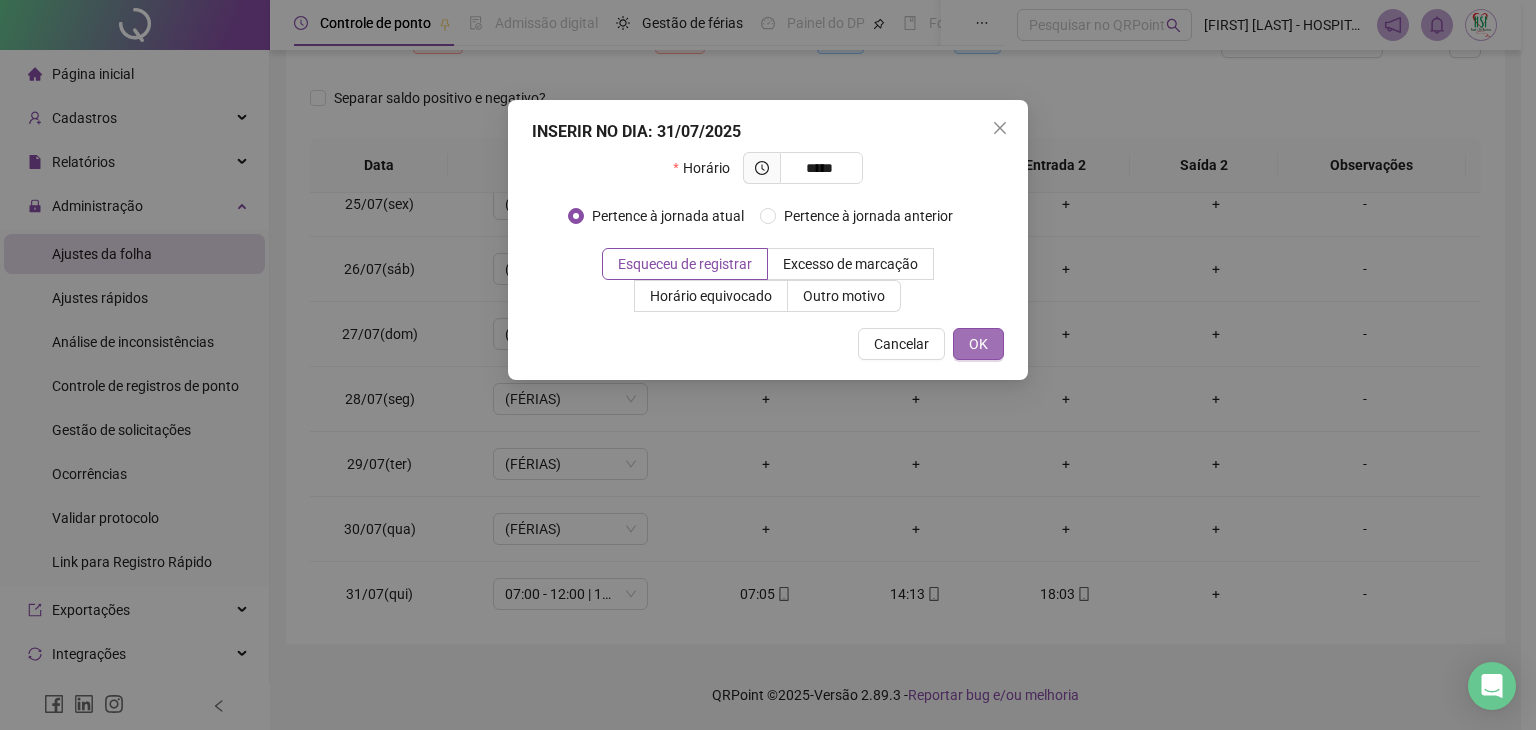 type on "*****" 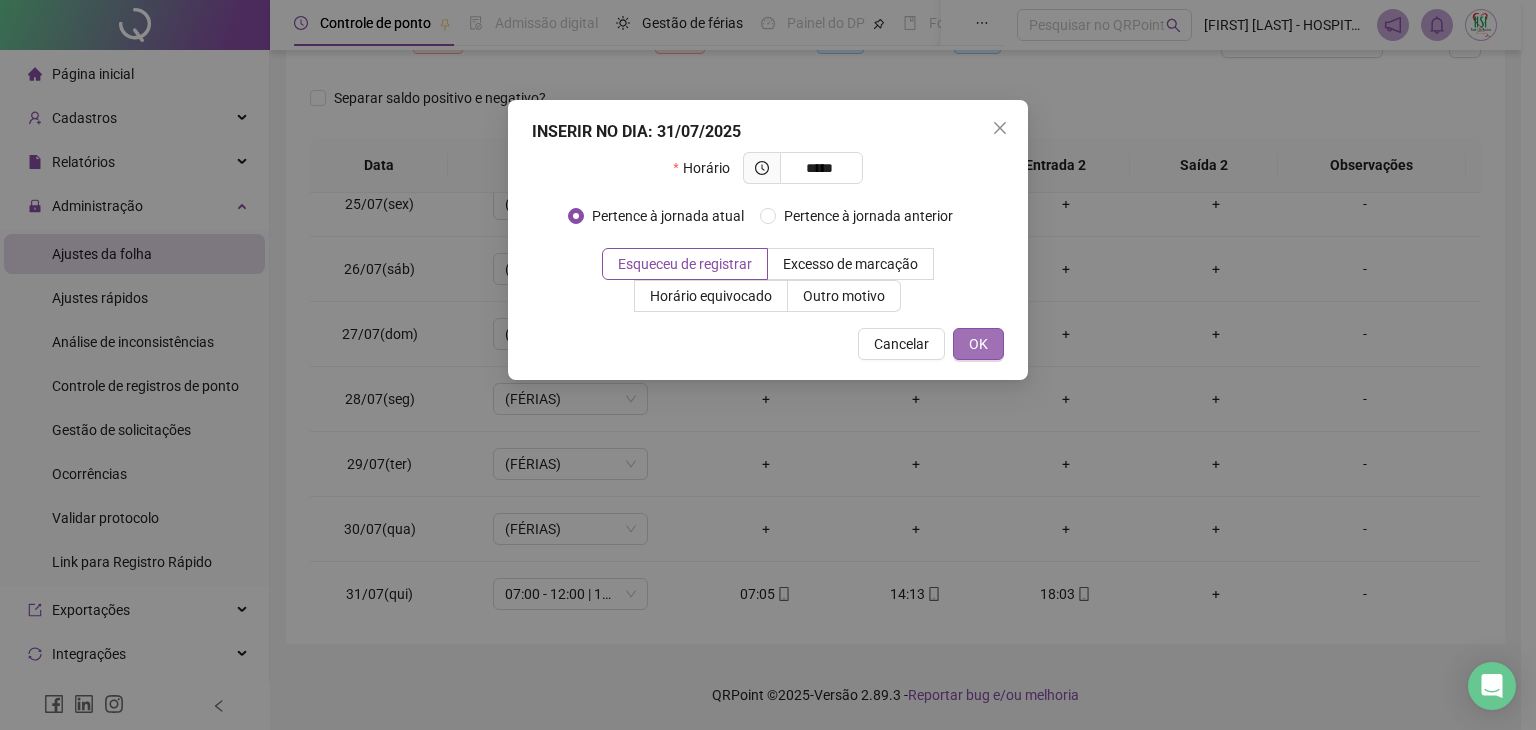 click on "OK" at bounding box center [978, 344] 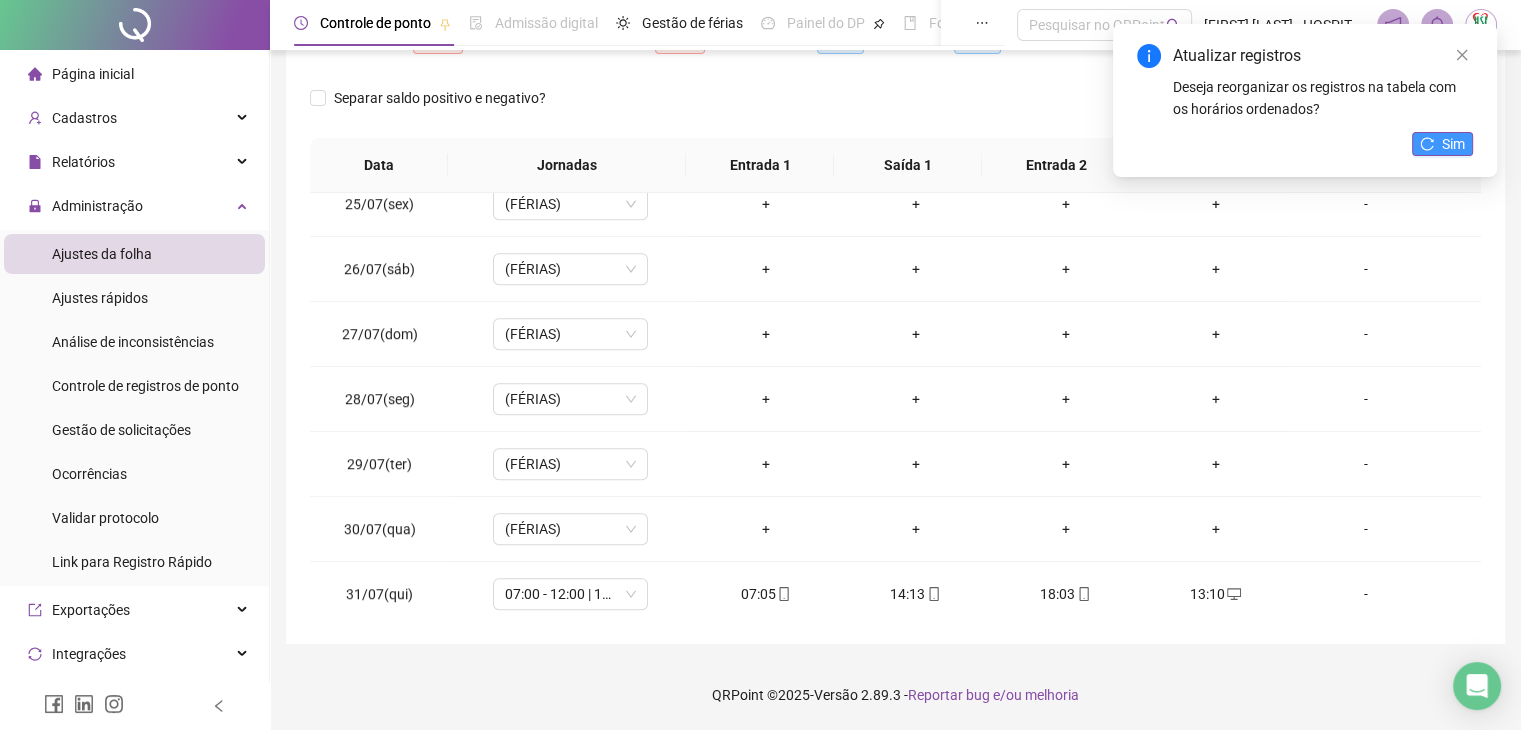 click on "Sim" at bounding box center (1442, 144) 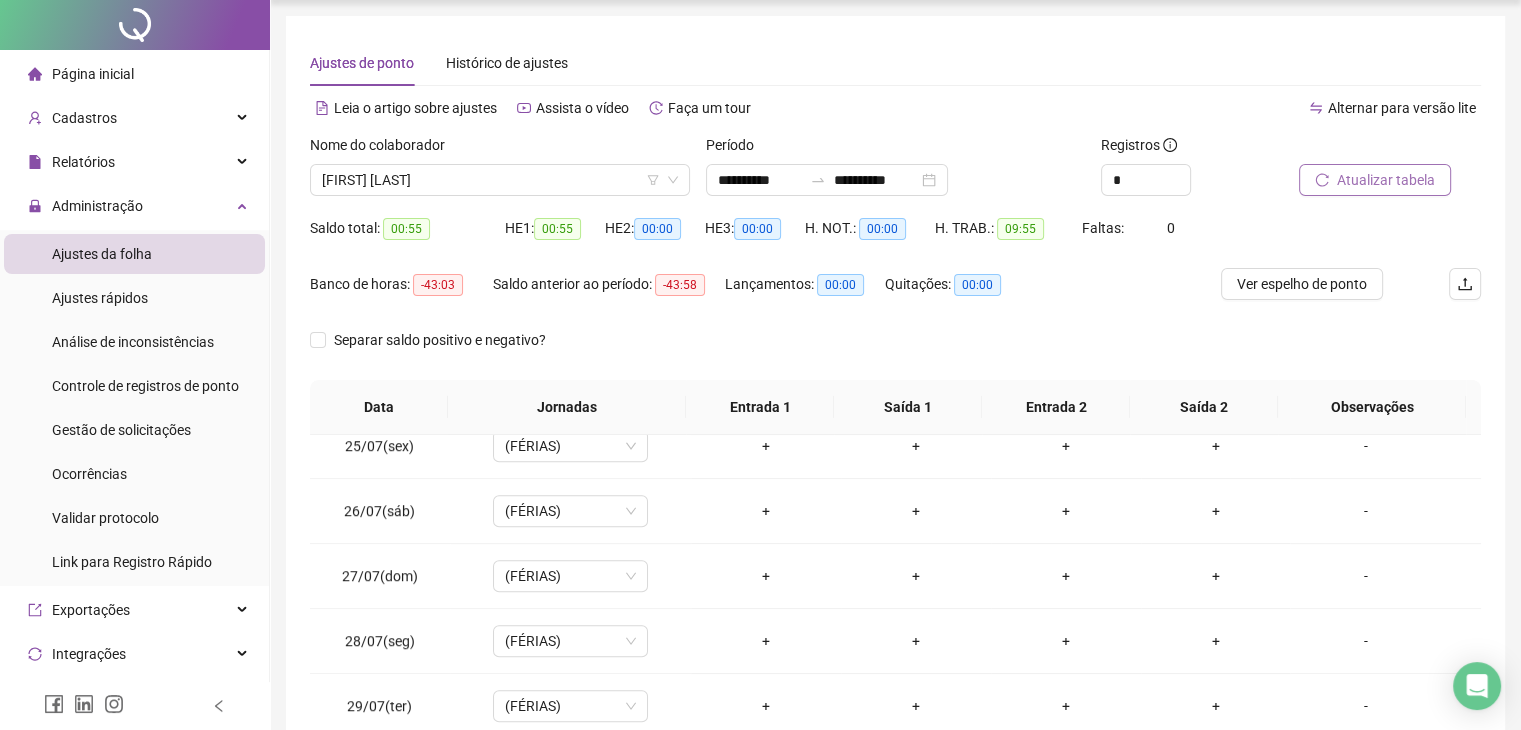 scroll, scrollTop: 0, scrollLeft: 0, axis: both 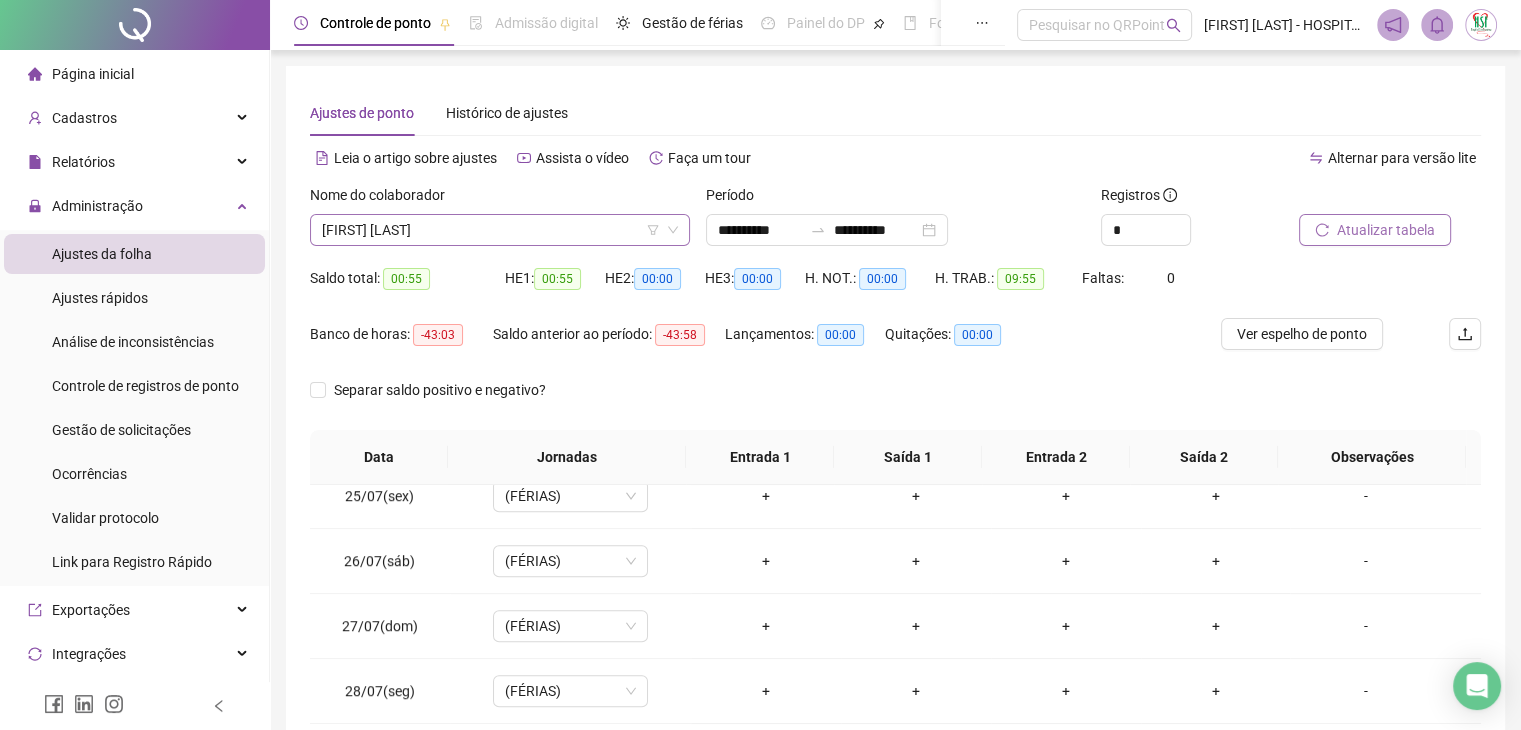 click on "[FIRST] [LAST]" at bounding box center (500, 230) 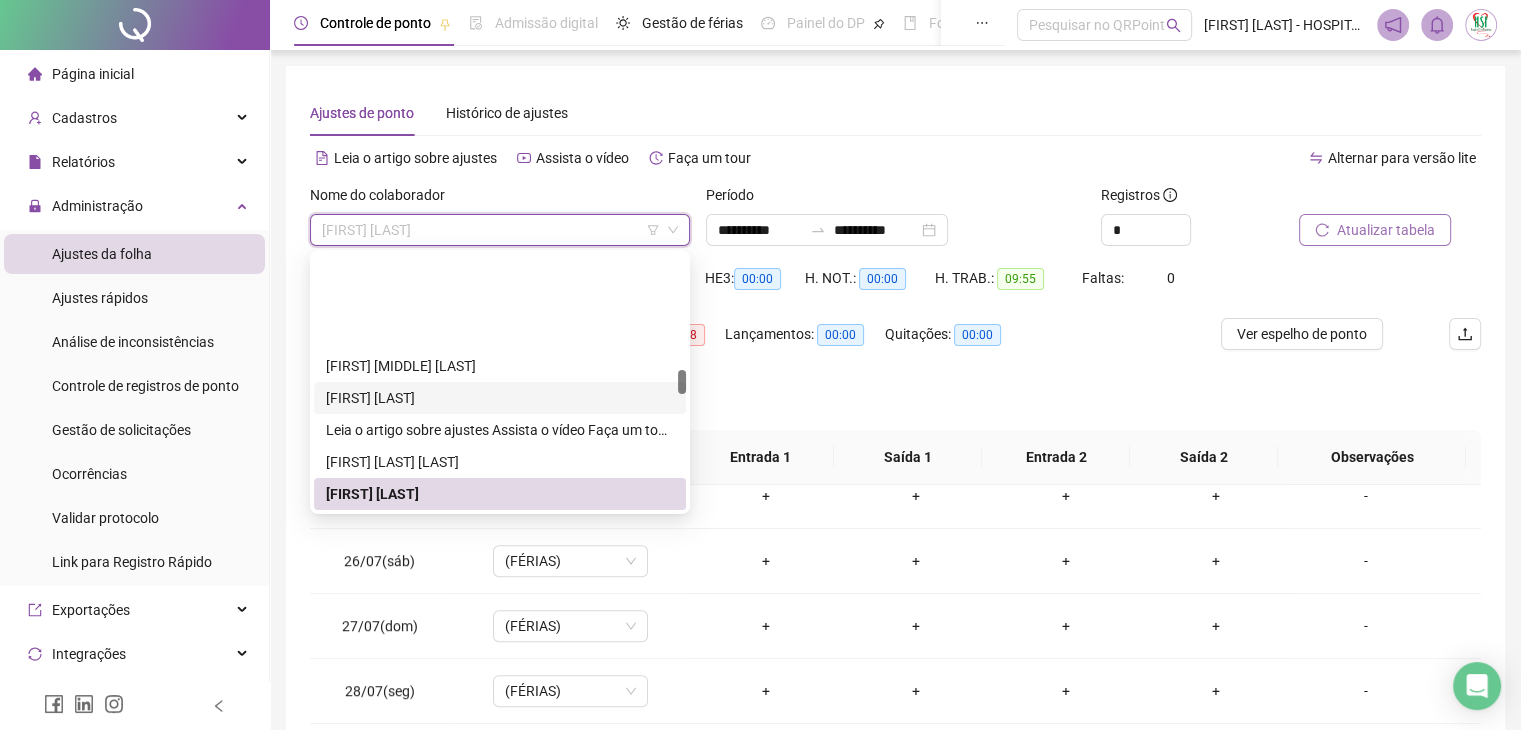 scroll, scrollTop: 1320, scrollLeft: 0, axis: vertical 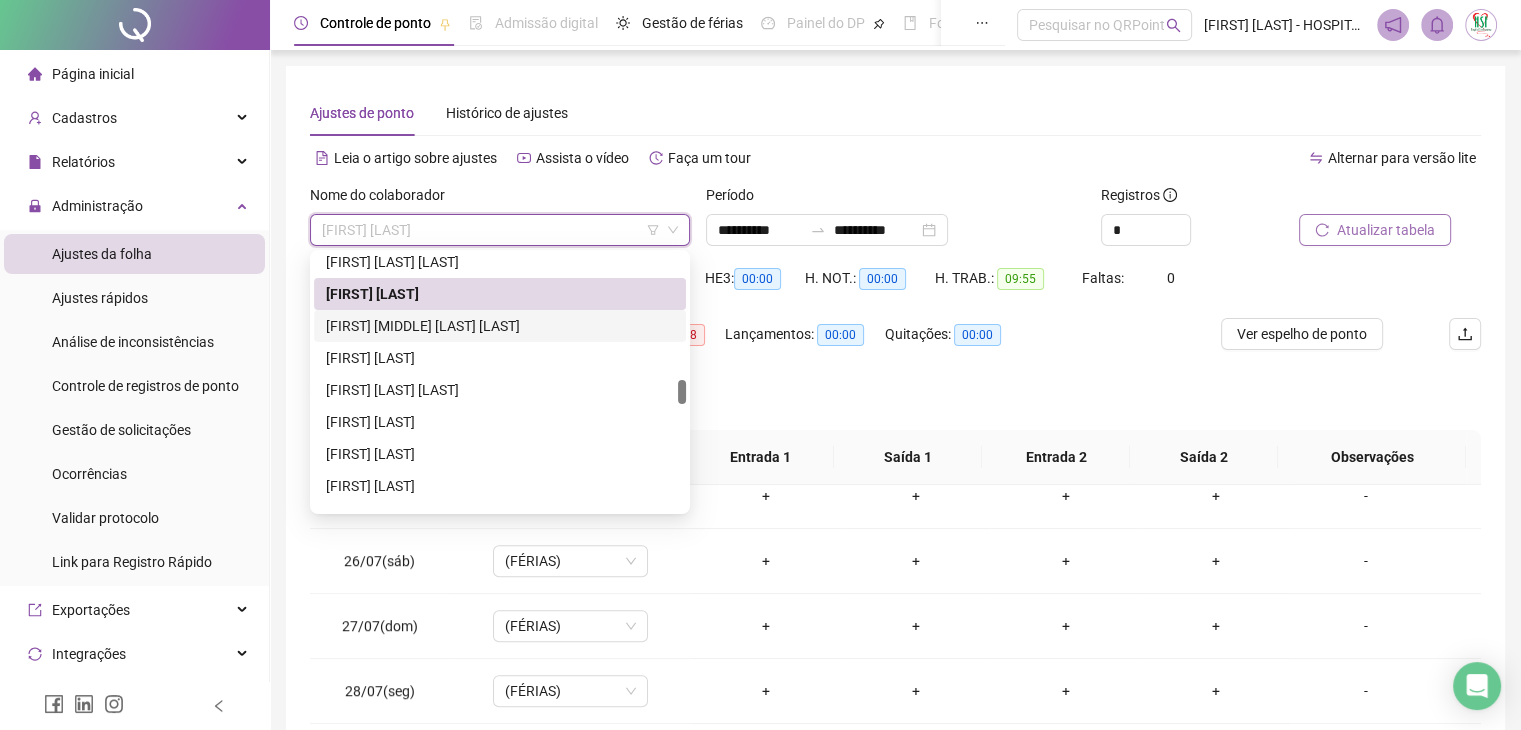click on "[FIRST] [MIDDLE] [LAST] [LAST]" at bounding box center [500, 326] 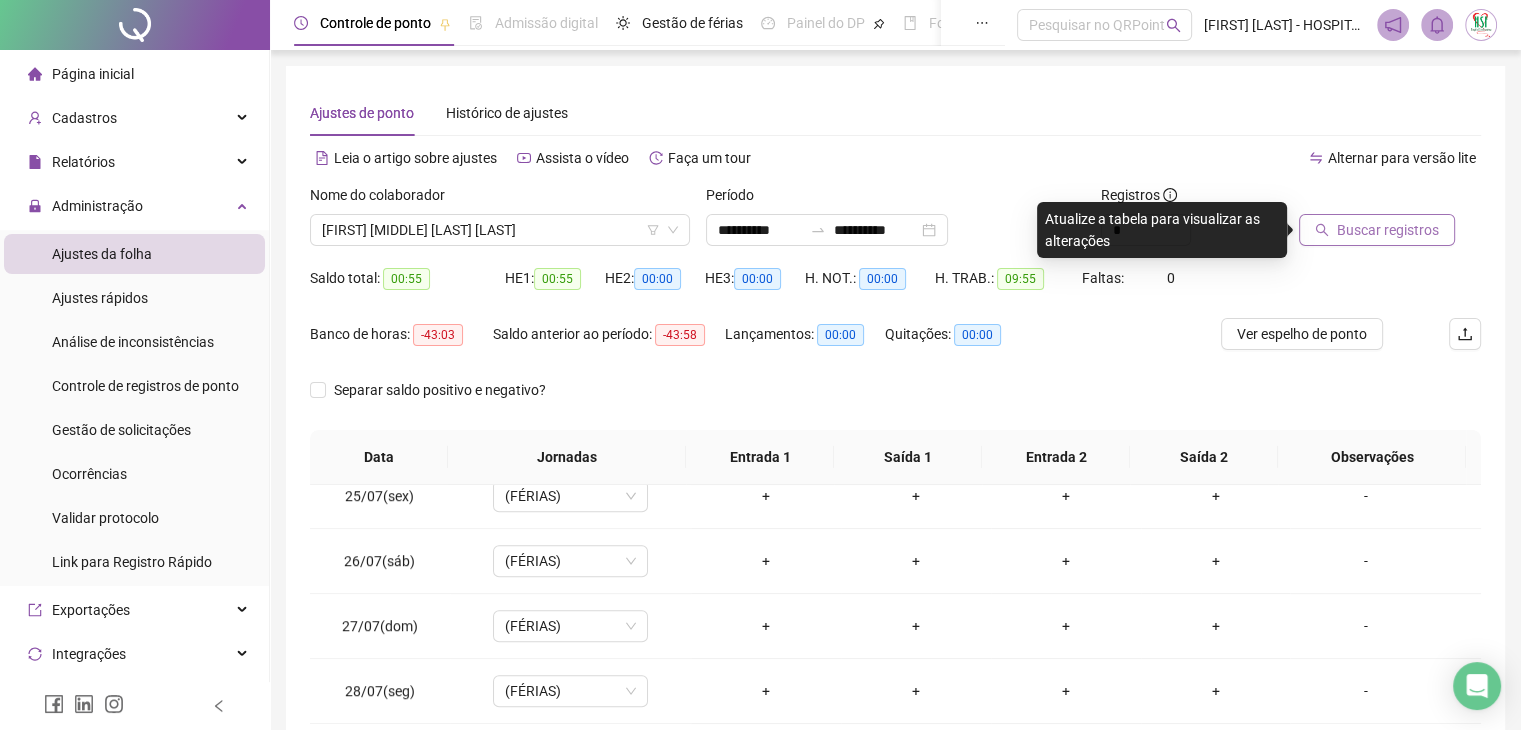 click on "Buscar registros" at bounding box center [1388, 230] 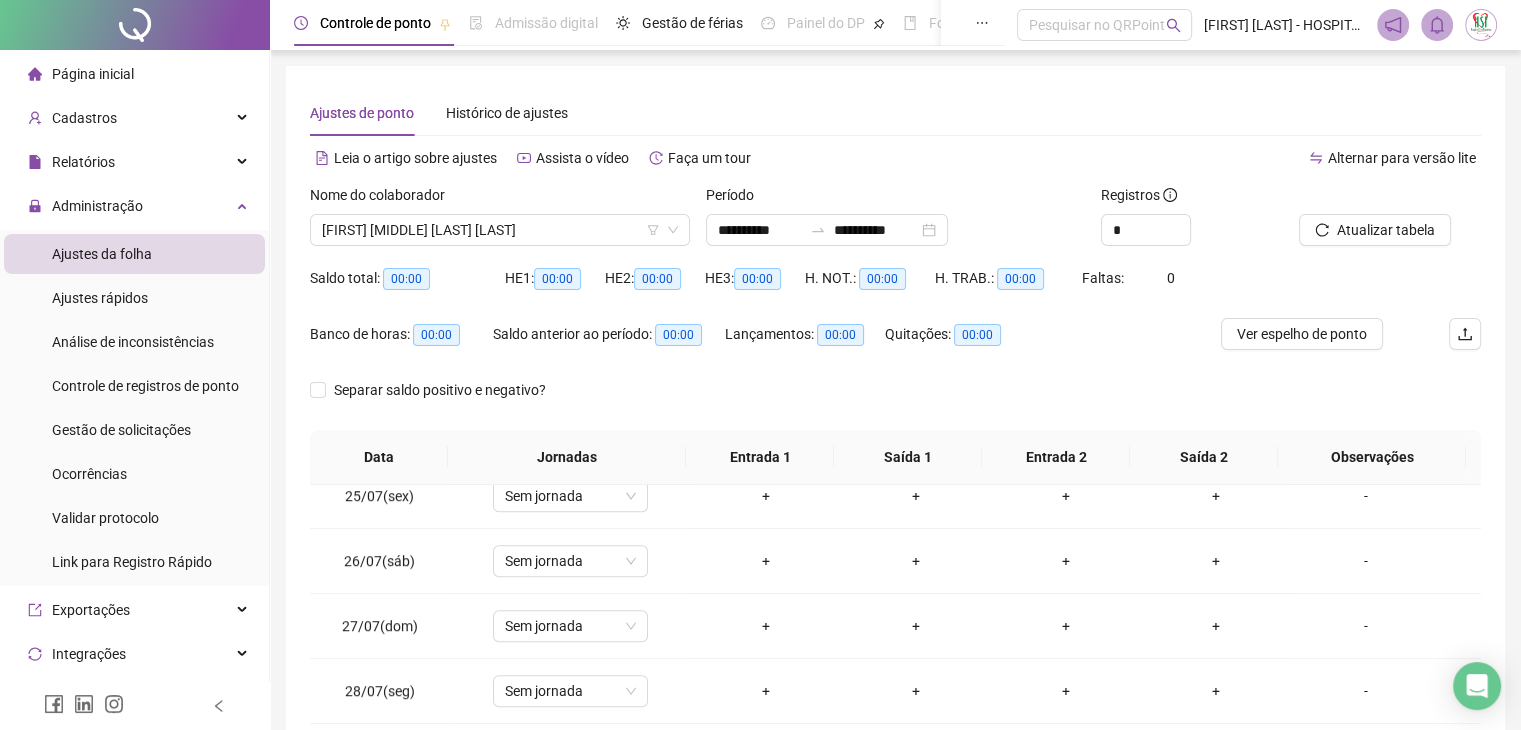 drag, startPoint x: 590, startPoint y: 228, endPoint x: 549, endPoint y: 263, distance: 53.90733 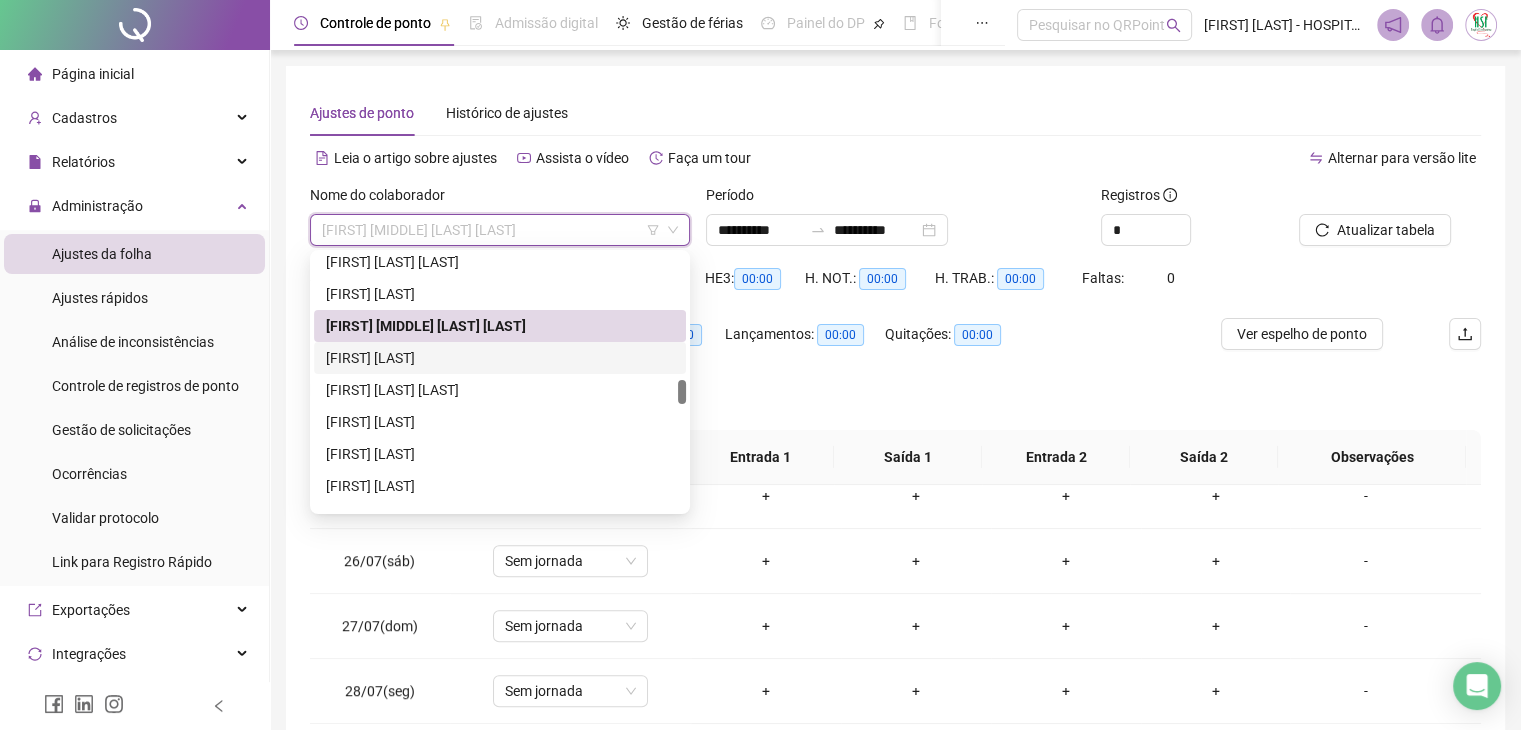 click on "[FIRST] [LAST]" at bounding box center [500, 358] 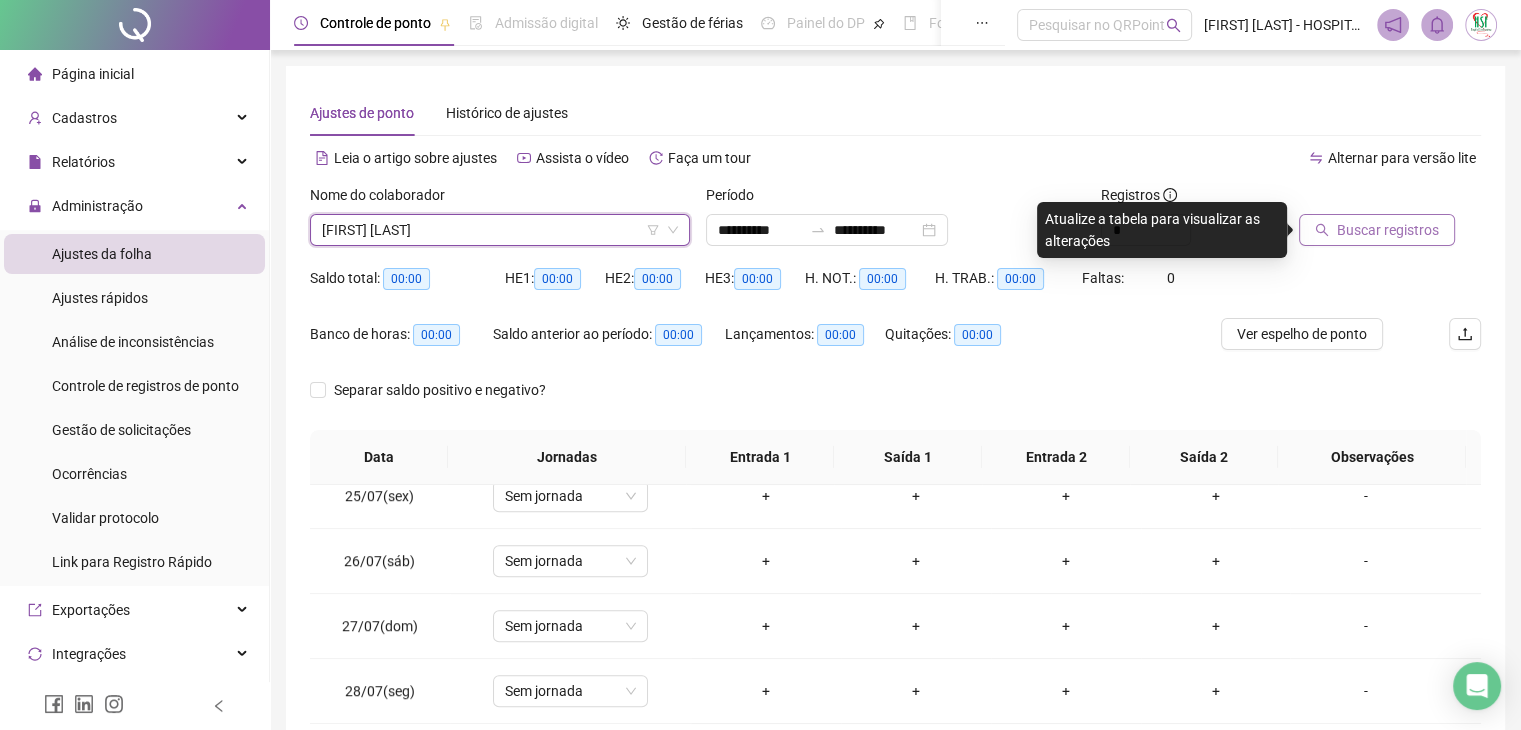 click on "Buscar registros" at bounding box center [1388, 230] 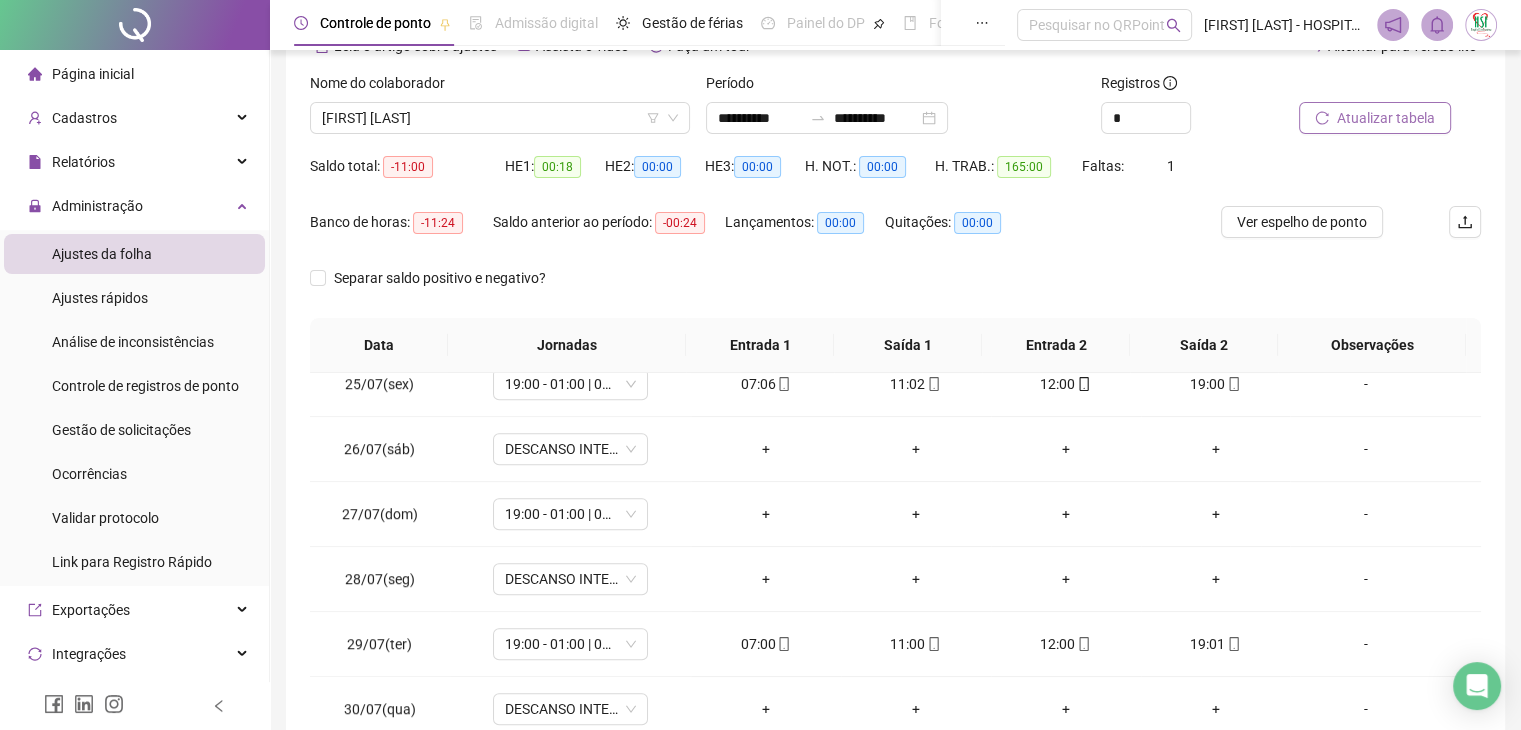 scroll, scrollTop: 292, scrollLeft: 0, axis: vertical 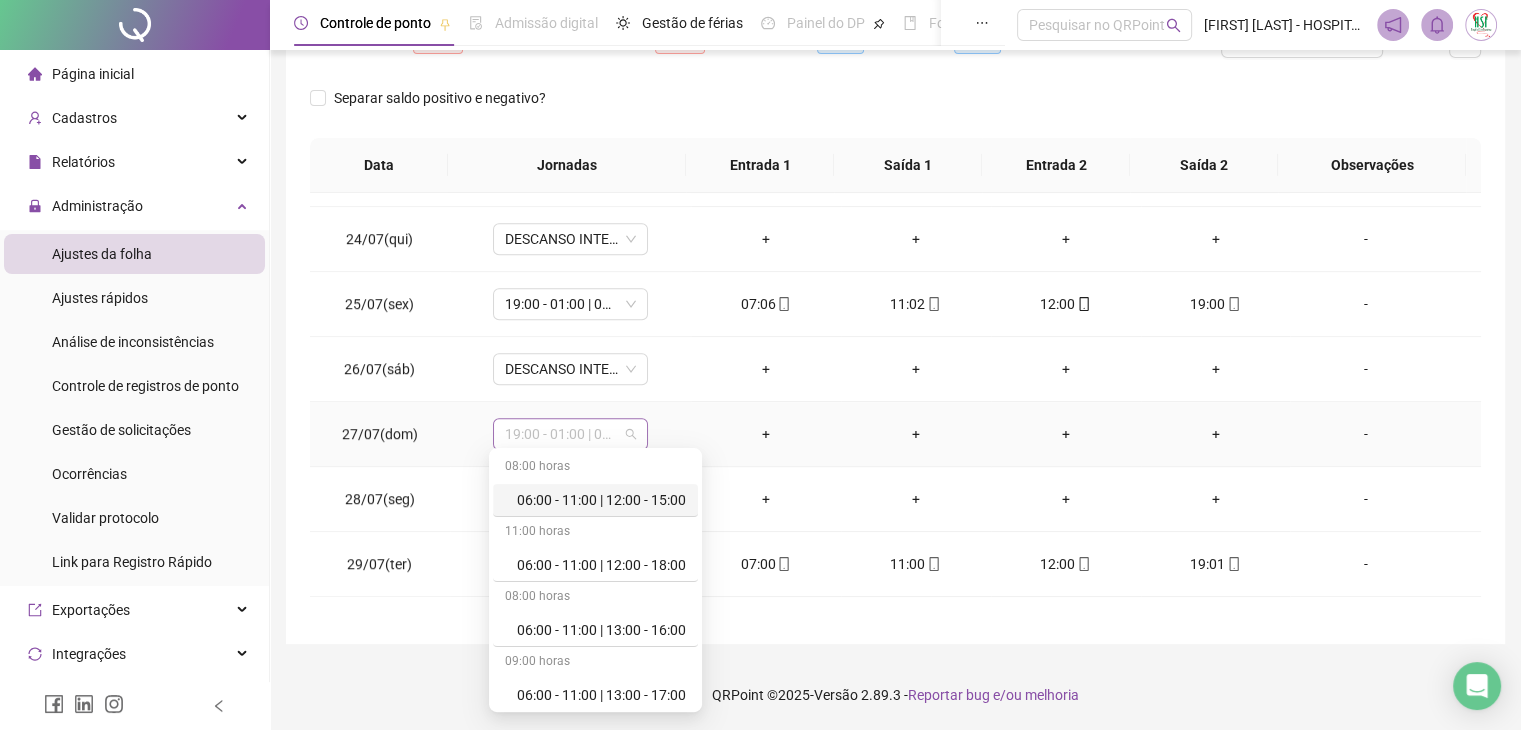 click on "19:00 - 01:00 | 02:00 - 07:00" at bounding box center [570, 434] 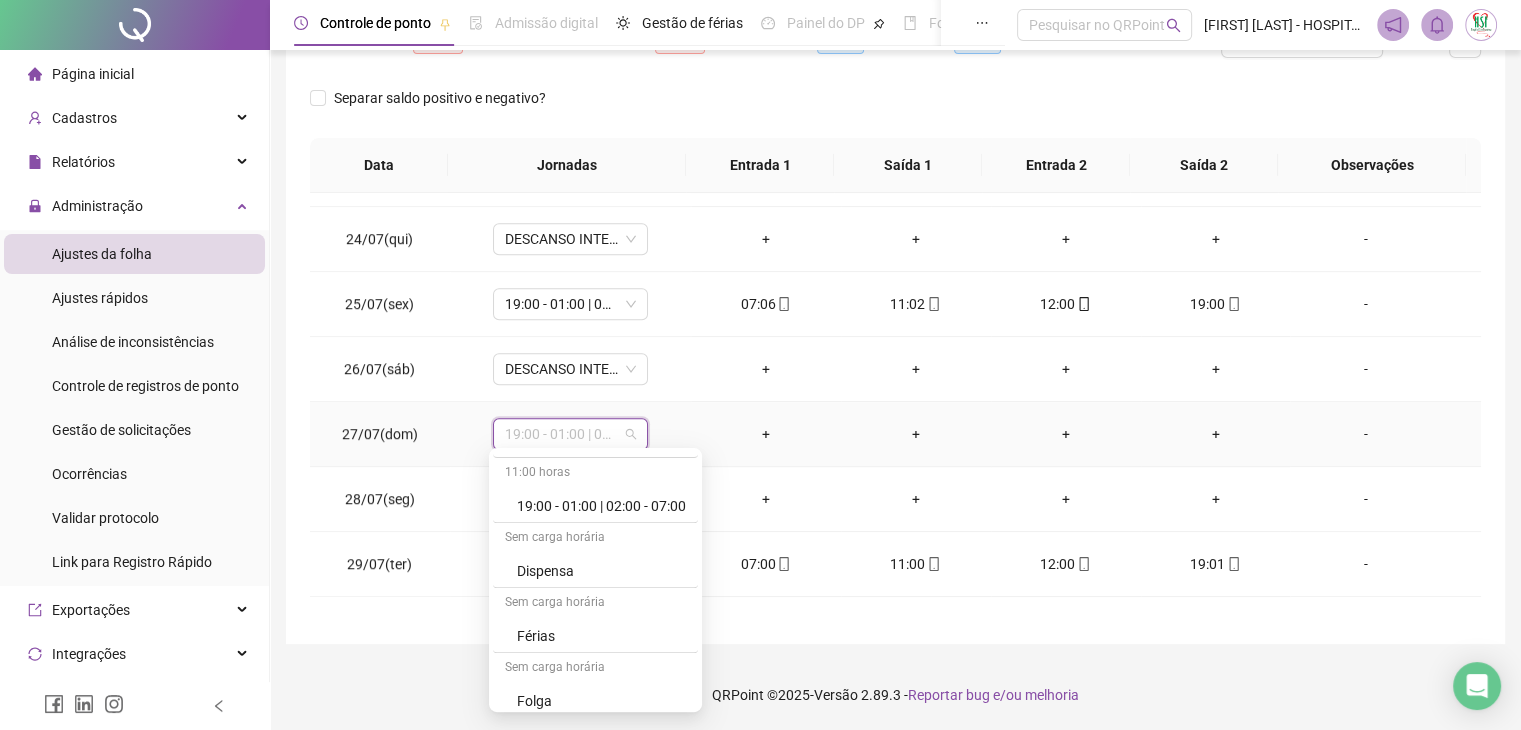 scroll, scrollTop: 1299, scrollLeft: 0, axis: vertical 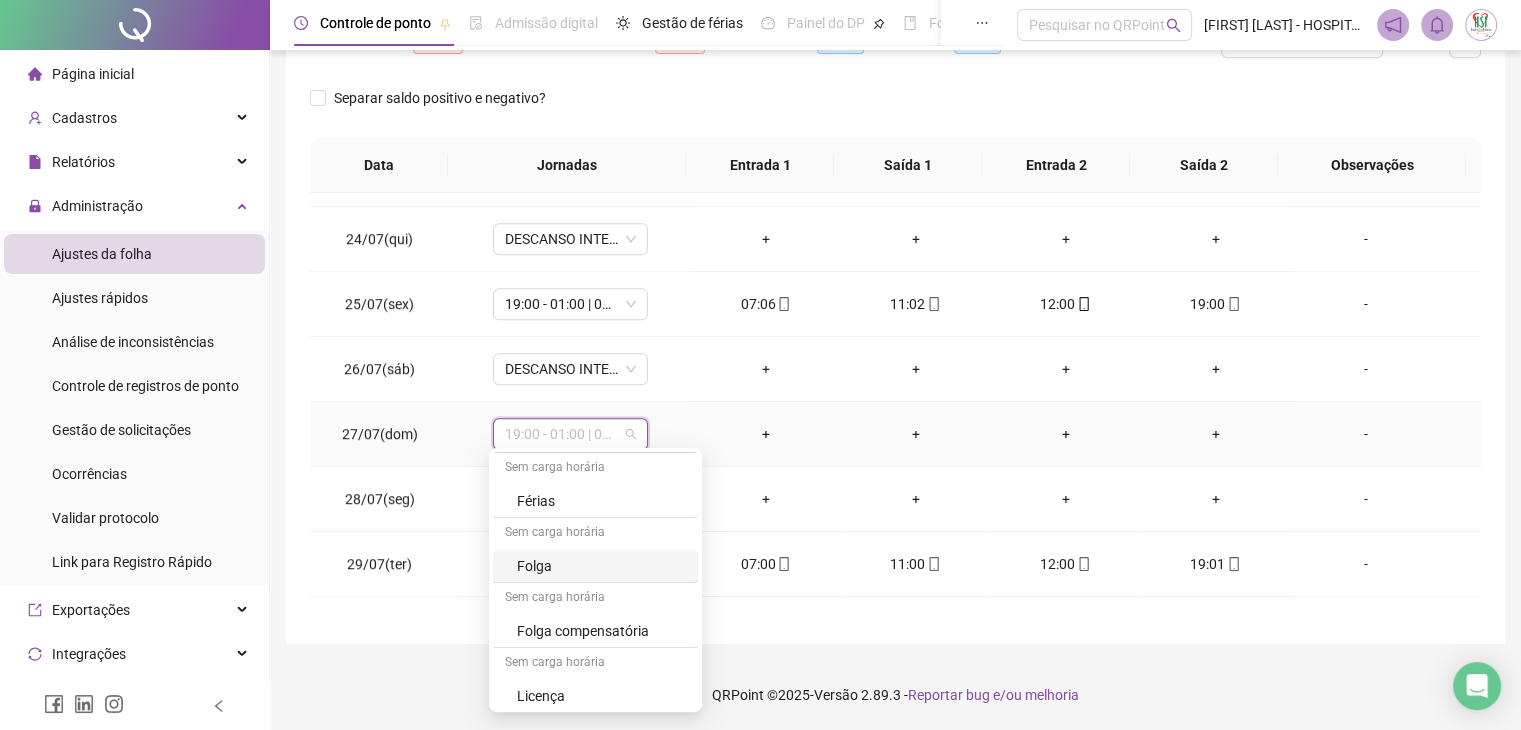 click on "Folga" at bounding box center [601, 566] 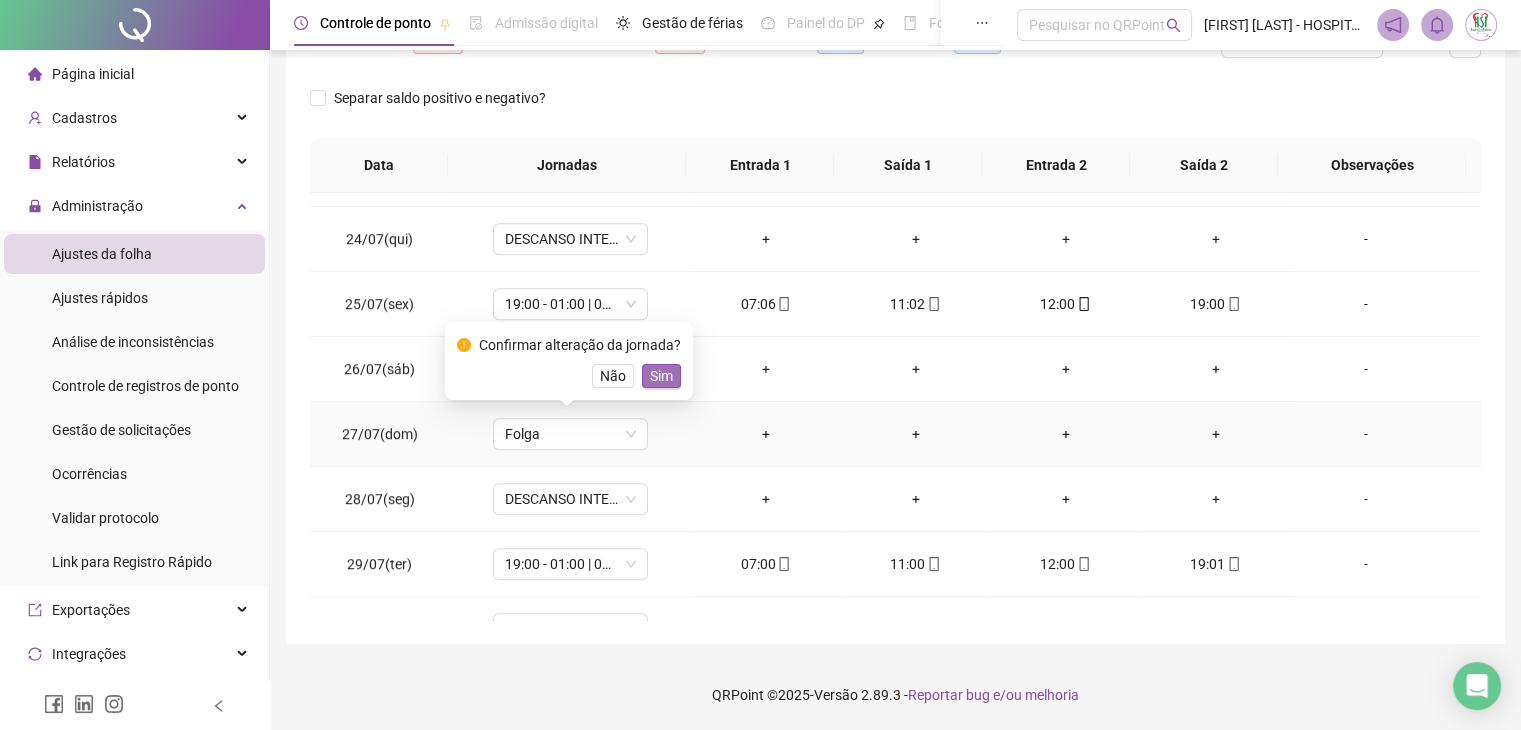 click on "Sim" at bounding box center (661, 376) 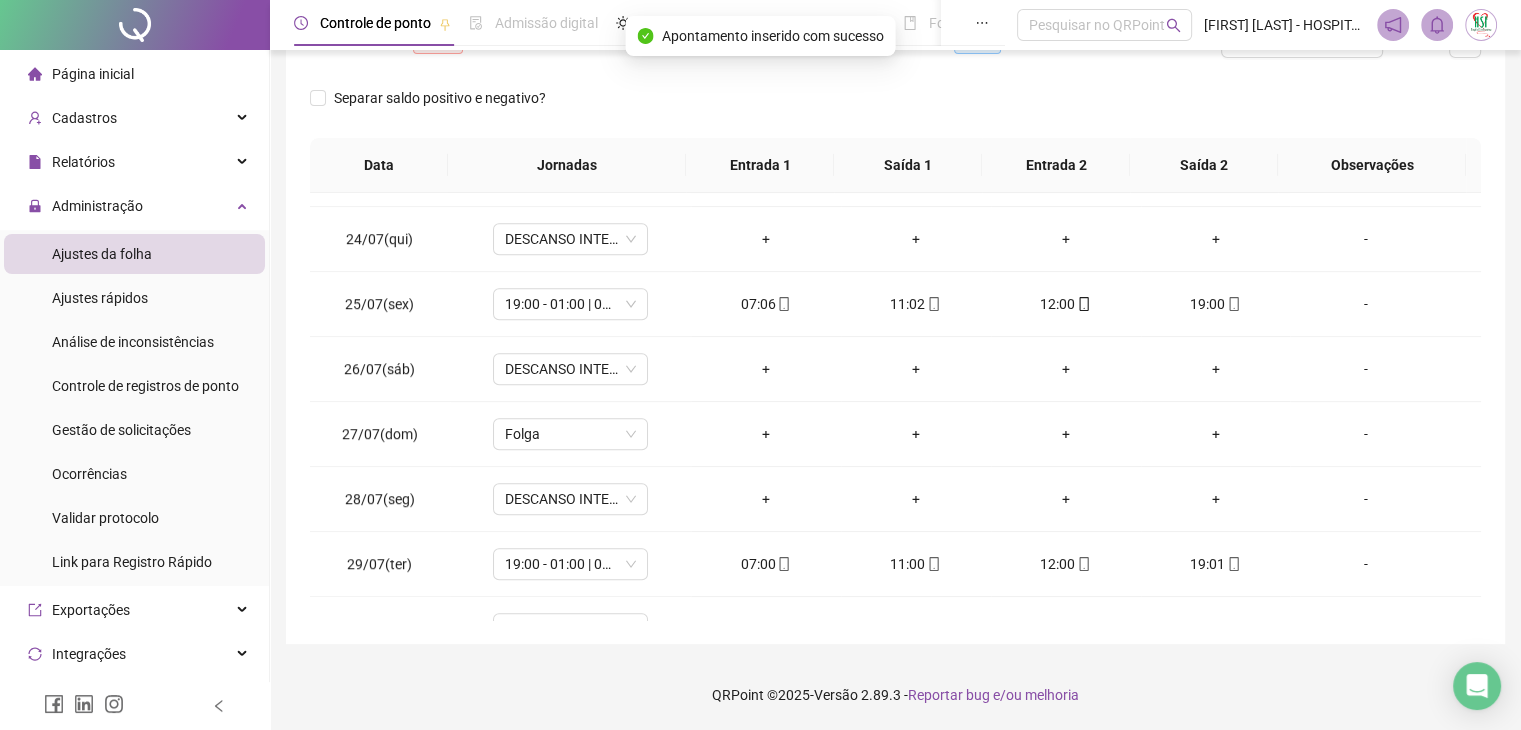 scroll, scrollTop: 65, scrollLeft: 0, axis: vertical 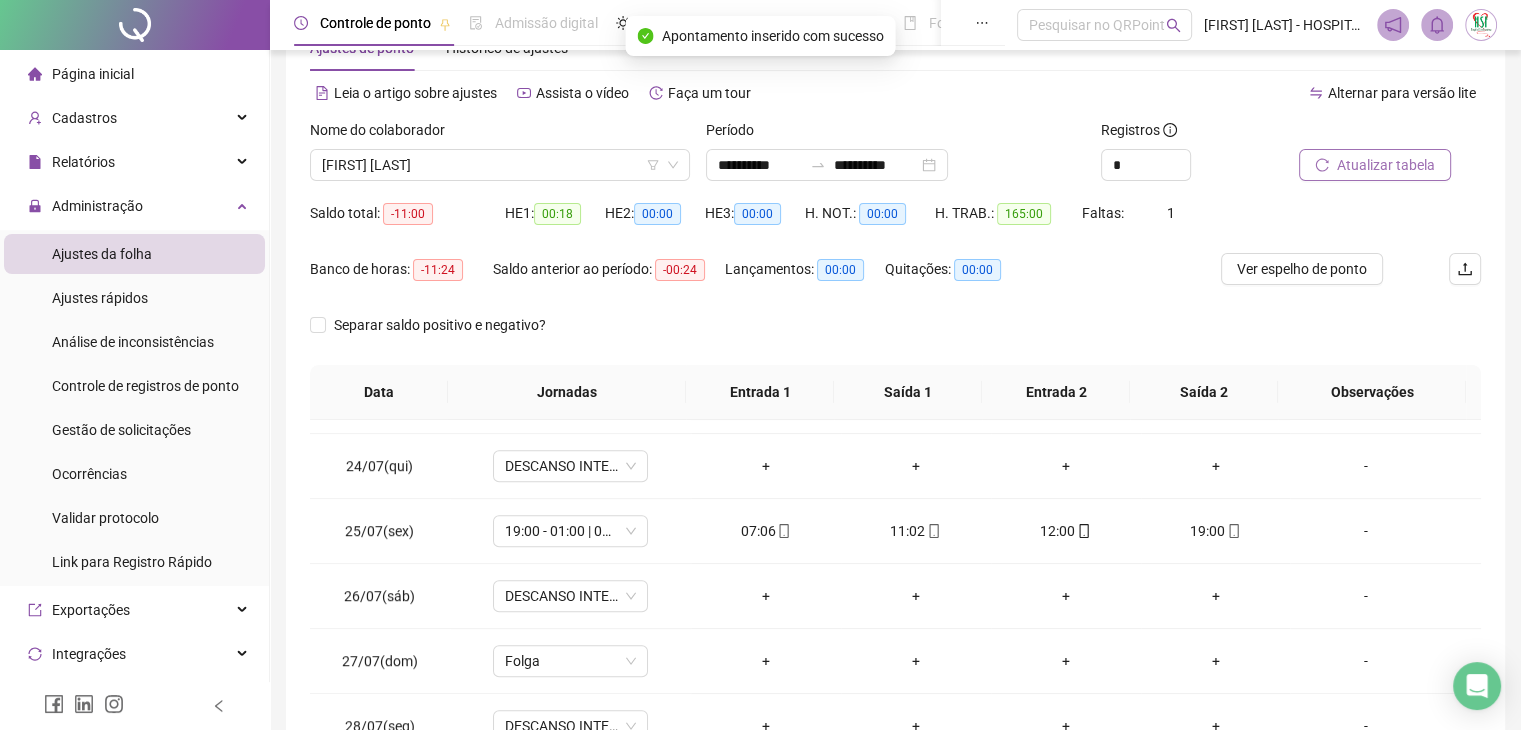 click on "Atualizar tabela" at bounding box center [1386, 165] 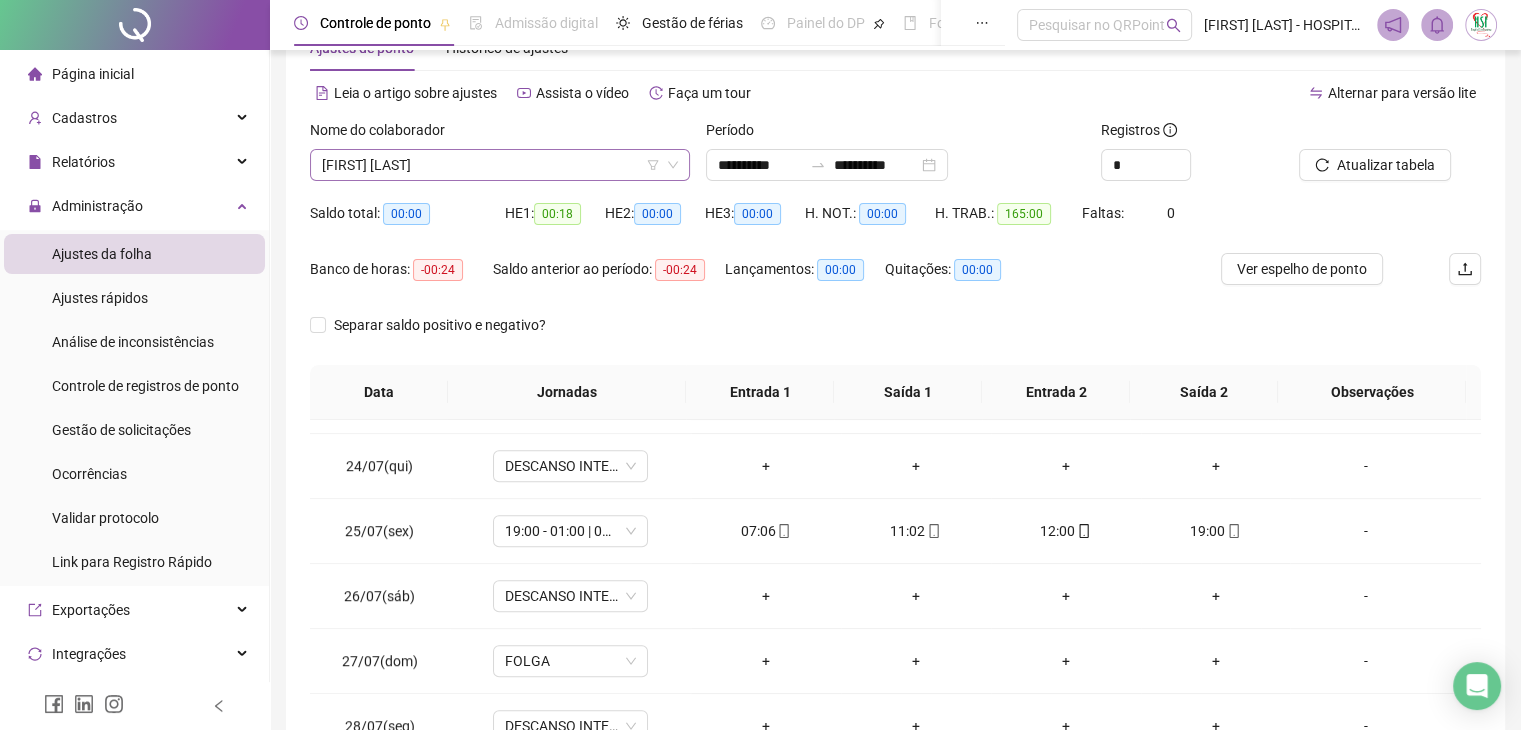 click on "[FIRST] [LAST]" at bounding box center [500, 165] 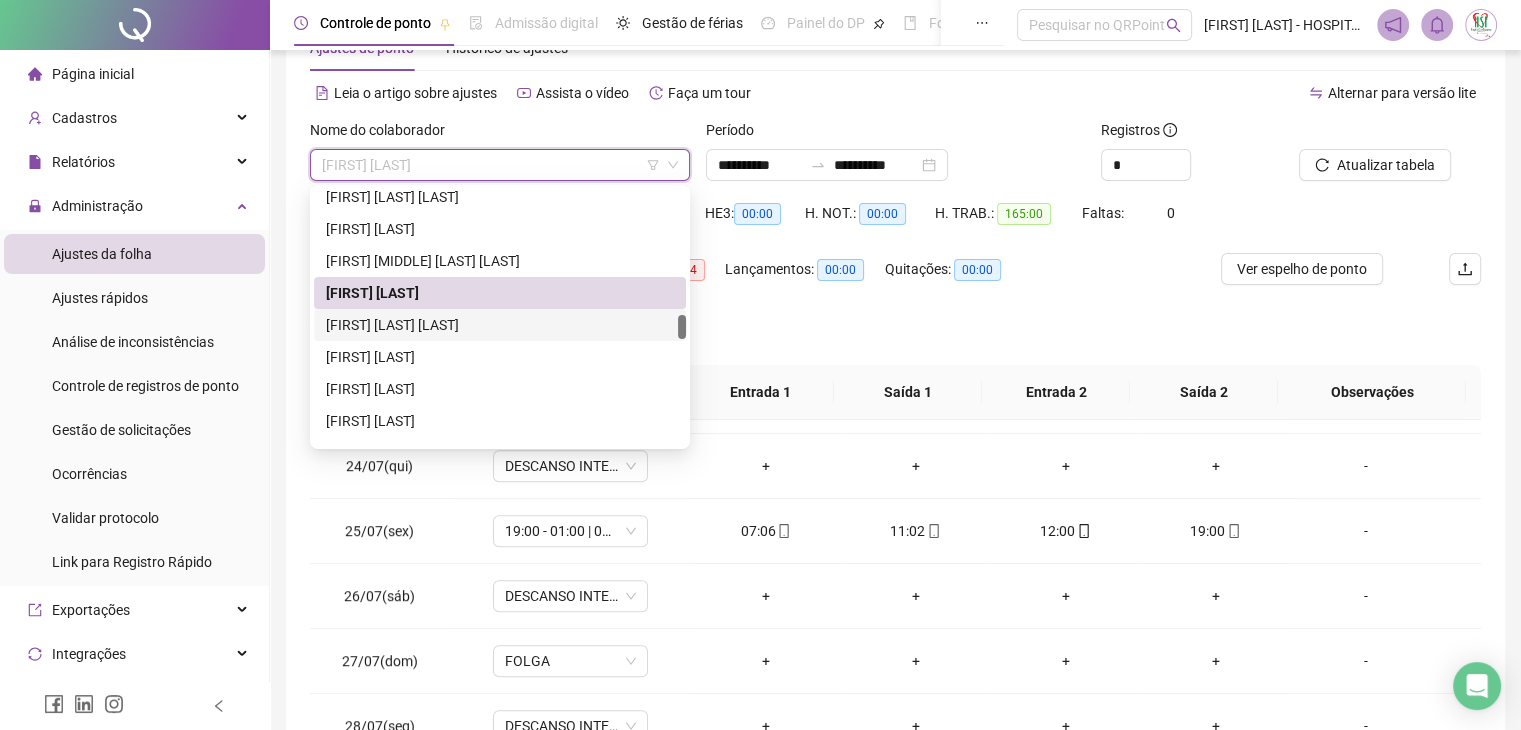 click on "[FIRST] [LAST] [LAST]" at bounding box center (500, 325) 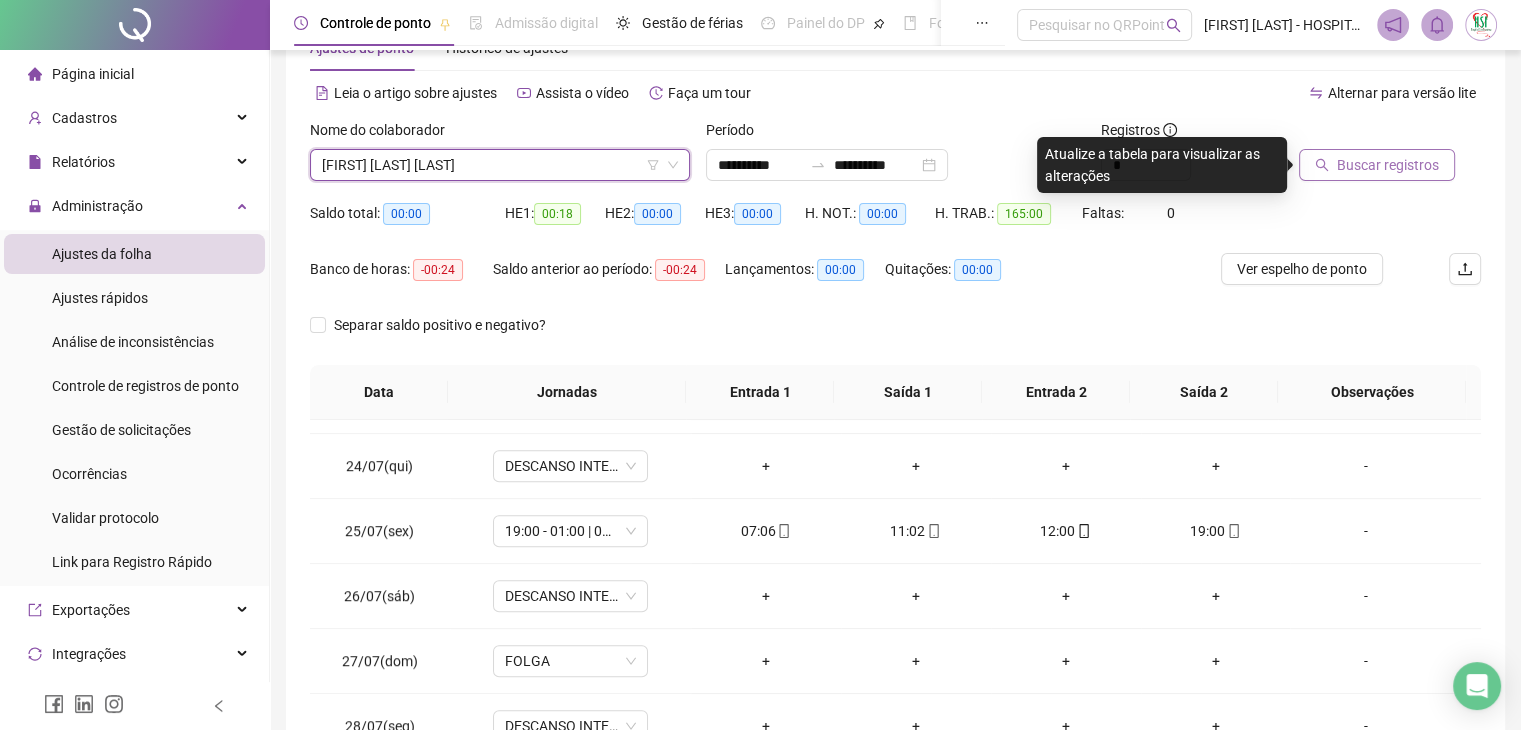 click on "Buscar registros" at bounding box center [1388, 165] 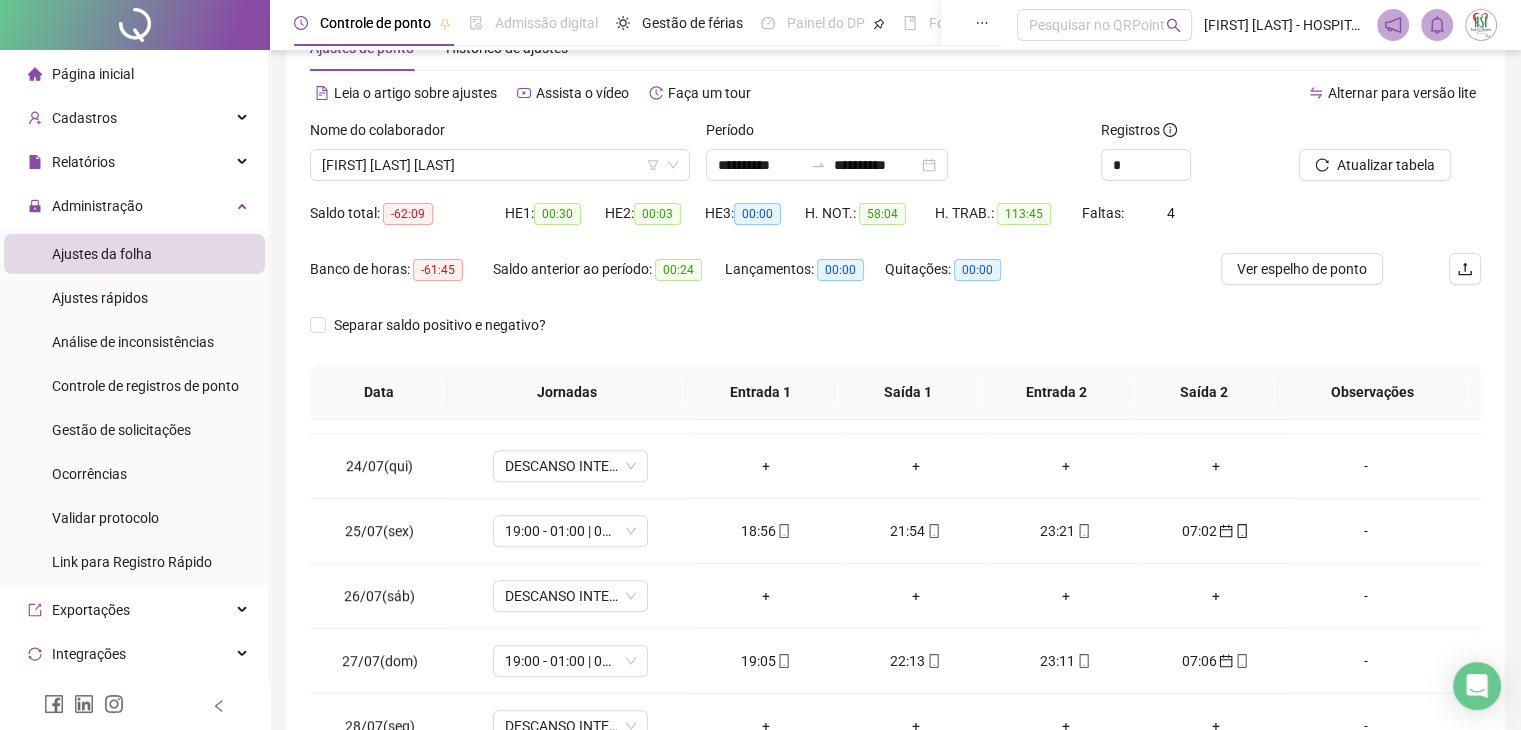 scroll, scrollTop: 292, scrollLeft: 0, axis: vertical 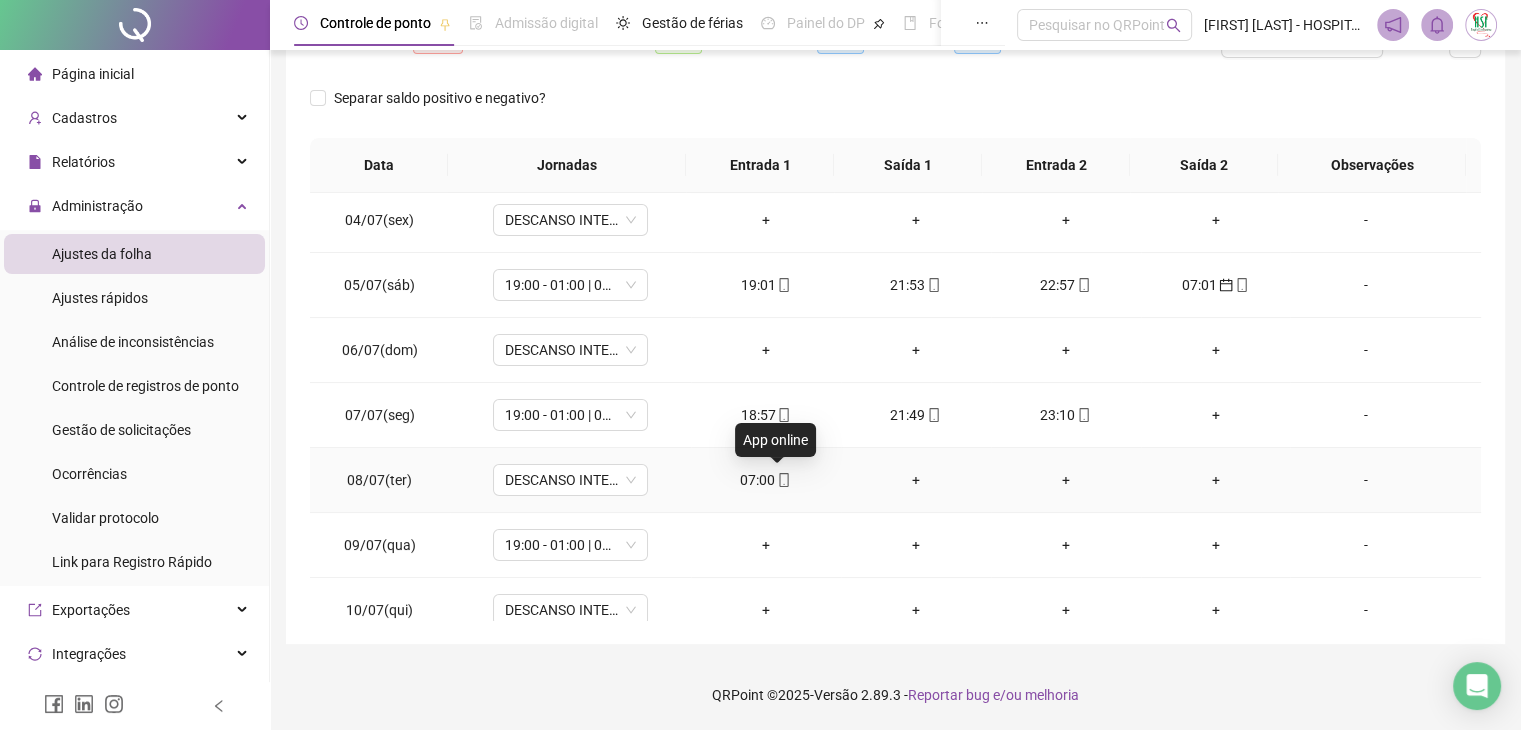 click 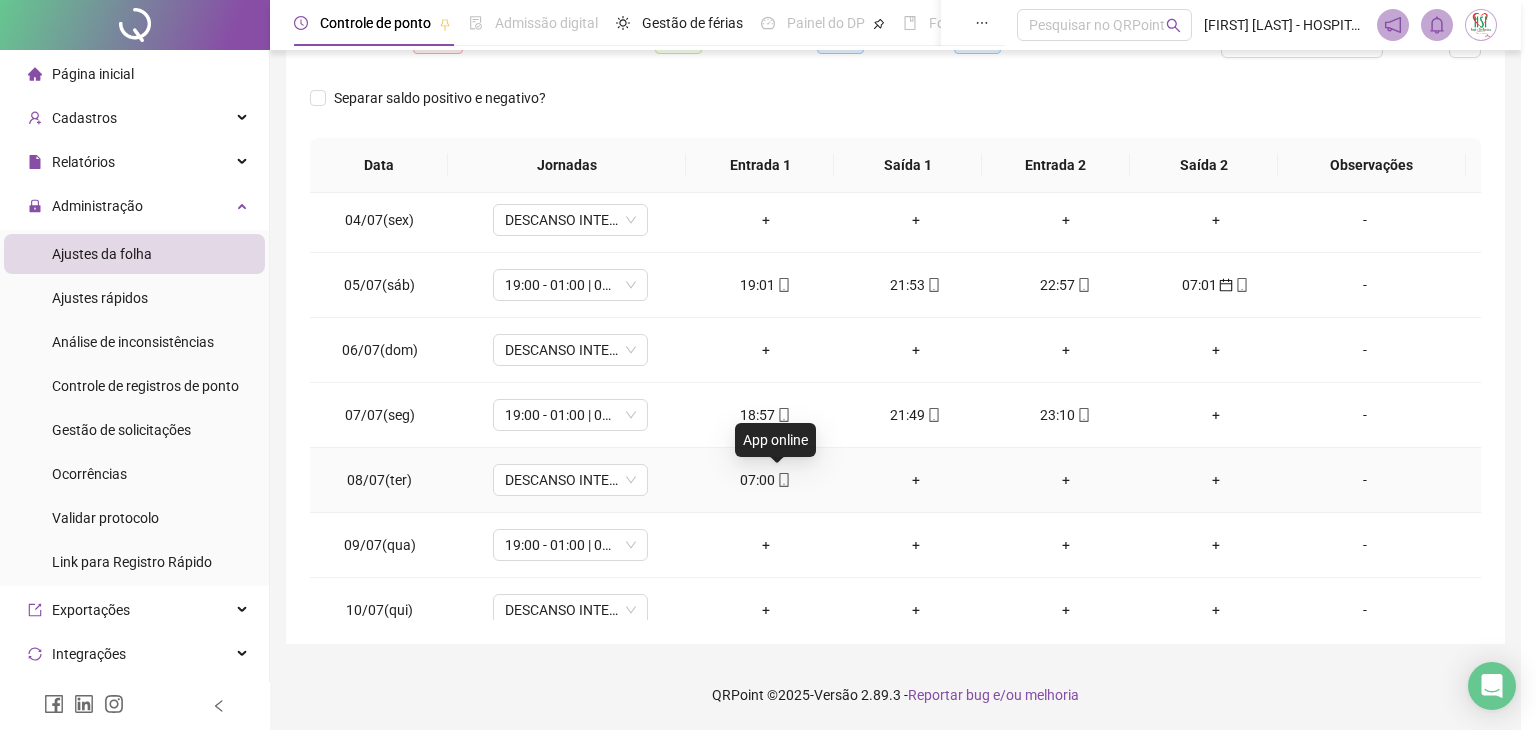 type on "**********" 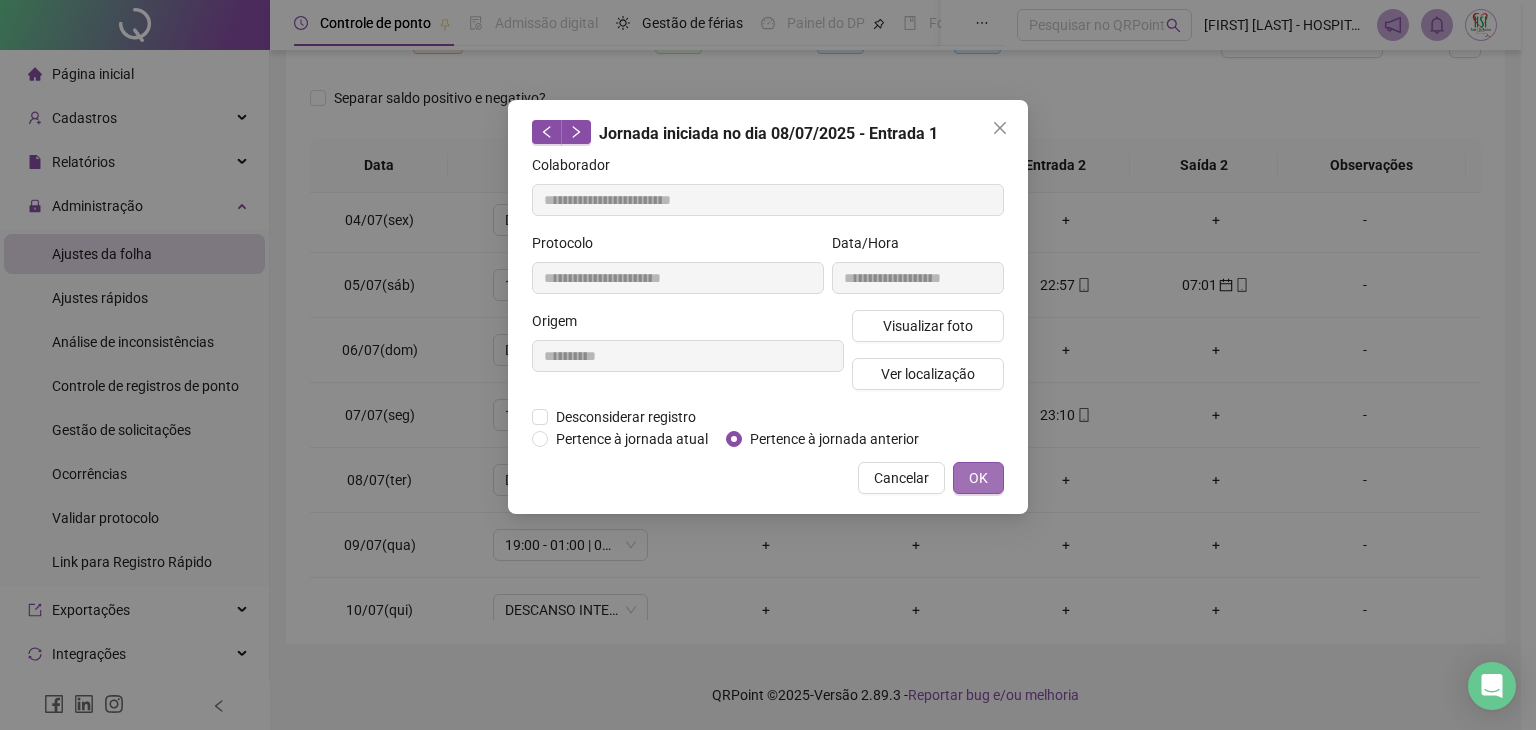 click on "OK" at bounding box center [978, 478] 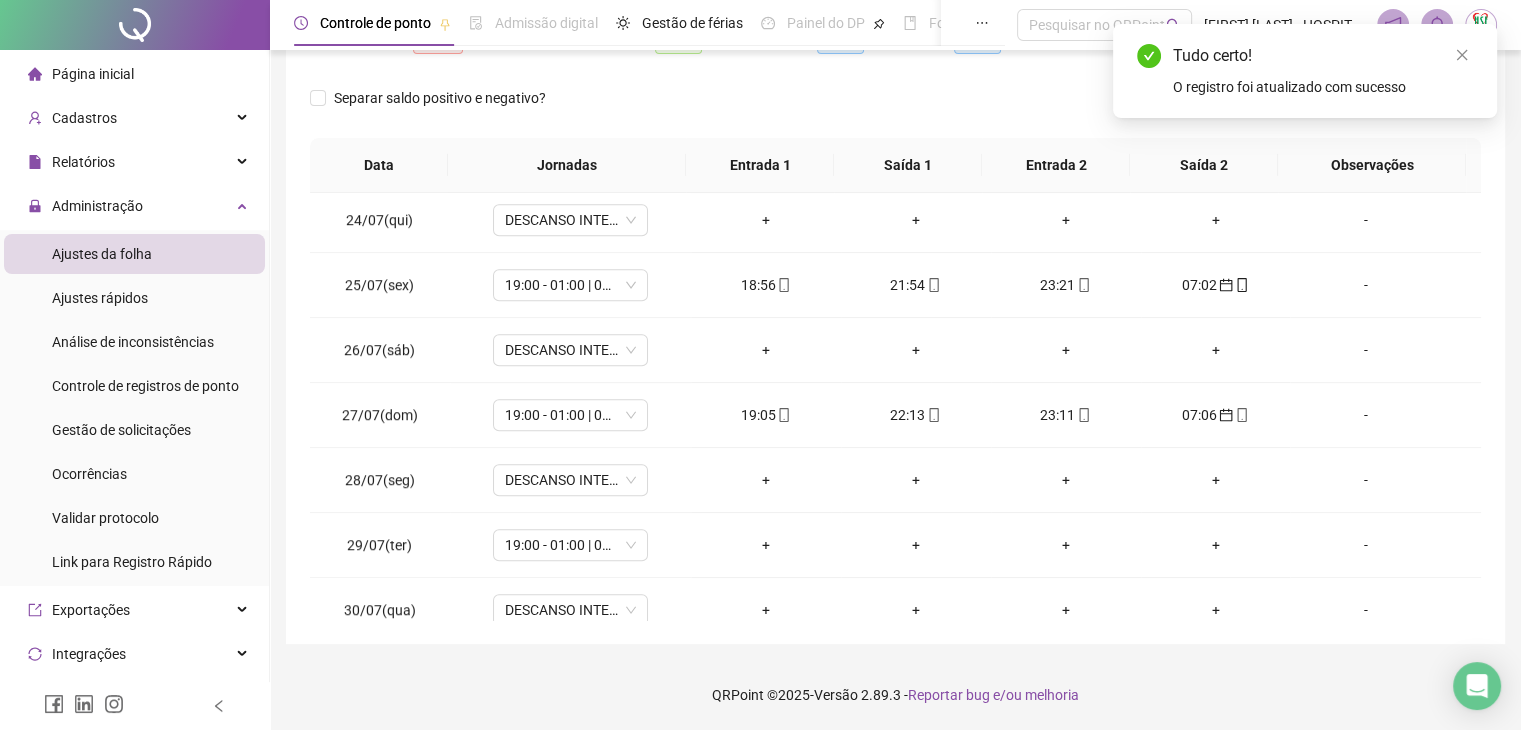 scroll, scrollTop: 1581, scrollLeft: 0, axis: vertical 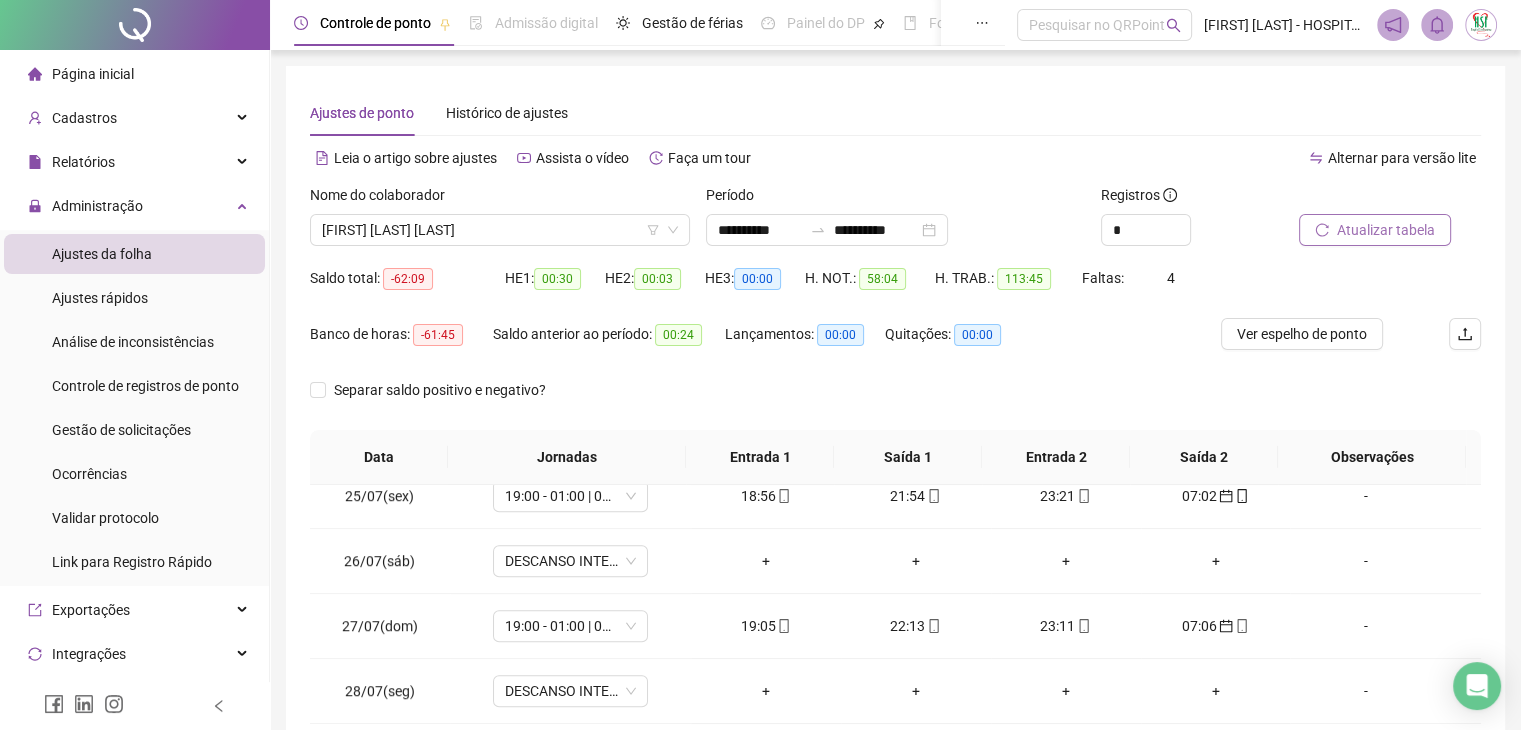 click on "Atualizar tabela" at bounding box center [1386, 230] 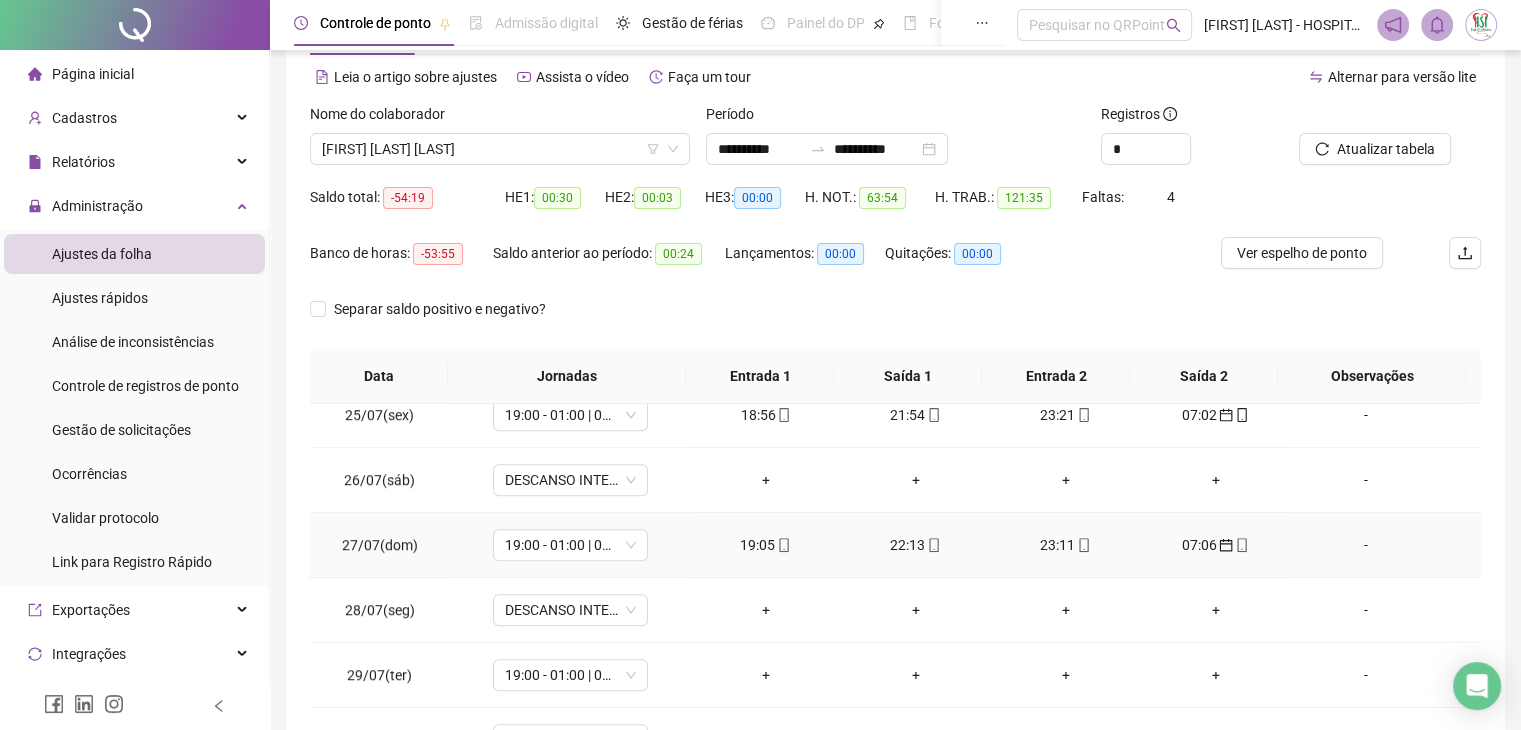 scroll, scrollTop: 200, scrollLeft: 0, axis: vertical 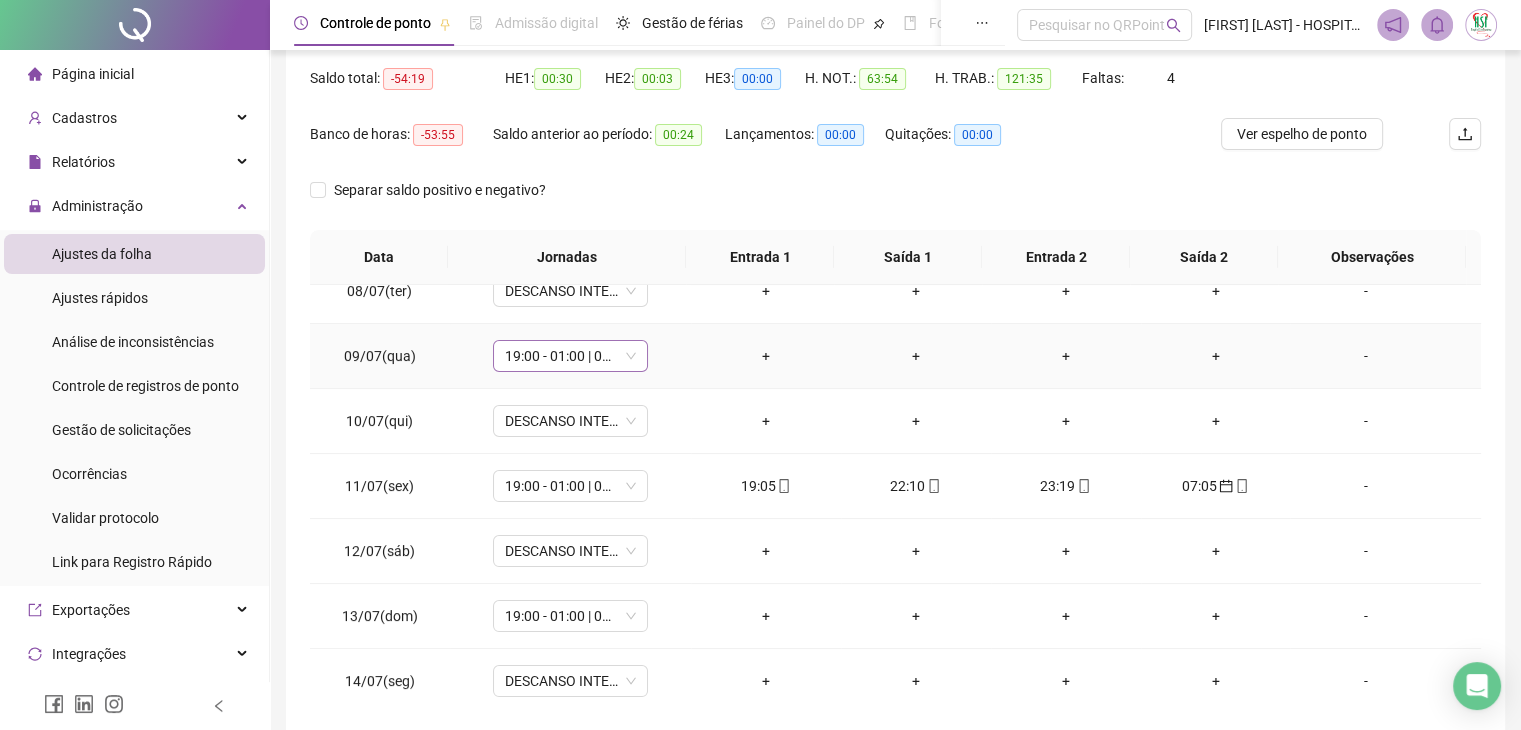 click on "19:00 - 01:00 | 02:00 - 07:00" at bounding box center (570, 356) 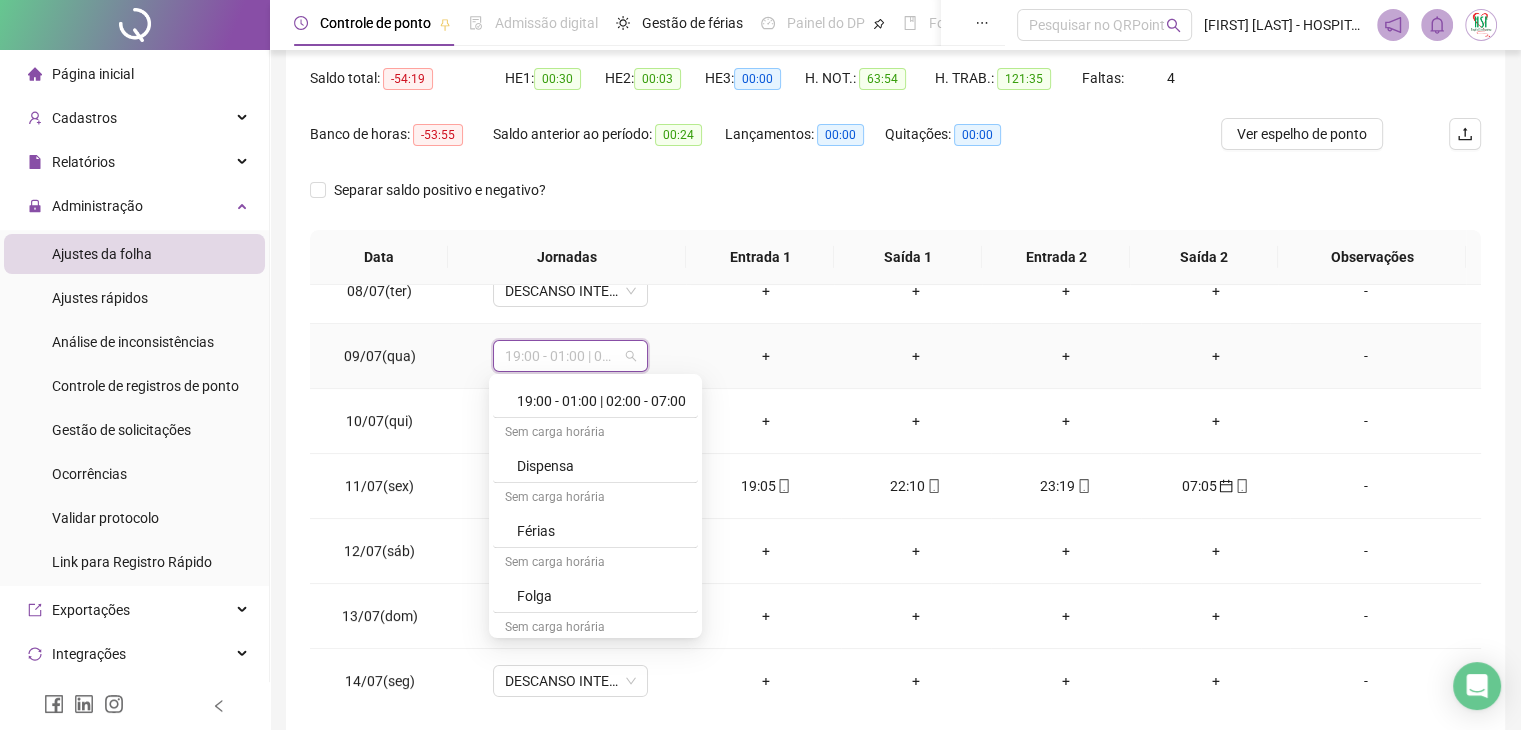 scroll, scrollTop: 1299, scrollLeft: 0, axis: vertical 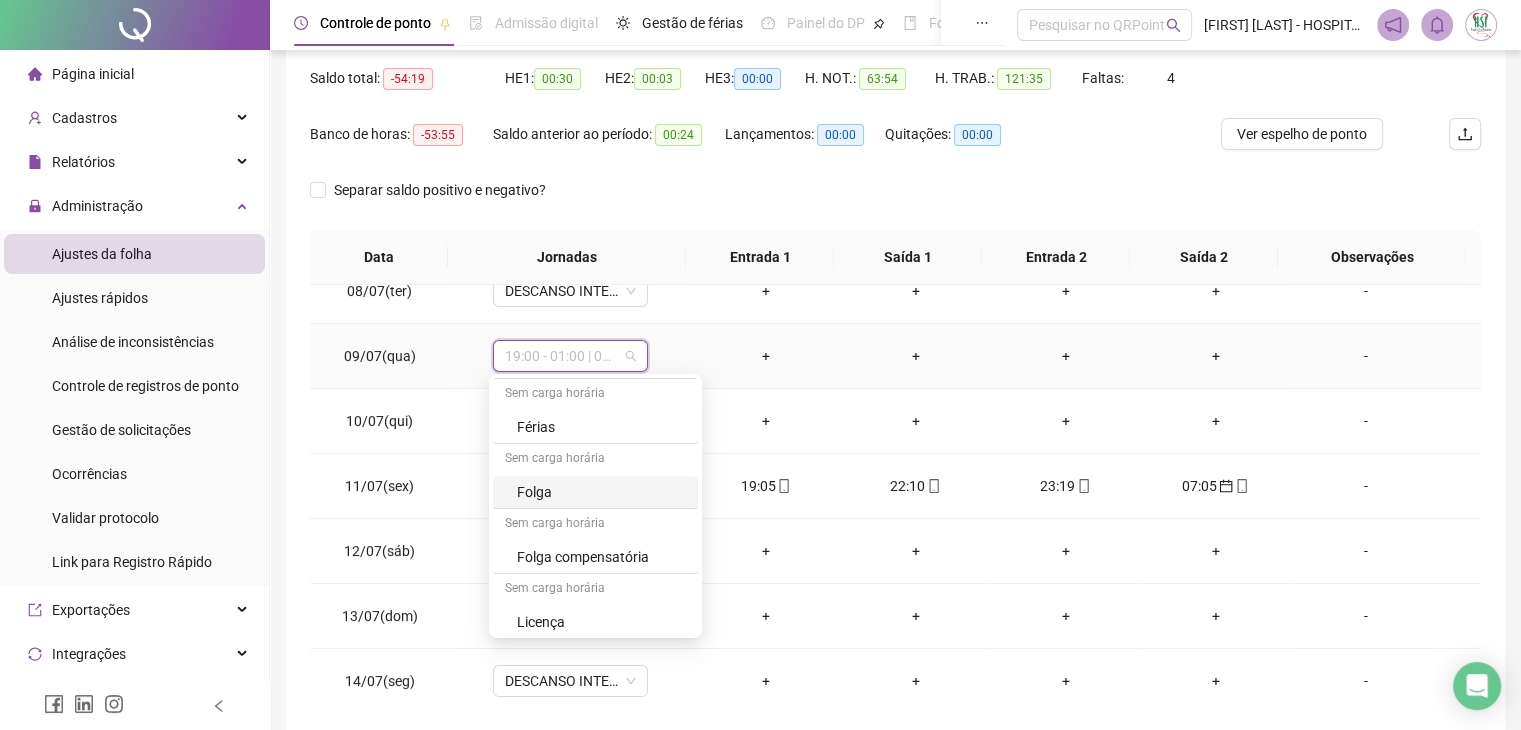 click on "Folga" at bounding box center [601, 492] 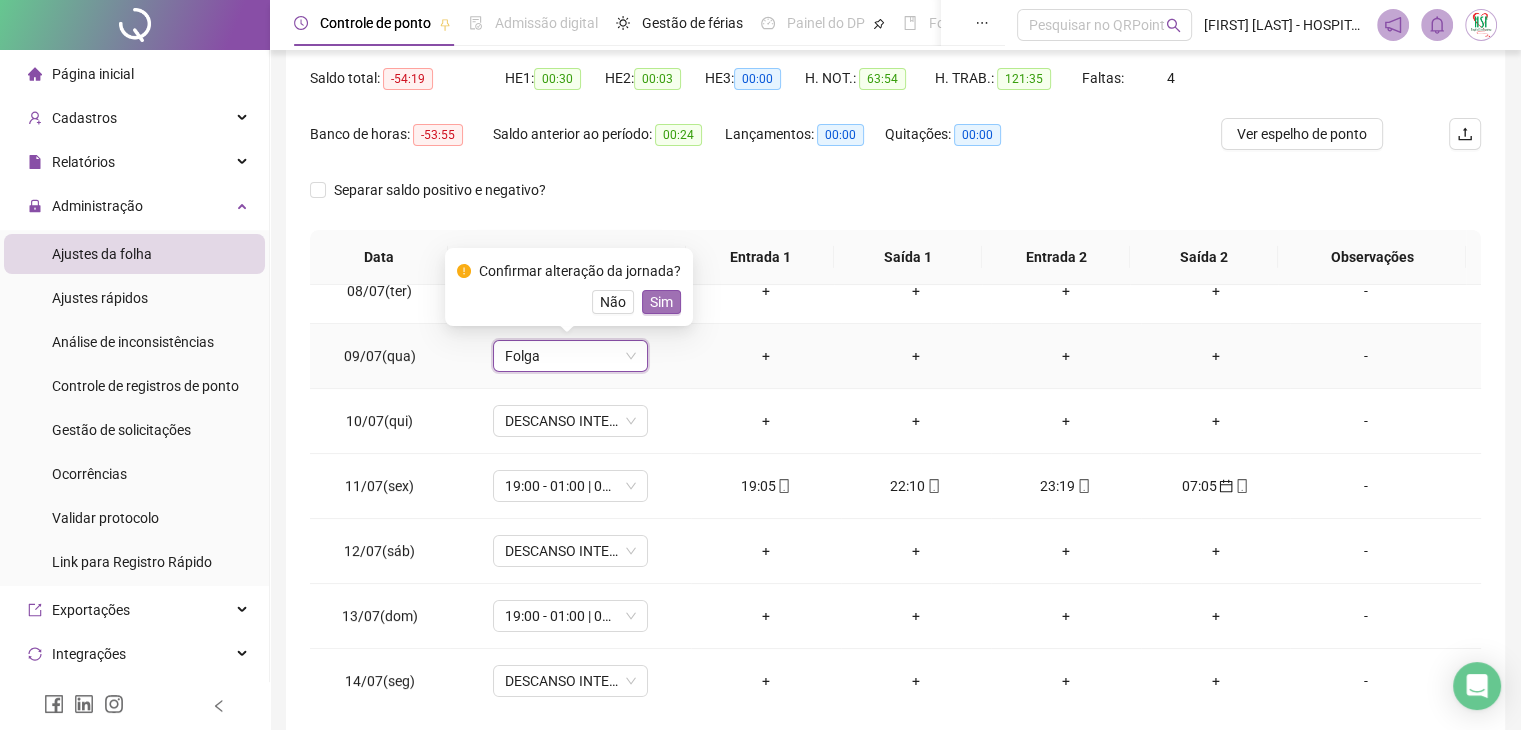 click on "Sim" at bounding box center [661, 302] 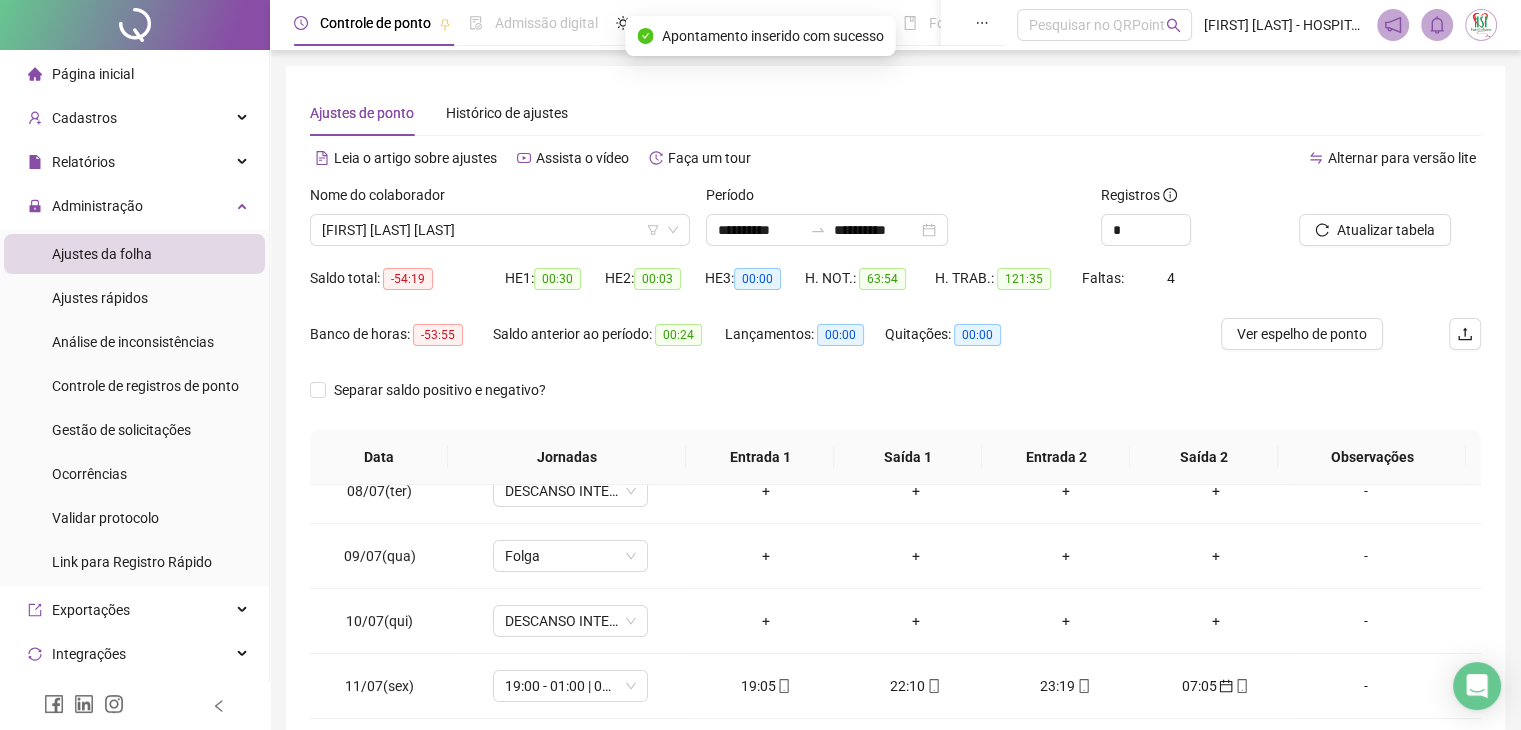 scroll, scrollTop: 0, scrollLeft: 0, axis: both 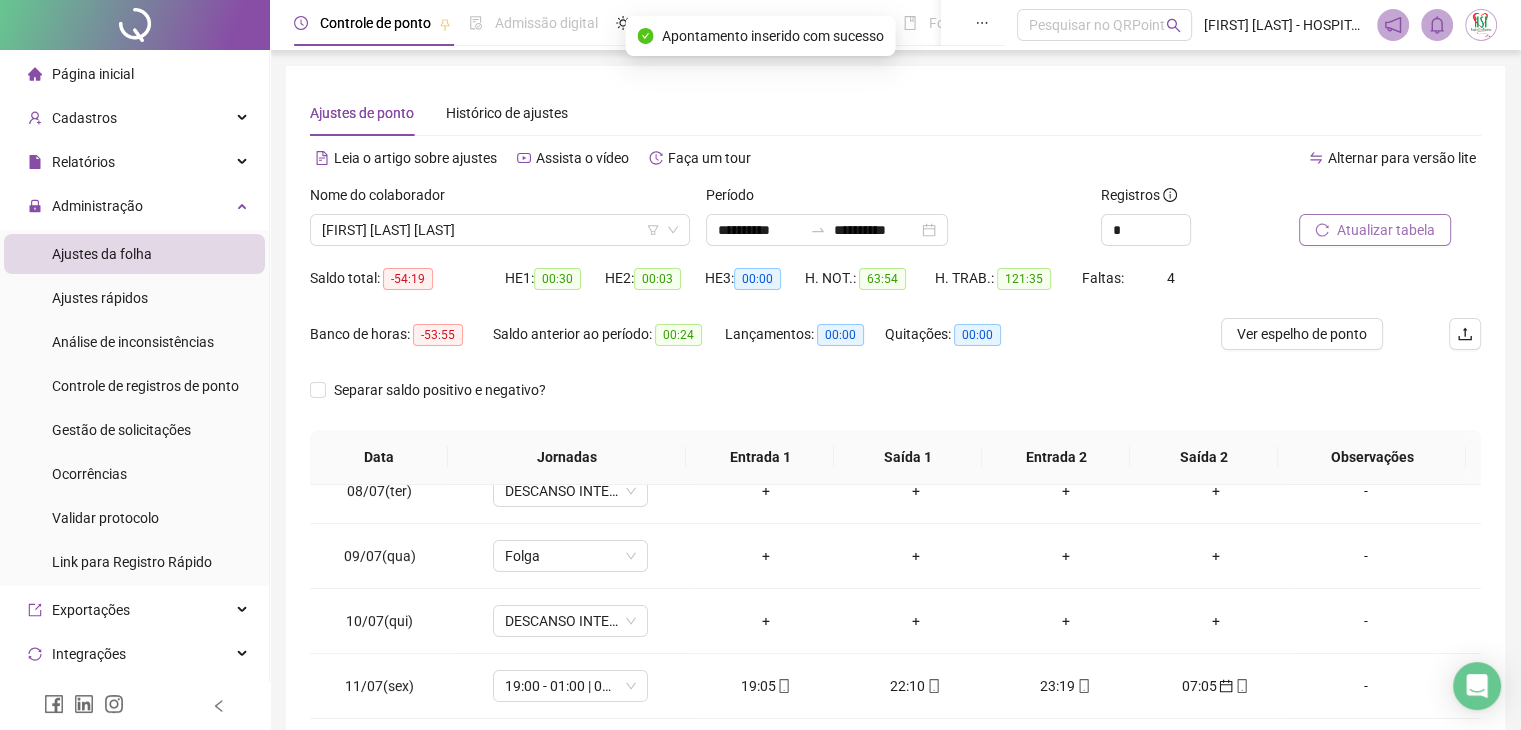click on "Atualizar tabela" at bounding box center [1386, 230] 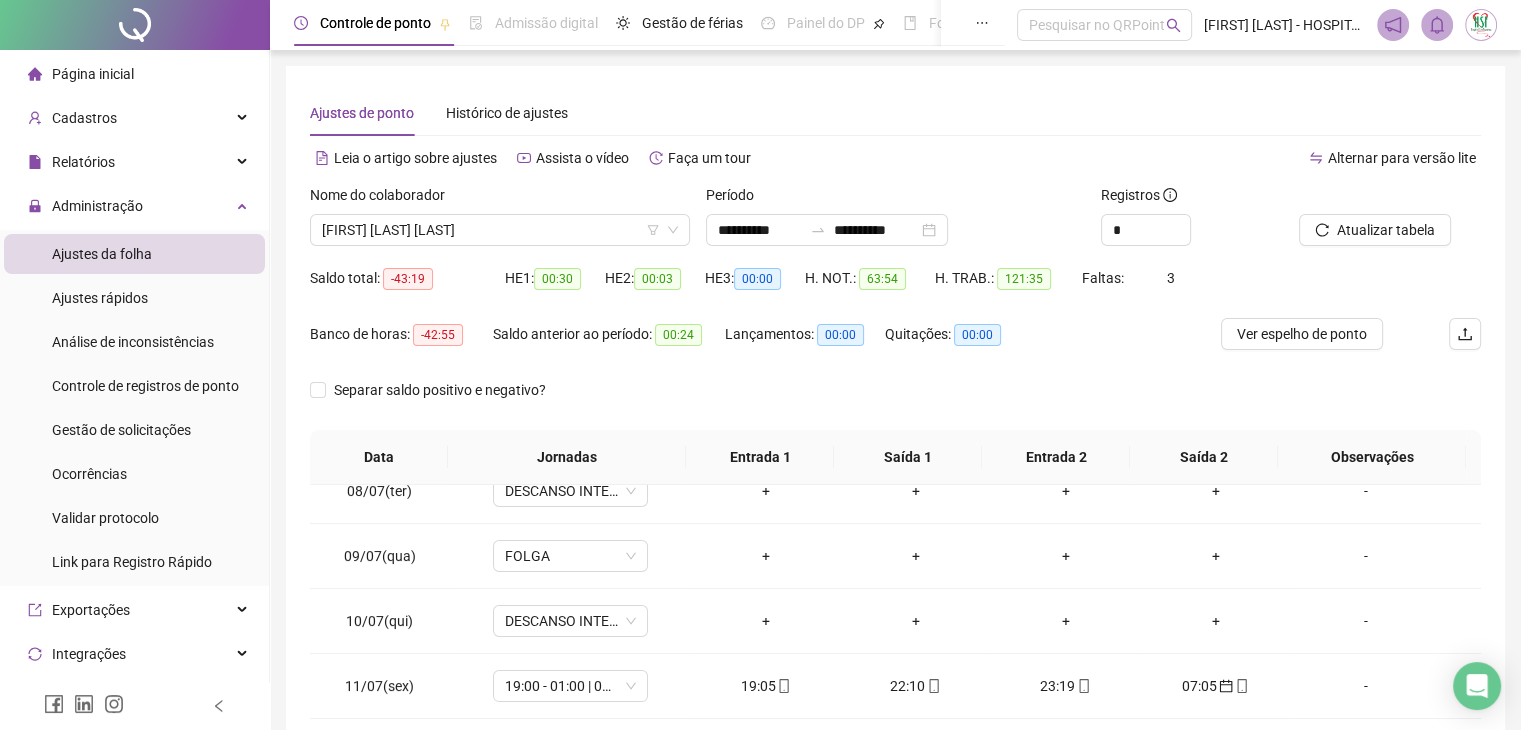 scroll, scrollTop: 292, scrollLeft: 0, axis: vertical 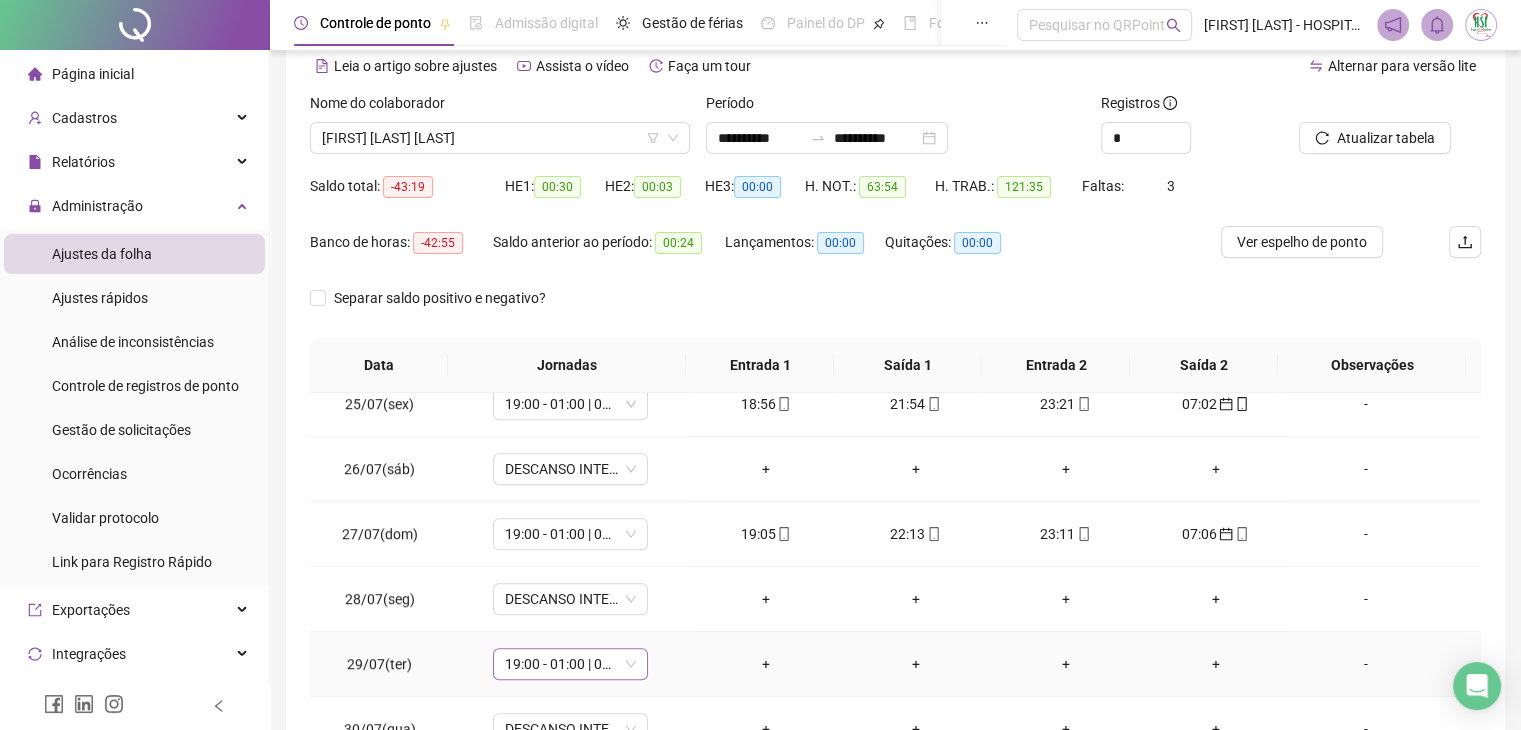 click on "19:00 - 01:00 | 02:00 - 07:00" at bounding box center (570, 664) 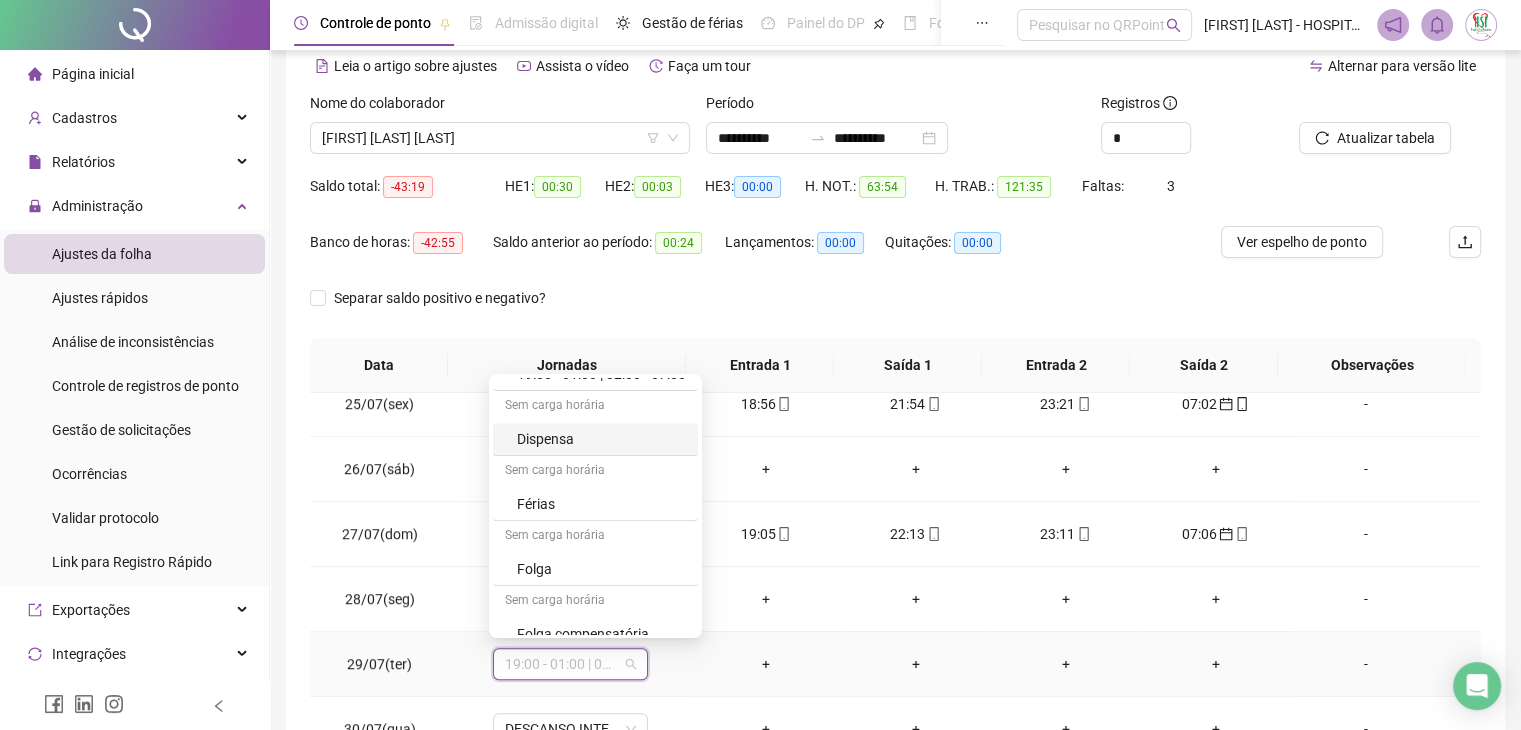 scroll, scrollTop: 1199, scrollLeft: 0, axis: vertical 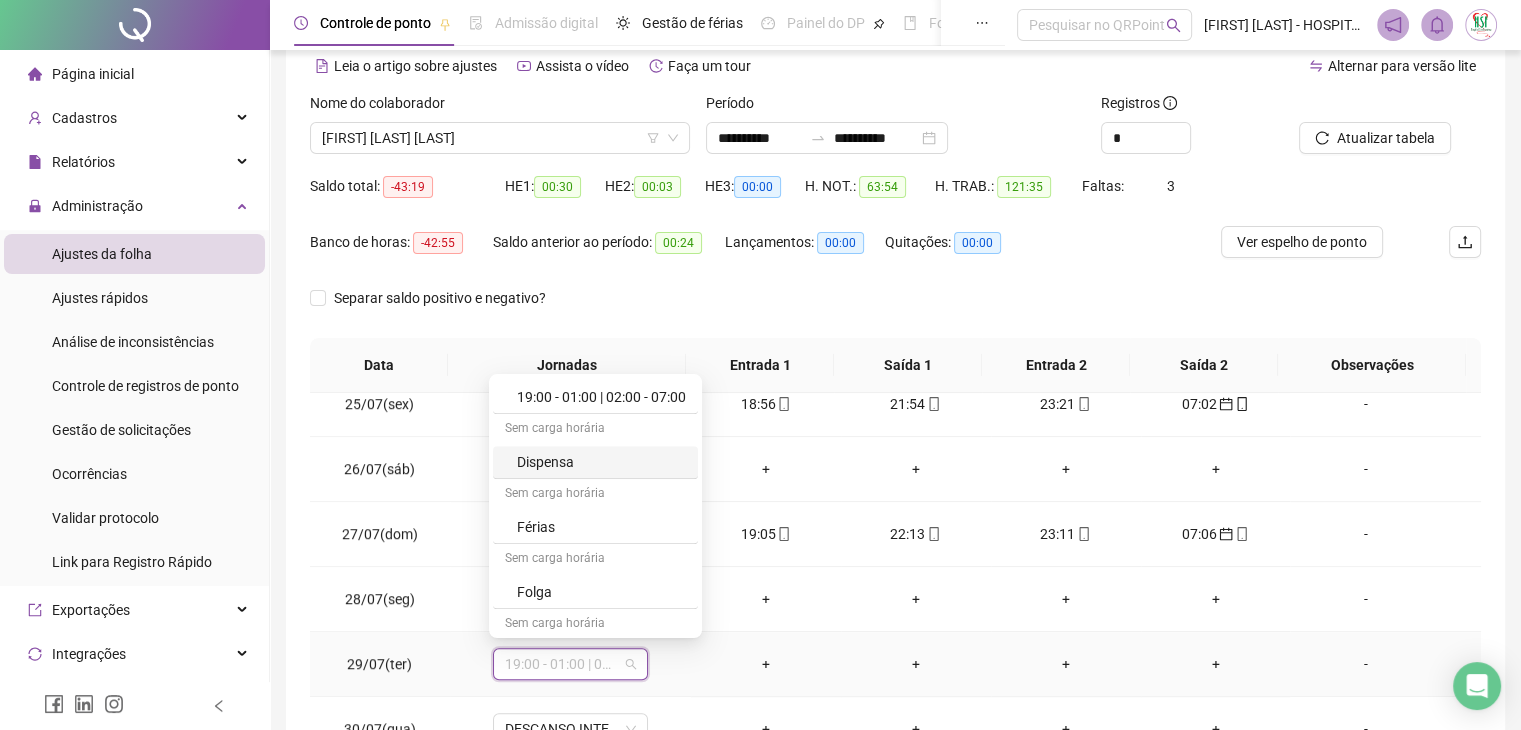 click on "Dispensa" at bounding box center [601, 462] 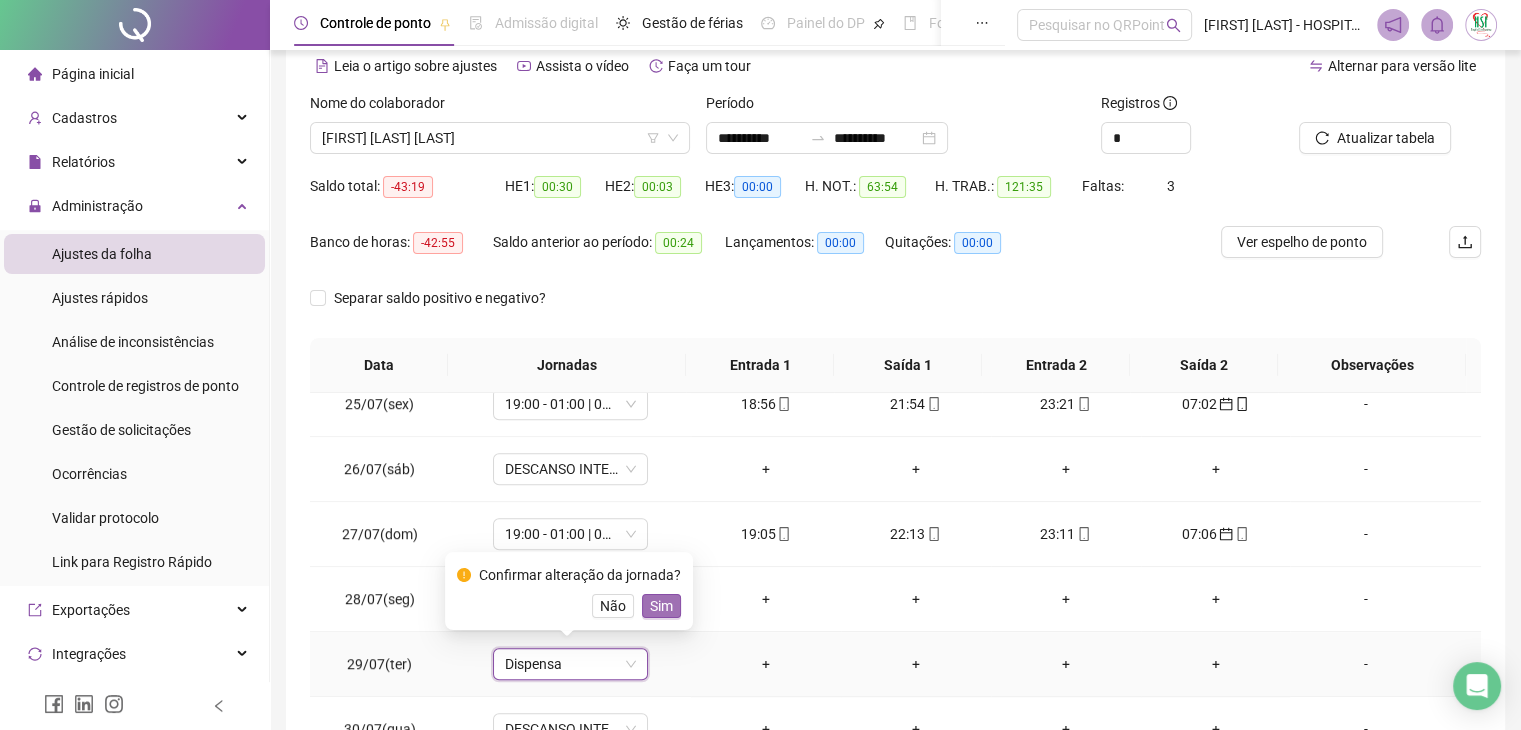 click on "Sim" at bounding box center [661, 606] 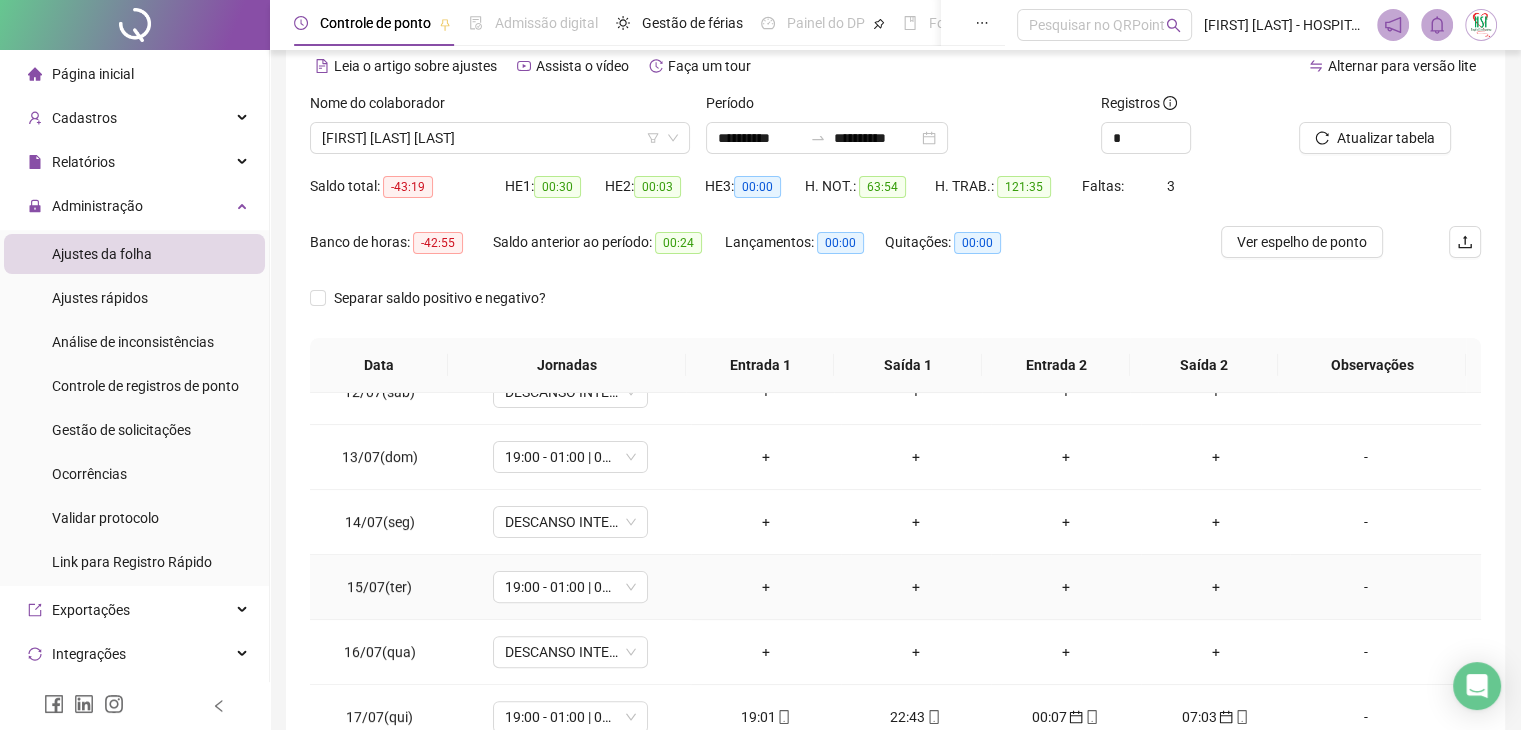 scroll, scrollTop: 781, scrollLeft: 0, axis: vertical 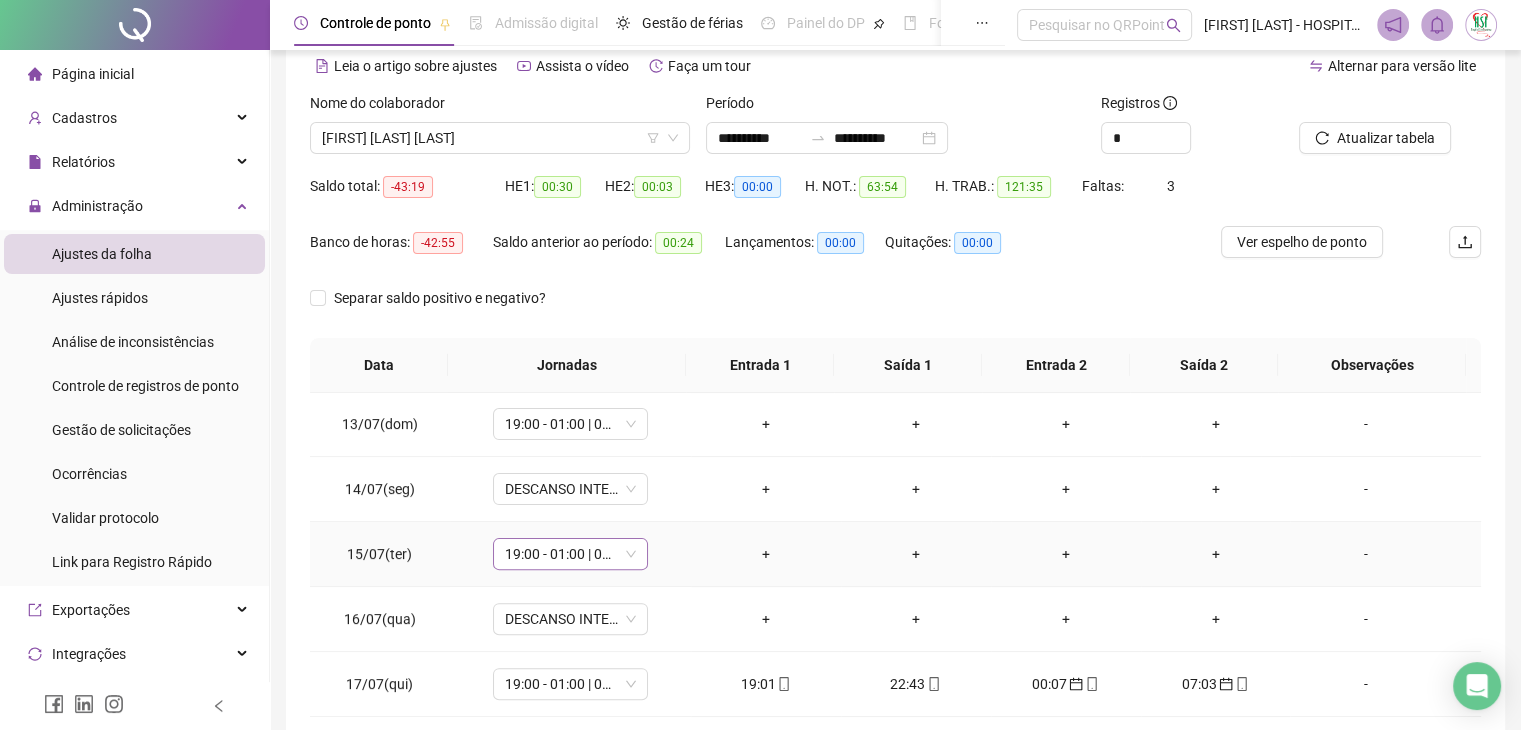 click on "19:00 - 01:00 | 02:00 - 07:00" at bounding box center [570, 554] 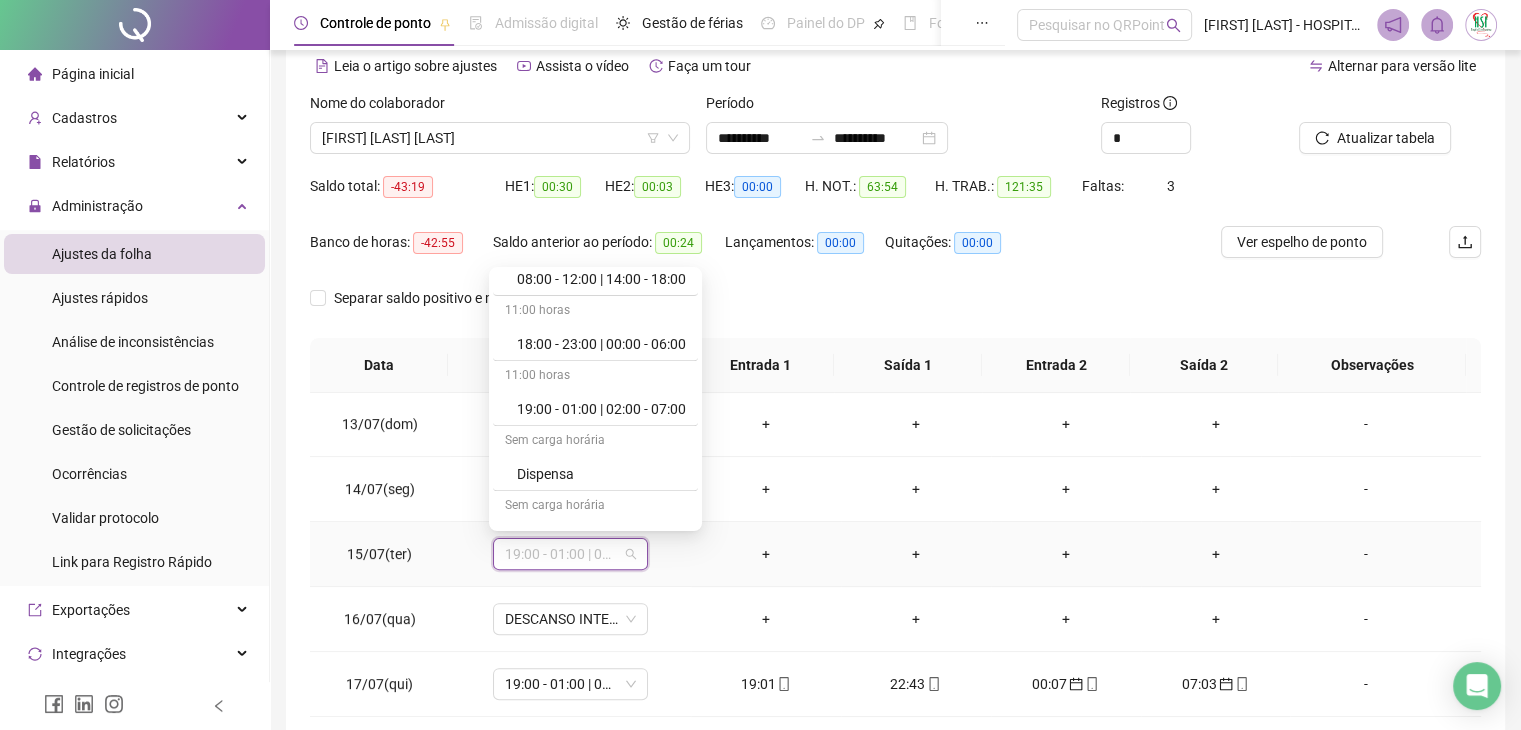 scroll, scrollTop: 1100, scrollLeft: 0, axis: vertical 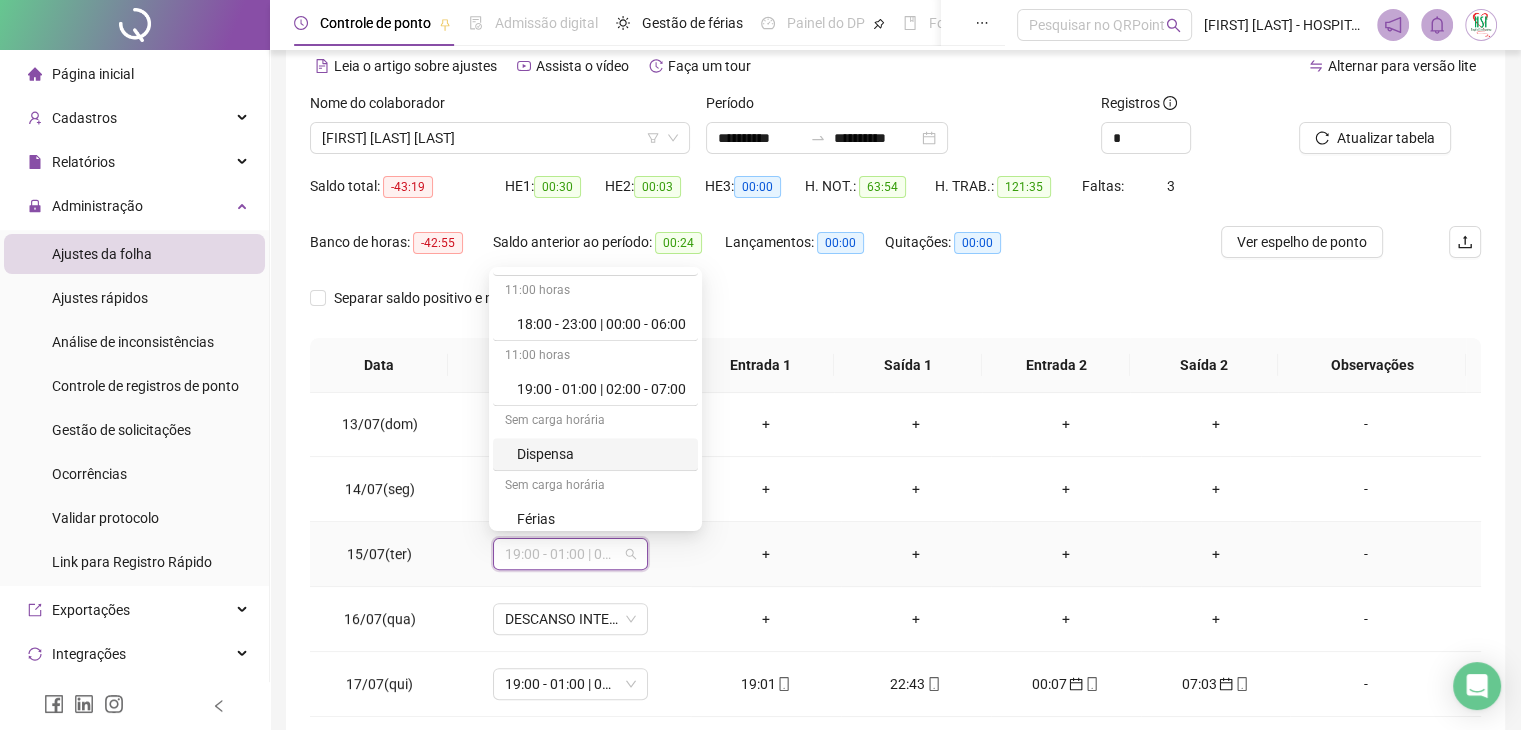 click on "Dispensa" at bounding box center (601, 454) 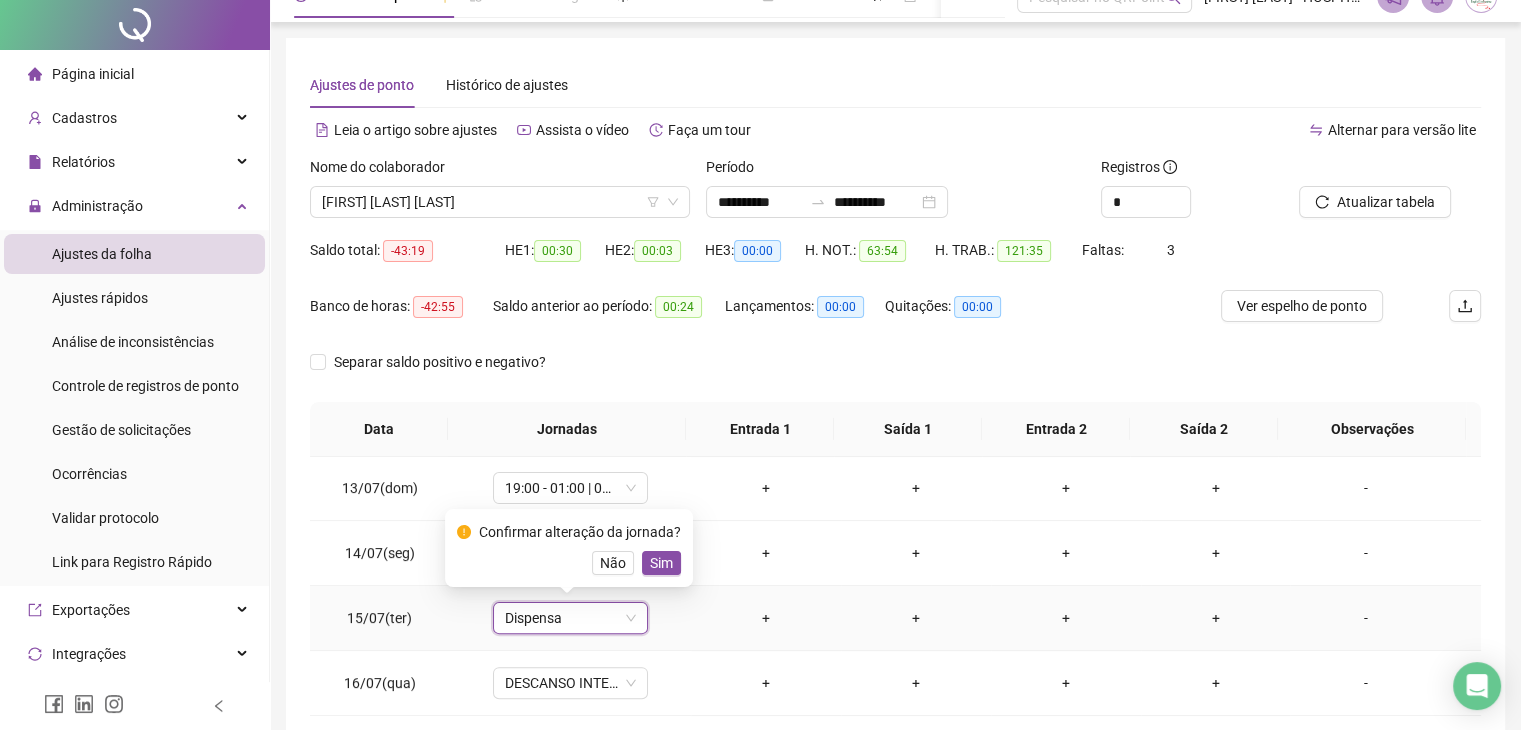 scroll, scrollTop: 0, scrollLeft: 0, axis: both 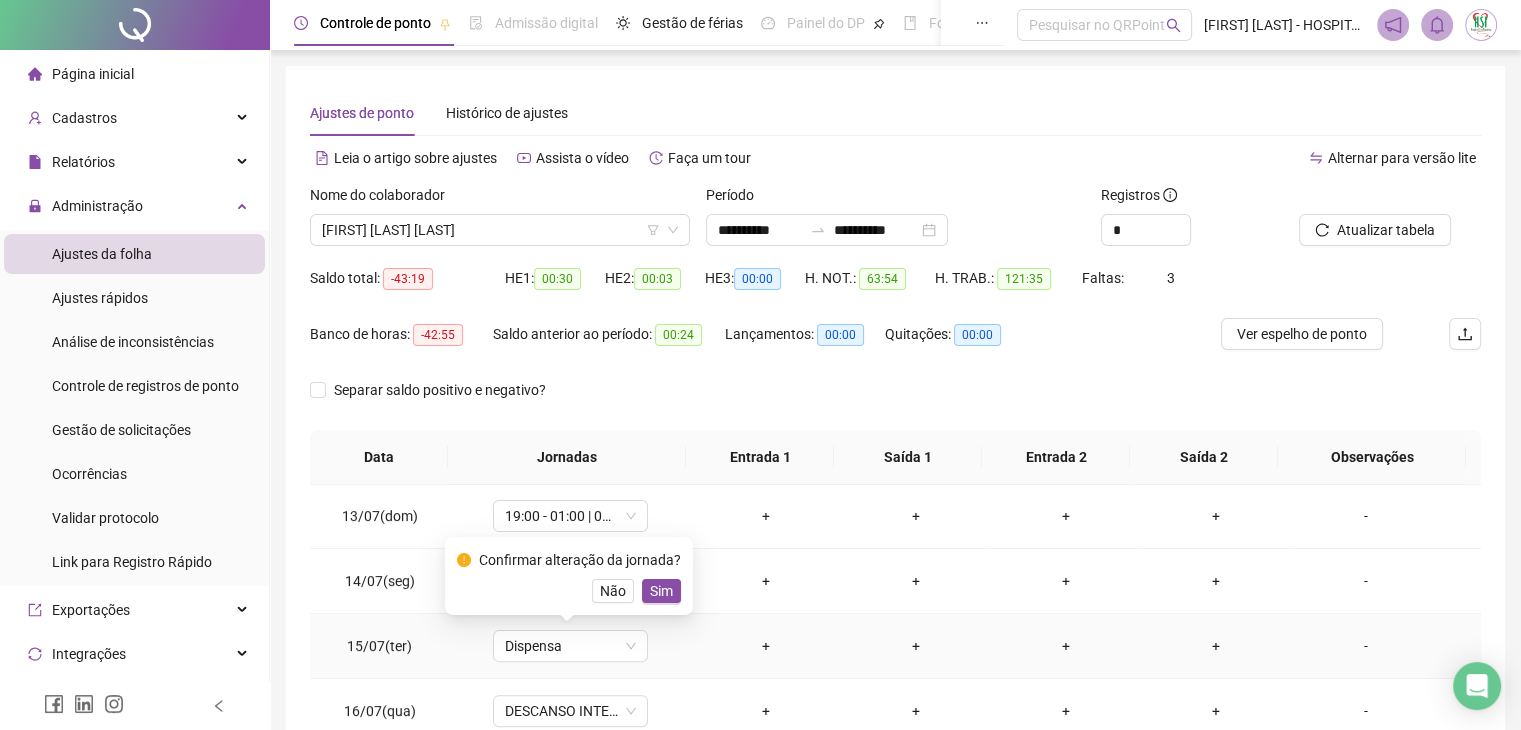 click on "Sim" at bounding box center [661, 591] 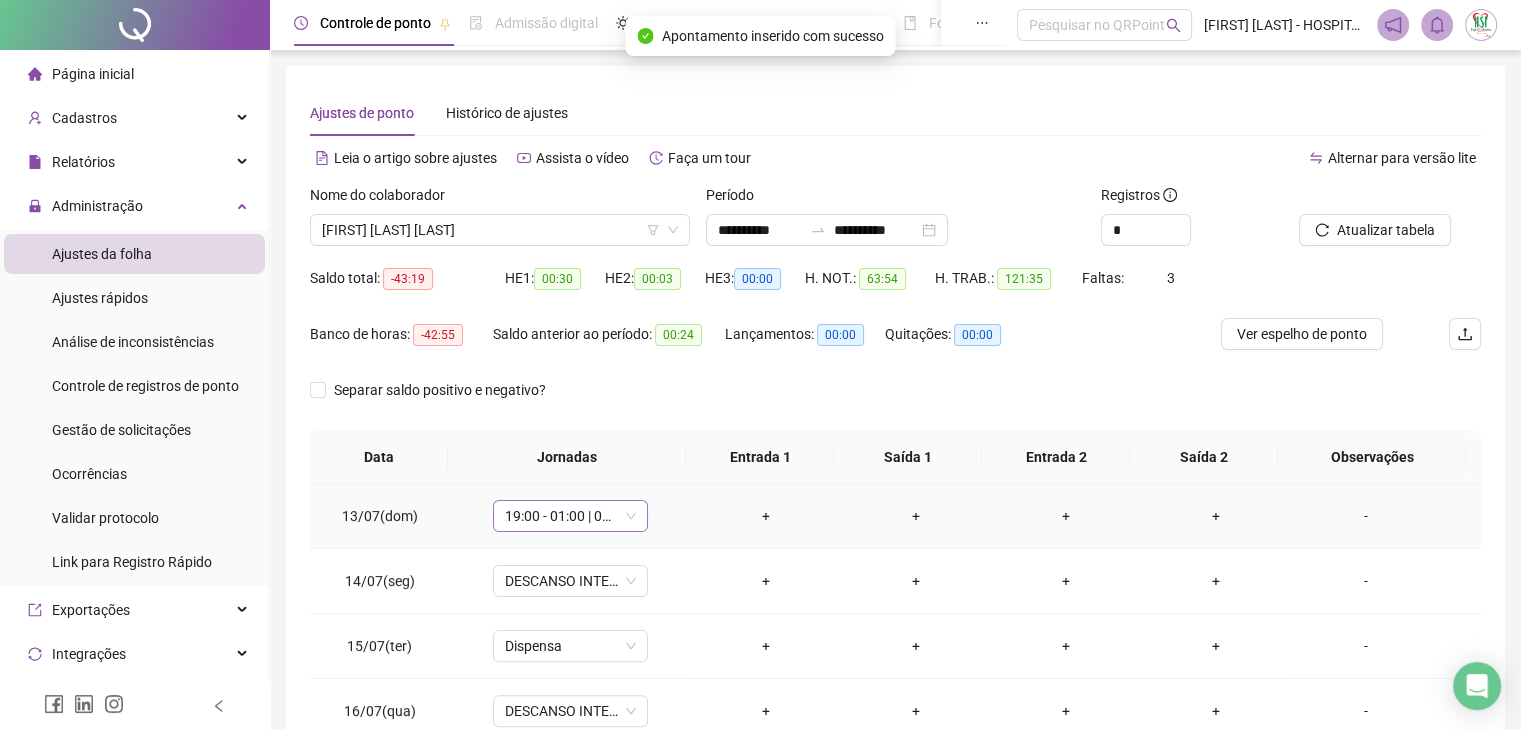 click on "19:00 - 01:00 | 02:00 - 07:00" at bounding box center [570, 516] 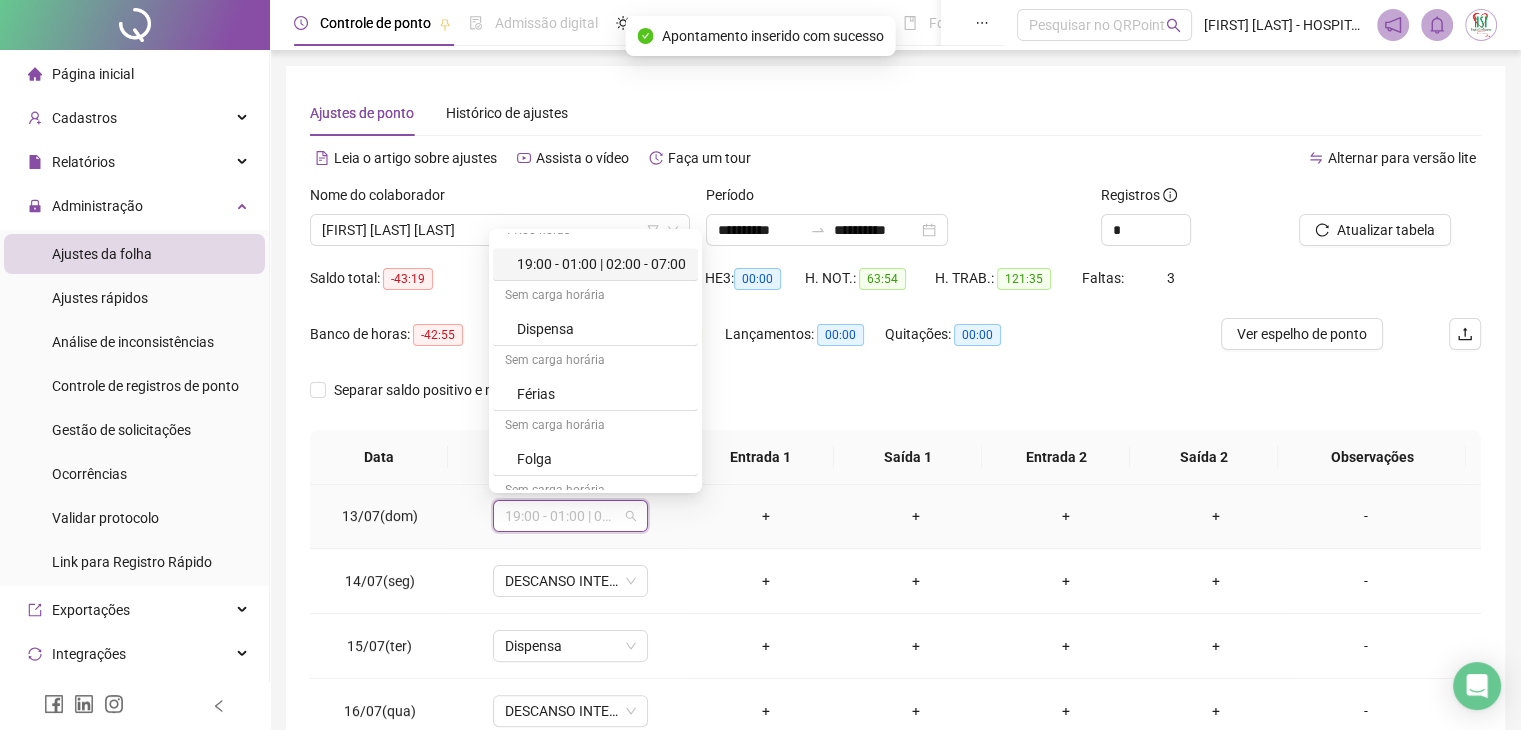 scroll, scrollTop: 1200, scrollLeft: 0, axis: vertical 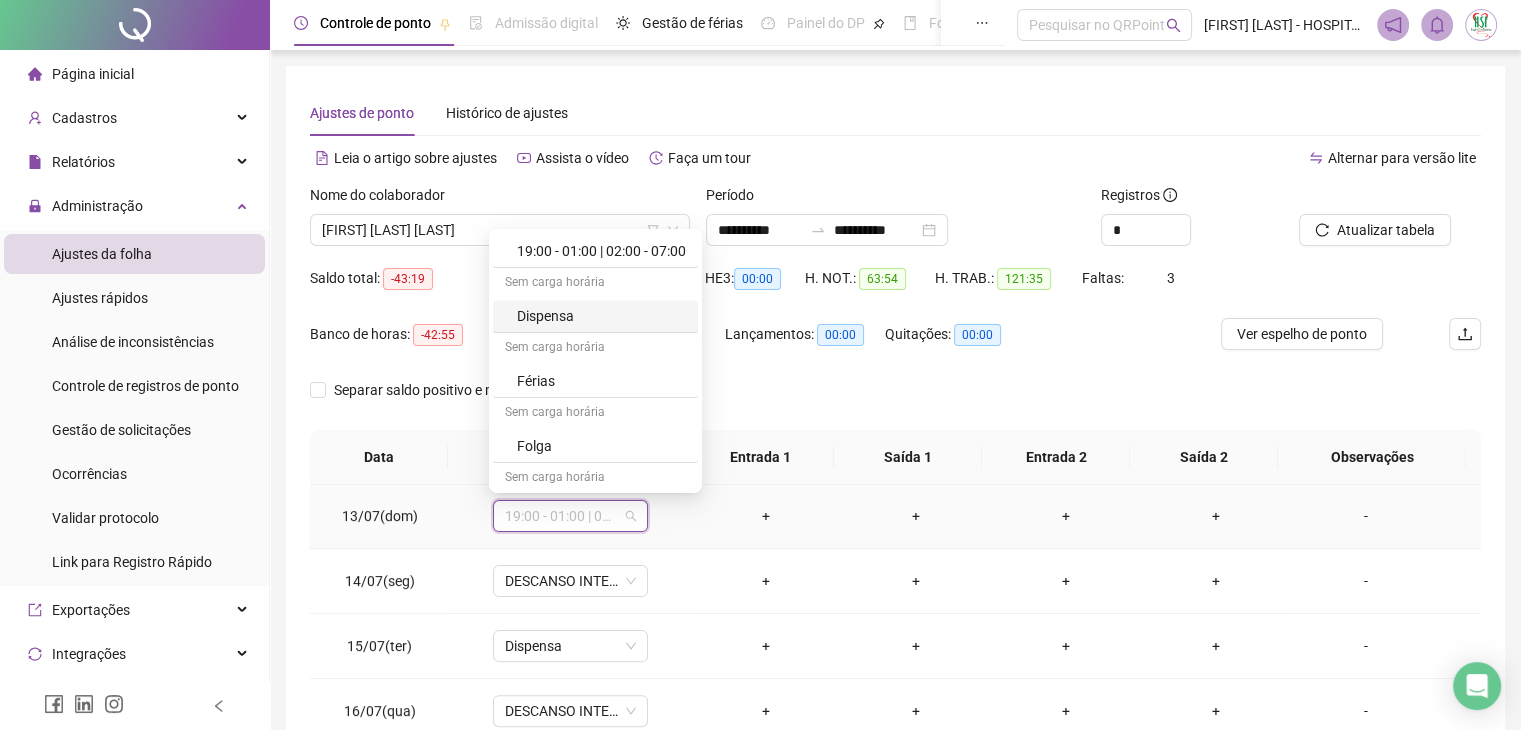 click on "Dispensa" at bounding box center (601, 316) 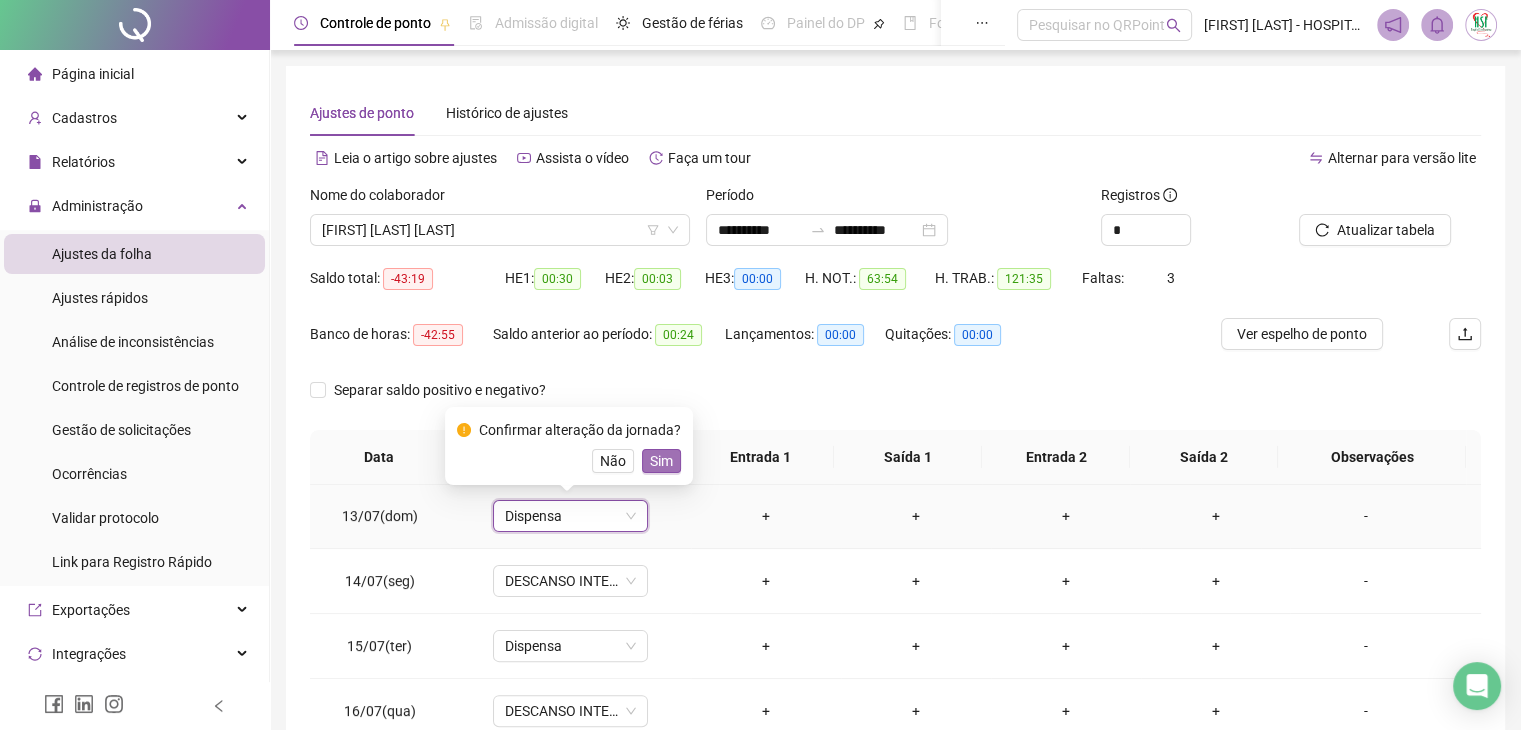 click on "Sim" at bounding box center [661, 461] 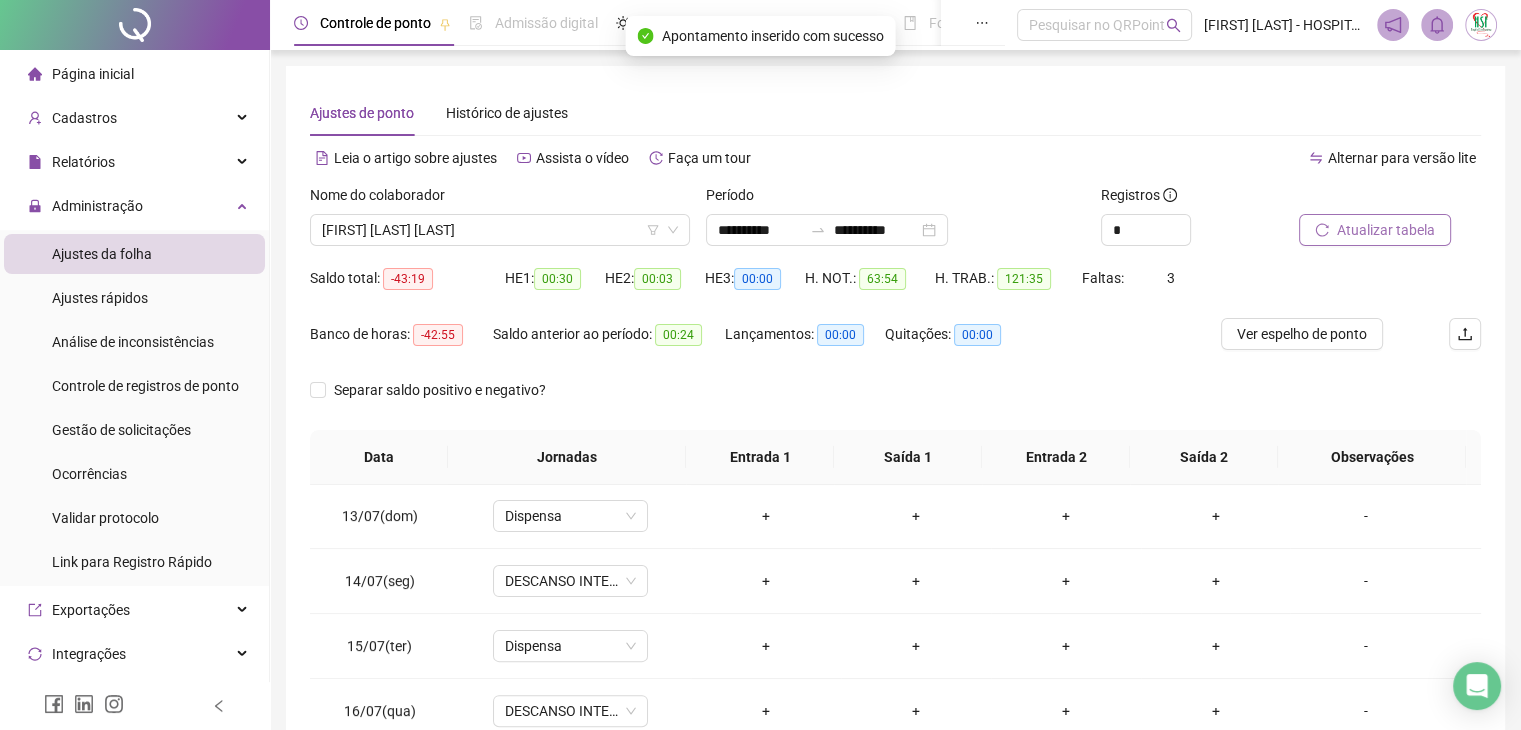 click on "Atualizar tabela" at bounding box center (1386, 230) 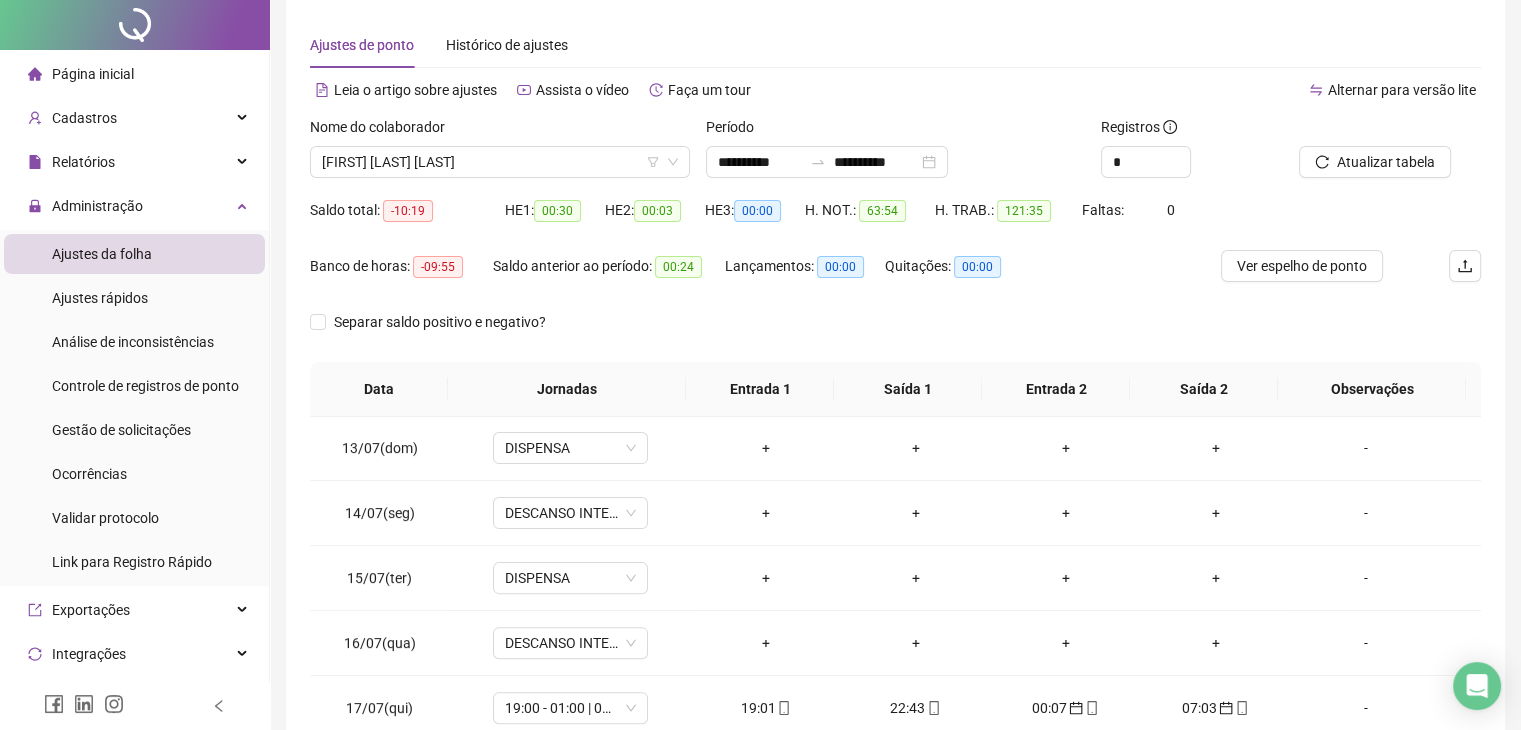 scroll, scrollTop: 292, scrollLeft: 0, axis: vertical 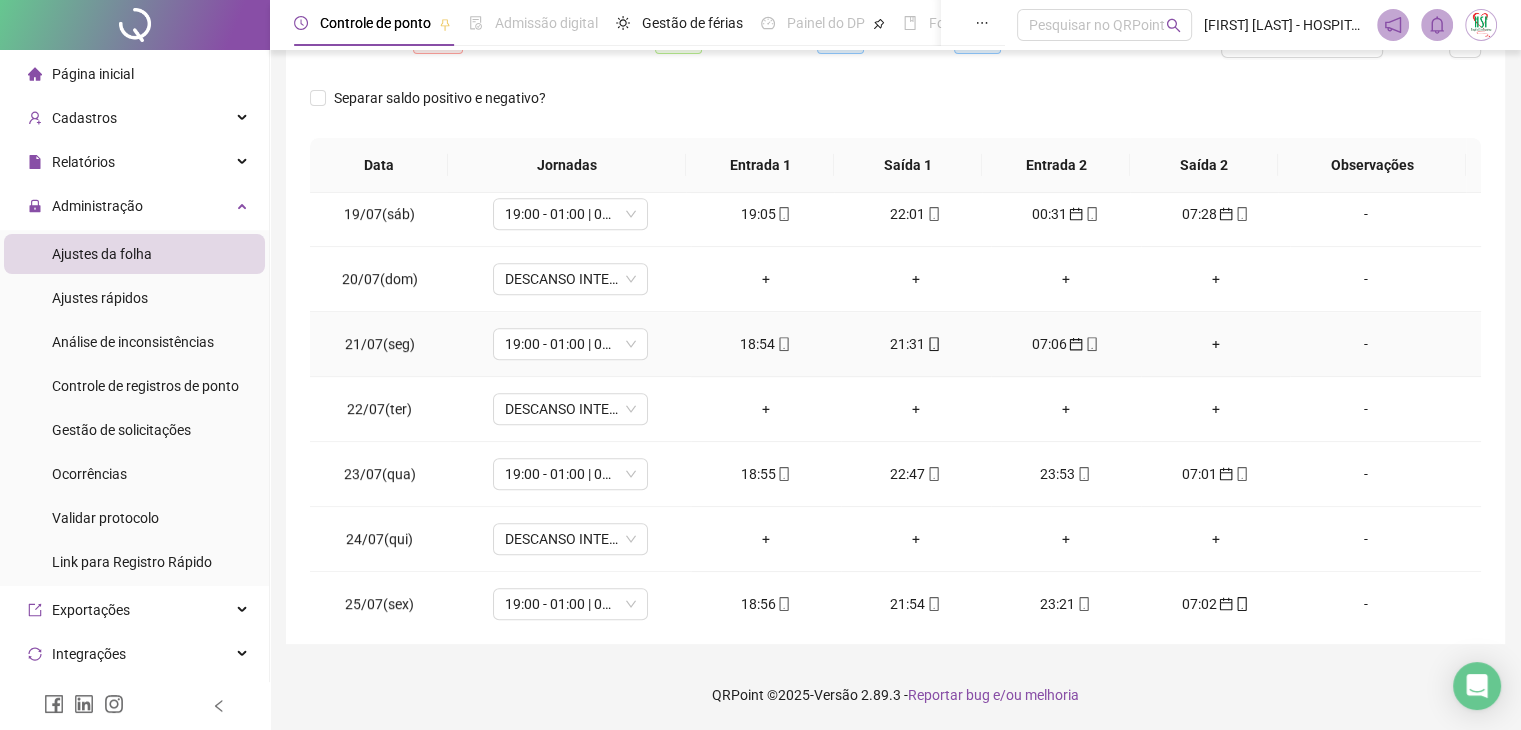 click on "+" at bounding box center (1216, 344) 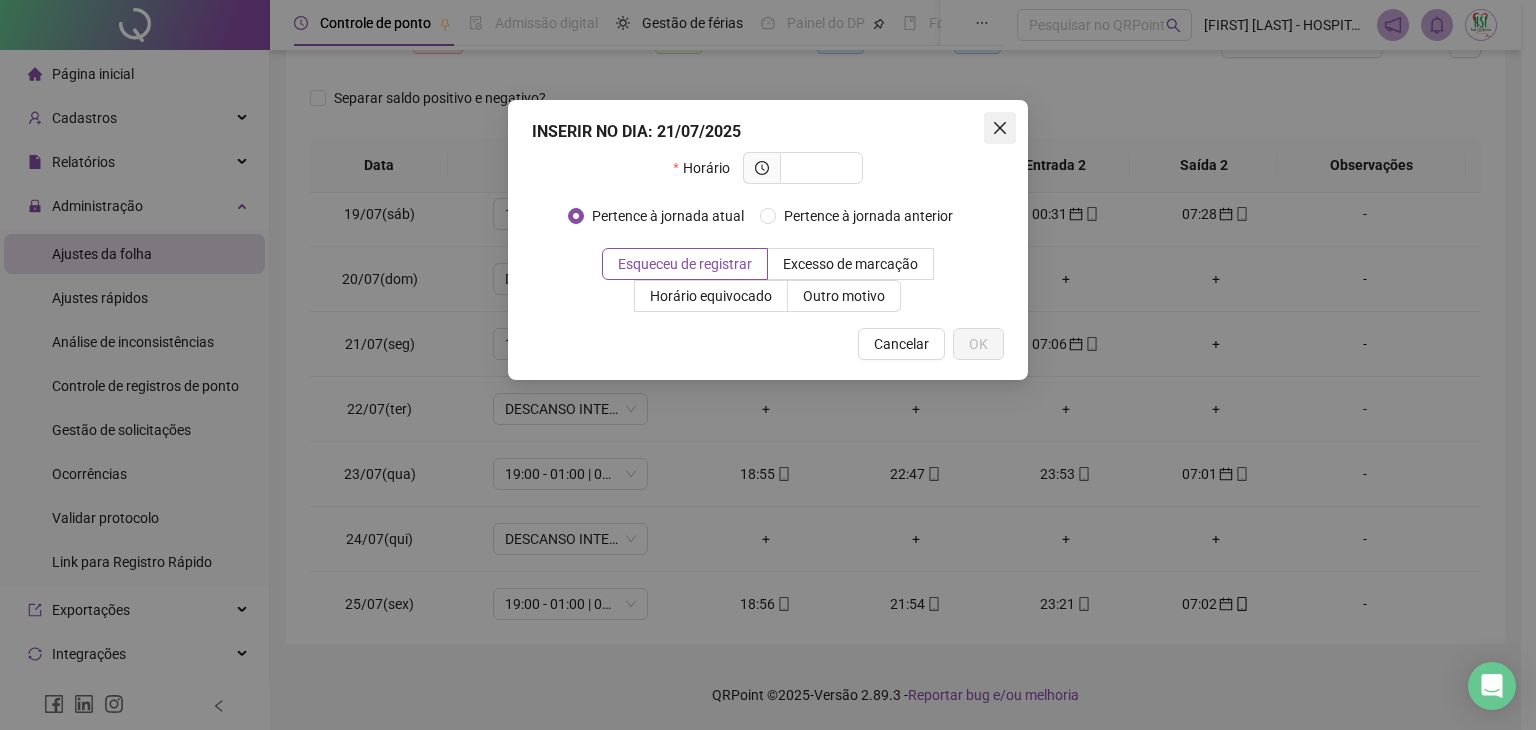 click 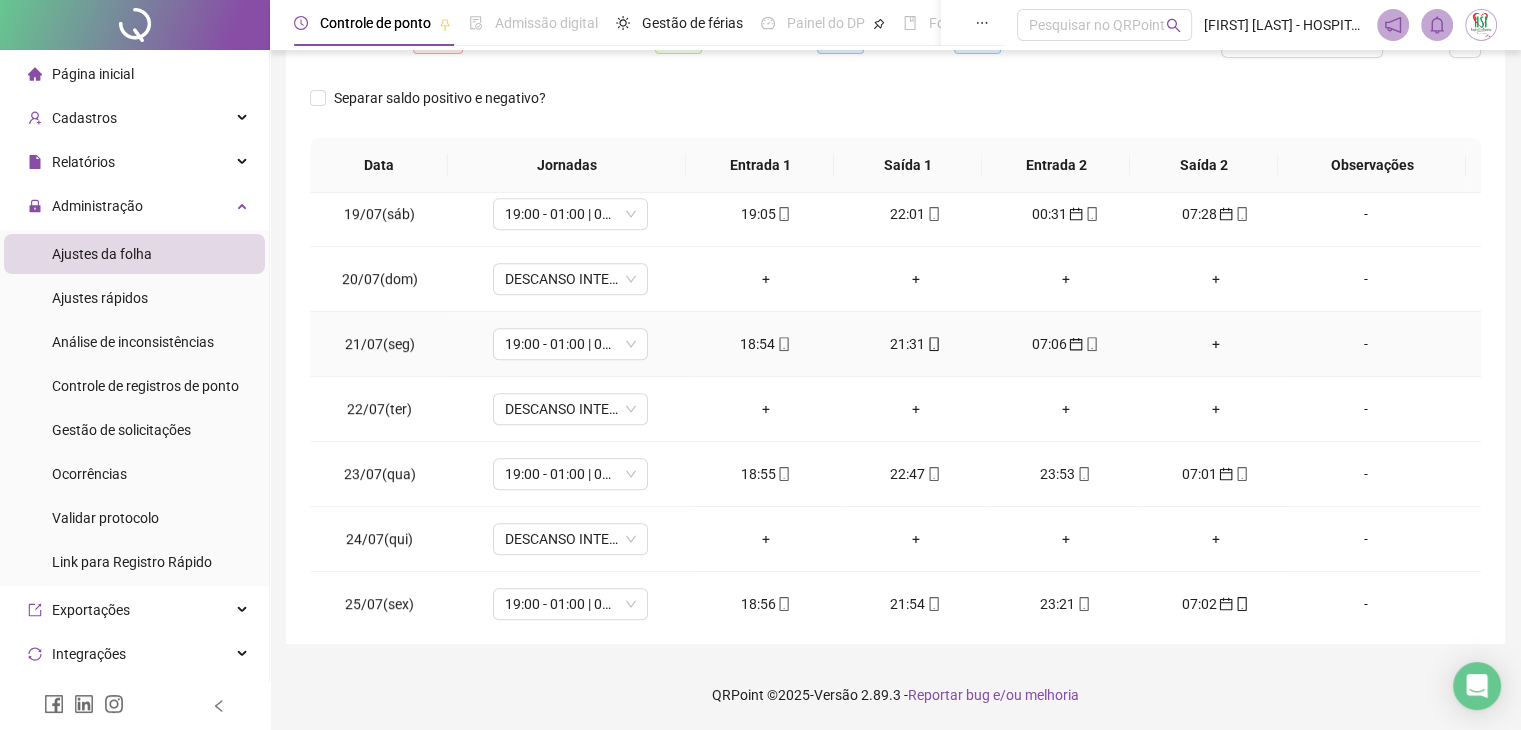 click on "+" at bounding box center [1216, 344] 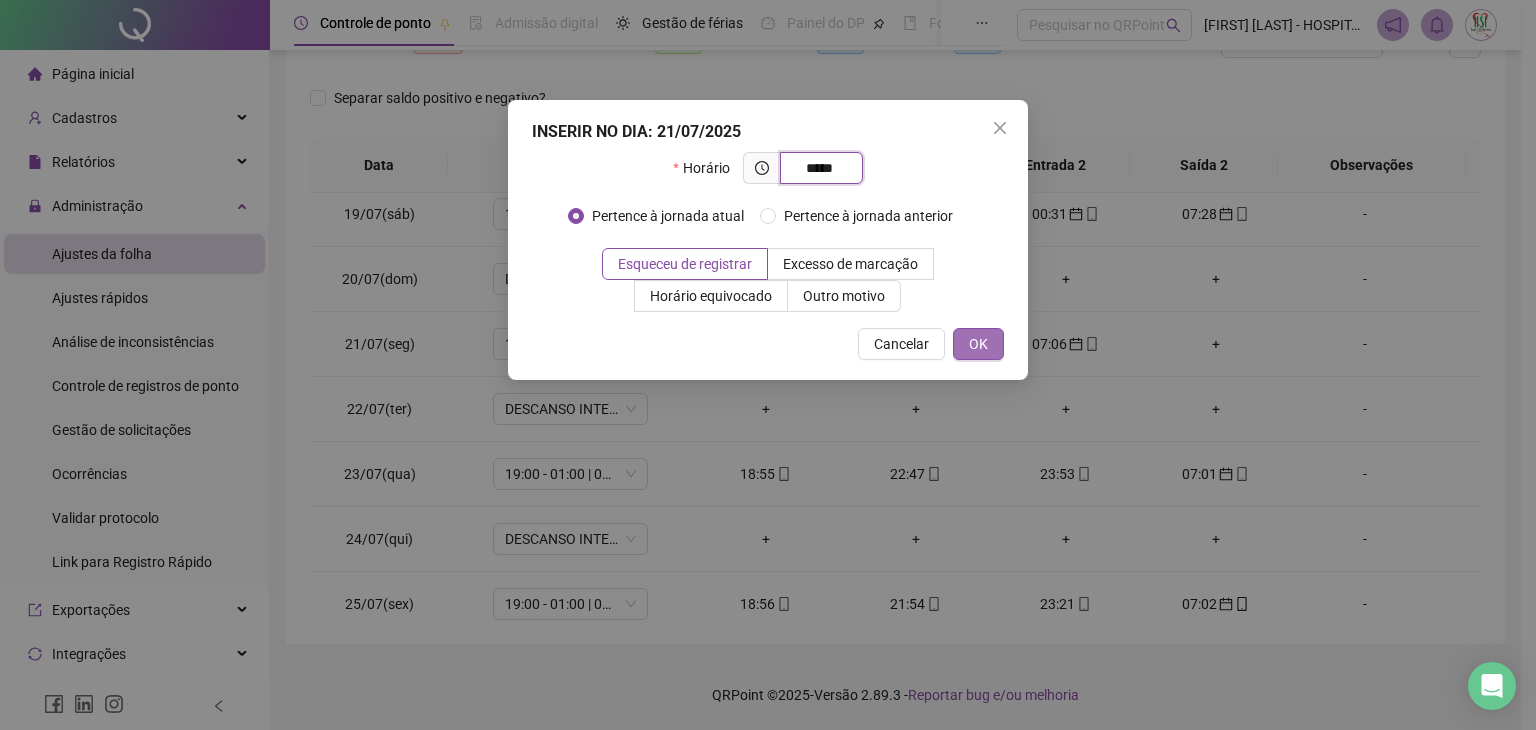 type on "*****" 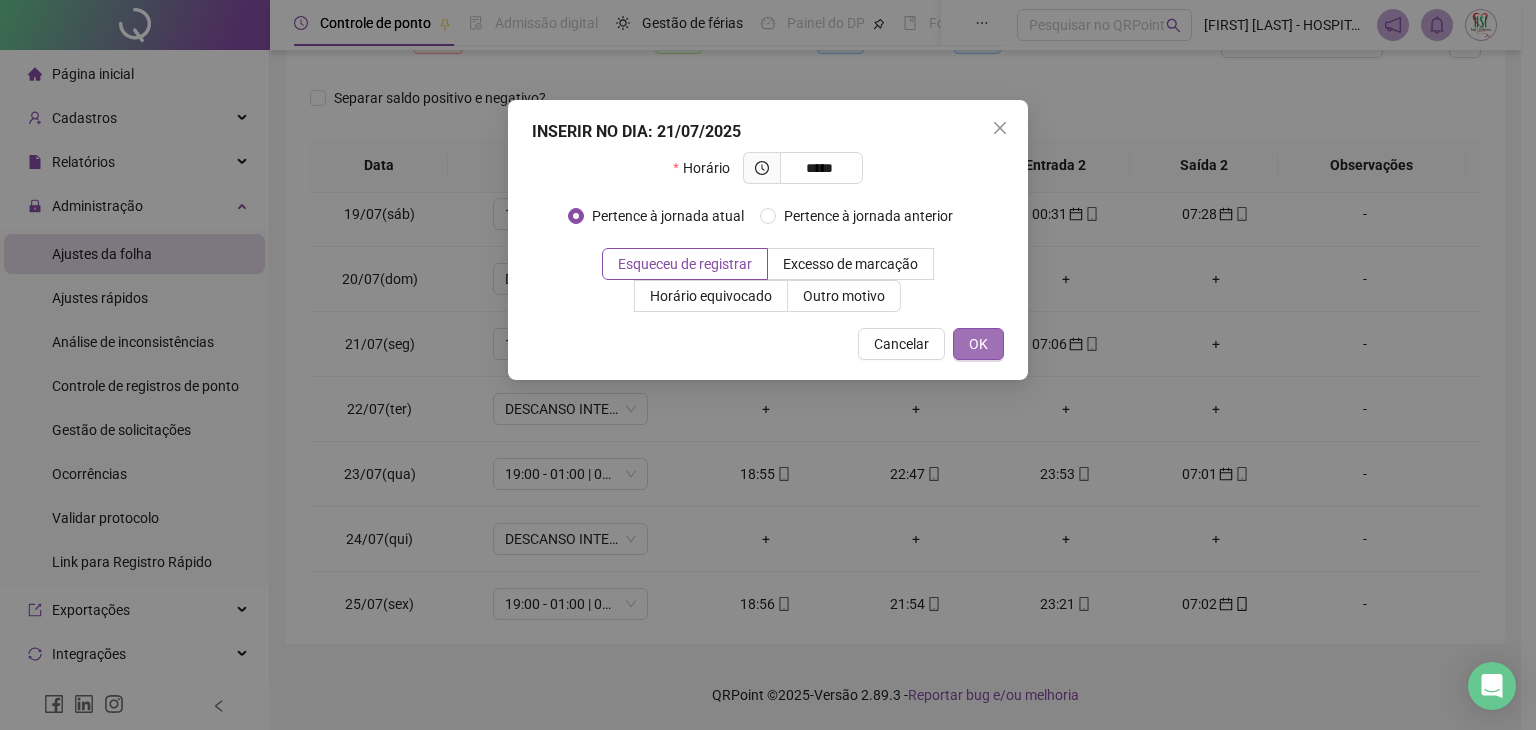 click on "OK" at bounding box center (978, 344) 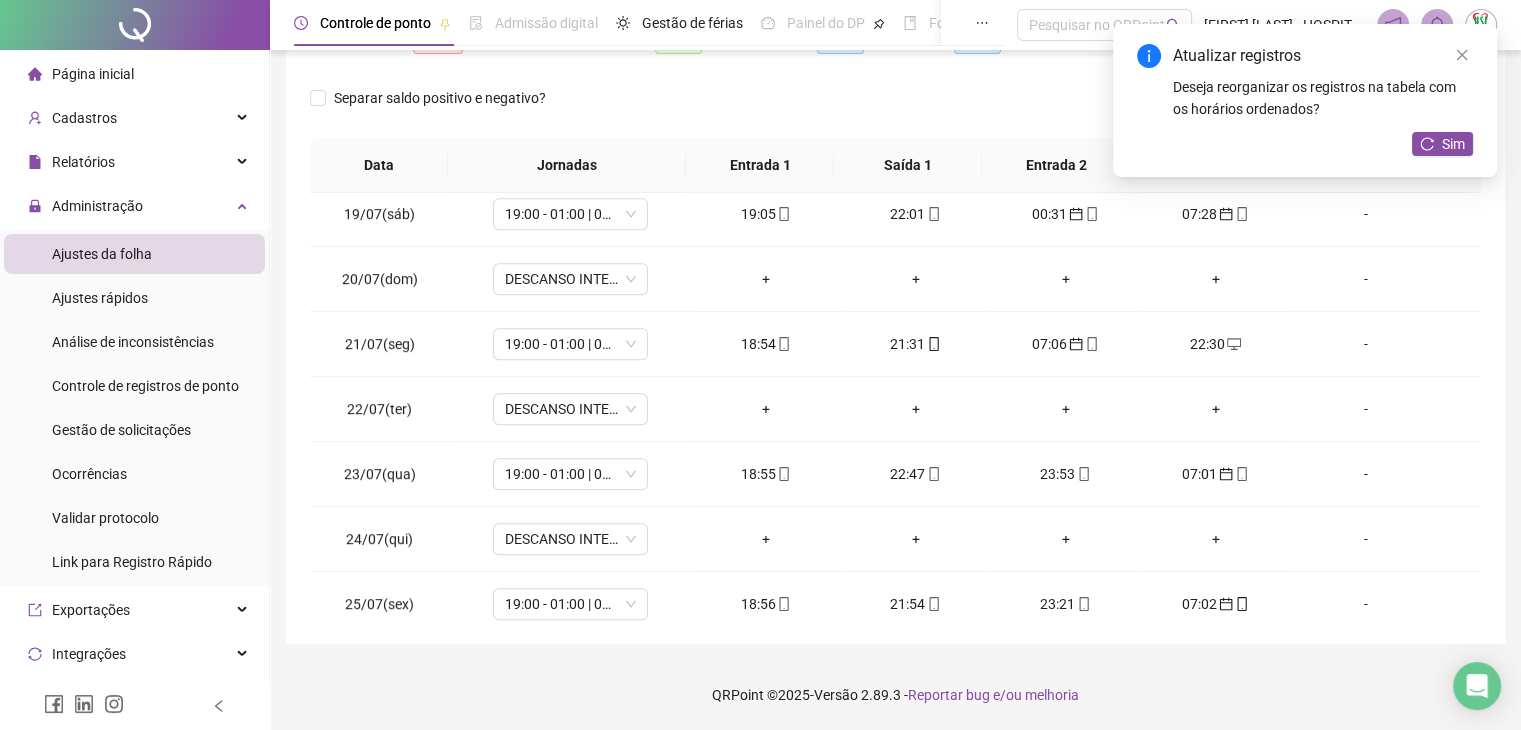 click 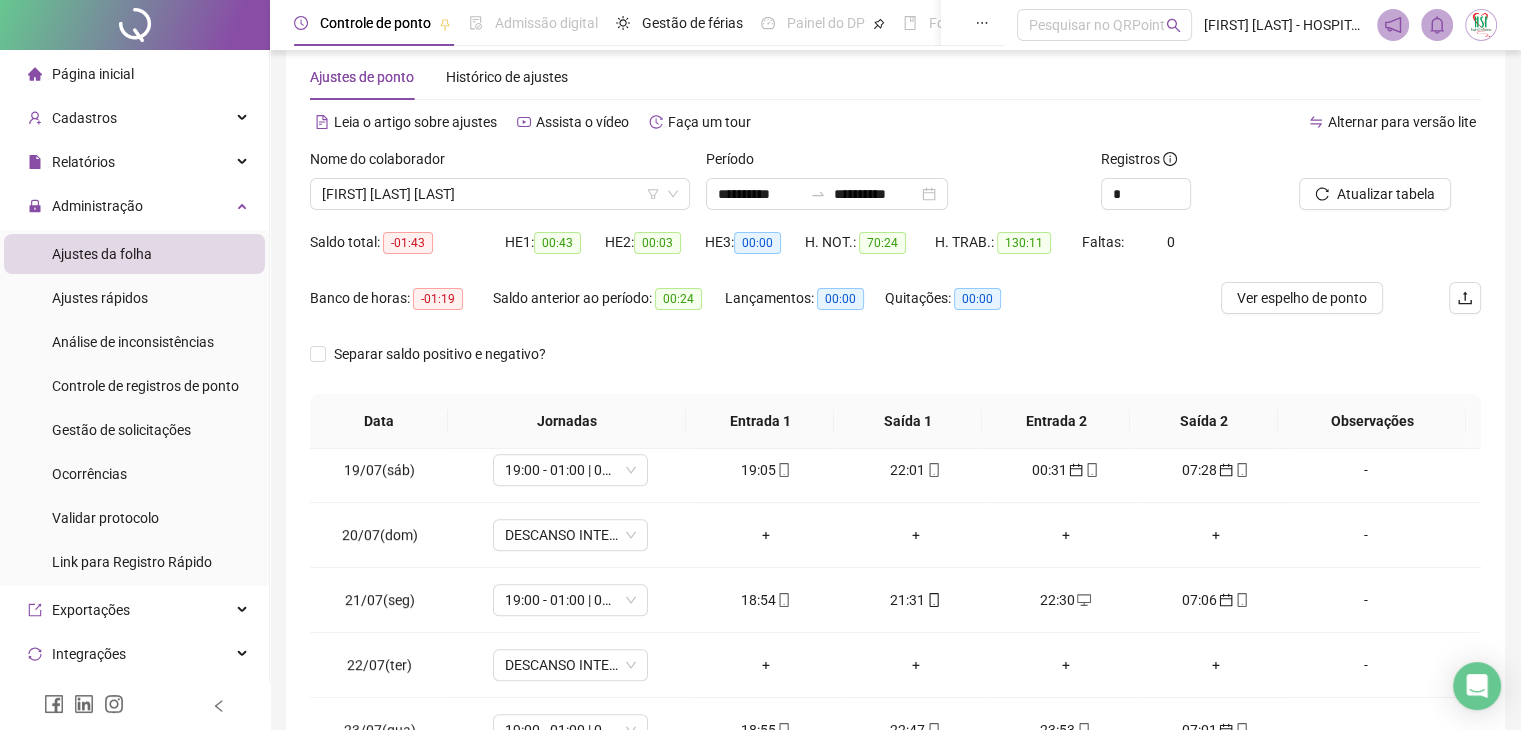 scroll, scrollTop: 0, scrollLeft: 0, axis: both 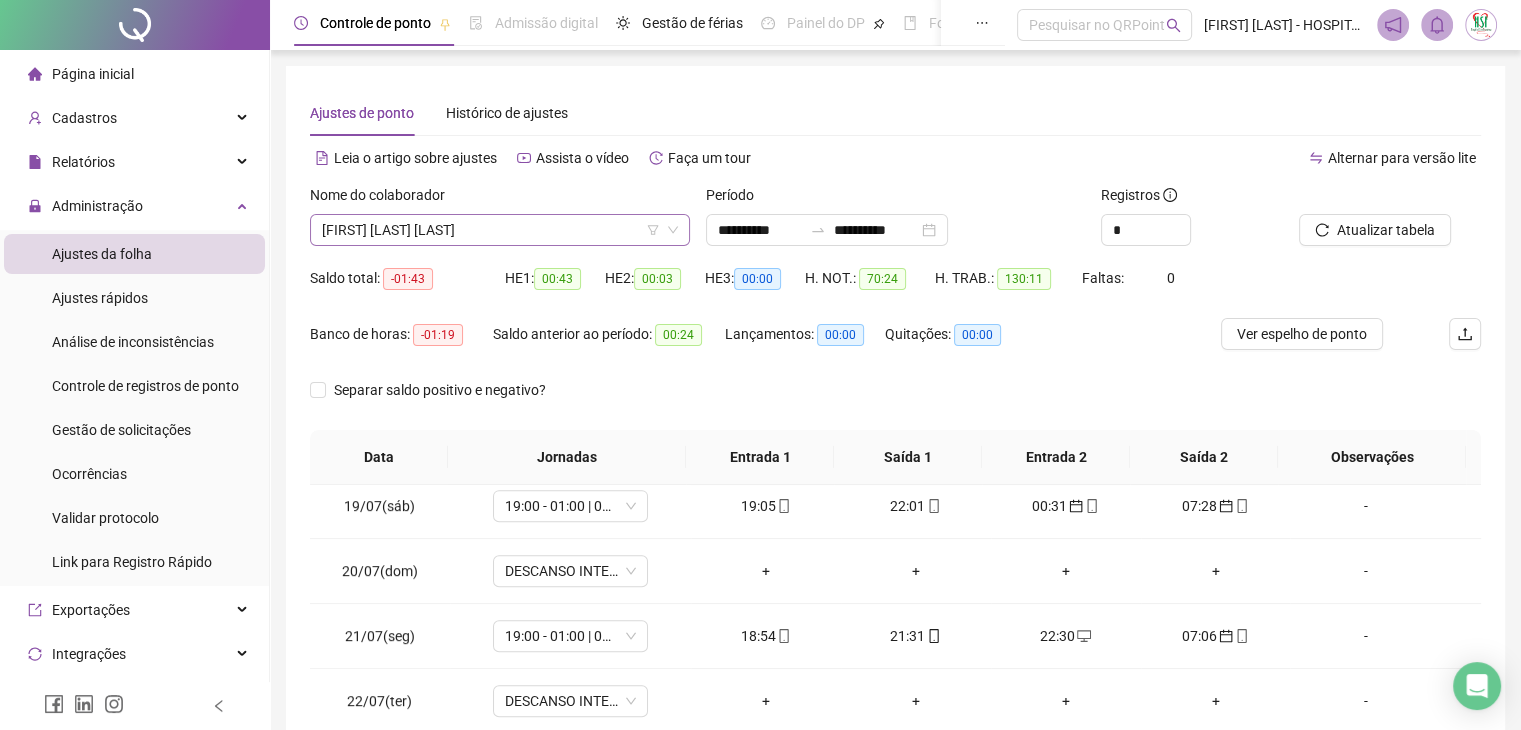 click on "[FIRST] [LAST] [LAST]" at bounding box center (500, 230) 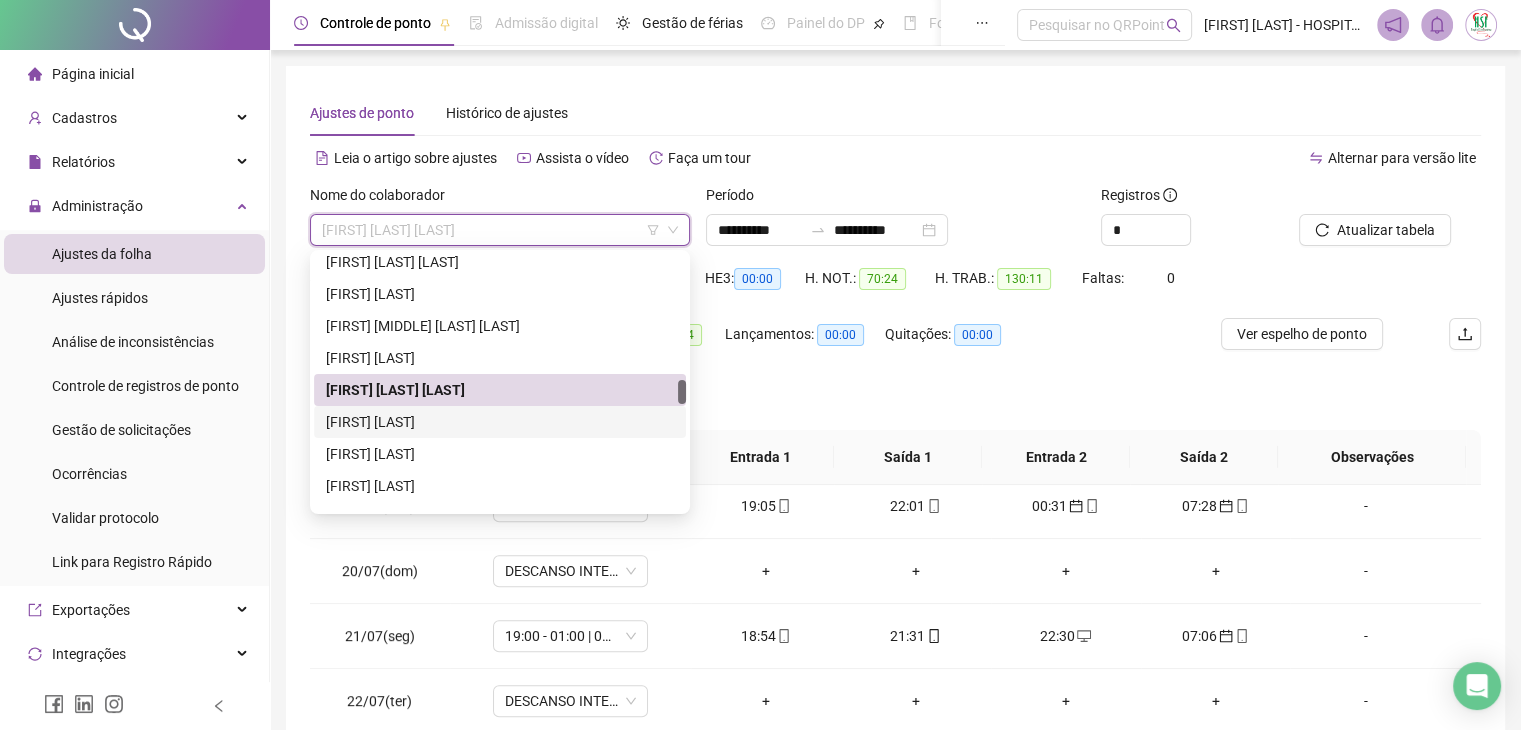 click on "[FIRST] [LAST]" at bounding box center (500, 422) 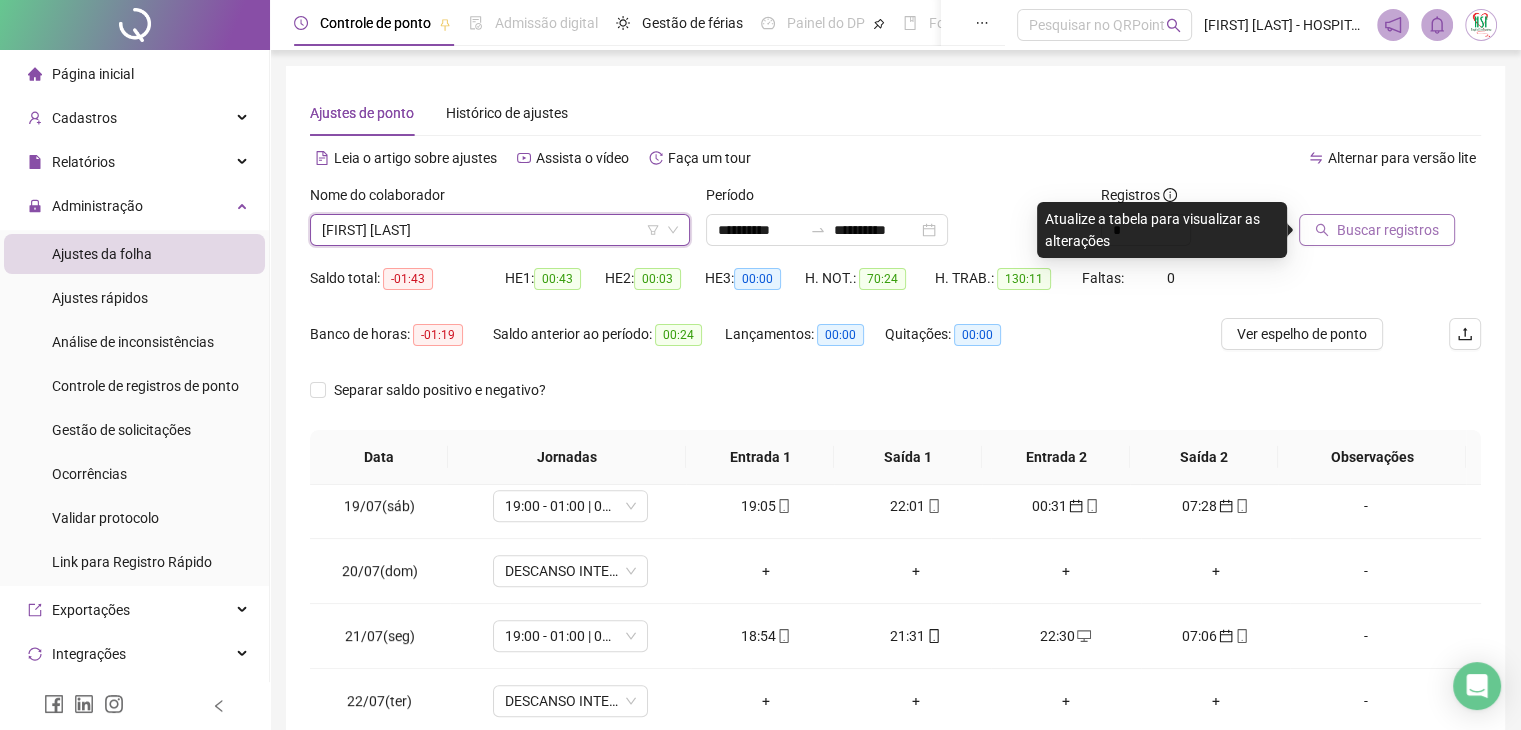 click on "Buscar registros" at bounding box center (1388, 230) 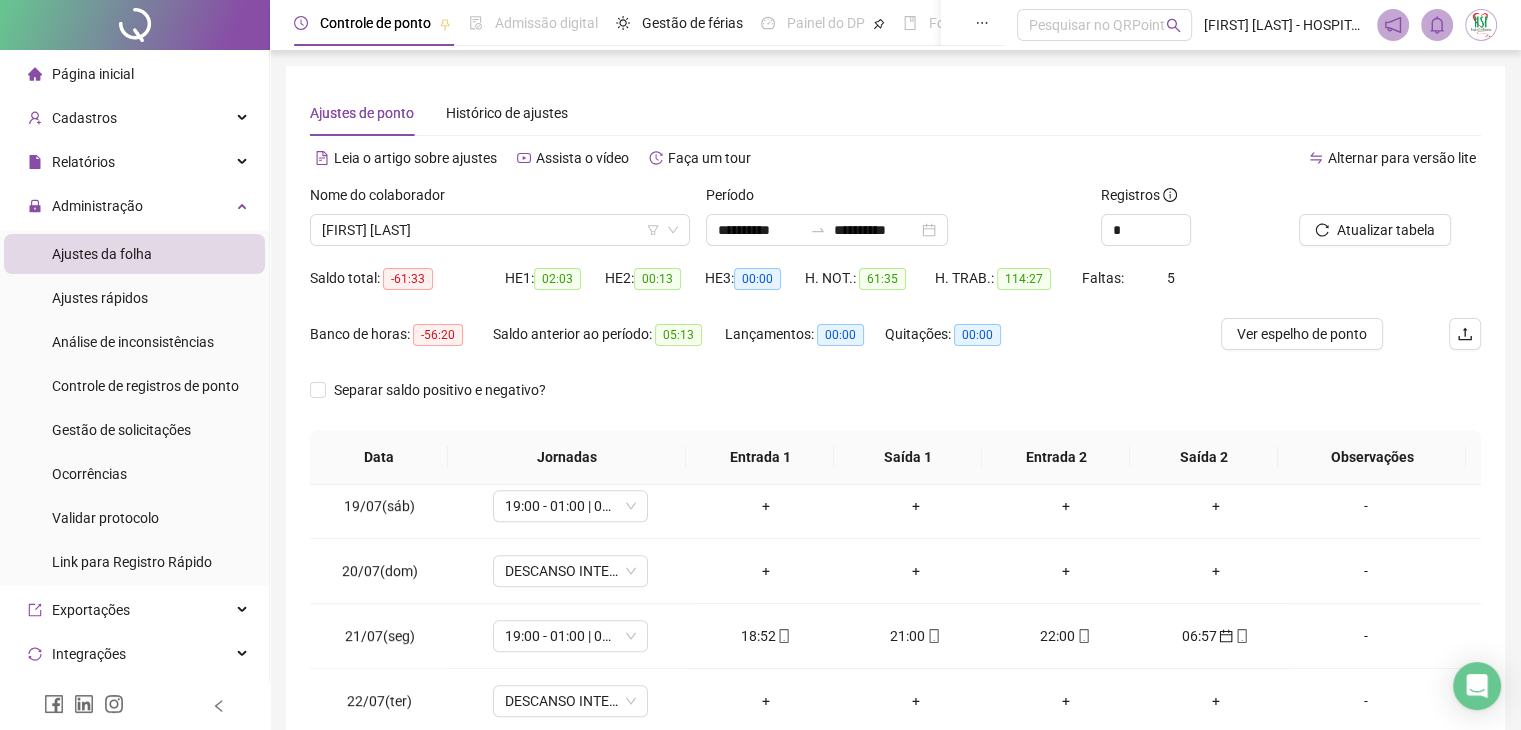 scroll, scrollTop: 292, scrollLeft: 0, axis: vertical 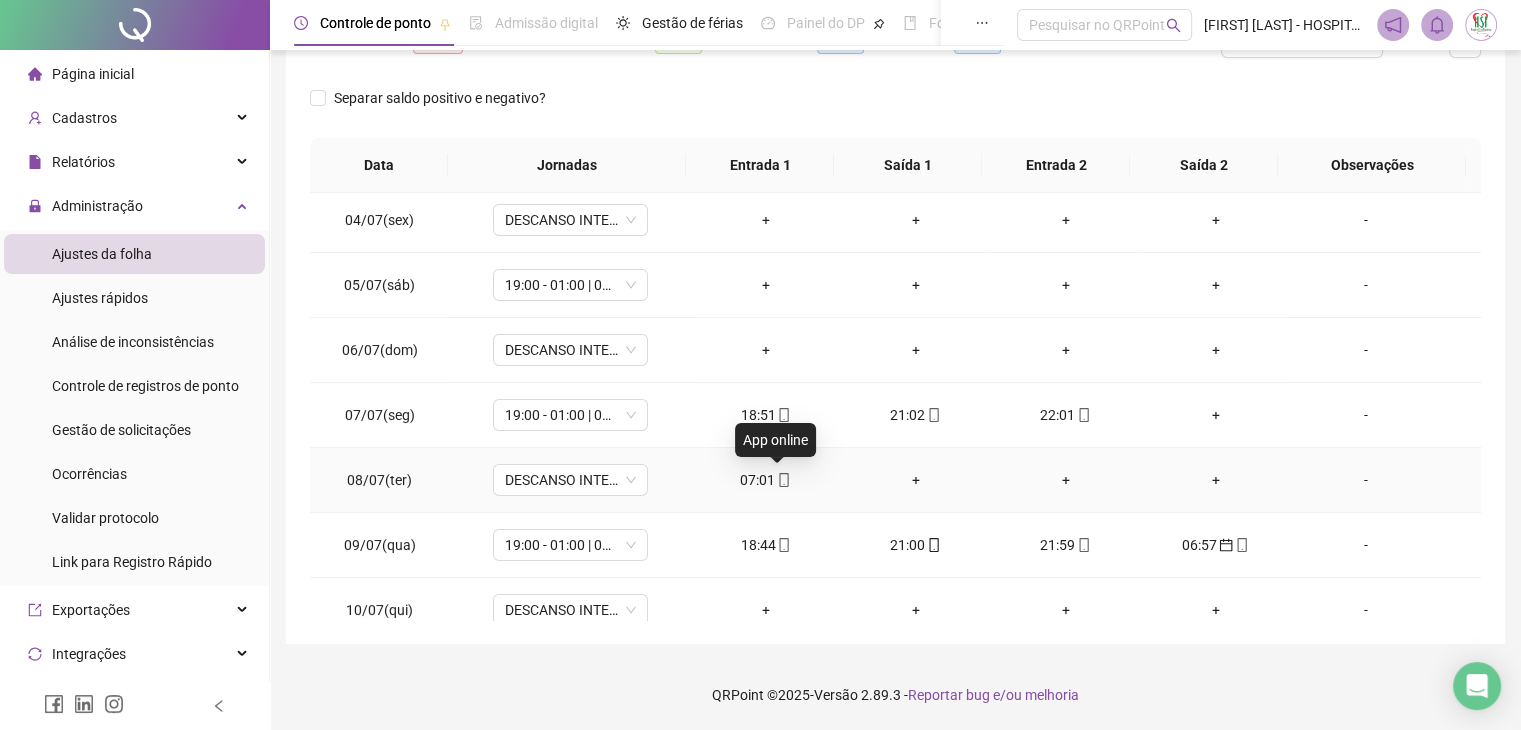 click 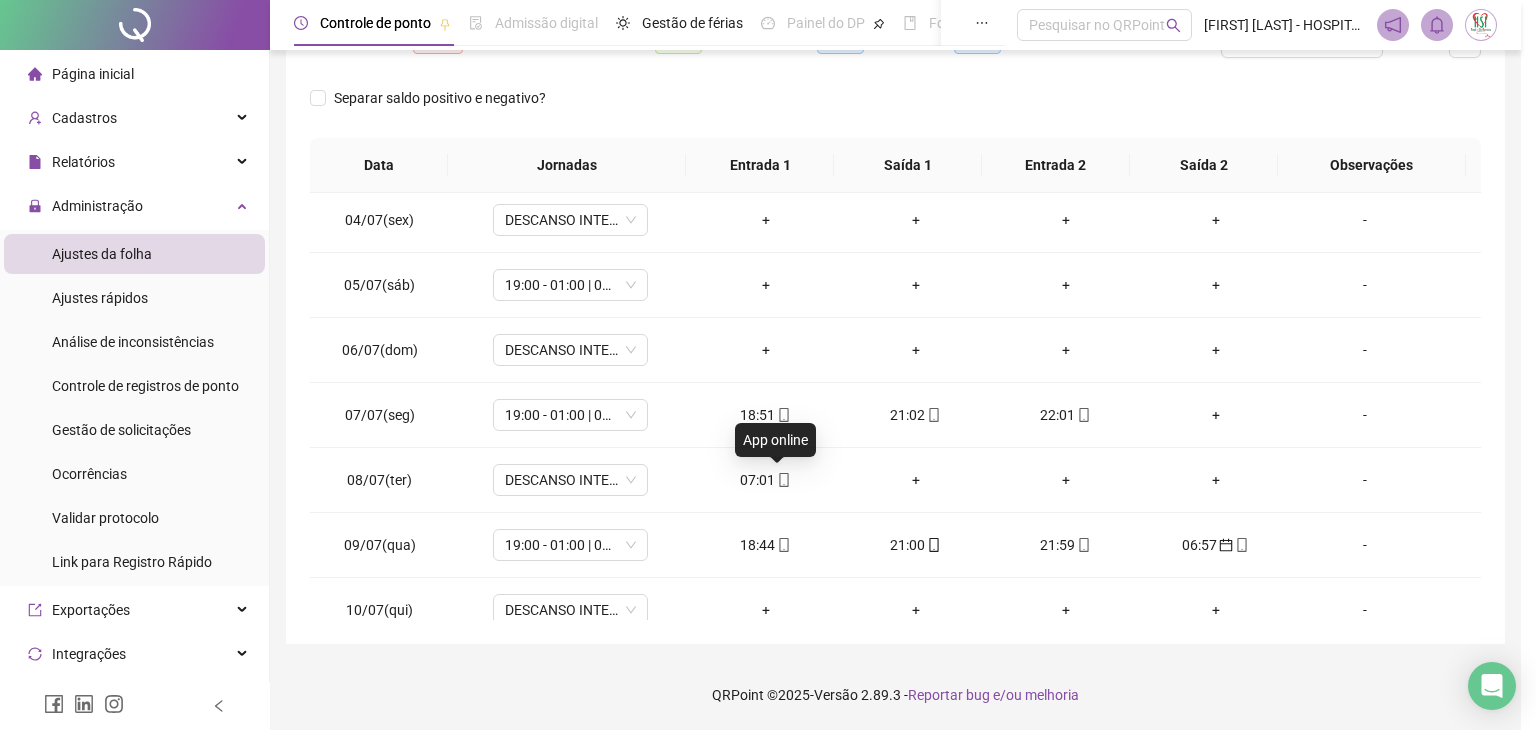 type on "**********" 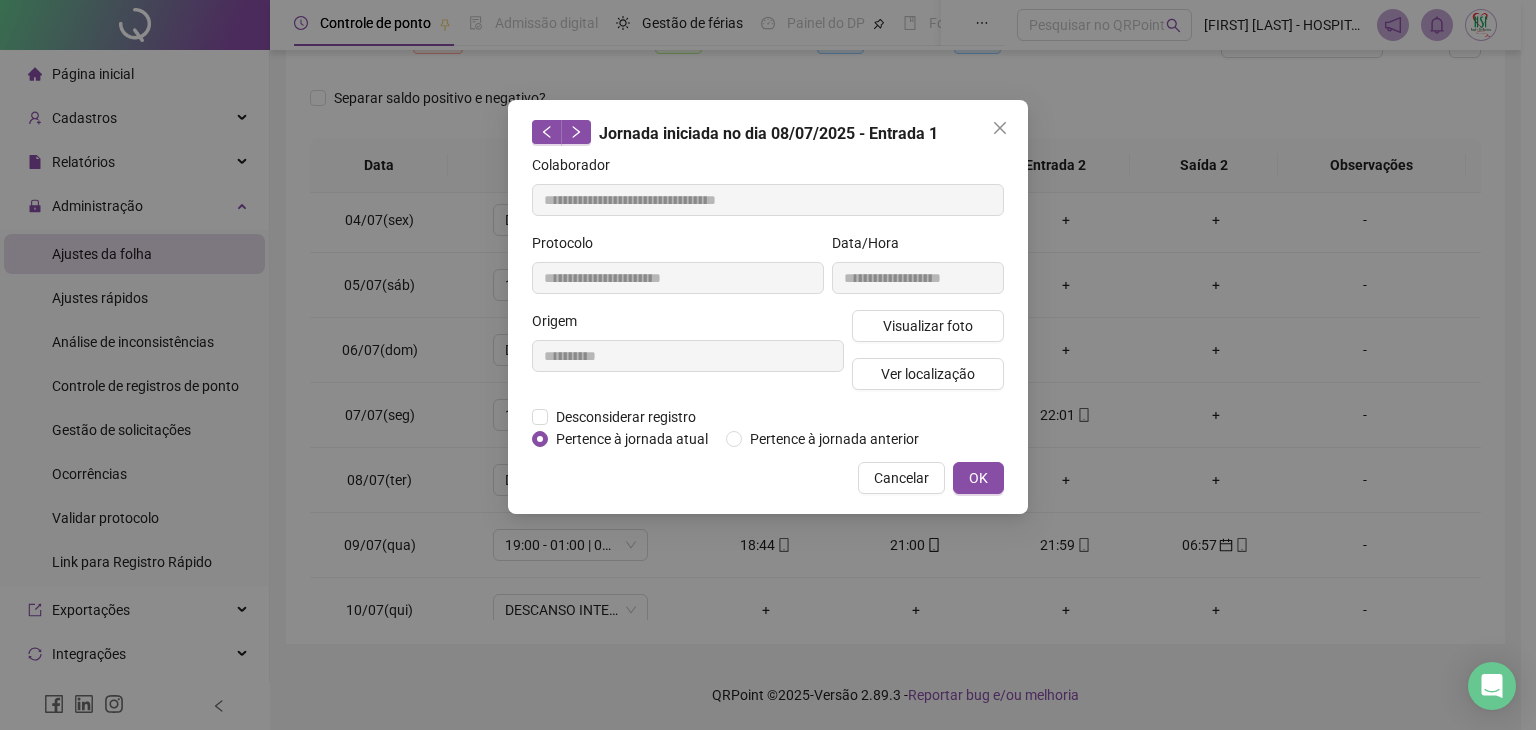 drag, startPoint x: 812, startPoint y: 433, endPoint x: 850, endPoint y: 452, distance: 42.48529 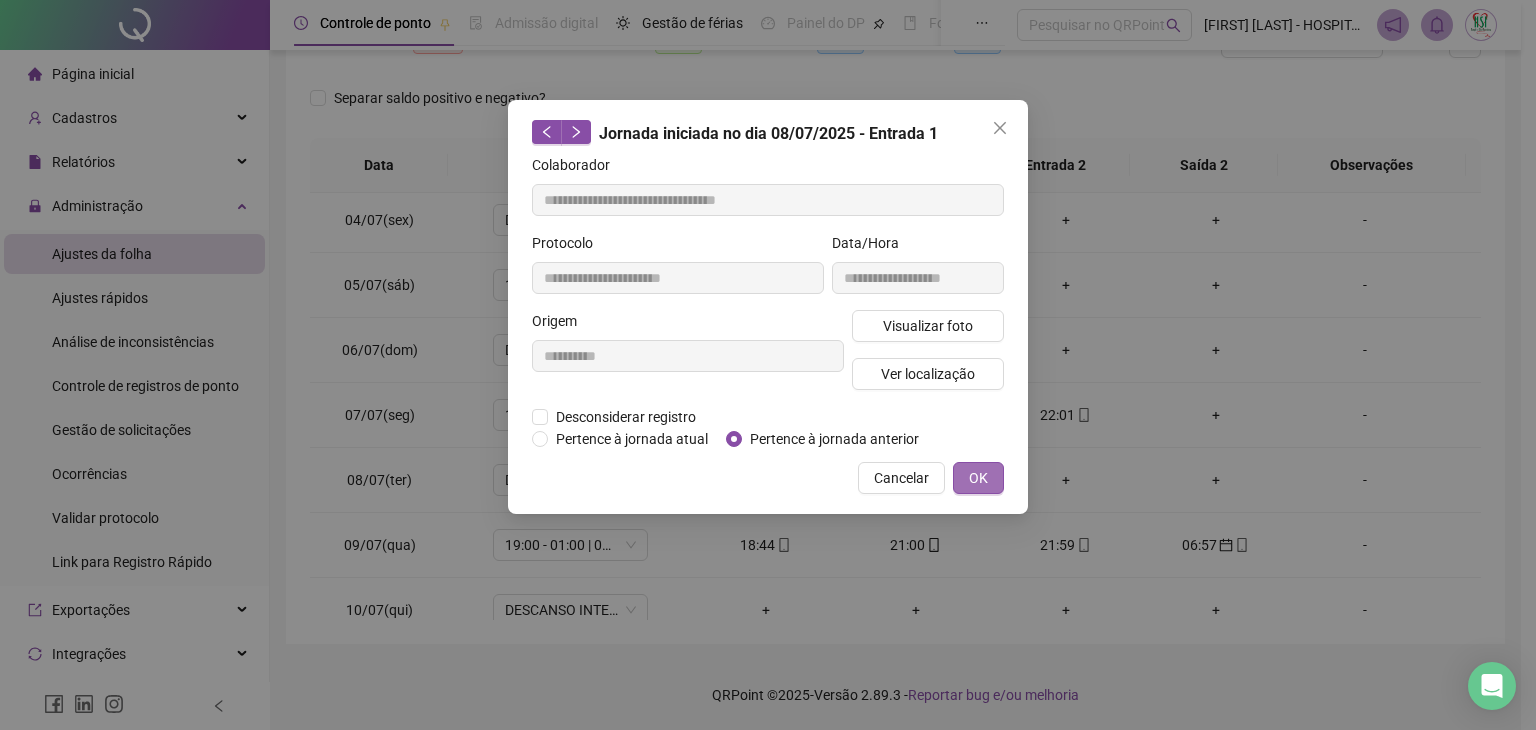 click on "OK" at bounding box center (978, 478) 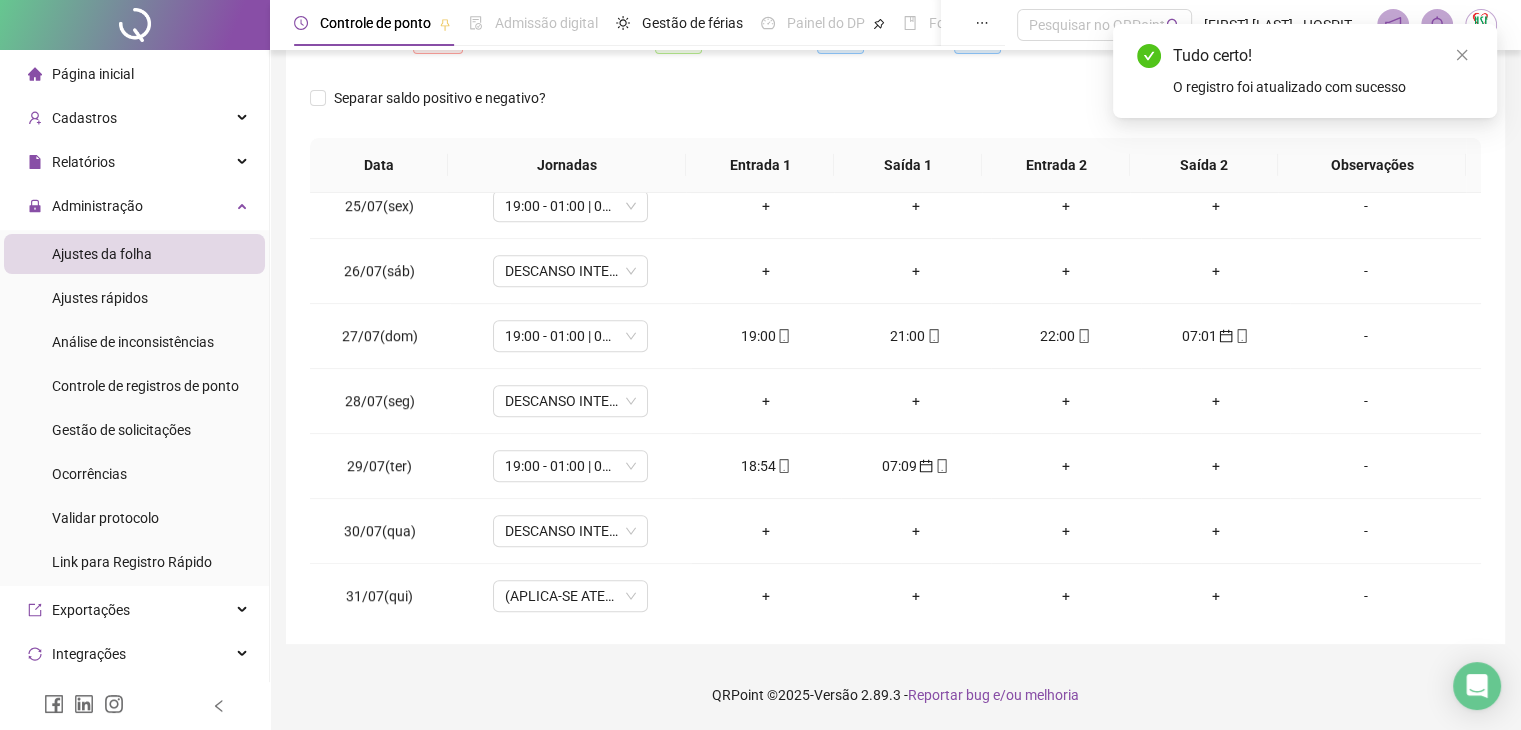 scroll, scrollTop: 1581, scrollLeft: 0, axis: vertical 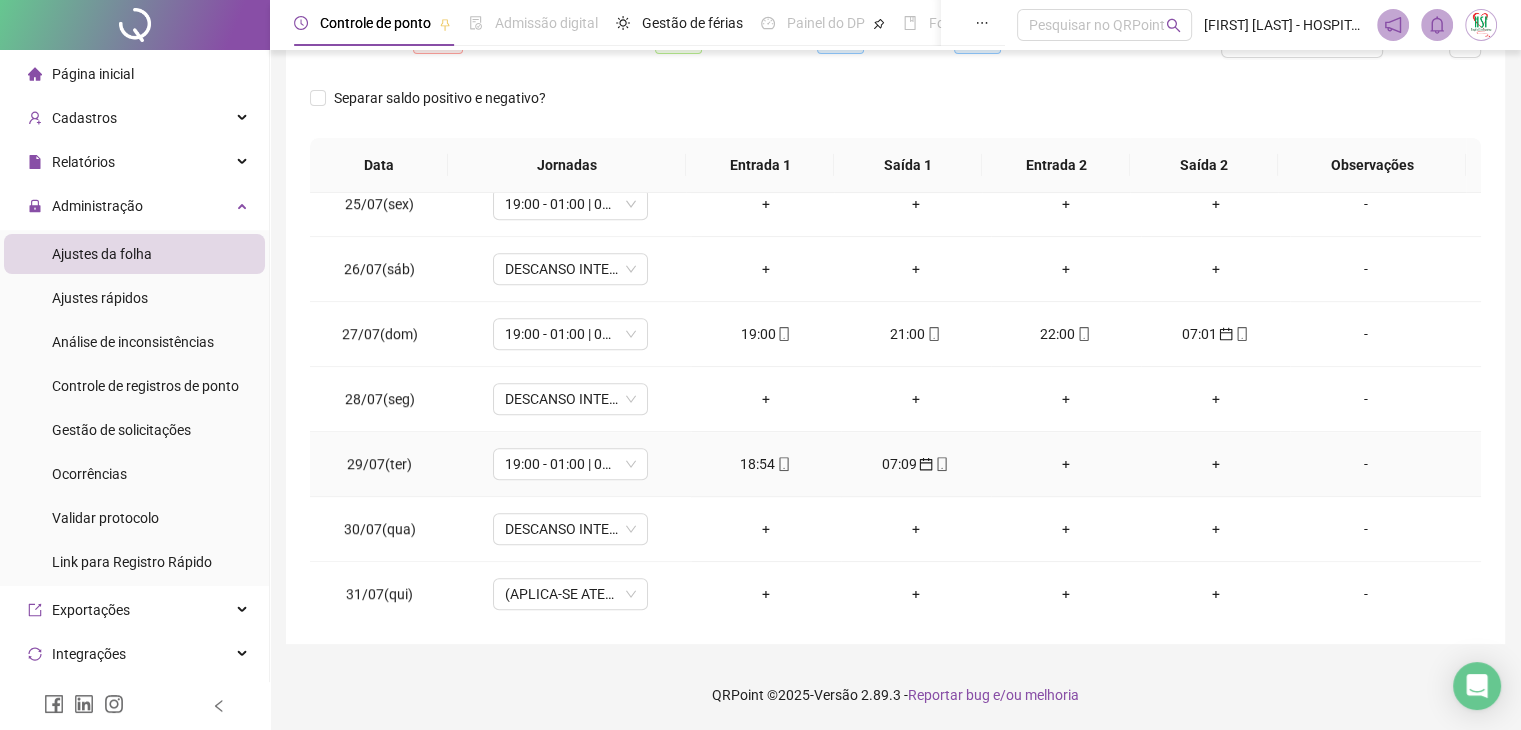click on "+" at bounding box center [1066, 464] 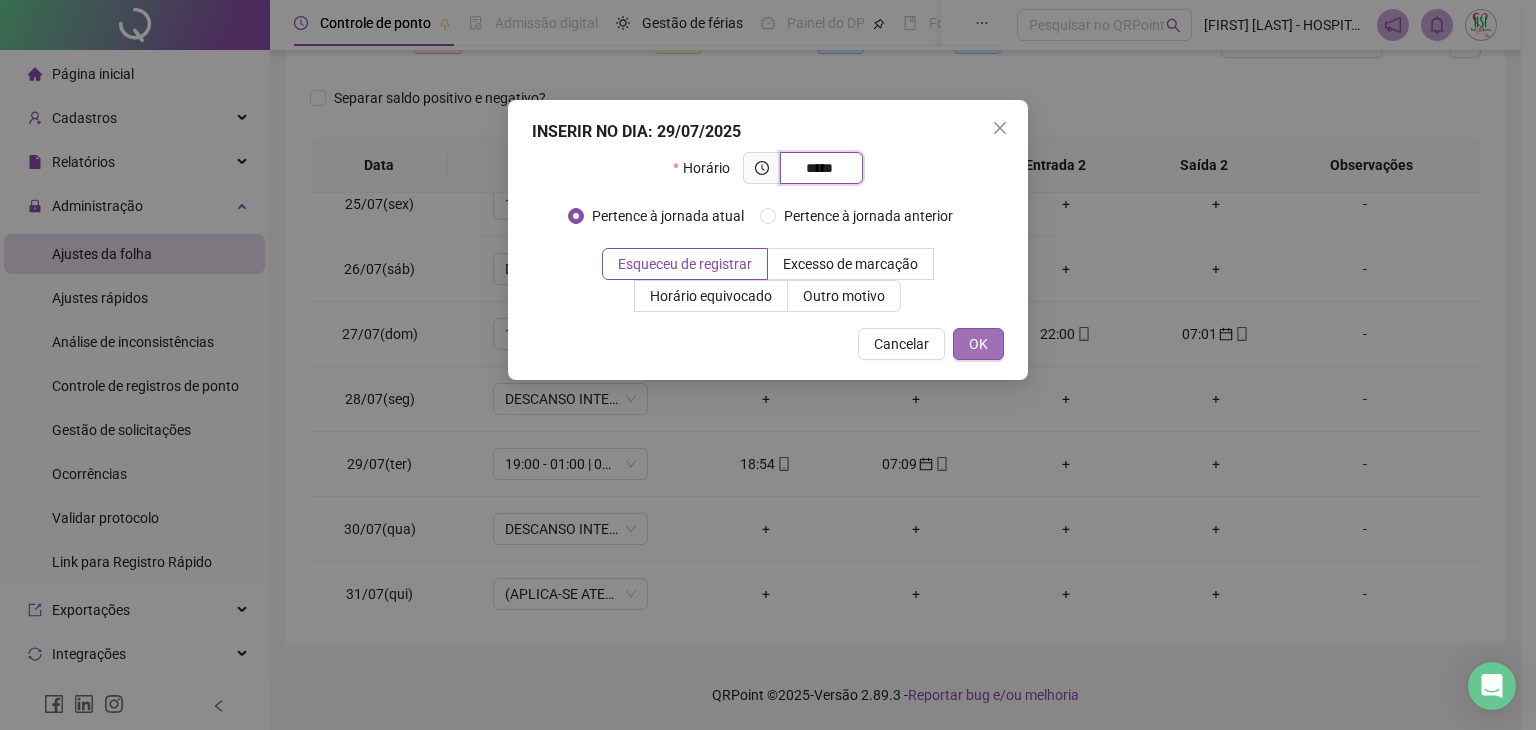 type on "*****" 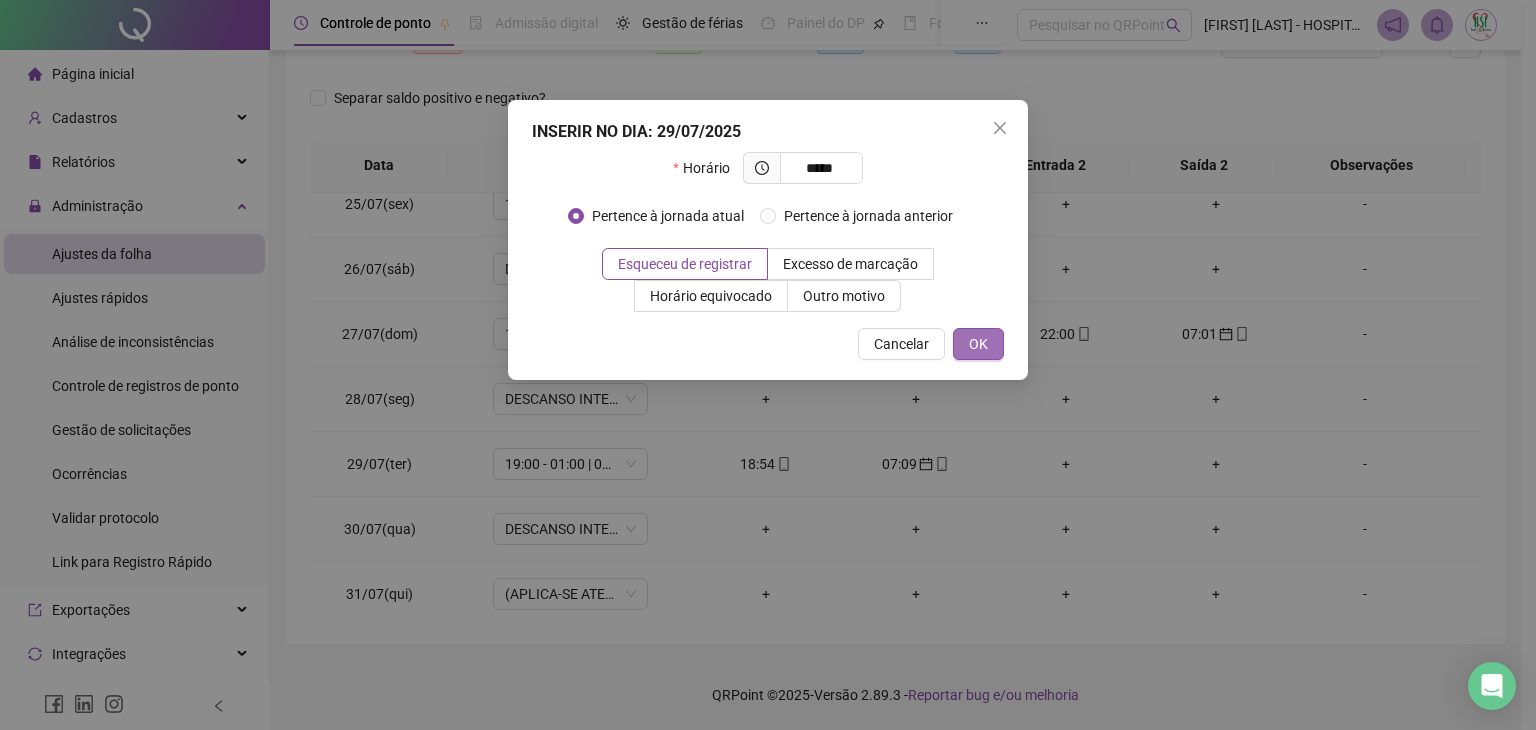 click on "OK" at bounding box center (978, 344) 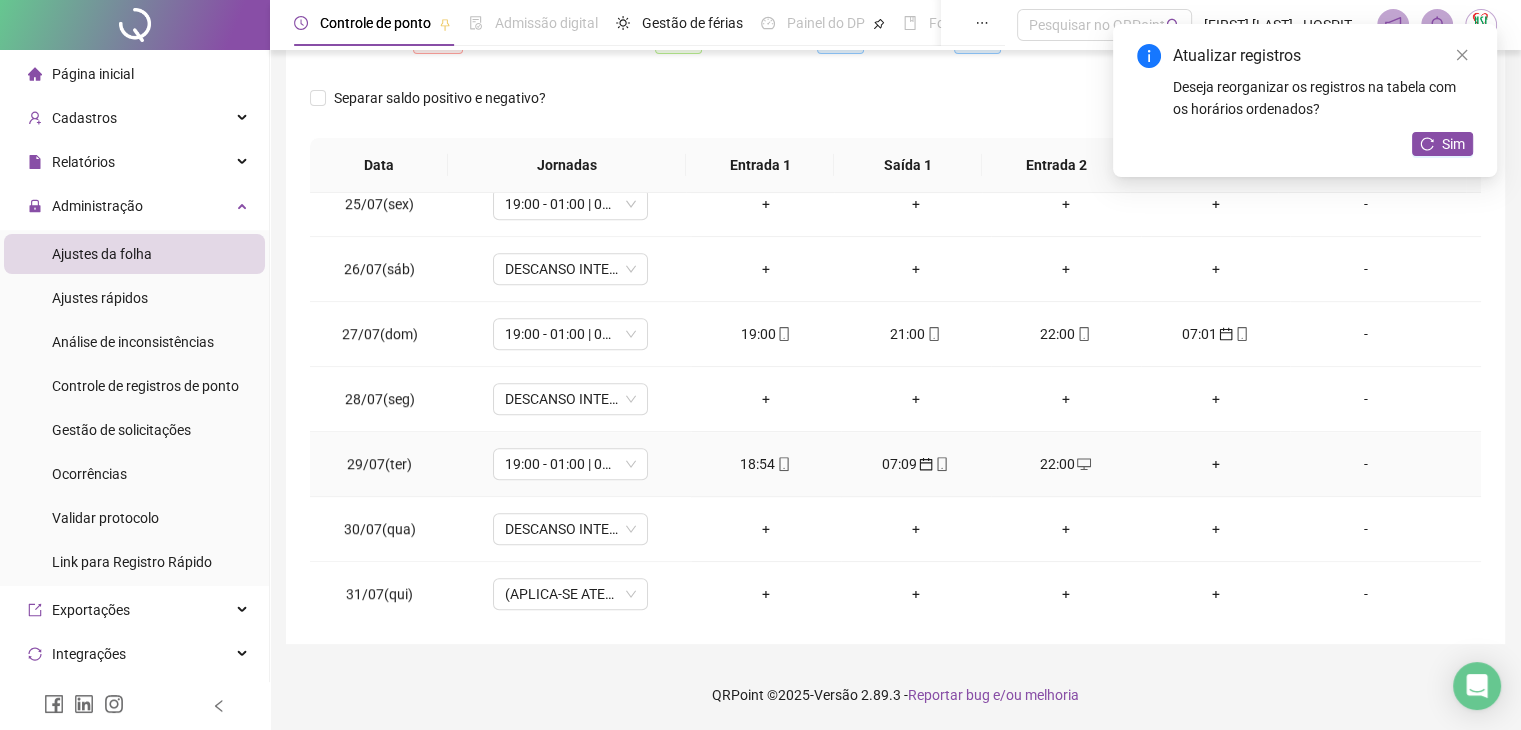 click on "+" at bounding box center [1216, 464] 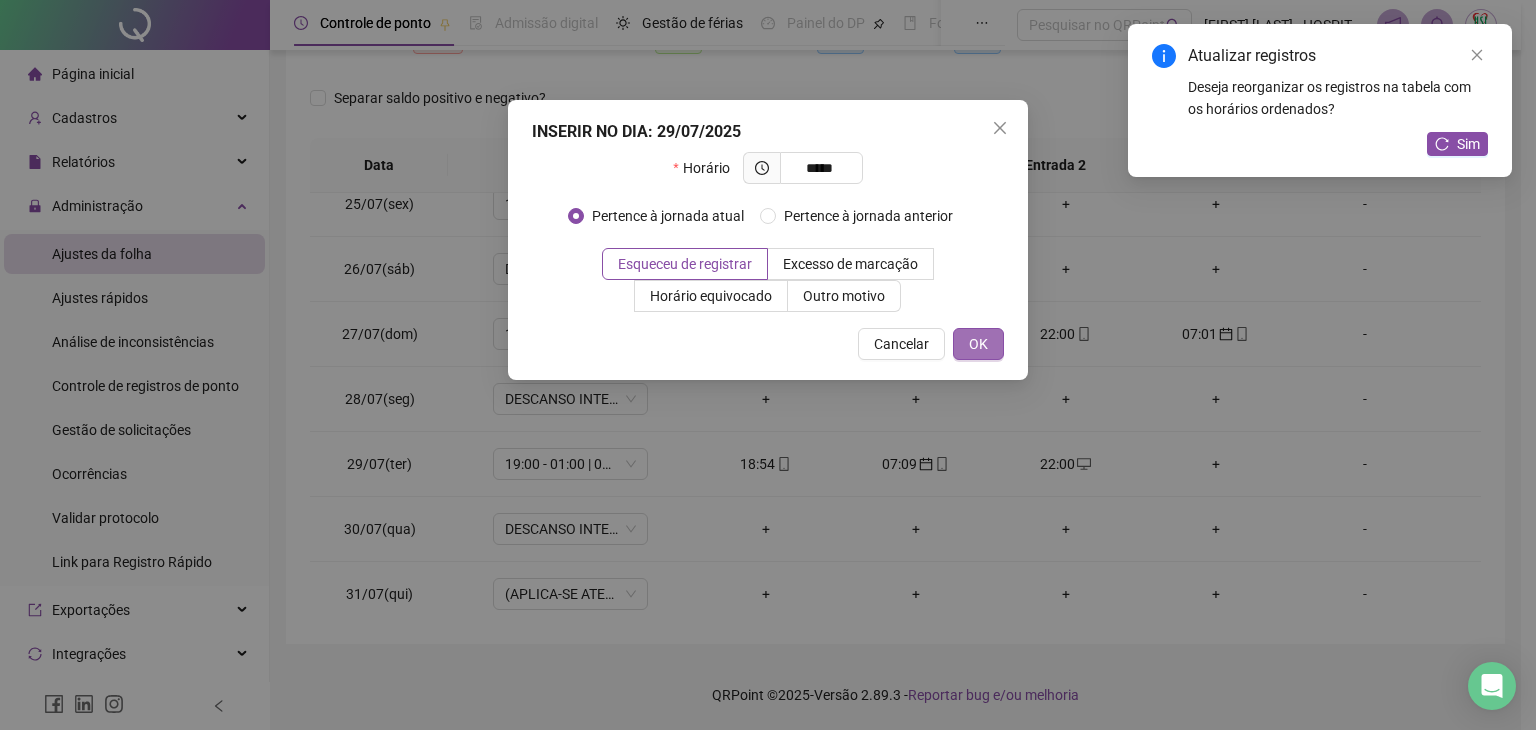 type on "*****" 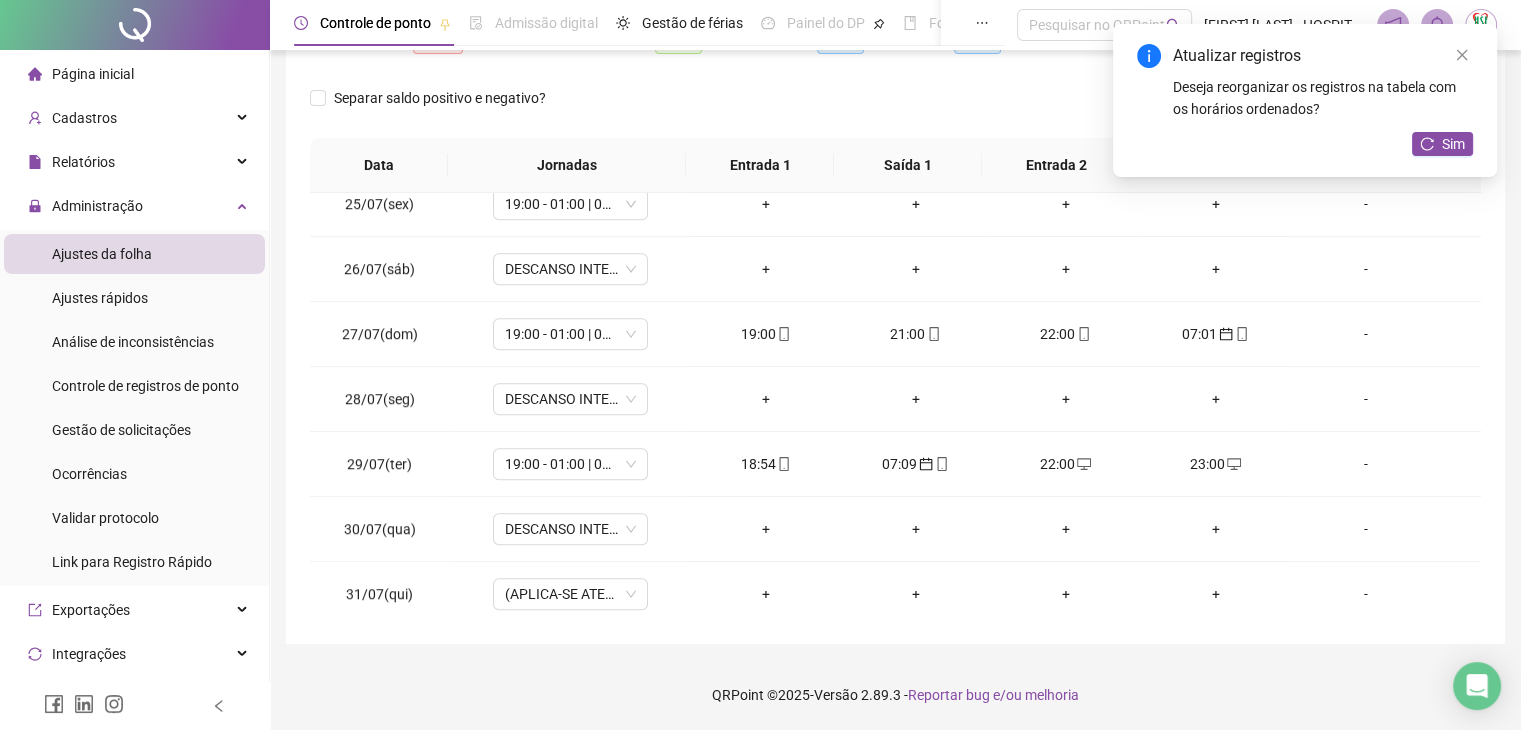 click on "Atualizar registros Deseja reorganizar os registros na tabela com os horários ordenados? Sim" at bounding box center (1305, 100) 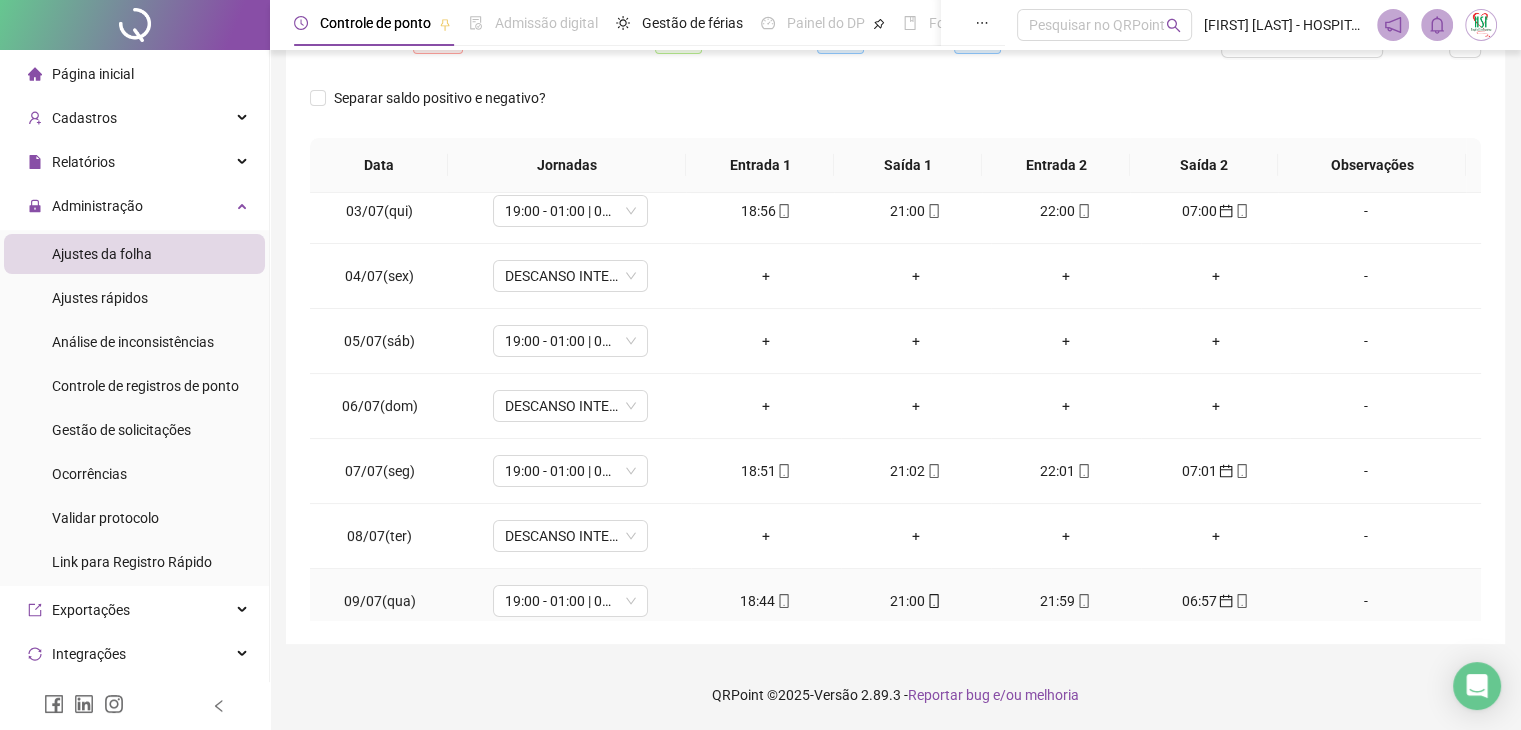 scroll, scrollTop: 0, scrollLeft: 0, axis: both 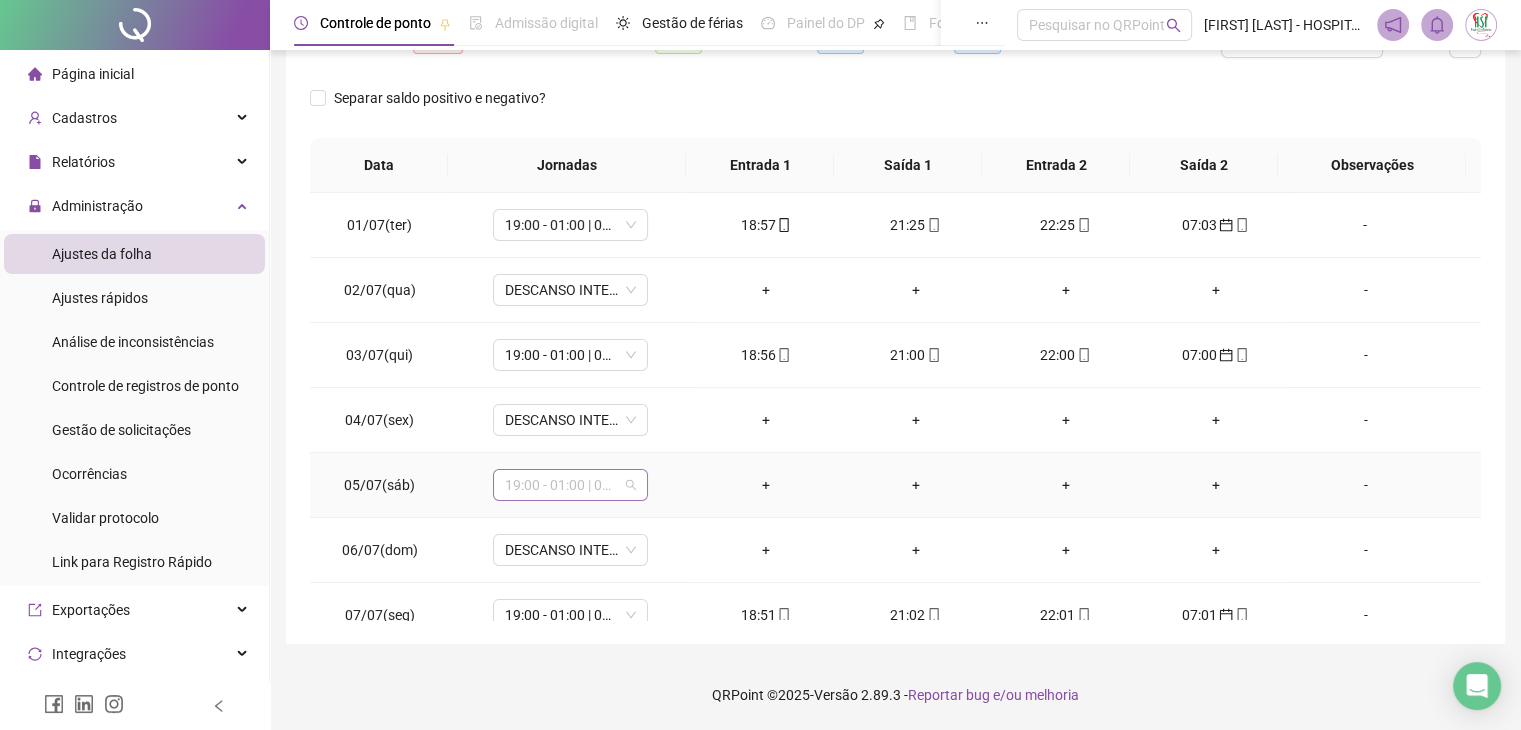 drag, startPoint x: 595, startPoint y: 483, endPoint x: 608, endPoint y: 484, distance: 13.038404 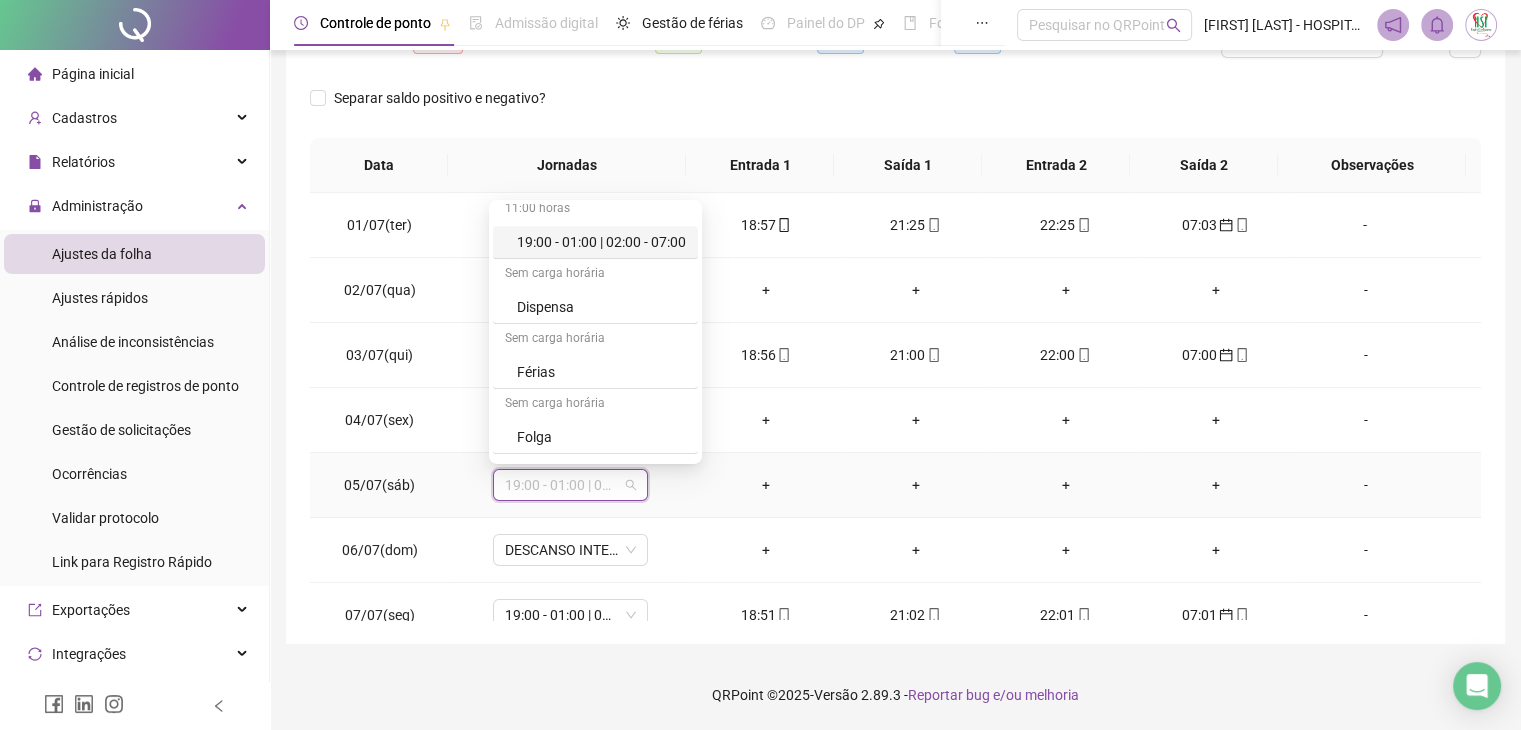 scroll, scrollTop: 1200, scrollLeft: 0, axis: vertical 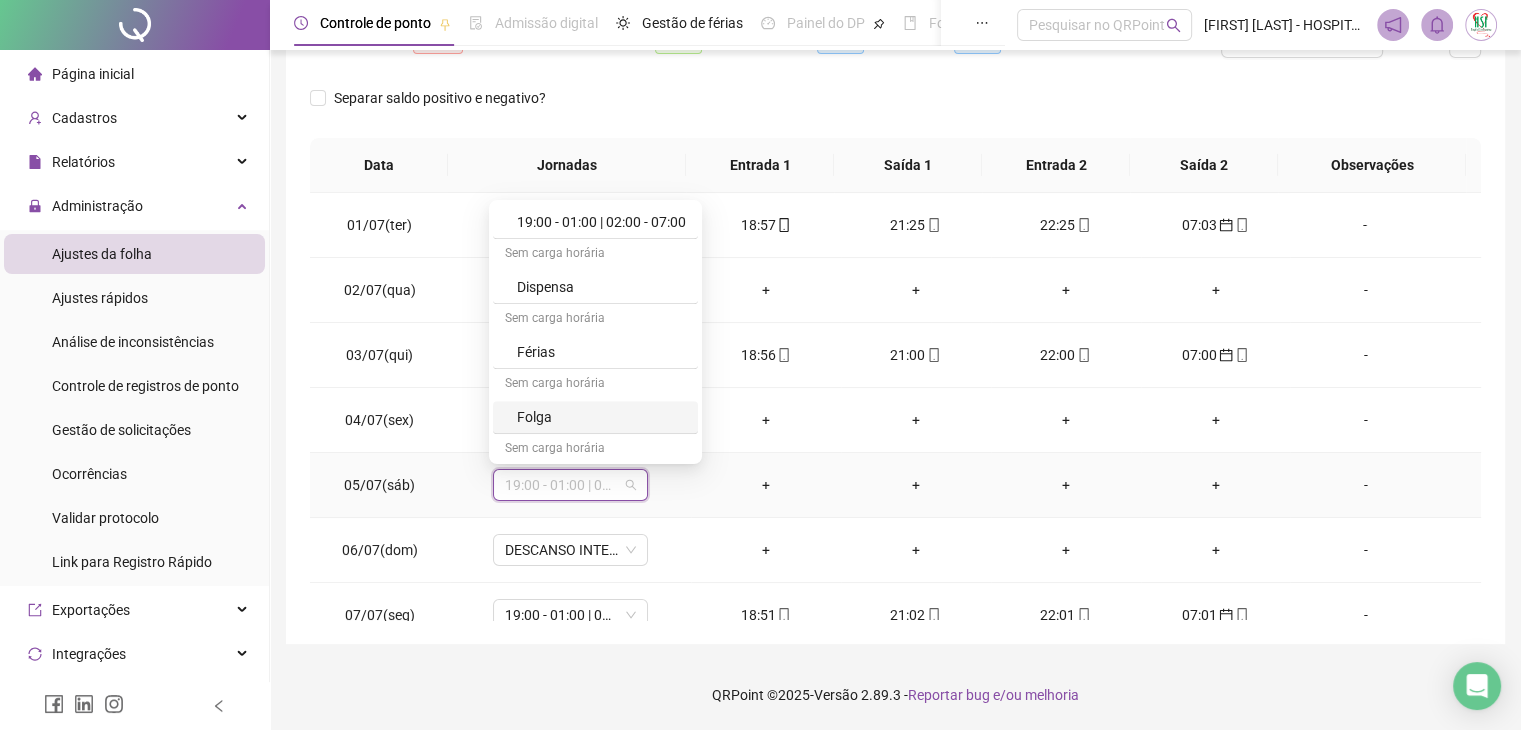 click on "Folga" at bounding box center (601, 417) 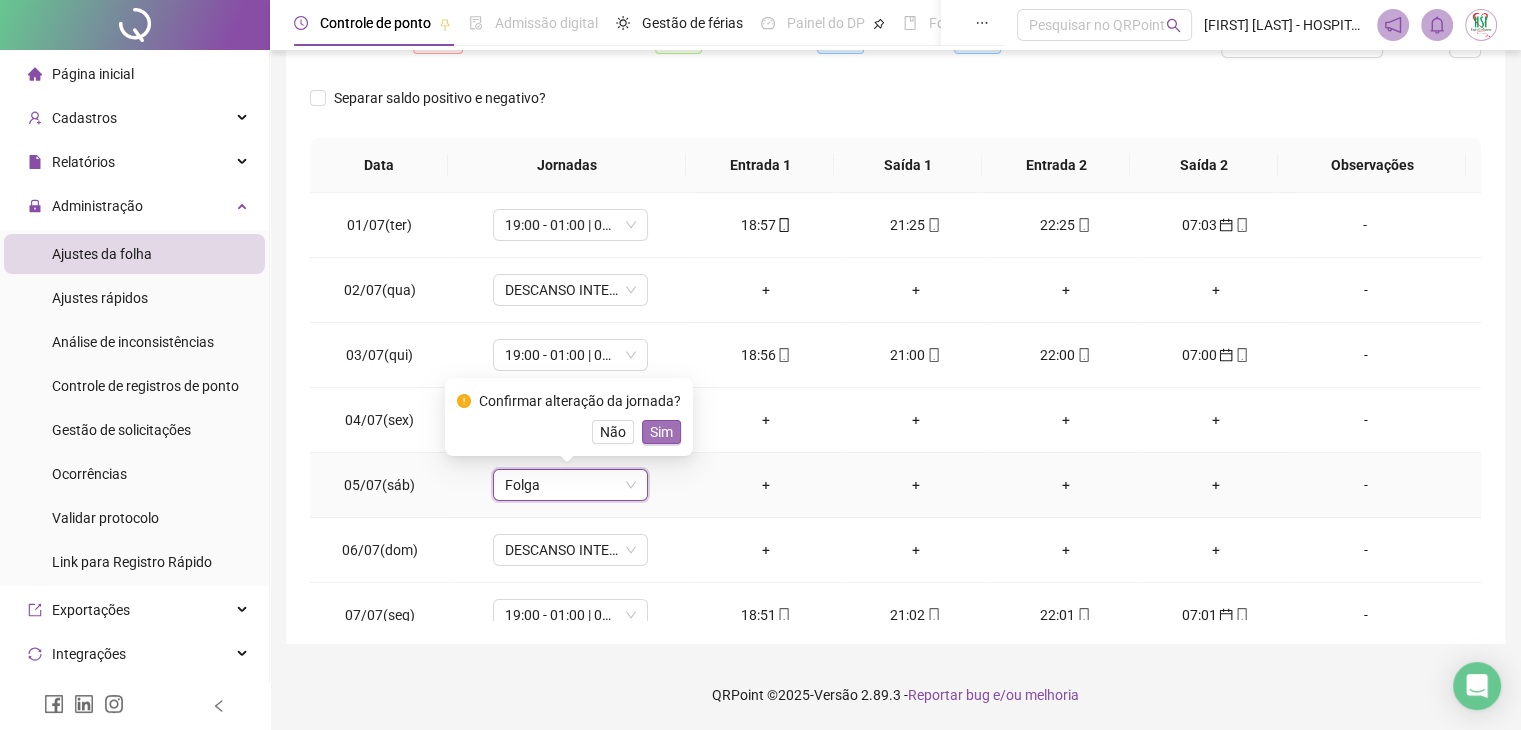 click on "Sim" at bounding box center [661, 432] 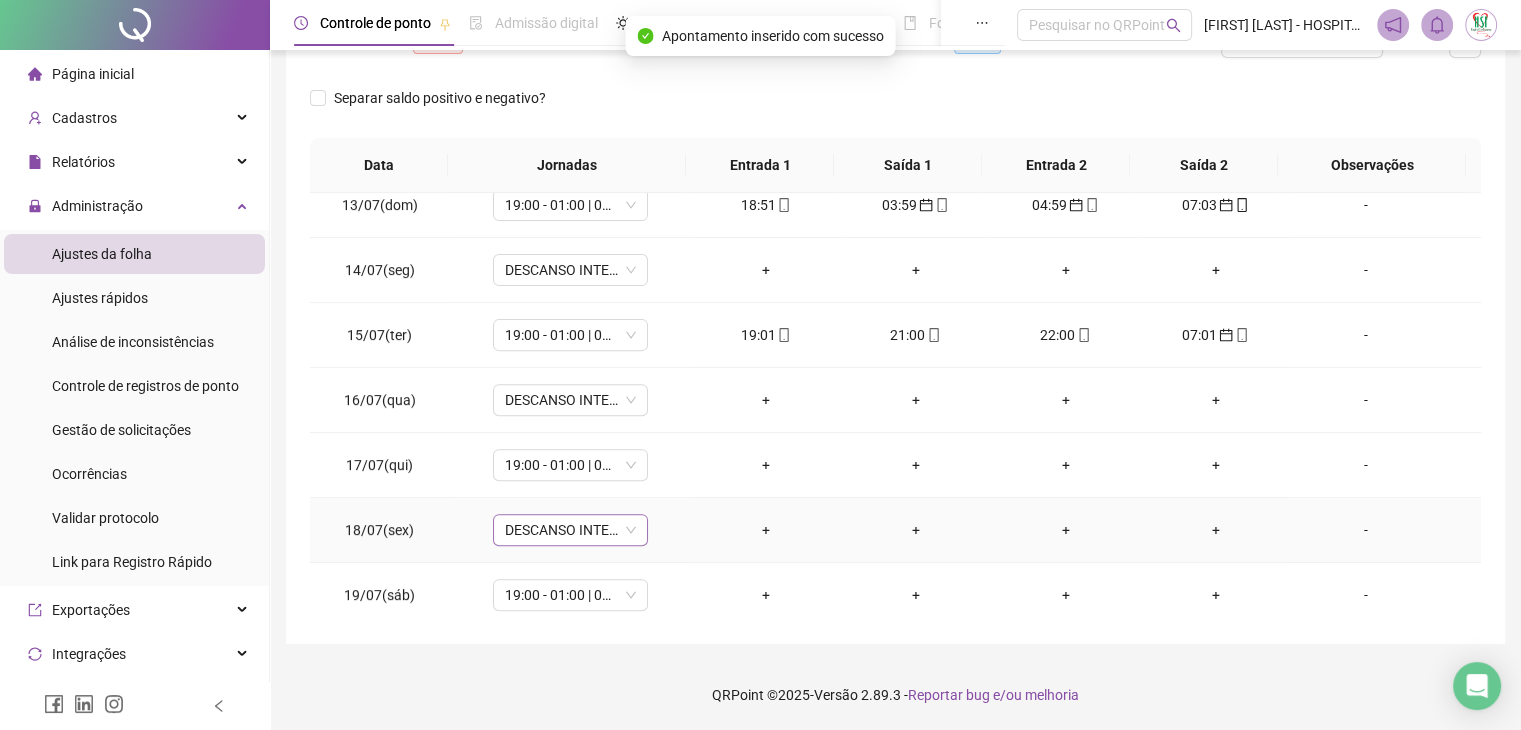 scroll, scrollTop: 900, scrollLeft: 0, axis: vertical 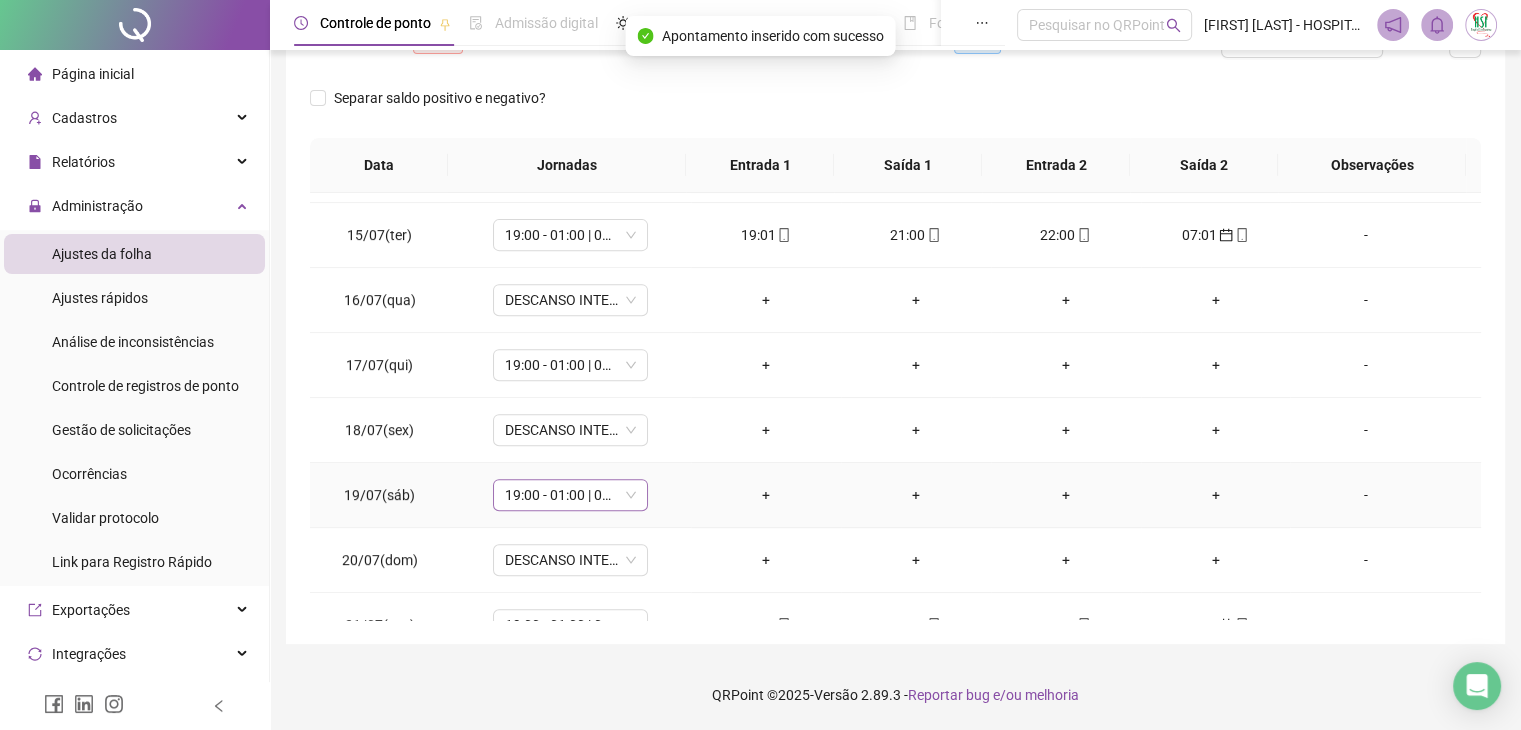 click on "19:00 - 01:00 | 02:00 - 07:00" at bounding box center (570, 495) 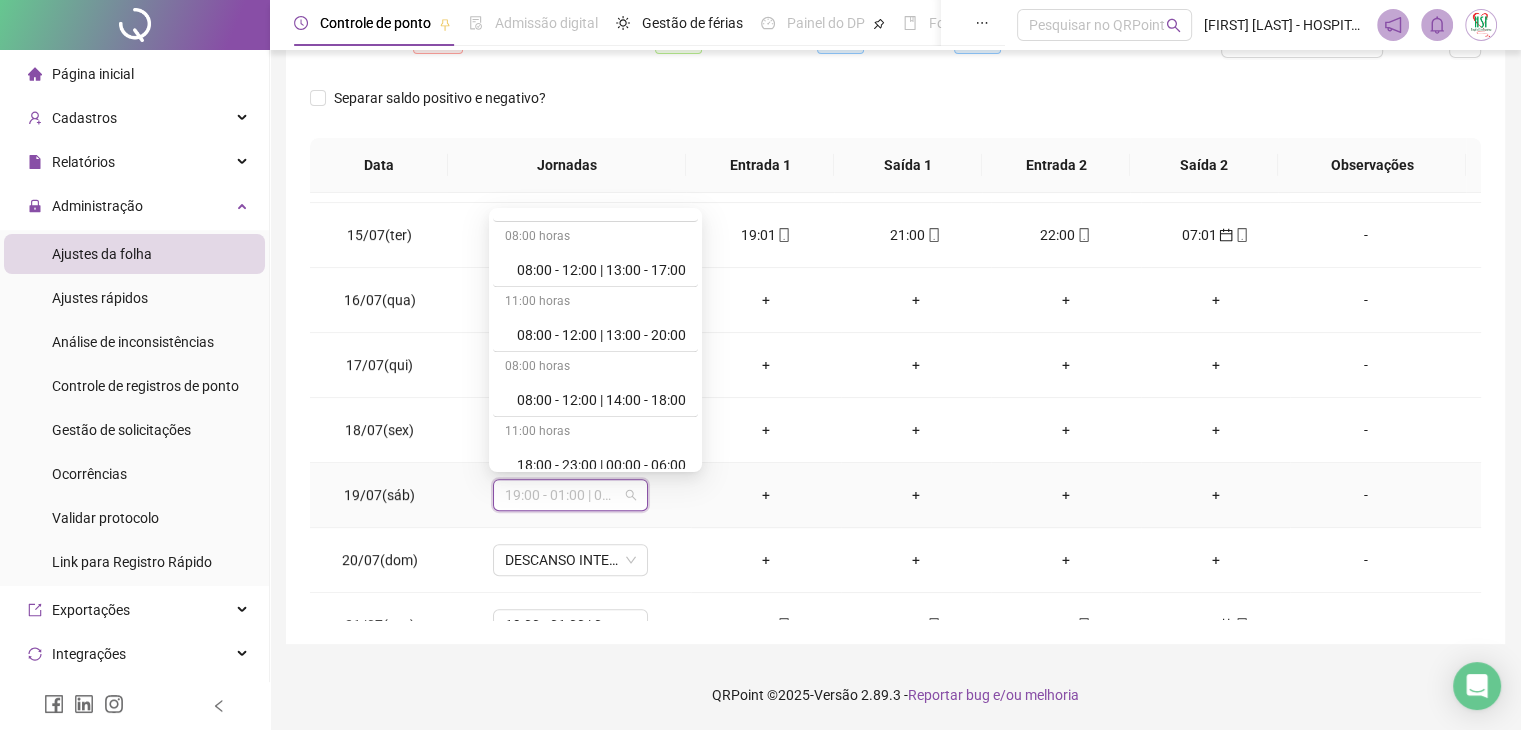 scroll, scrollTop: 1200, scrollLeft: 0, axis: vertical 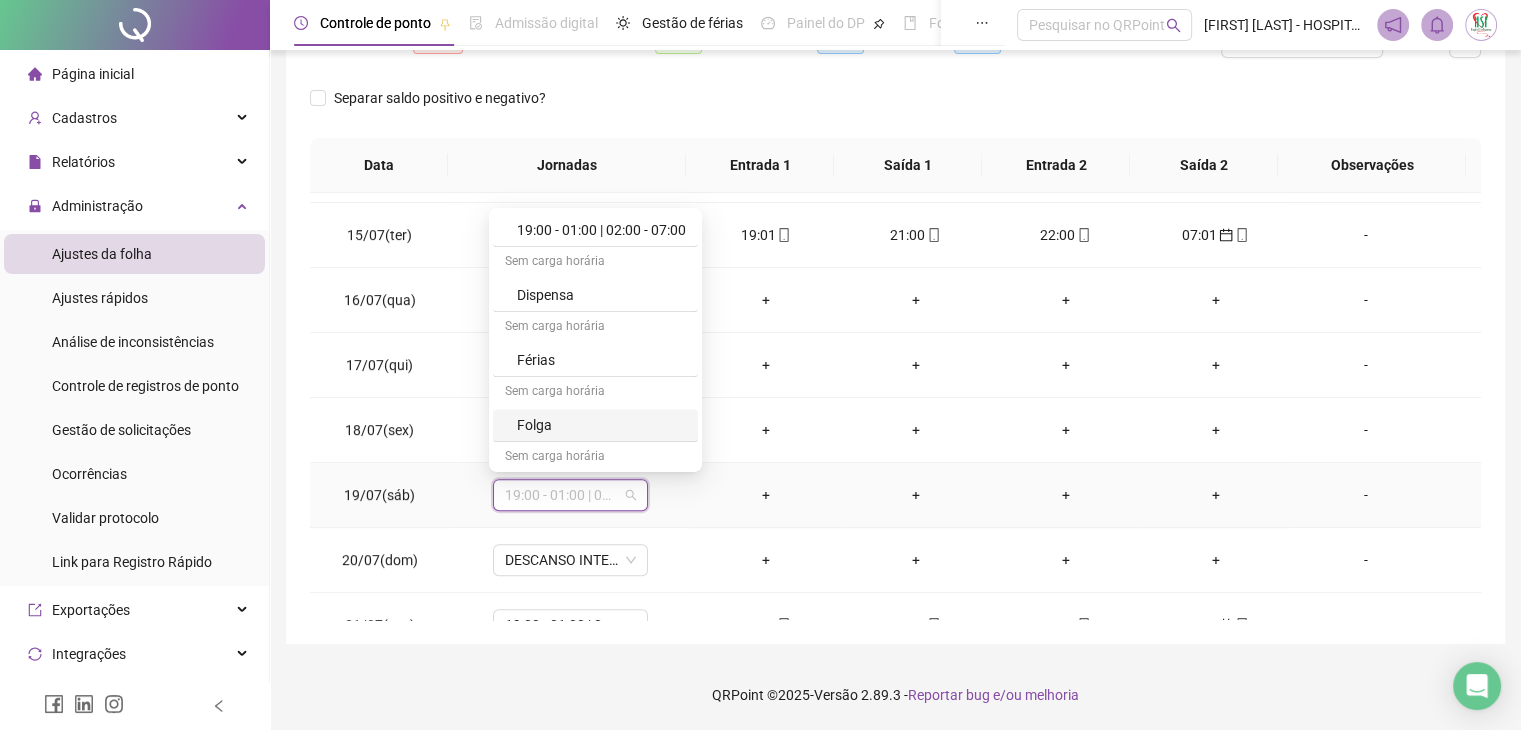 click on "Folga" at bounding box center (601, 425) 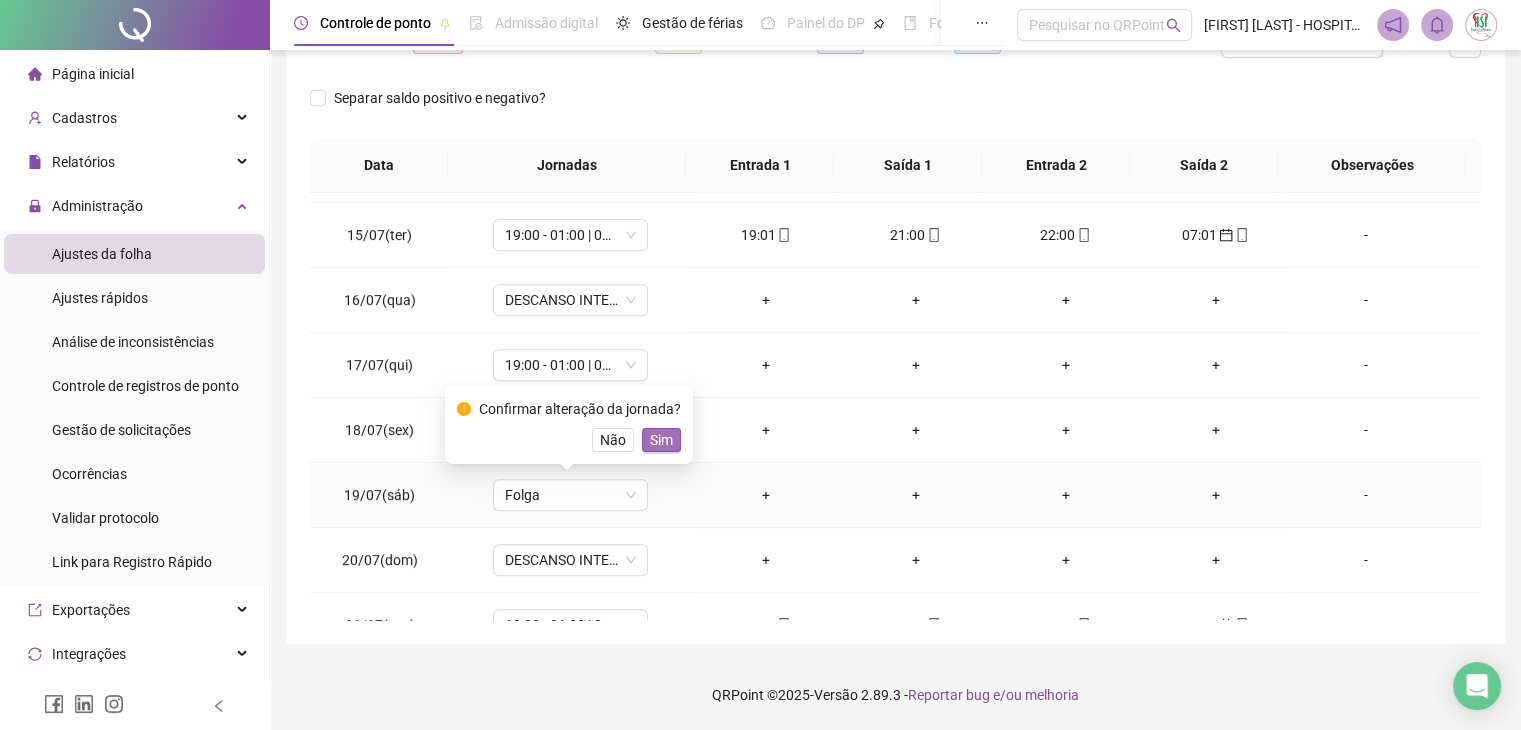 click on "Sim" at bounding box center (661, 440) 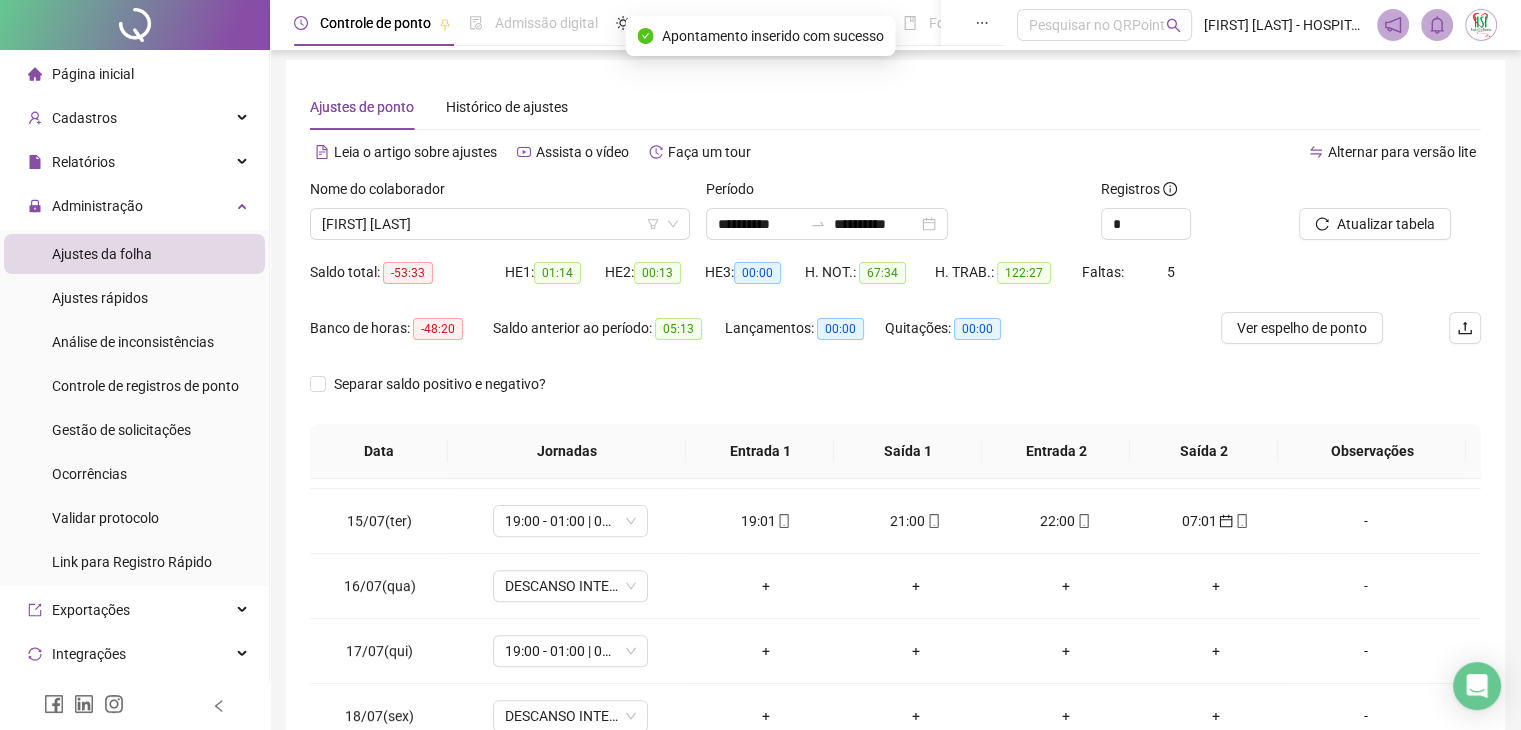 scroll, scrollTop: 2, scrollLeft: 0, axis: vertical 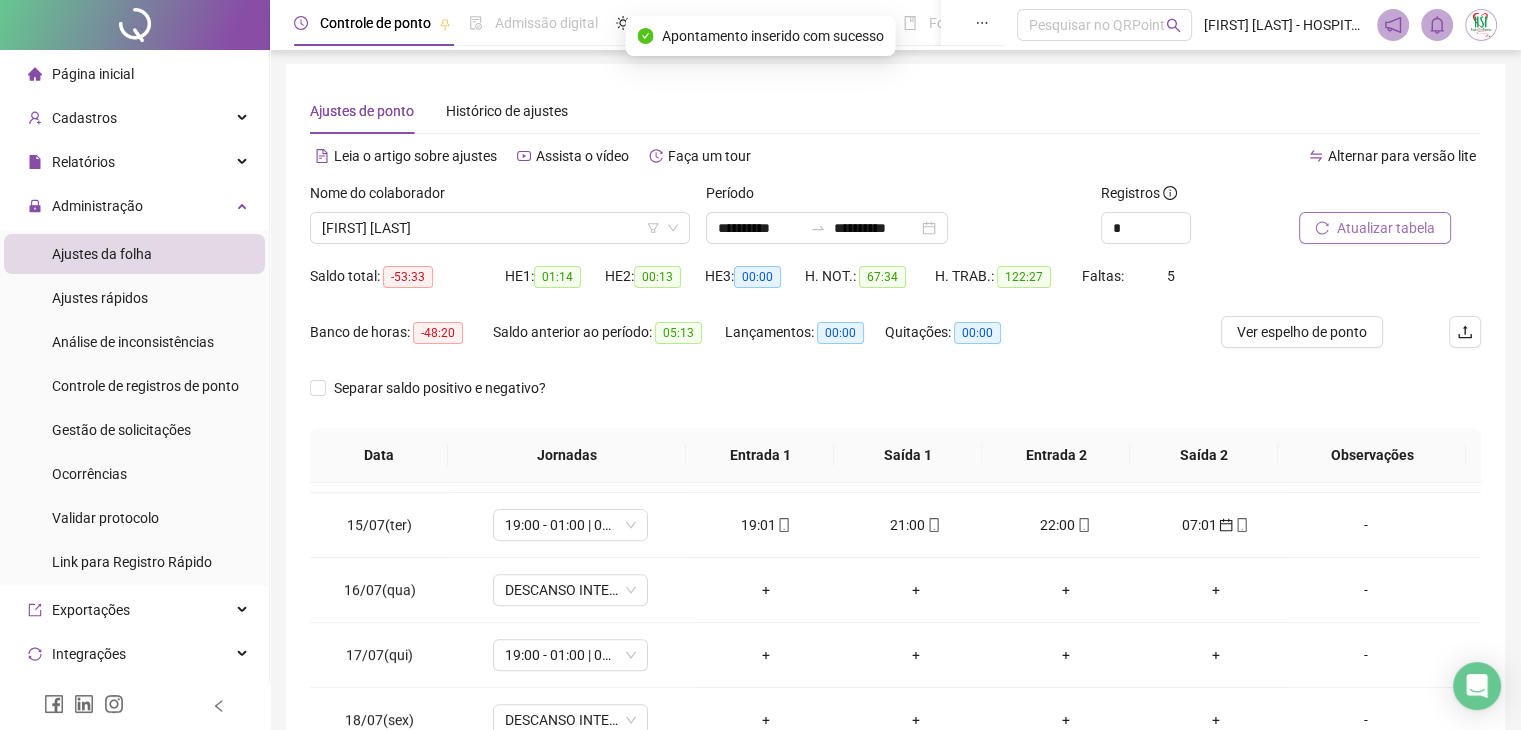 click on "Atualizar tabela" at bounding box center [1386, 228] 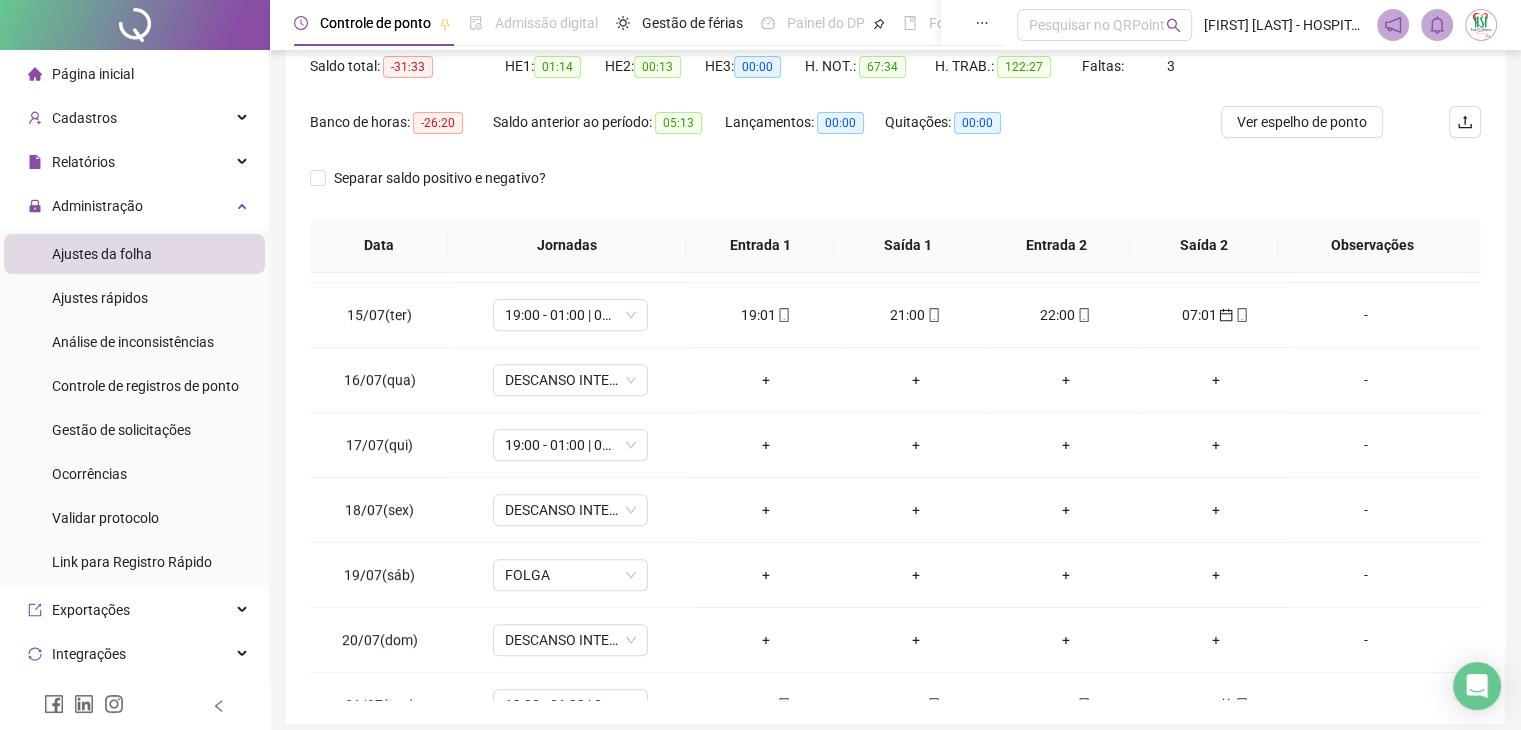 scroll, scrollTop: 292, scrollLeft: 0, axis: vertical 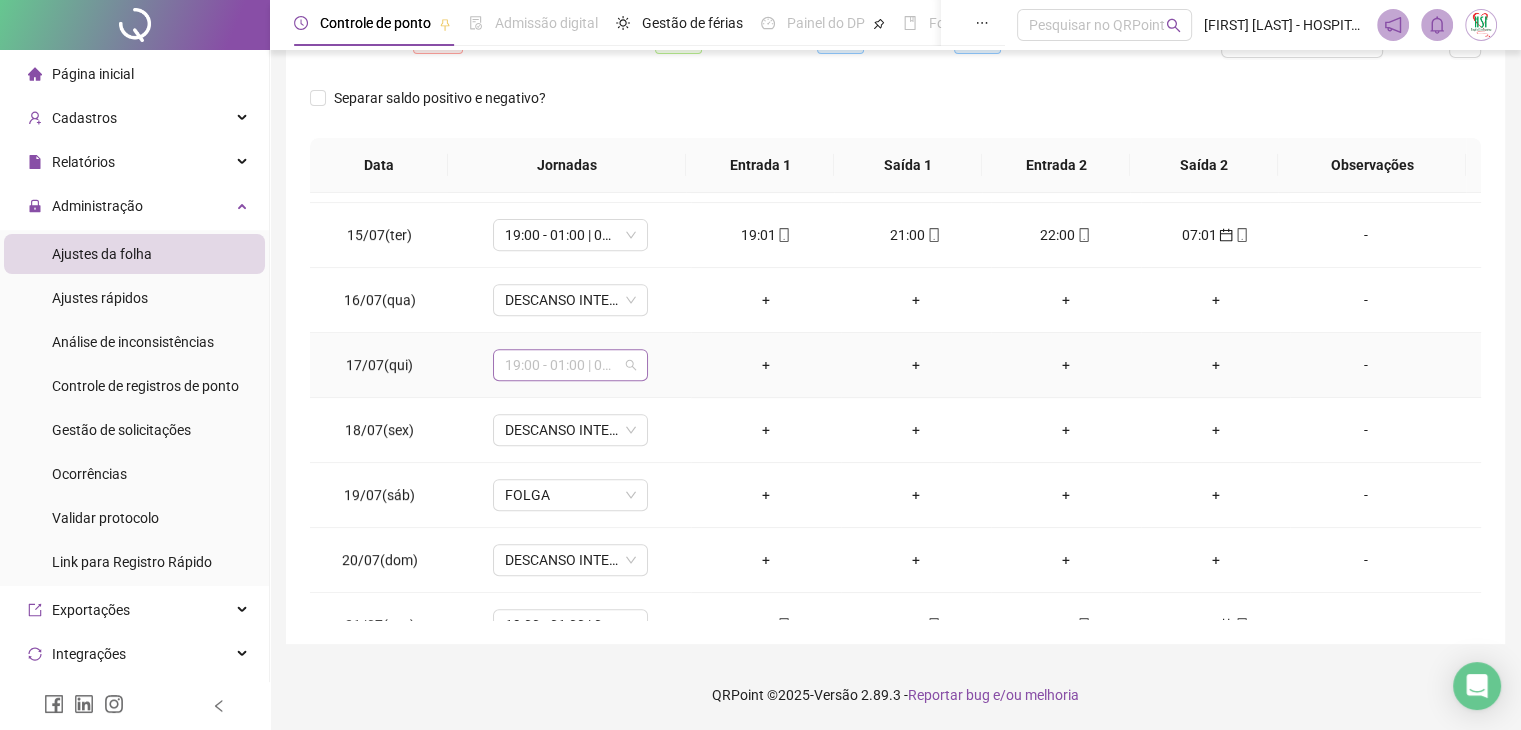 click on "19:00 - 01:00 | 02:00 - 07:00" at bounding box center (570, 365) 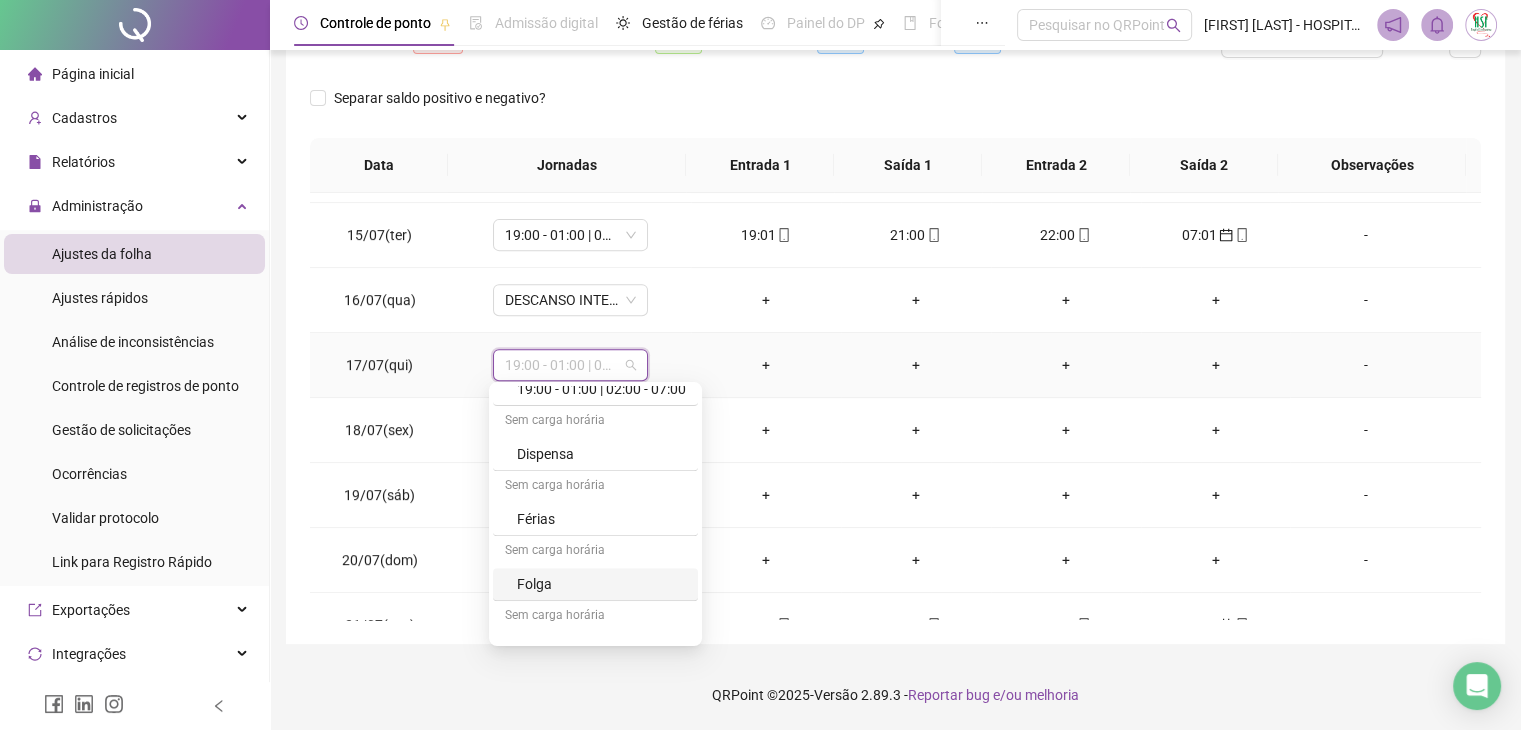 scroll, scrollTop: 1099, scrollLeft: 0, axis: vertical 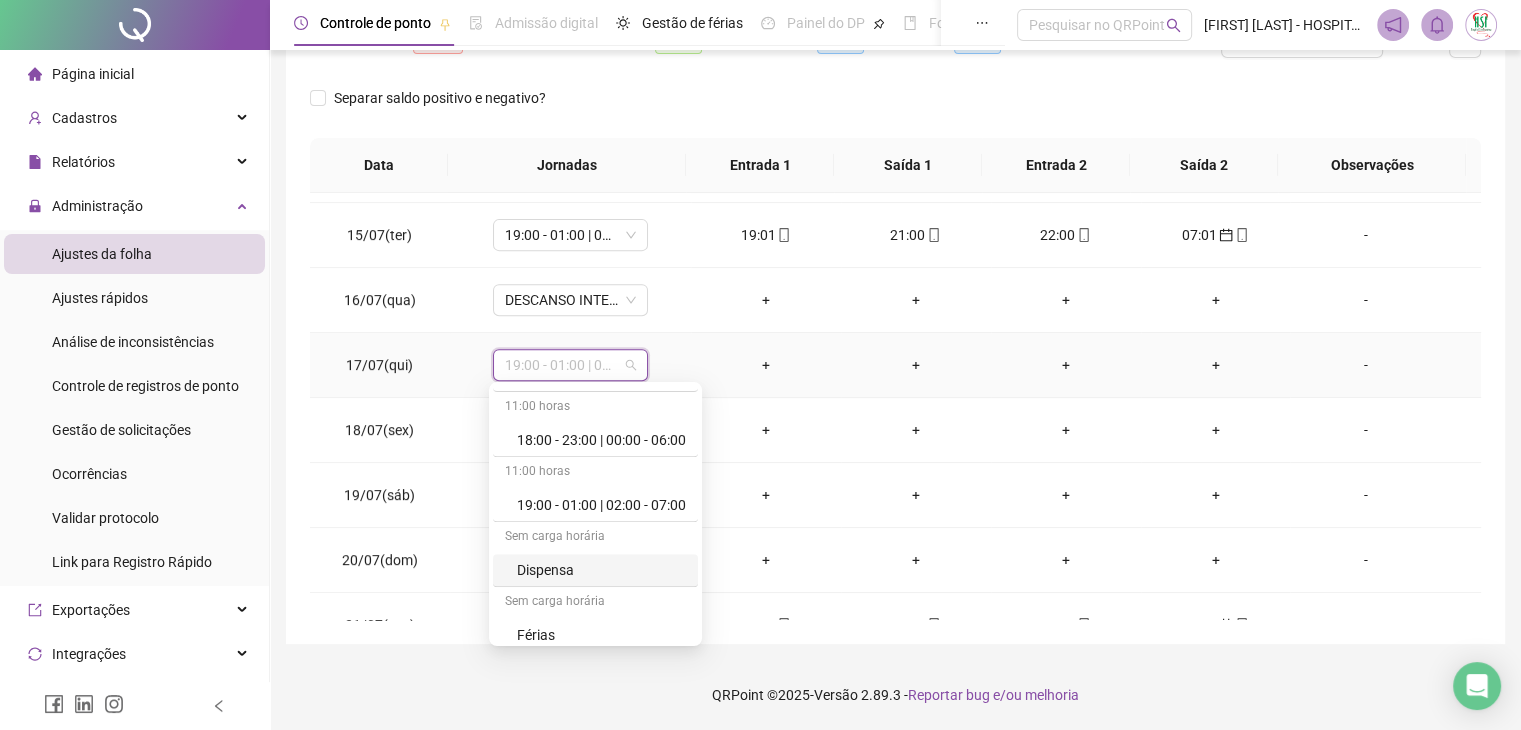 click on "Dispensa" at bounding box center (601, 570) 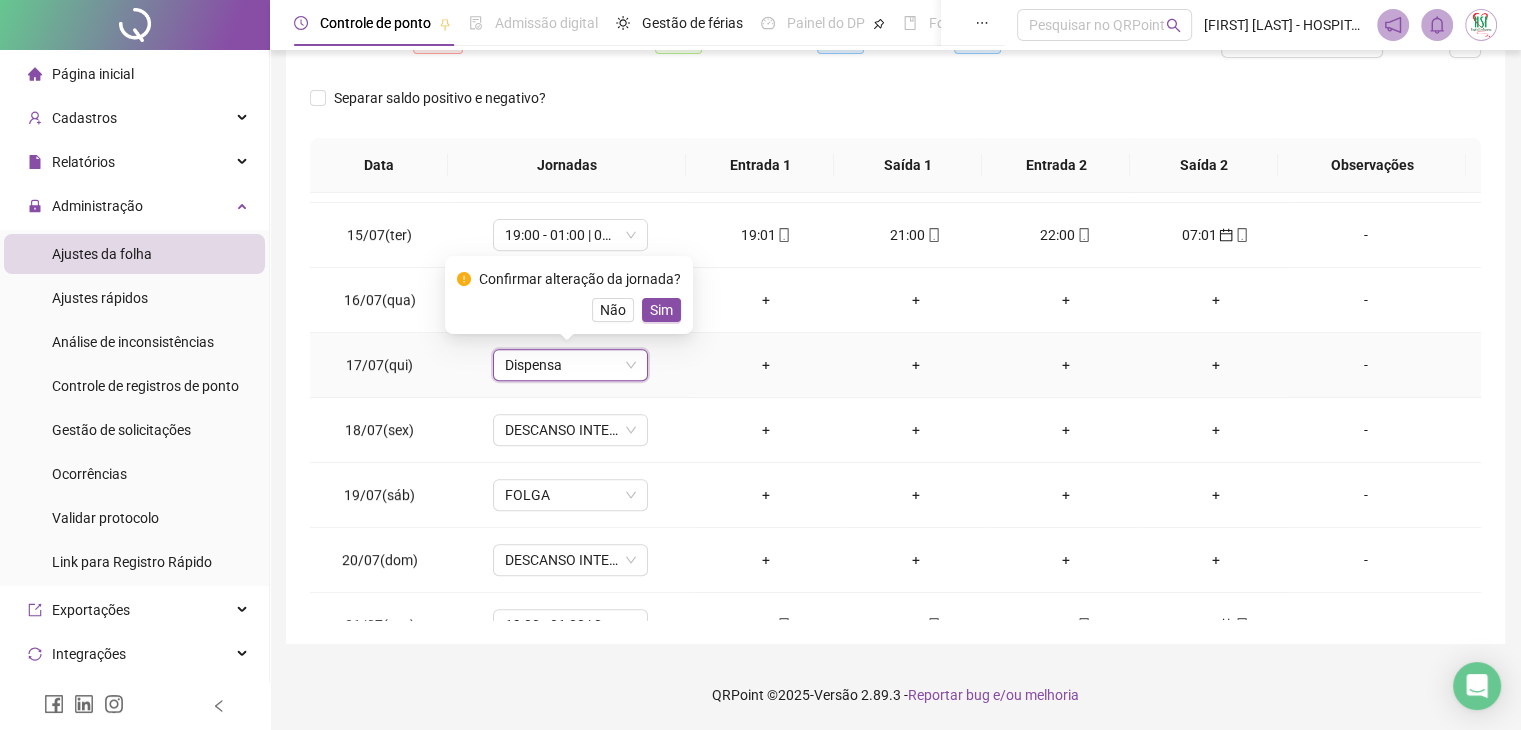 click on "Sim" at bounding box center (661, 310) 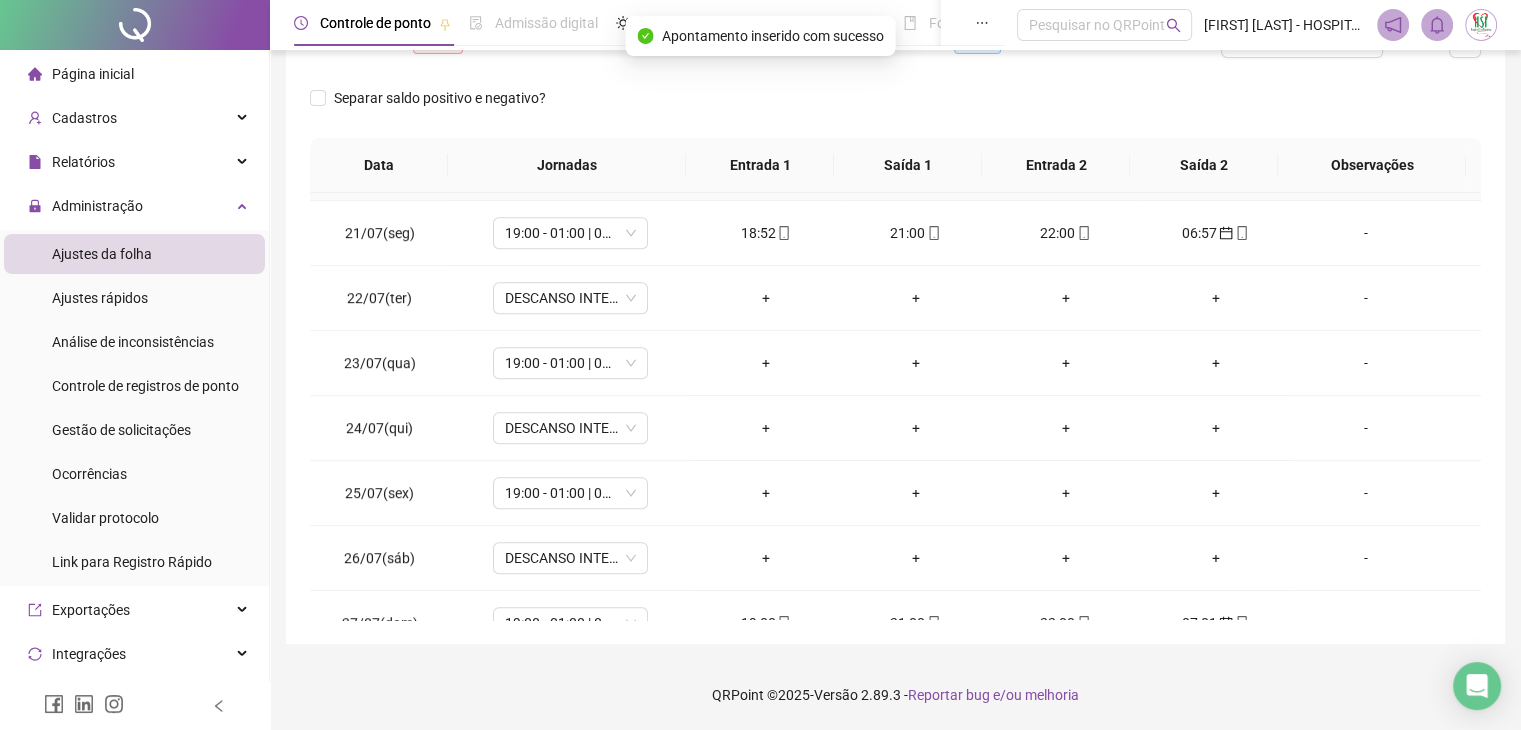 scroll, scrollTop: 1300, scrollLeft: 0, axis: vertical 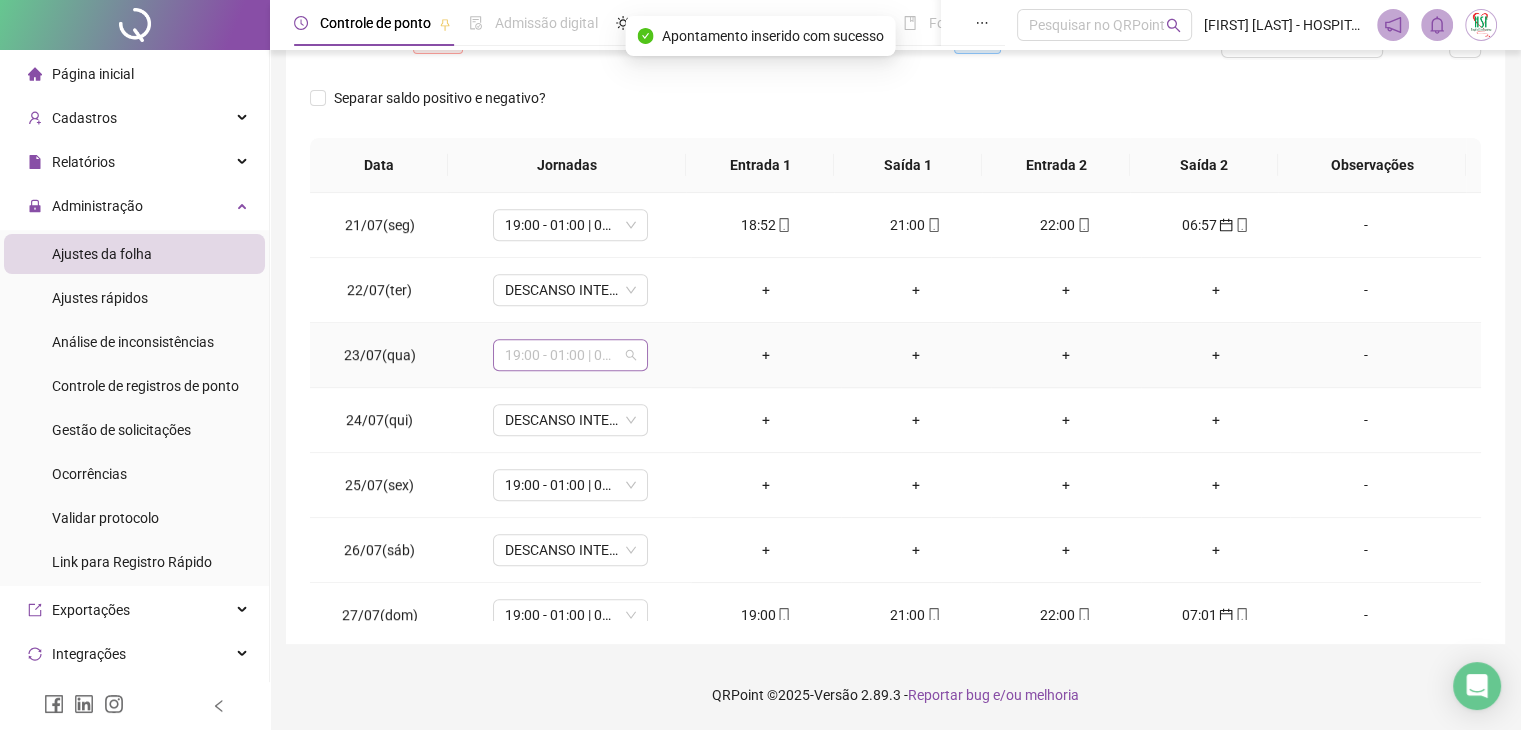 click on "19:00 - 01:00 | 02:00 - 07:00" at bounding box center [570, 355] 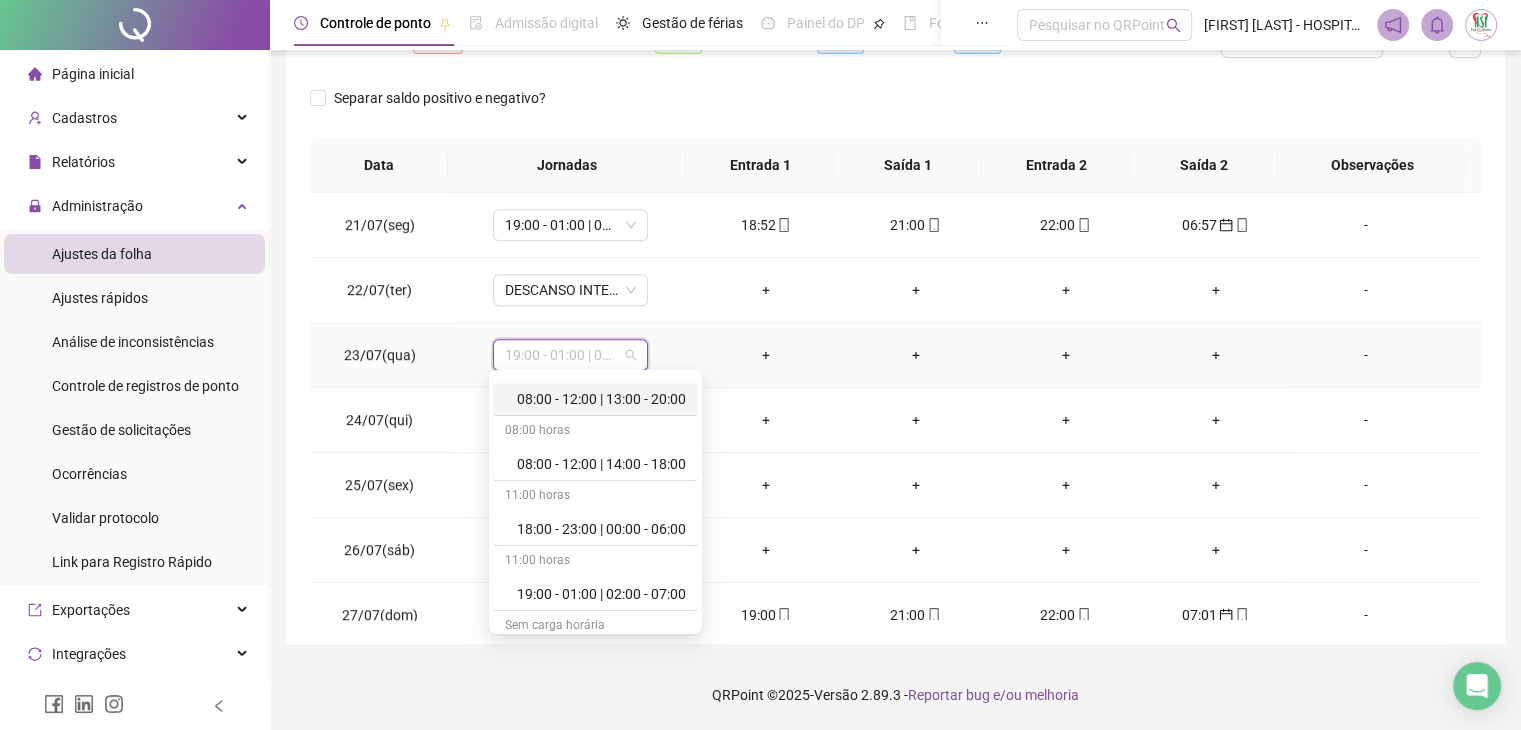 scroll, scrollTop: 1200, scrollLeft: 0, axis: vertical 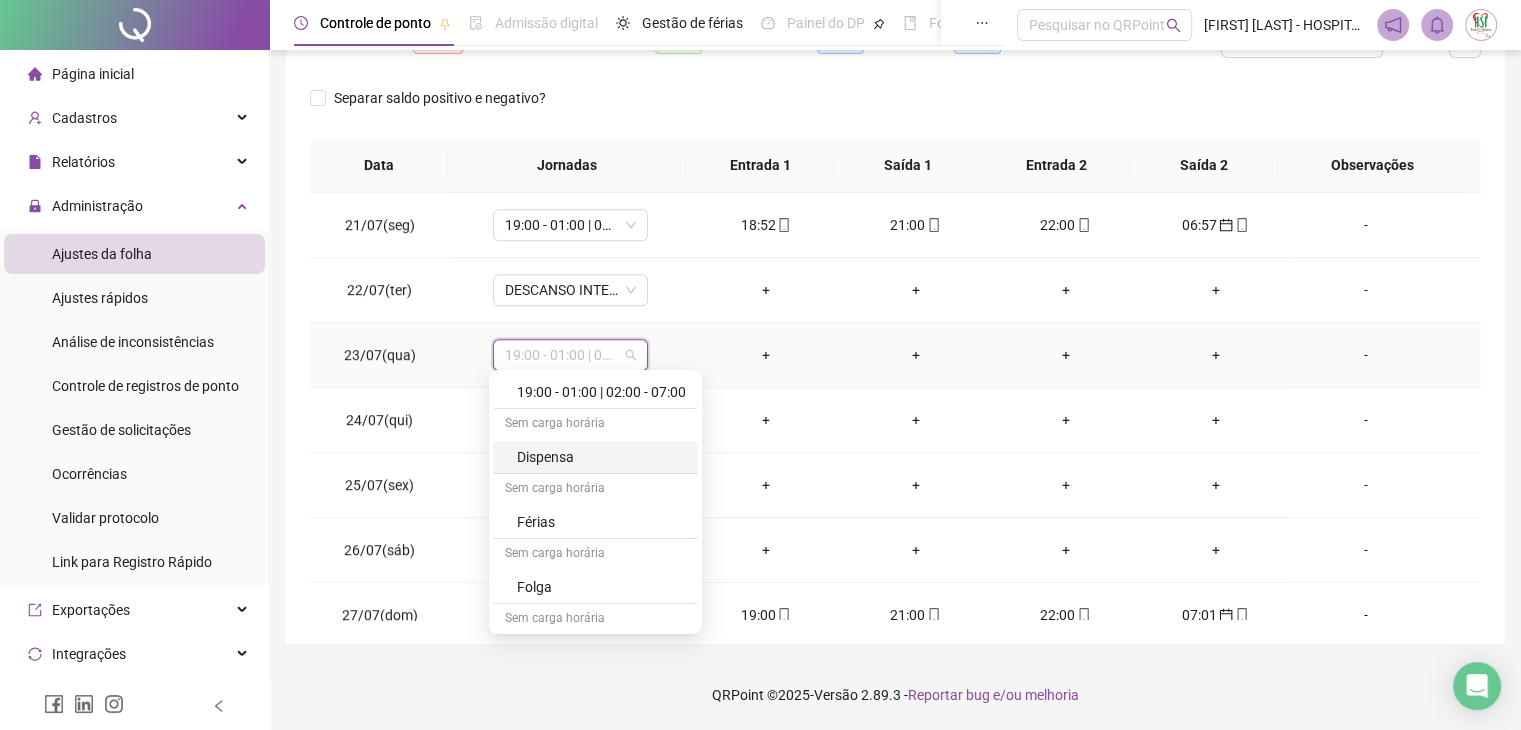click on "Dispensa" at bounding box center [601, 457] 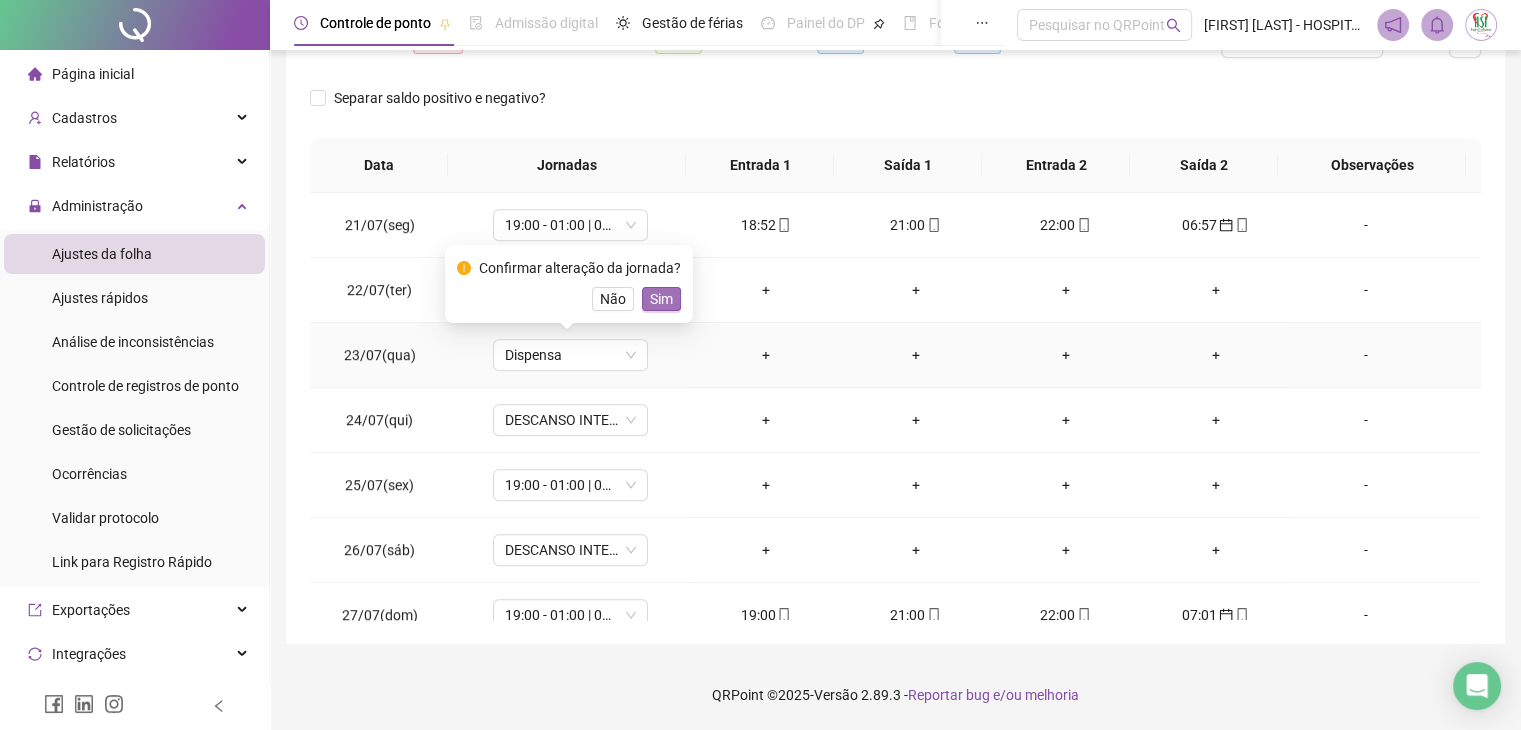 click on "Sim" at bounding box center [661, 299] 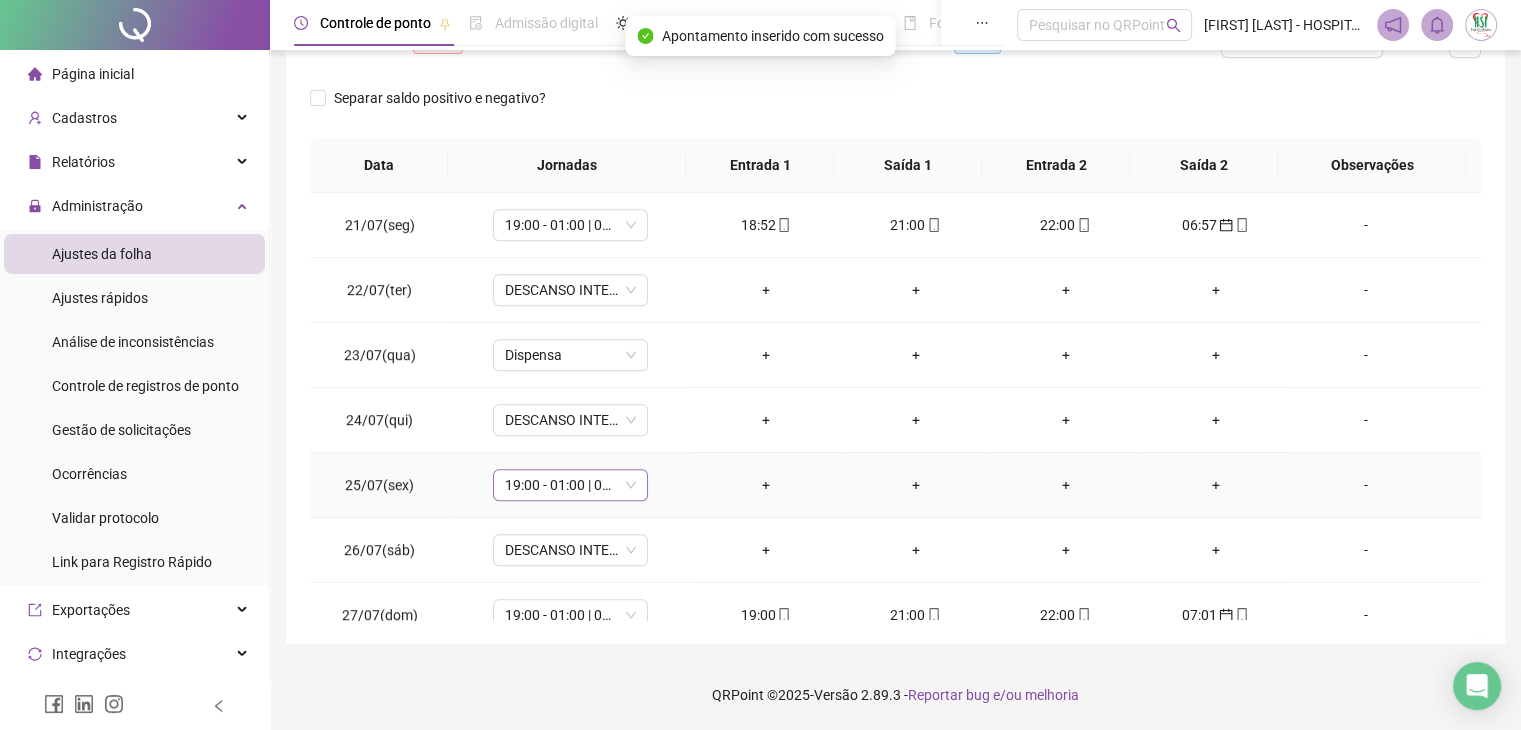 click on "19:00 - 01:00 | 02:00 - 07:00" at bounding box center (570, 485) 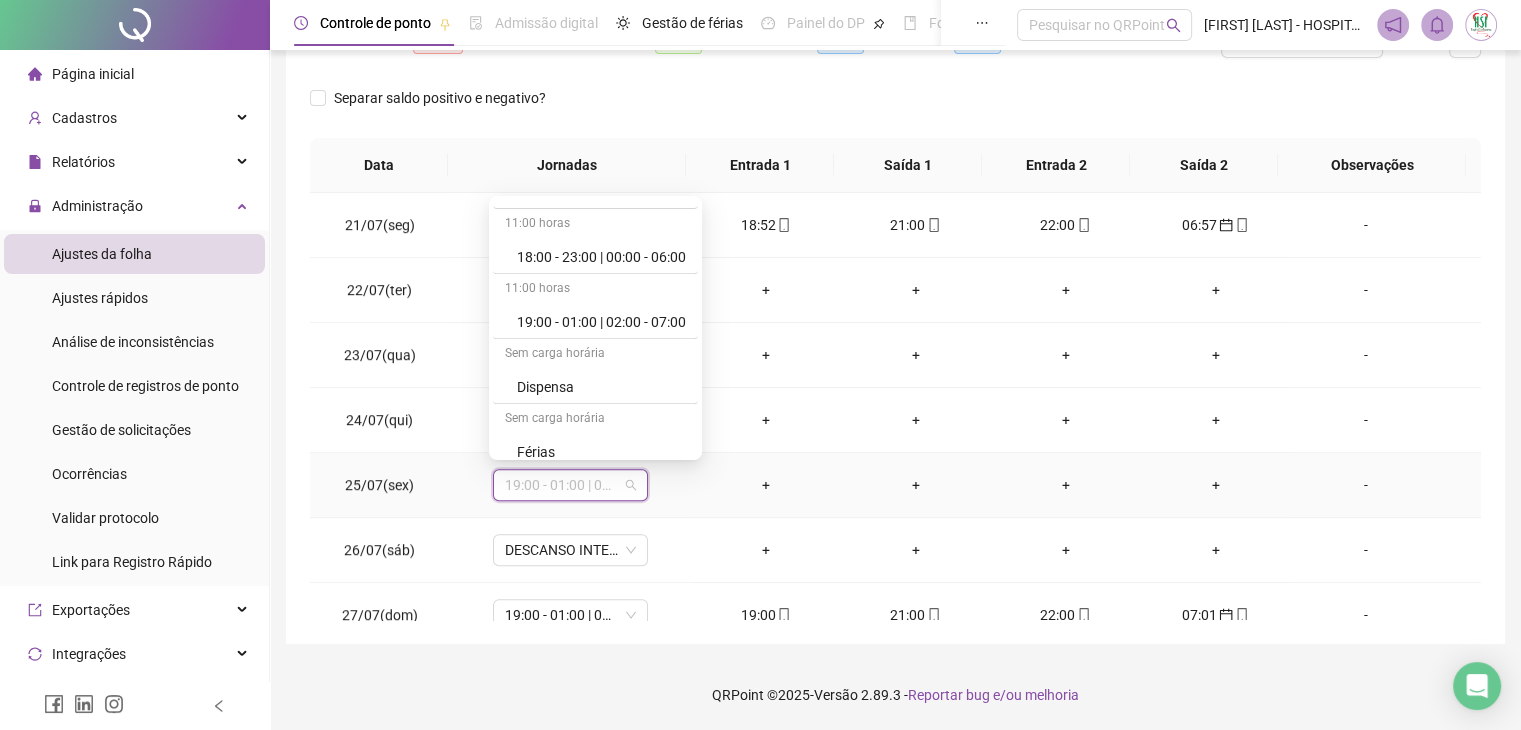 scroll, scrollTop: 1100, scrollLeft: 0, axis: vertical 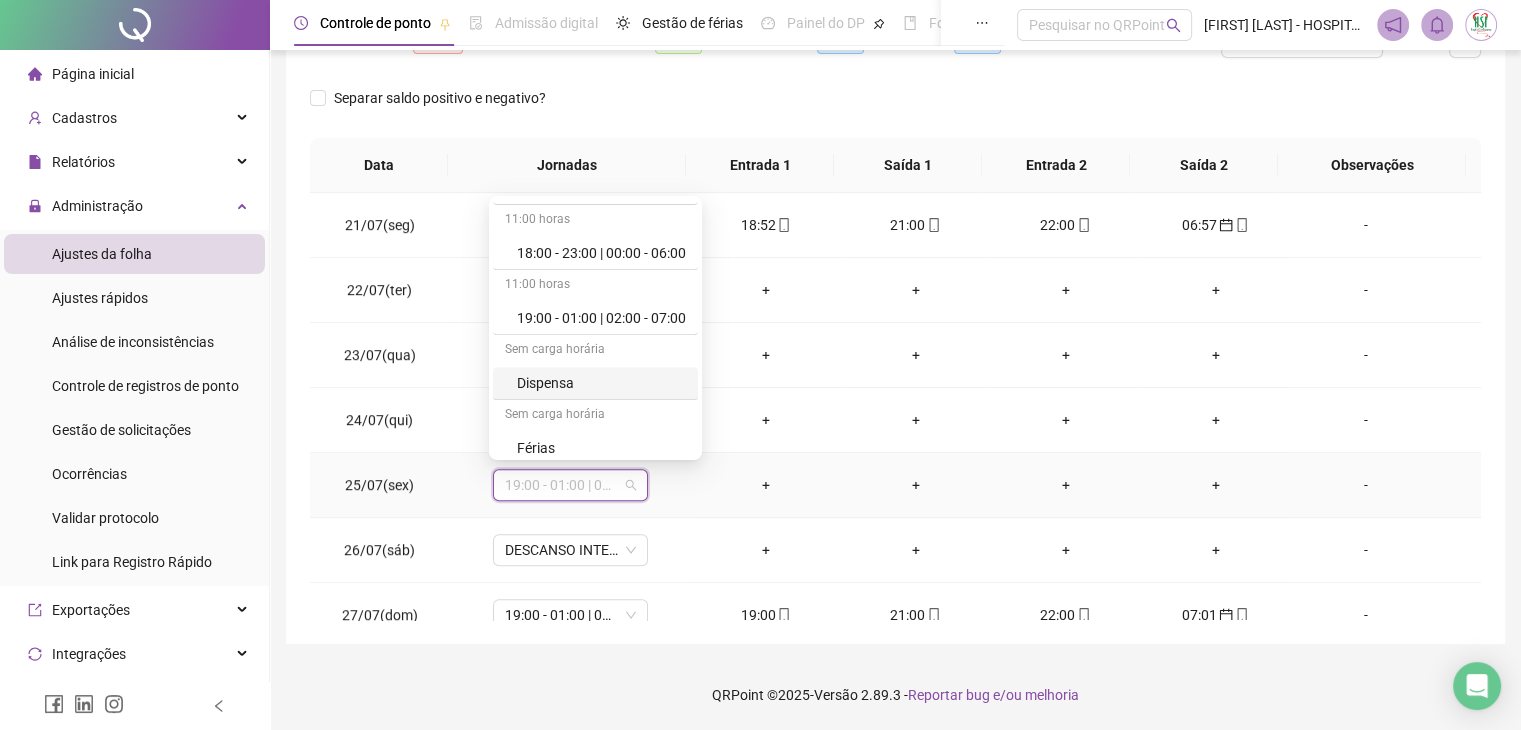click on "Dispensa" at bounding box center [601, 383] 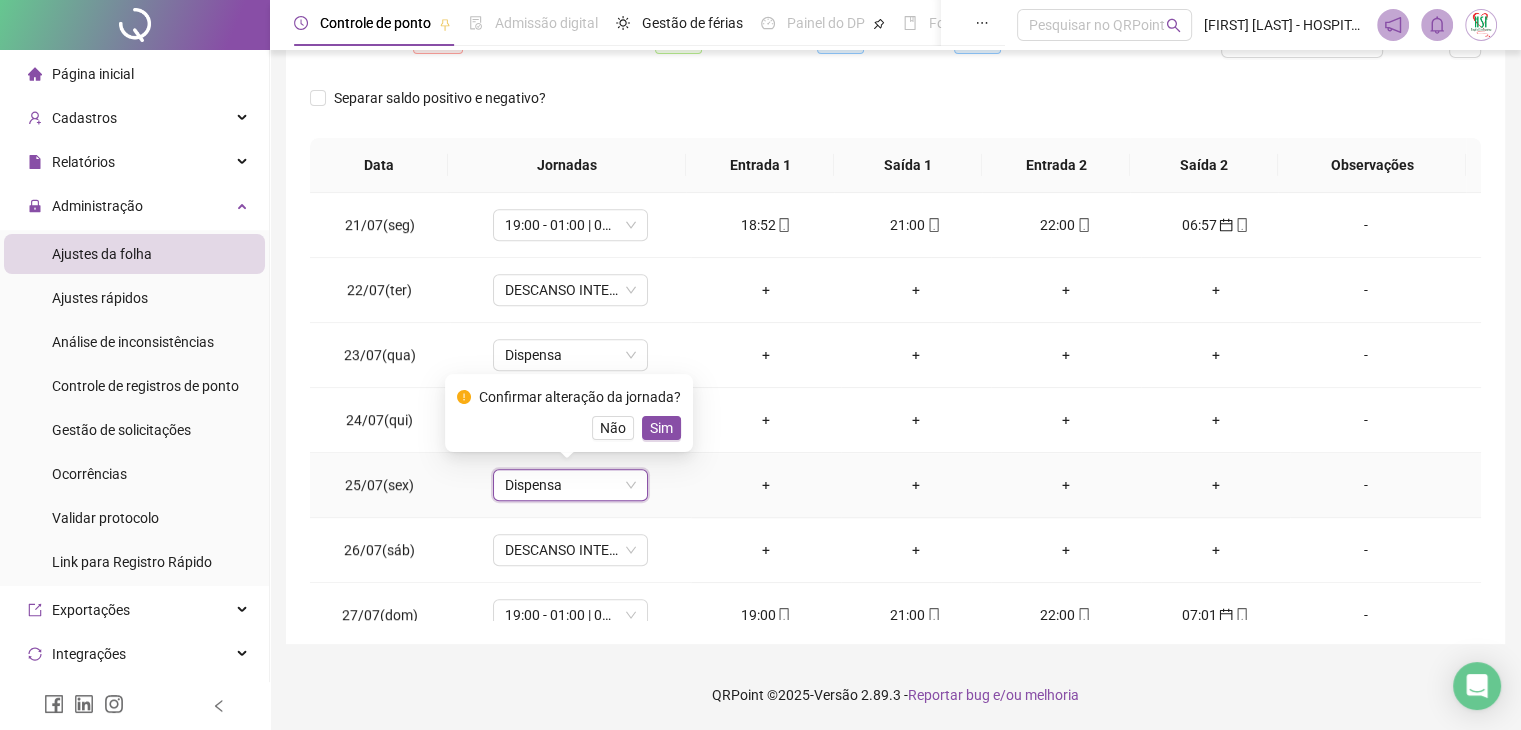 click on "Sim" at bounding box center [661, 428] 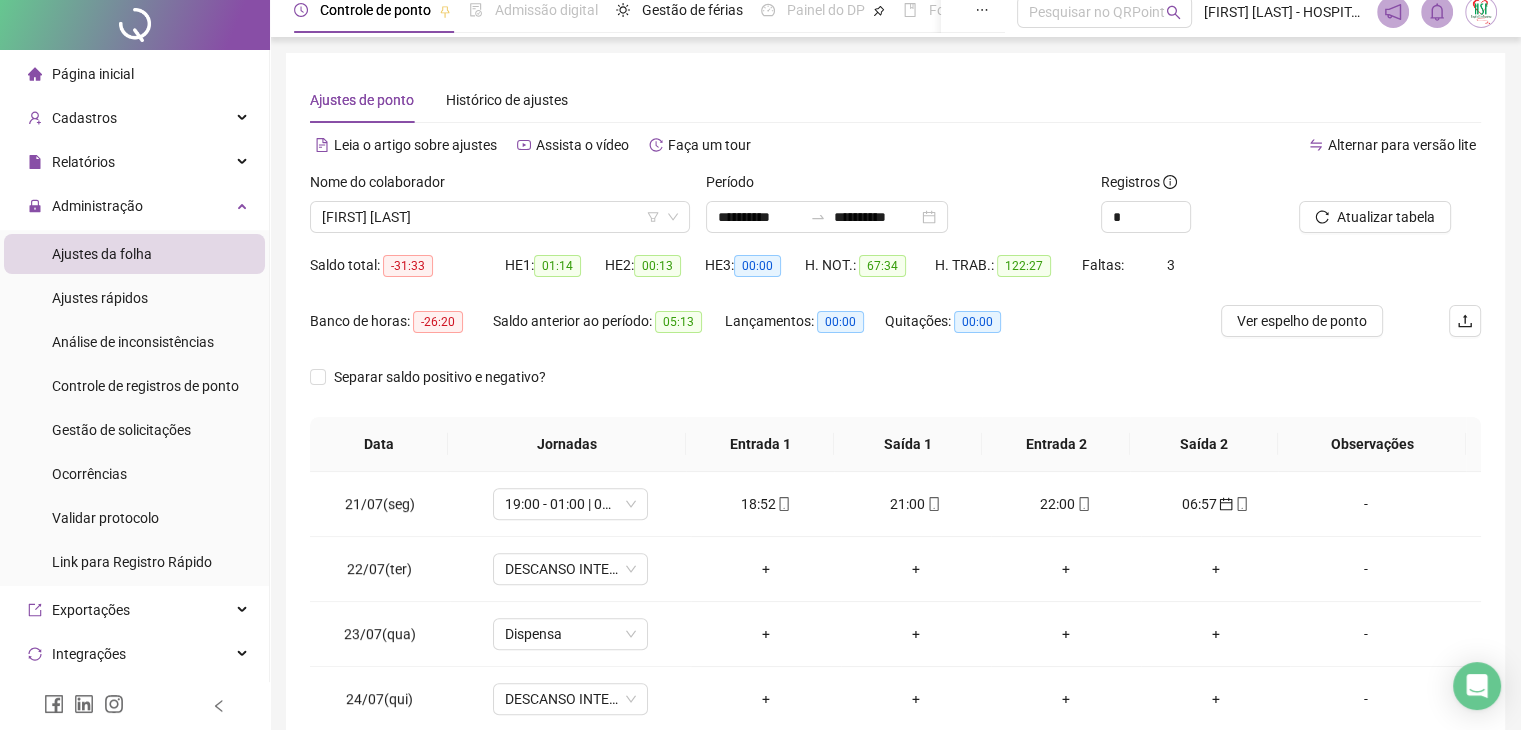 scroll, scrollTop: 0, scrollLeft: 0, axis: both 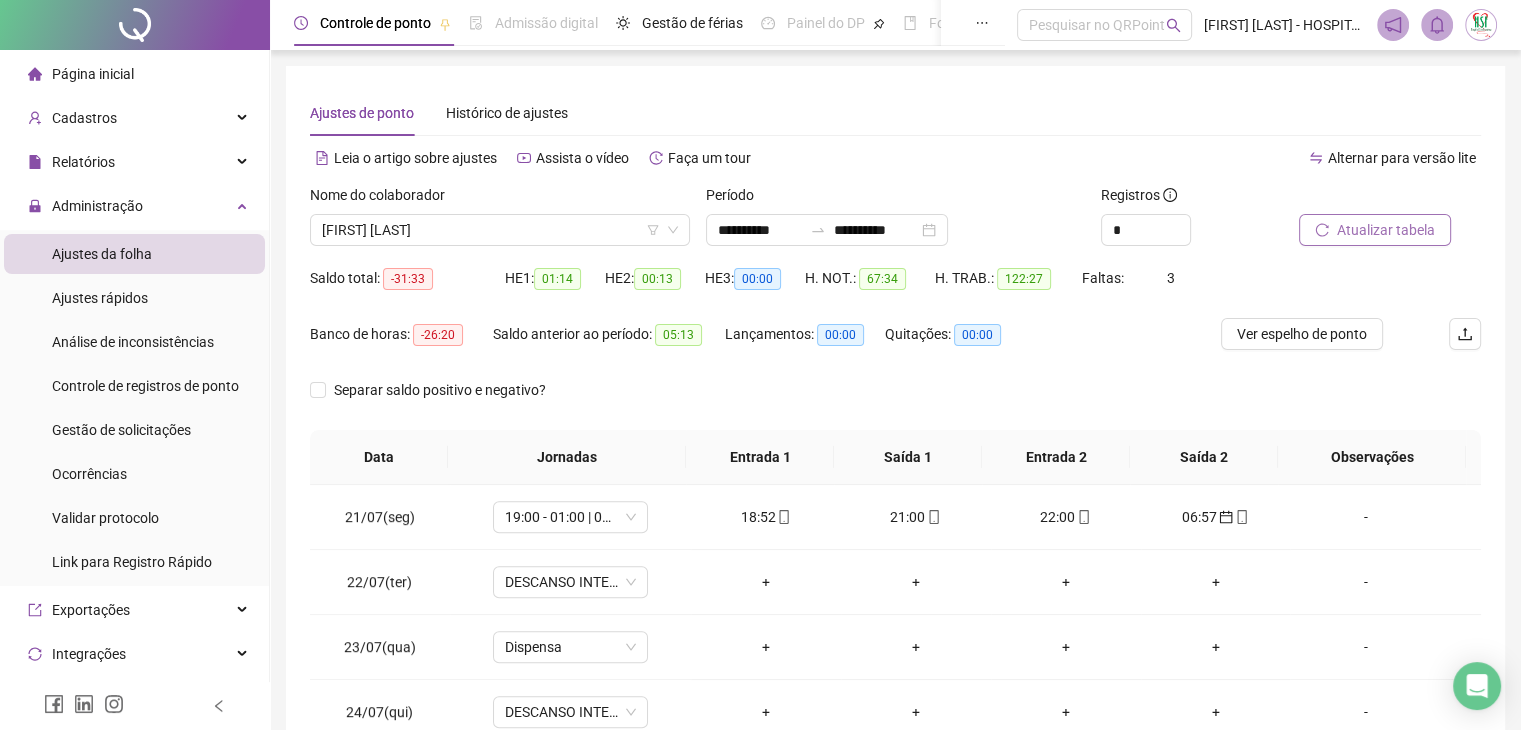 click on "Atualizar tabela" at bounding box center [1386, 230] 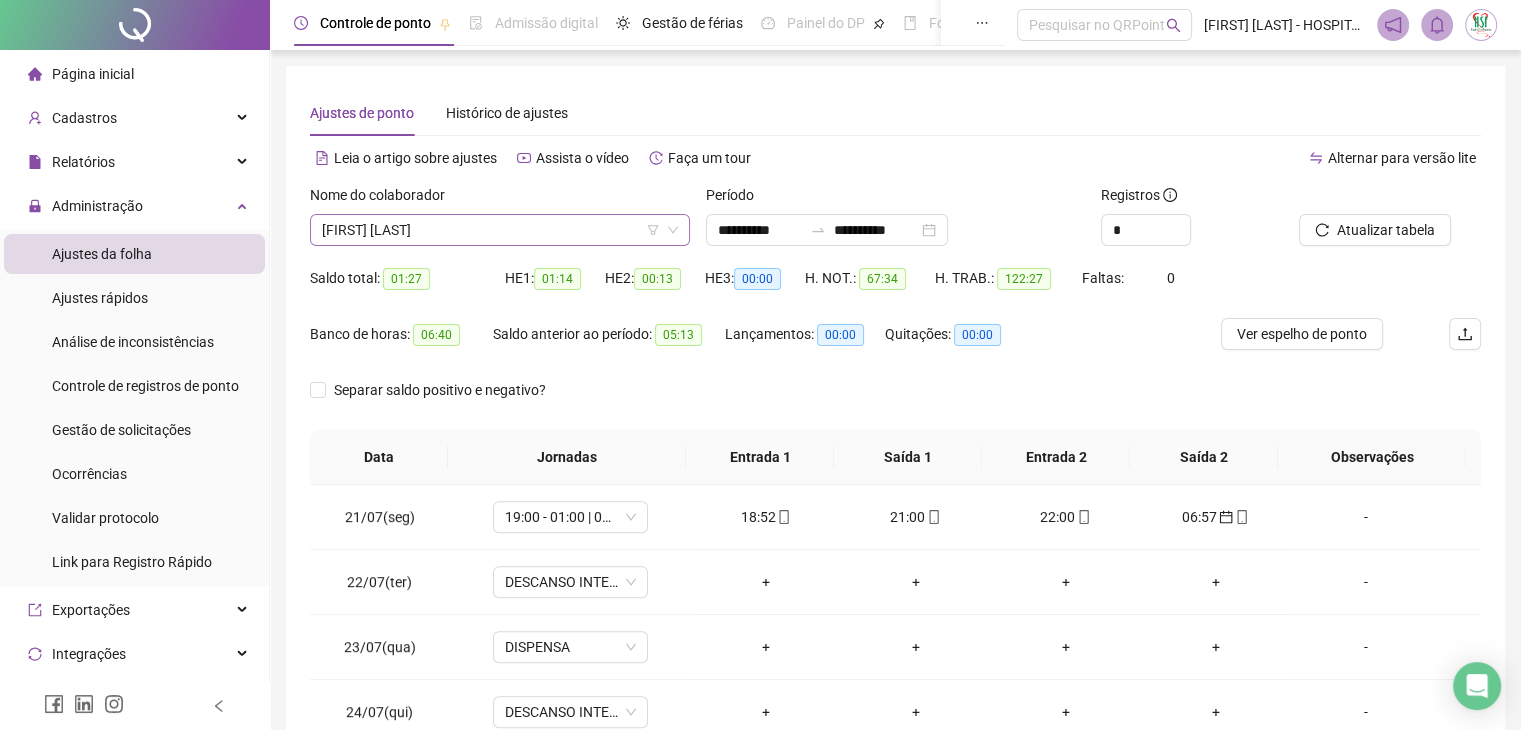 click on "[FIRST] [LAST]" at bounding box center [500, 230] 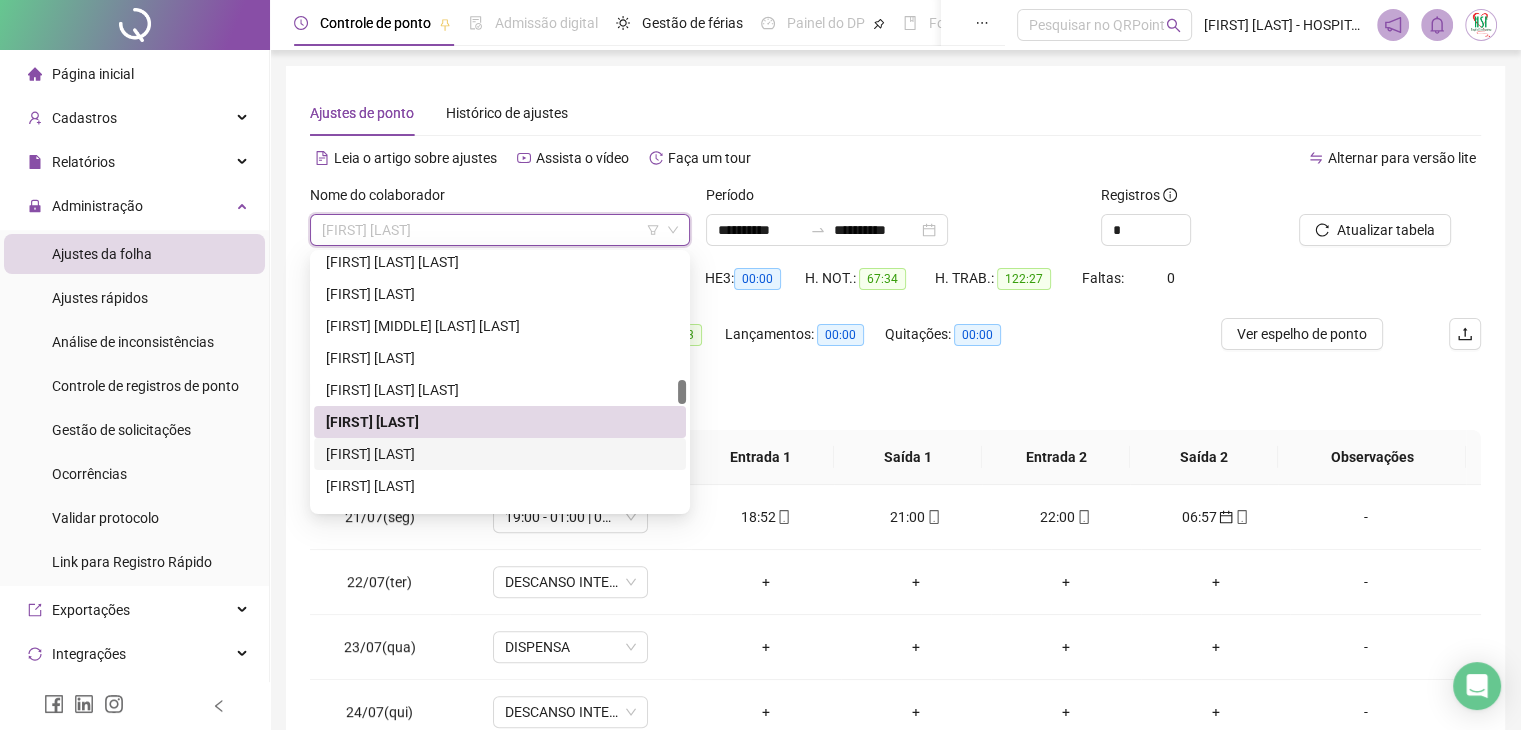 click on "[FIRST] [LAST]" at bounding box center [500, 454] 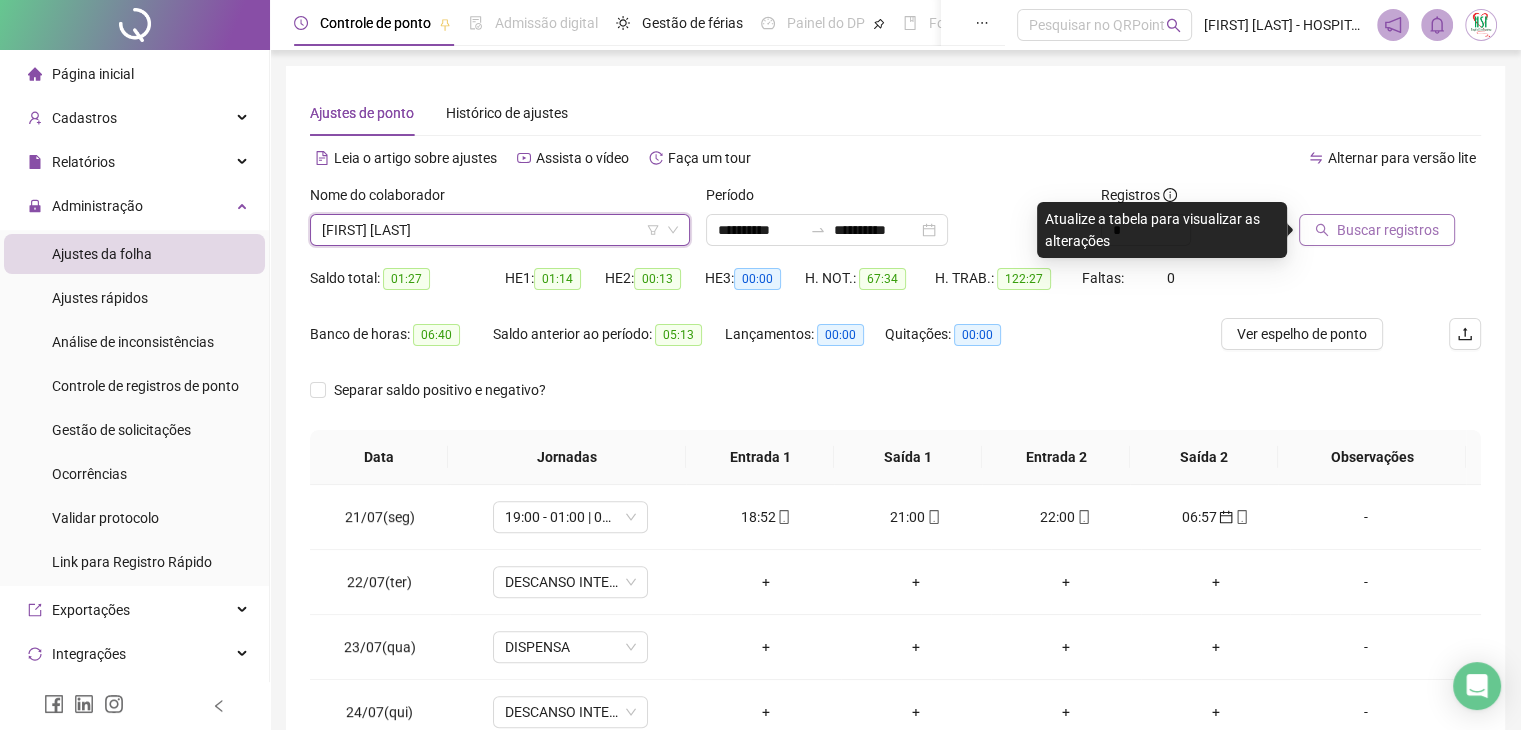 click on "Buscar registros" at bounding box center [1377, 230] 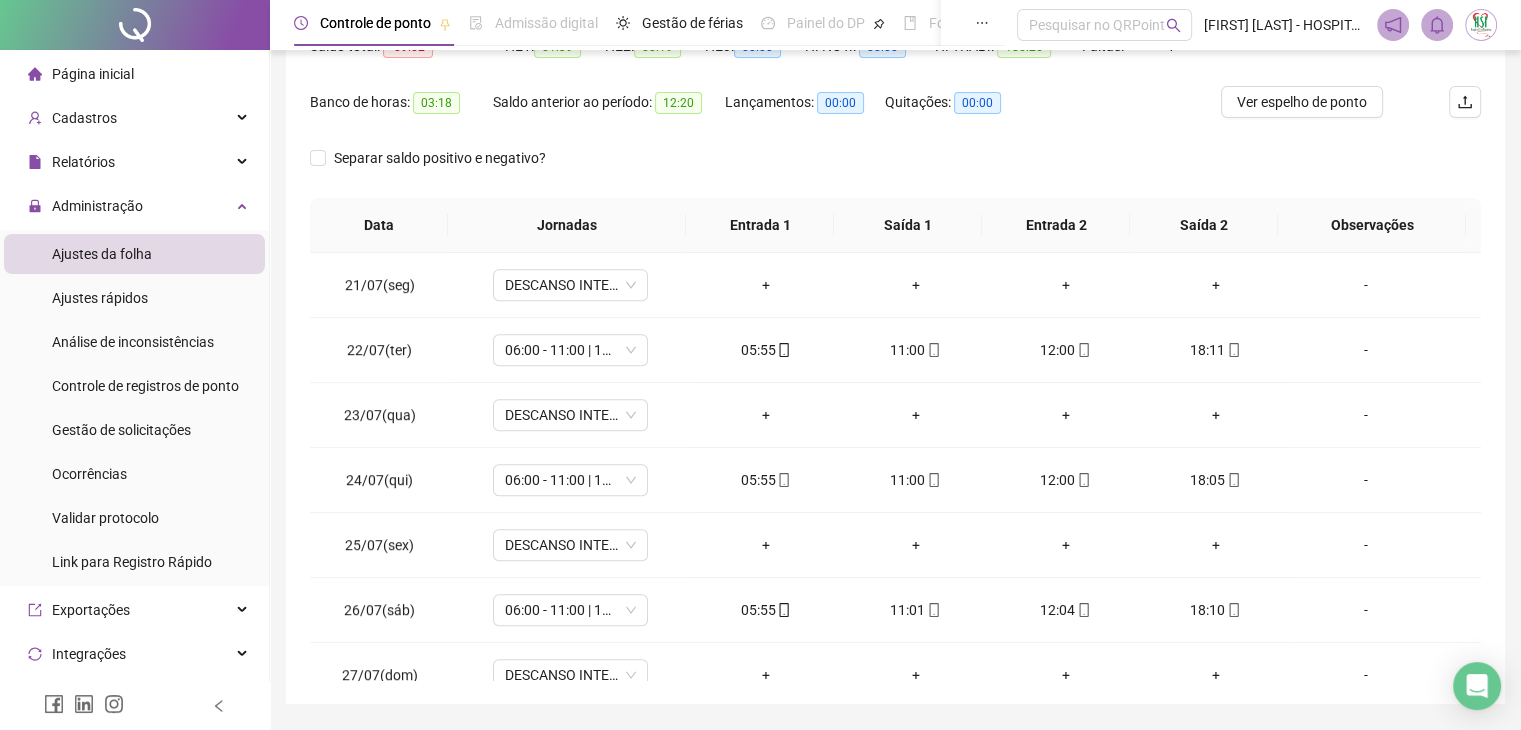 scroll, scrollTop: 292, scrollLeft: 0, axis: vertical 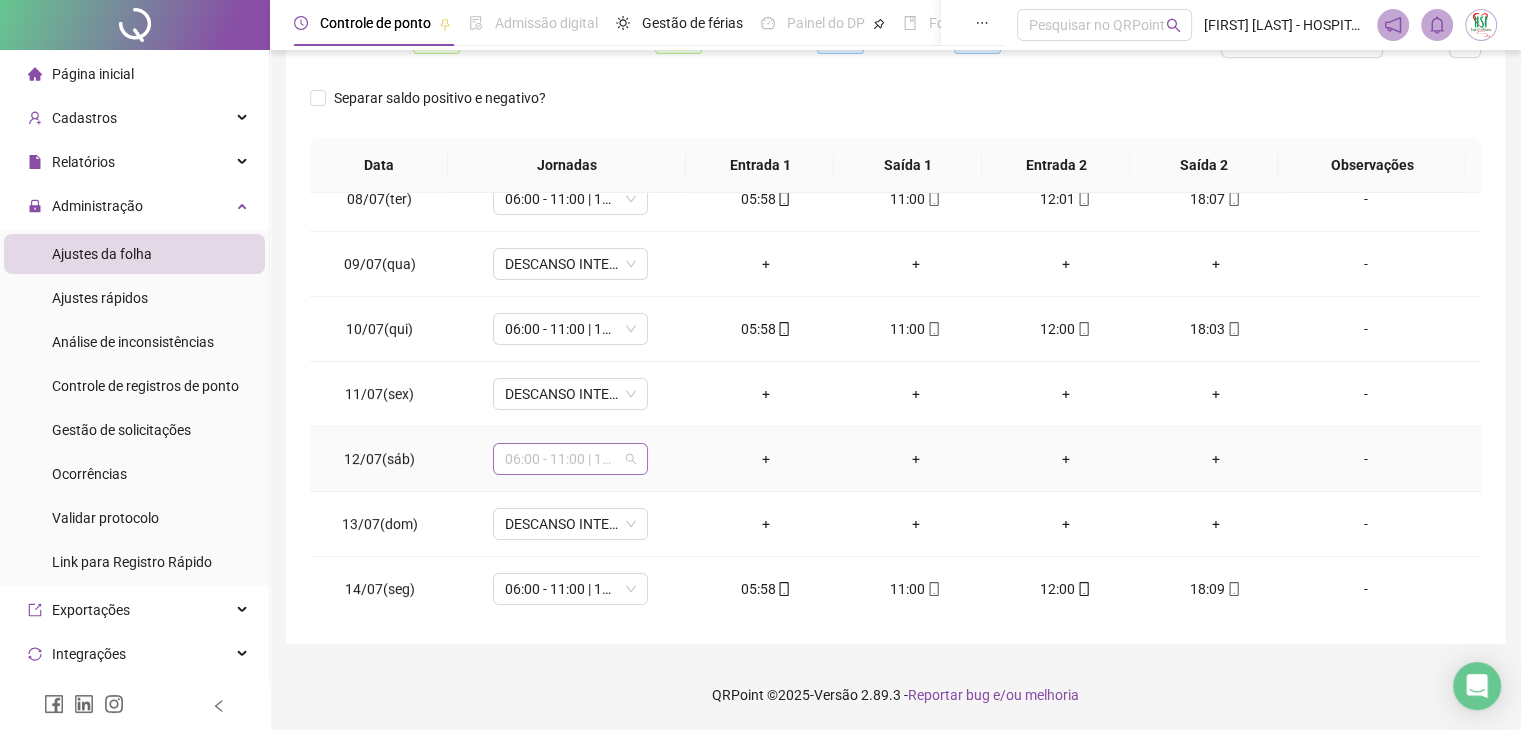 click on "06:00 - 11:00 | 12:00 - 18:00" at bounding box center [570, 459] 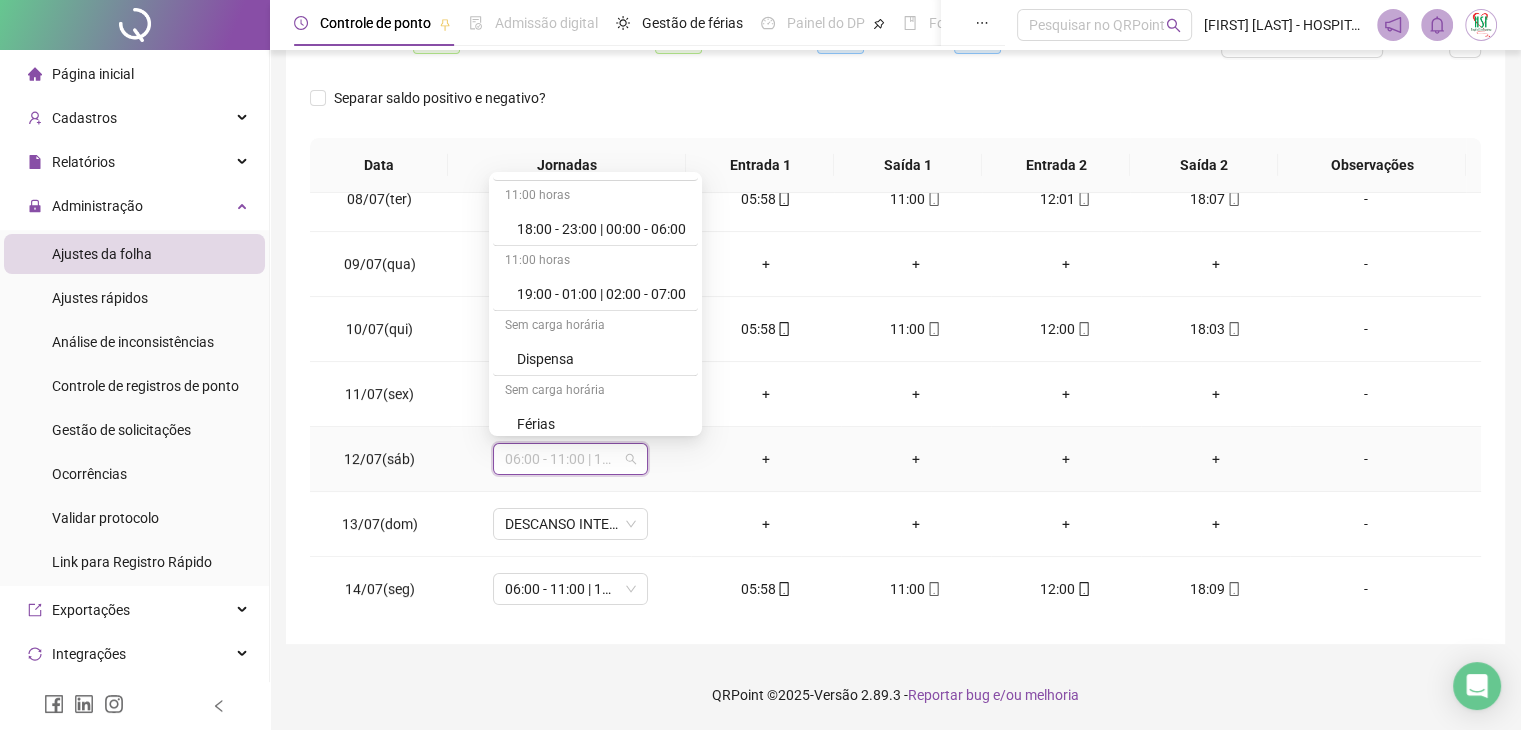 scroll, scrollTop: 1200, scrollLeft: 0, axis: vertical 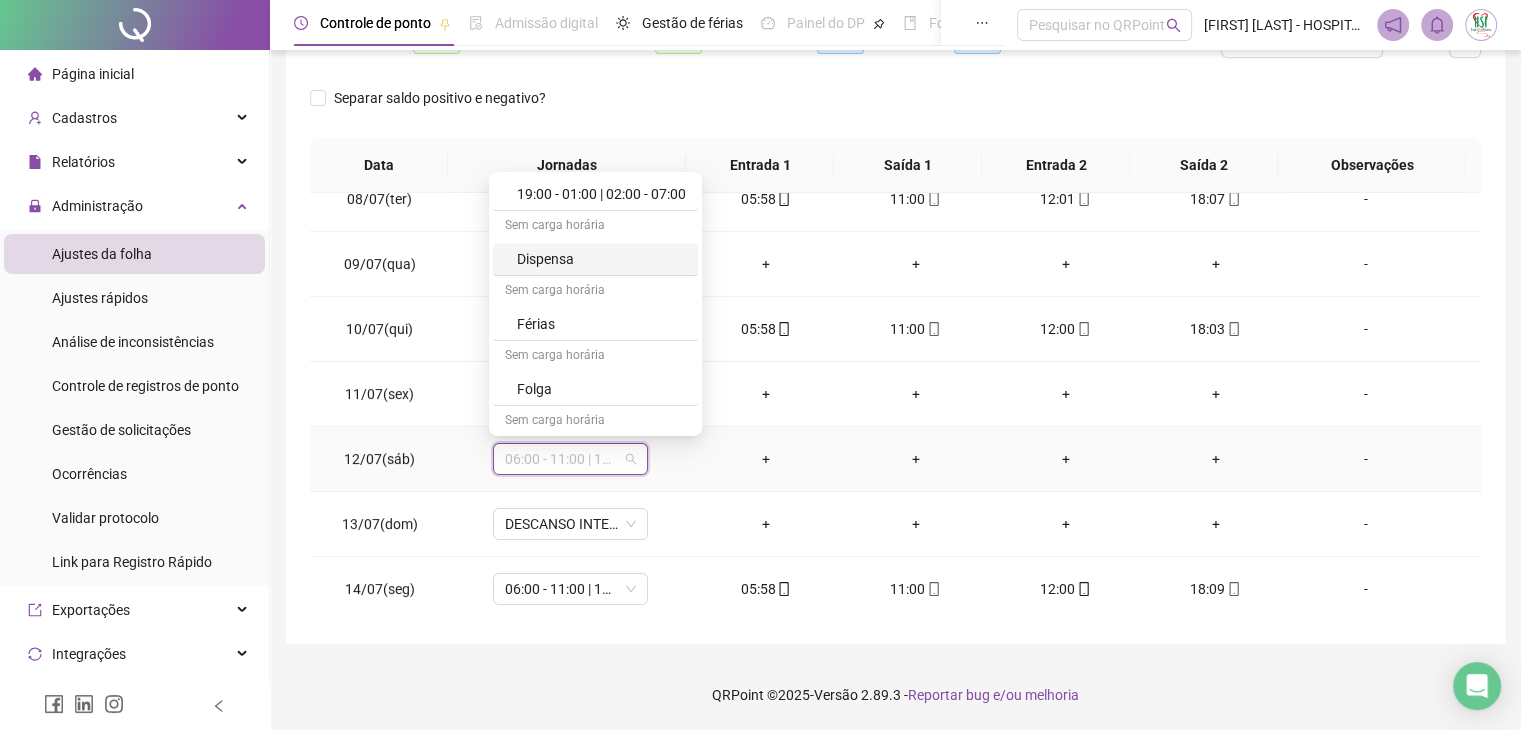 click on "Dispensa" at bounding box center (601, 259) 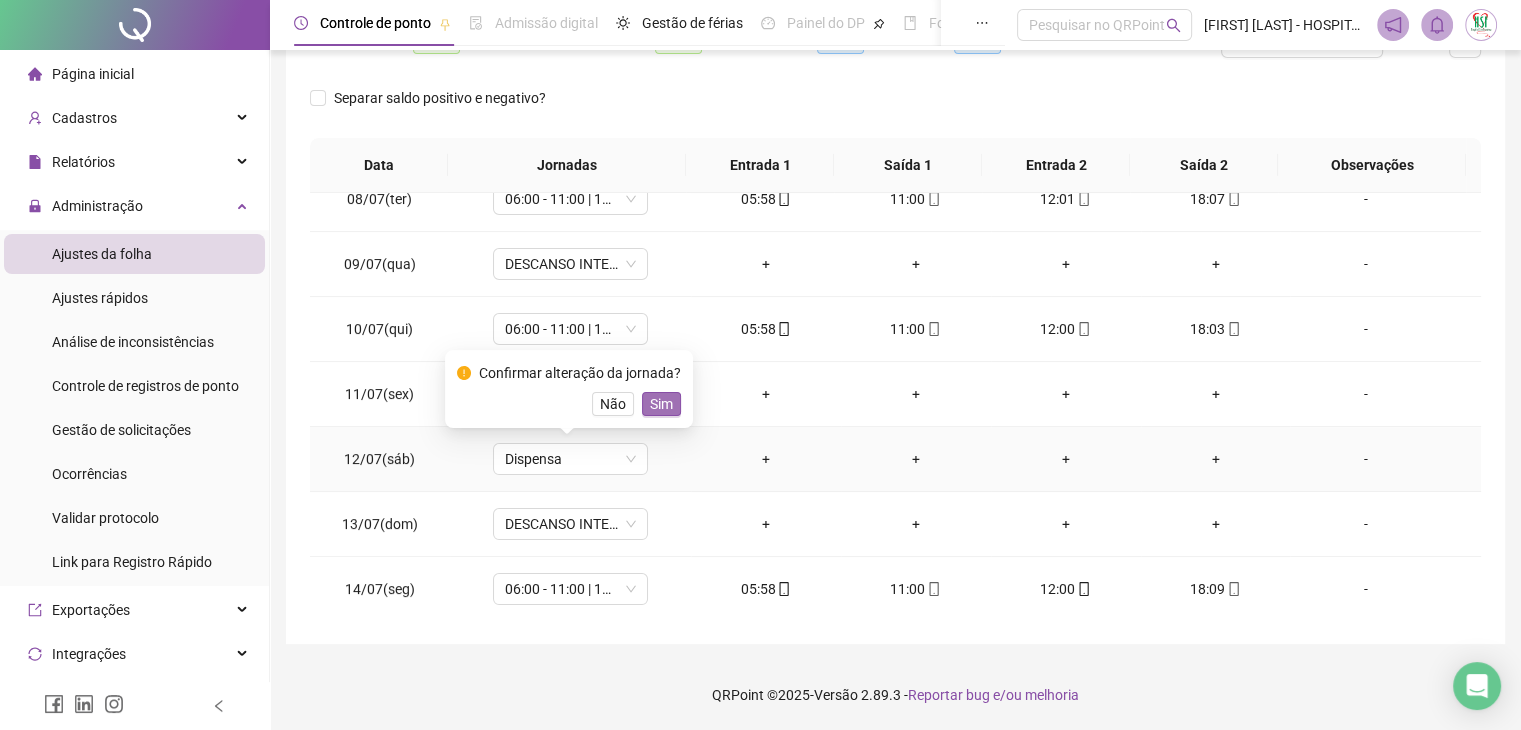 click on "Sim" at bounding box center (661, 404) 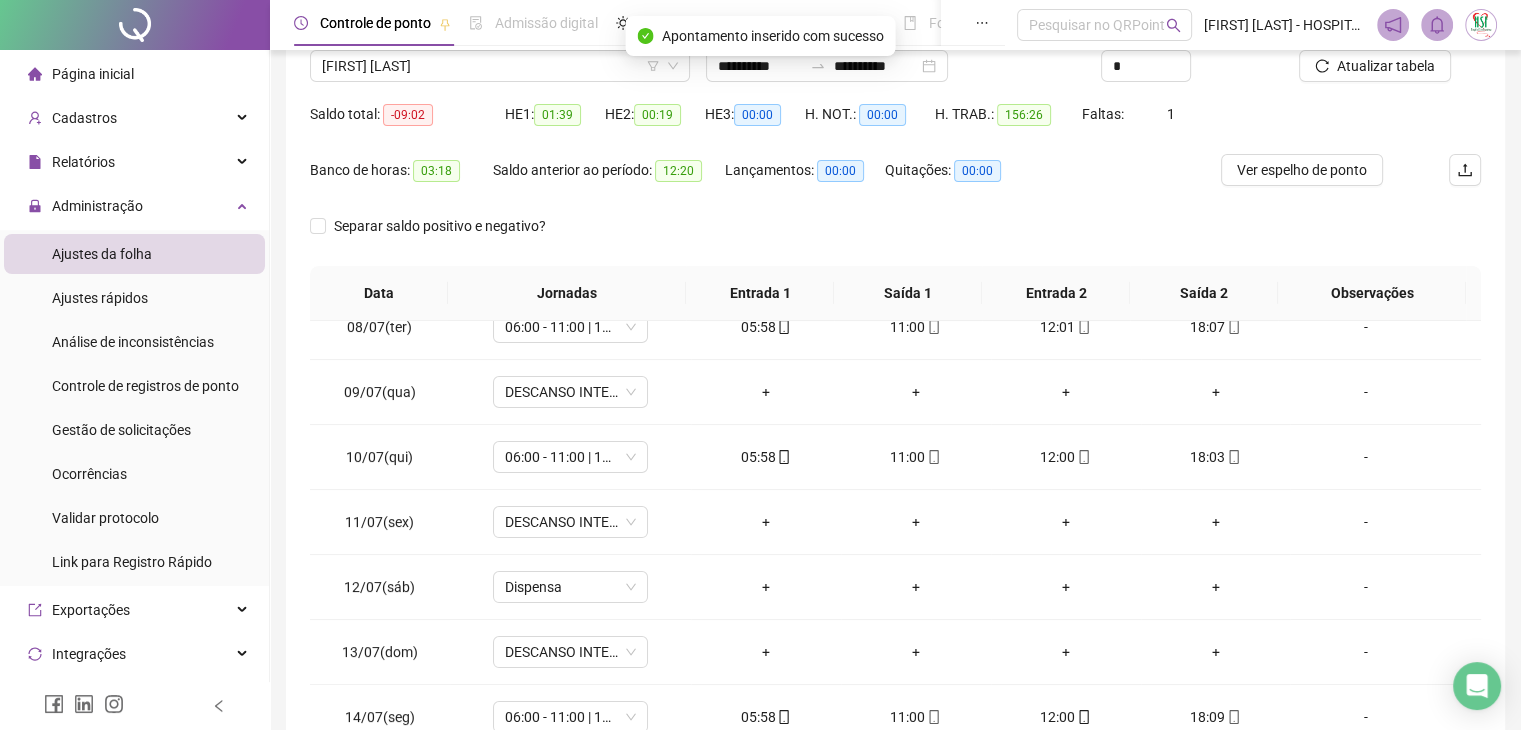 scroll, scrollTop: 160, scrollLeft: 0, axis: vertical 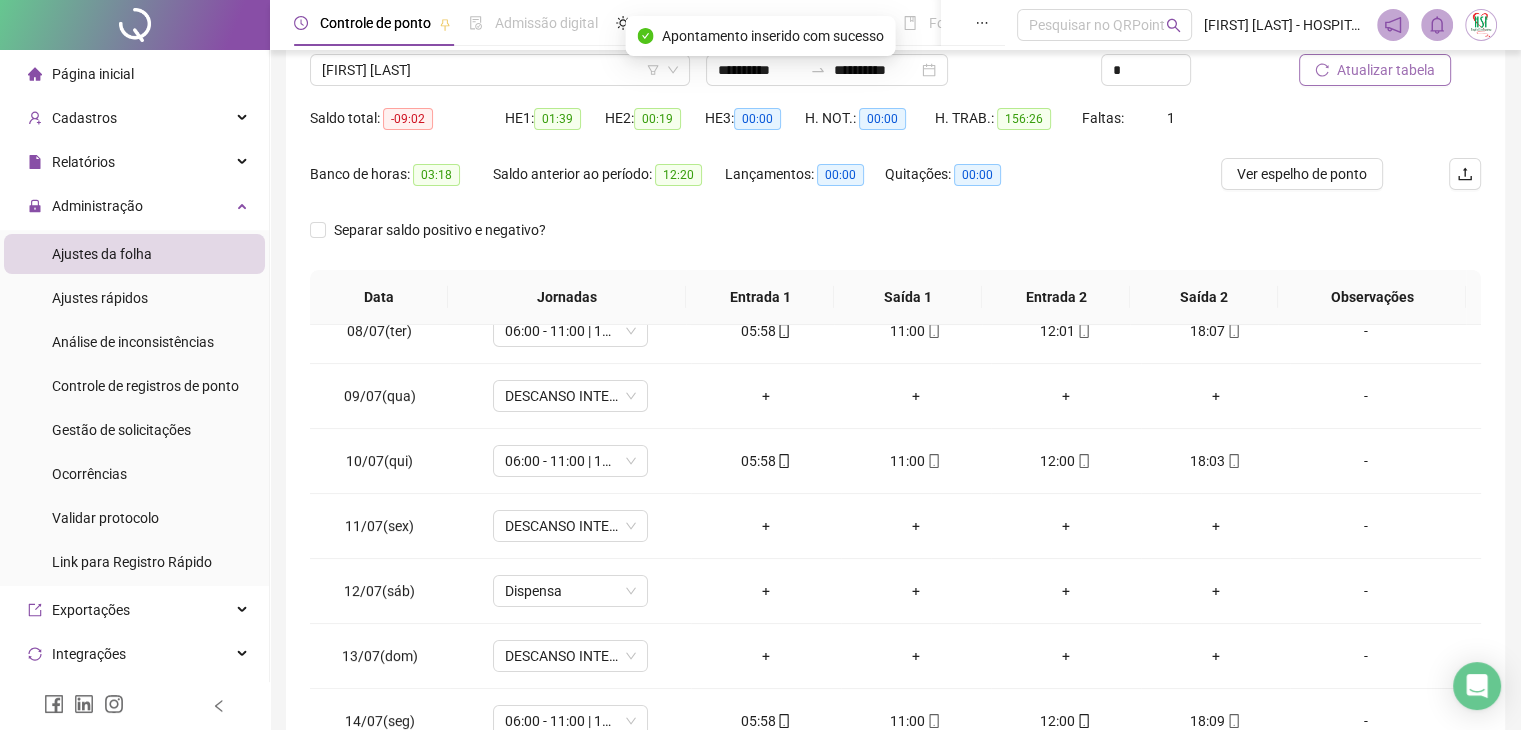 click on "Atualizar tabela" at bounding box center (1375, 70) 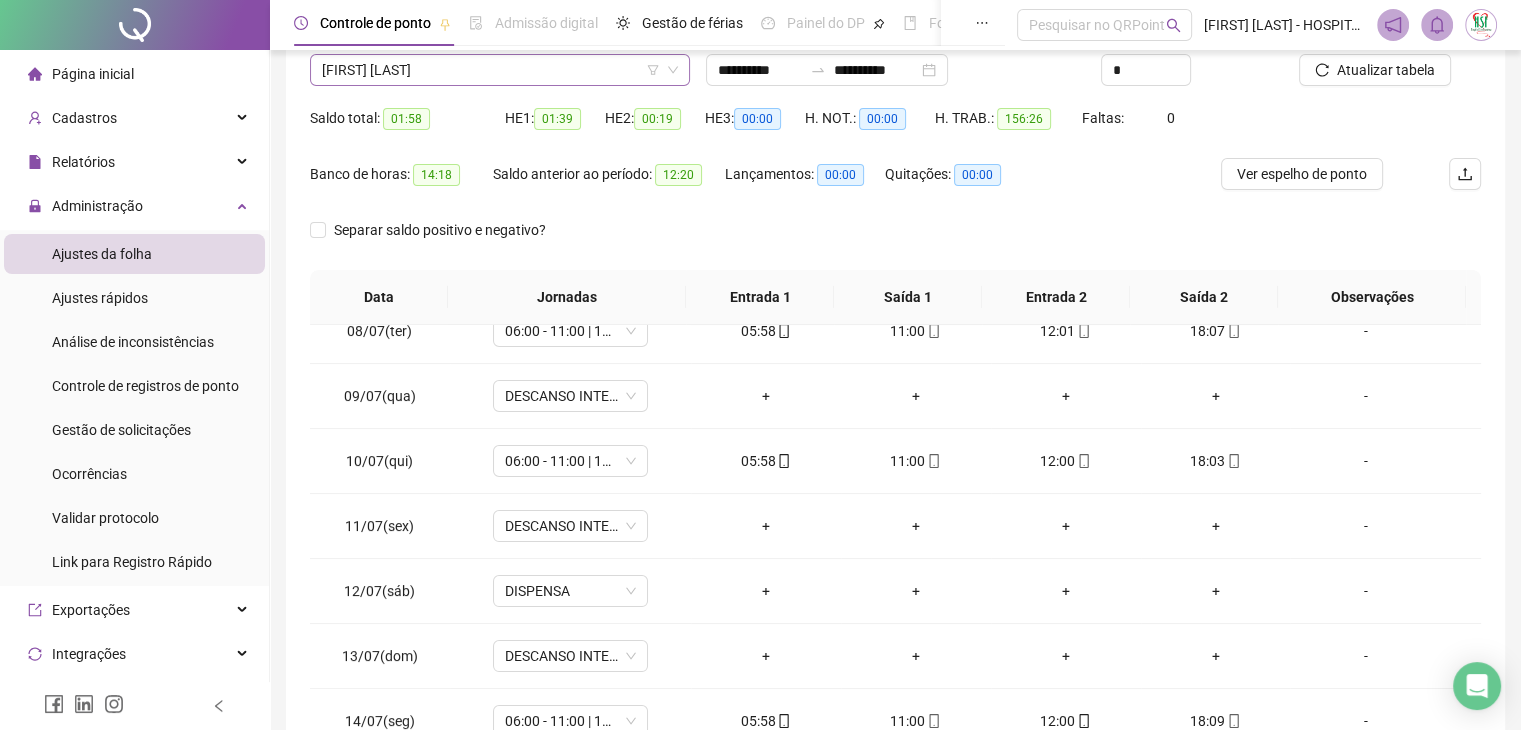 click on "[FIRST] [LAST]" at bounding box center [500, 70] 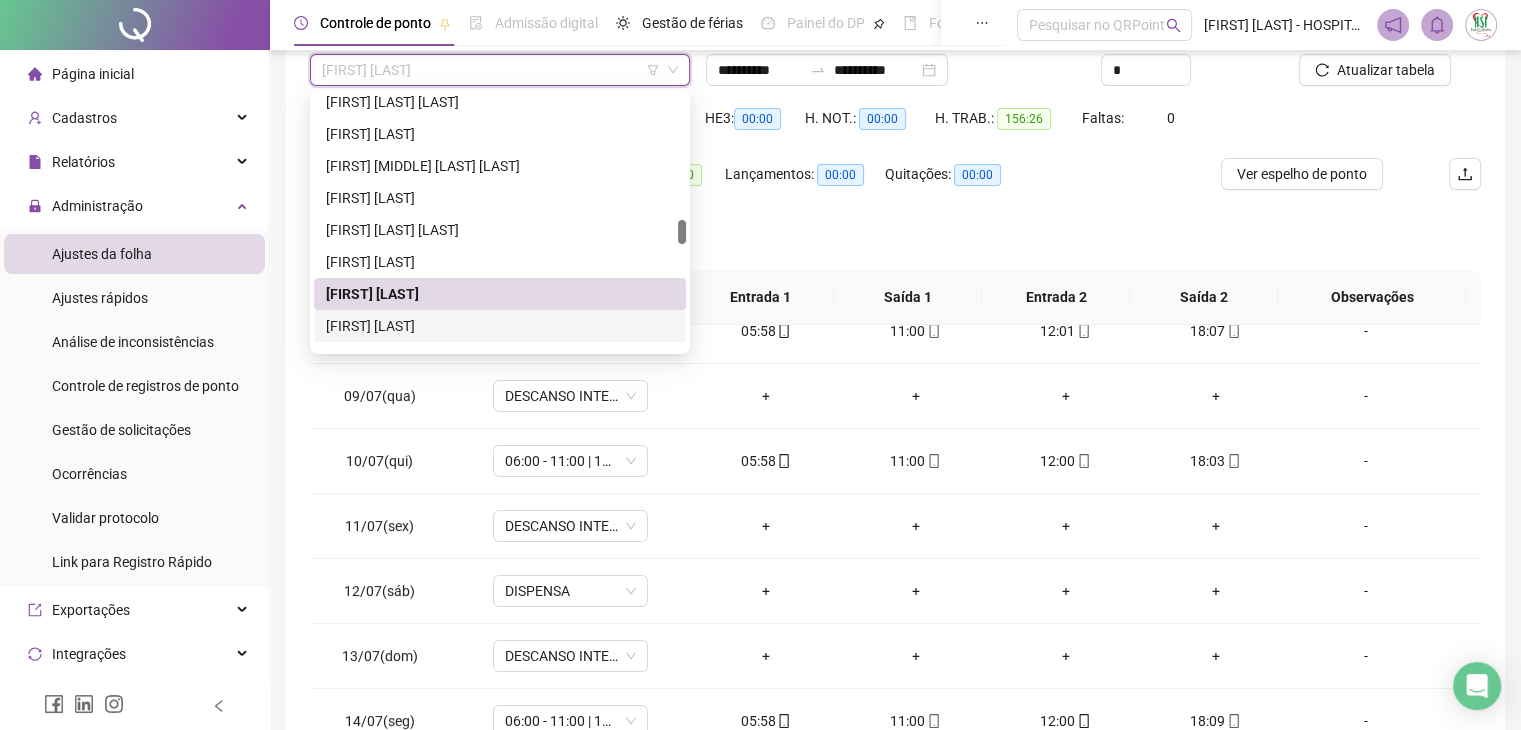 click on "[FIRST] [LAST]" at bounding box center [500, 326] 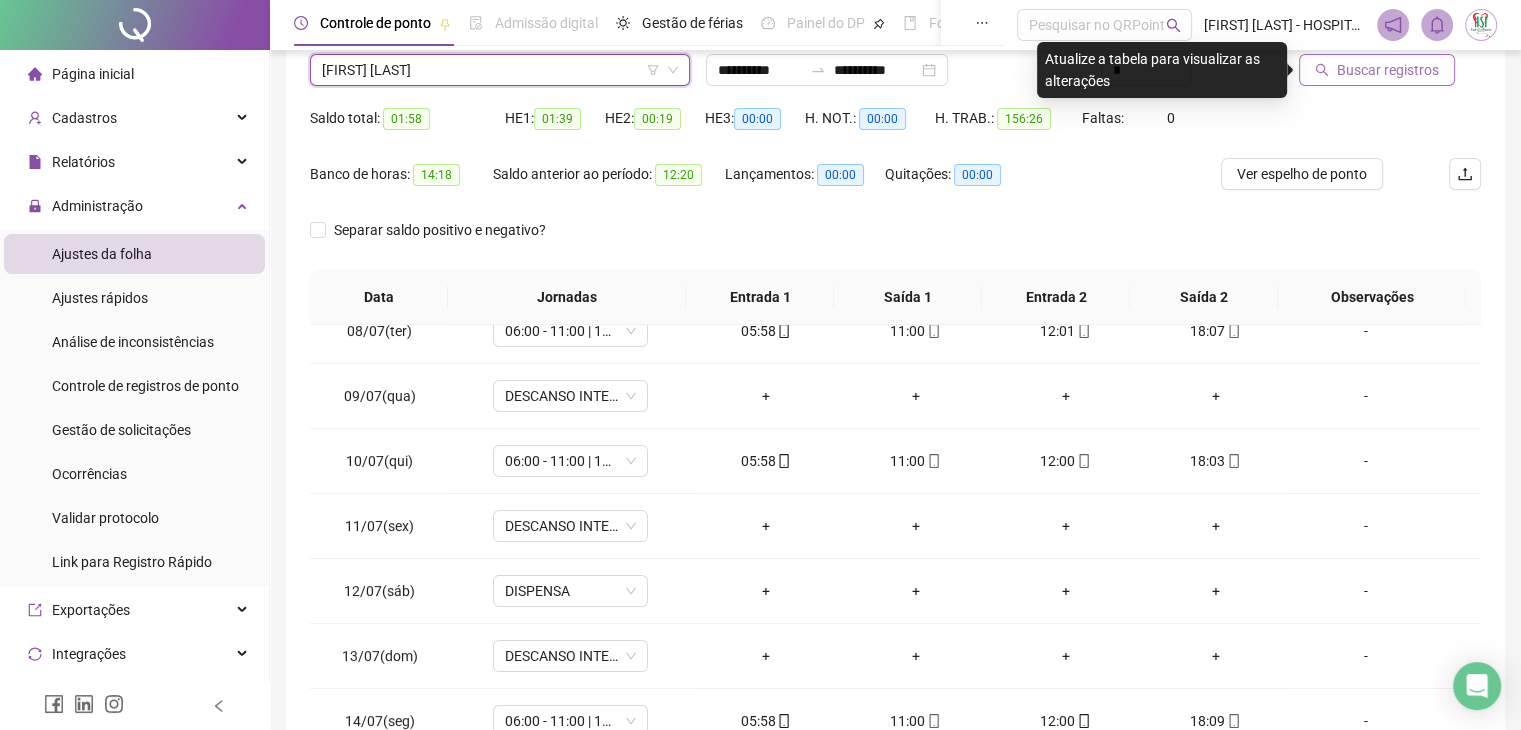 click on "Buscar registros" at bounding box center [1388, 70] 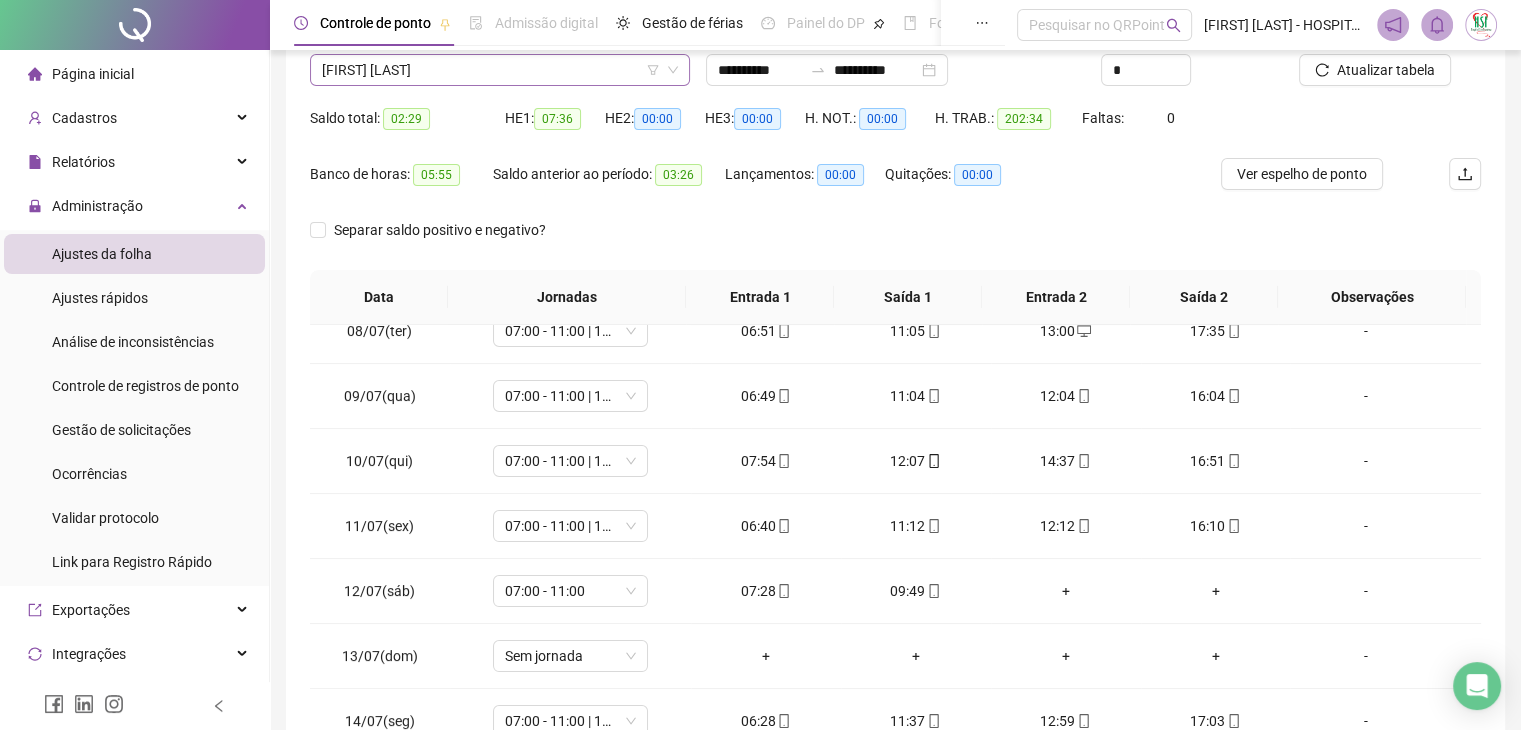 click on "[FIRST] [LAST]" at bounding box center [500, 70] 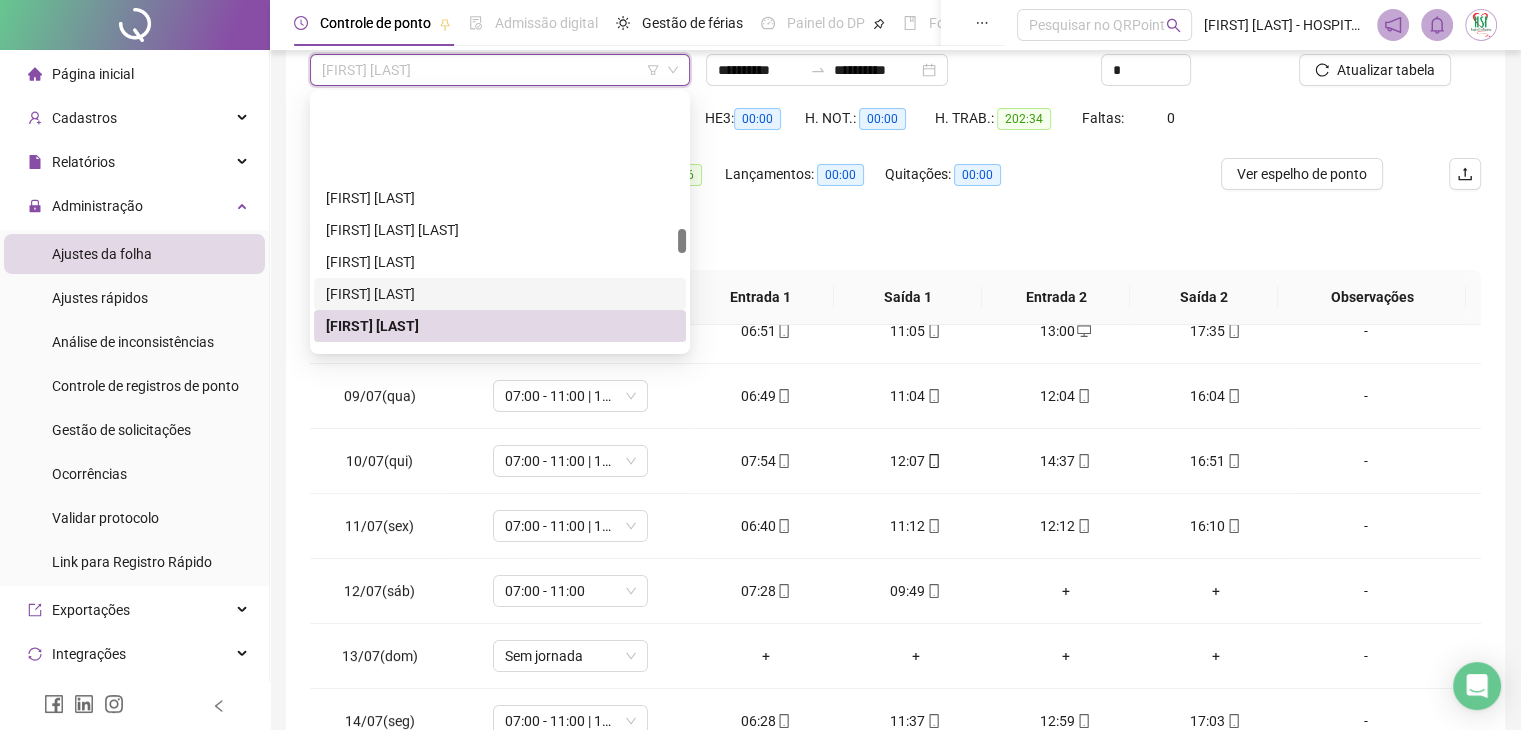 scroll, scrollTop: 1420, scrollLeft: 0, axis: vertical 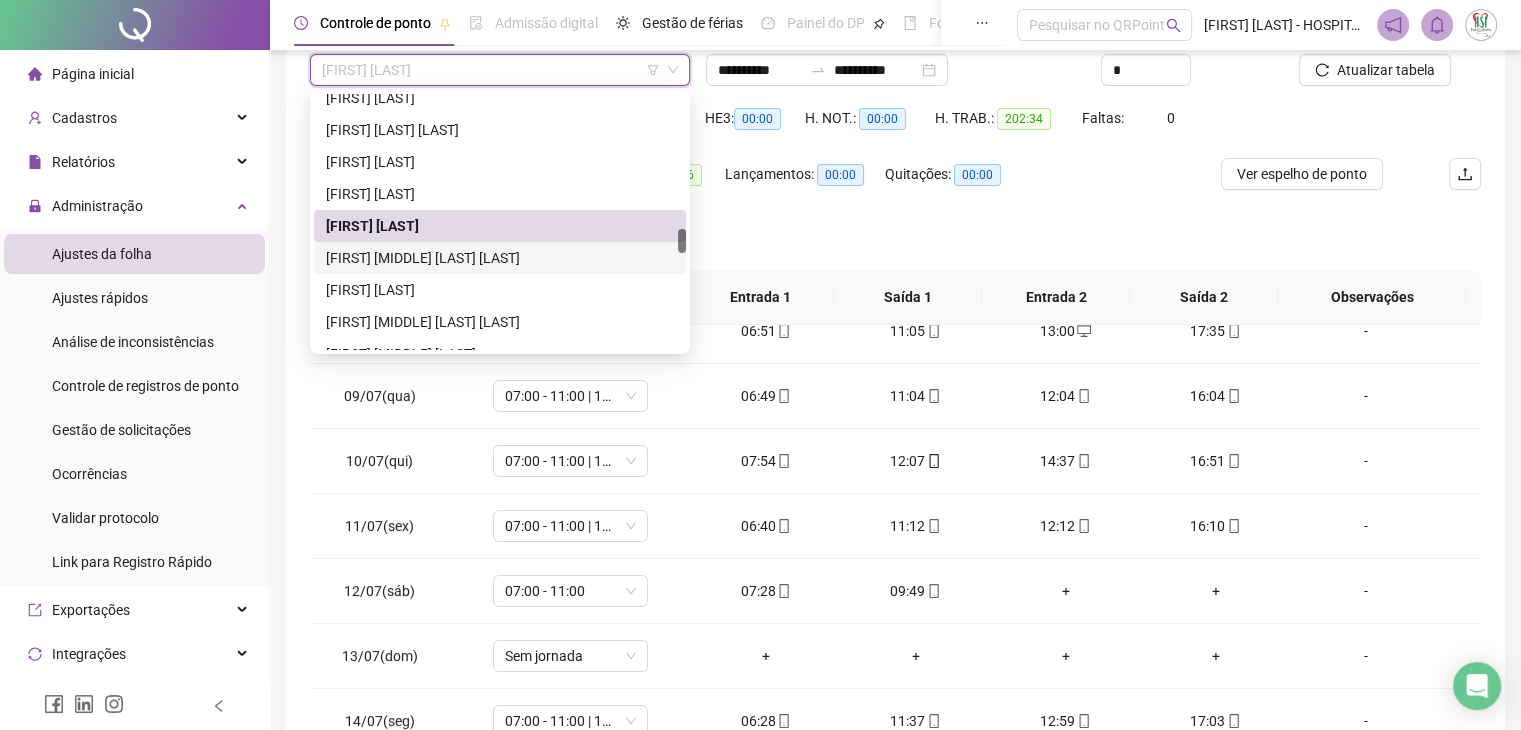 click on "[FIRST] [MIDDLE] [LAST] [LAST]" at bounding box center (500, 258) 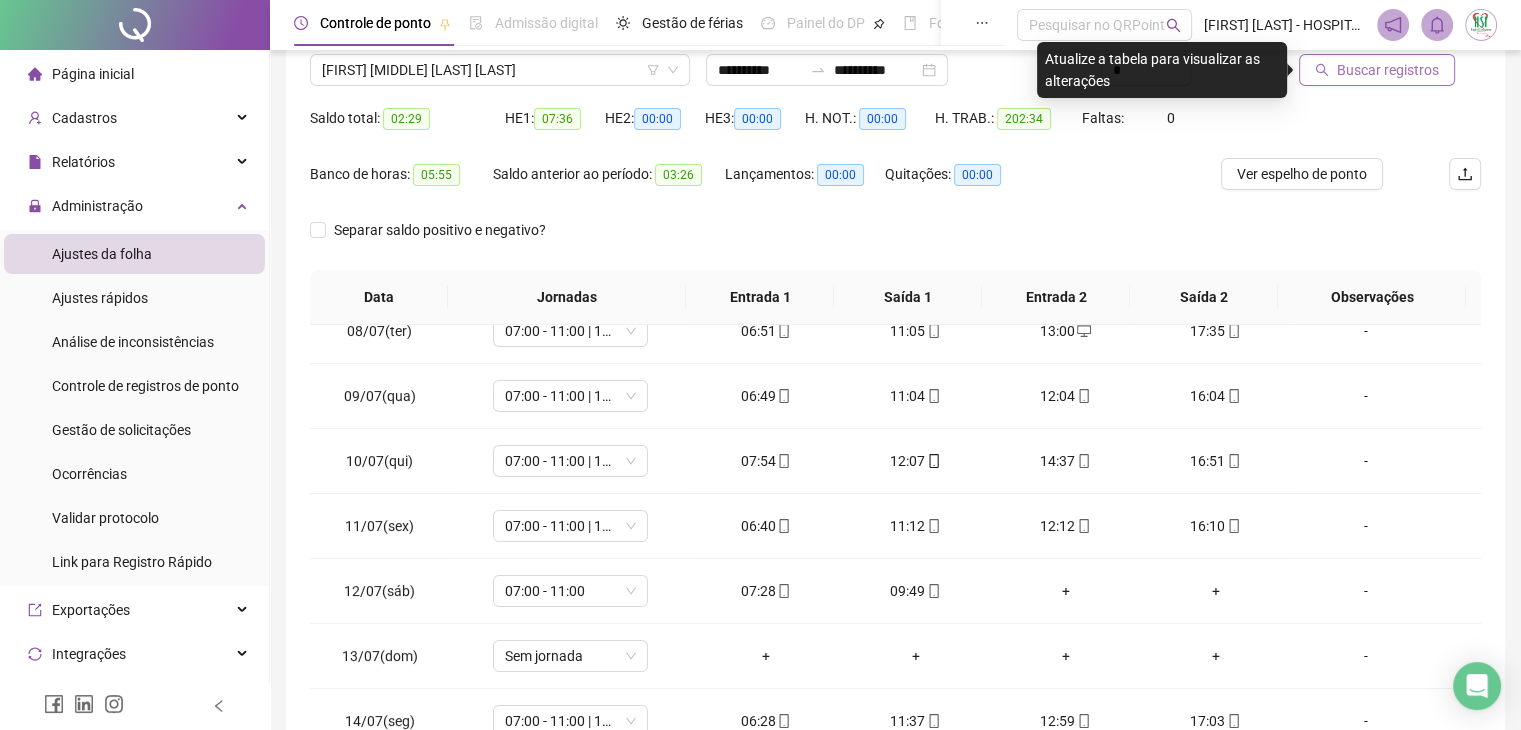 click on "Buscar registros" at bounding box center [1377, 70] 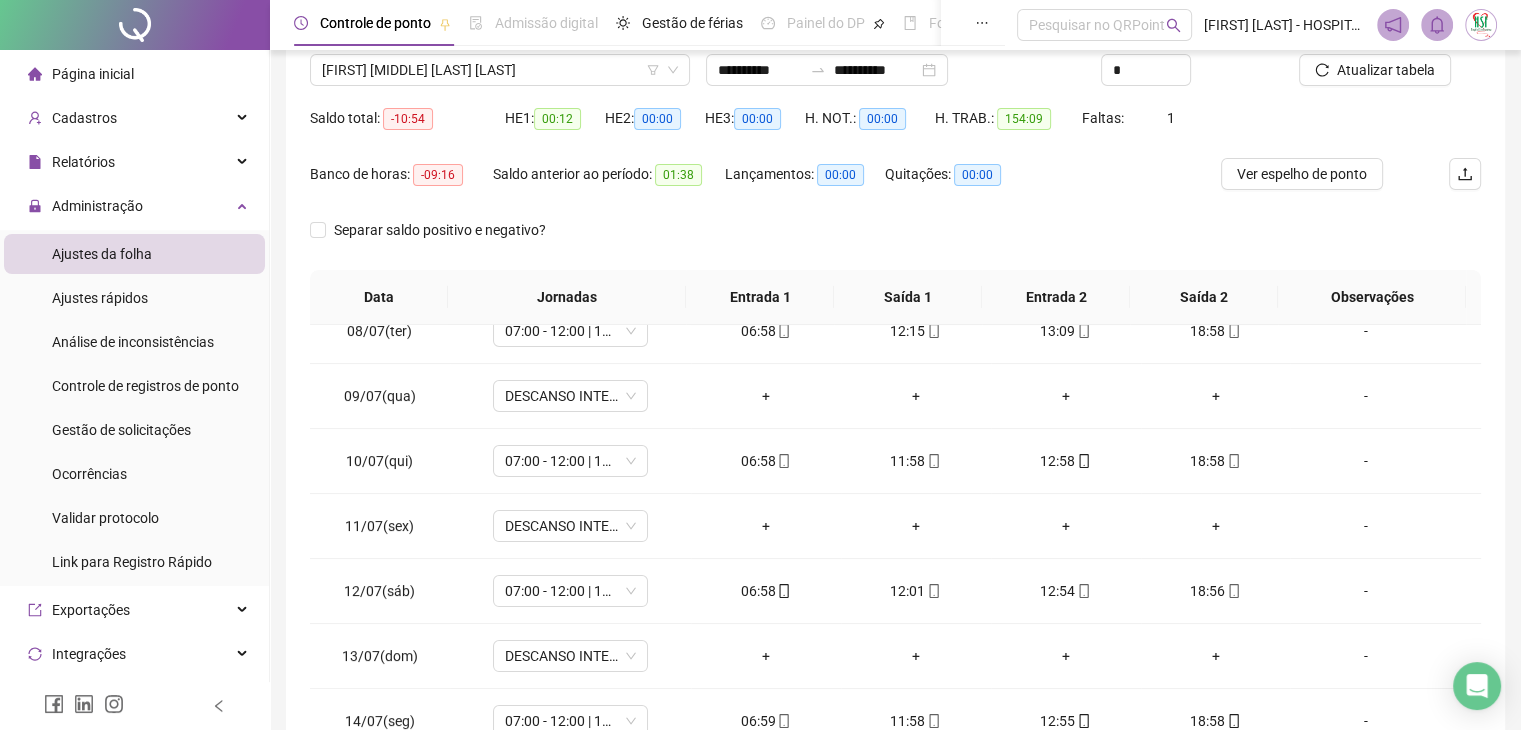 scroll, scrollTop: 292, scrollLeft: 0, axis: vertical 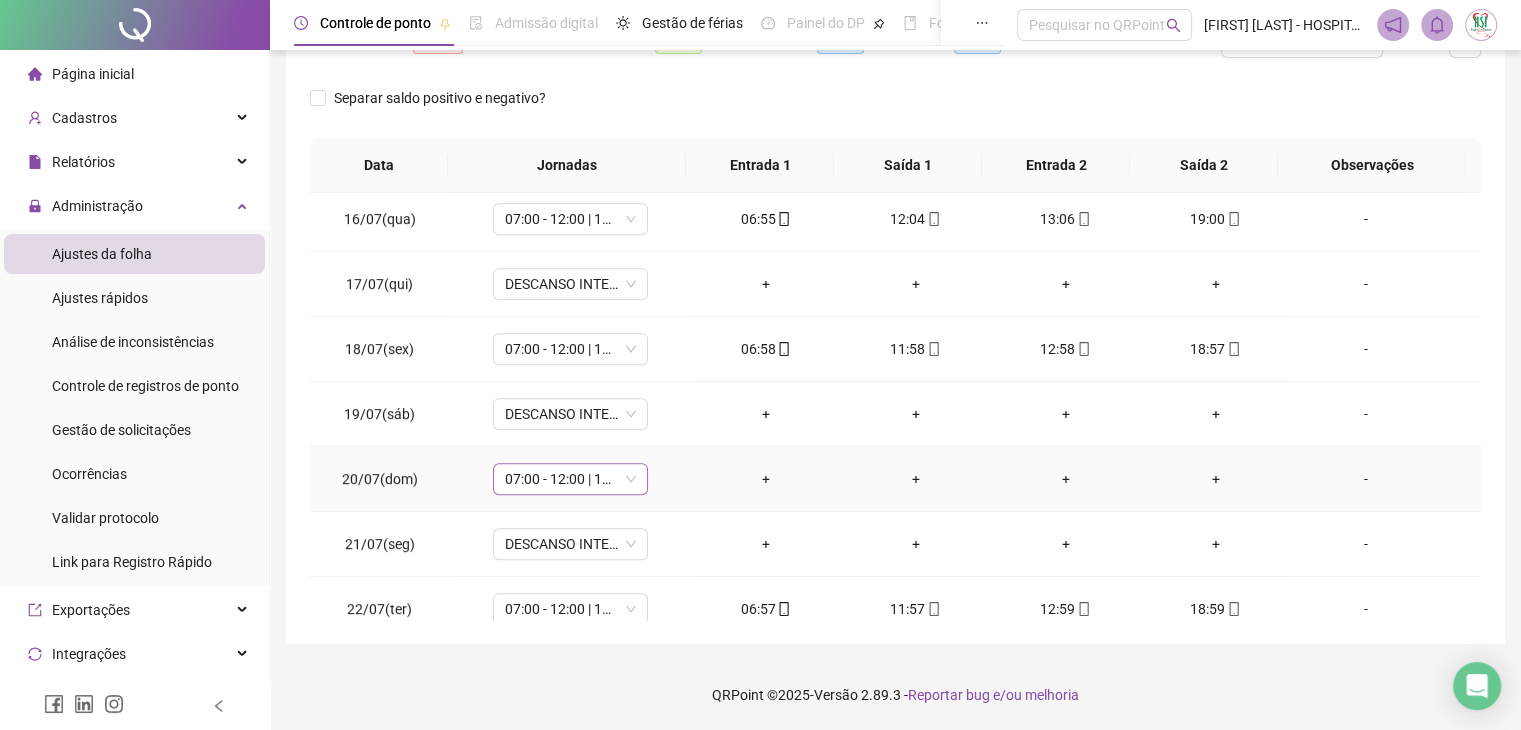 click on "07:00 - 12:00 | 13:00 - 19:00" at bounding box center [570, 479] 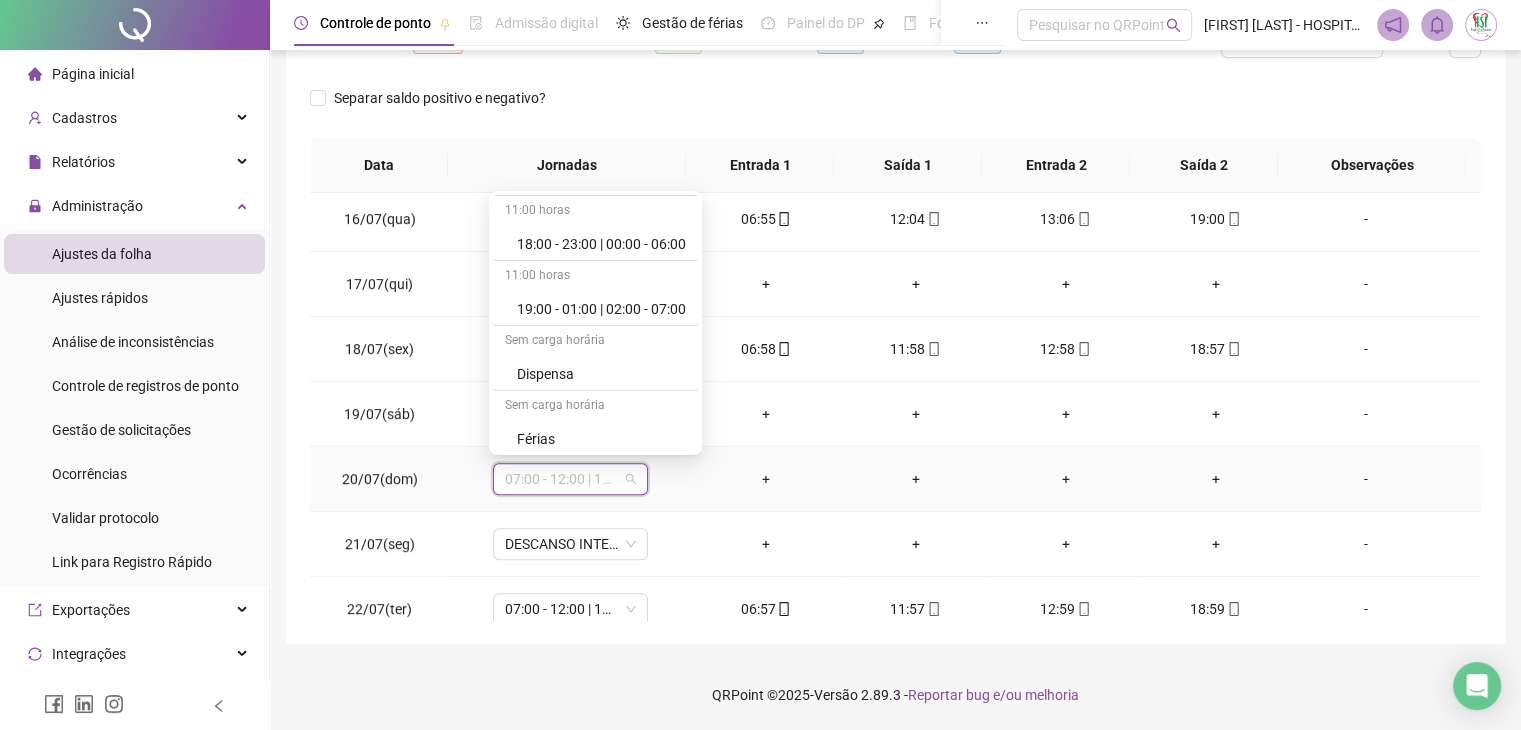 scroll, scrollTop: 1099, scrollLeft: 0, axis: vertical 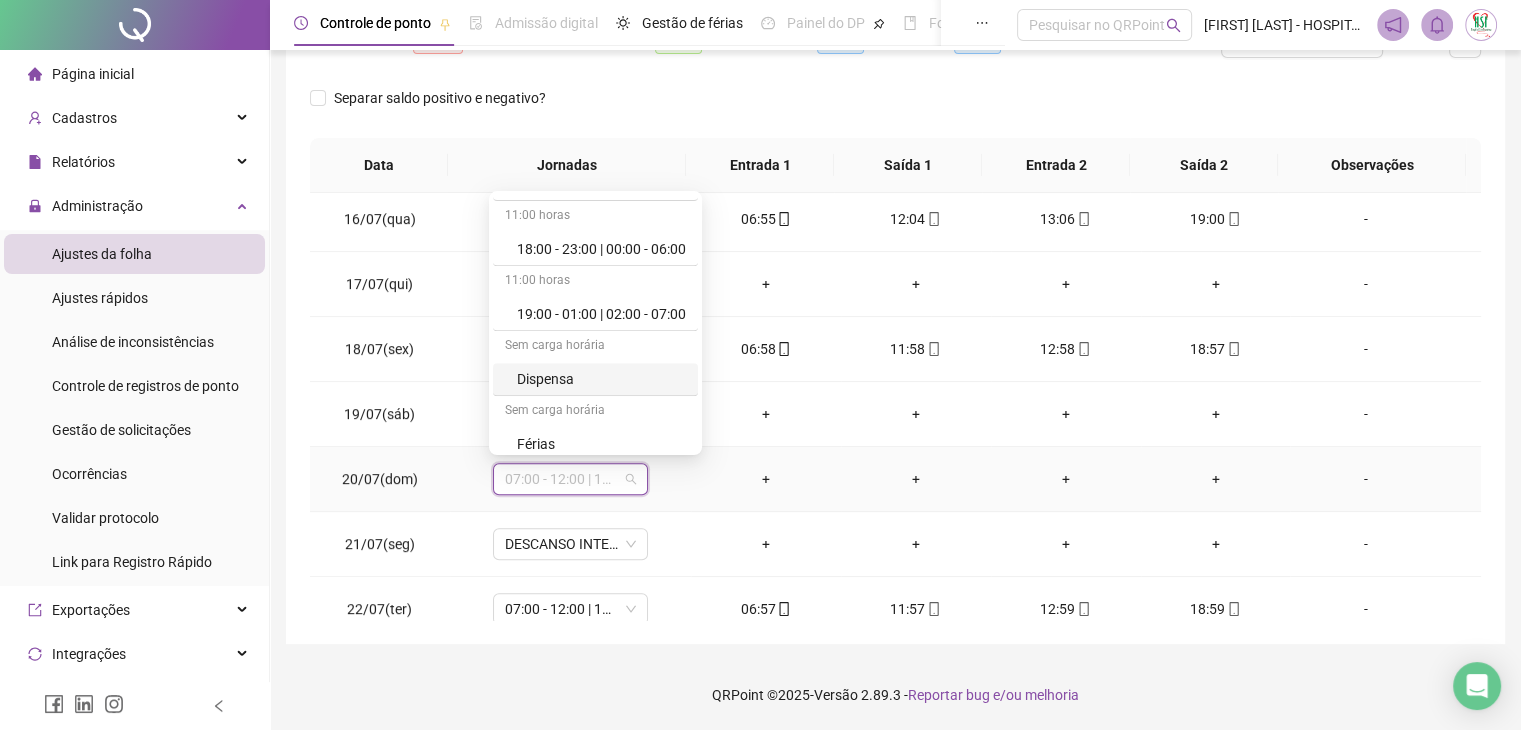 click on "Dispensa" at bounding box center [601, 379] 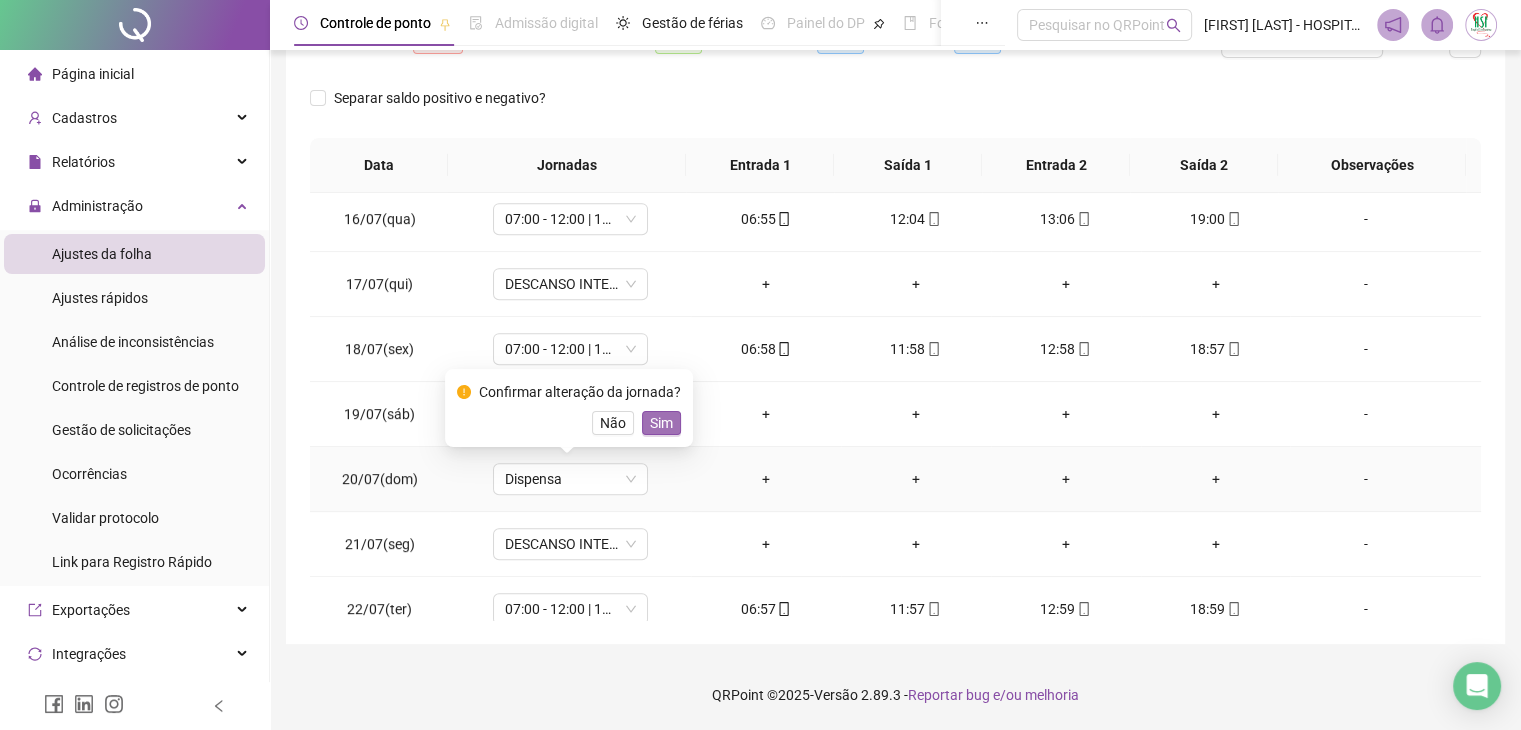 click on "Sim" at bounding box center [661, 423] 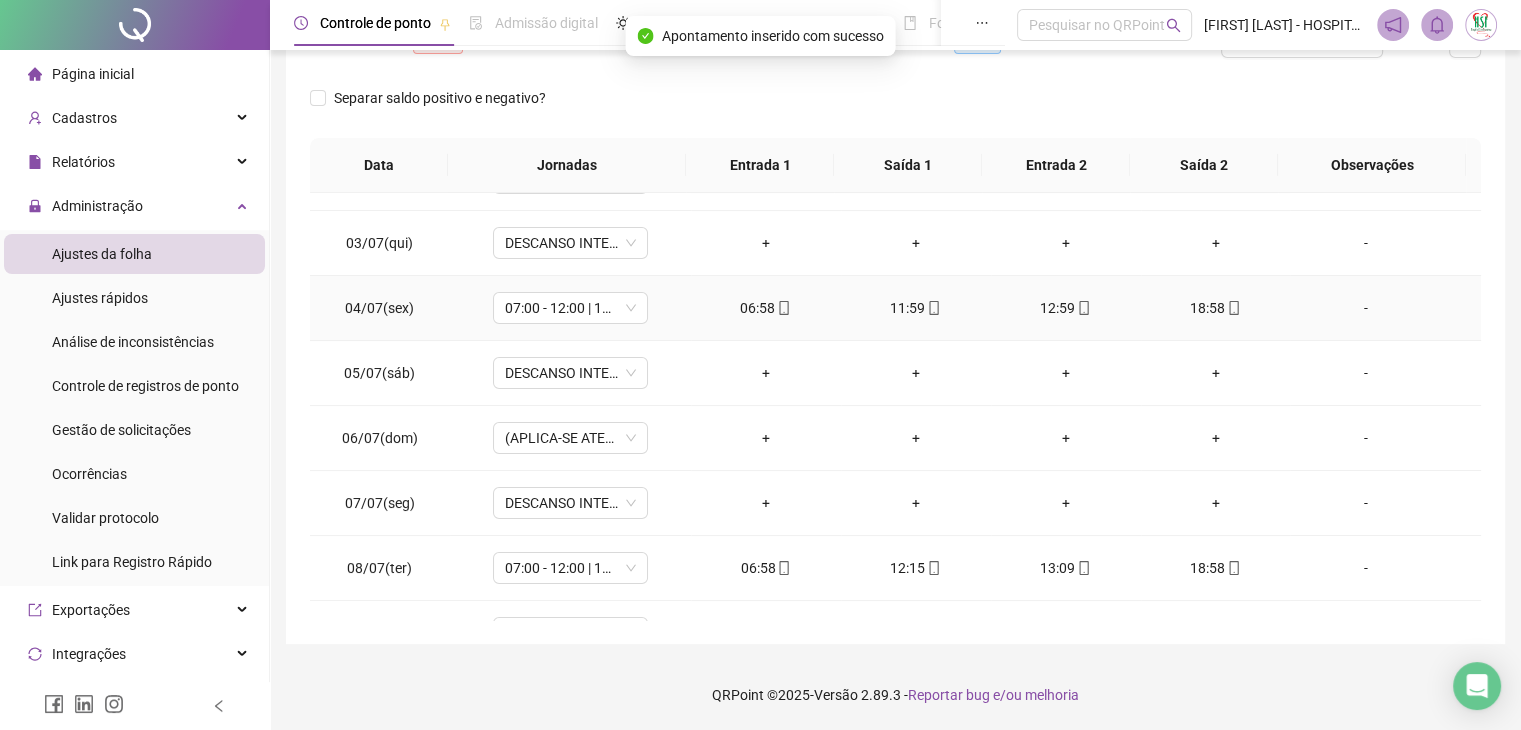 scroll, scrollTop: 0, scrollLeft: 0, axis: both 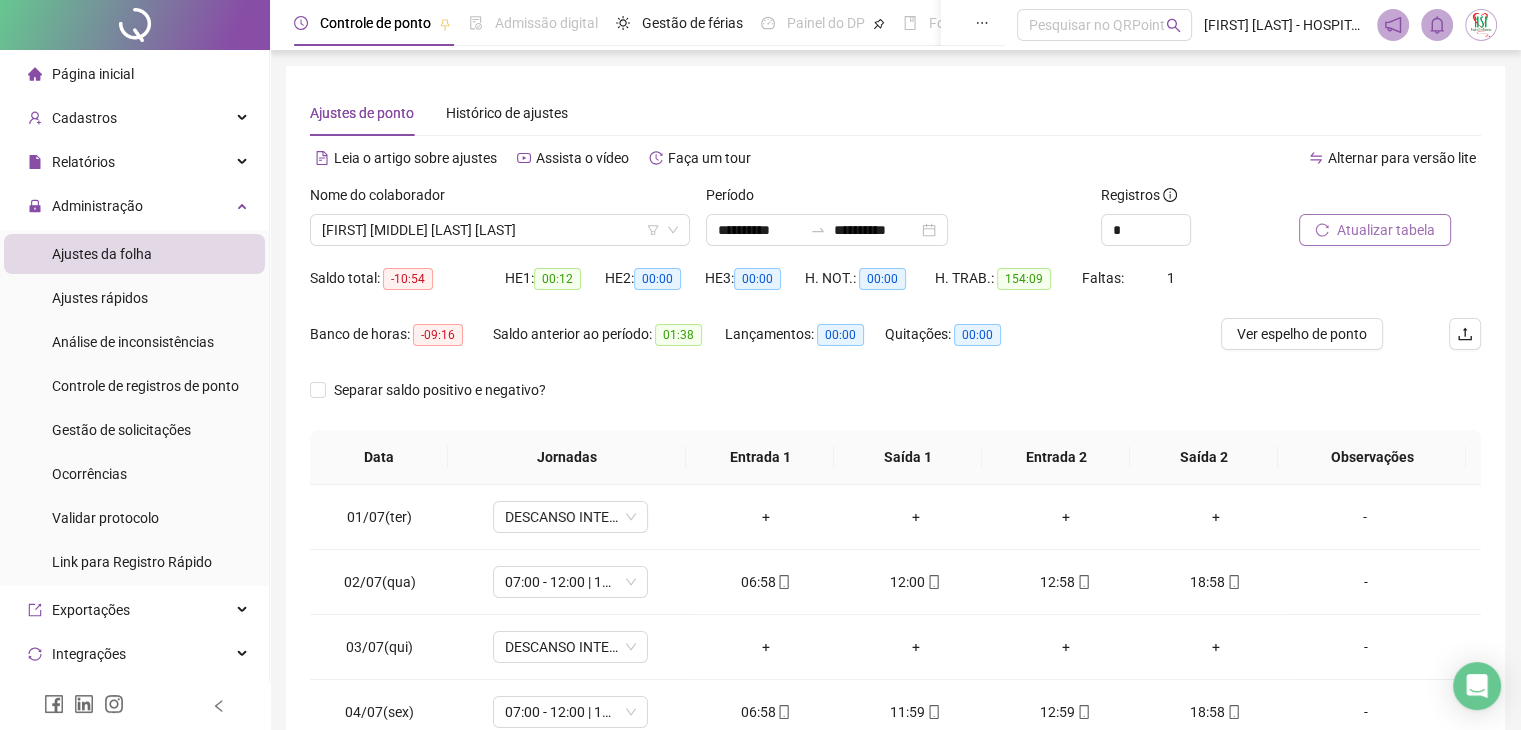 click on "Atualizar tabela" at bounding box center [1386, 230] 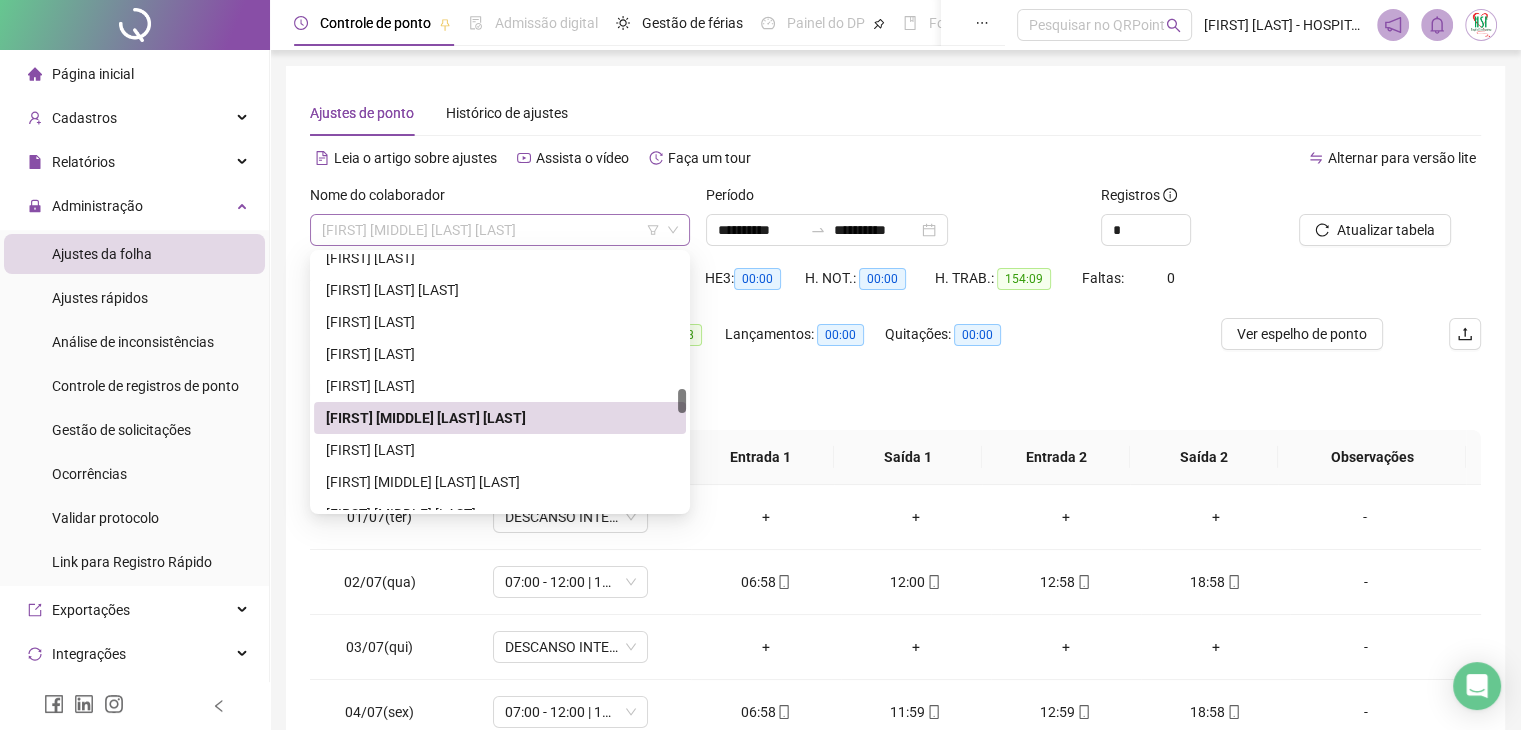 drag, startPoint x: 553, startPoint y: 240, endPoint x: 542, endPoint y: 320, distance: 80.75271 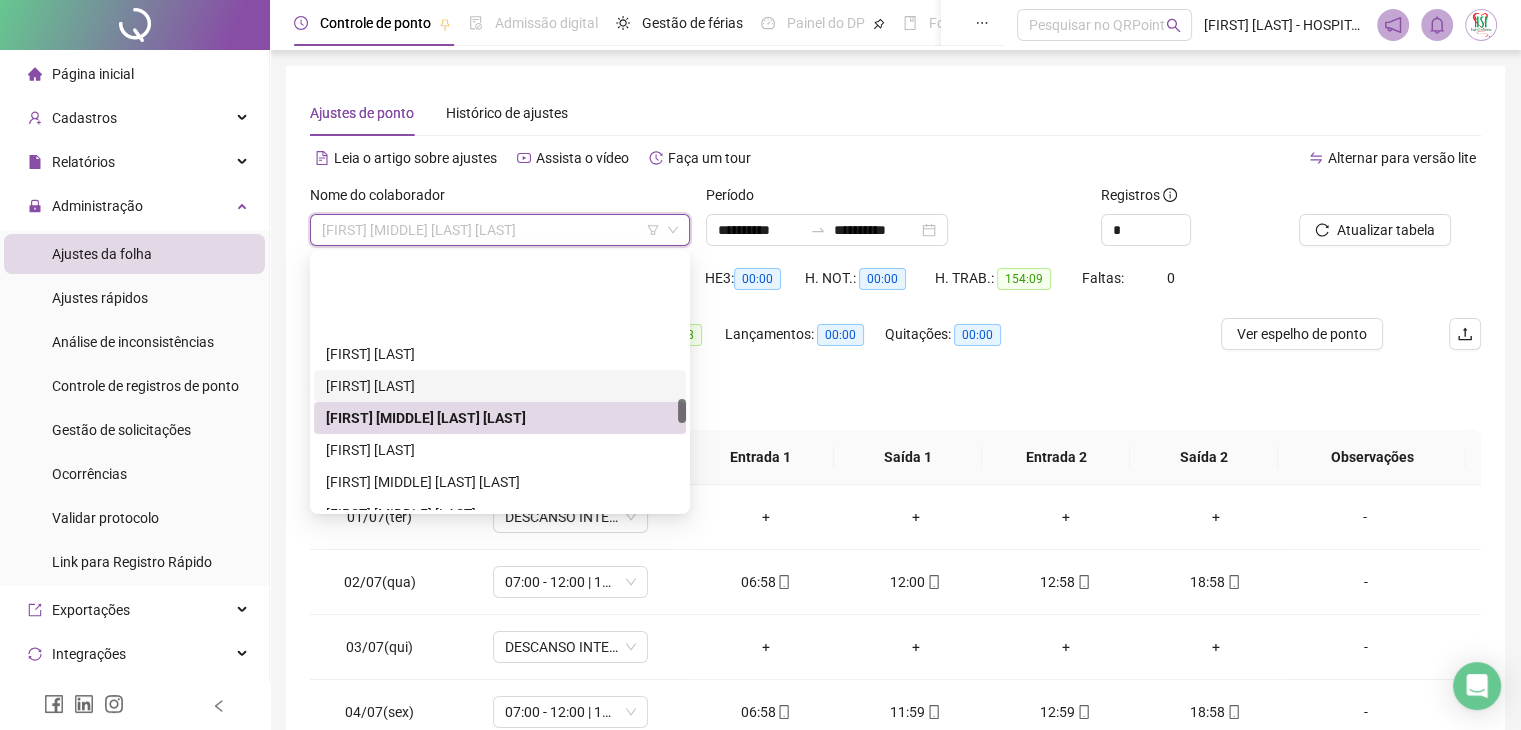 scroll, scrollTop: 1520, scrollLeft: 0, axis: vertical 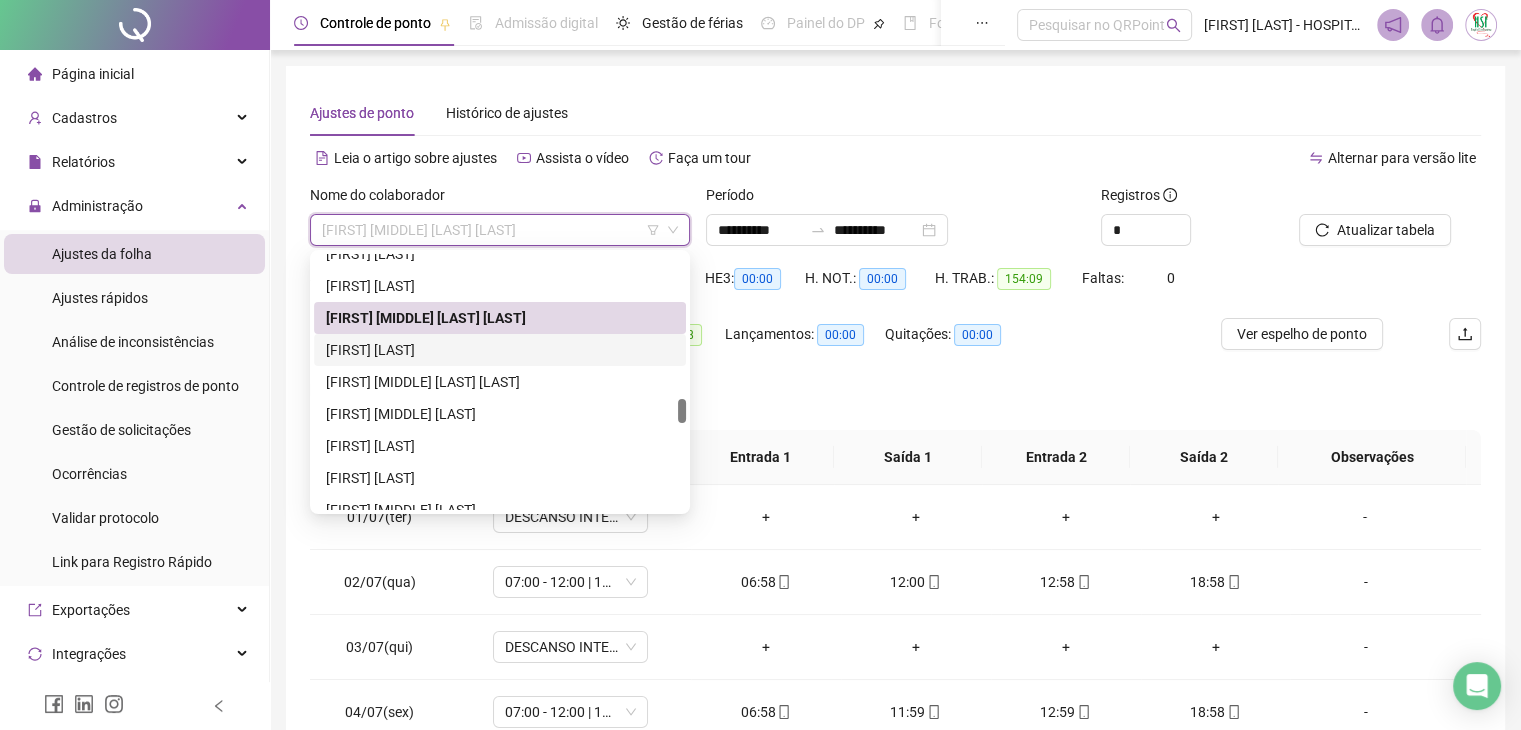 click on "[FIRST] [LAST]" at bounding box center (500, 350) 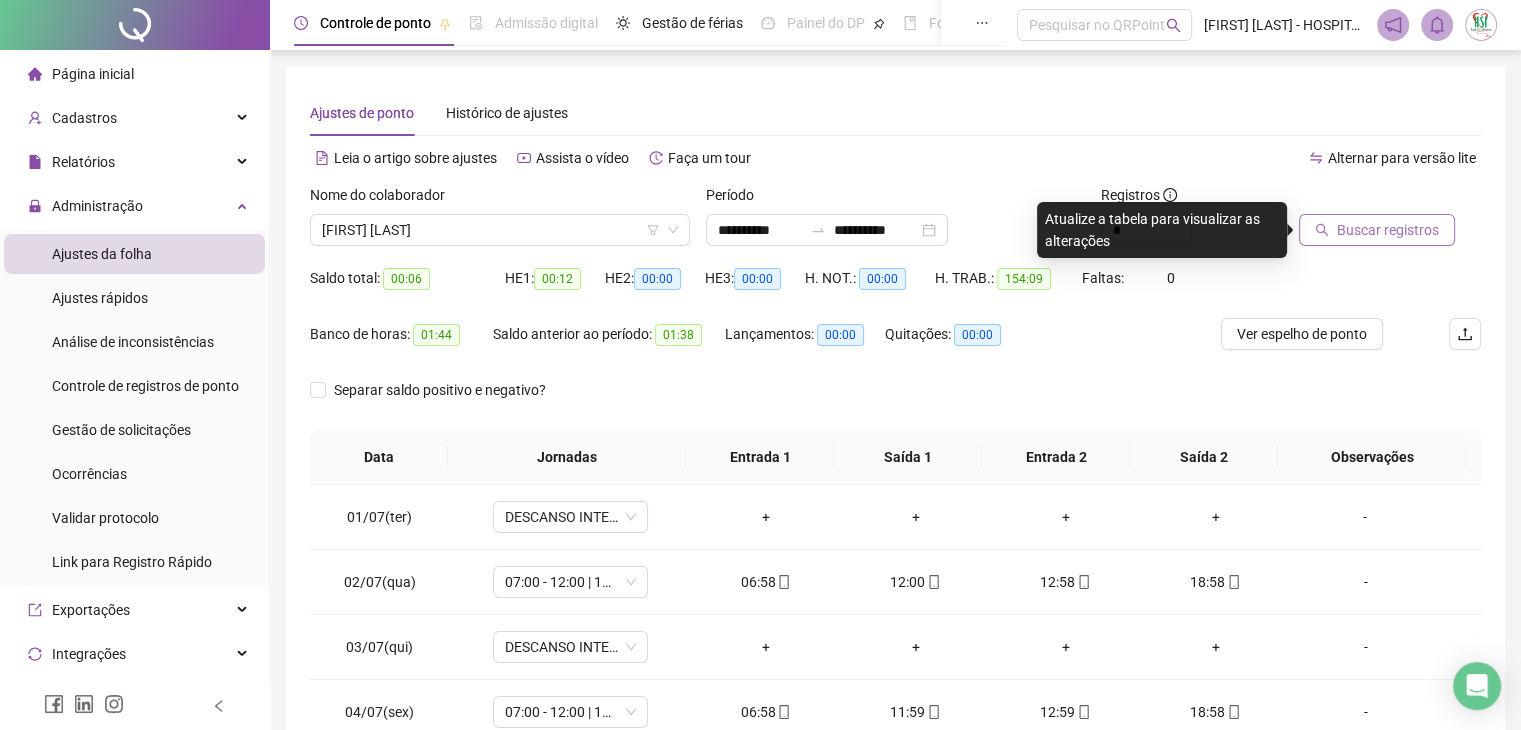 click on "Buscar registros" at bounding box center (1388, 230) 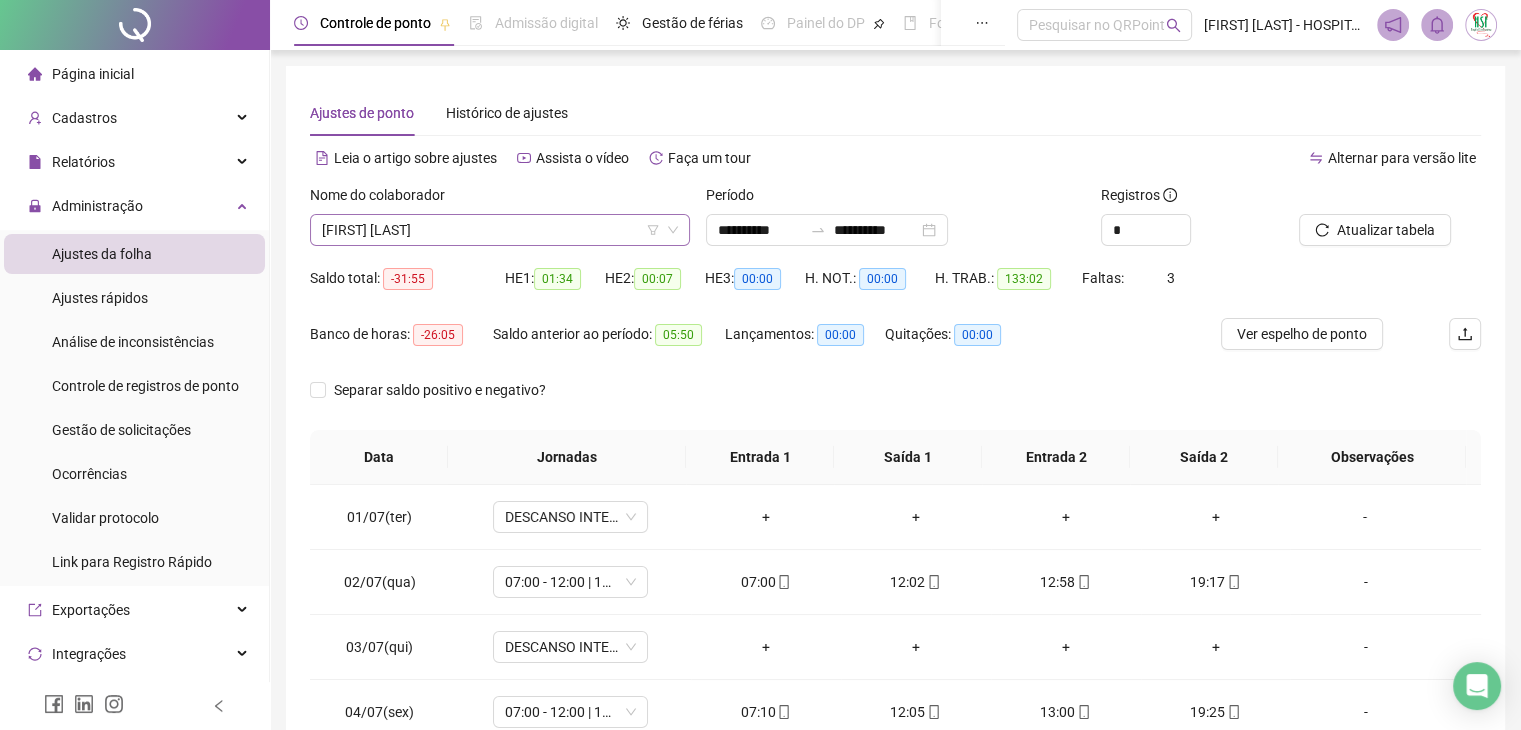 click on "[FIRST] [LAST]" at bounding box center [500, 230] 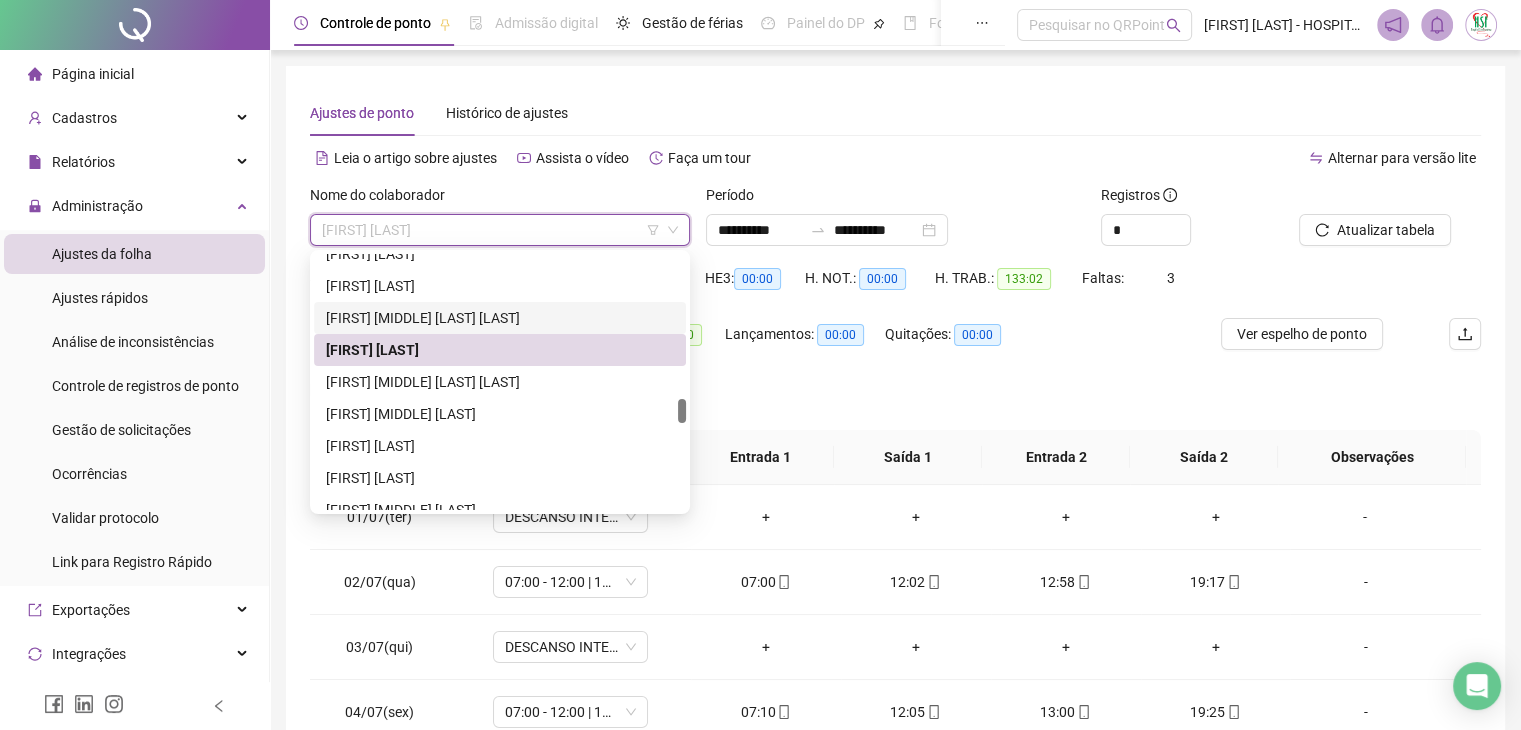 click on "[FIRST] [MIDDLE] [LAST] [LAST]" at bounding box center [500, 318] 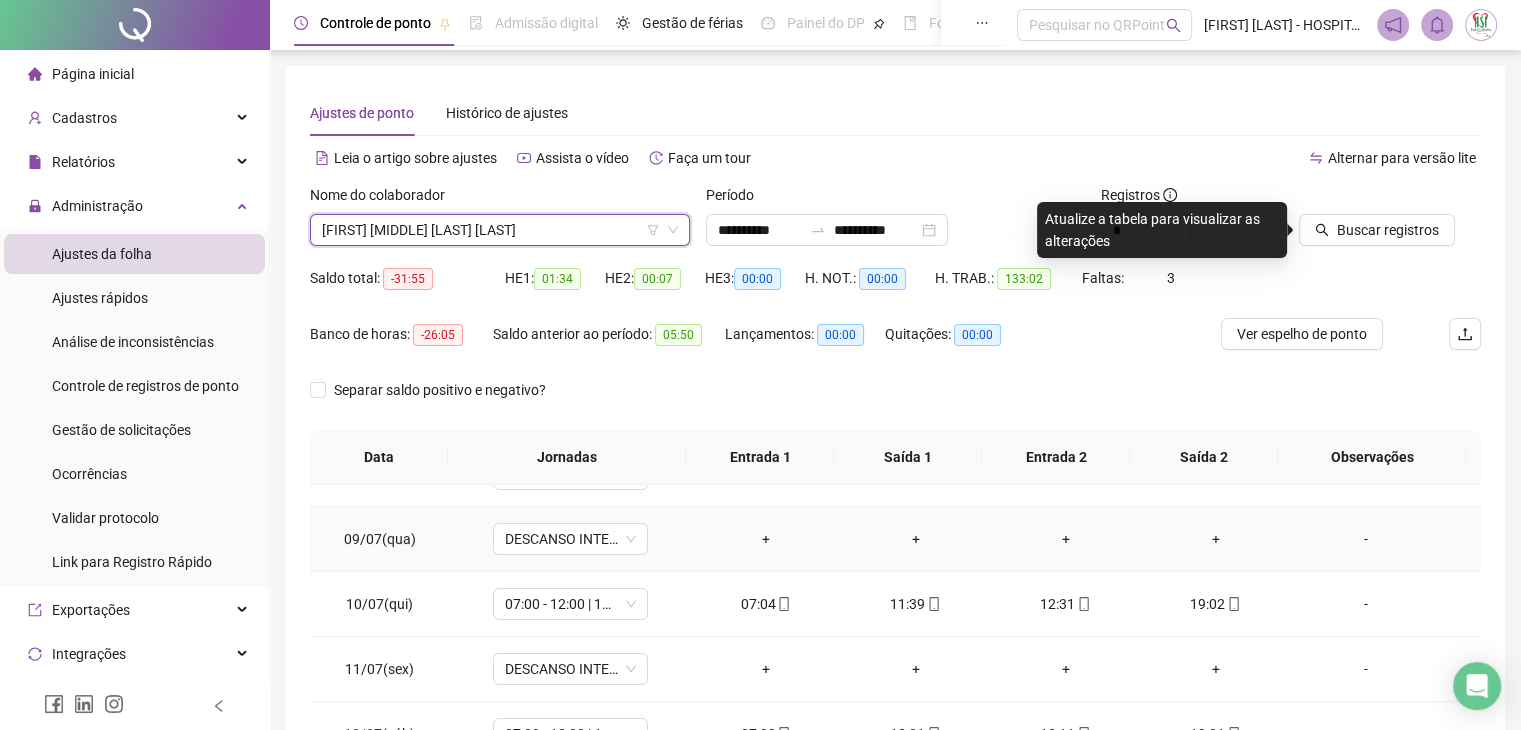 scroll, scrollTop: 500, scrollLeft: 0, axis: vertical 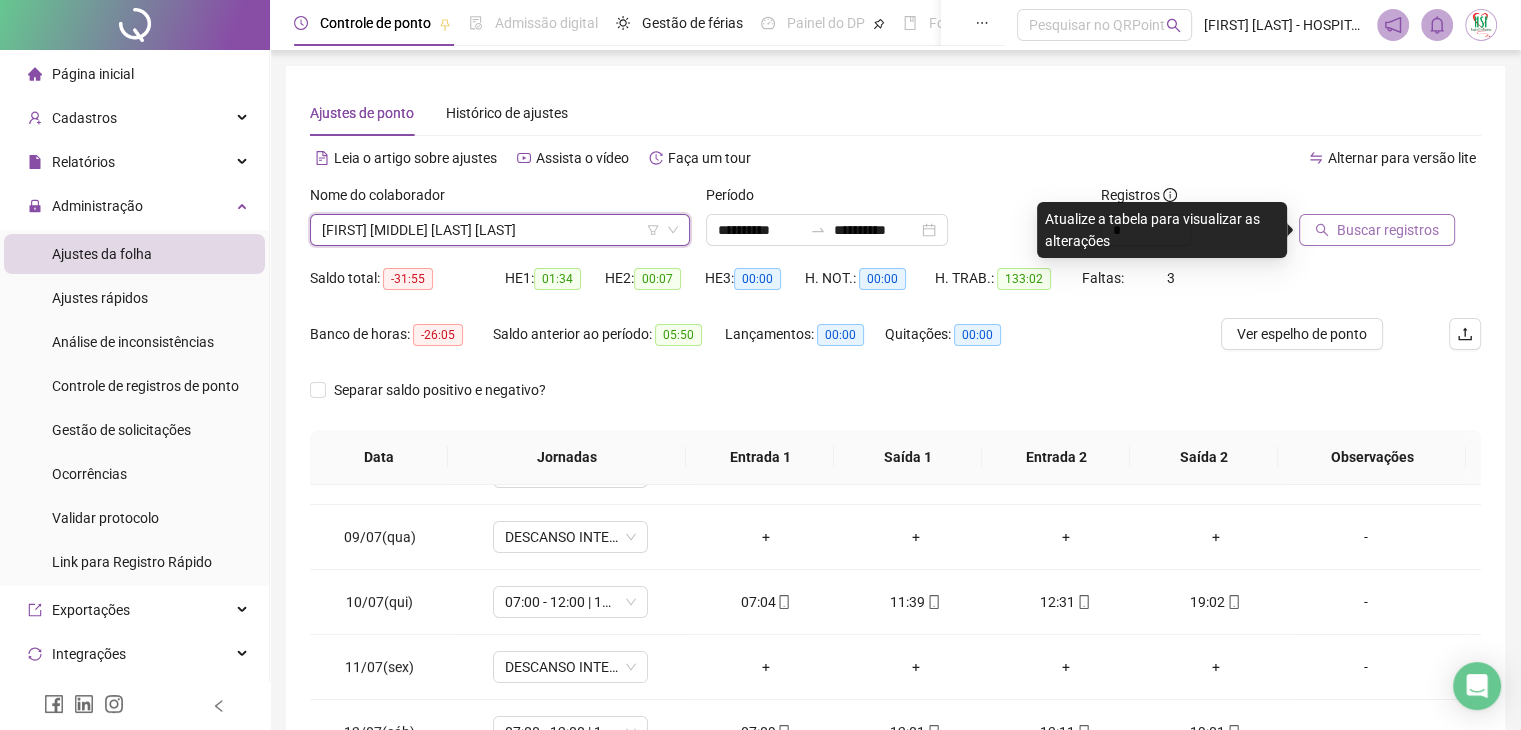 click on "Buscar registros" at bounding box center [1388, 230] 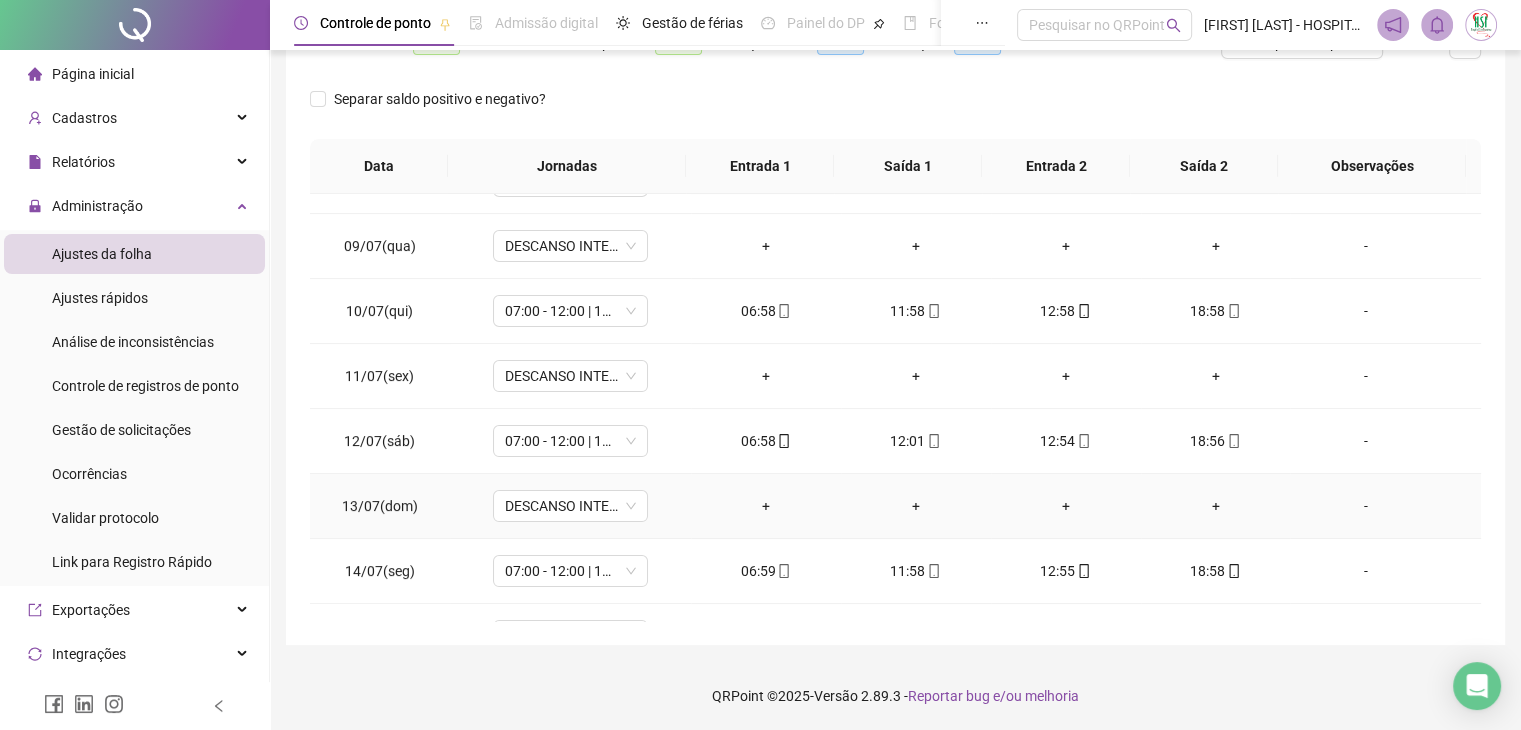 scroll, scrollTop: 292, scrollLeft: 0, axis: vertical 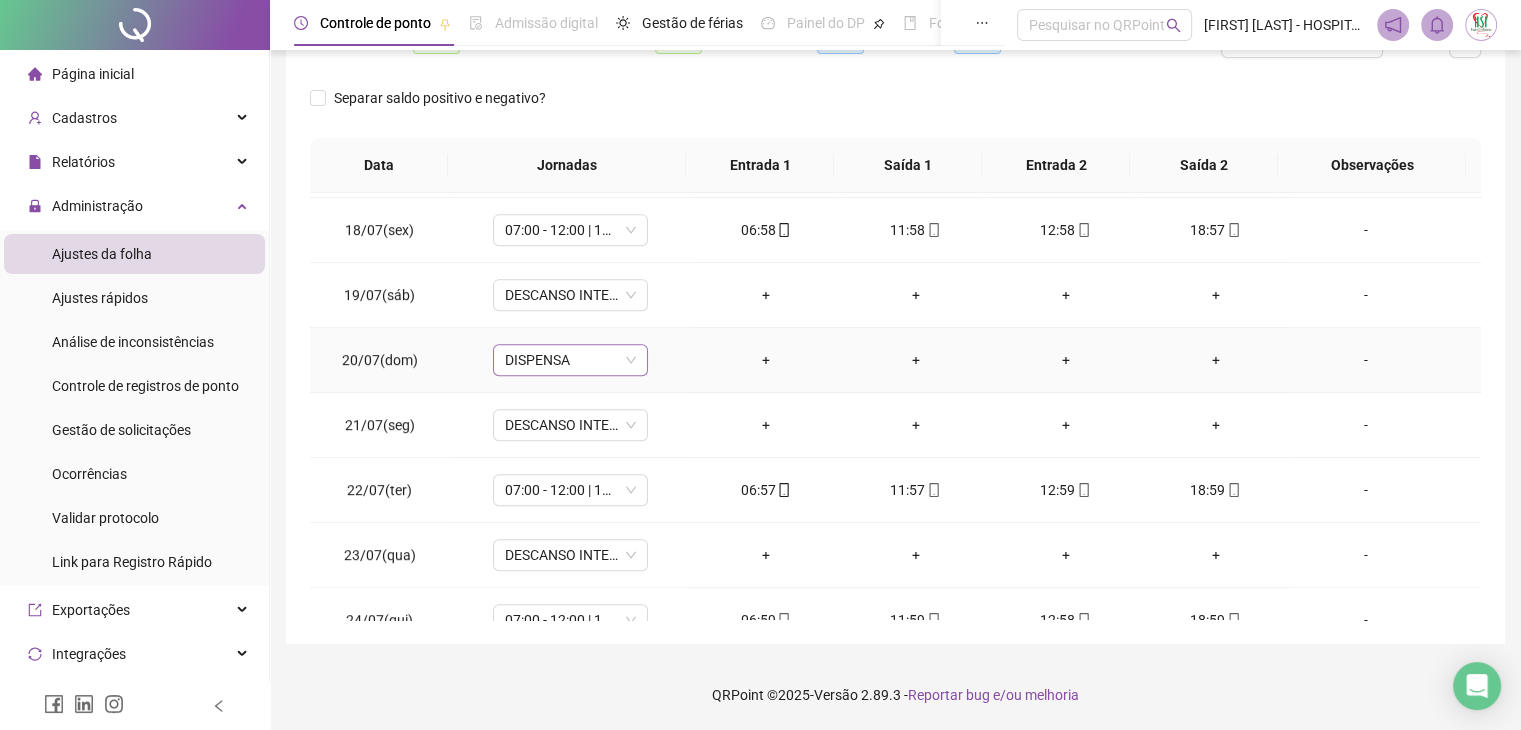 click on "DISPENSA" at bounding box center (570, 360) 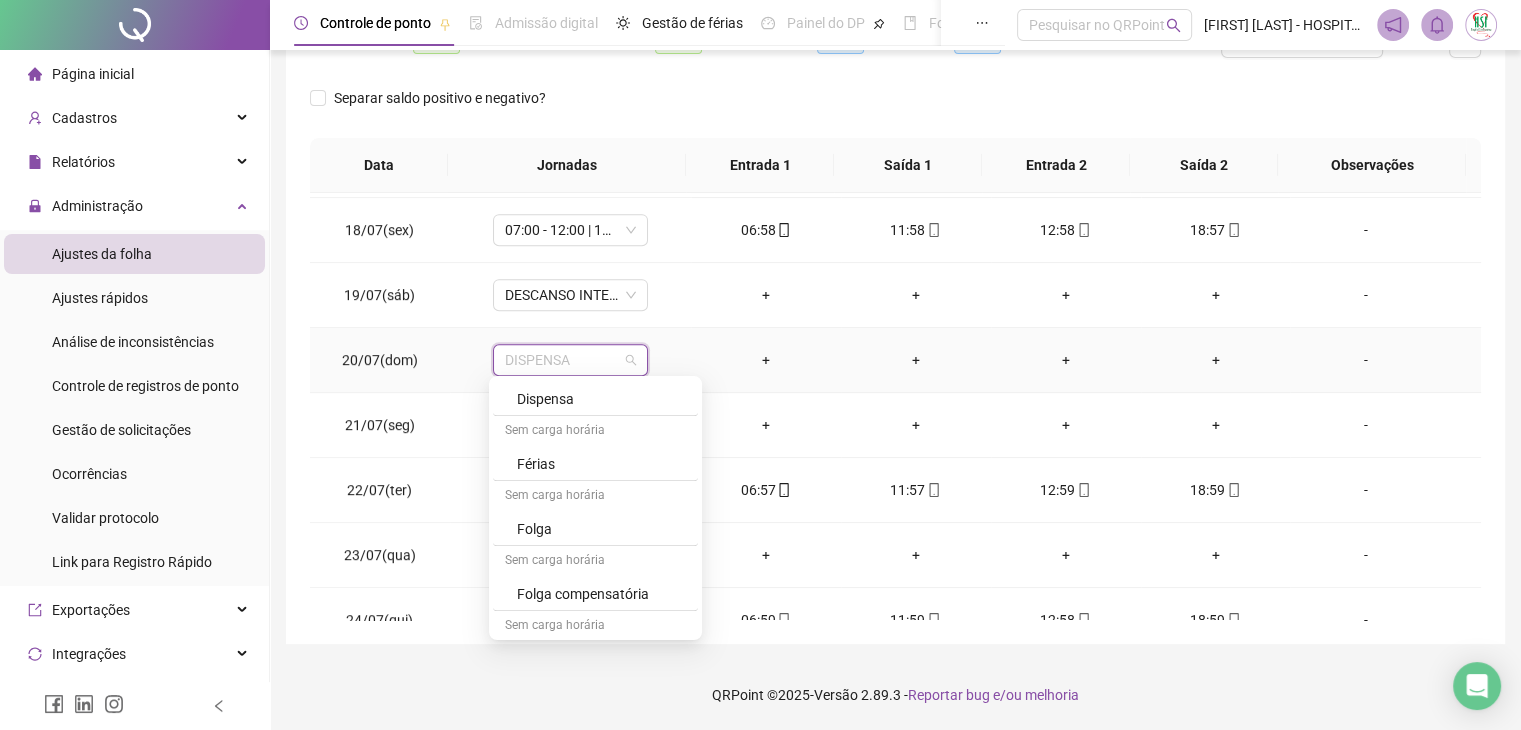 scroll, scrollTop: 1299, scrollLeft: 0, axis: vertical 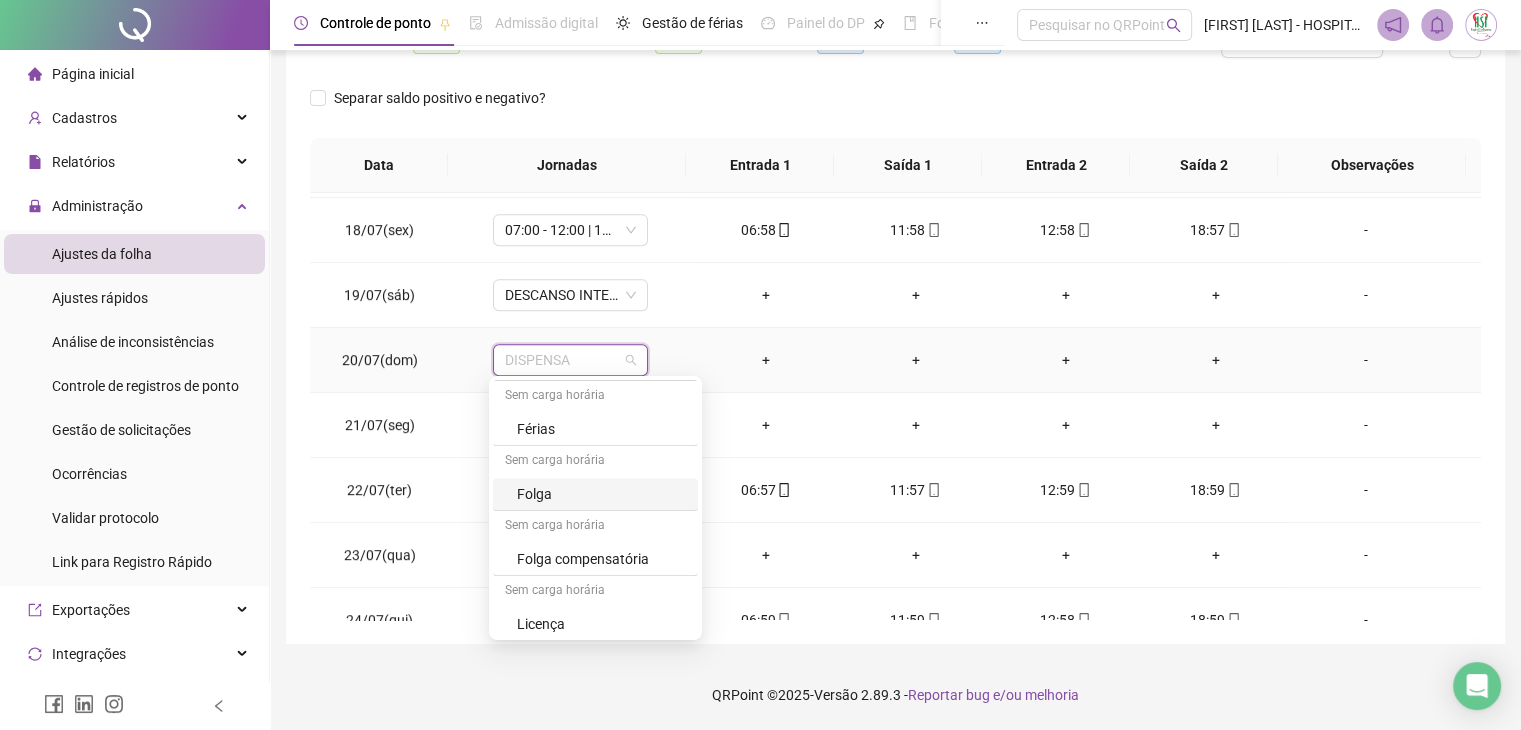 click on "Folga" at bounding box center [601, 494] 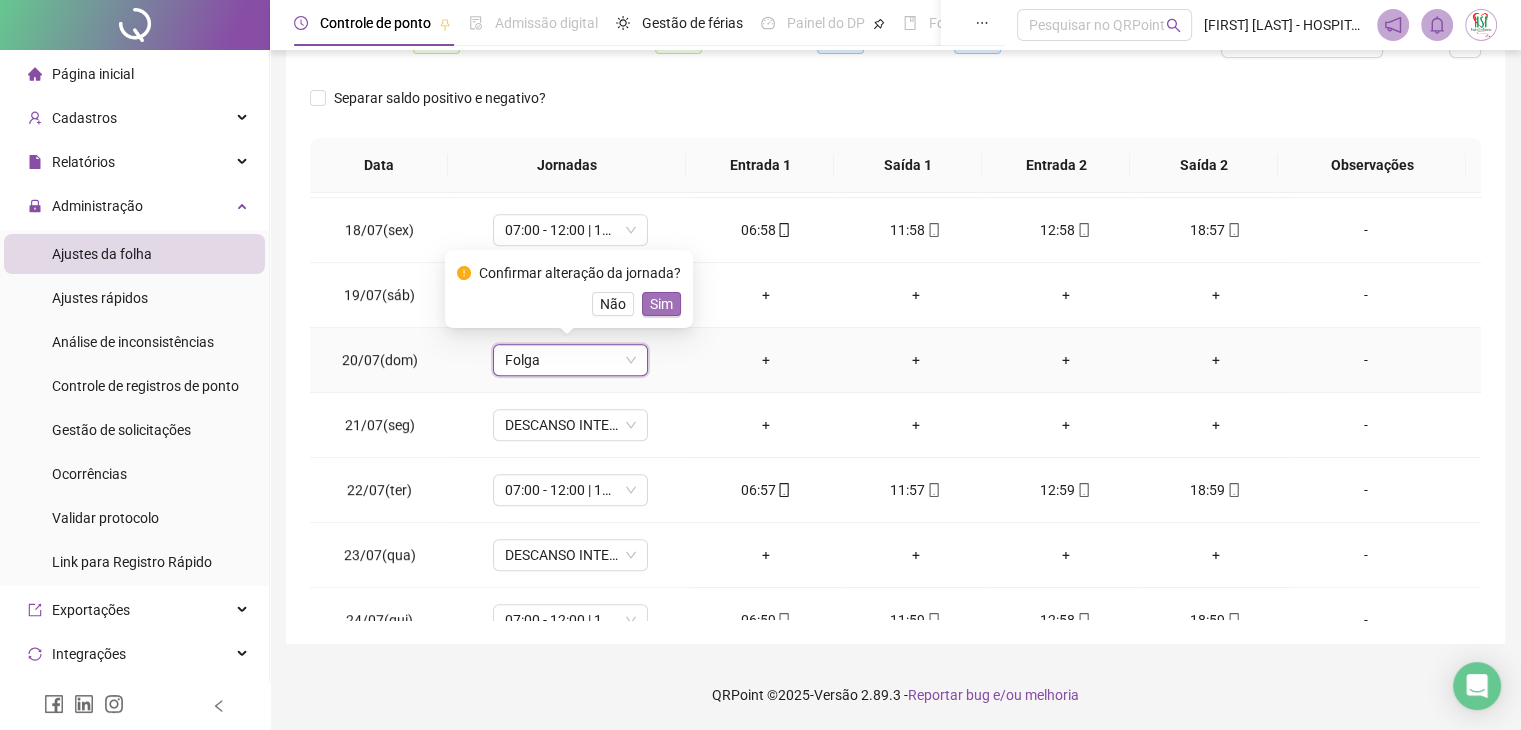click on "Sim" at bounding box center [661, 304] 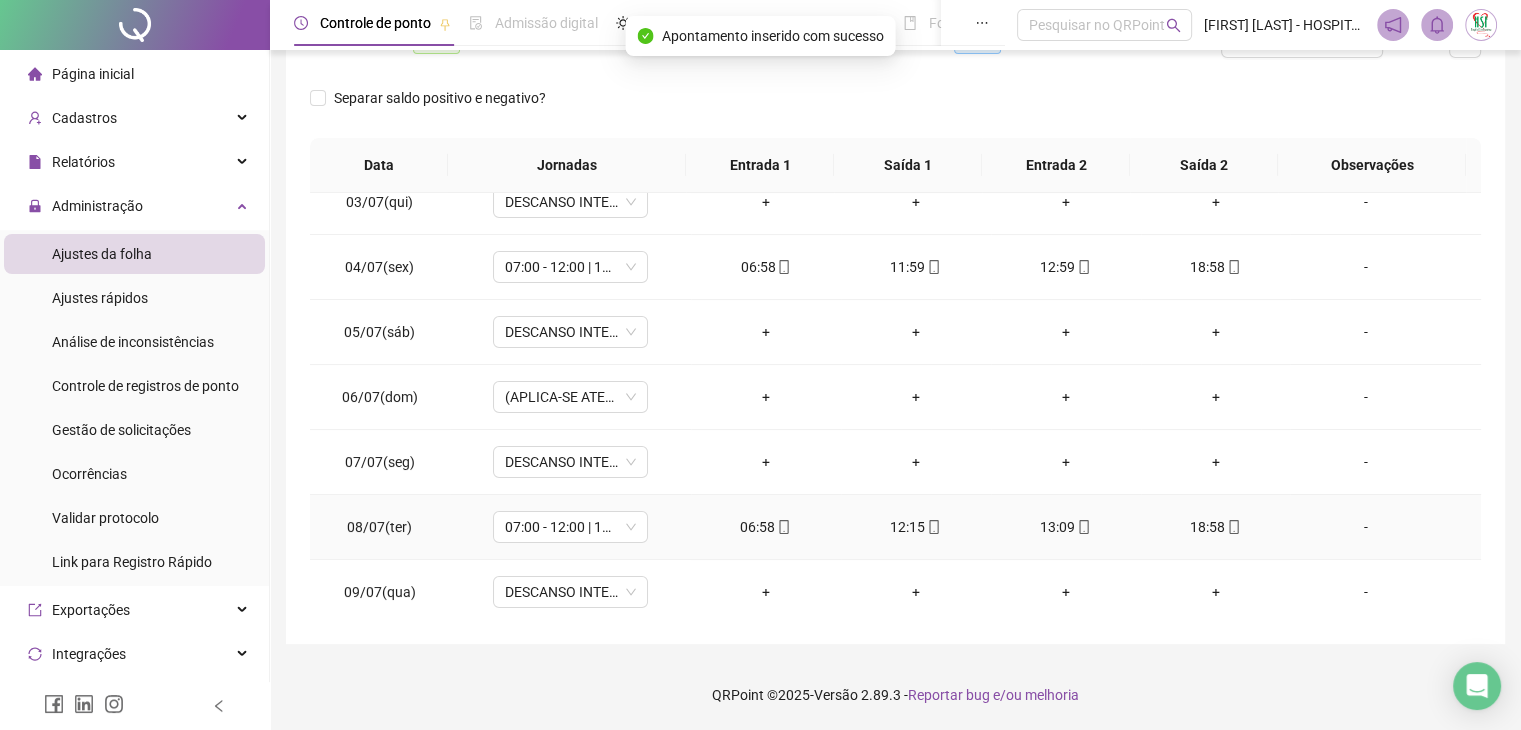 scroll, scrollTop: 0, scrollLeft: 0, axis: both 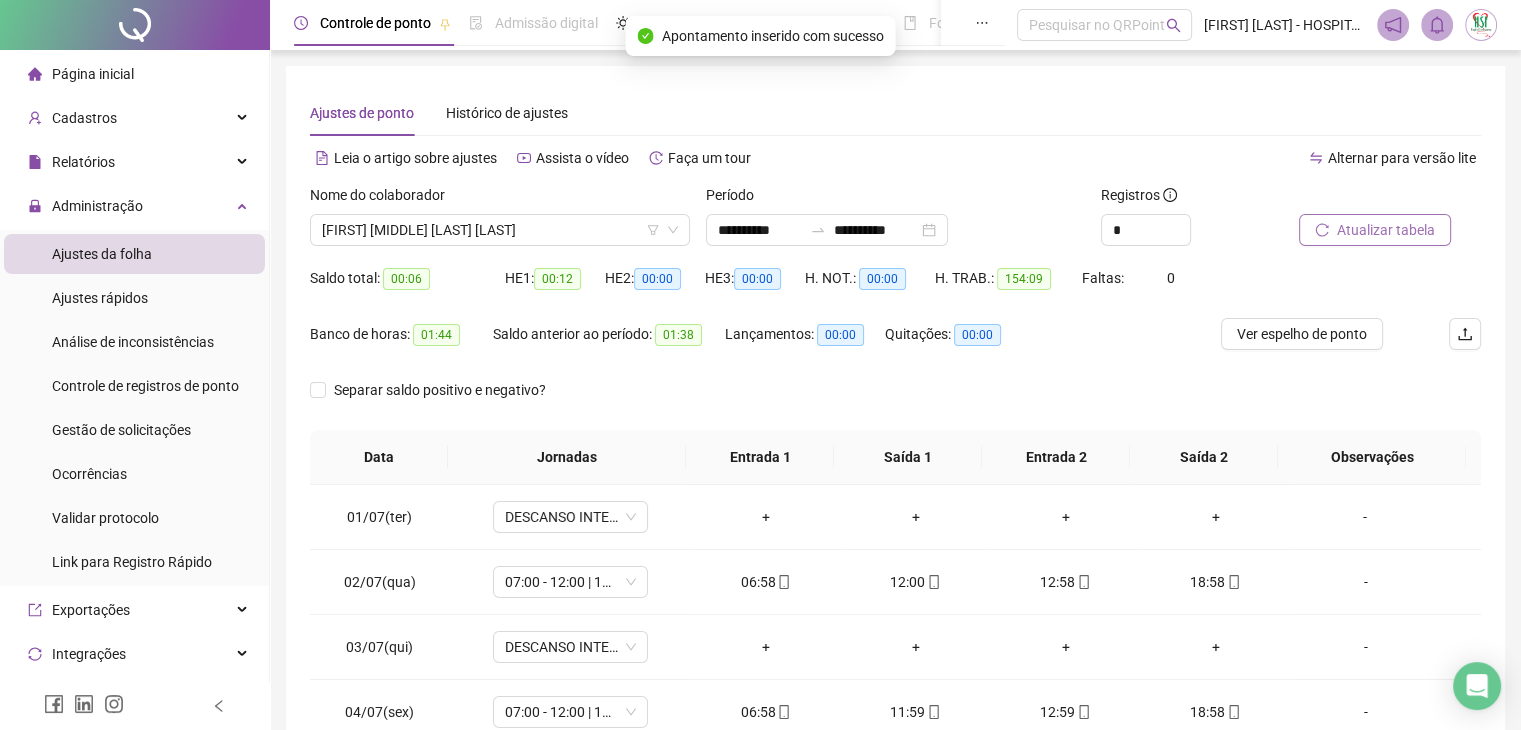 click on "Atualizar tabela" at bounding box center (1386, 230) 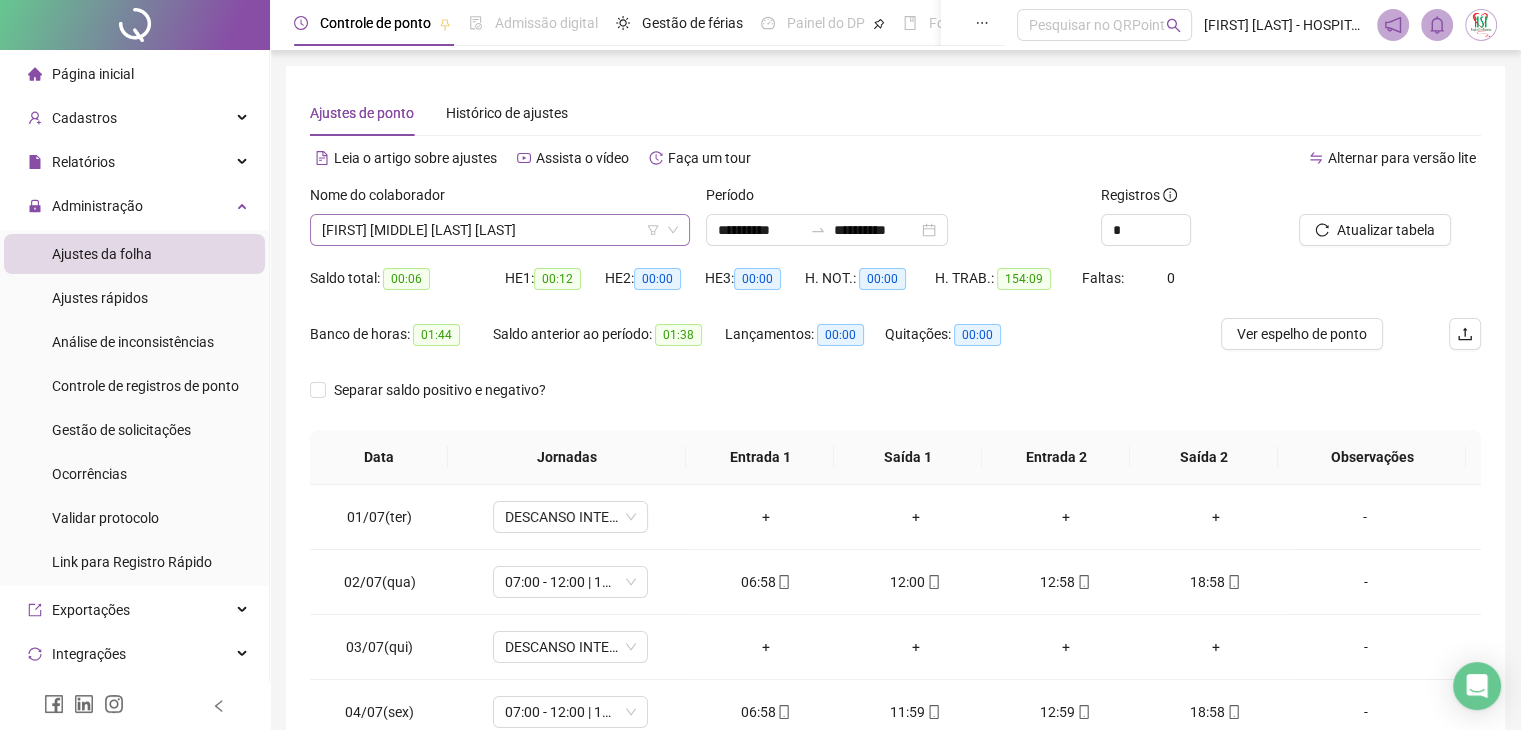 click on "[FIRST] [MIDDLE] [LAST] [LAST]" at bounding box center (500, 230) 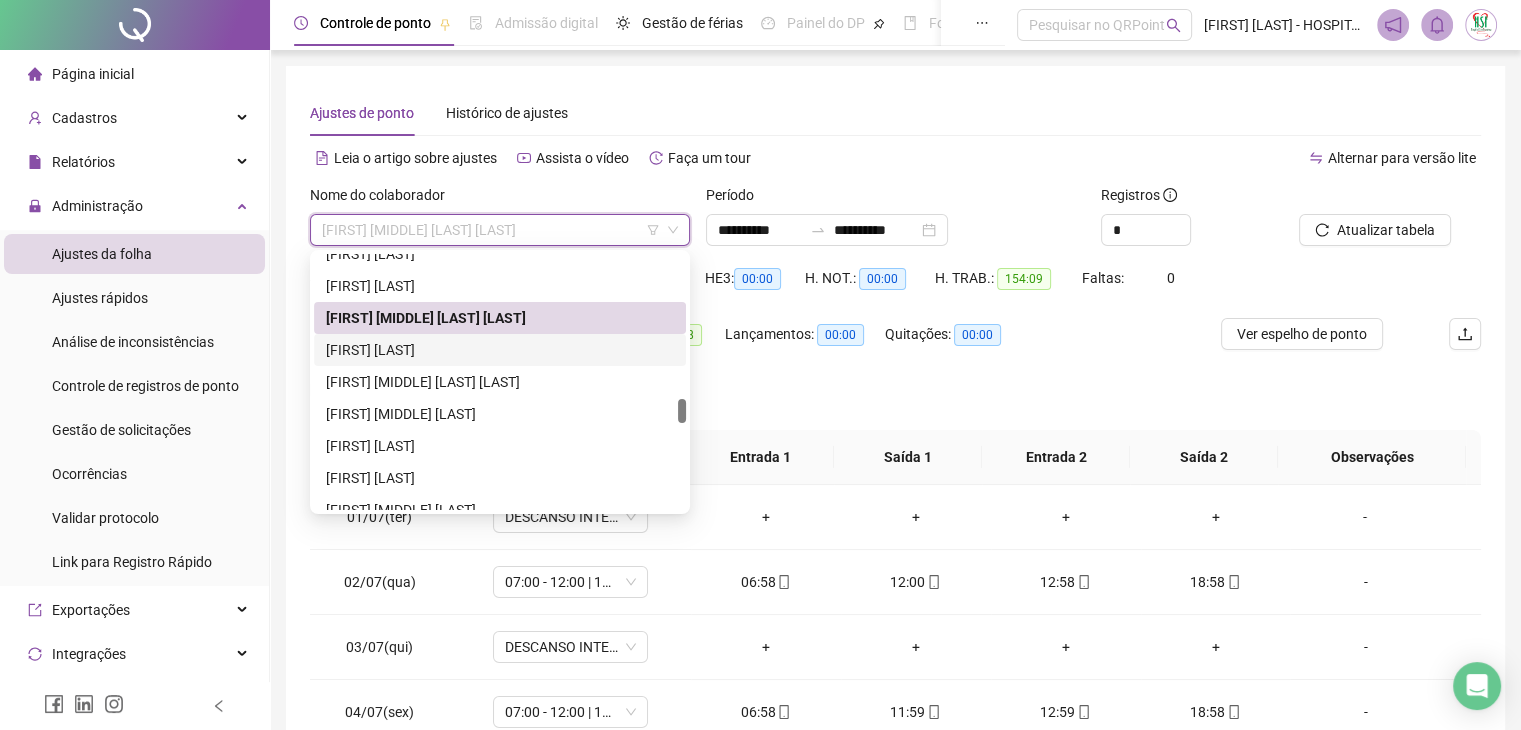 click on "[FIRST] [LAST]" at bounding box center [500, 350] 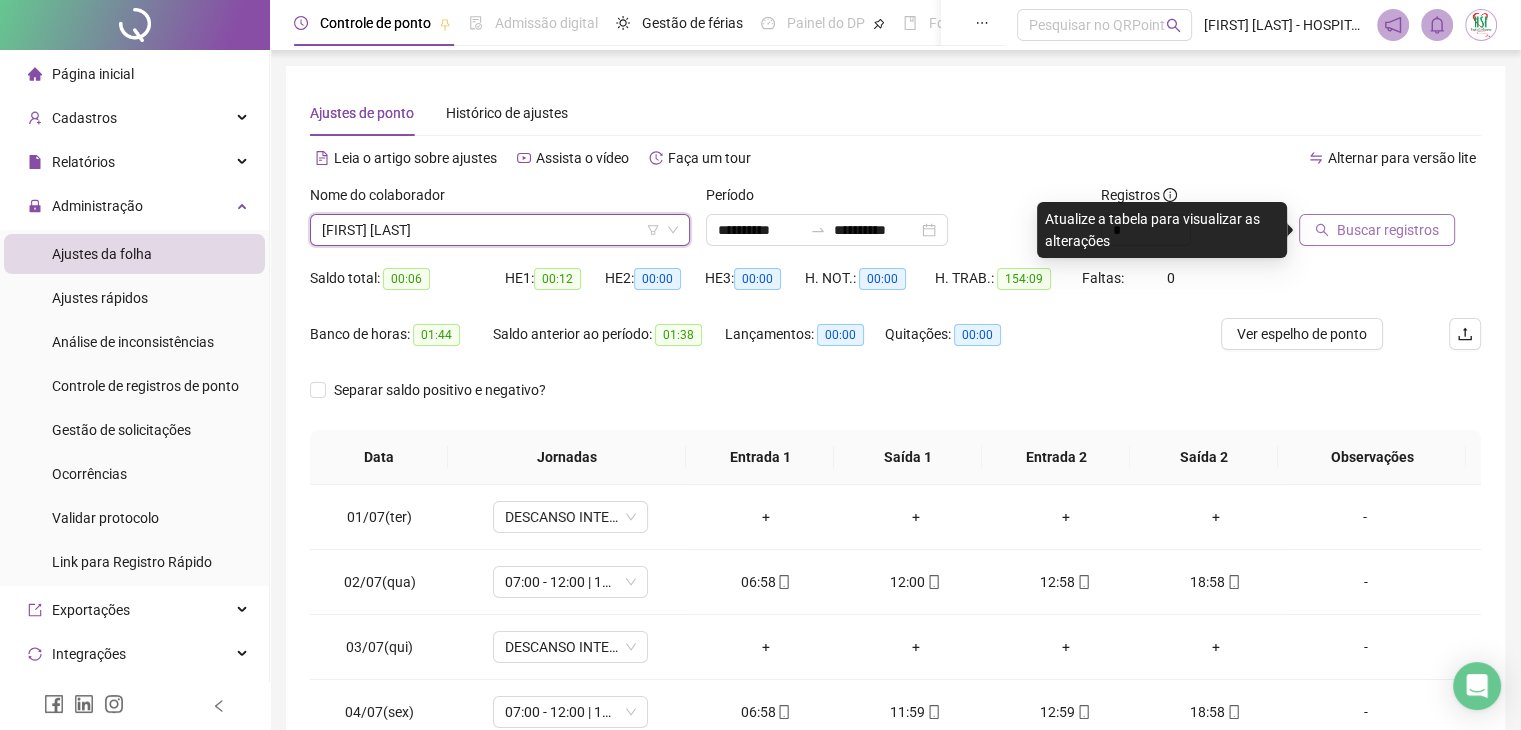 click on "Buscar registros" at bounding box center [1377, 230] 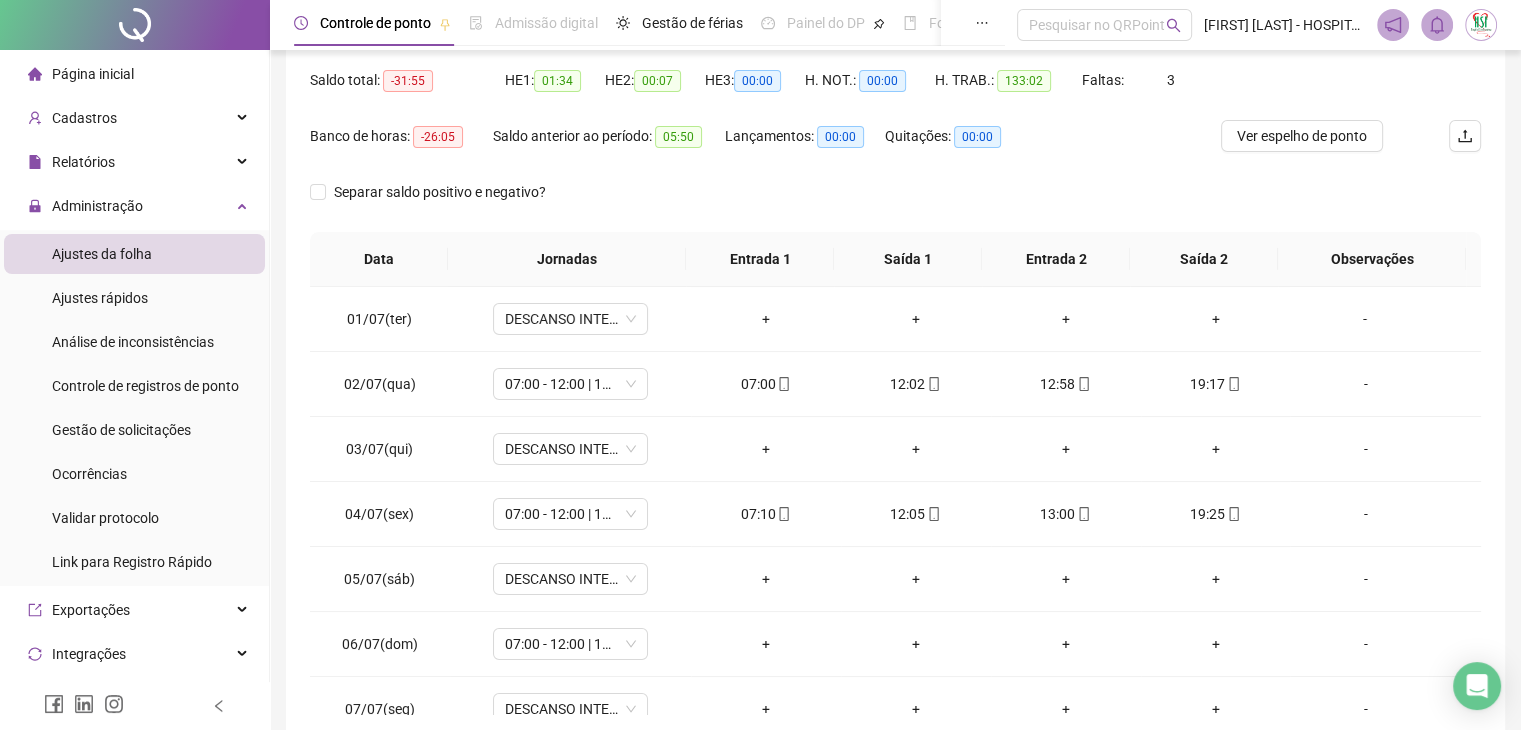 scroll, scrollTop: 292, scrollLeft: 0, axis: vertical 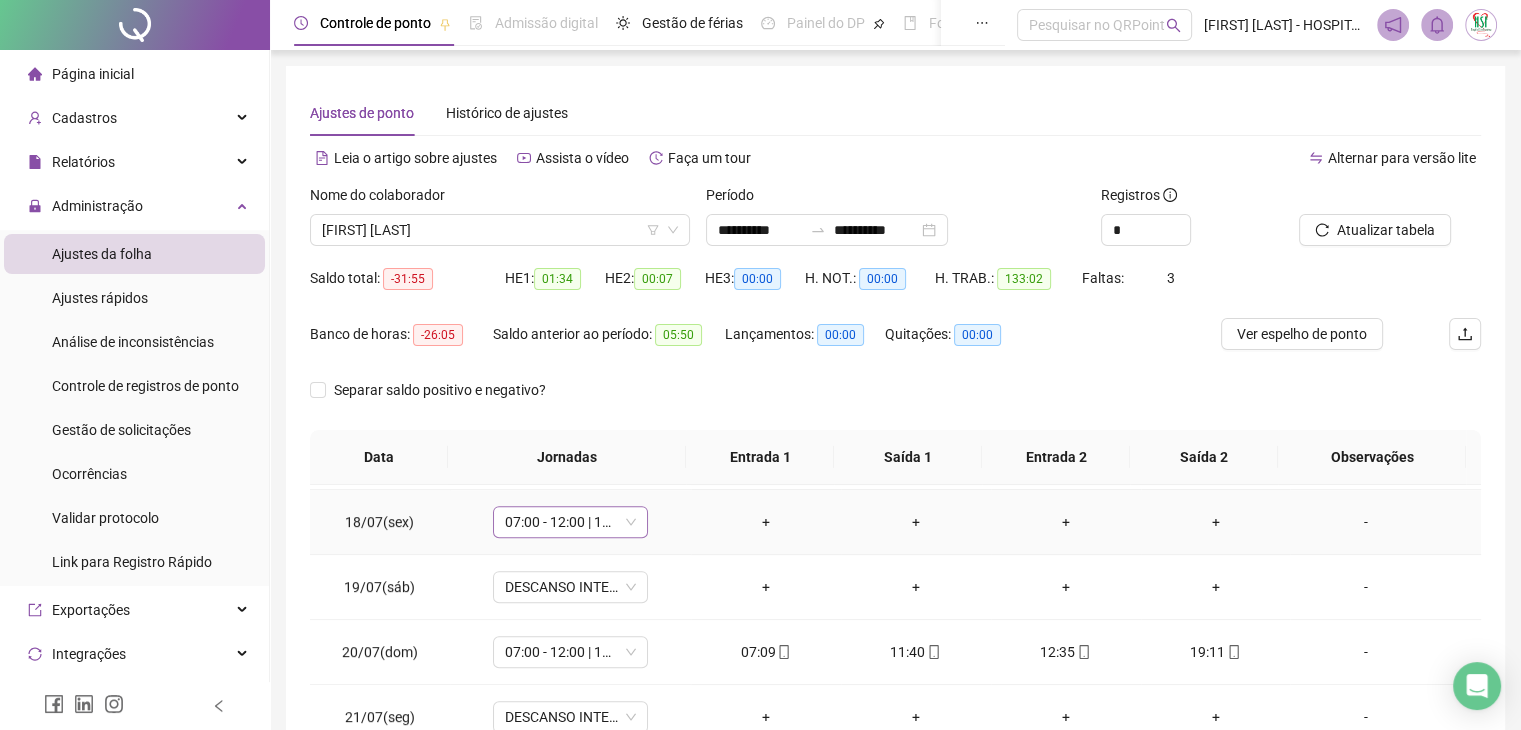 click on "07:00 - 12:00 | 13:00 - 19:00" at bounding box center [570, 522] 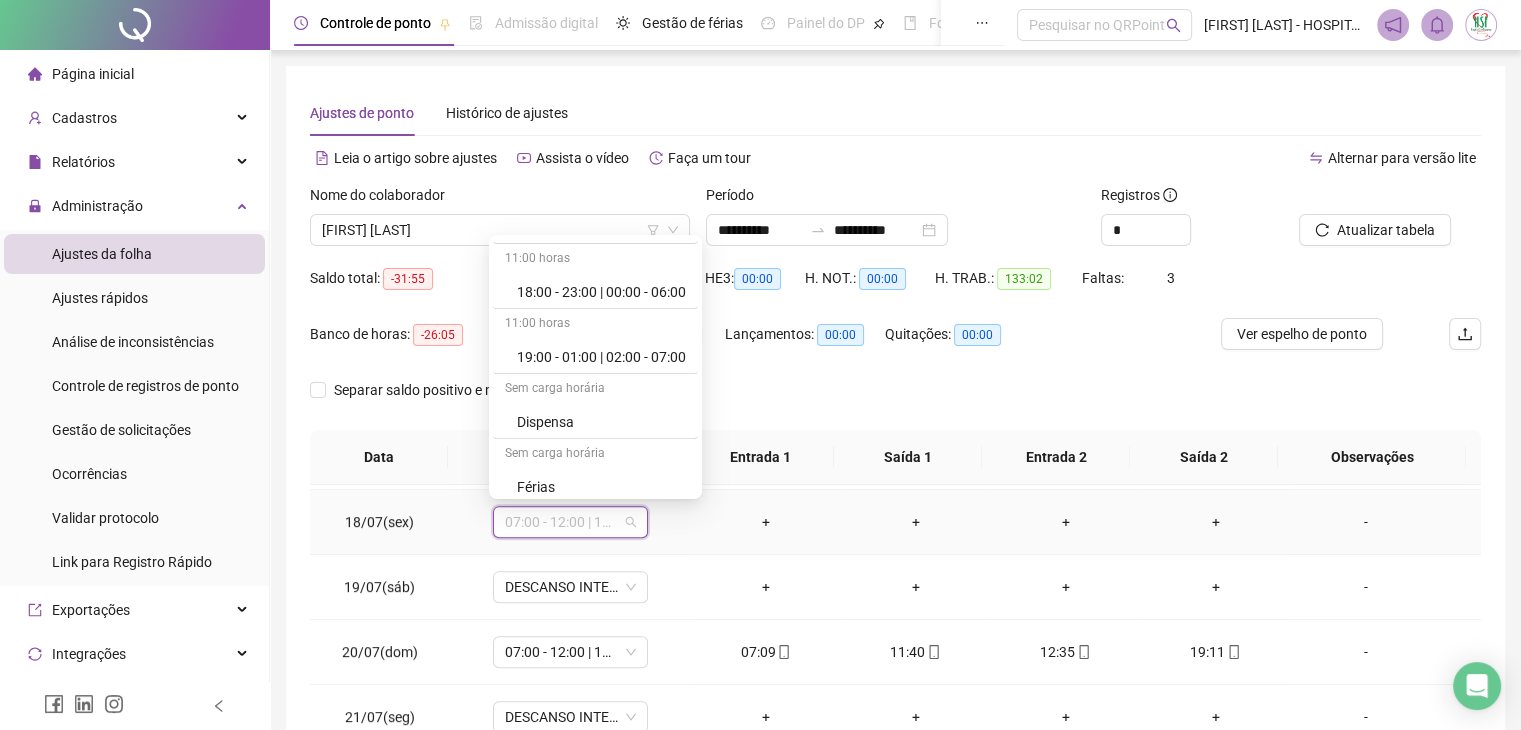 scroll, scrollTop: 1200, scrollLeft: 0, axis: vertical 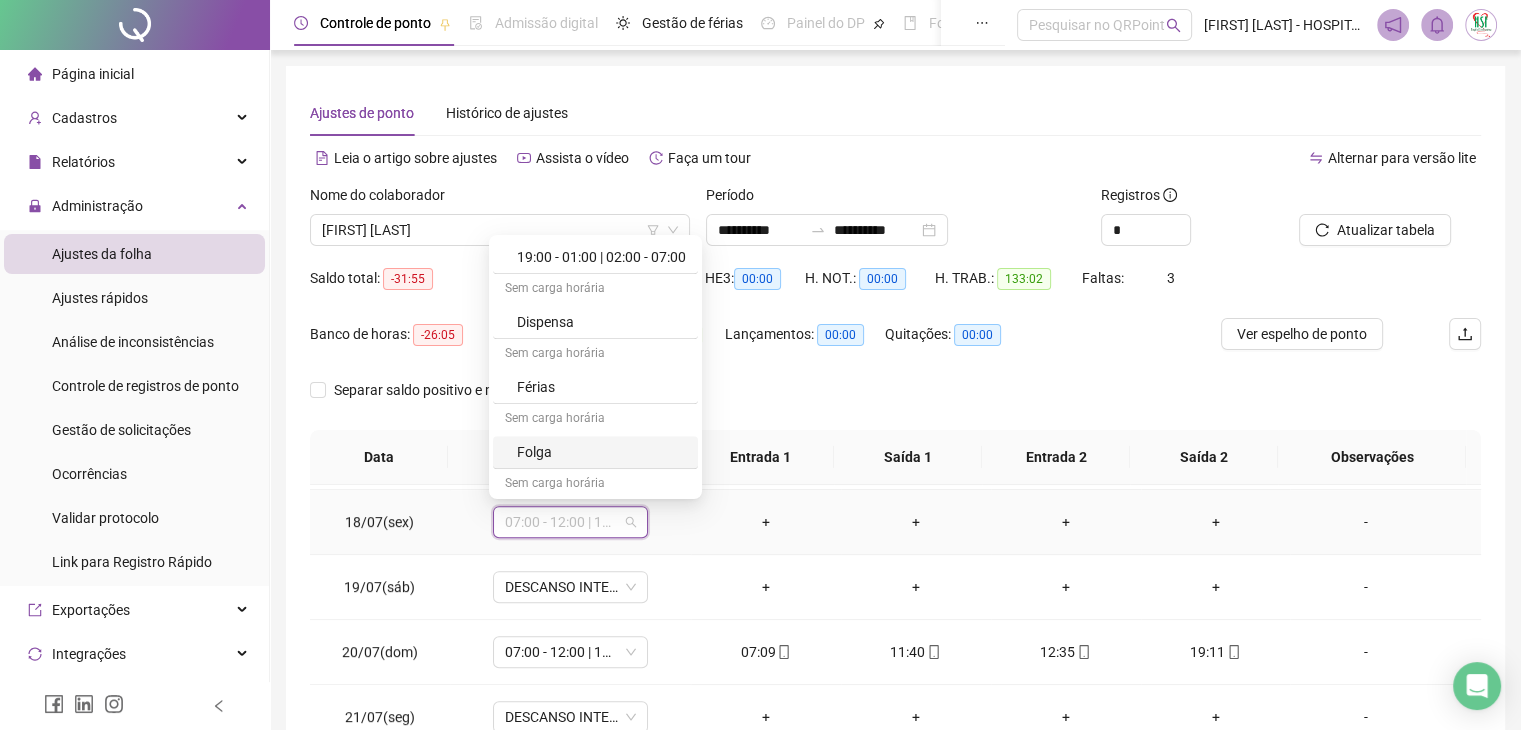 click on "Folga" at bounding box center (601, 452) 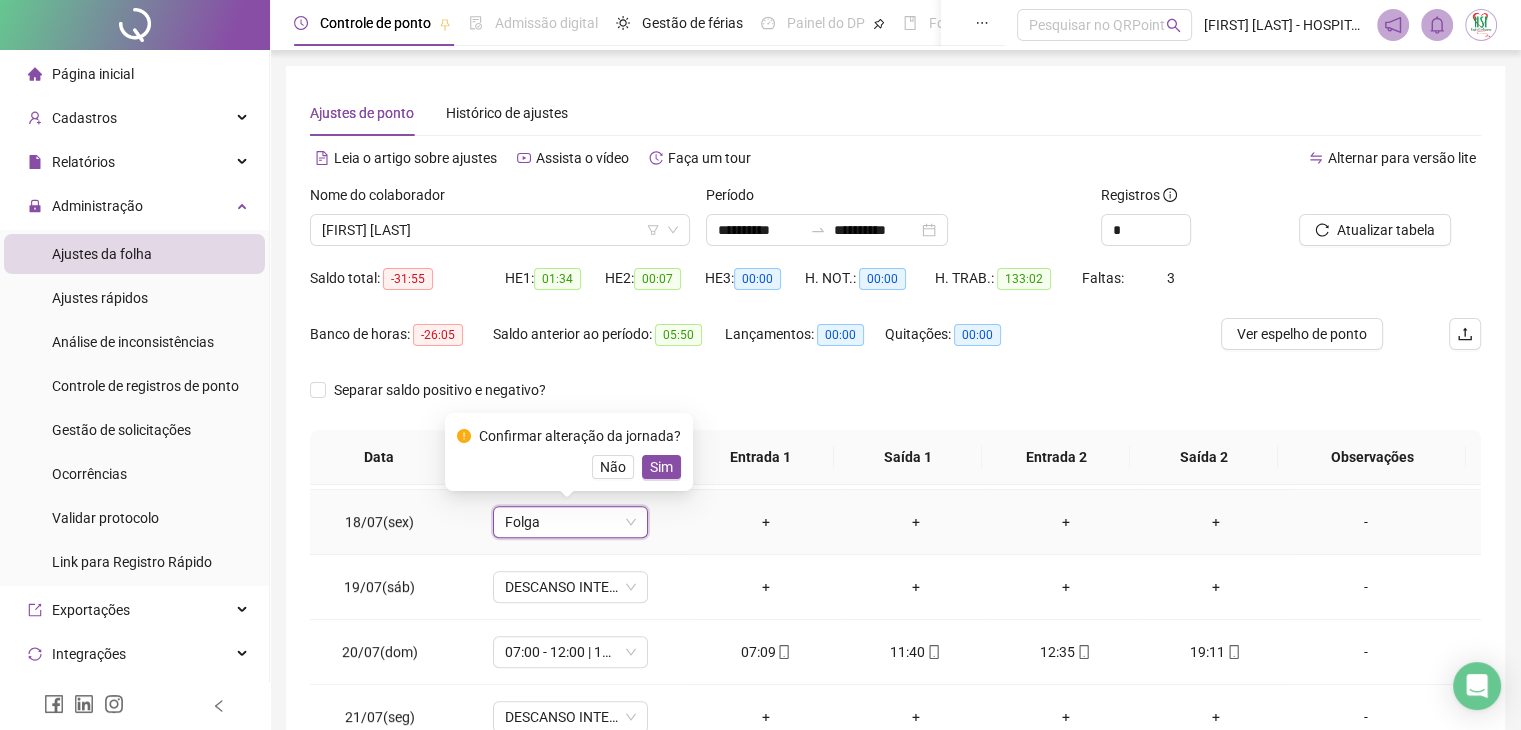 click on "Sim" at bounding box center (661, 467) 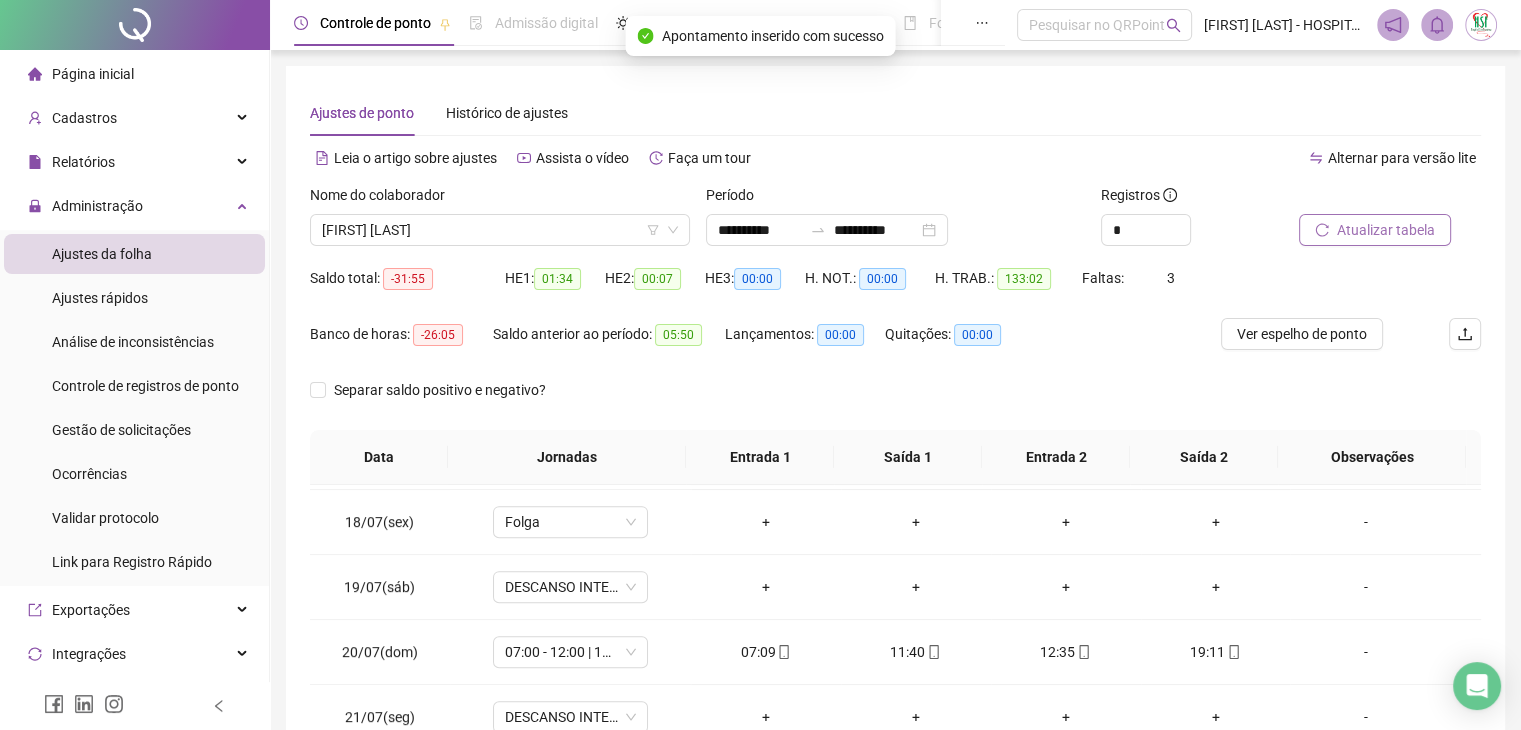 click on "Atualizar tabela" at bounding box center (1386, 230) 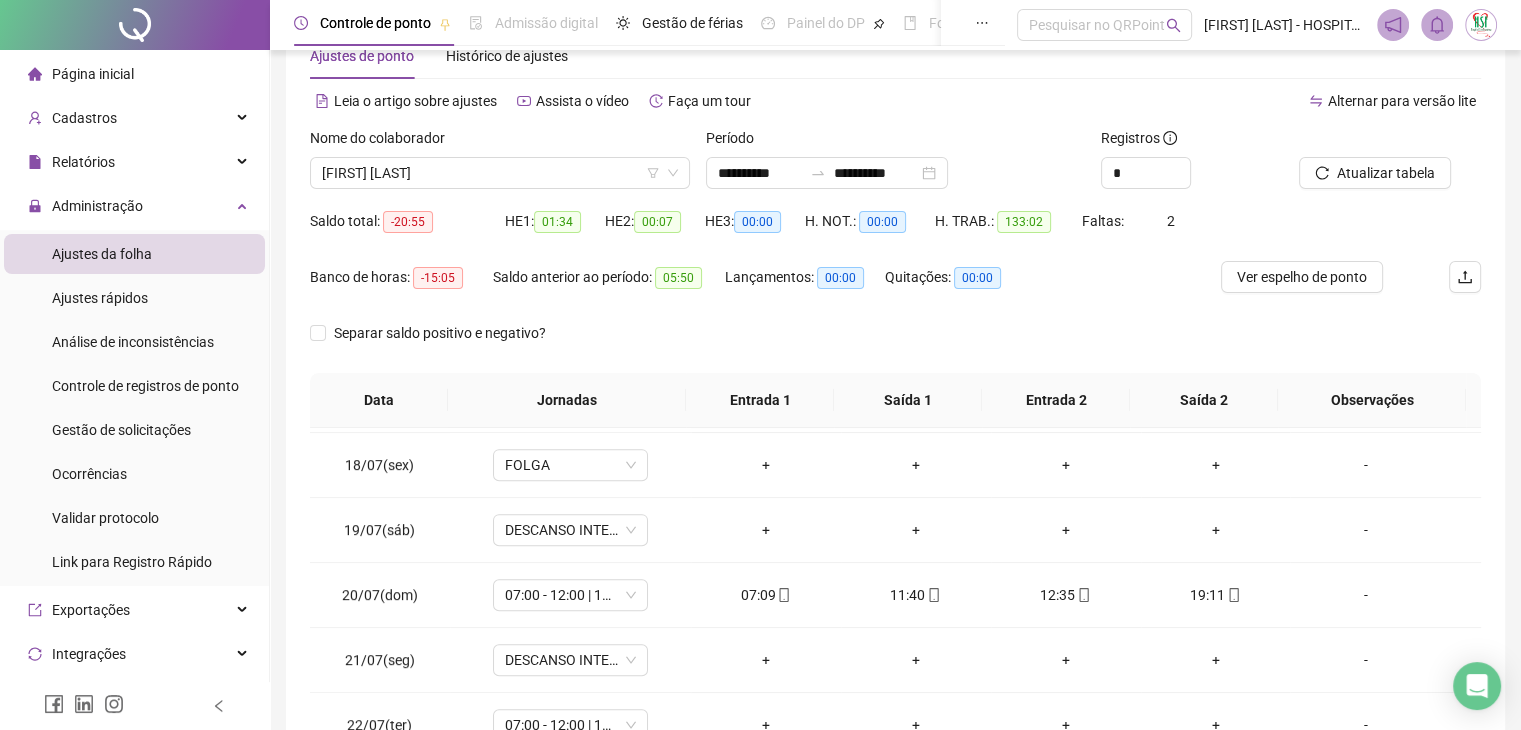 scroll, scrollTop: 292, scrollLeft: 0, axis: vertical 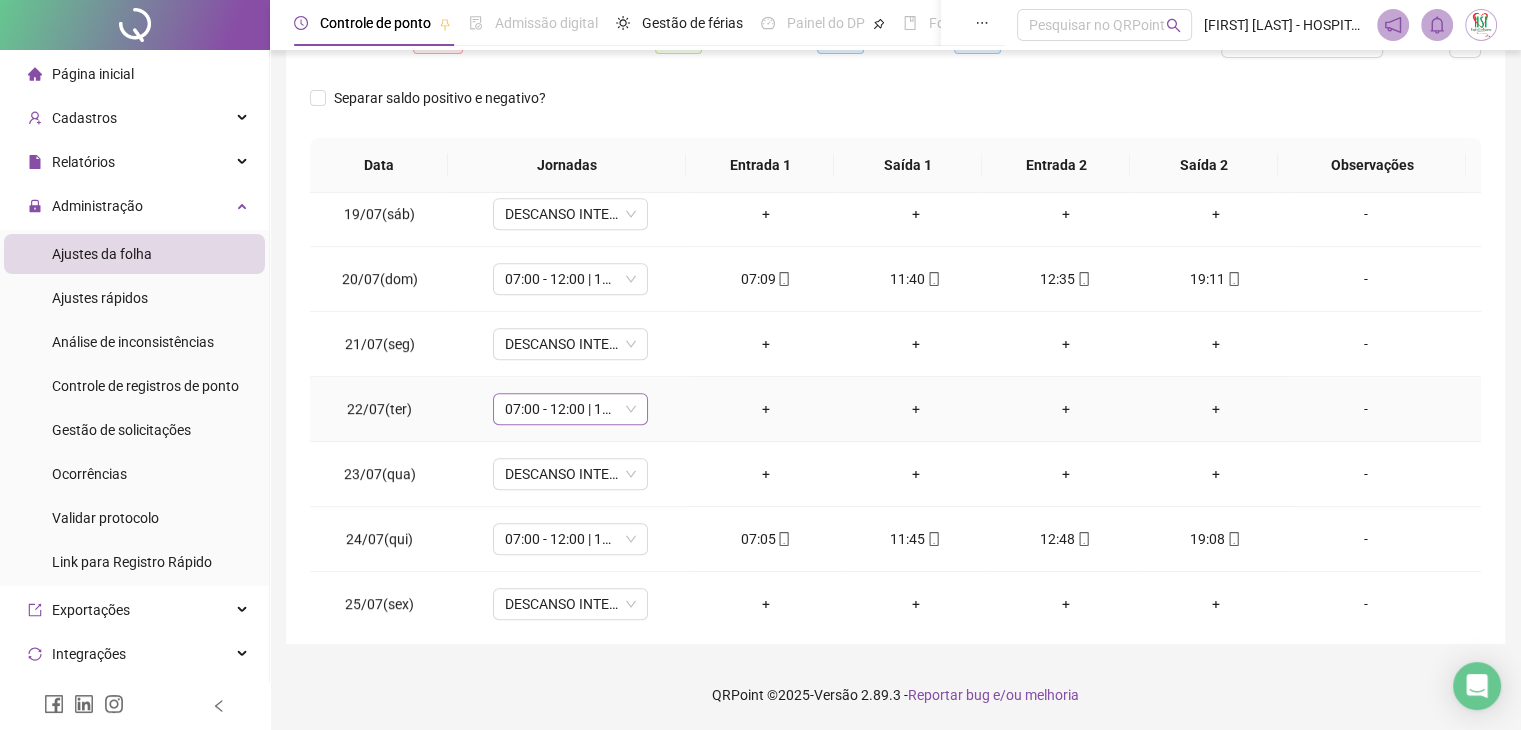 click on "07:00 - 12:00 | 13:00 - 19:00" at bounding box center (570, 409) 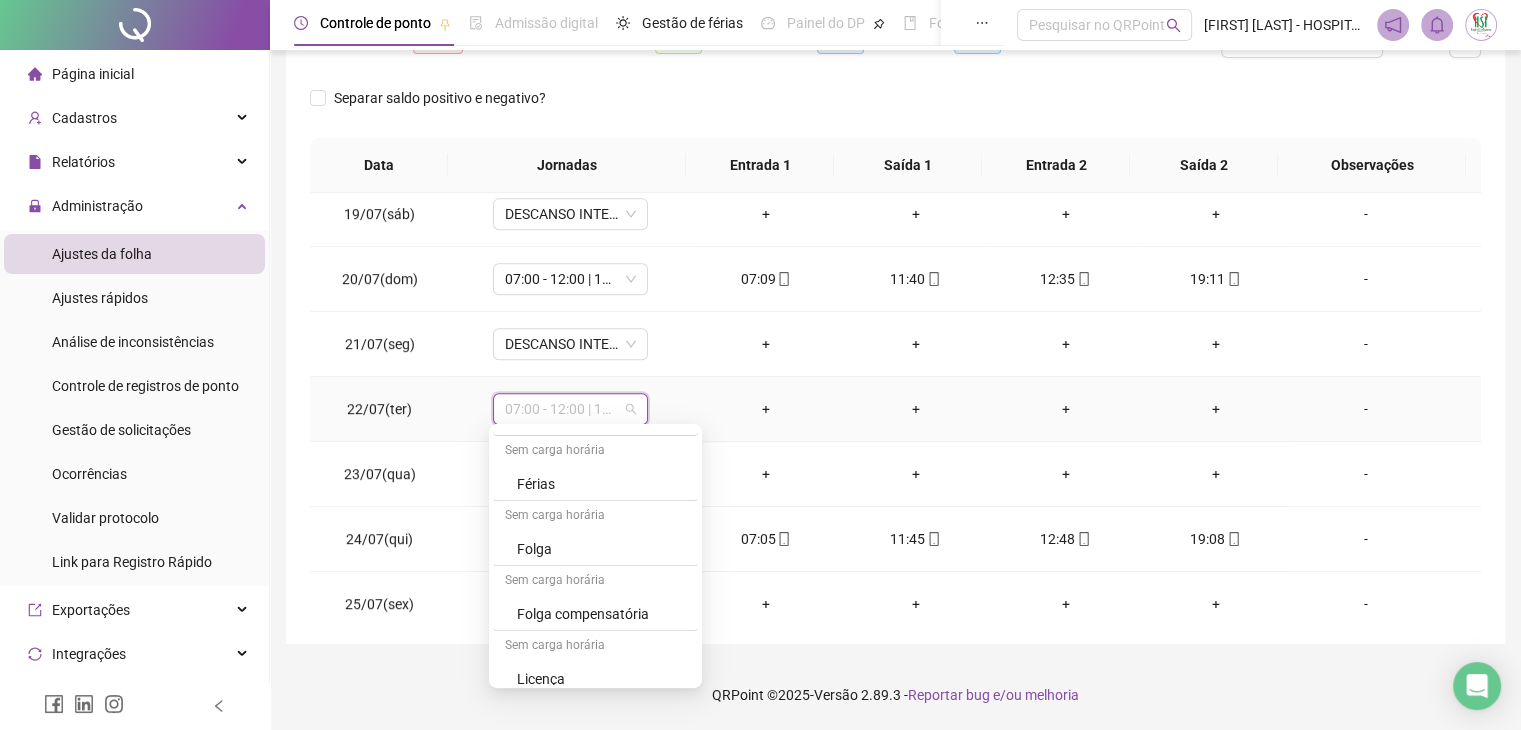 scroll, scrollTop: 1299, scrollLeft: 0, axis: vertical 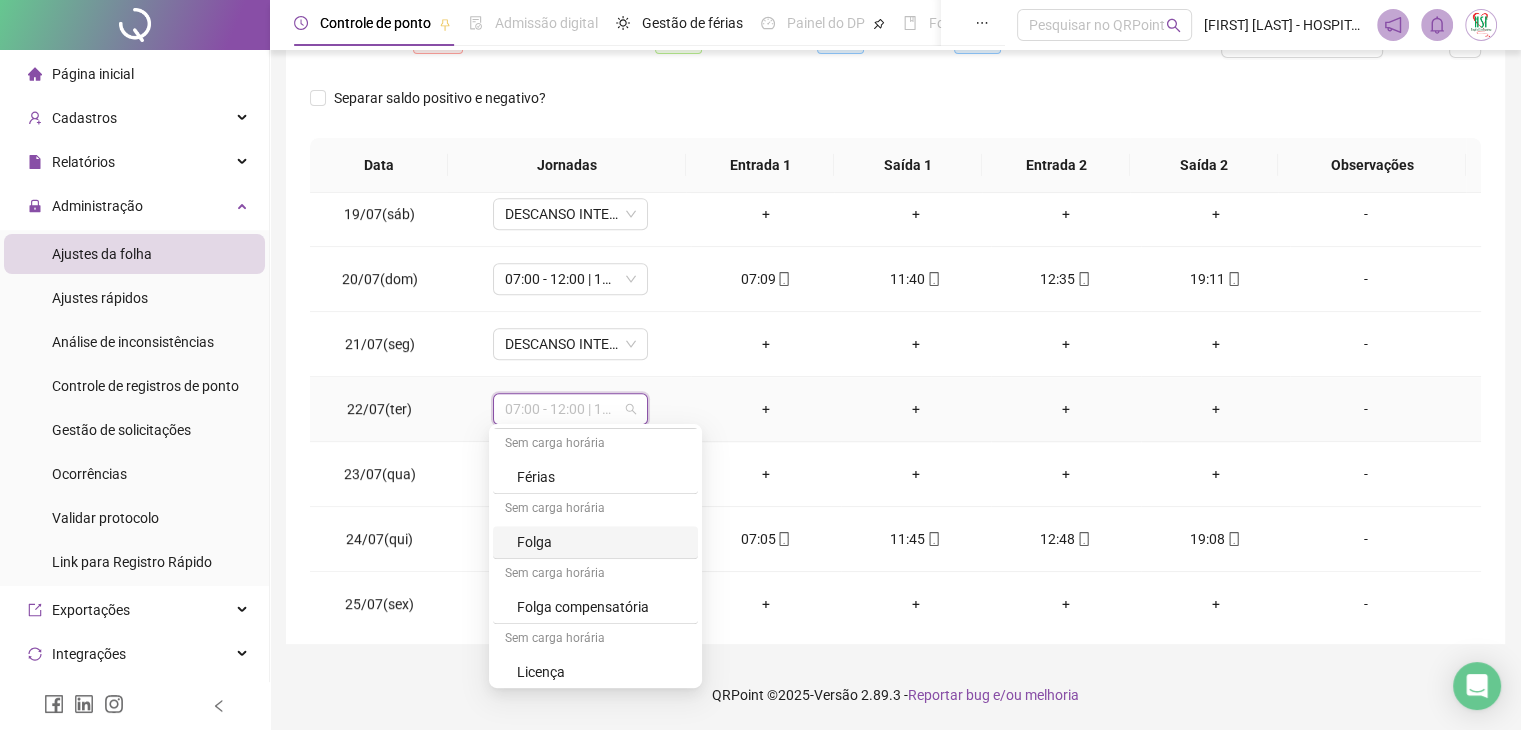 drag, startPoint x: 556, startPoint y: 540, endPoint x: 568, endPoint y: 546, distance: 13.416408 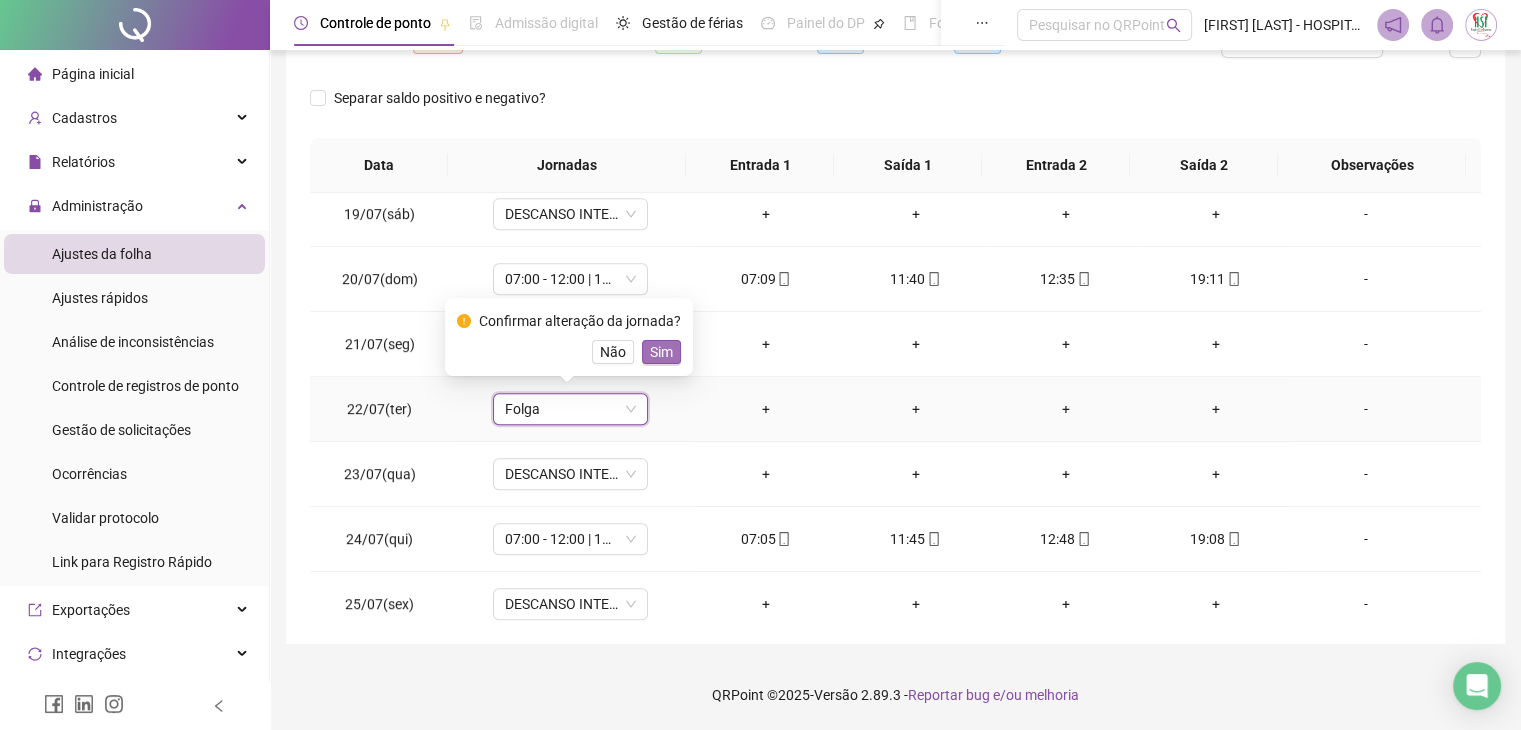 drag, startPoint x: 664, startPoint y: 349, endPoint x: 641, endPoint y: 405, distance: 60.53924 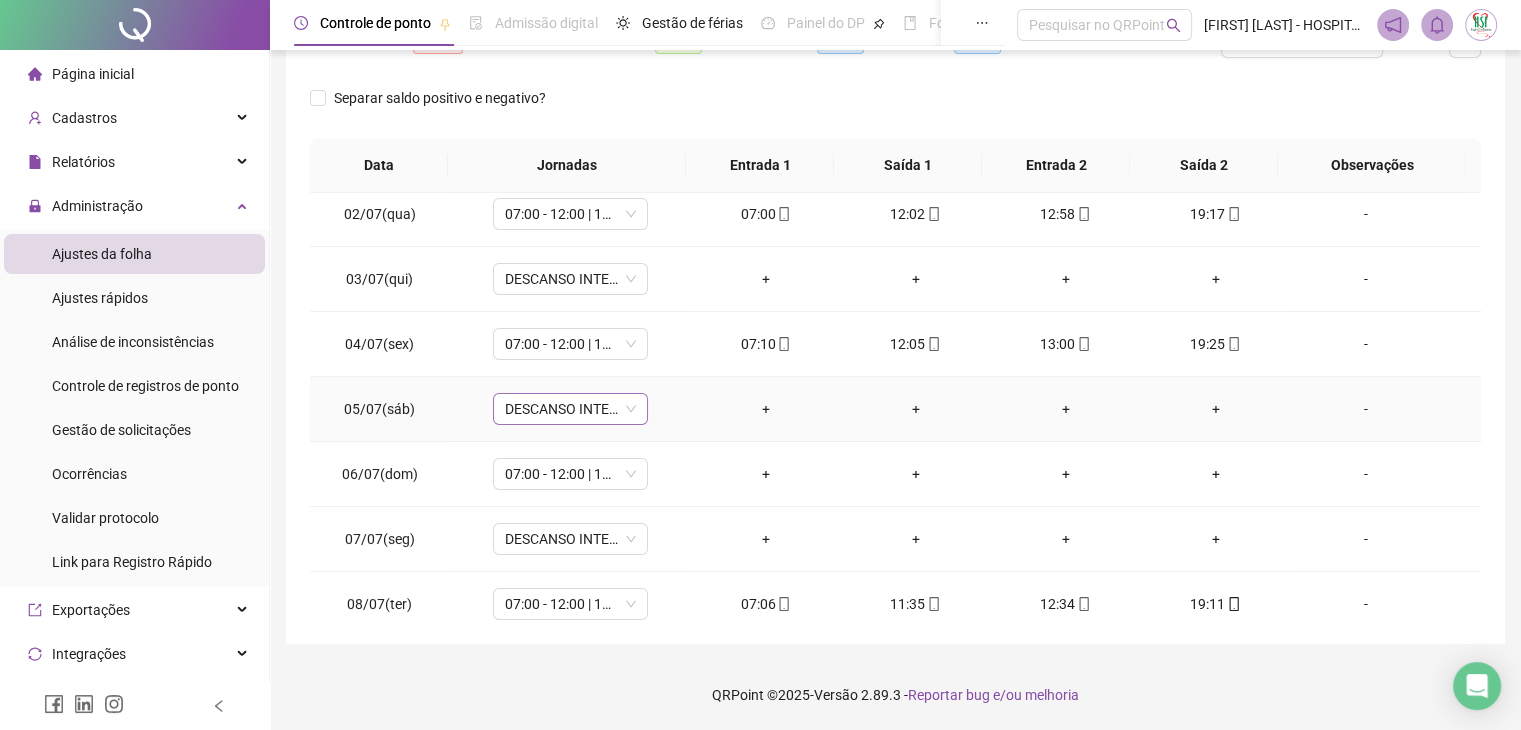 scroll, scrollTop: 200, scrollLeft: 0, axis: vertical 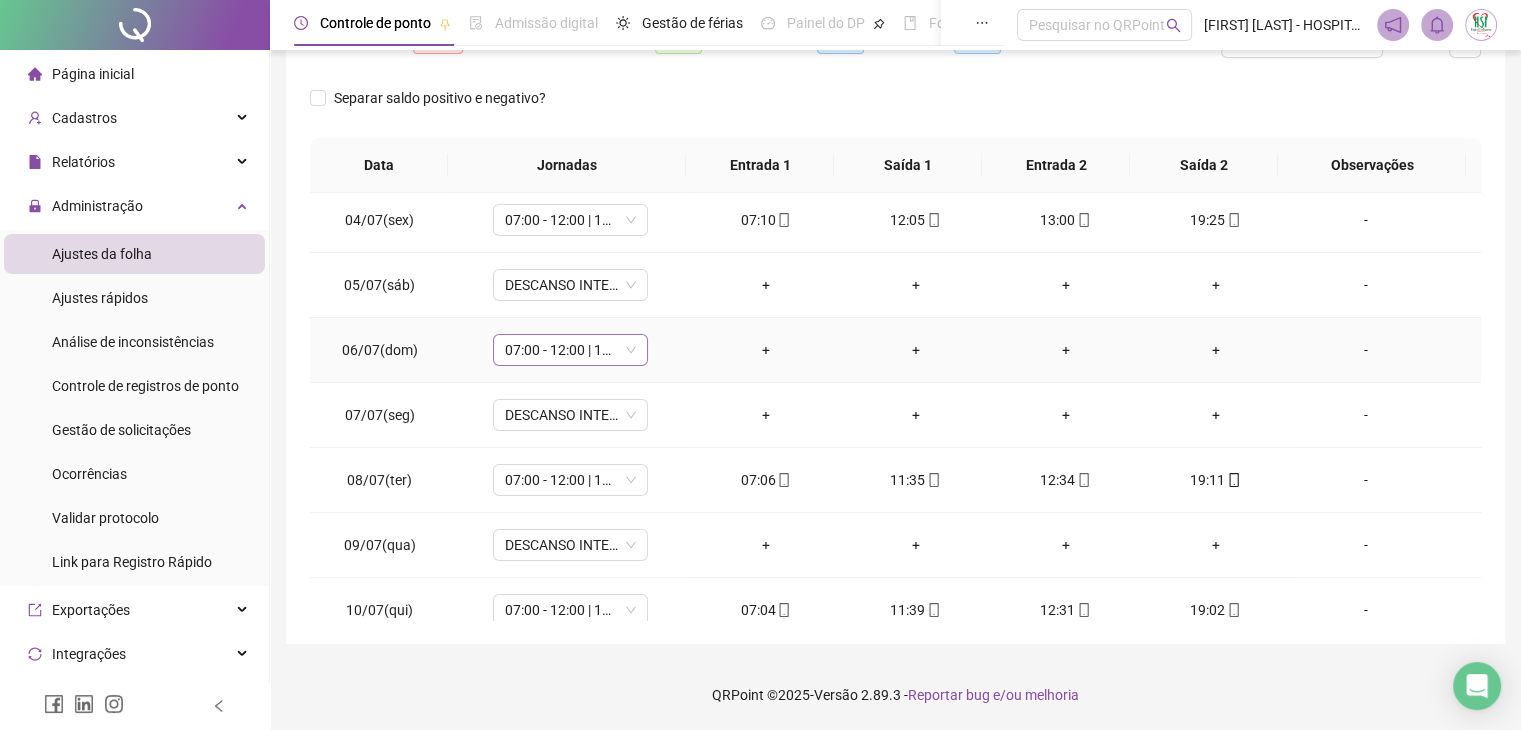 drag, startPoint x: 521, startPoint y: 326, endPoint x: 520, endPoint y: 337, distance: 11.045361 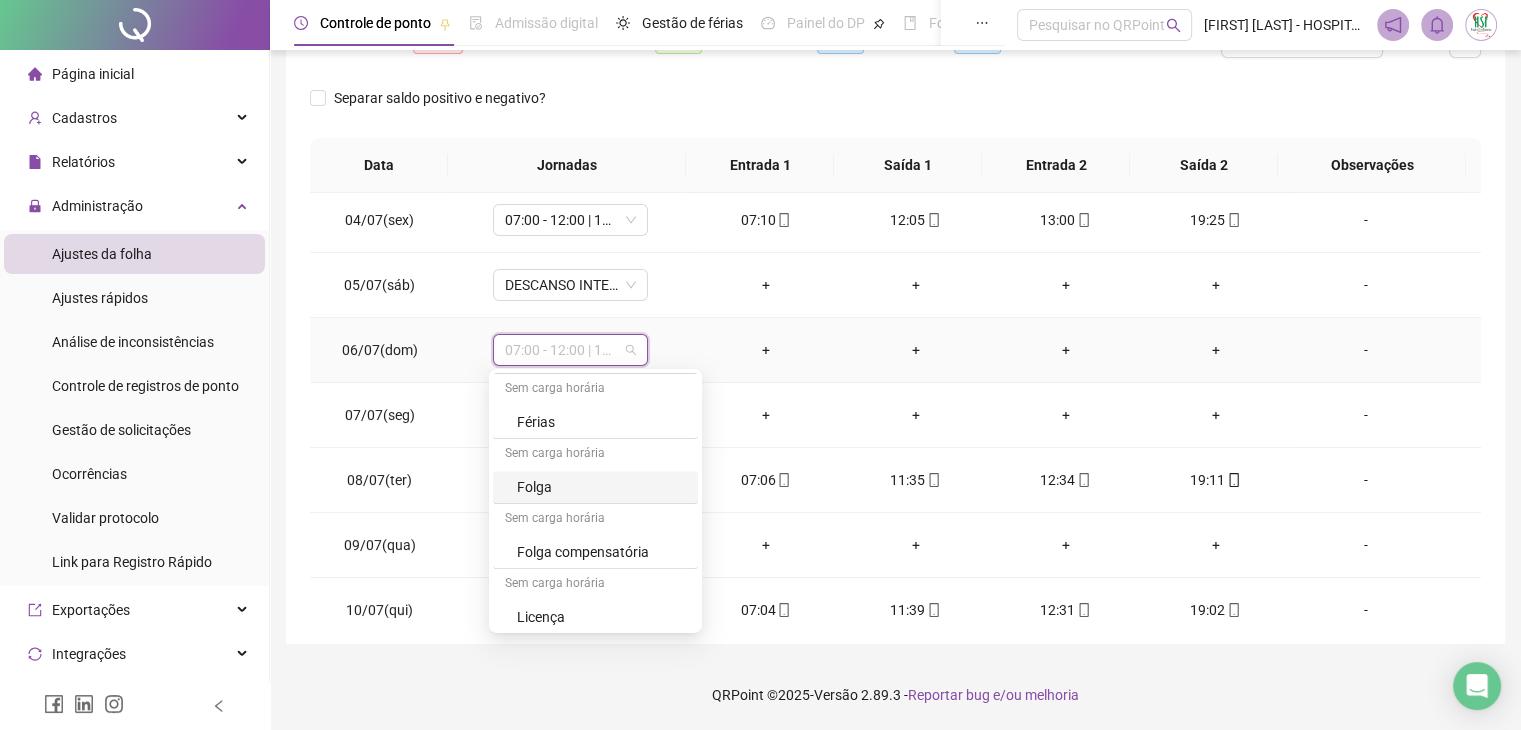 scroll, scrollTop: 1099, scrollLeft: 0, axis: vertical 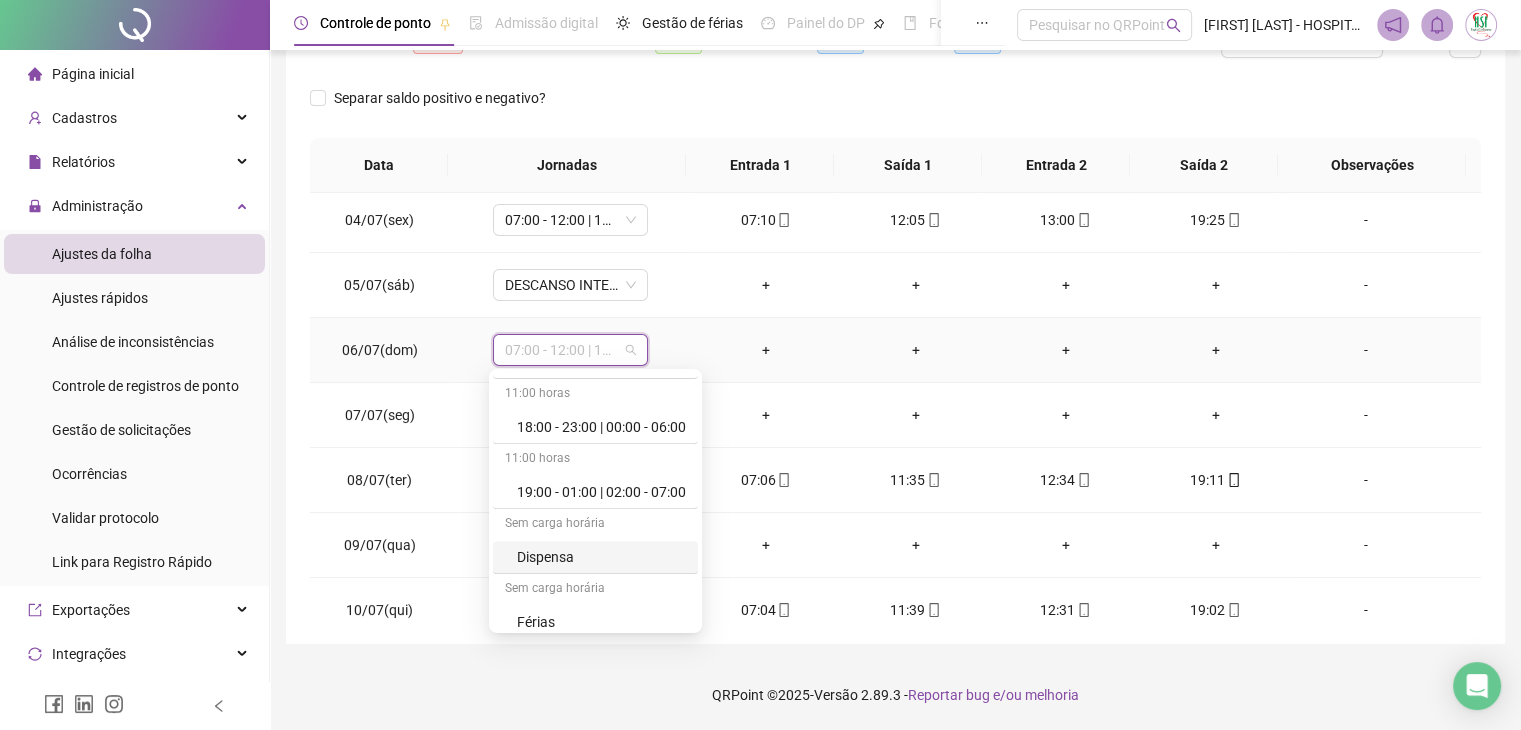 click on "Dispensa" at bounding box center [601, 557] 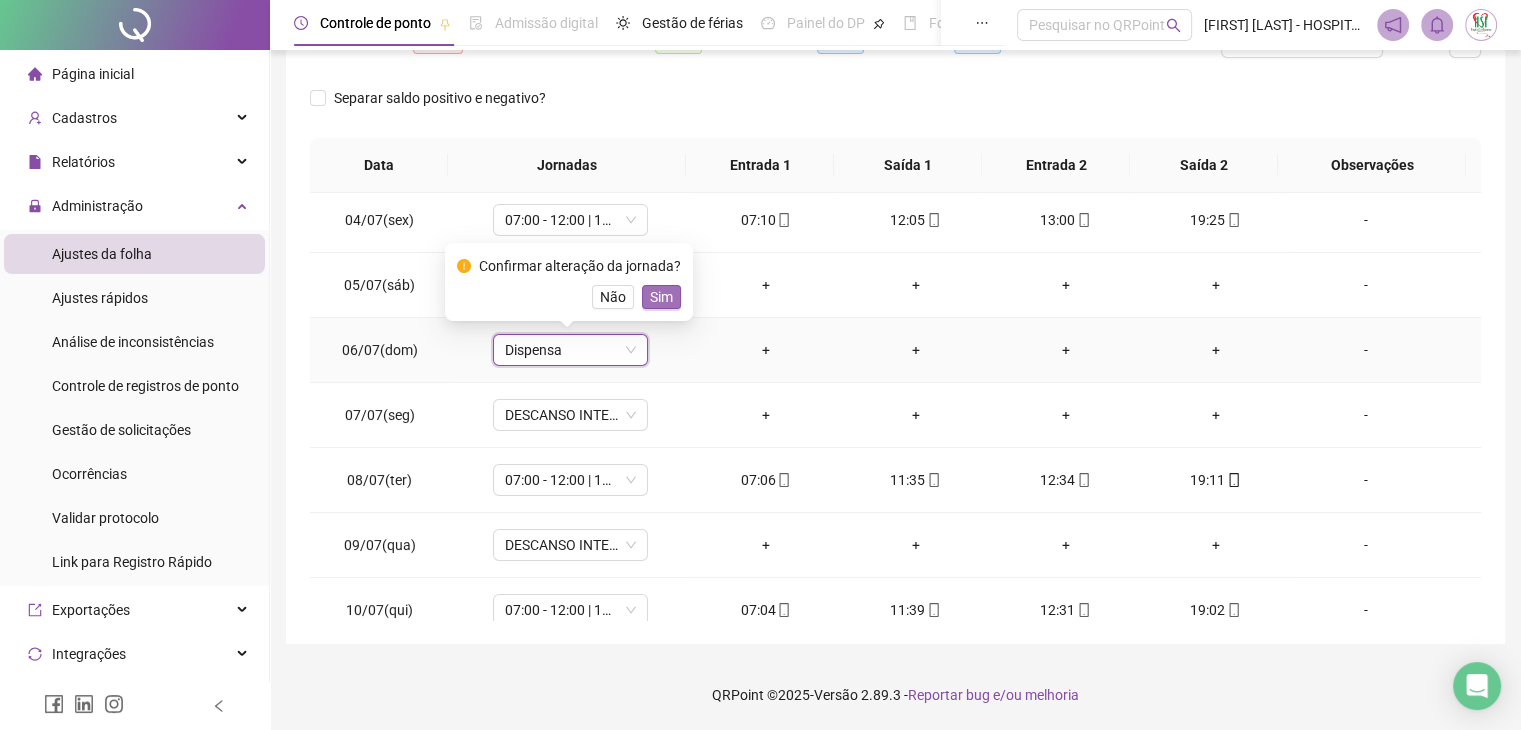 drag, startPoint x: 664, startPoint y: 289, endPoint x: 683, endPoint y: 304, distance: 24.207438 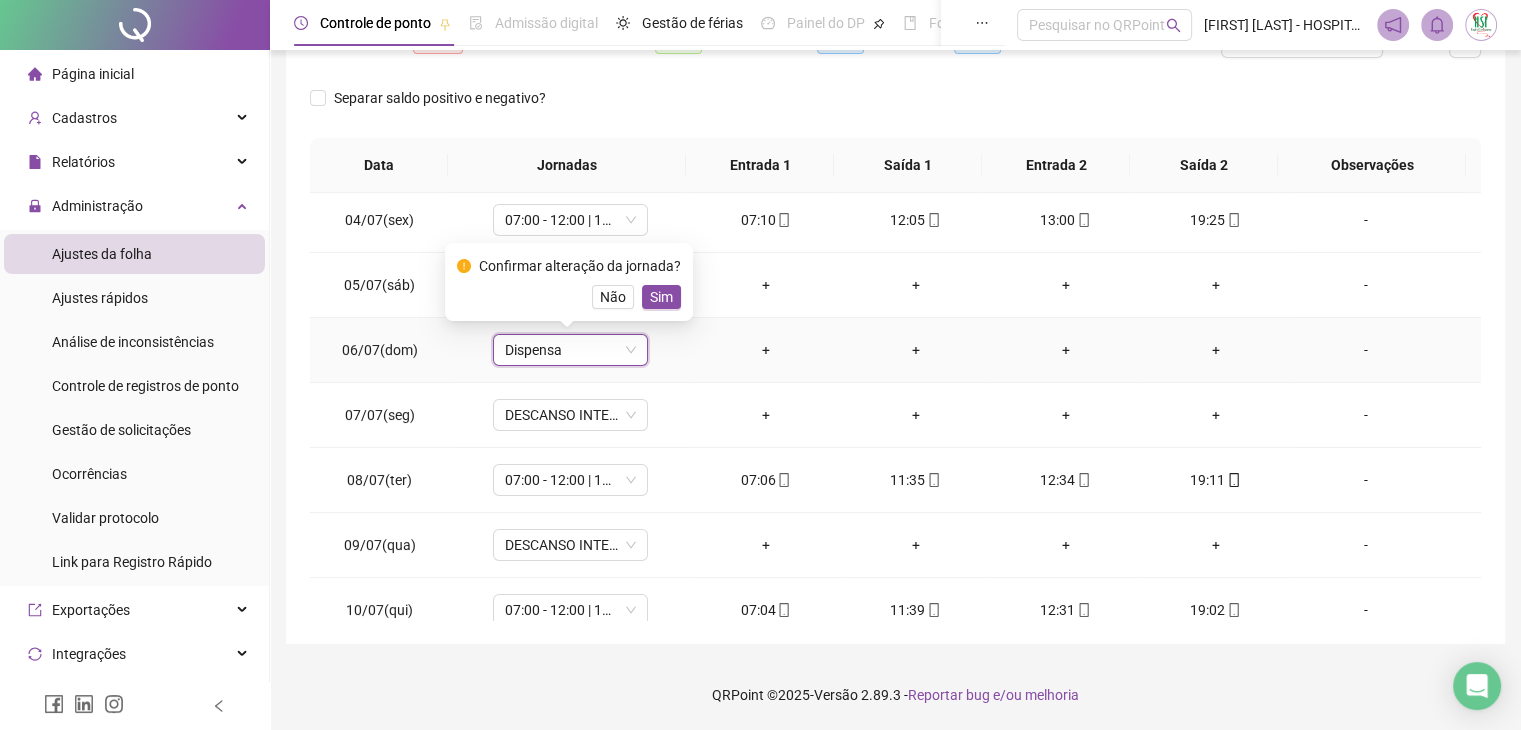 click on "Sim" at bounding box center (661, 297) 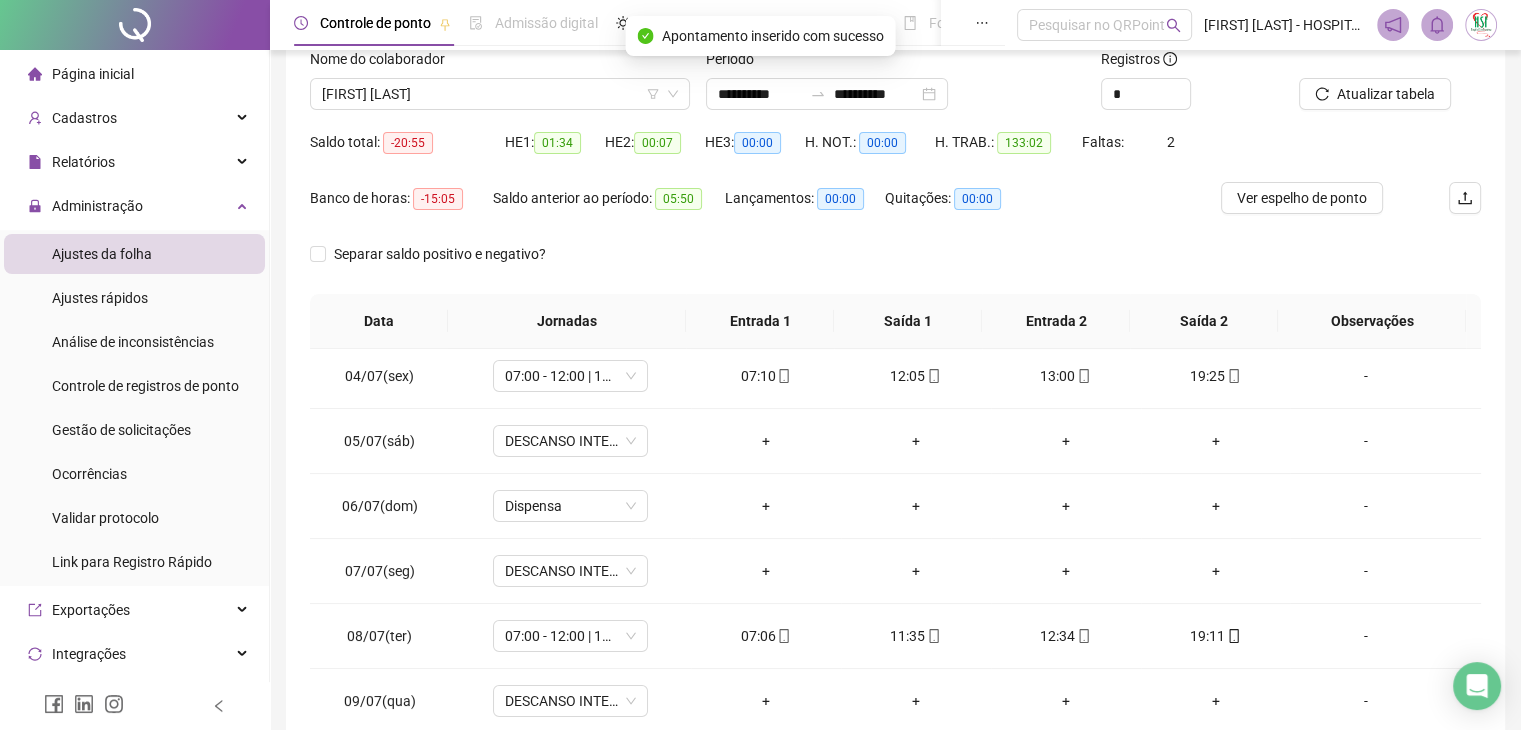 scroll, scrollTop: 129, scrollLeft: 0, axis: vertical 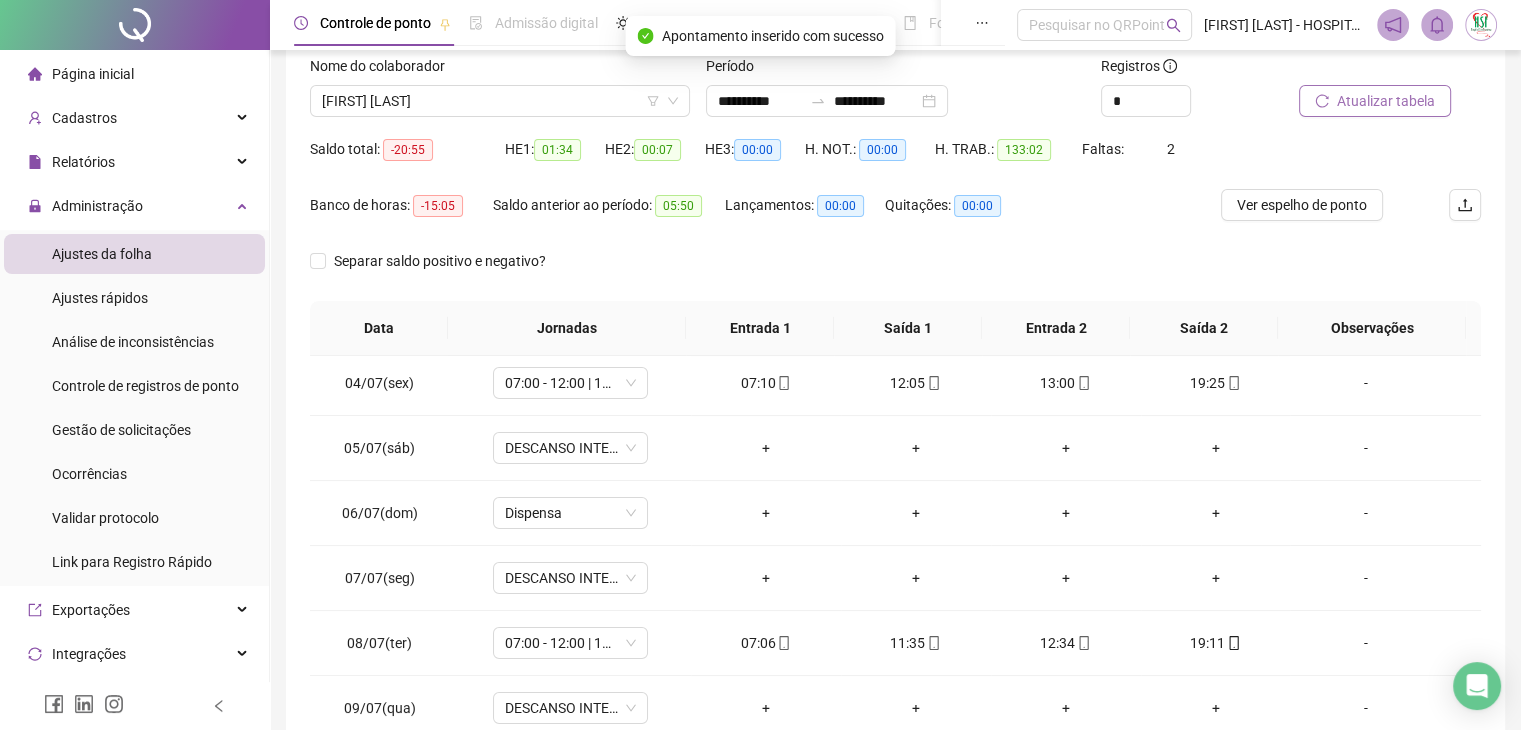 click on "Atualizar tabela" at bounding box center (1375, 101) 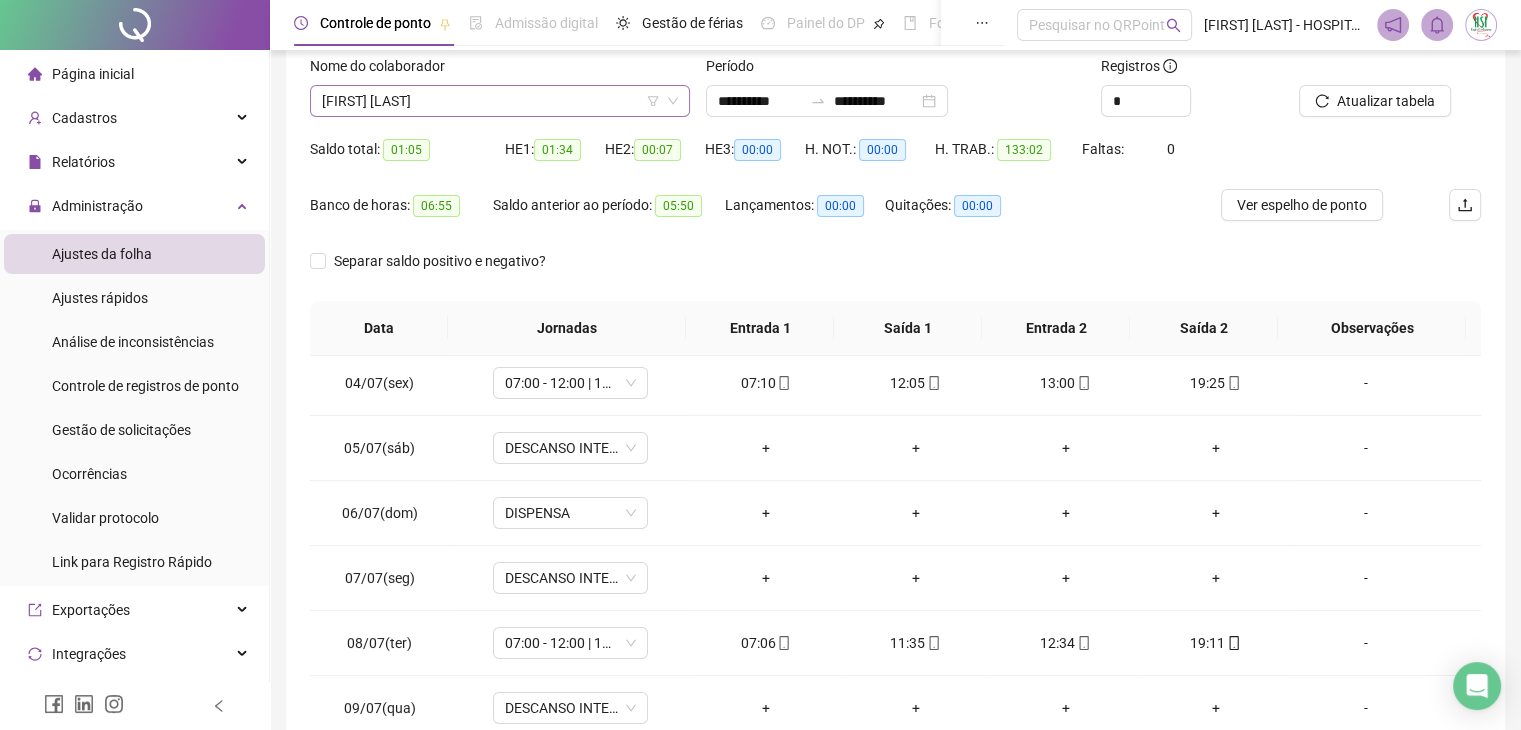 click on "[FIRST] [LAST]" at bounding box center (500, 101) 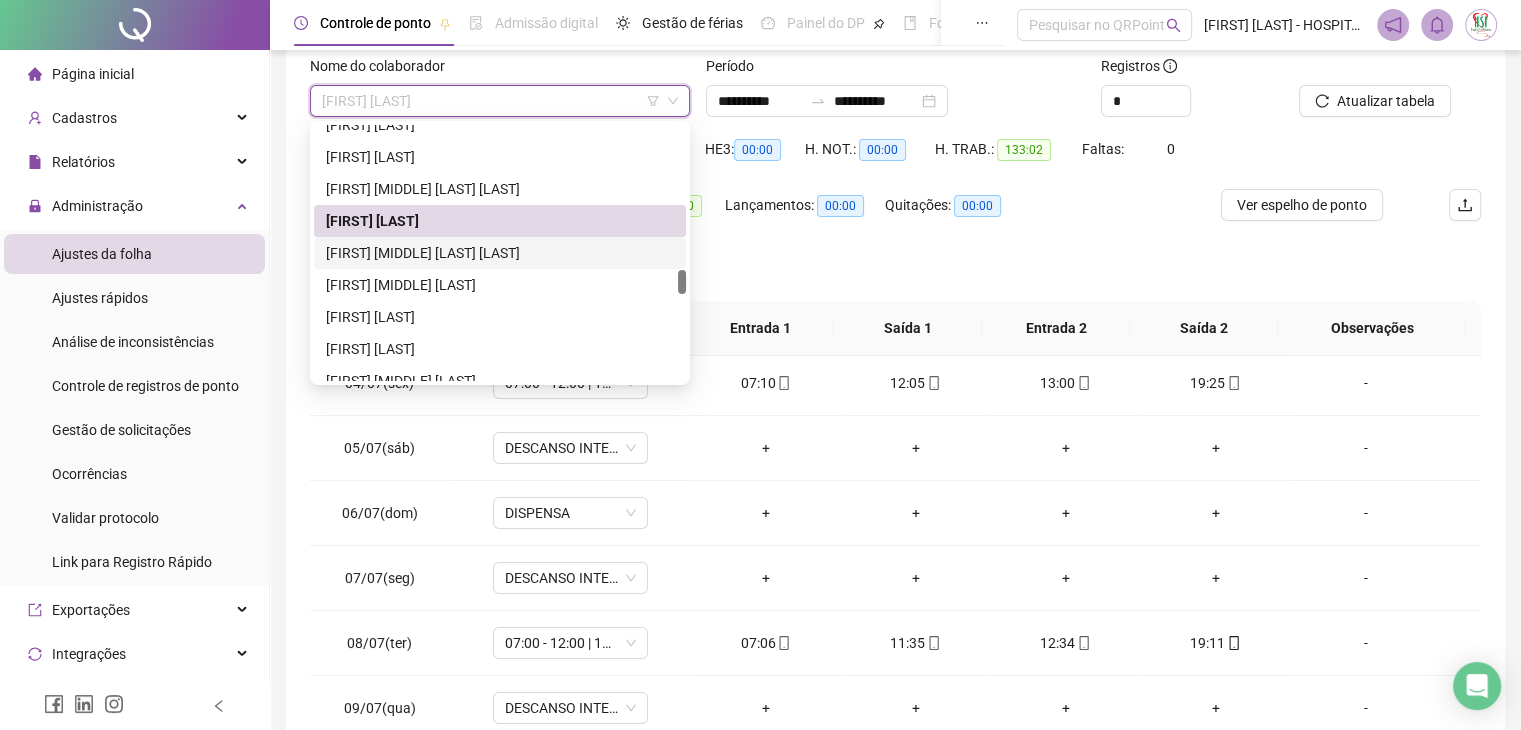 click on "[FIRST] [MIDDLE] [LAST] [LAST]" at bounding box center [500, 253] 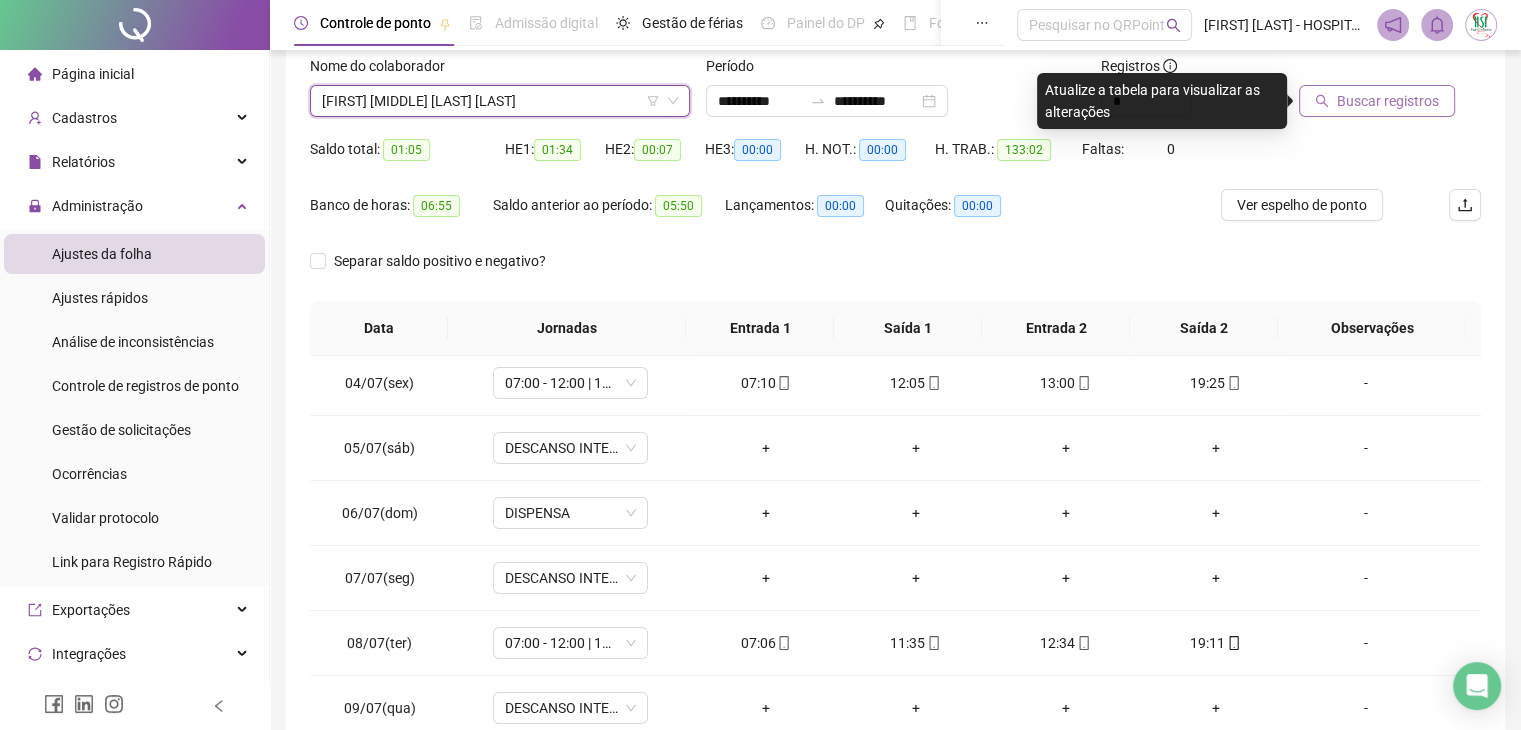 click on "Buscar registros" at bounding box center [1388, 101] 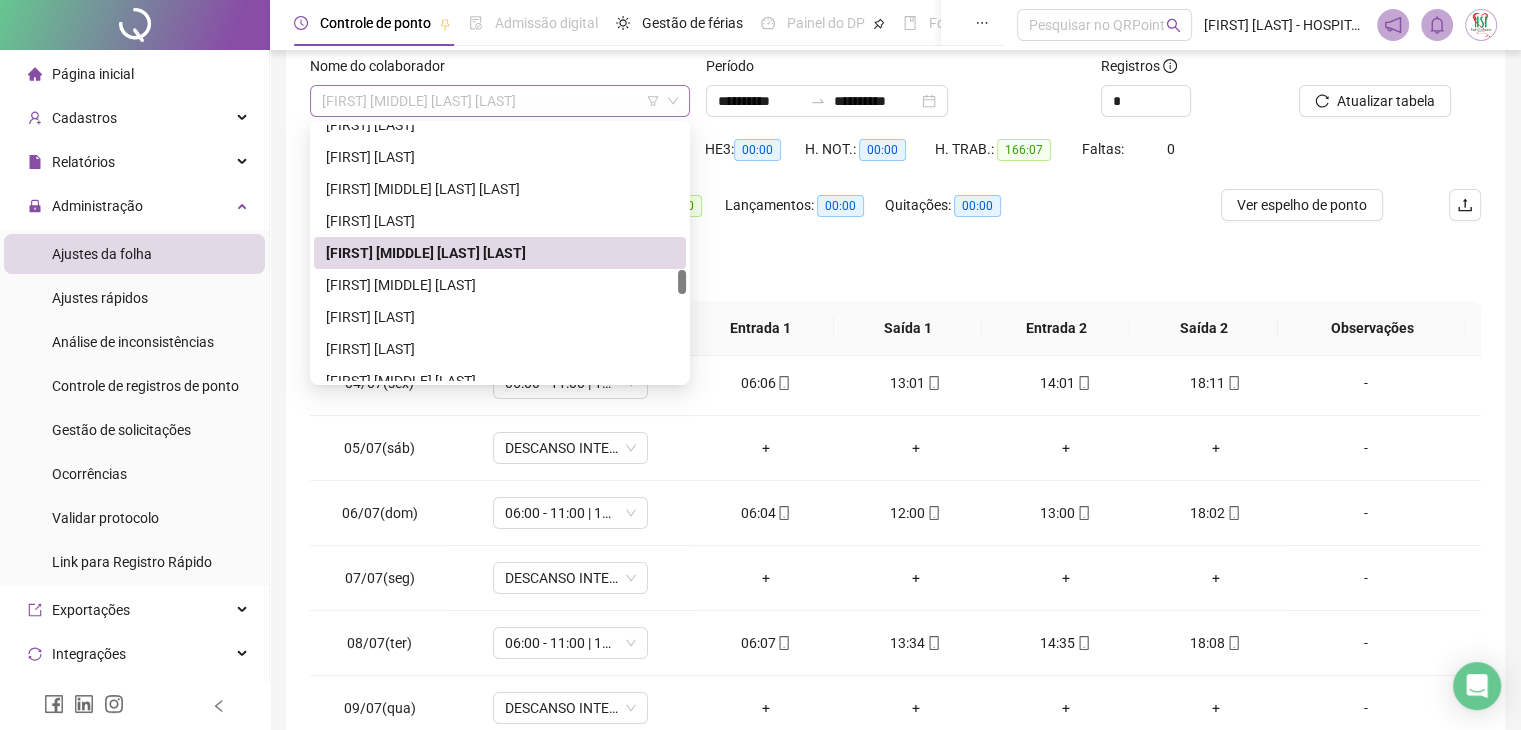 click on "[FIRST] [MIDDLE] [LAST] [LAST]" at bounding box center [500, 101] 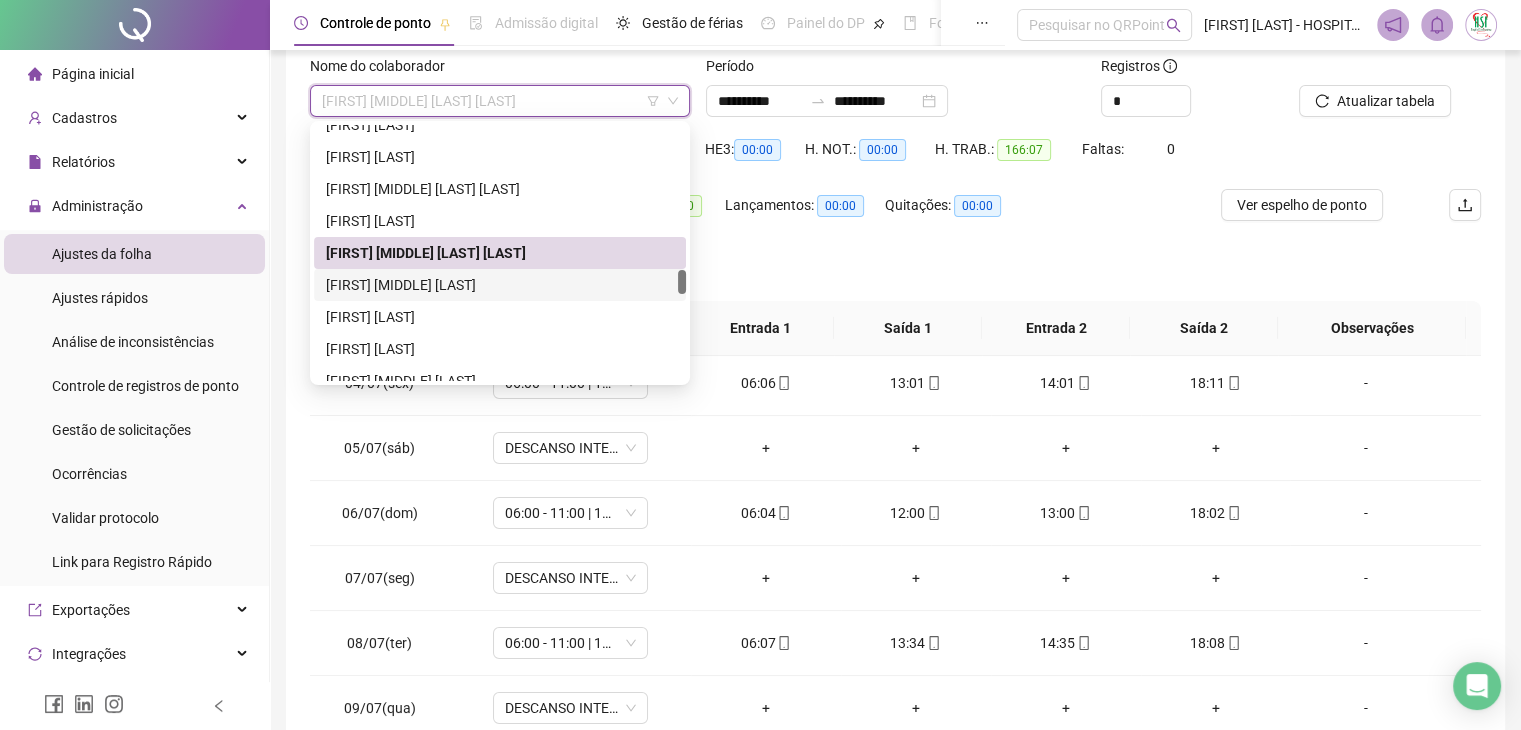 click on "[FIRST] [MIDDLE] [LAST]" at bounding box center (500, 285) 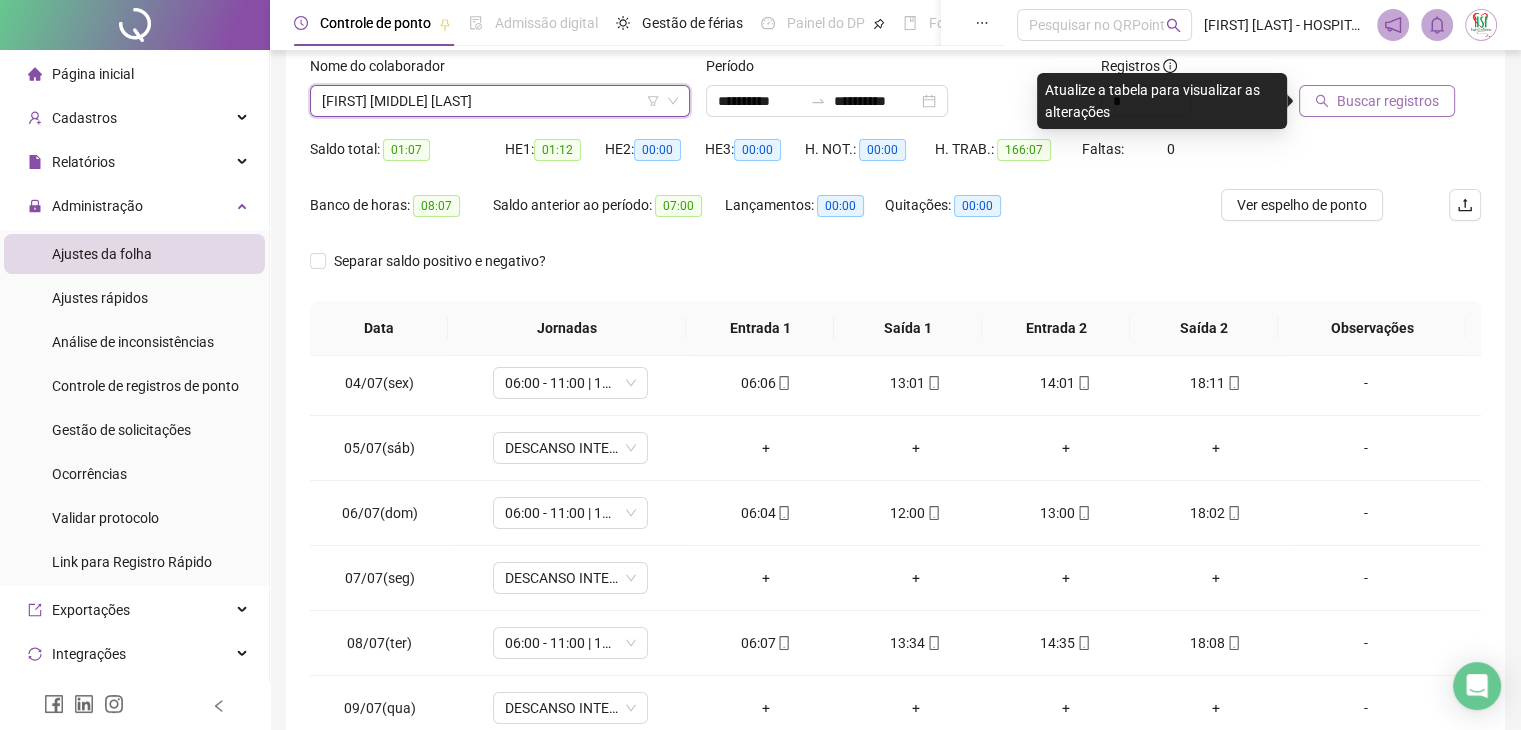 click on "Buscar registros" at bounding box center [1388, 101] 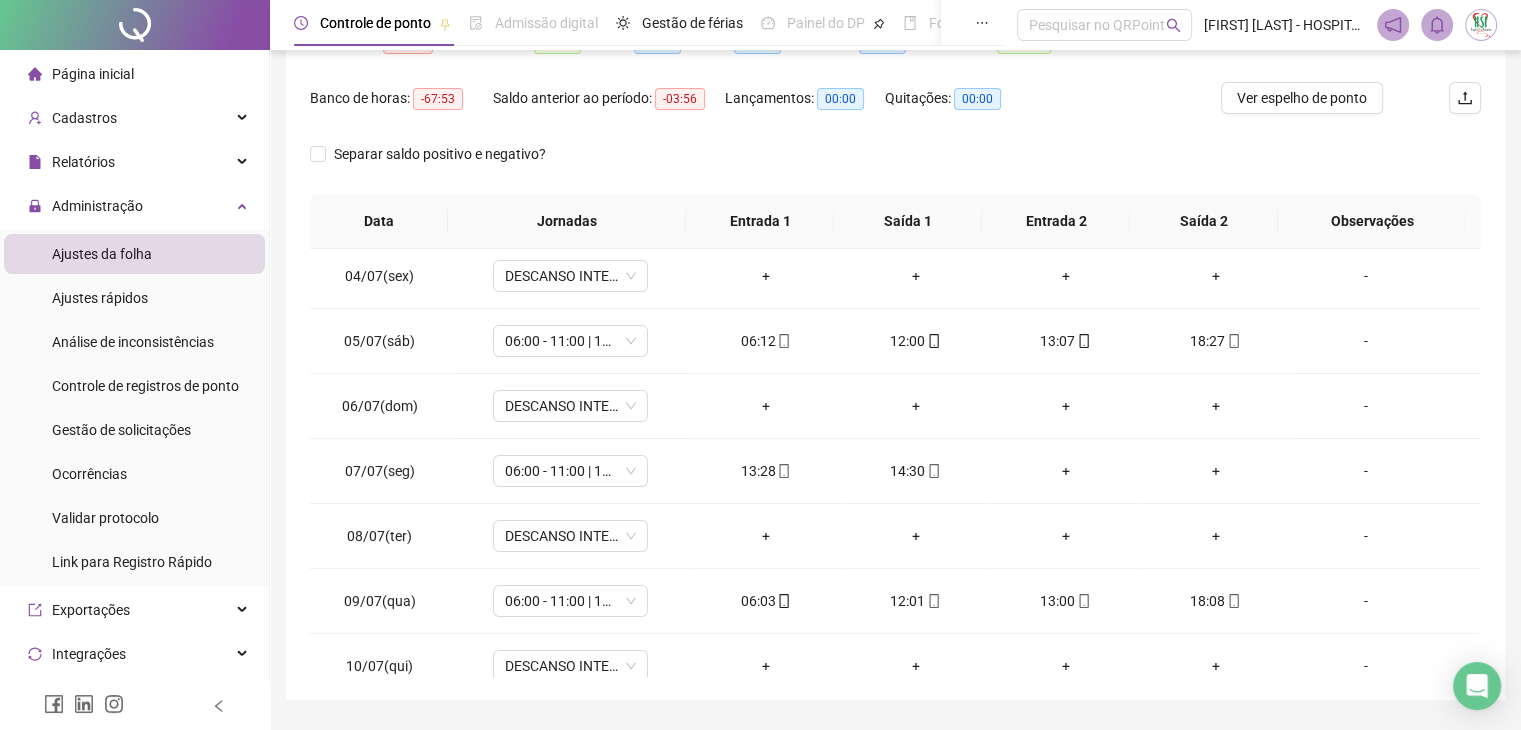 scroll, scrollTop: 292, scrollLeft: 0, axis: vertical 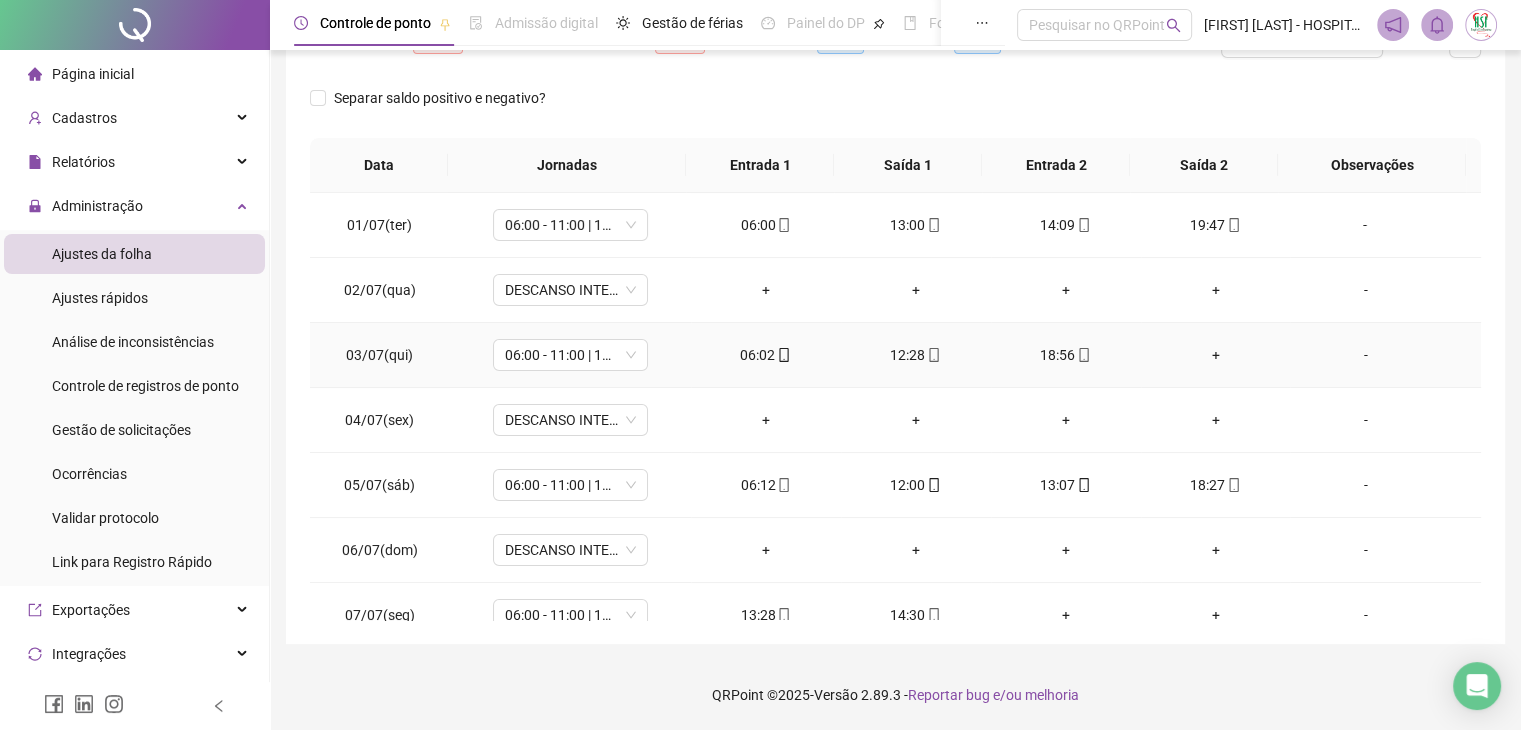 click on "+" at bounding box center (1216, 355) 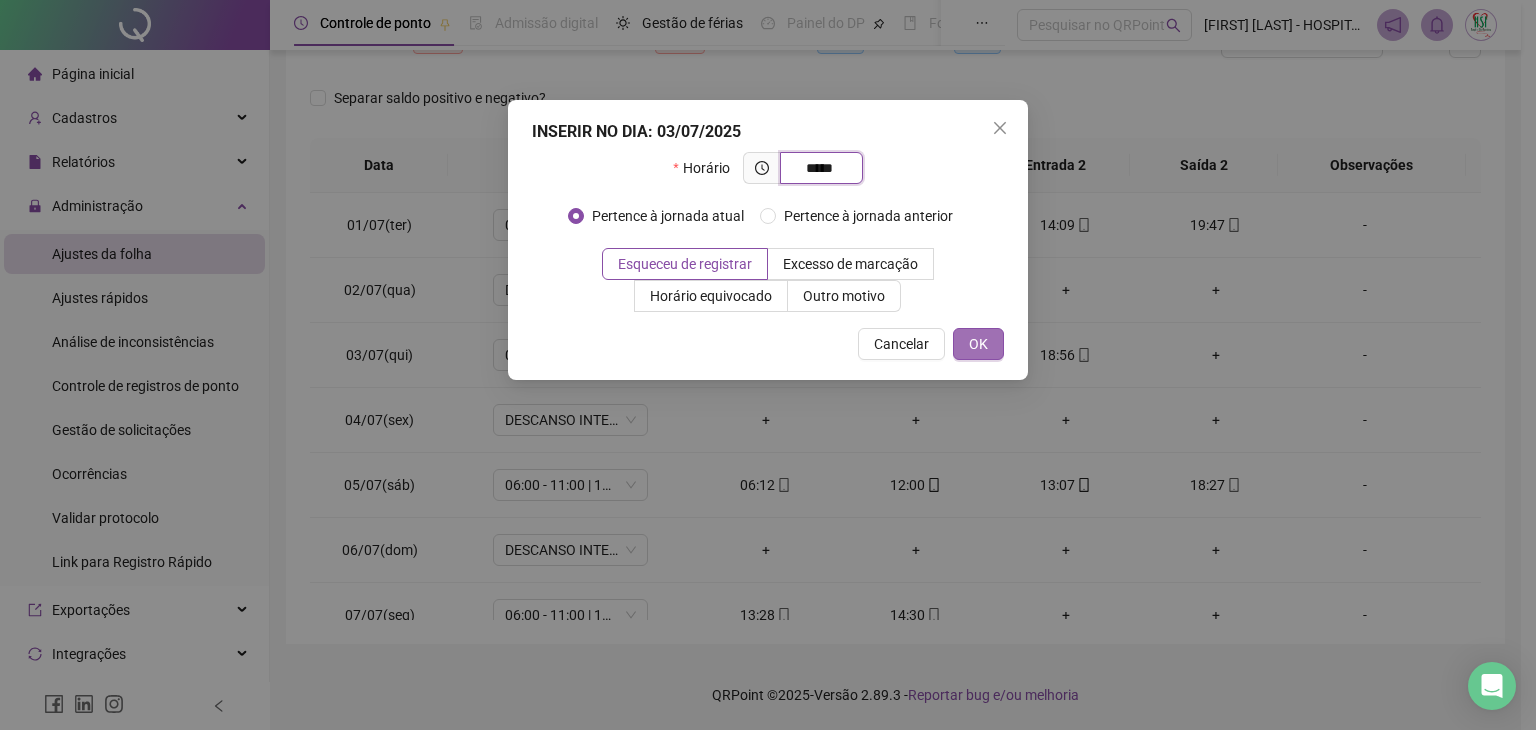 type on "*****" 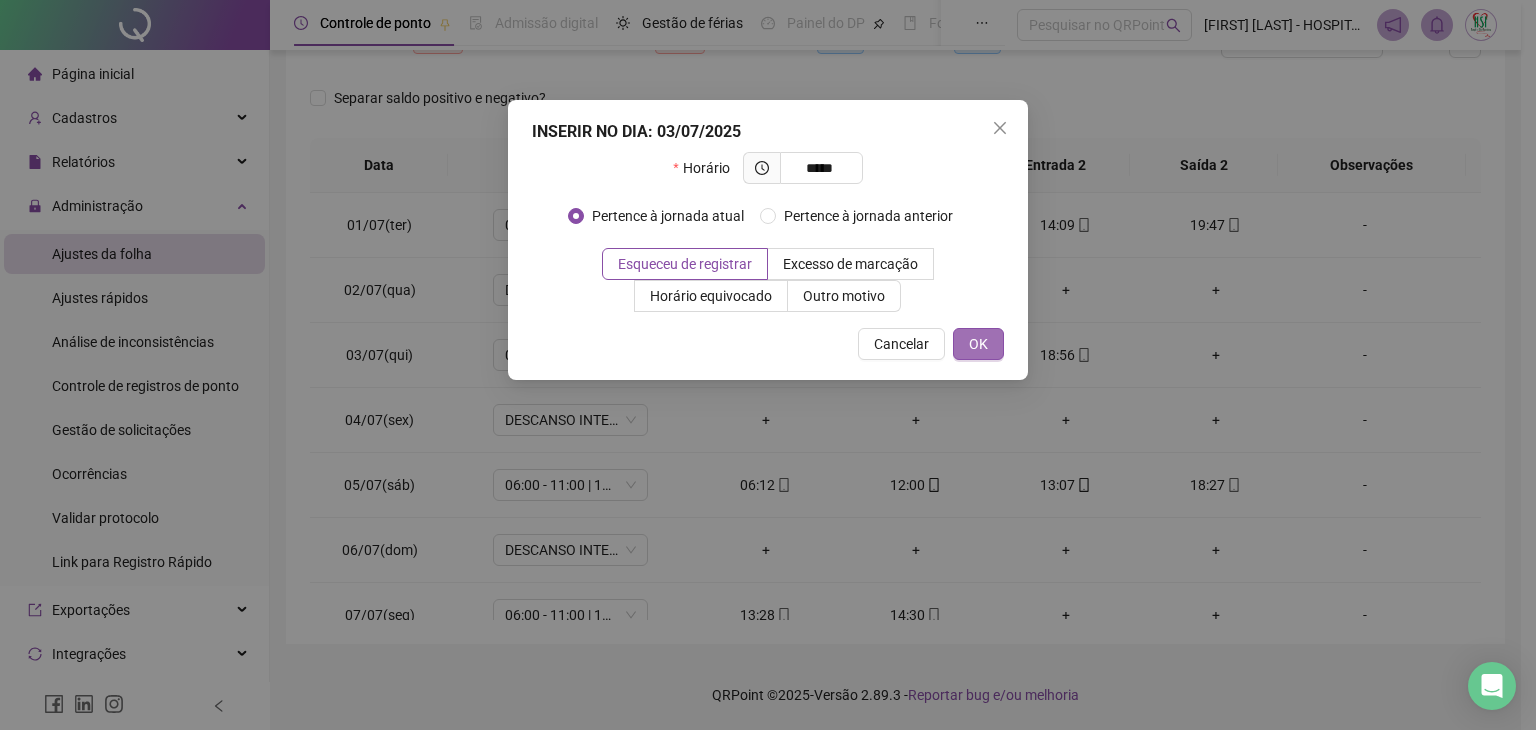 click on "OK" at bounding box center [978, 344] 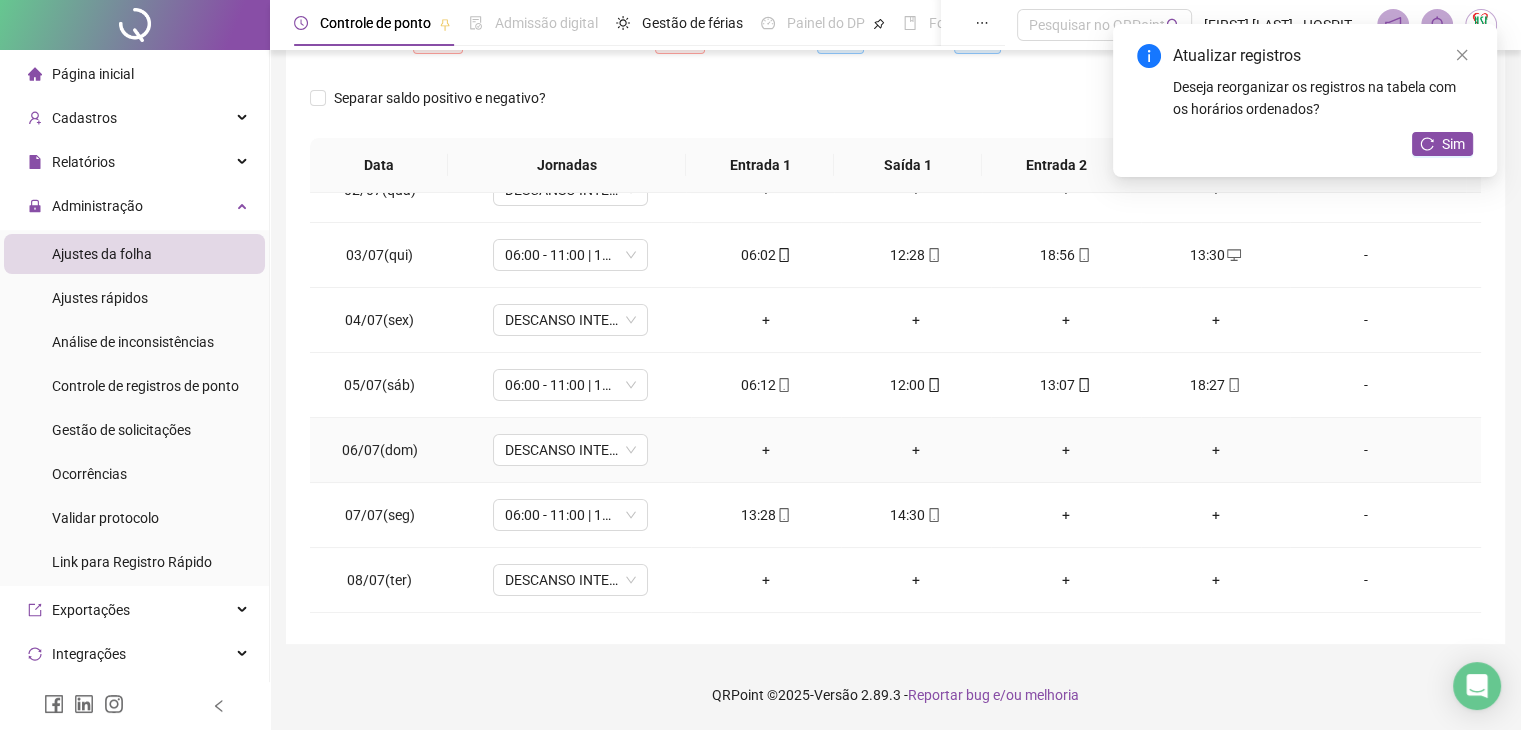 scroll, scrollTop: 200, scrollLeft: 0, axis: vertical 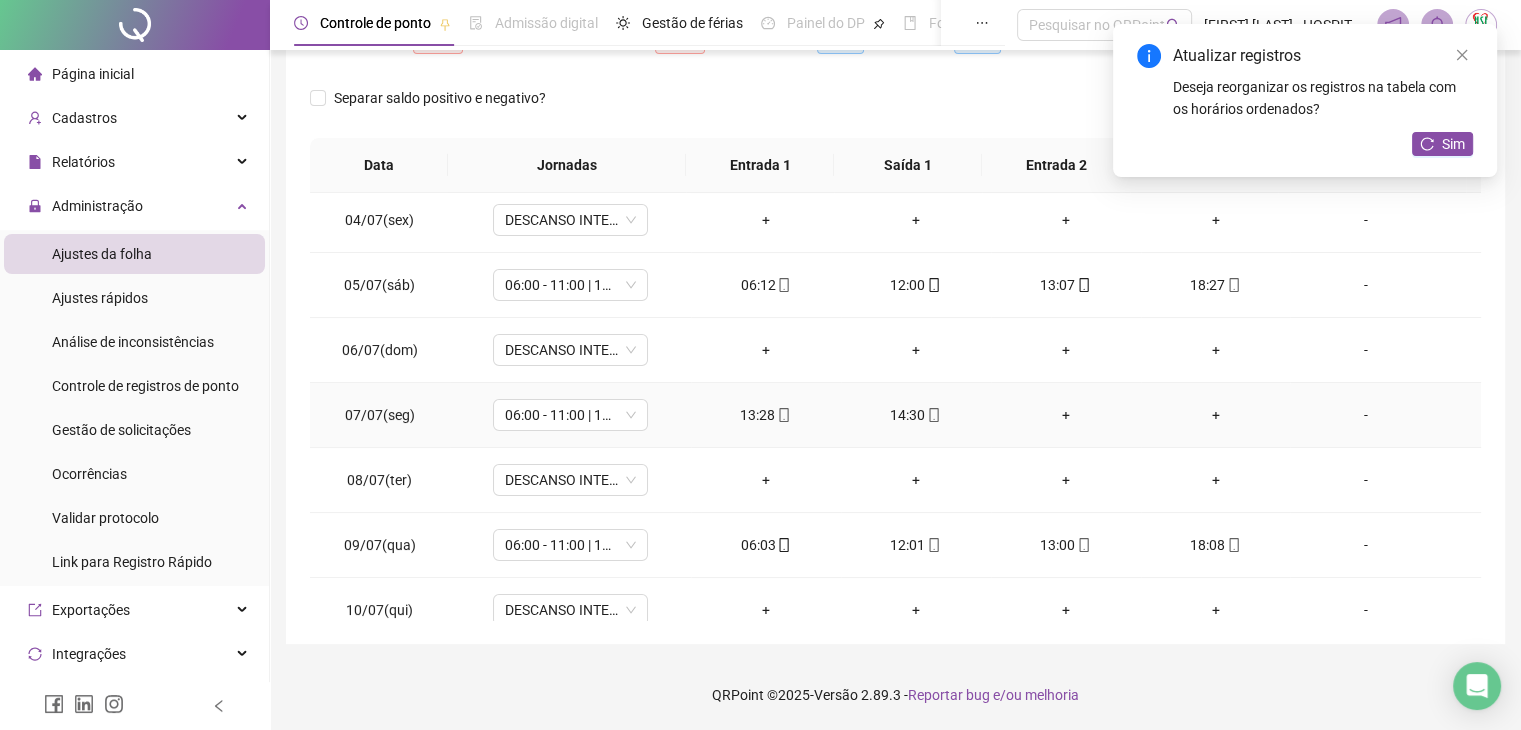 click on "+" at bounding box center (1066, 415) 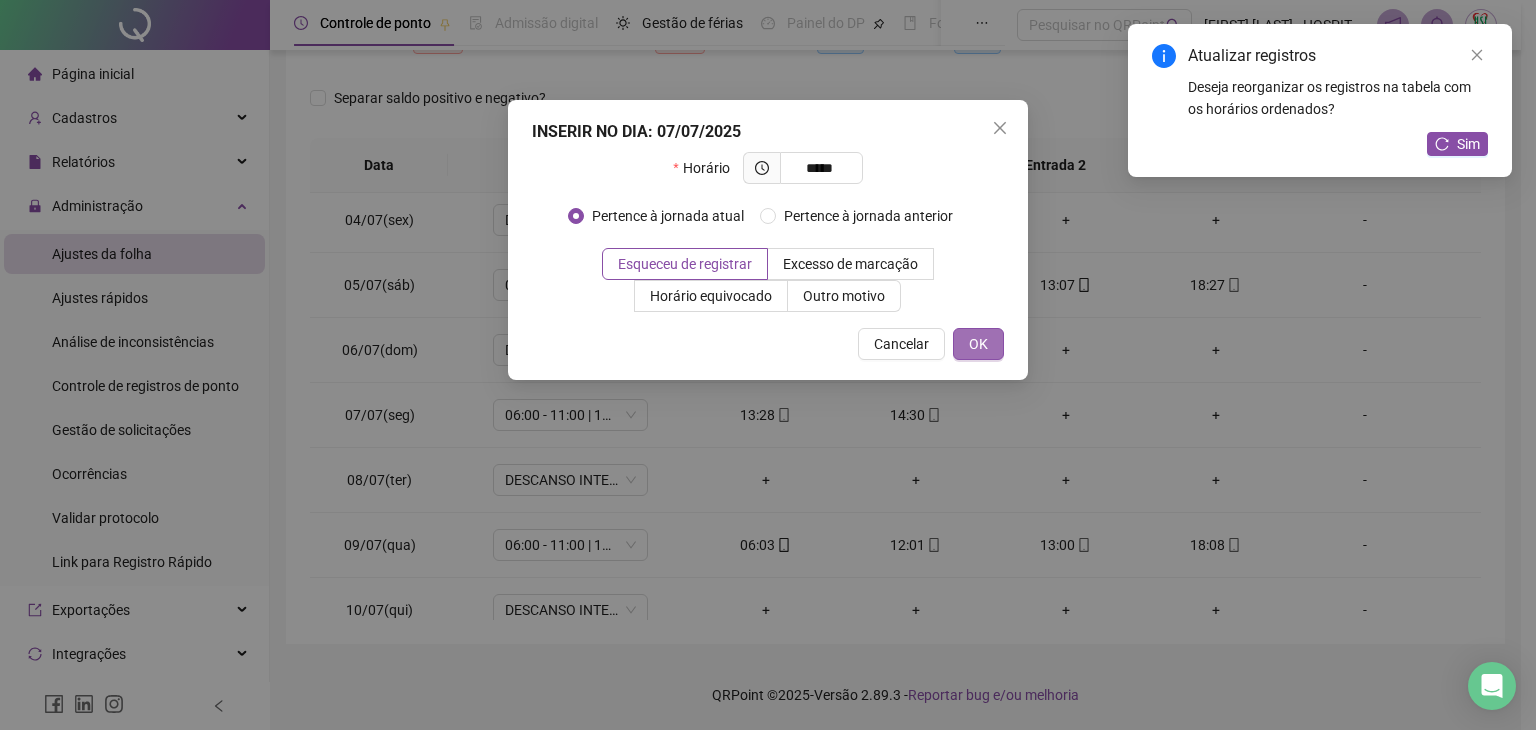 type on "*****" 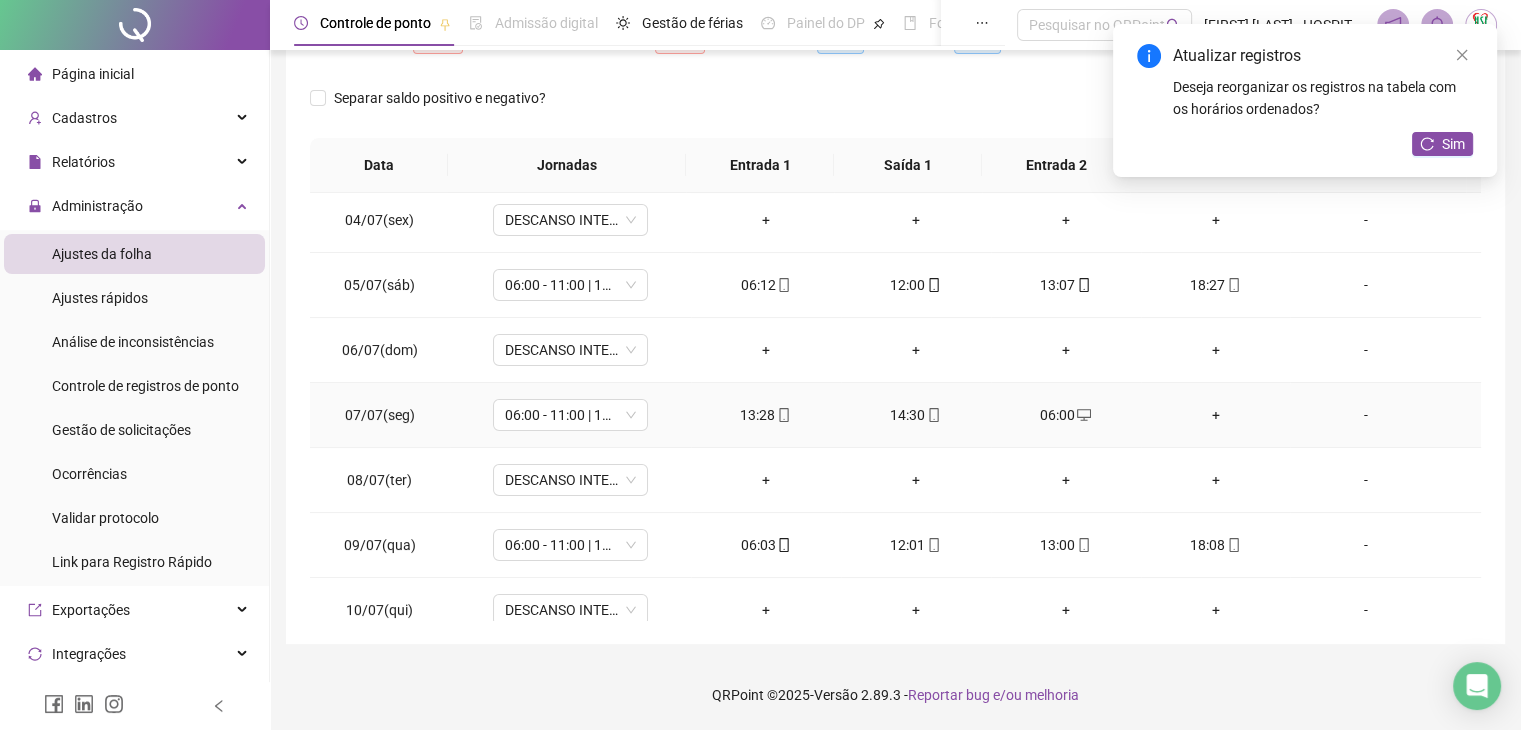 click on "+" at bounding box center (1216, 415) 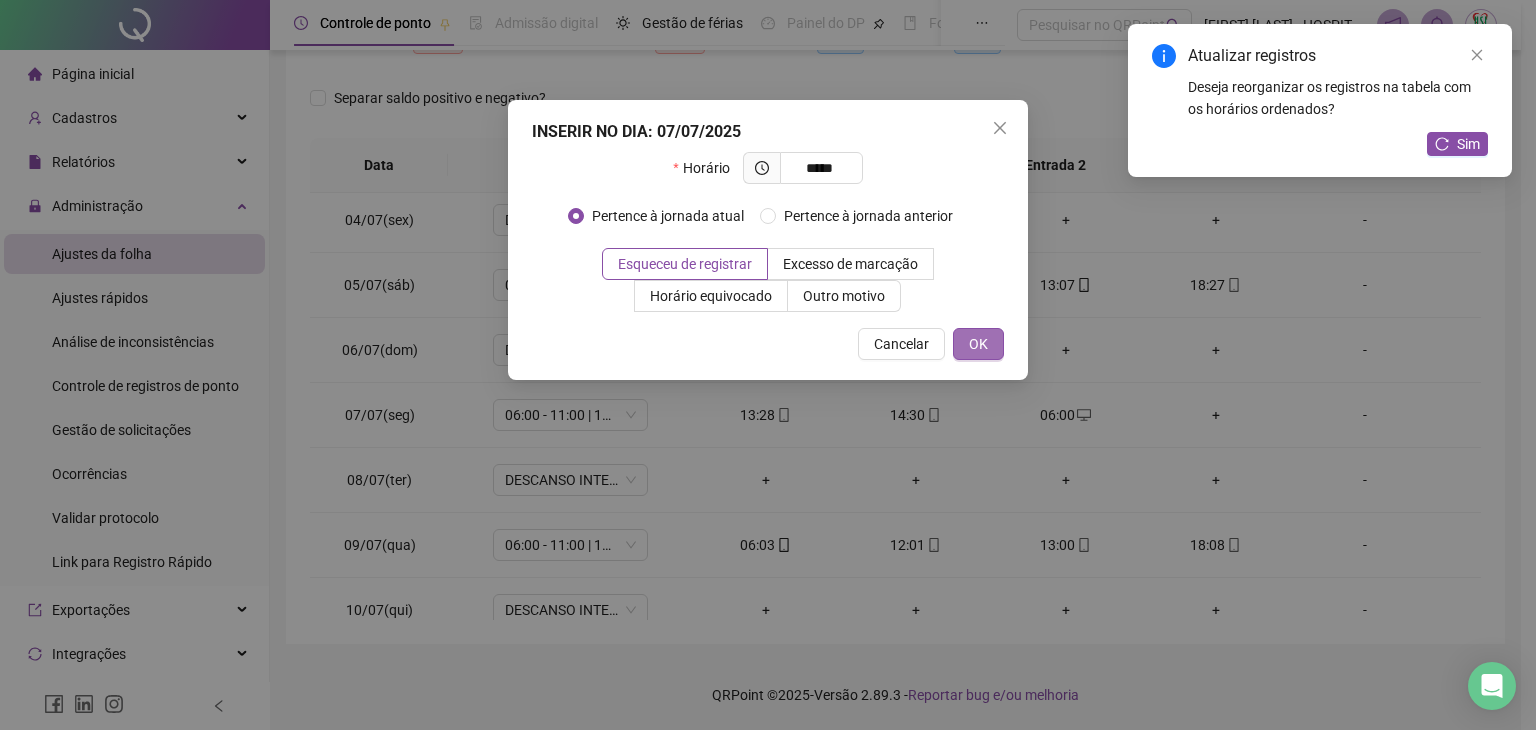 type on "*****" 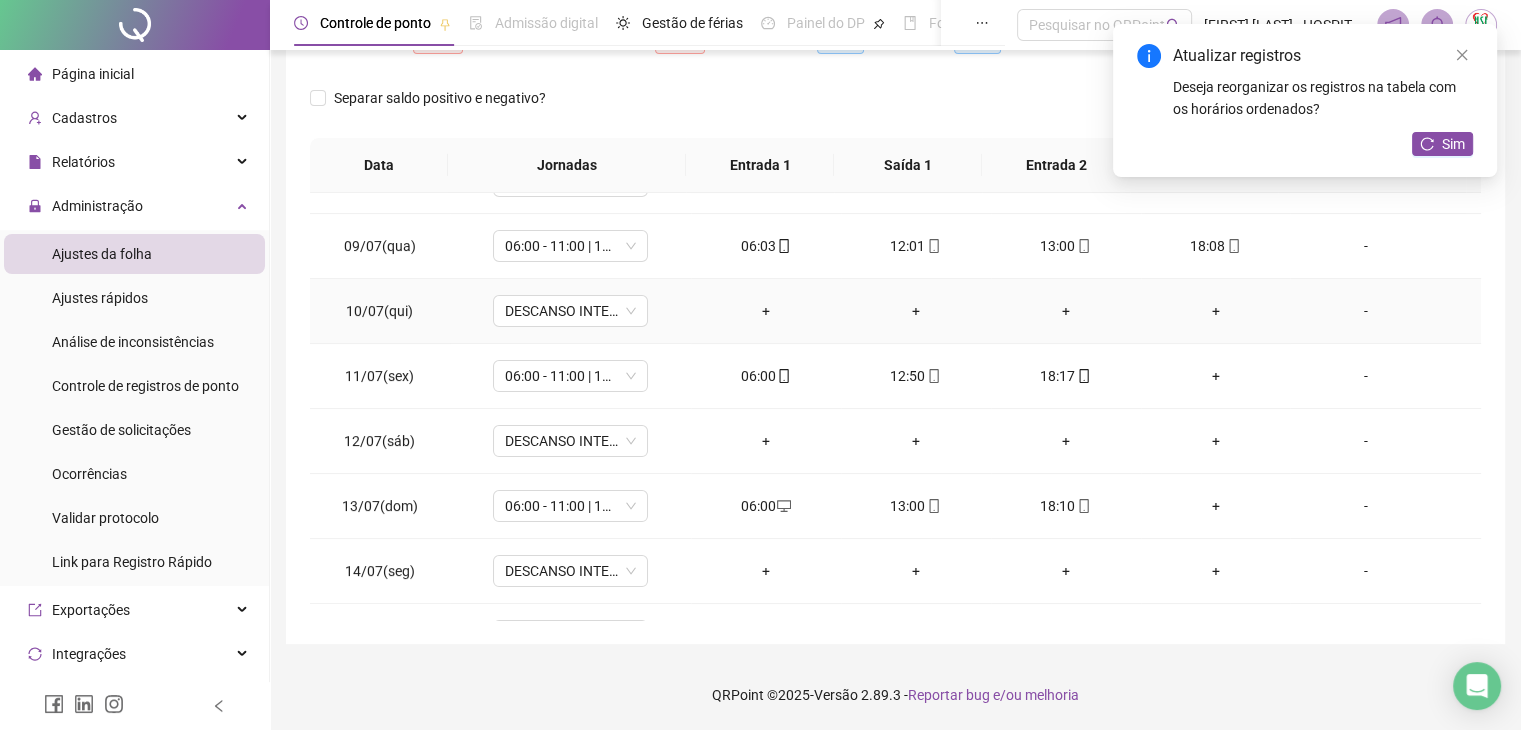 scroll, scrollTop: 500, scrollLeft: 0, axis: vertical 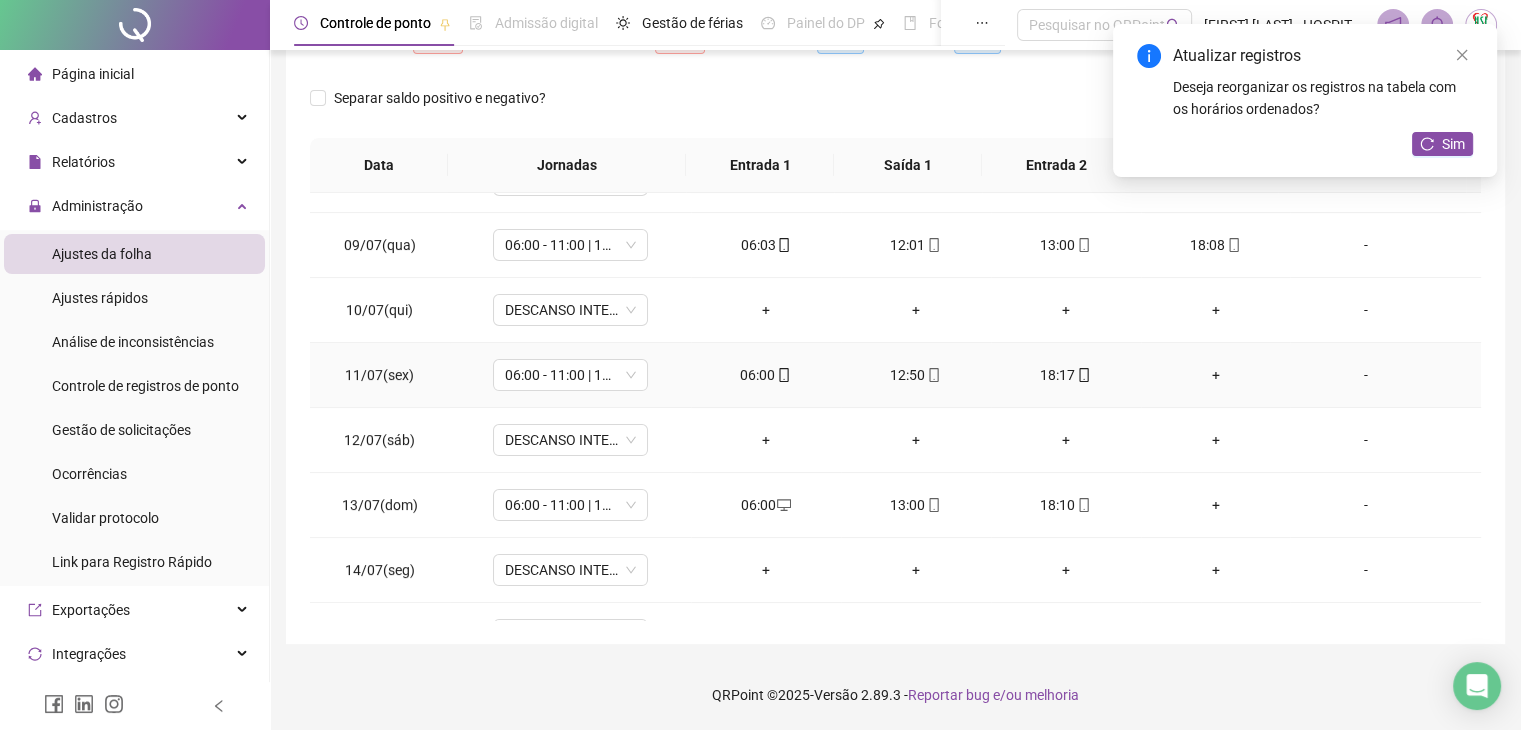 click on "+" at bounding box center [1216, 375] 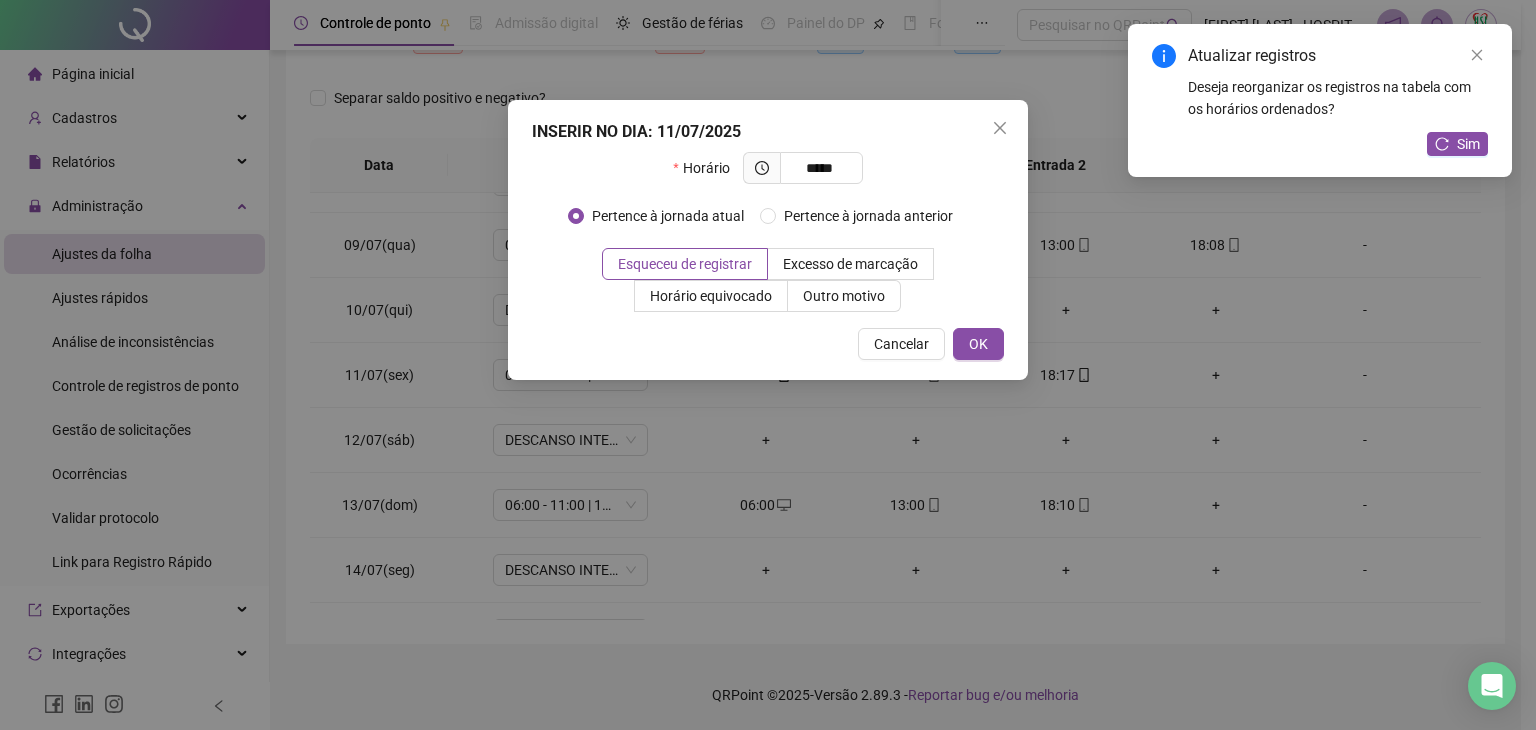 type on "*****" 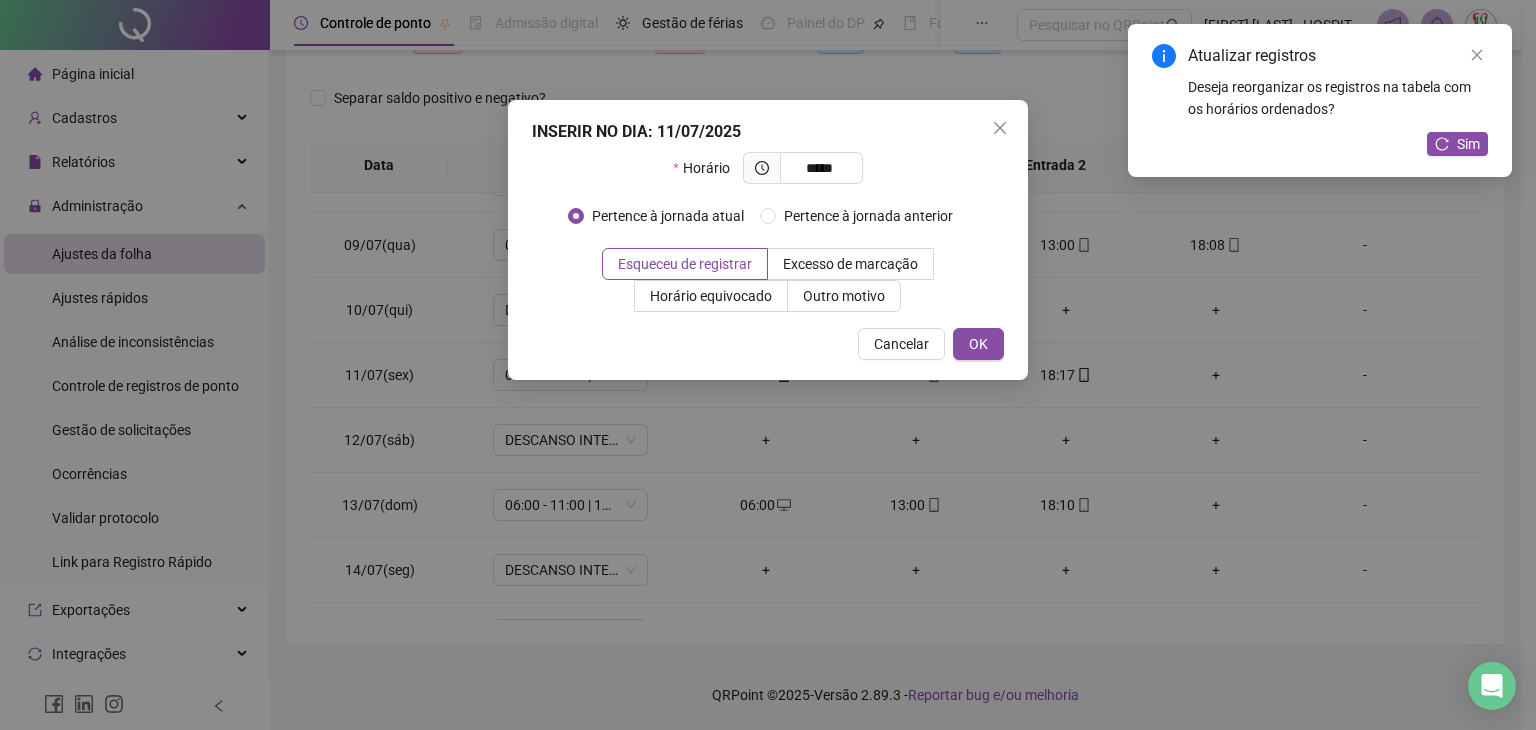 click on "Cancelar OK" at bounding box center [768, 344] 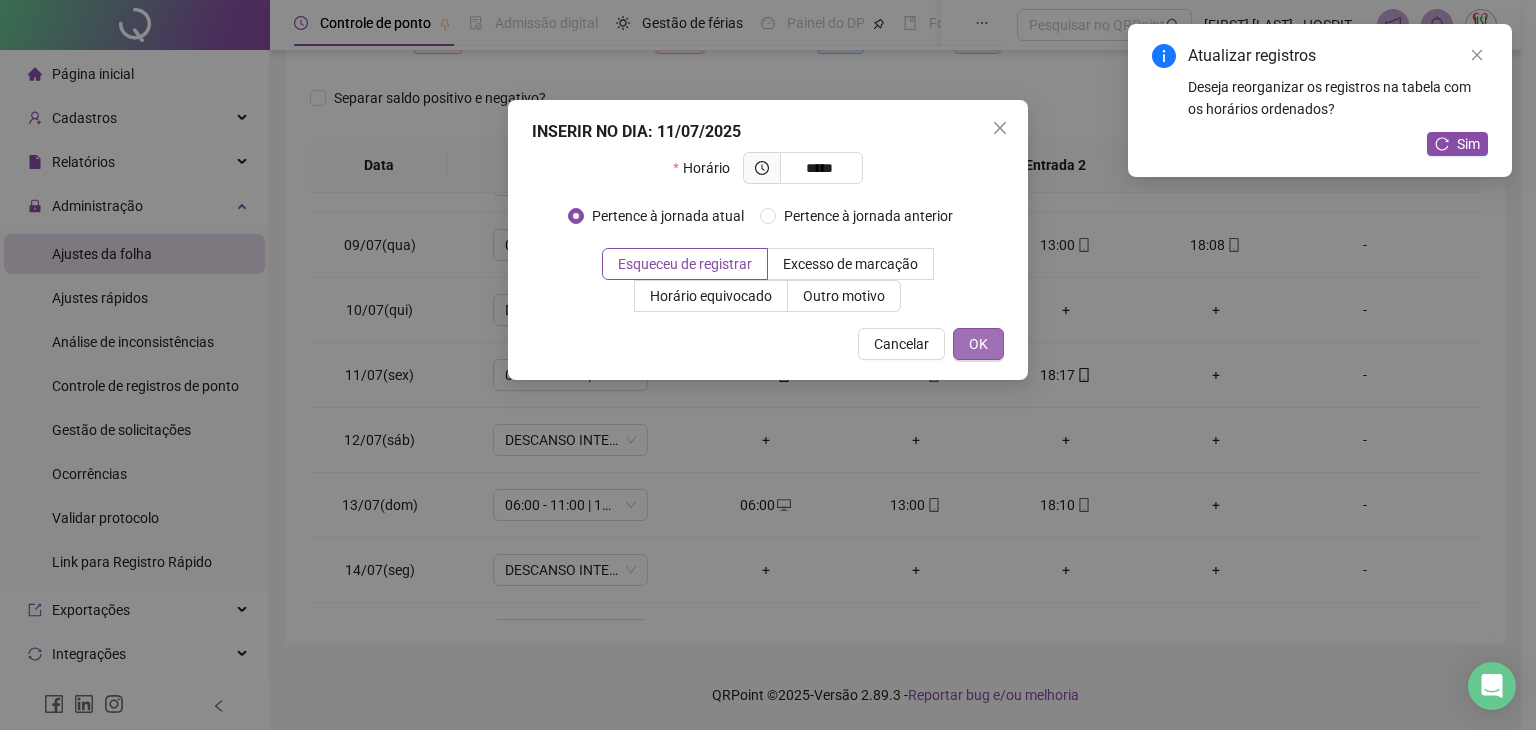 click on "OK" at bounding box center [978, 344] 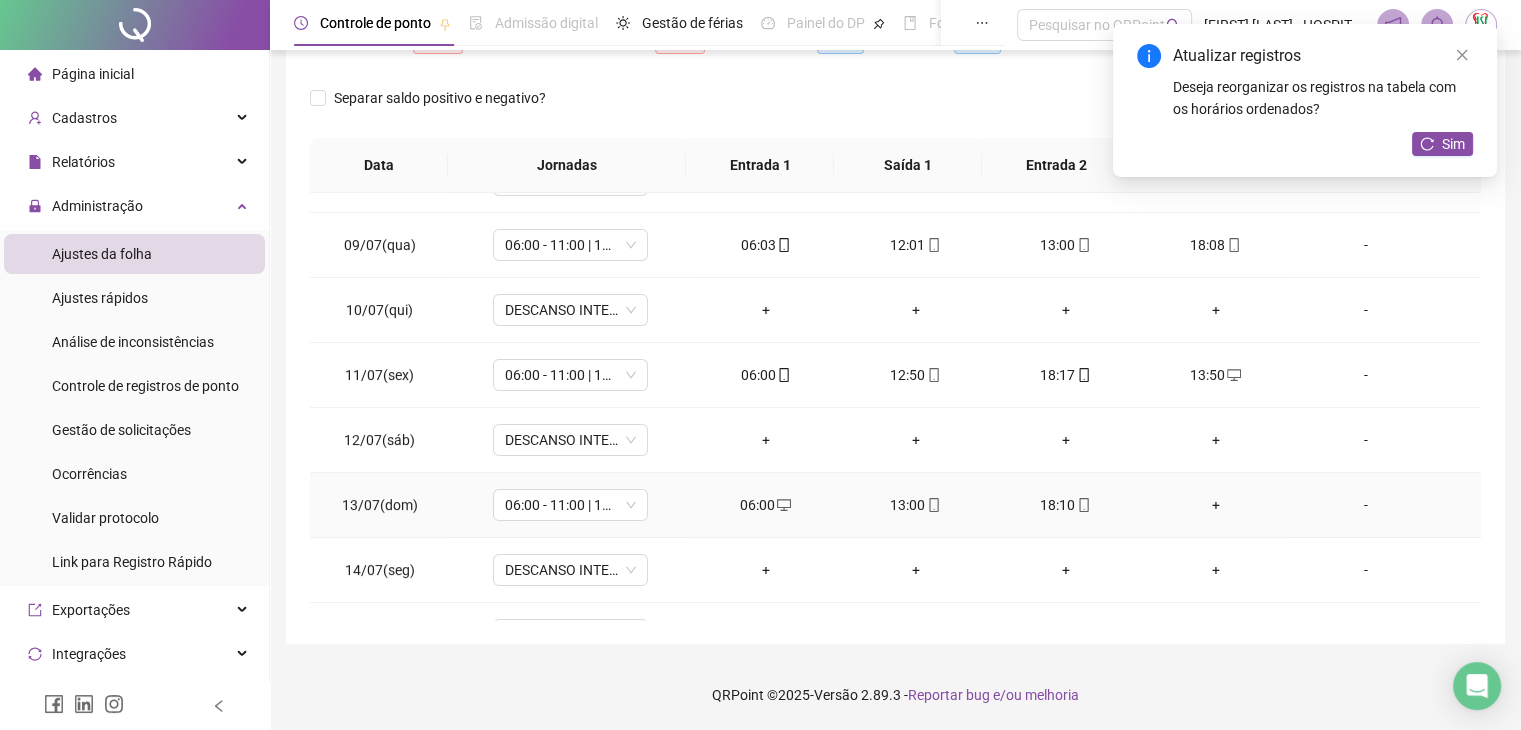 click on "+" at bounding box center (1216, 505) 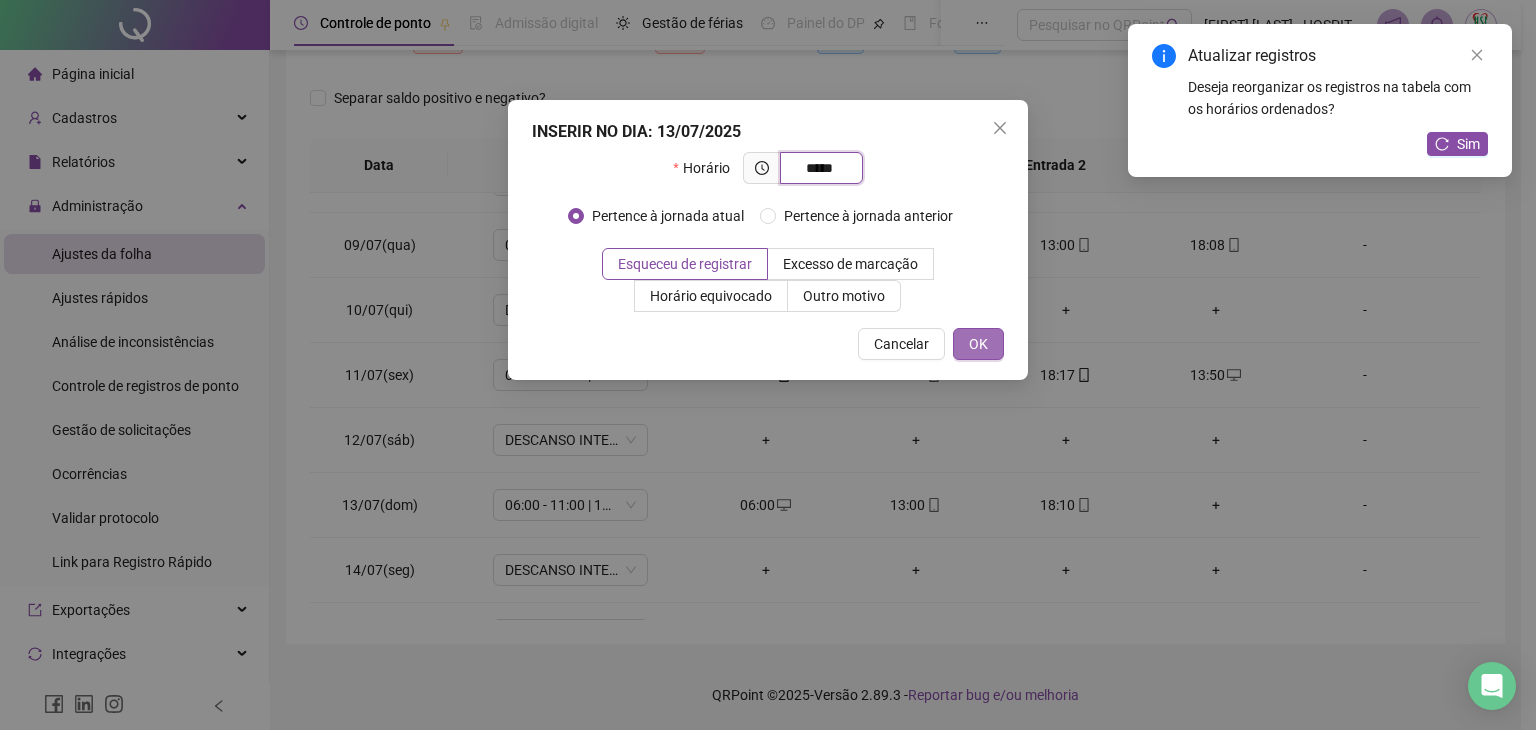 type on "*****" 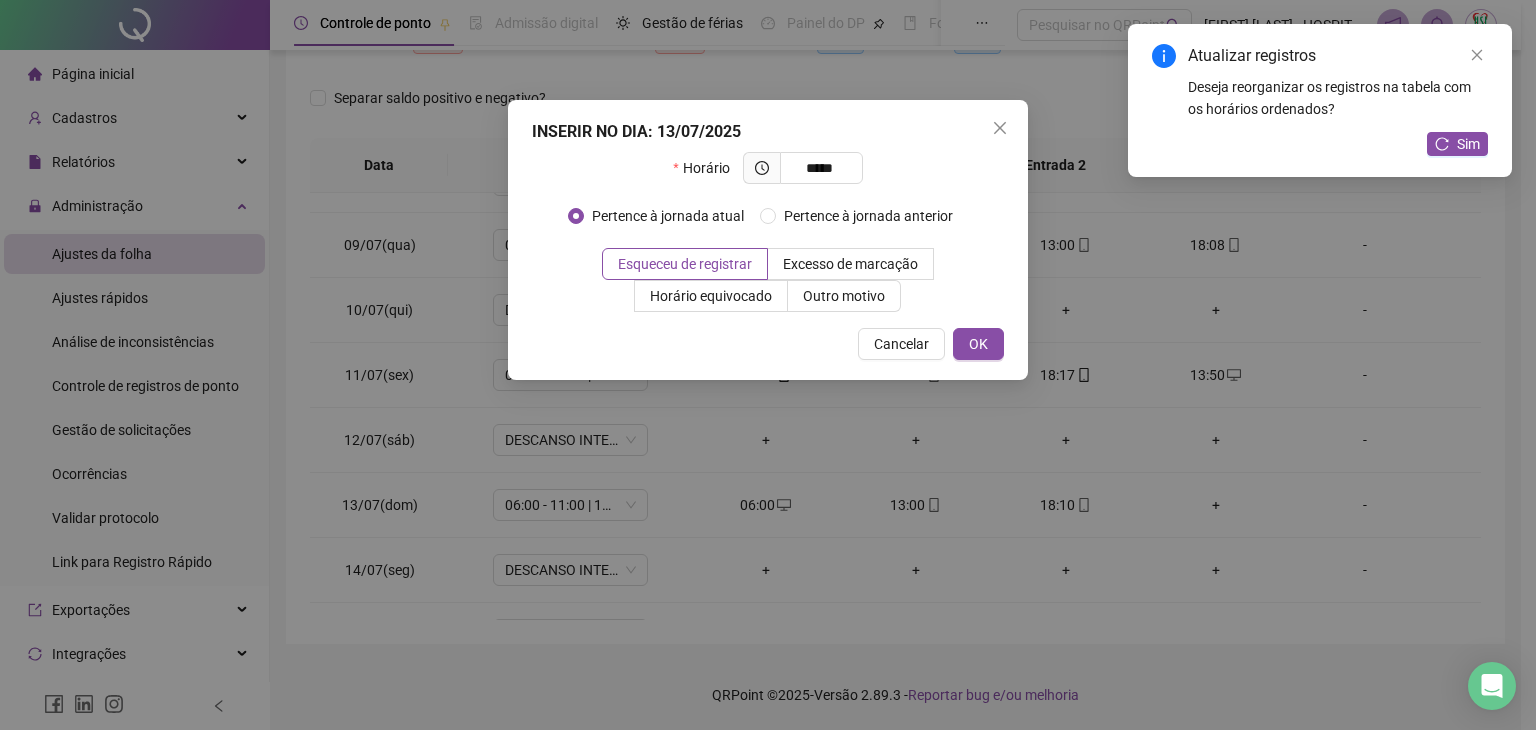 drag, startPoint x: 971, startPoint y: 333, endPoint x: 1048, endPoint y: 396, distance: 99.48869 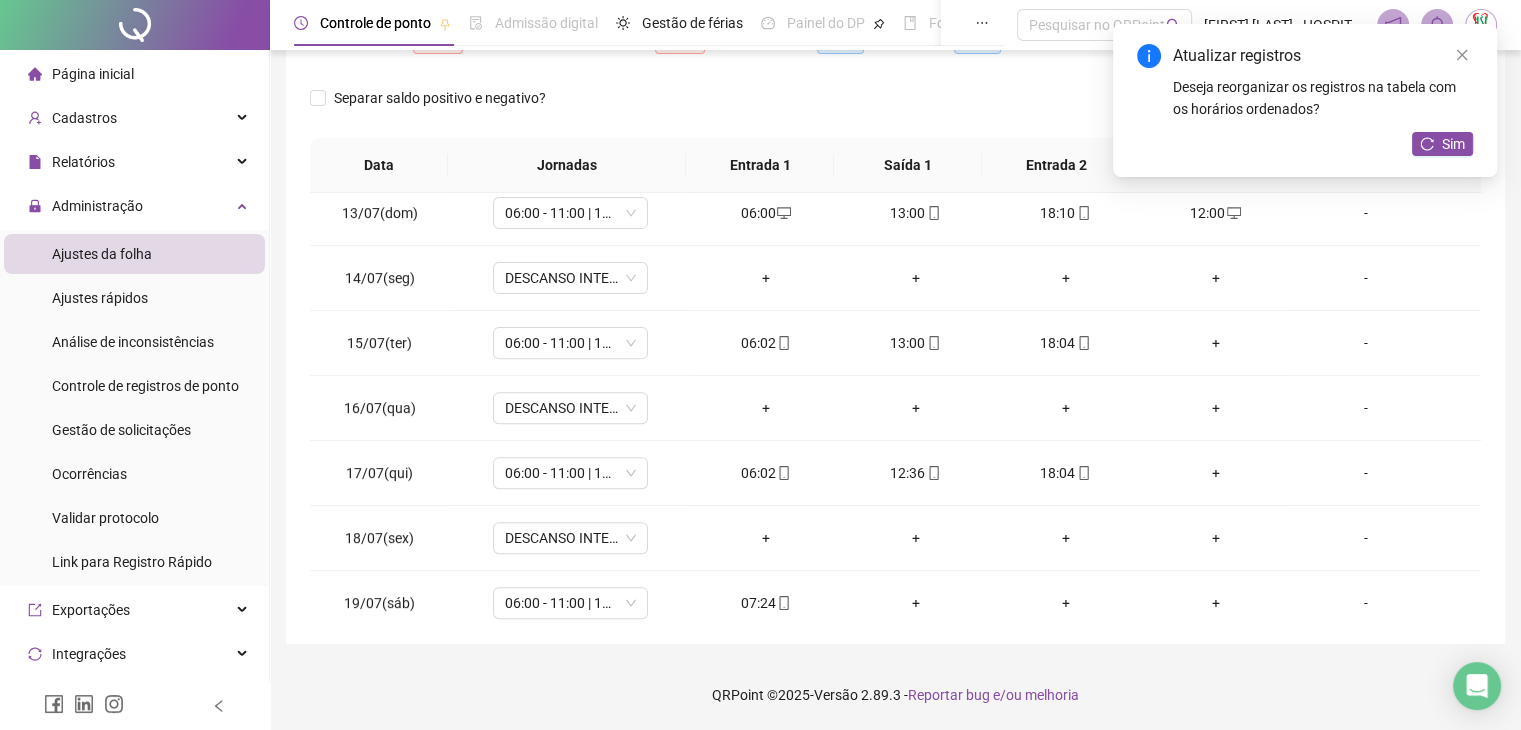 scroll, scrollTop: 800, scrollLeft: 0, axis: vertical 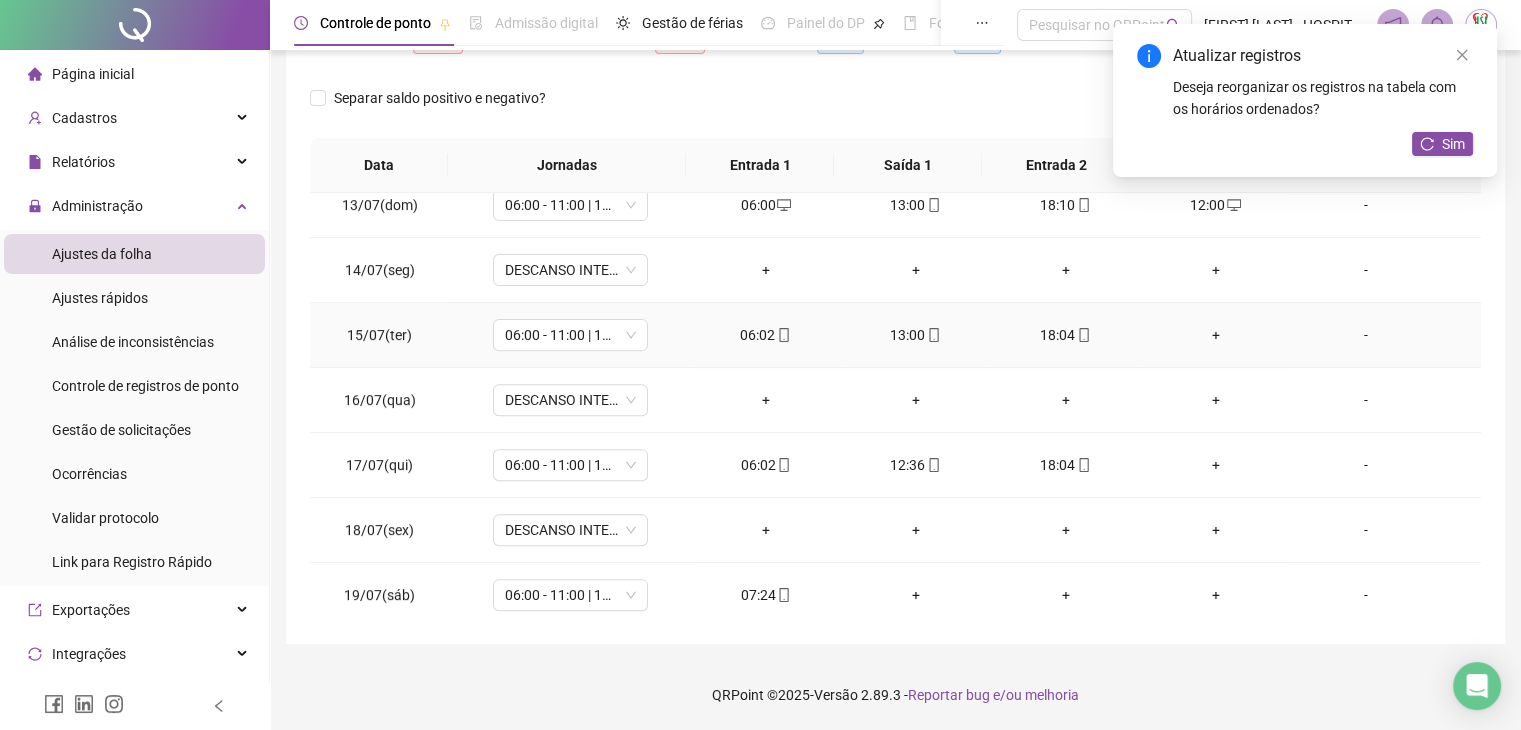 click on "+" at bounding box center (1216, 335) 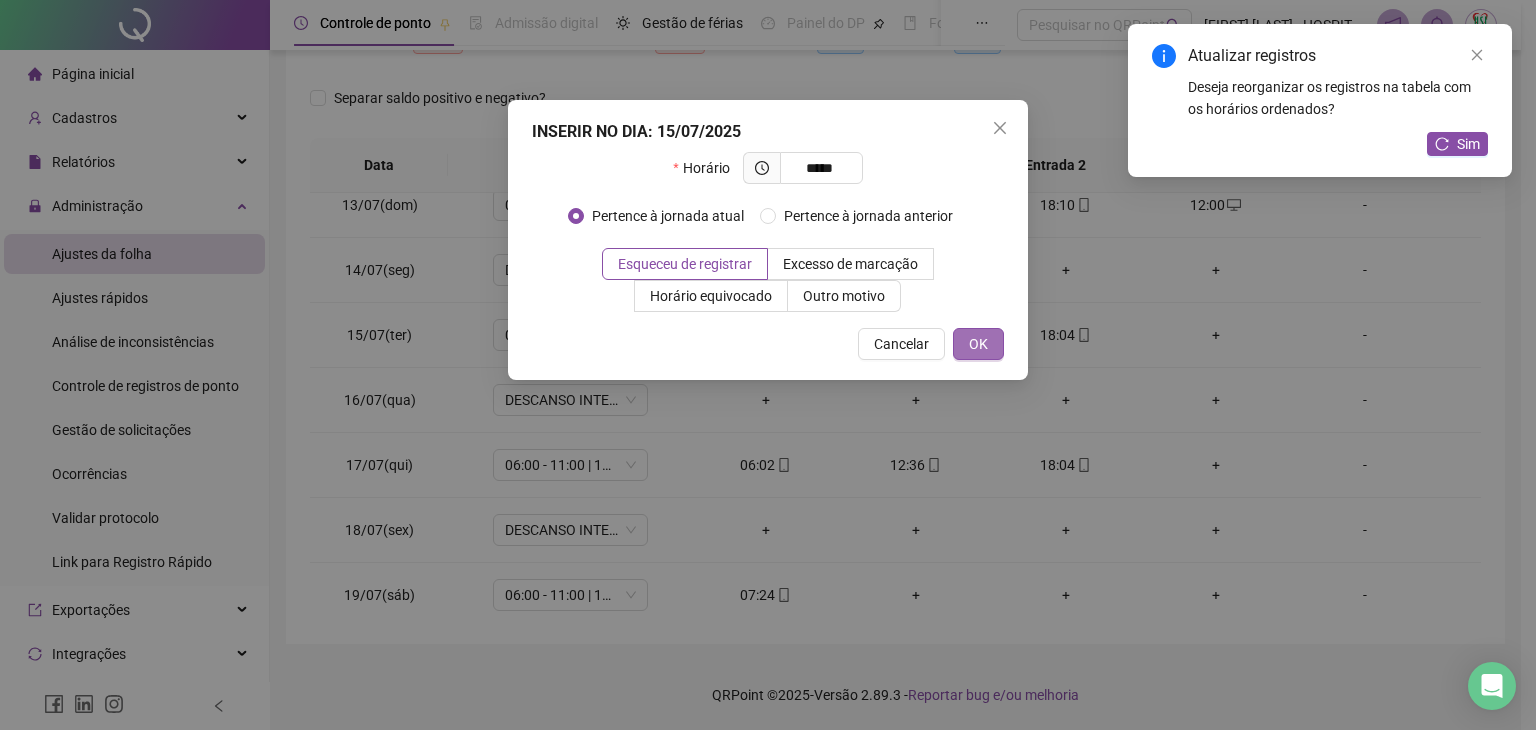 type on "*****" 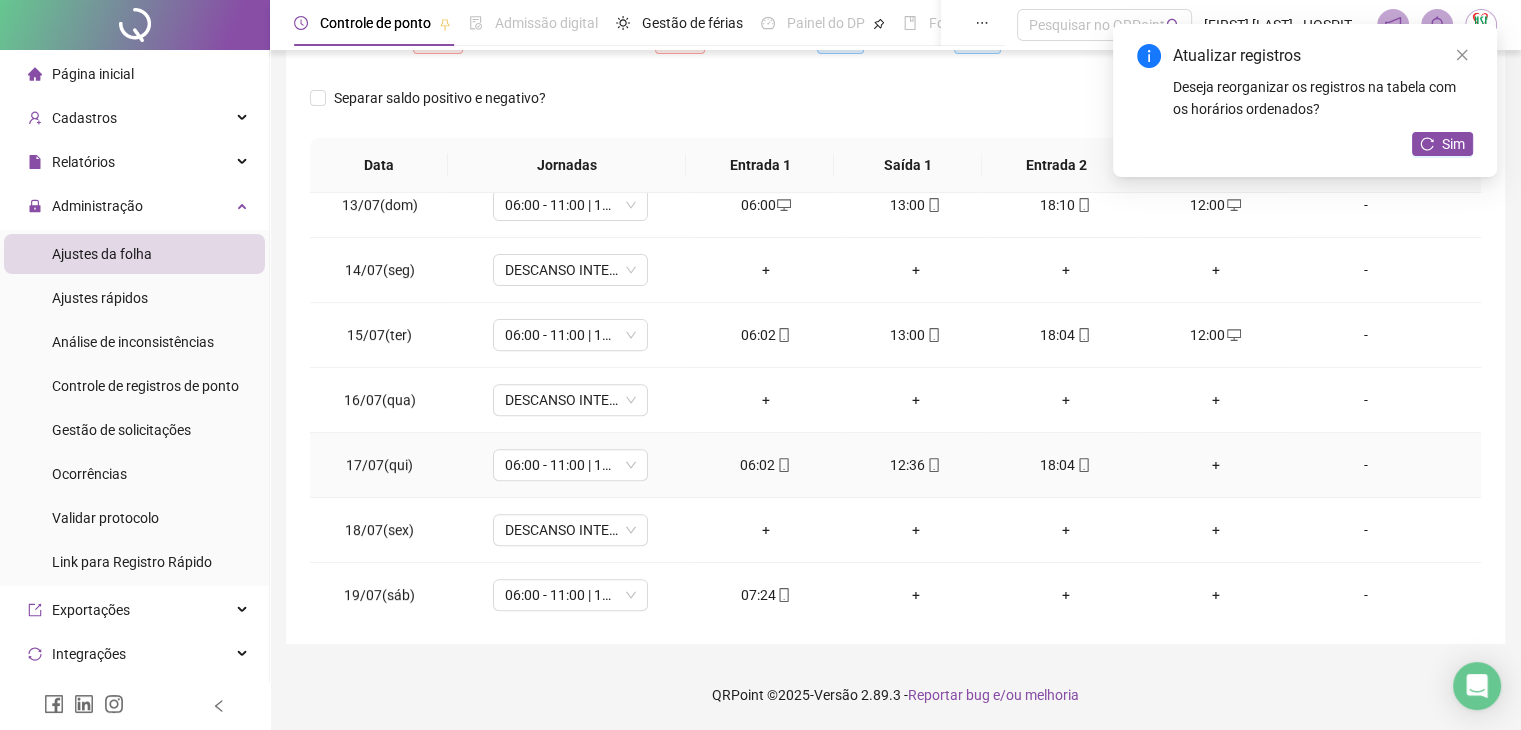 click on "+" at bounding box center [1216, 465] 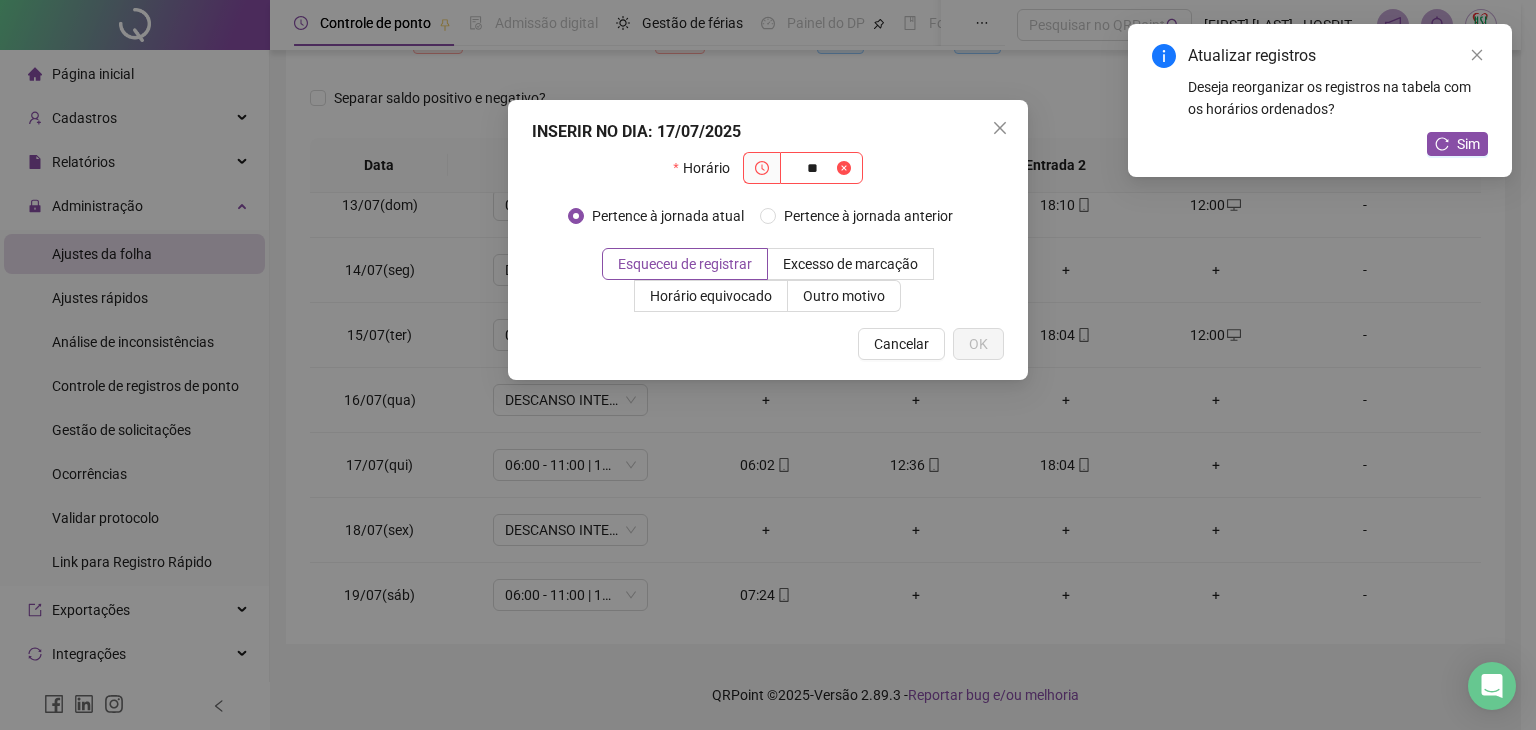 type on "*" 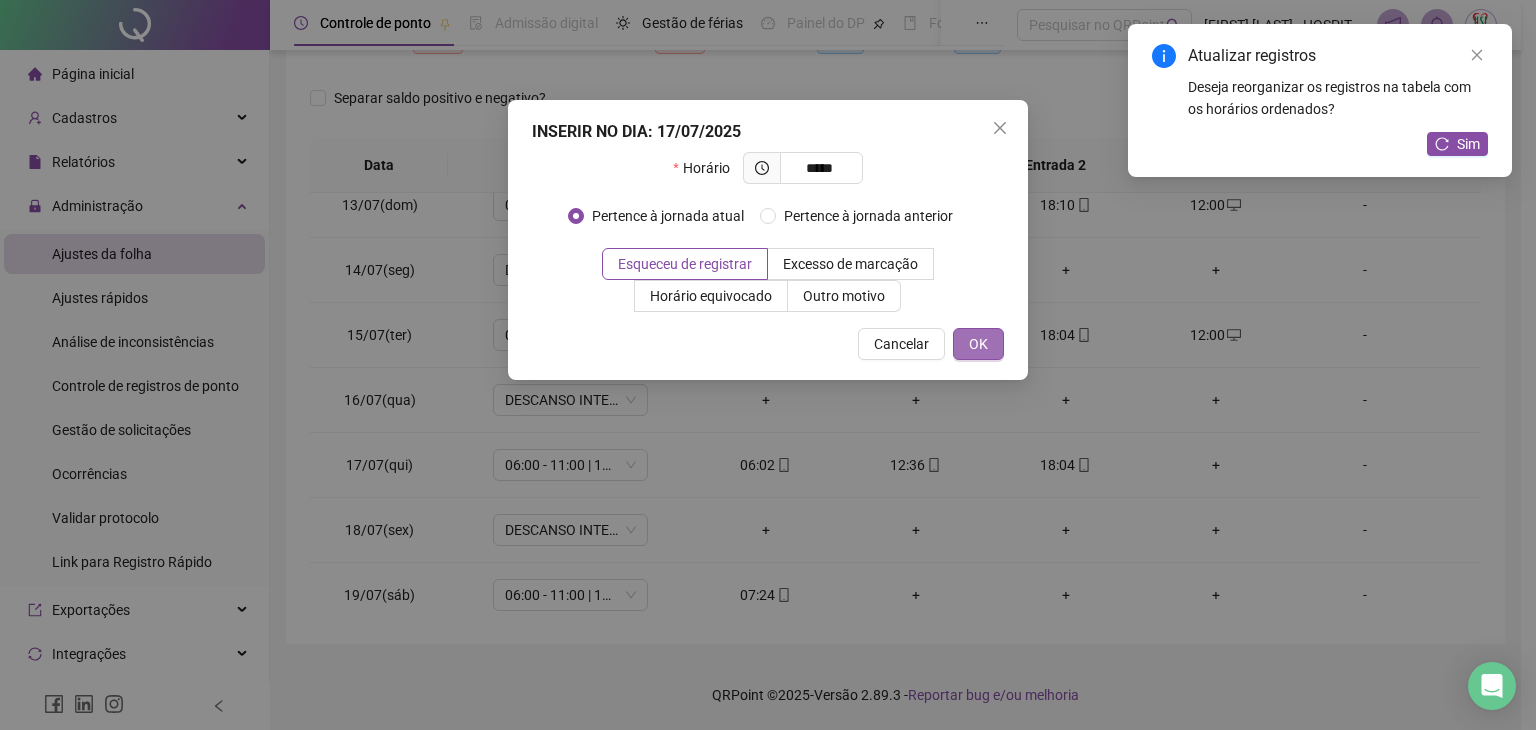 type on "*****" 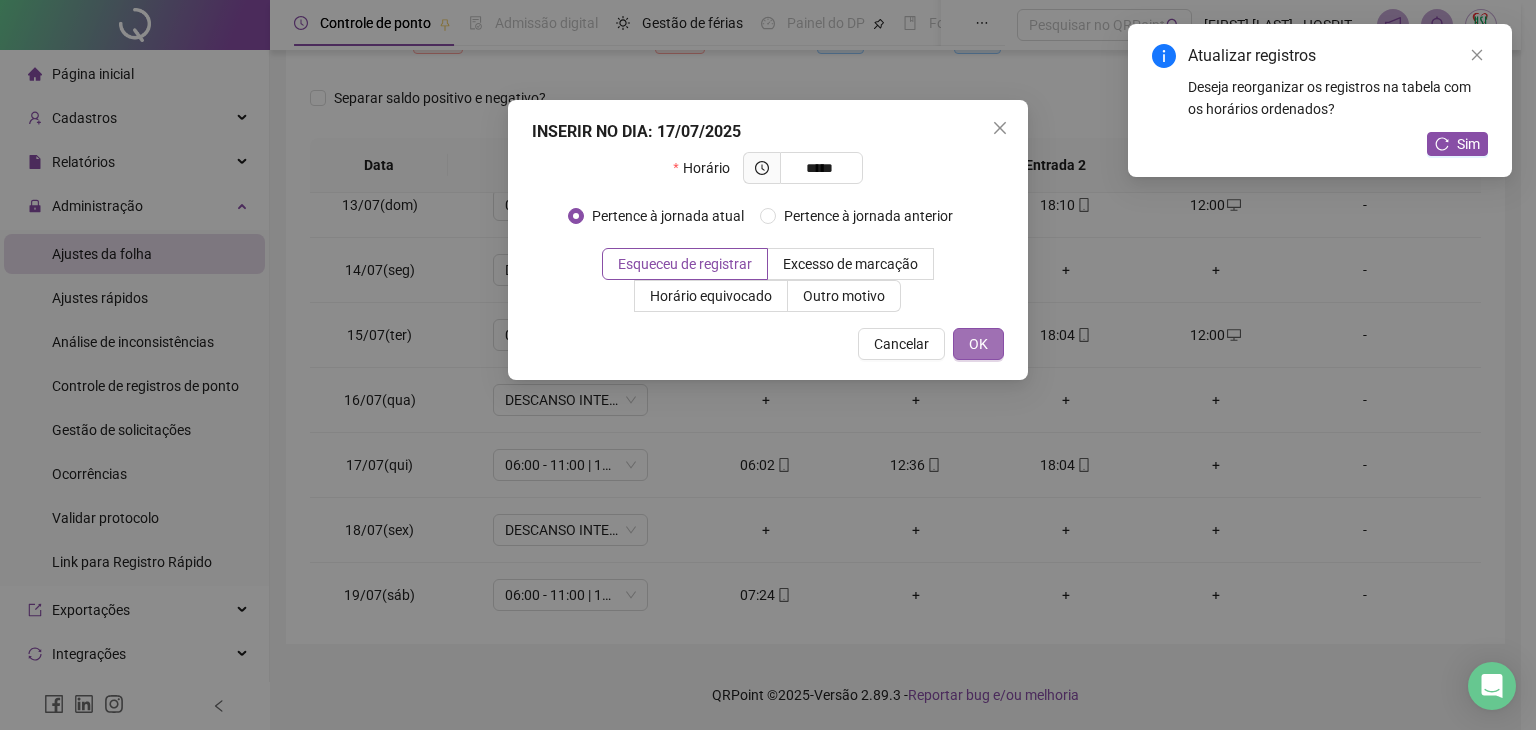 click on "OK" at bounding box center (978, 344) 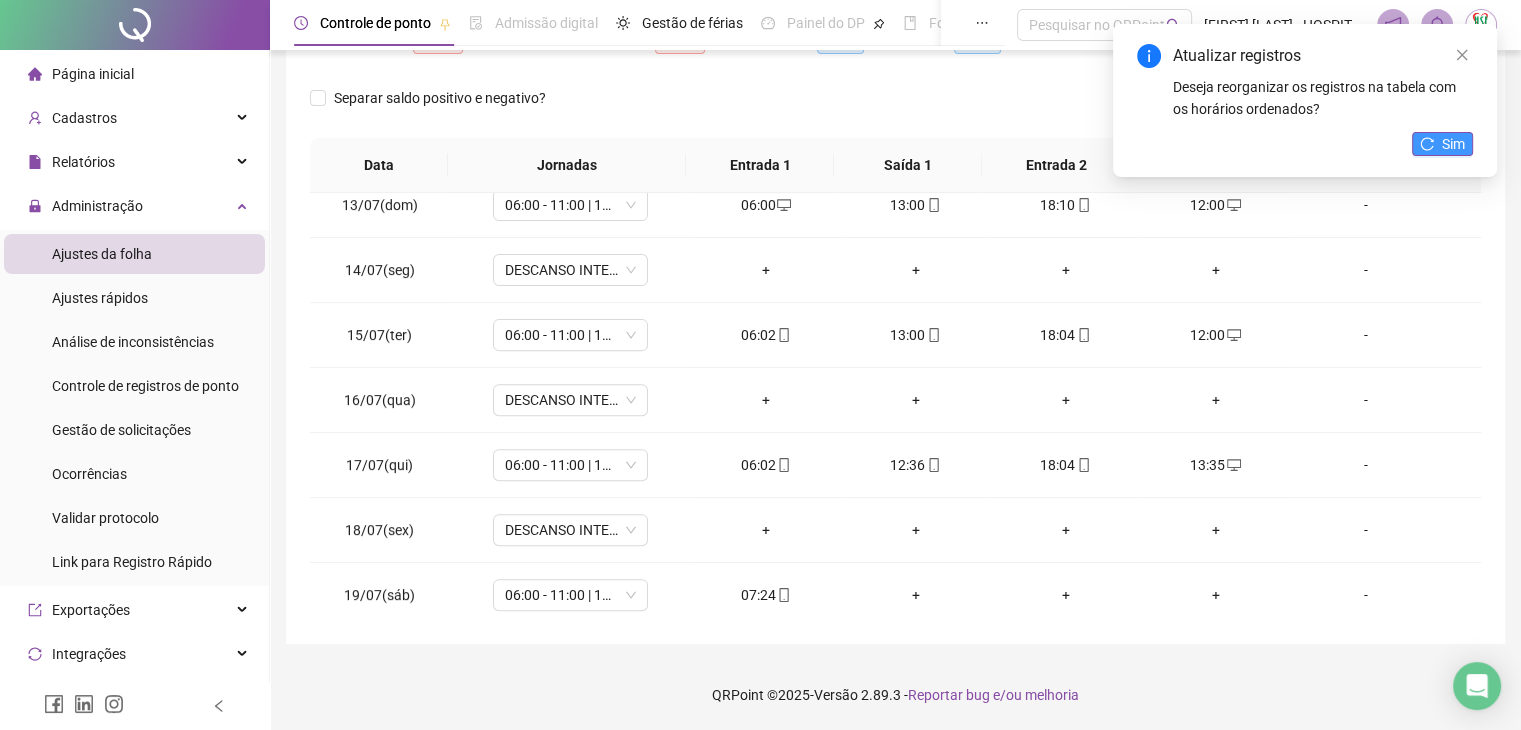 click on "Sim" at bounding box center (1442, 144) 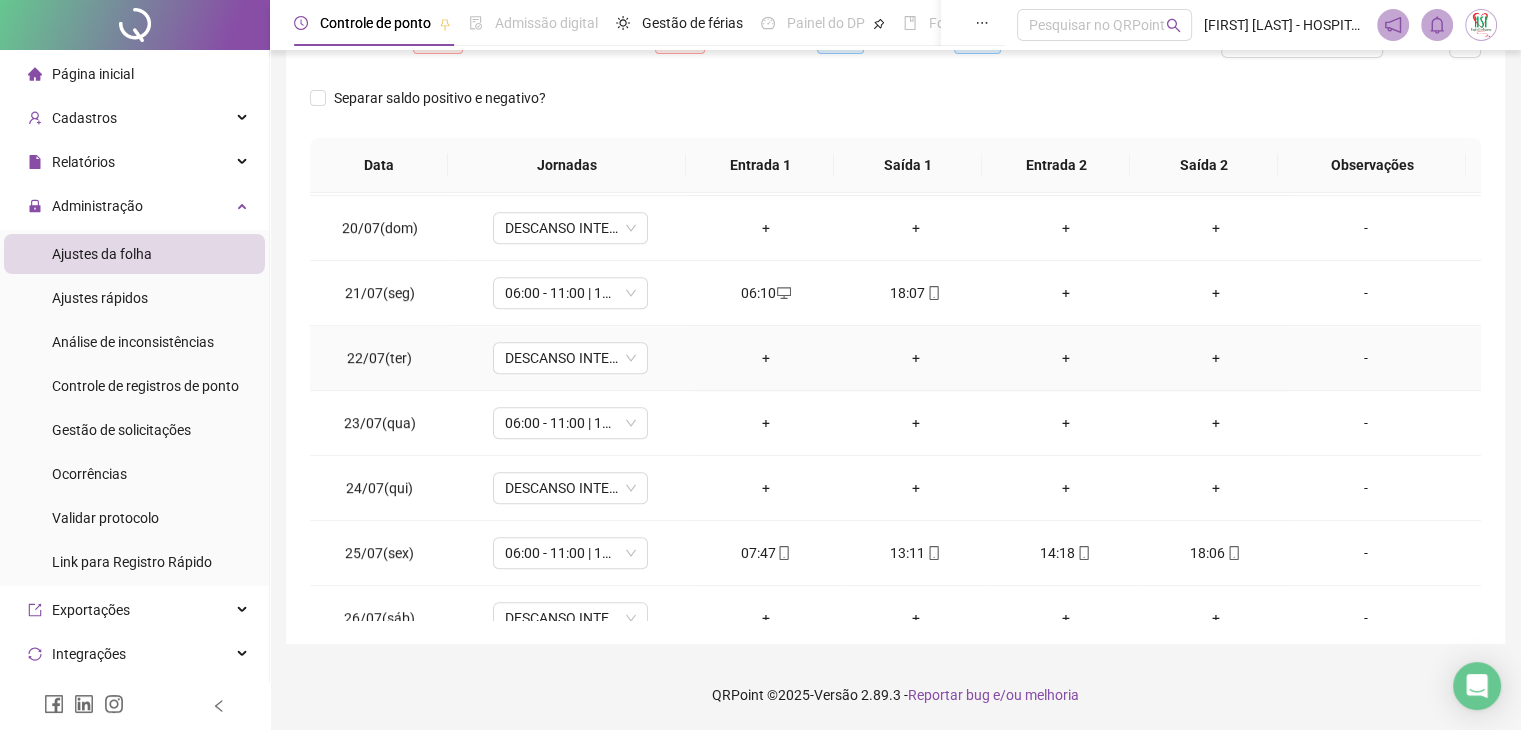 scroll, scrollTop: 1200, scrollLeft: 0, axis: vertical 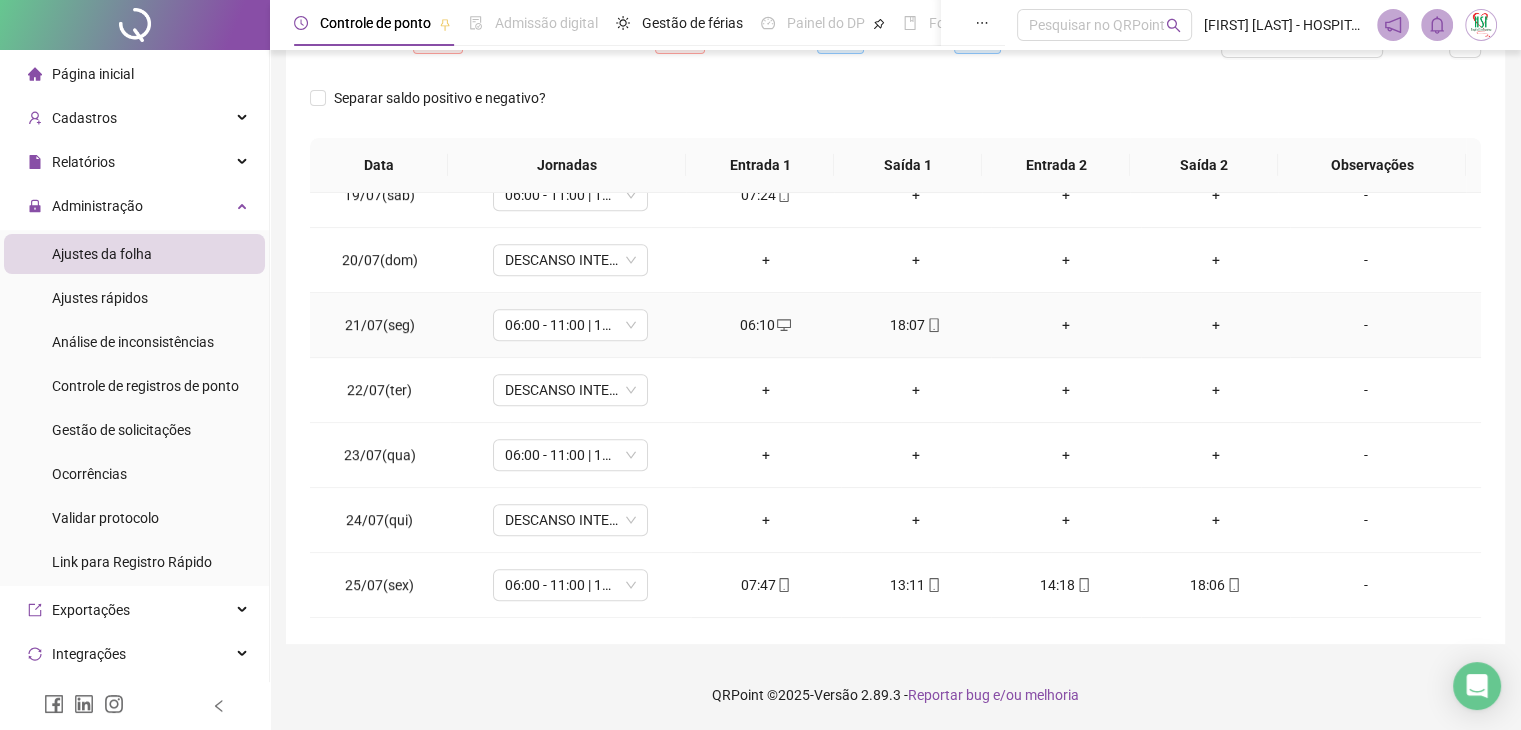 click on "+" at bounding box center (1066, 325) 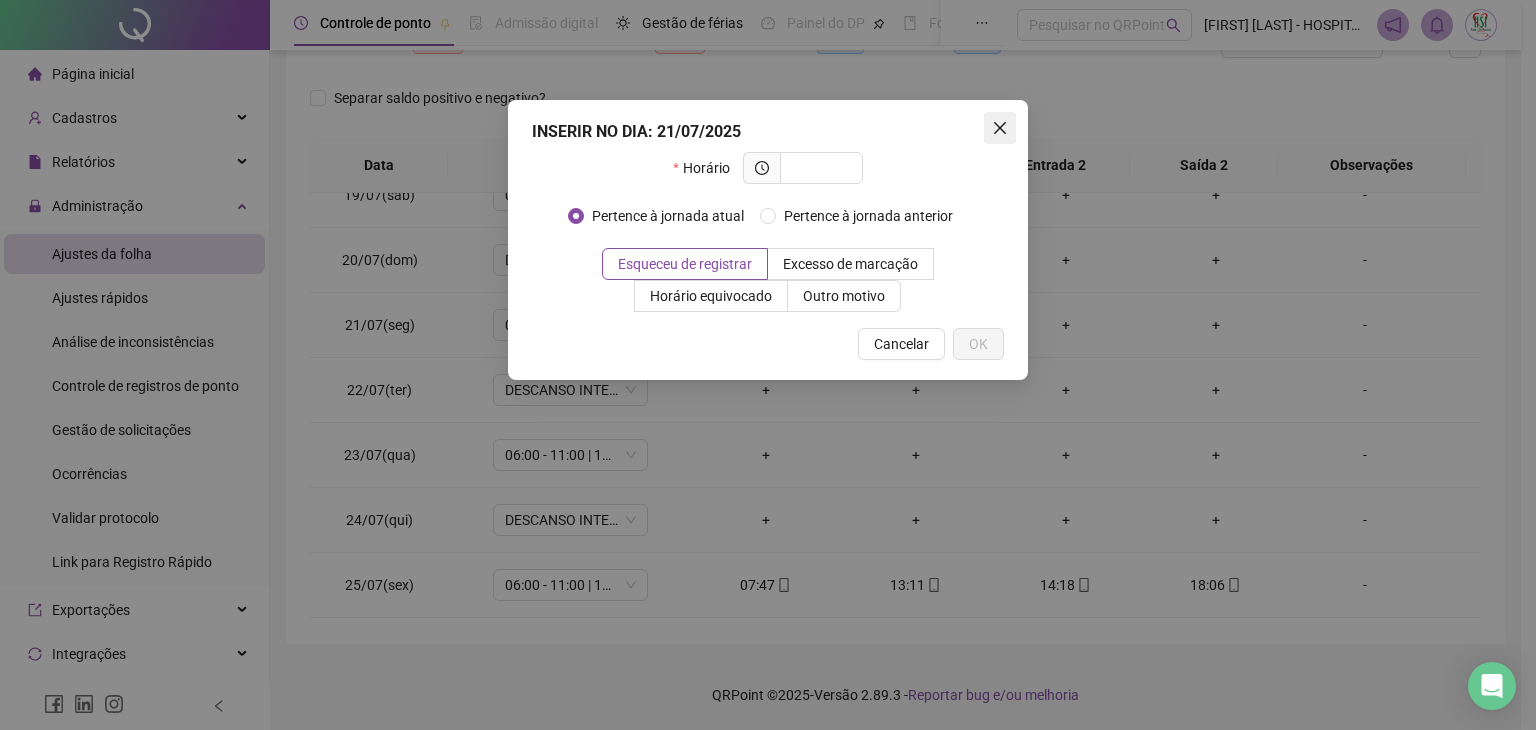 click 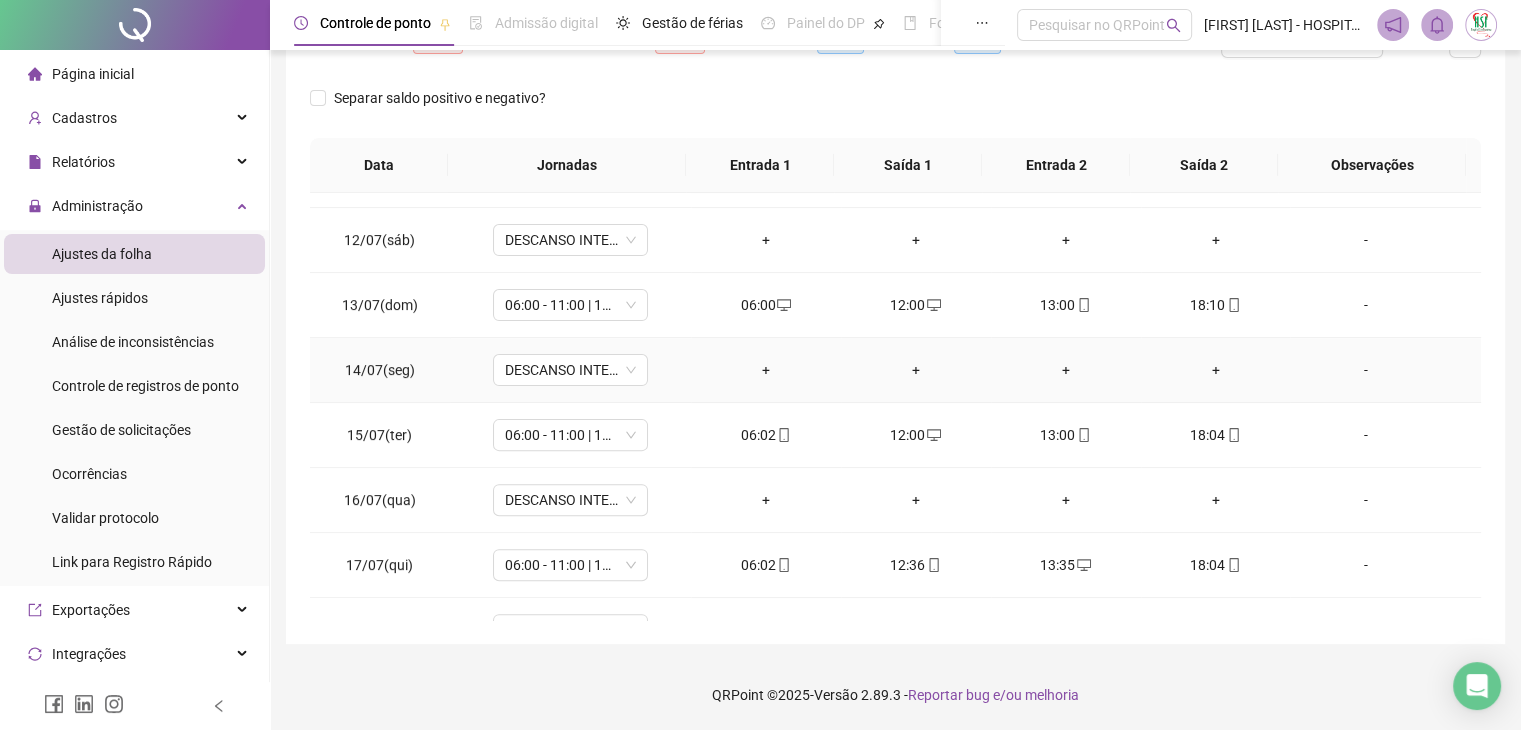 scroll, scrollTop: 200, scrollLeft: 0, axis: vertical 